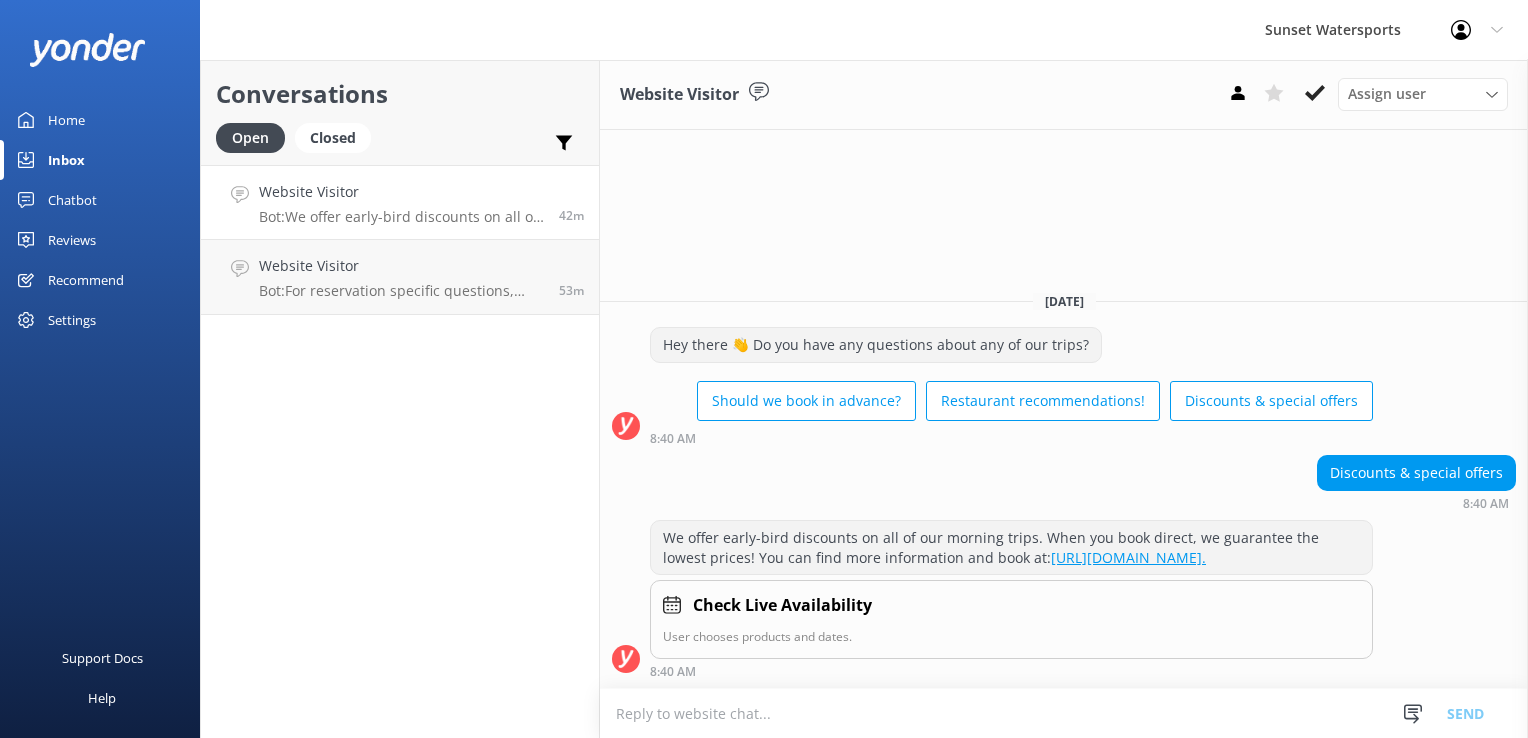 scroll, scrollTop: 0, scrollLeft: 0, axis: both 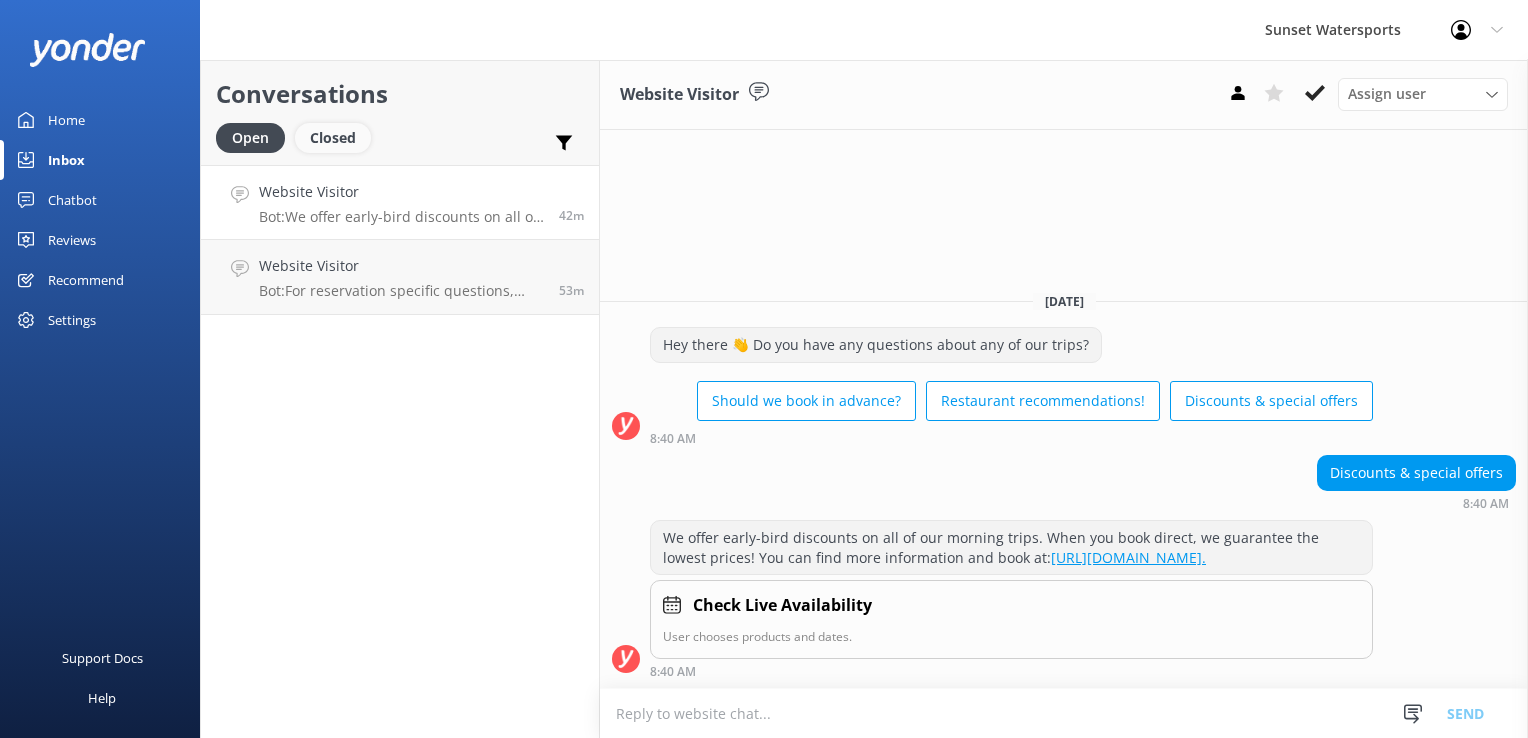 click on "Closed" at bounding box center [333, 138] 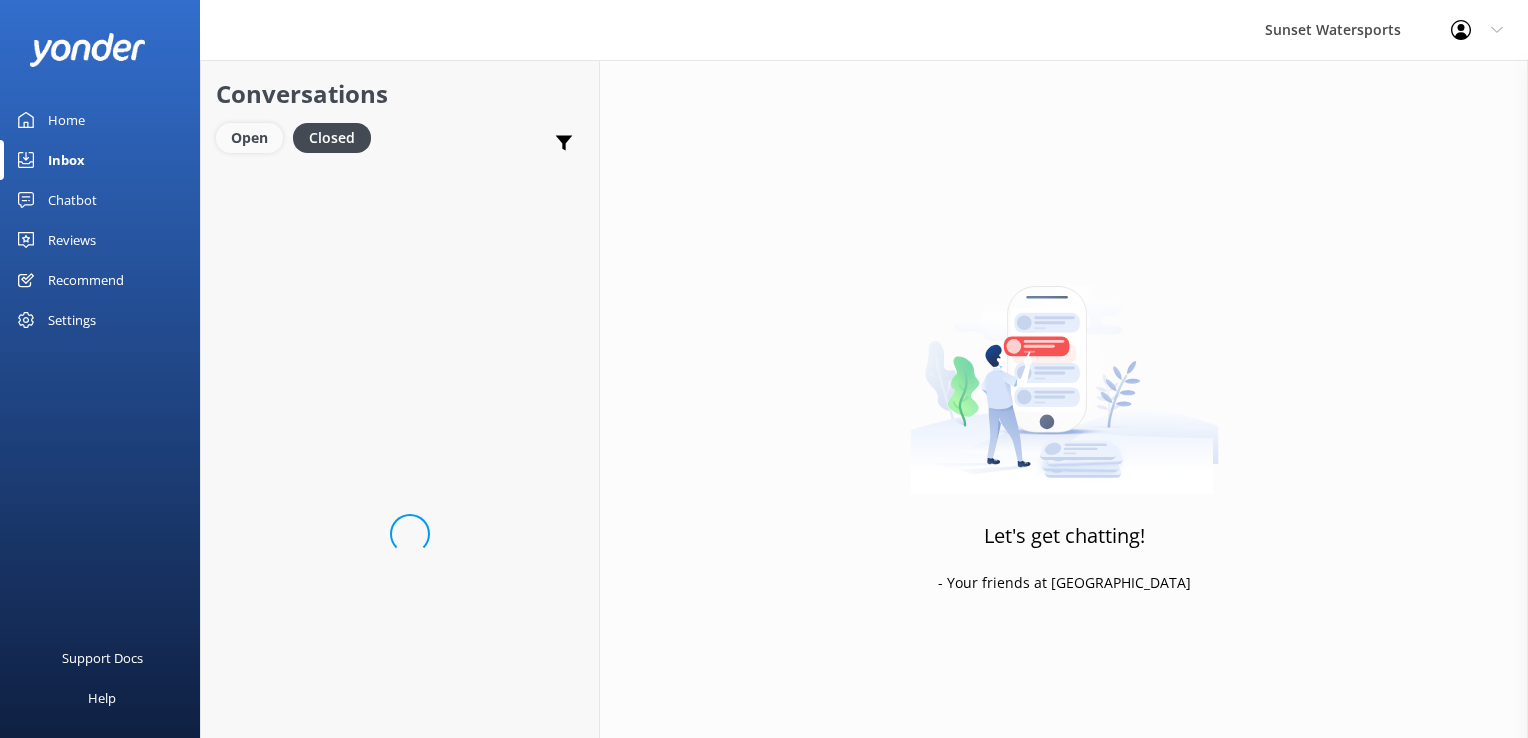 click on "Open" at bounding box center (249, 138) 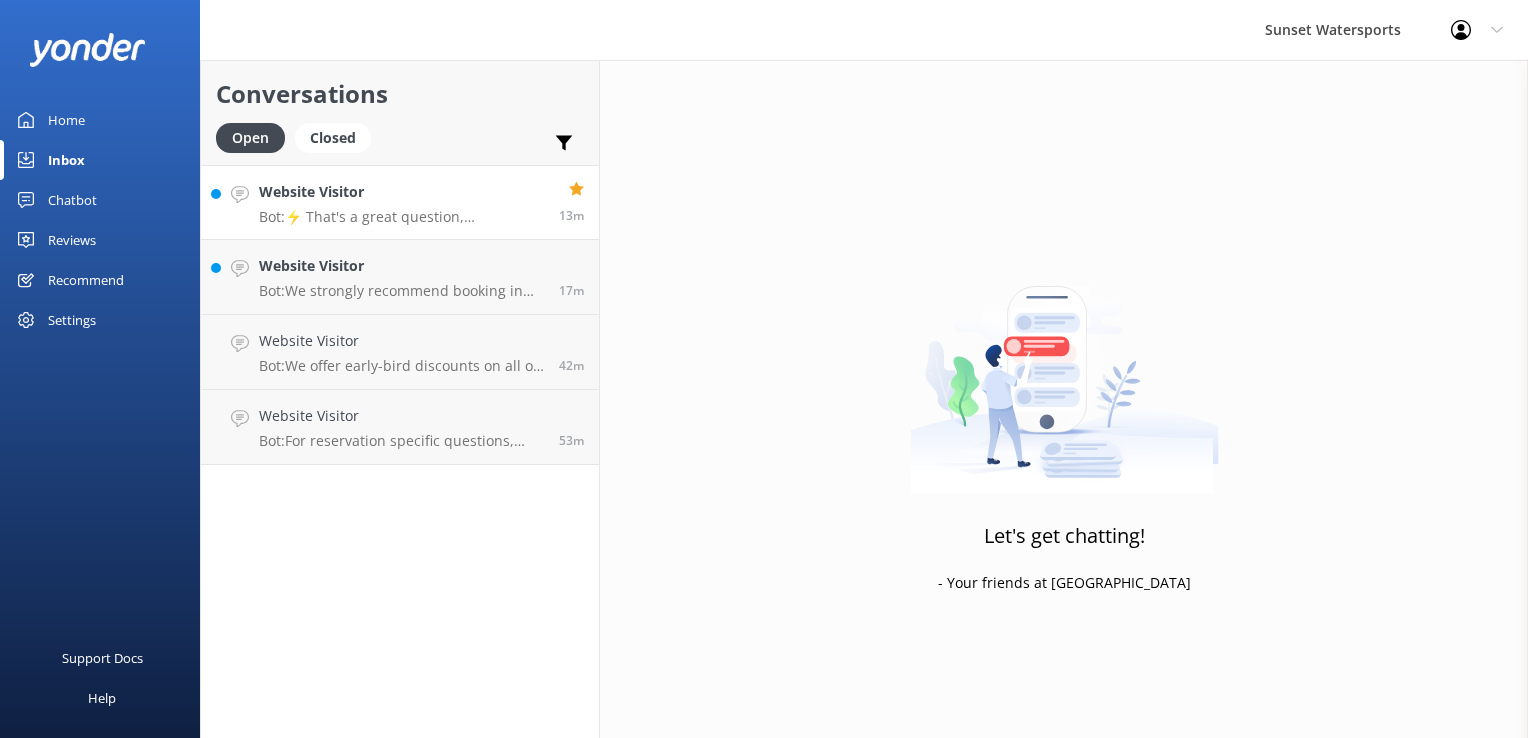 click on "Bot:  ⚡ That's a great question, unfortunately I do not know the answer. I'm going to reach out to another team member to help. Hold tight." at bounding box center [401, 217] 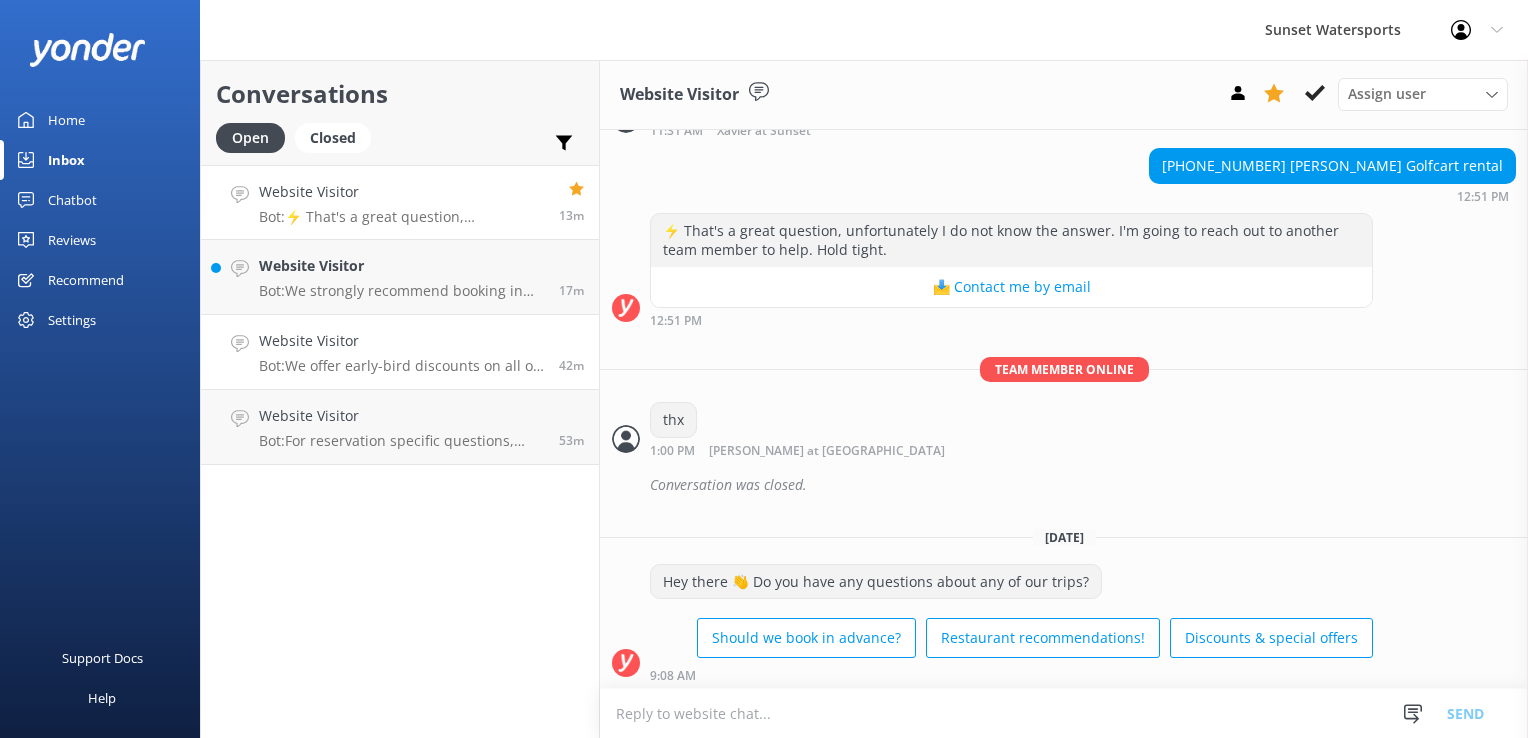 scroll, scrollTop: 5904, scrollLeft: 0, axis: vertical 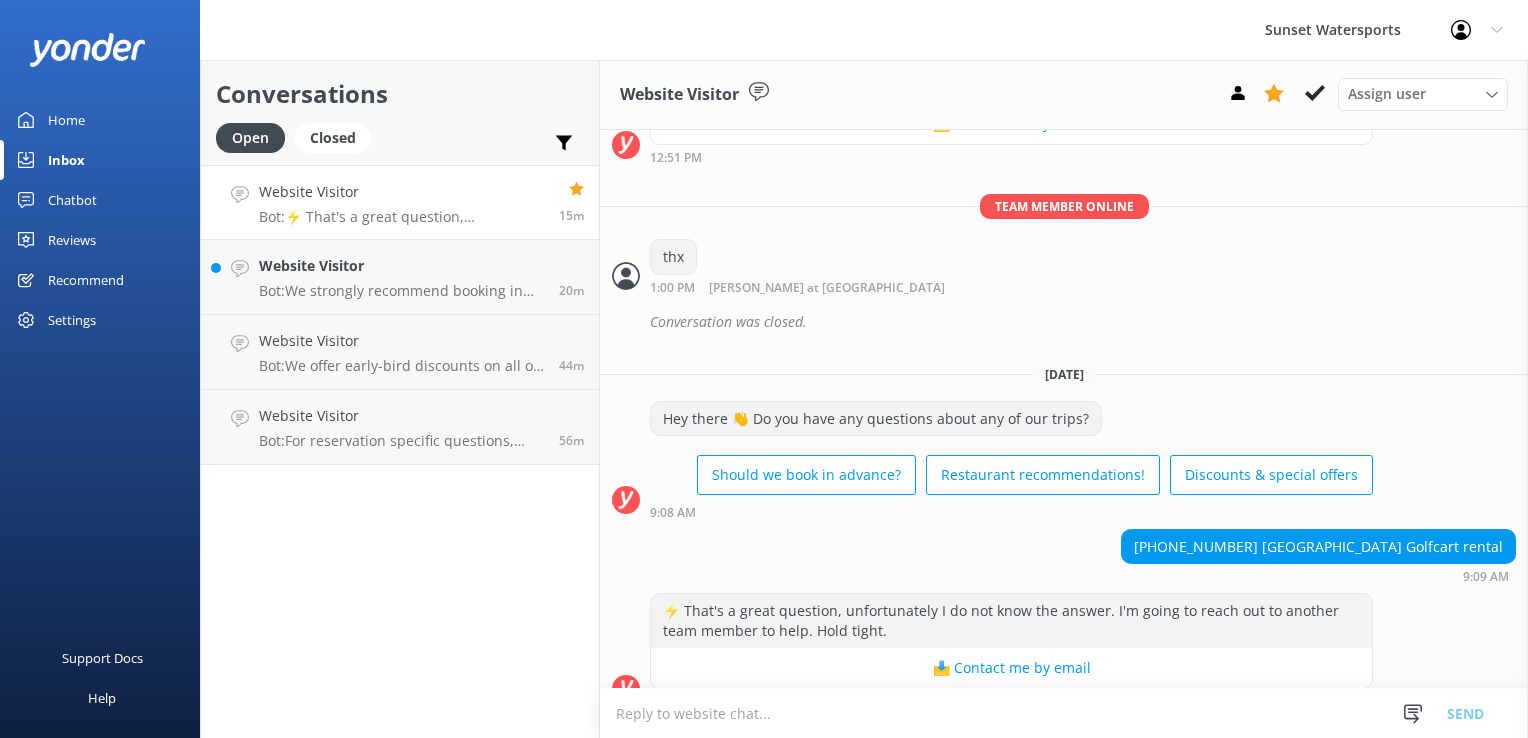 click at bounding box center [1064, 713] 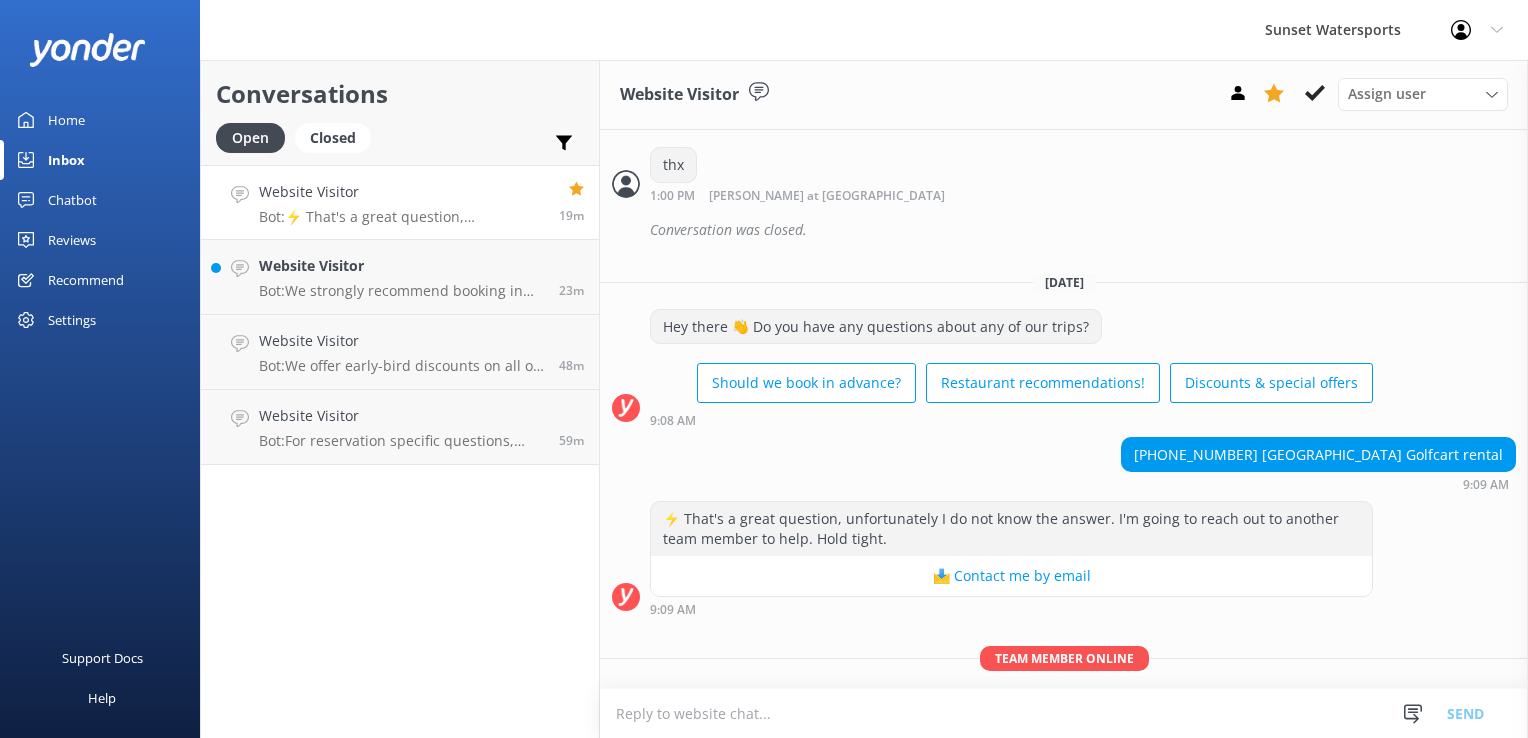 scroll, scrollTop: 6033, scrollLeft: 0, axis: vertical 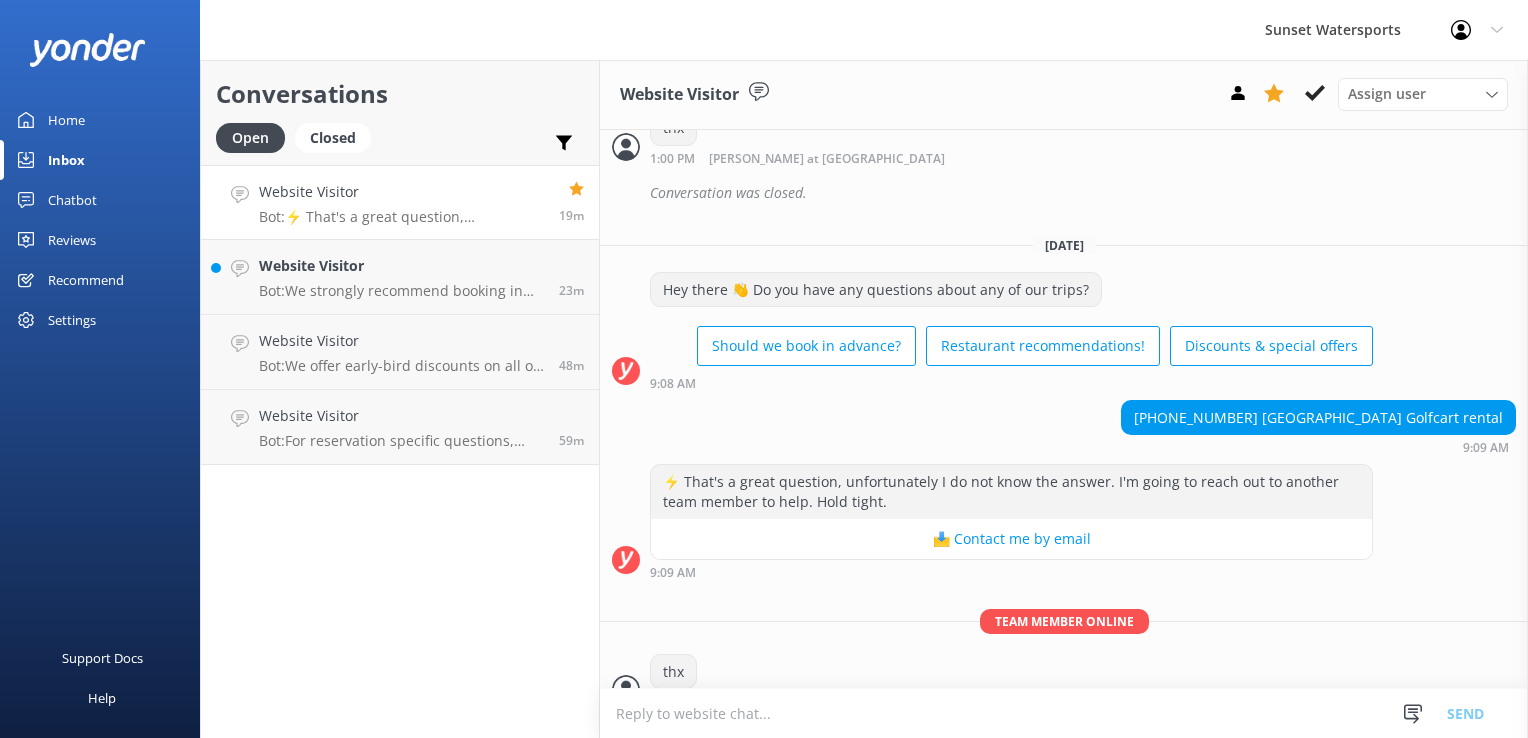 click on "Bot:  ⚡ That's a great question, unfortunately I do not know the answer. I'm going to reach out to another team member to help. Hold tight." at bounding box center (401, 217) 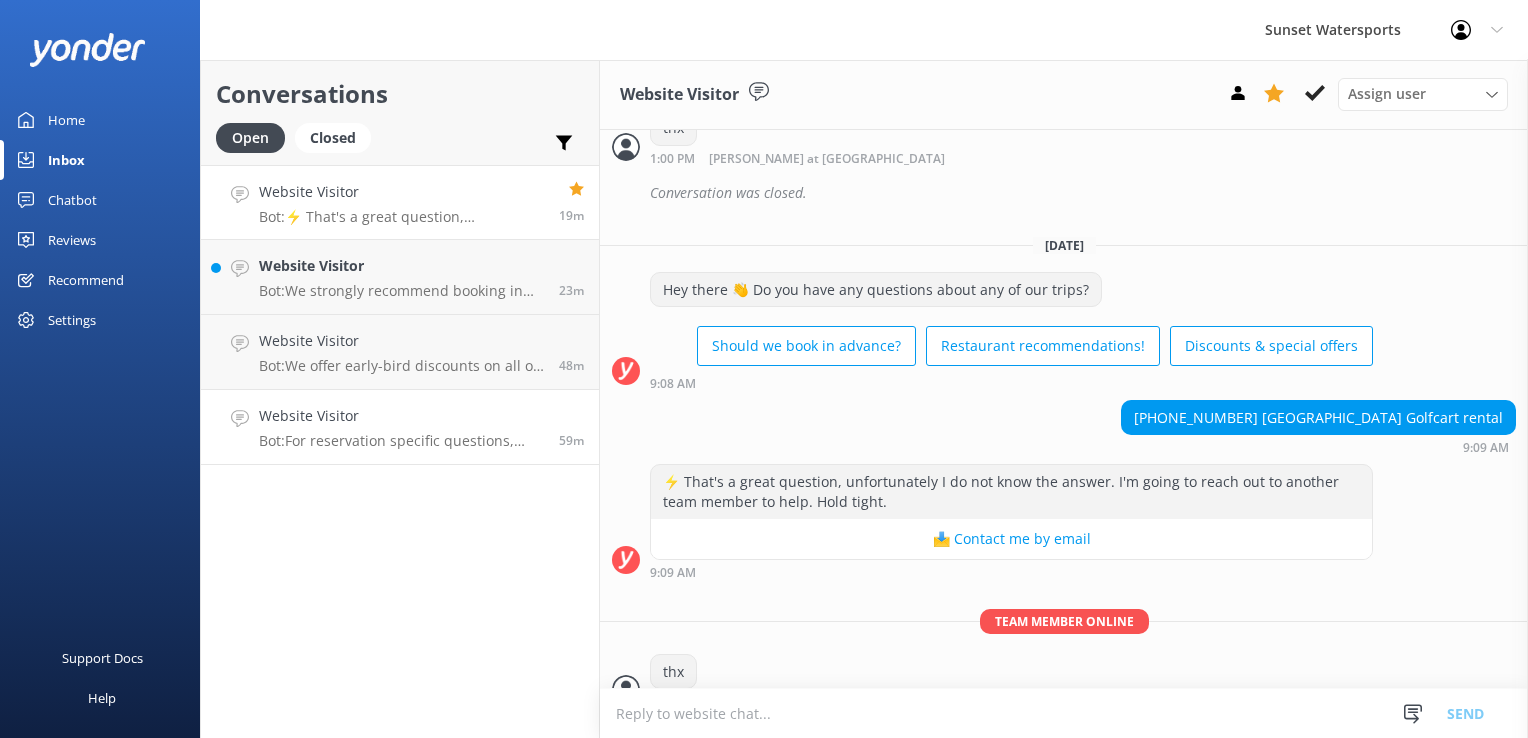 click on "Website Visitor Bot:  For reservation specific questions, please call our call center at [PHONE_NUMBER] or search your email for Sunset Watersports Confirmation. 59m" at bounding box center [400, 427] 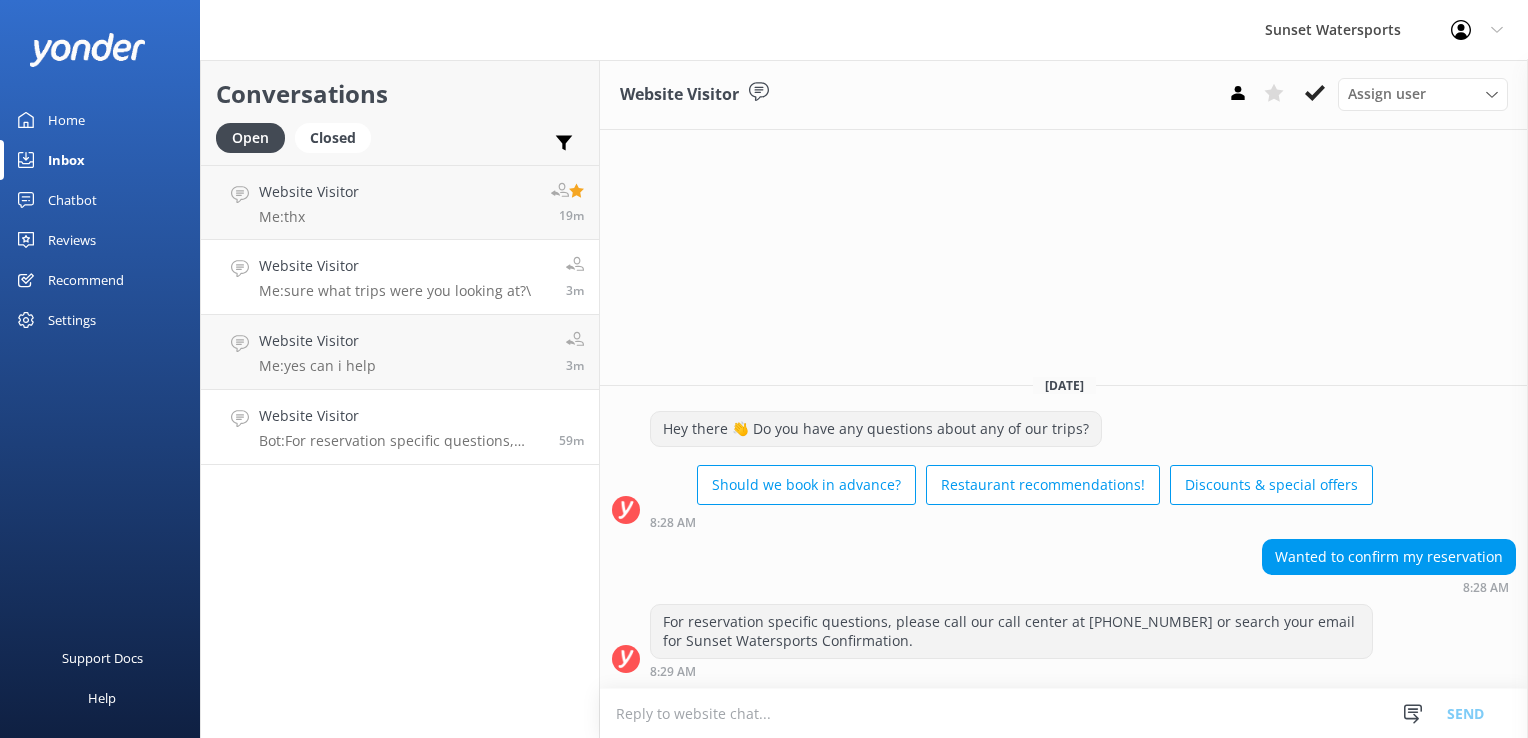 click on "Website Visitor Me:  sure what trips were you looking at?\" at bounding box center (395, 277) 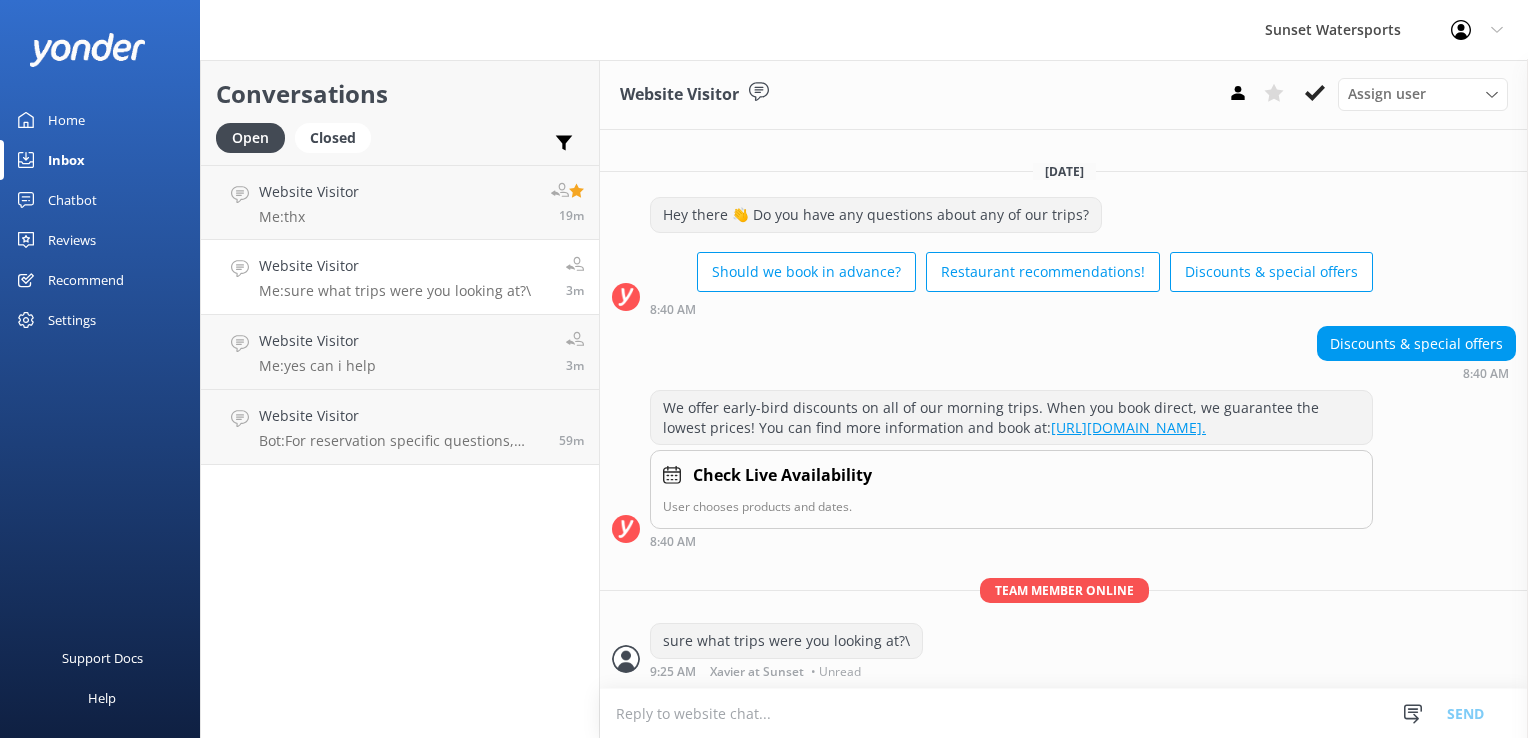 scroll, scrollTop: 1, scrollLeft: 0, axis: vertical 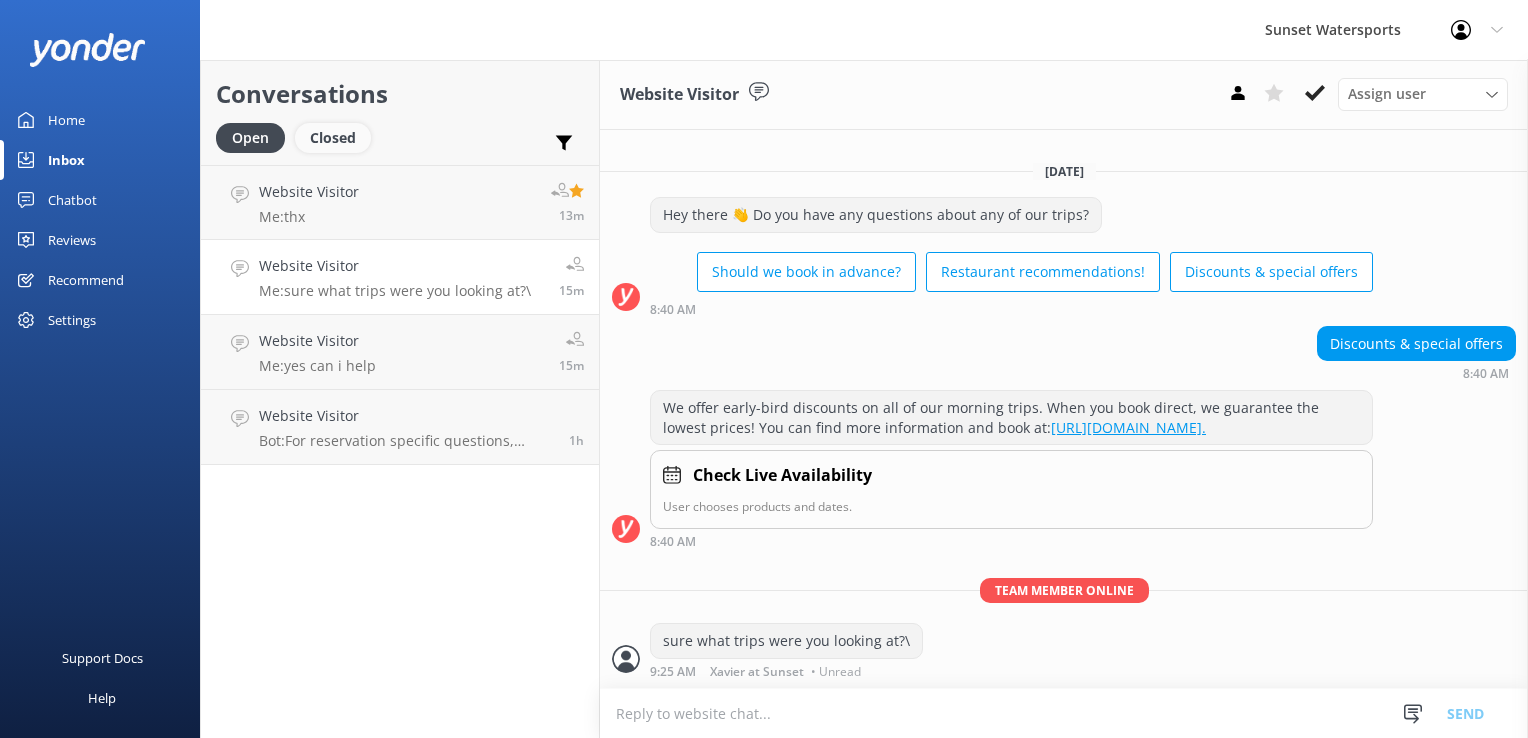 click on "Closed" at bounding box center (333, 138) 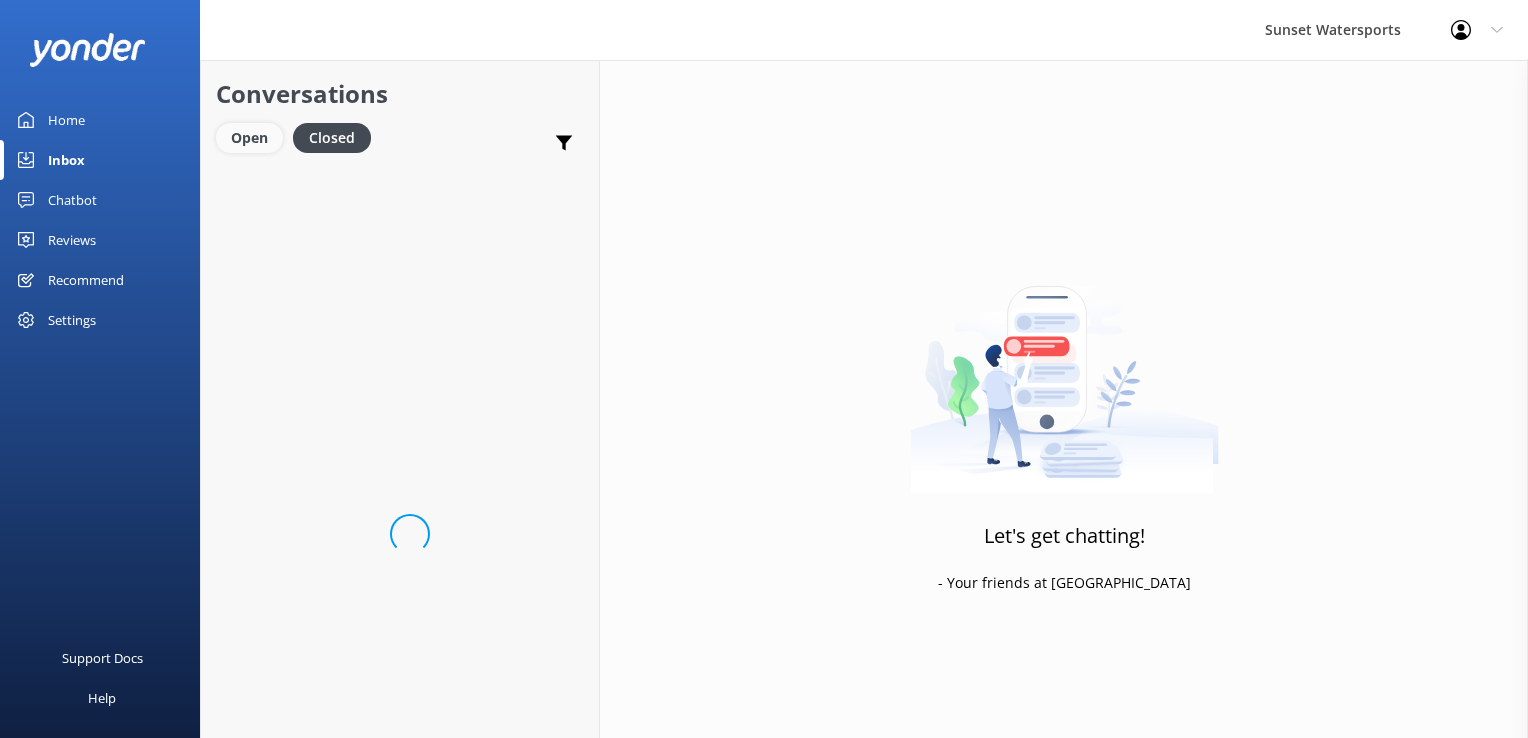 click on "Open" at bounding box center (249, 138) 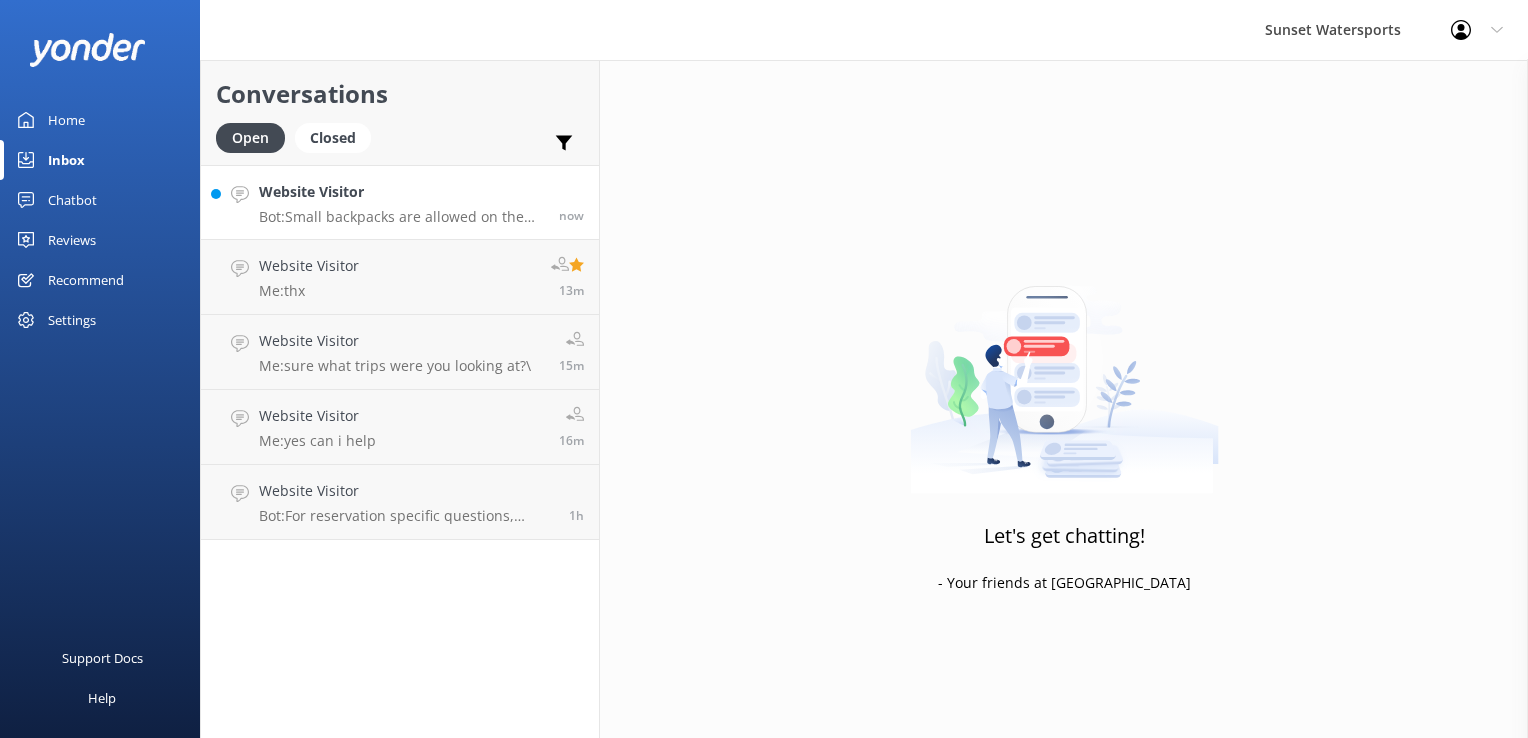 click on "Bot:  Small backpacks are allowed on [MEDICAL_DATA], but unfortunately, there is no room for coolers." at bounding box center [401, 217] 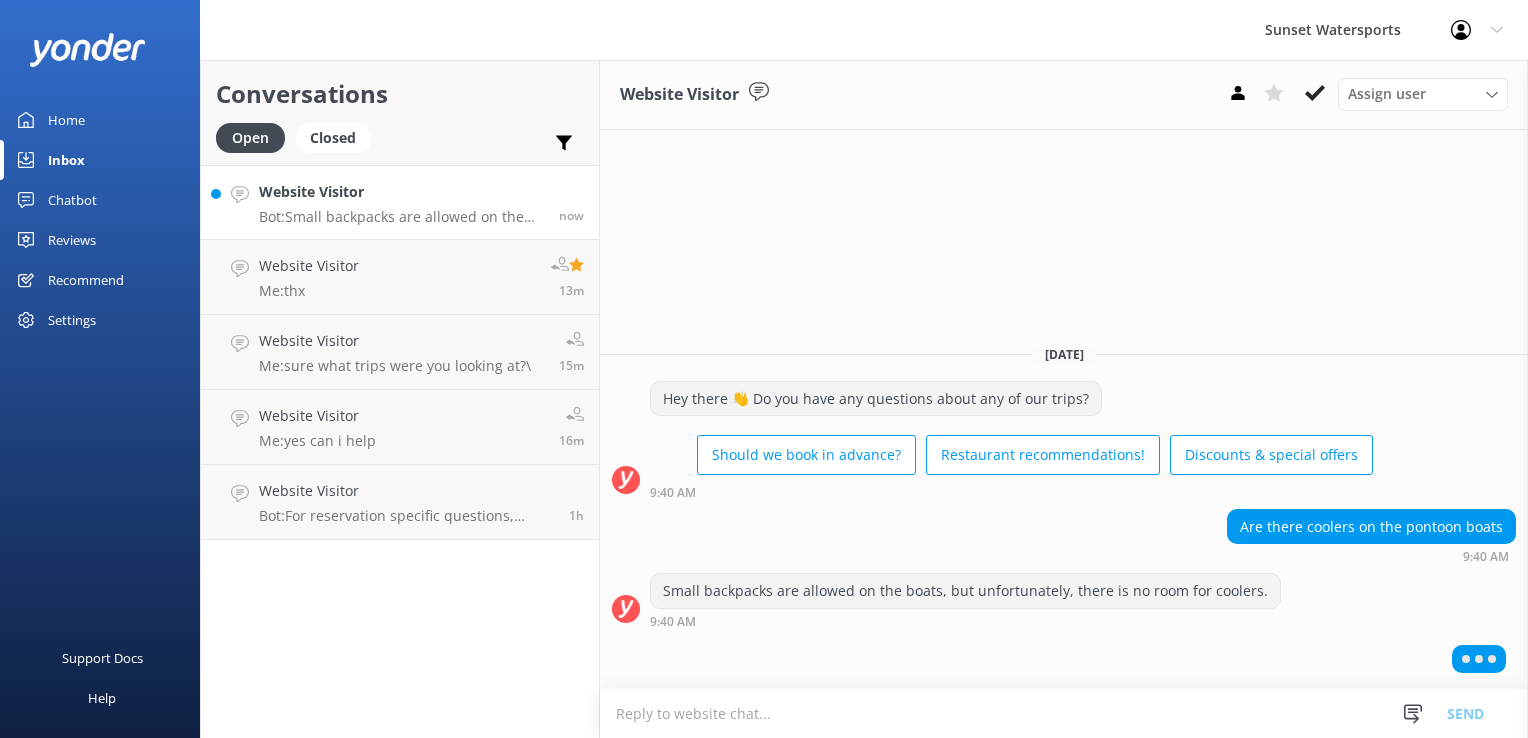 click at bounding box center [1064, 713] 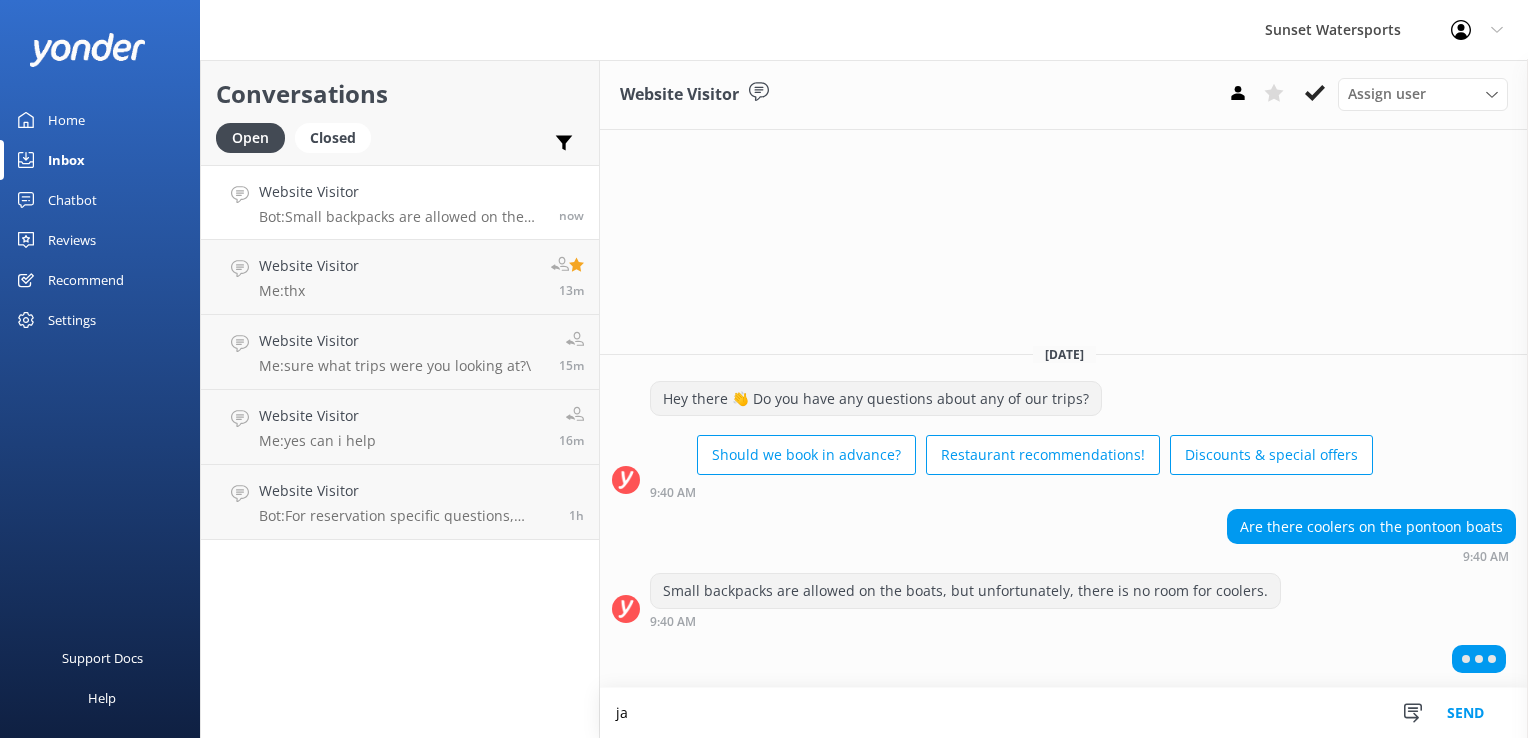 type on "j" 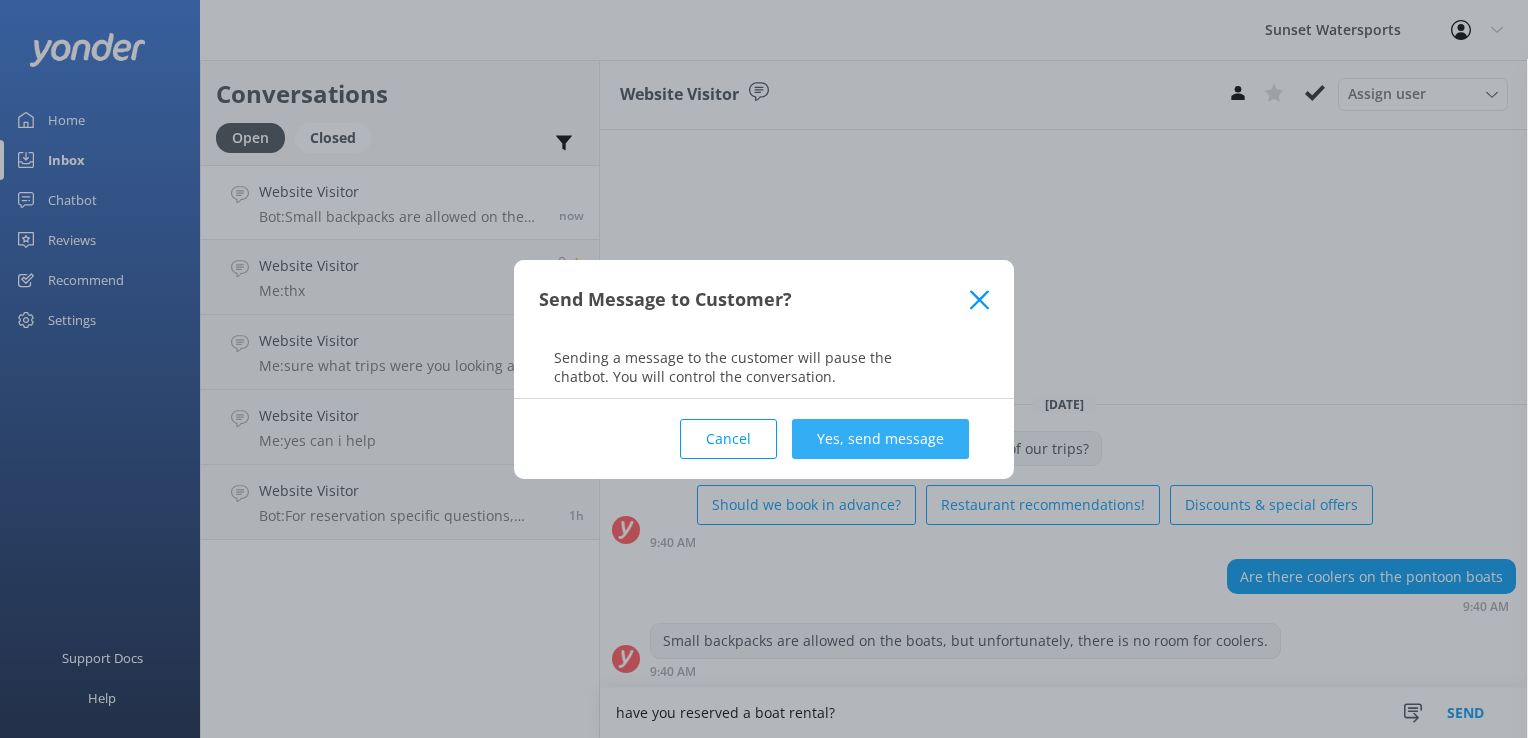 type on "have you reserved a boat rental?" 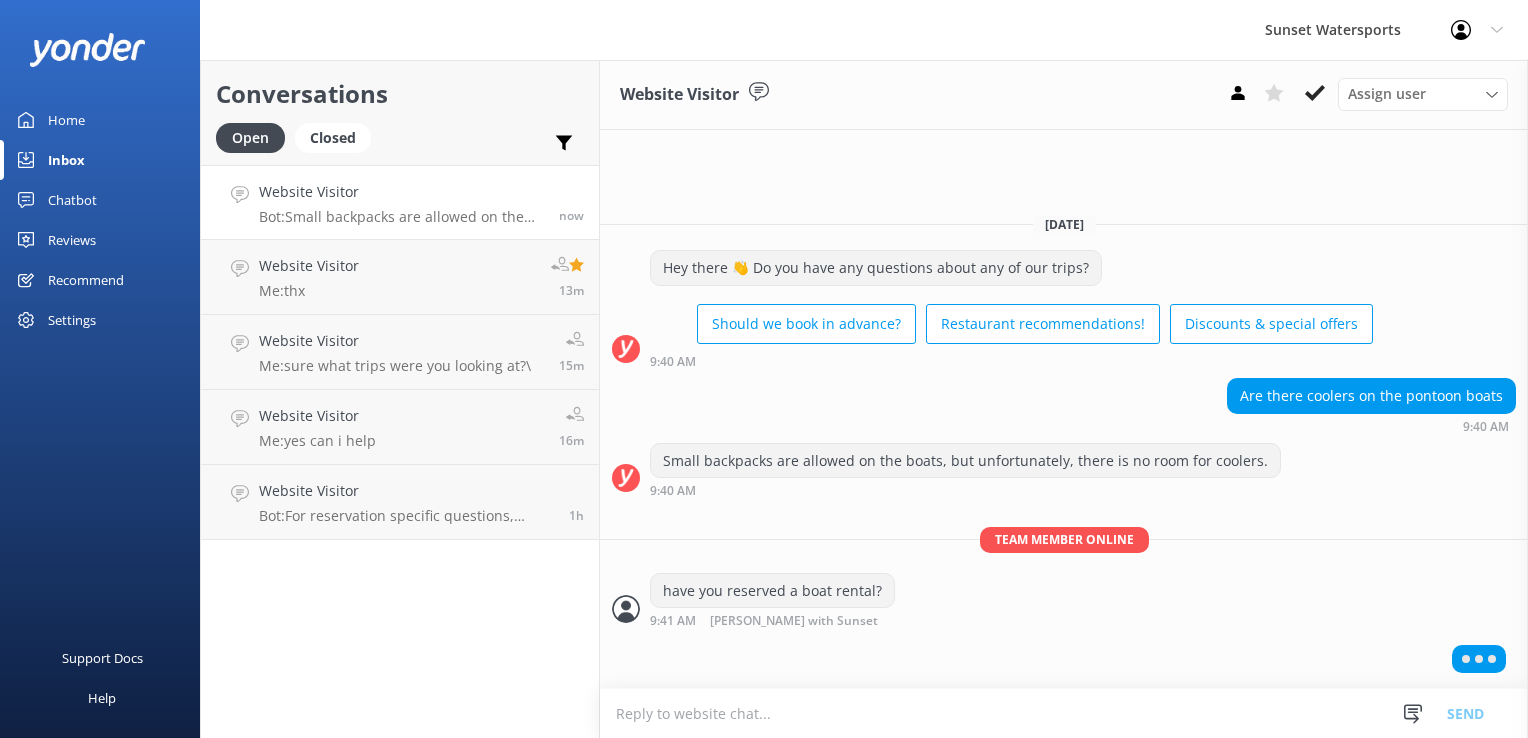 click at bounding box center (1064, 713) 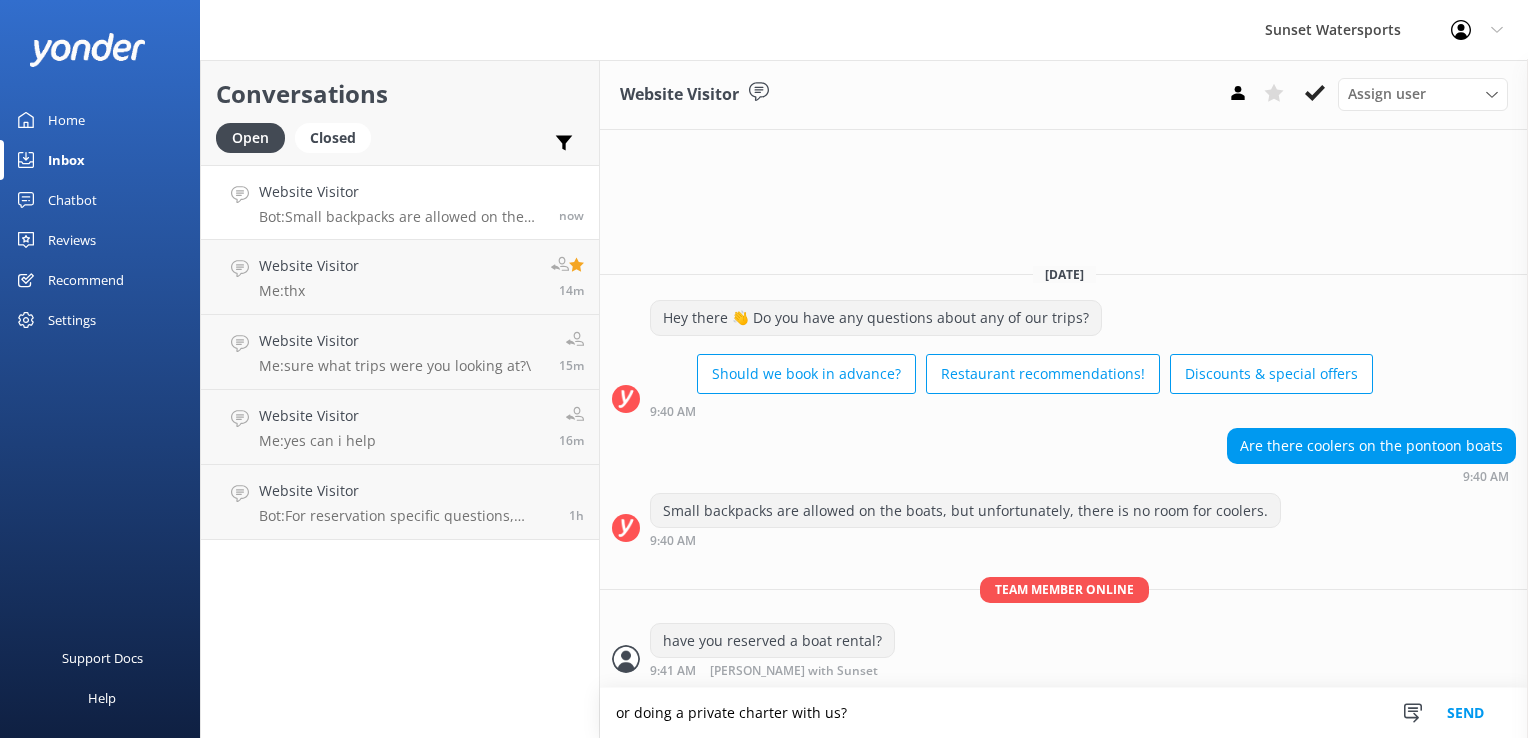 type on "or doing a private charter with us?" 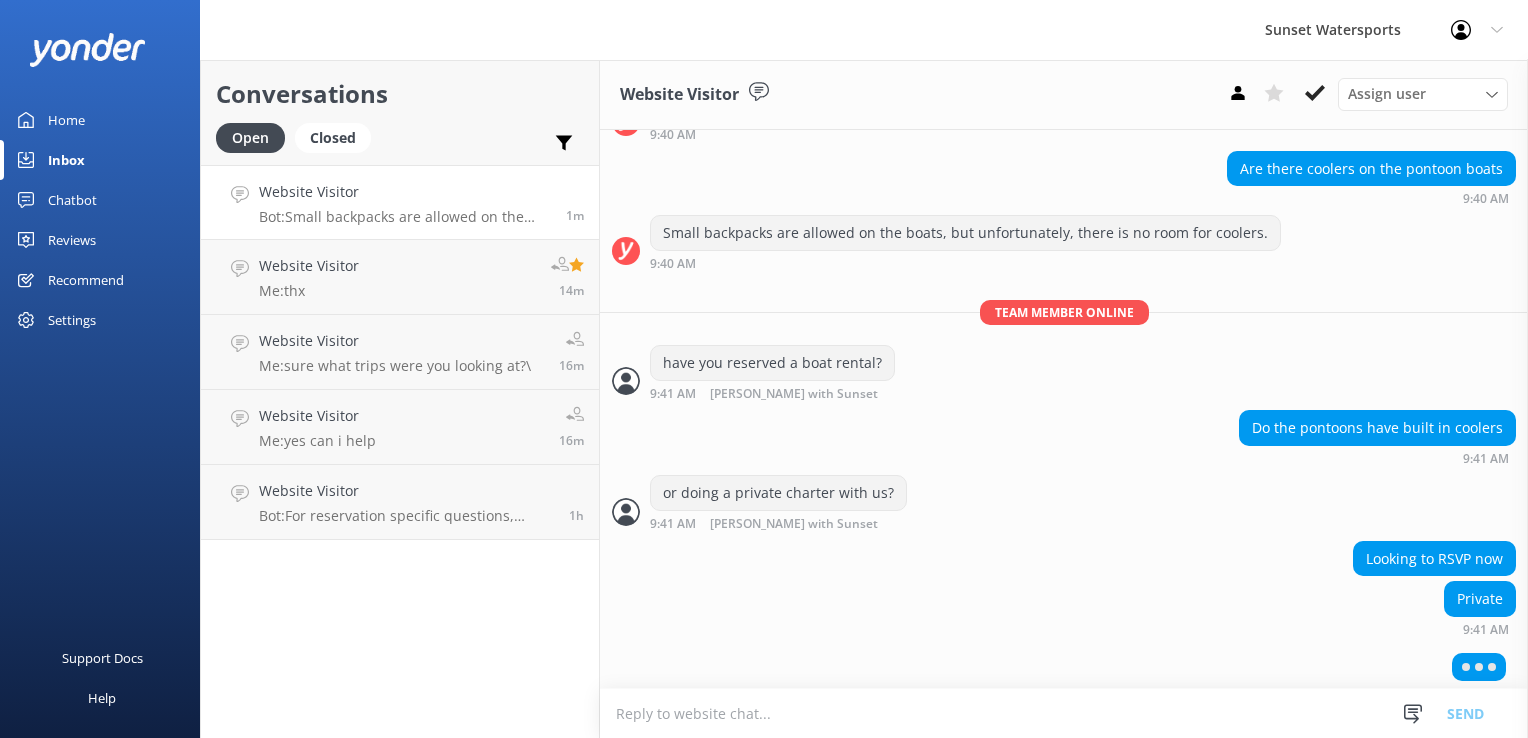 scroll, scrollTop: 160, scrollLeft: 0, axis: vertical 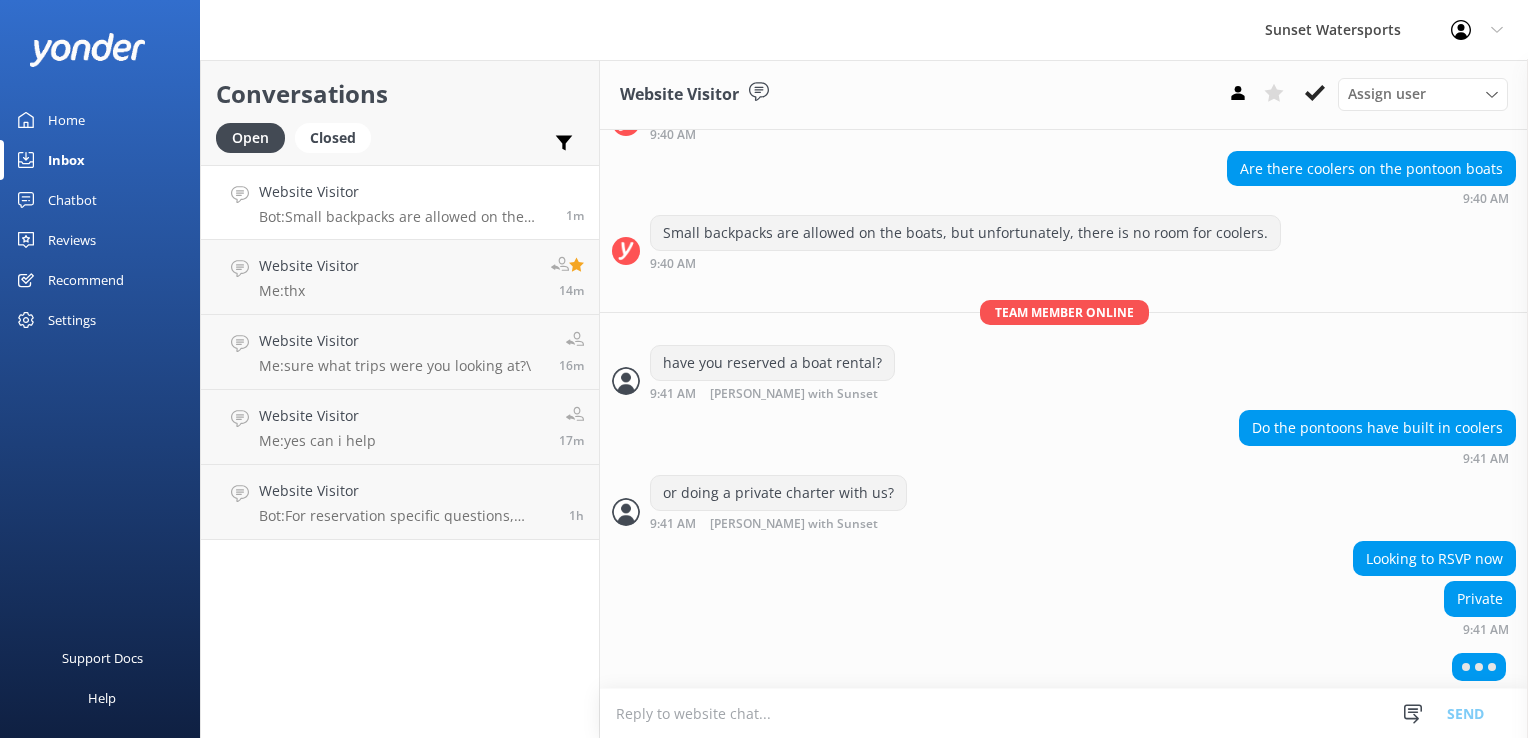 click at bounding box center [1064, 713] 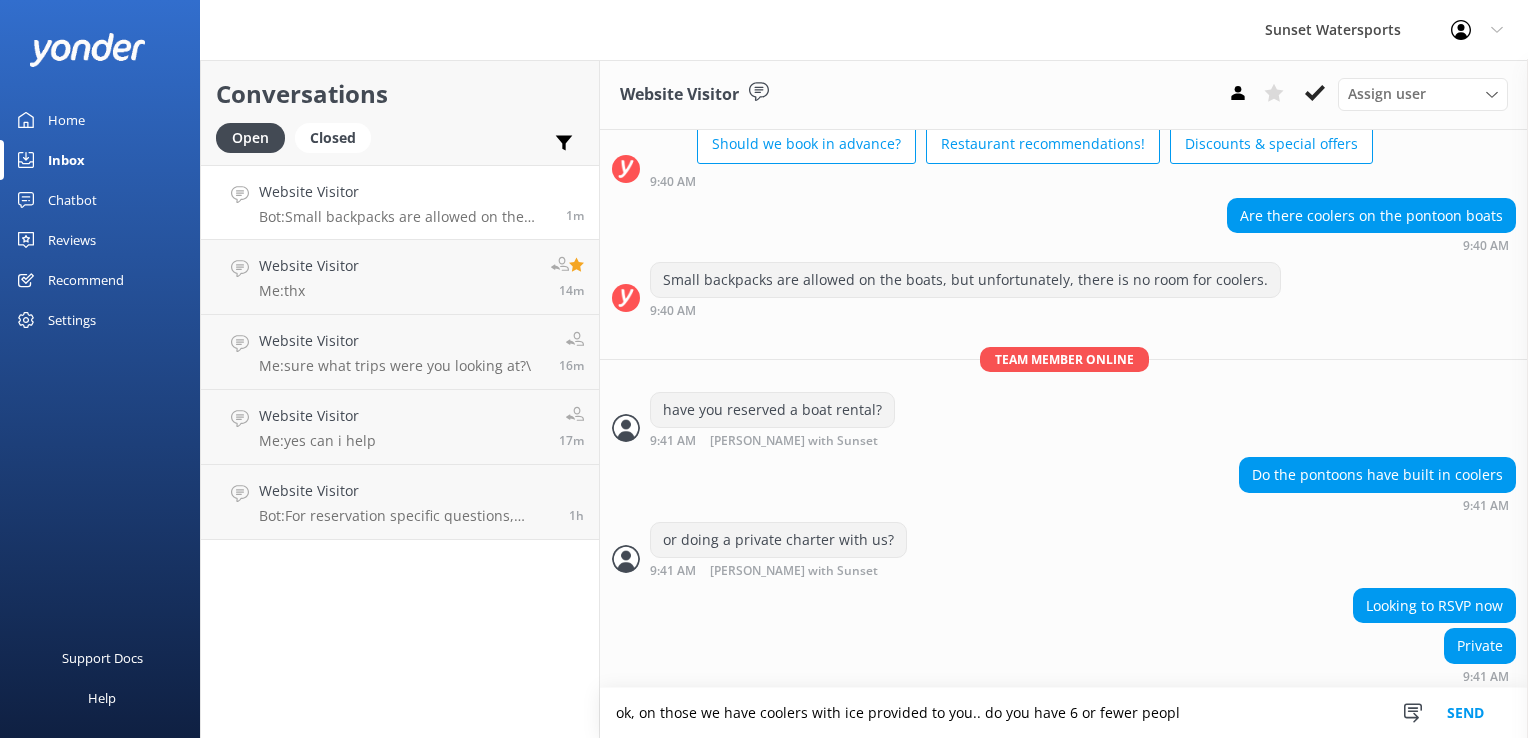scroll, scrollTop: 177, scrollLeft: 0, axis: vertical 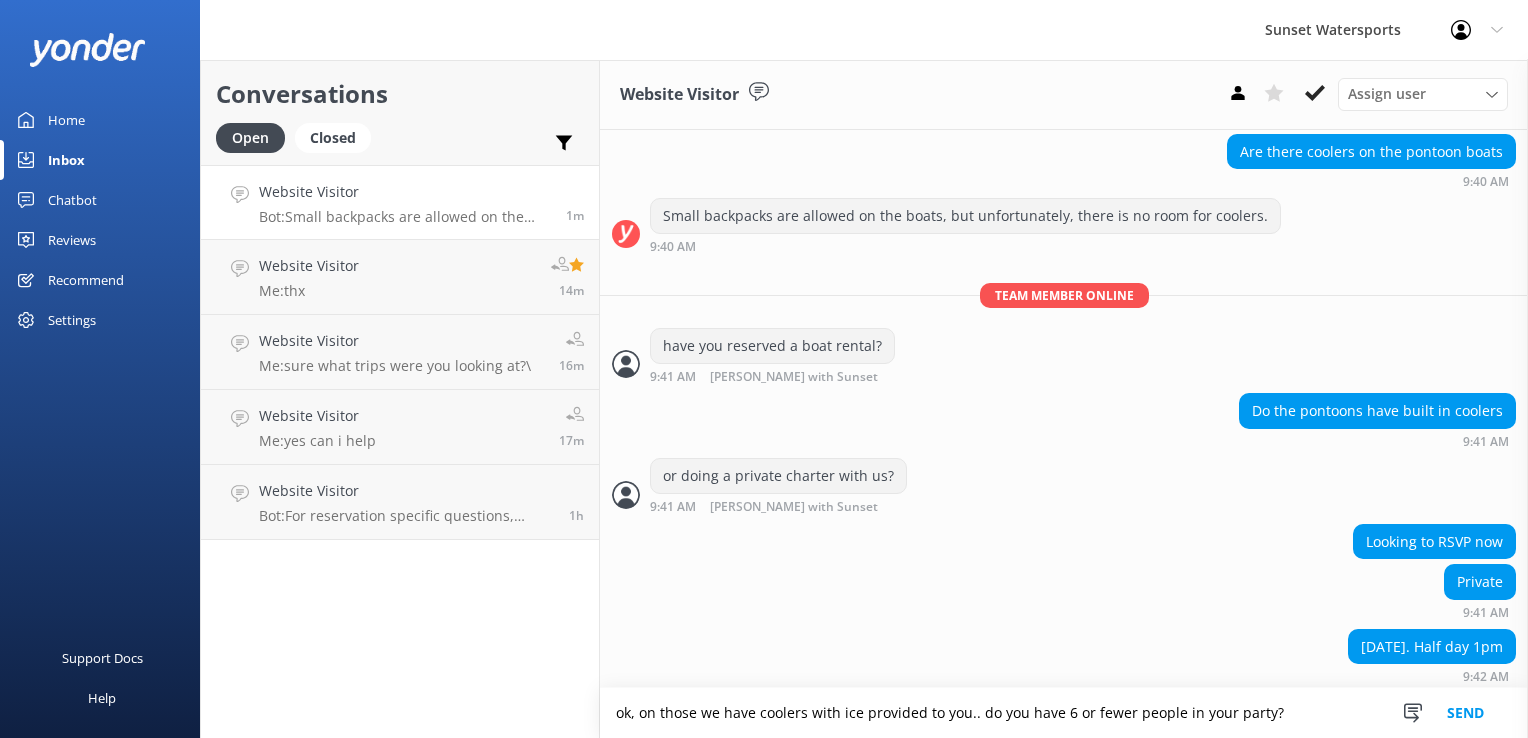 type on "ok, on those we have coolers with ice provided to you.. do you have 6 or fewer people in your party?" 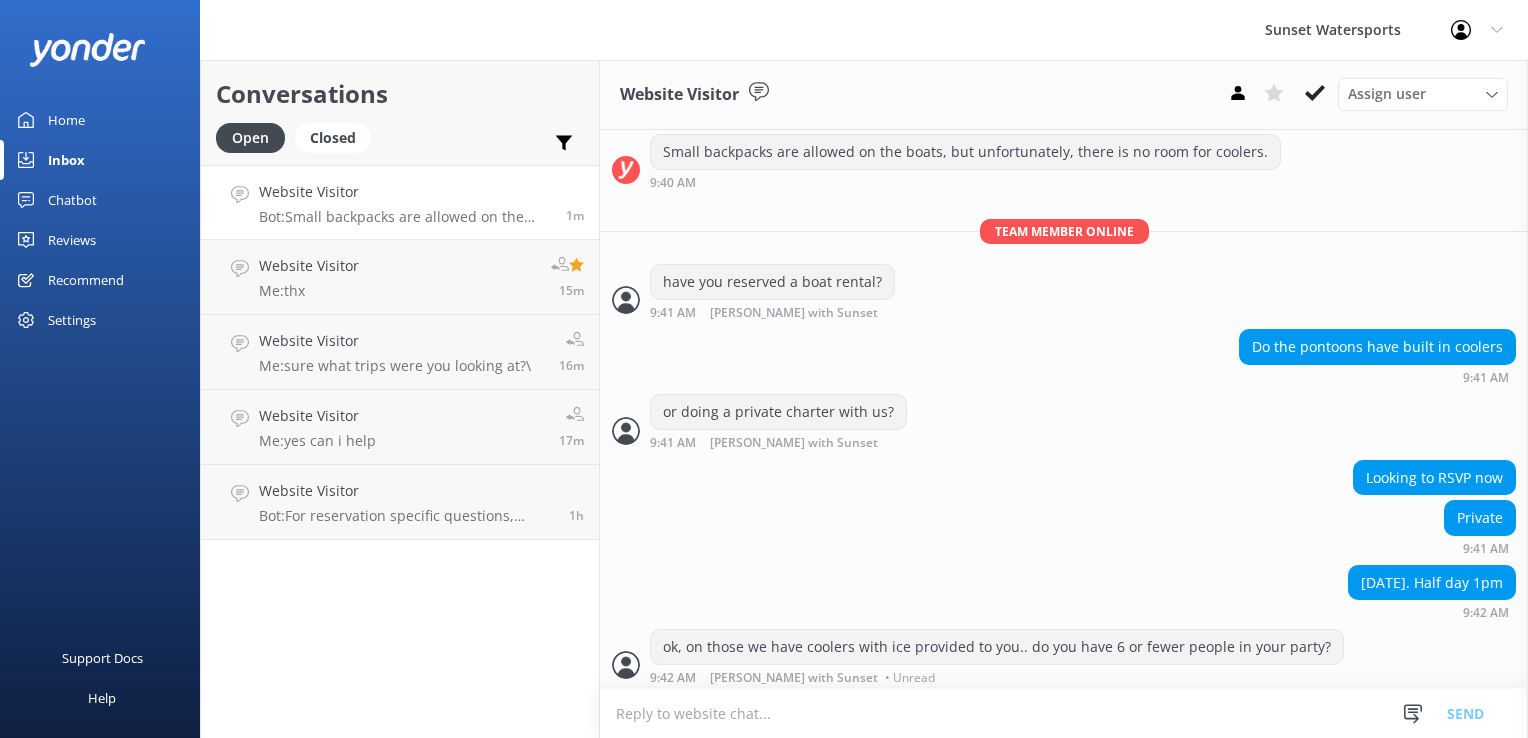 scroll, scrollTop: 242, scrollLeft: 0, axis: vertical 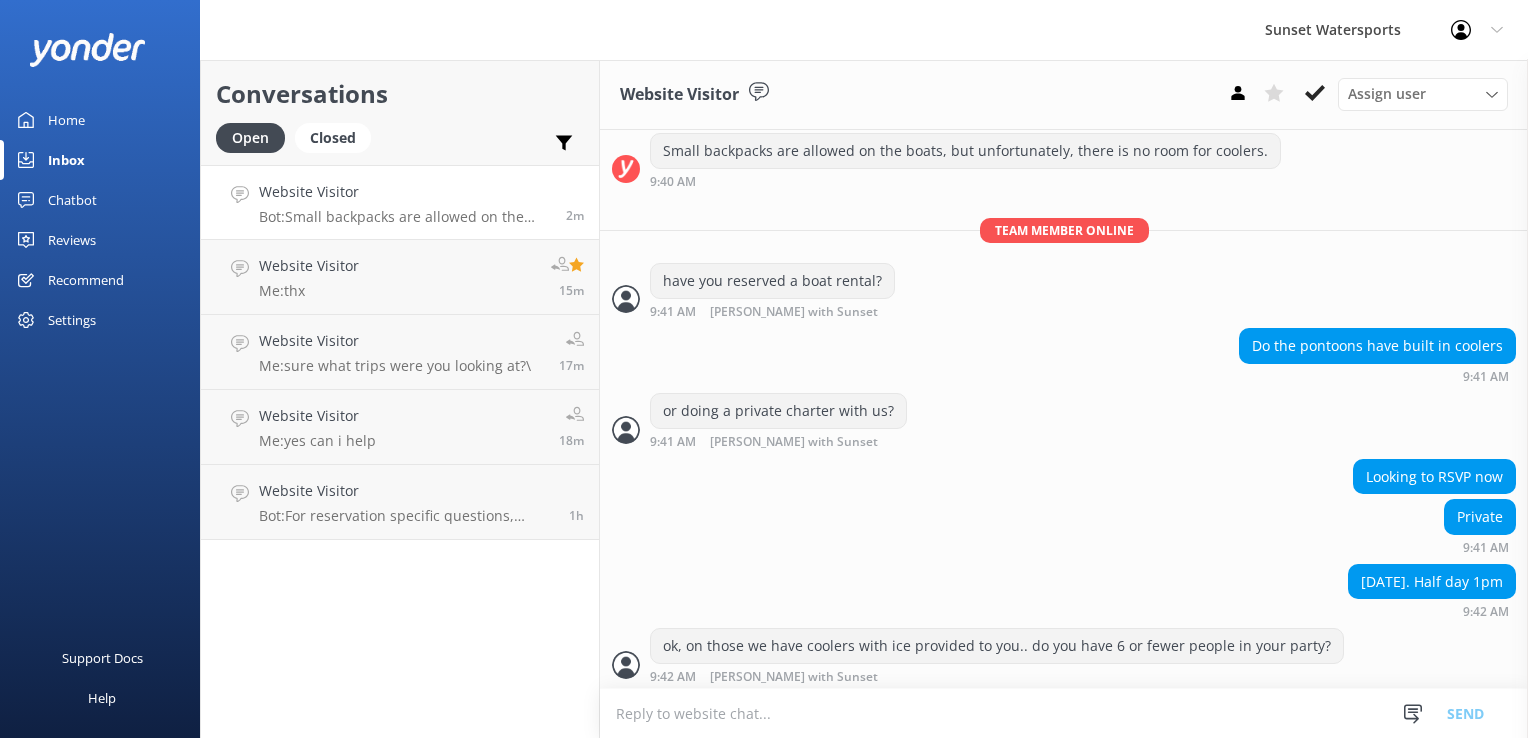 click at bounding box center [1064, 713] 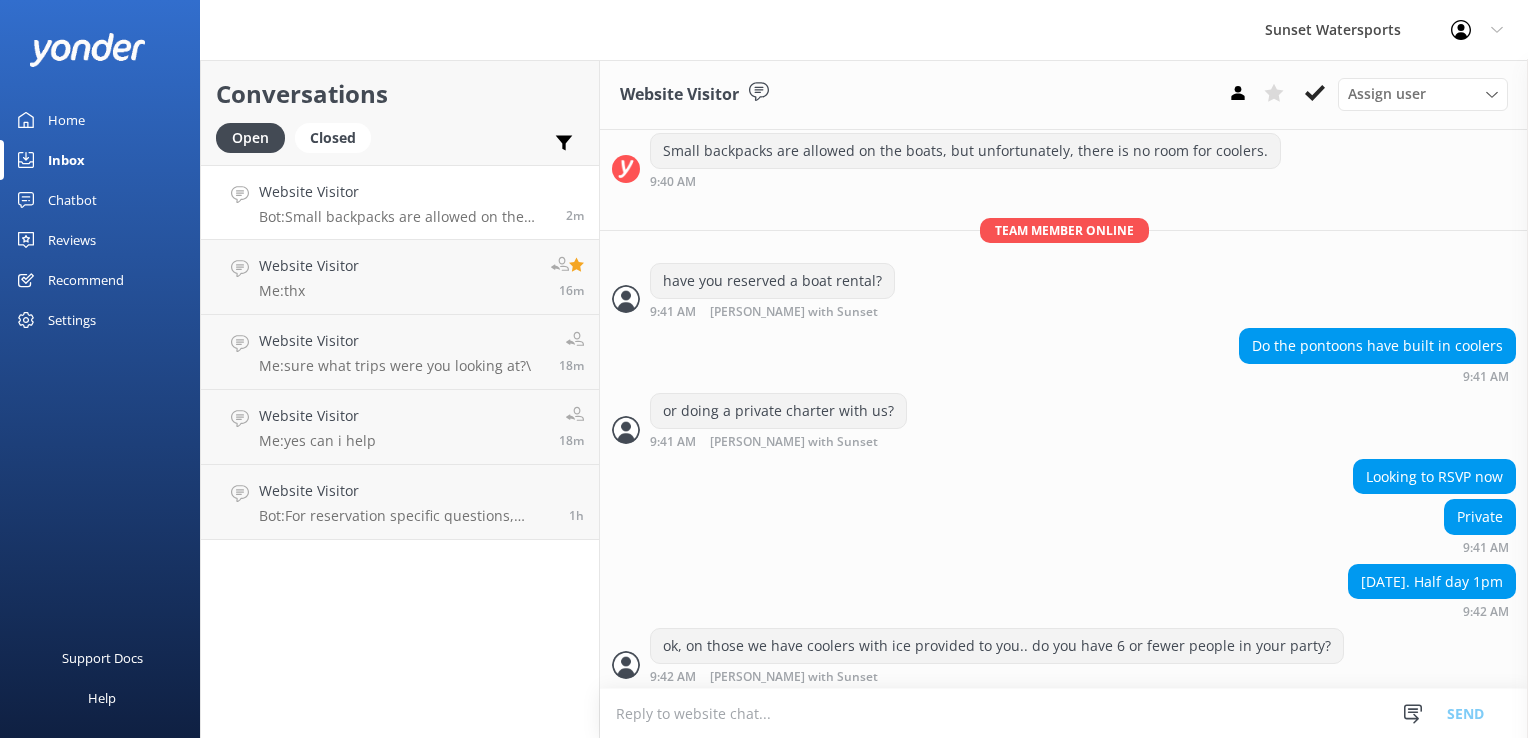 click at bounding box center [1064, 713] 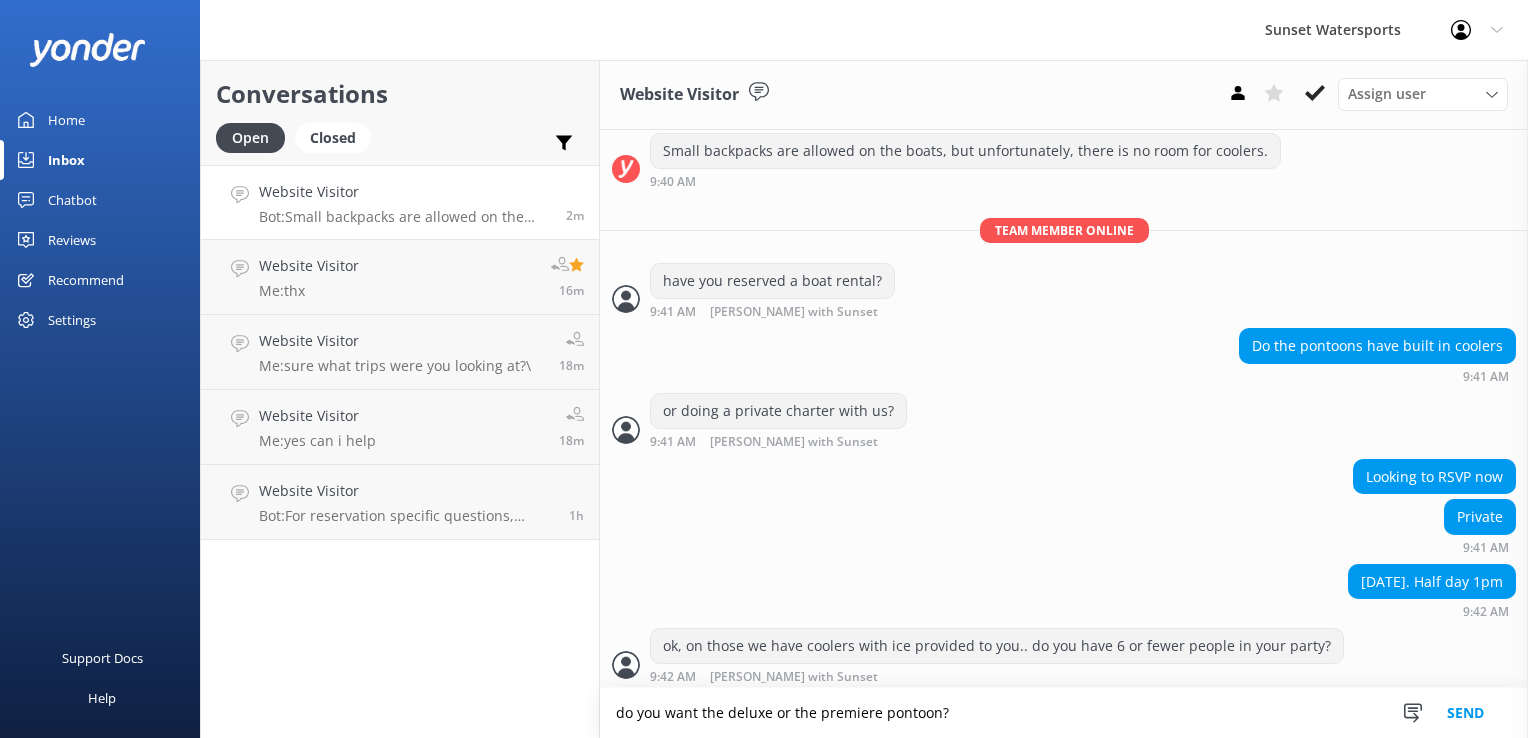 type on "do you want the deluxe or the premiere pontoon?" 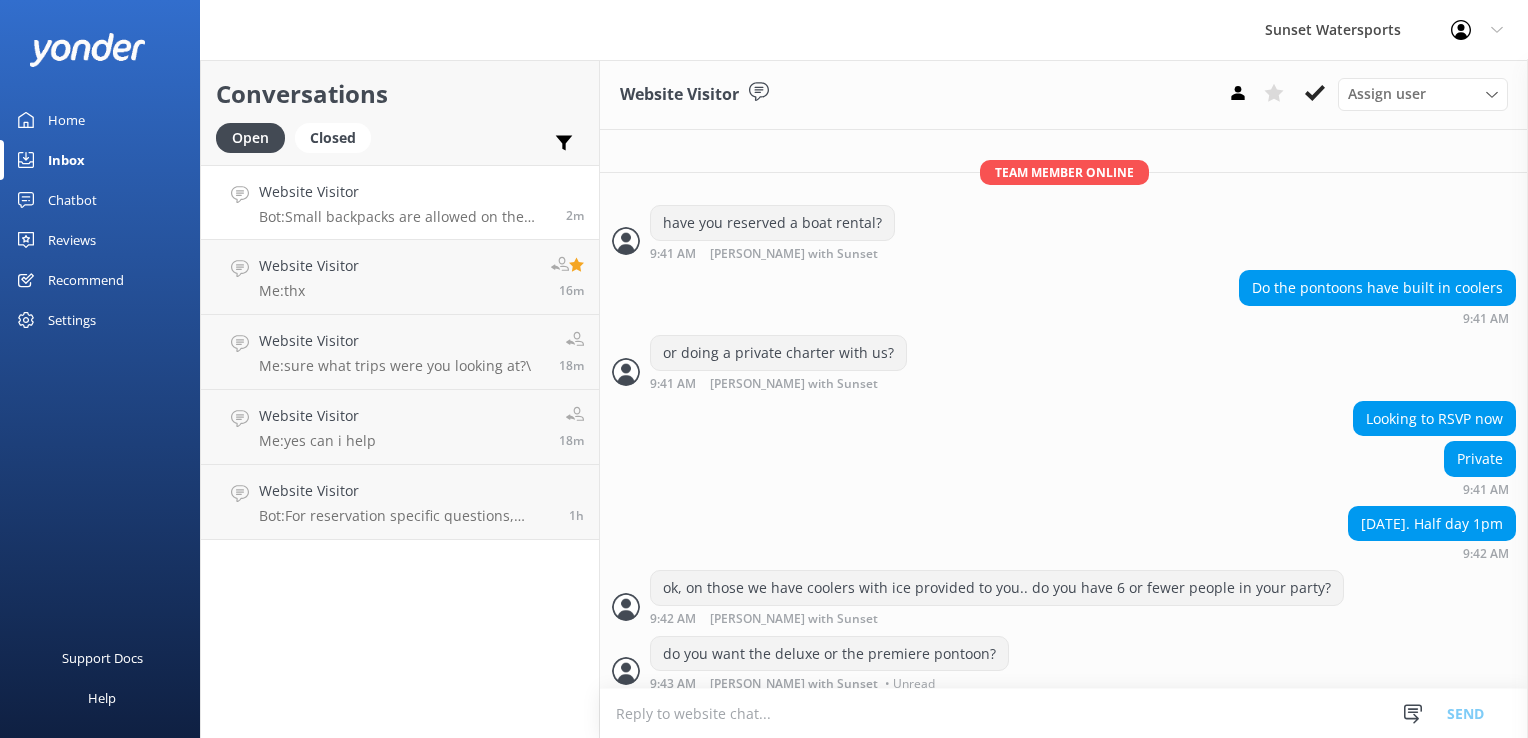 scroll, scrollTop: 307, scrollLeft: 0, axis: vertical 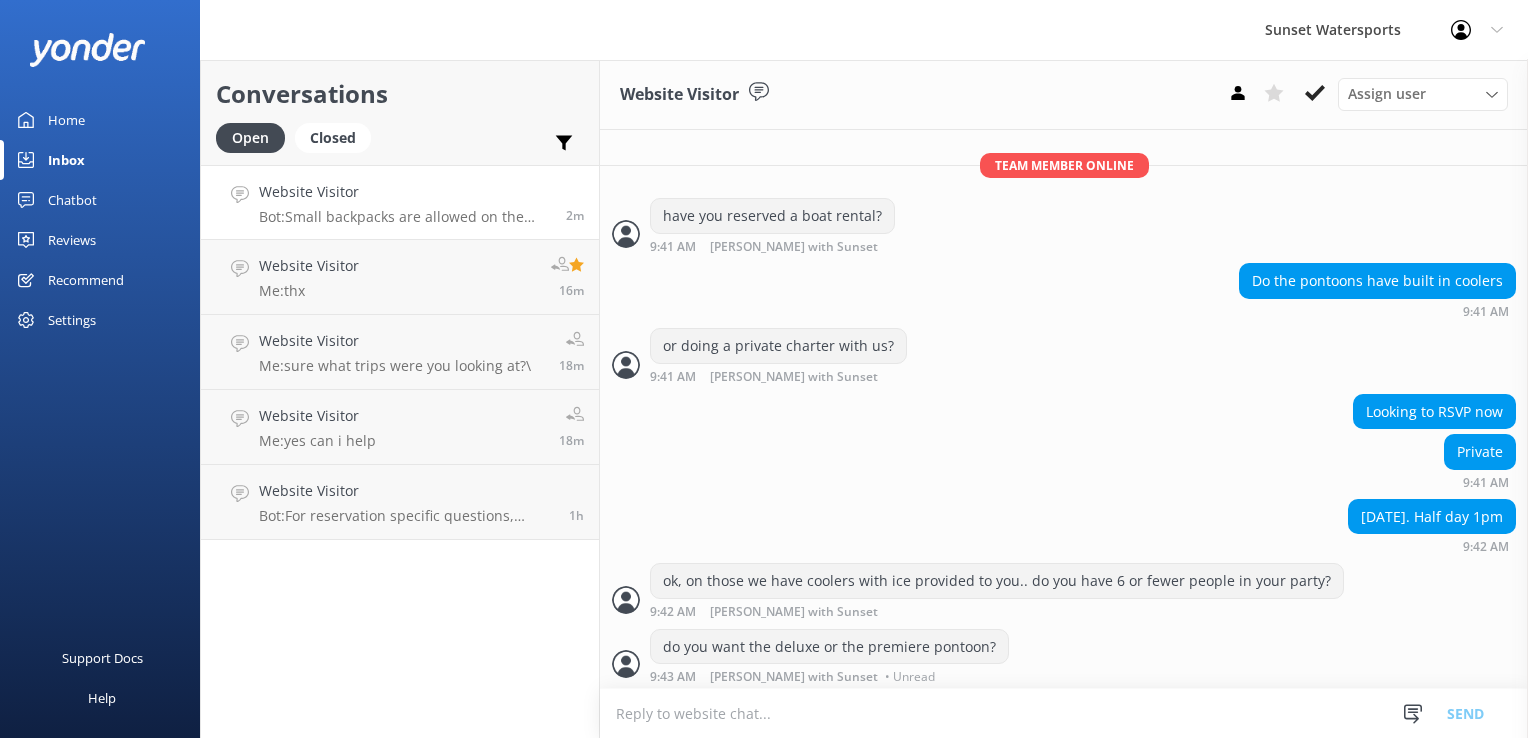 click at bounding box center [1064, 713] 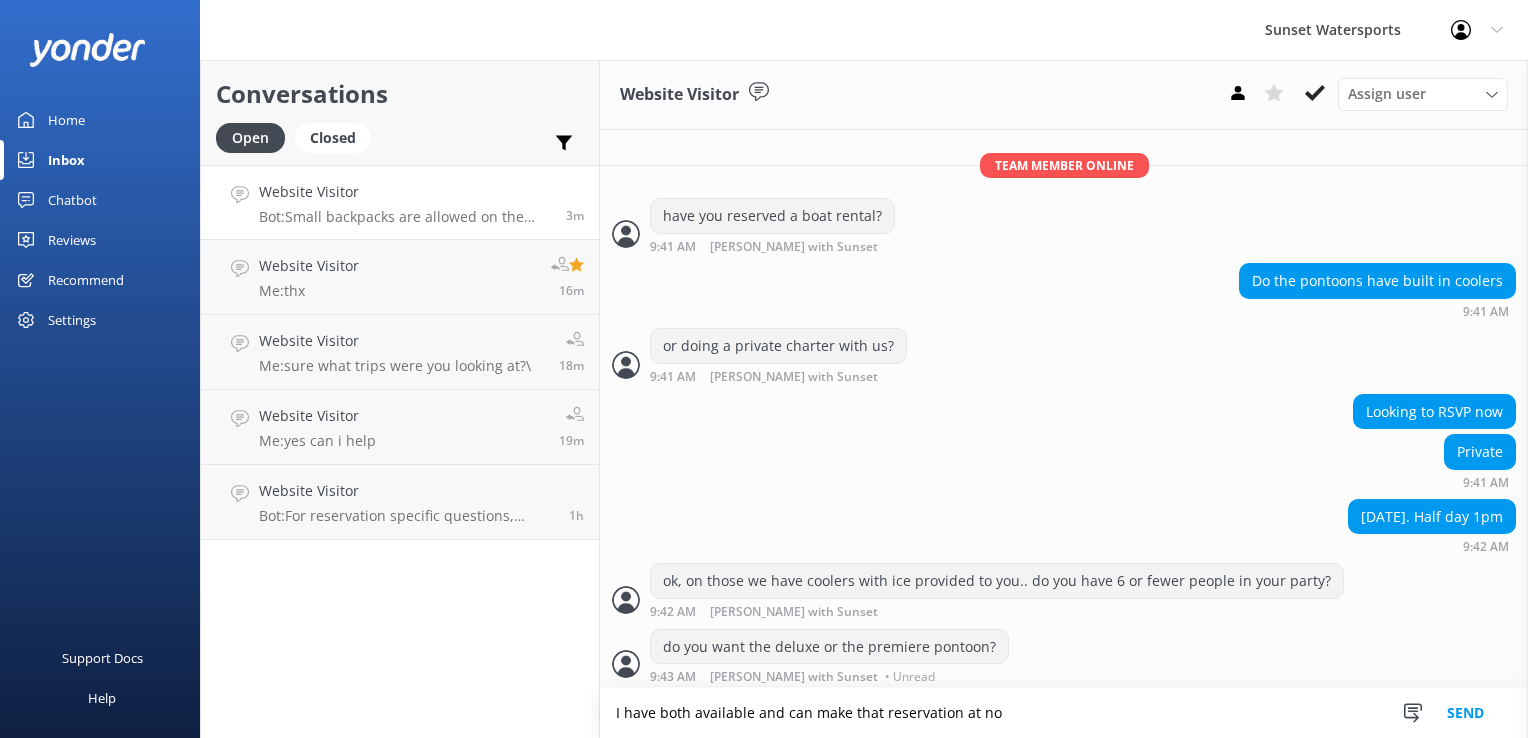 scroll, scrollTop: 354, scrollLeft: 0, axis: vertical 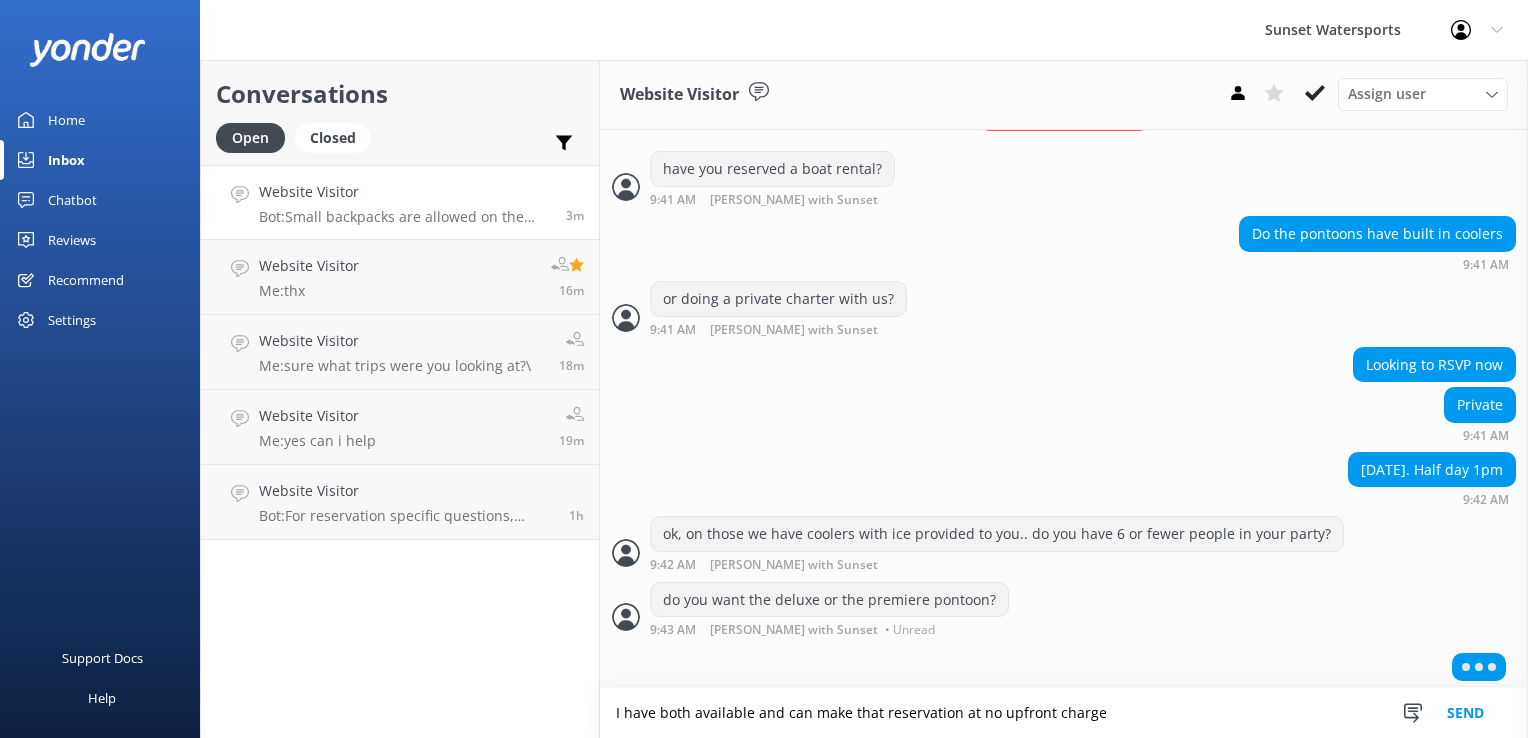 type on "I have both available and can make that reservation at no upfront charge" 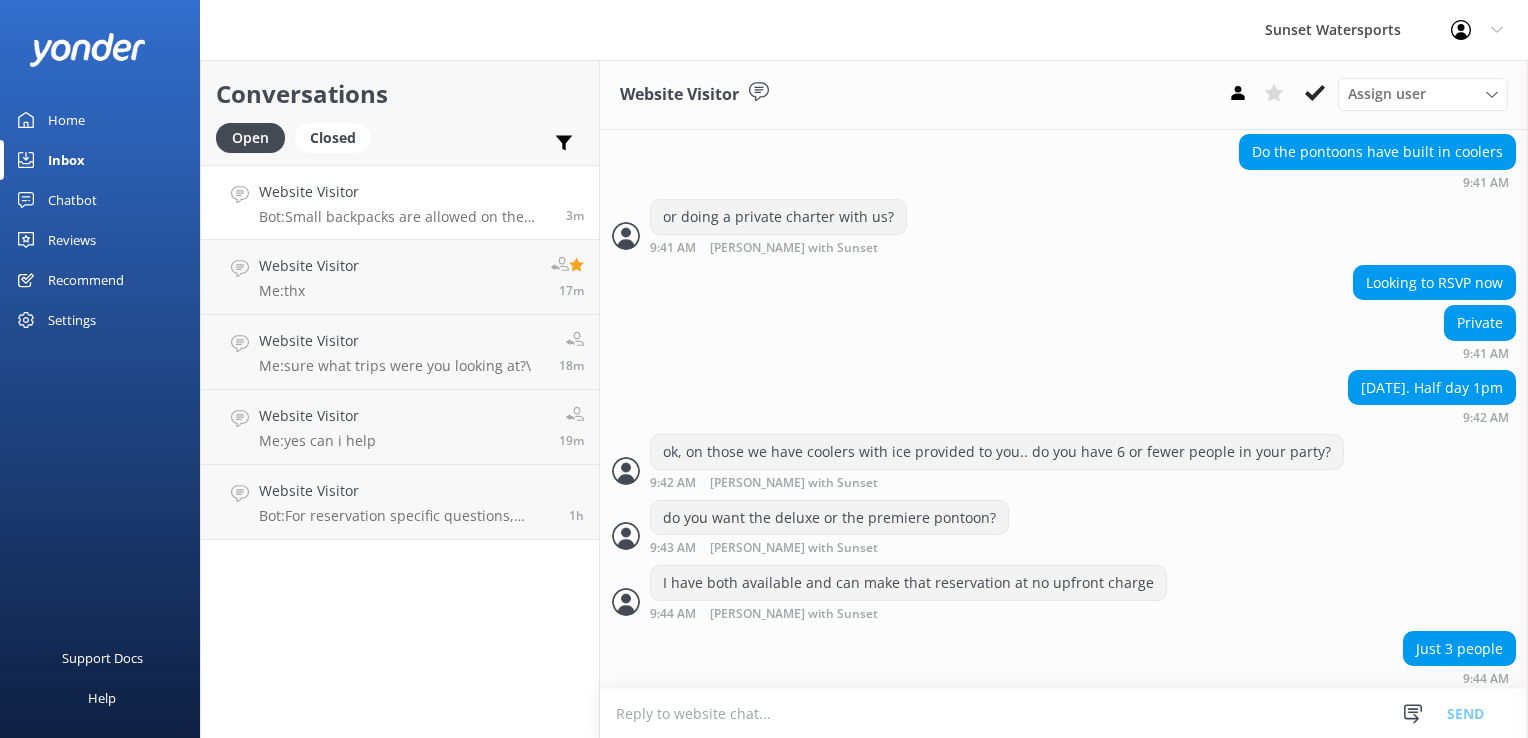 scroll, scrollTop: 484, scrollLeft: 0, axis: vertical 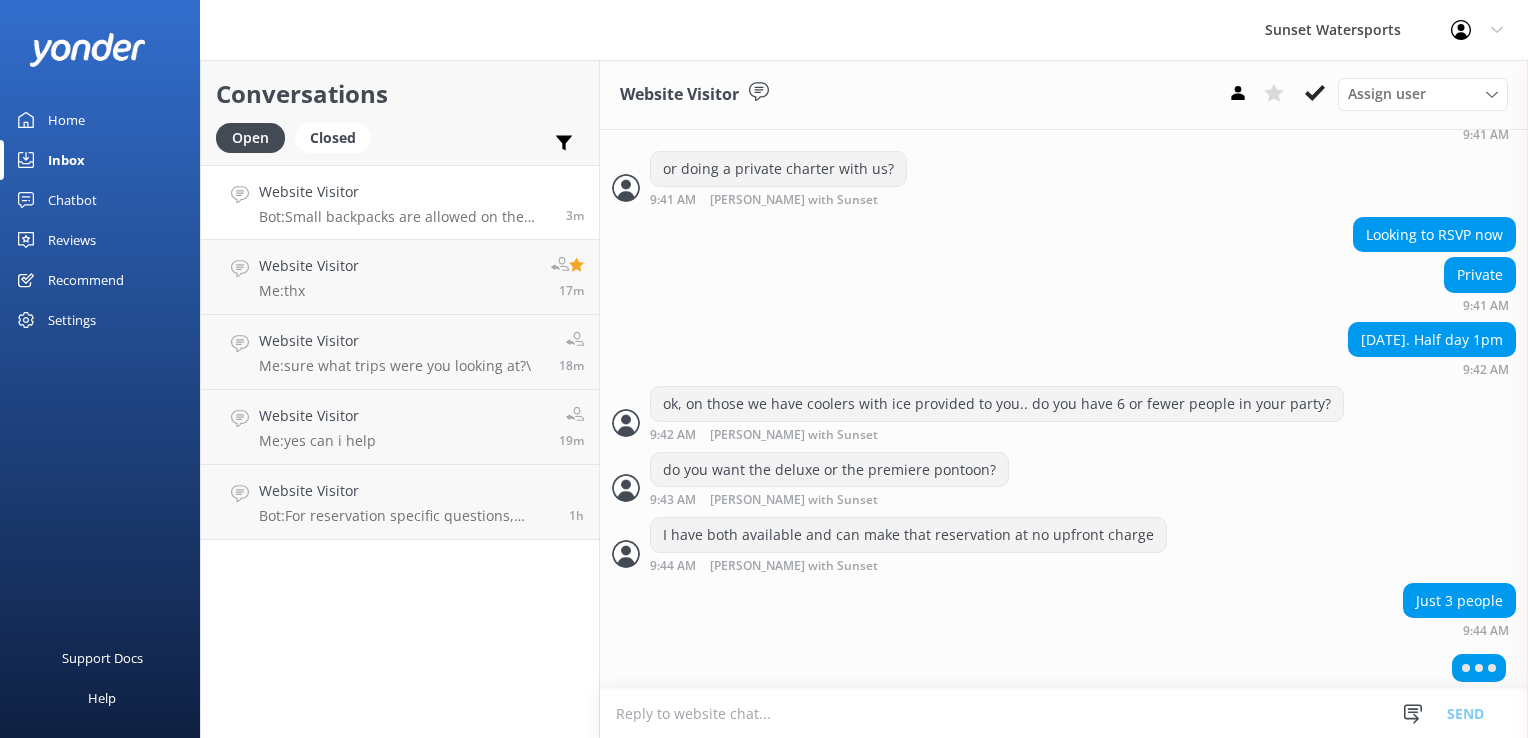 click at bounding box center (1064, 713) 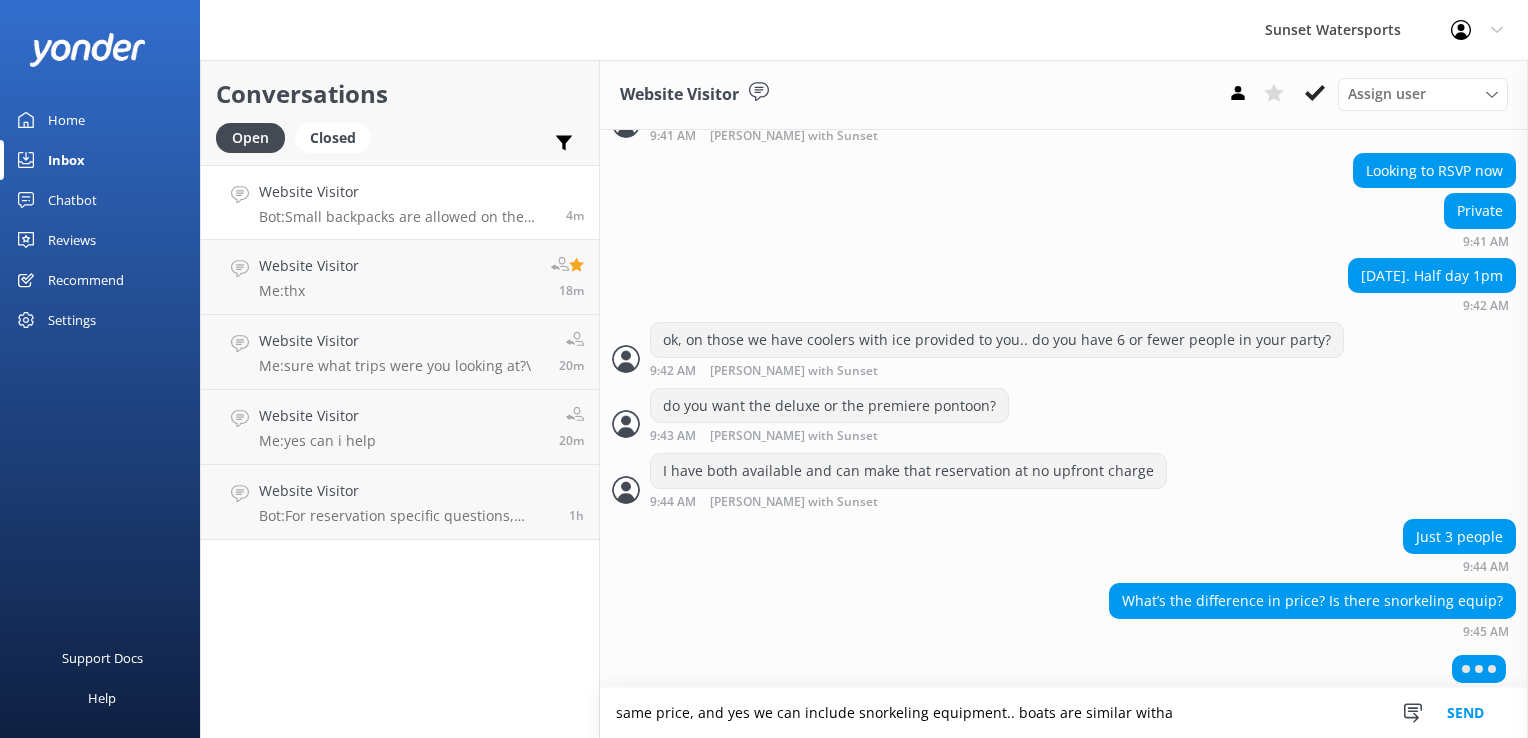 scroll, scrollTop: 548, scrollLeft: 0, axis: vertical 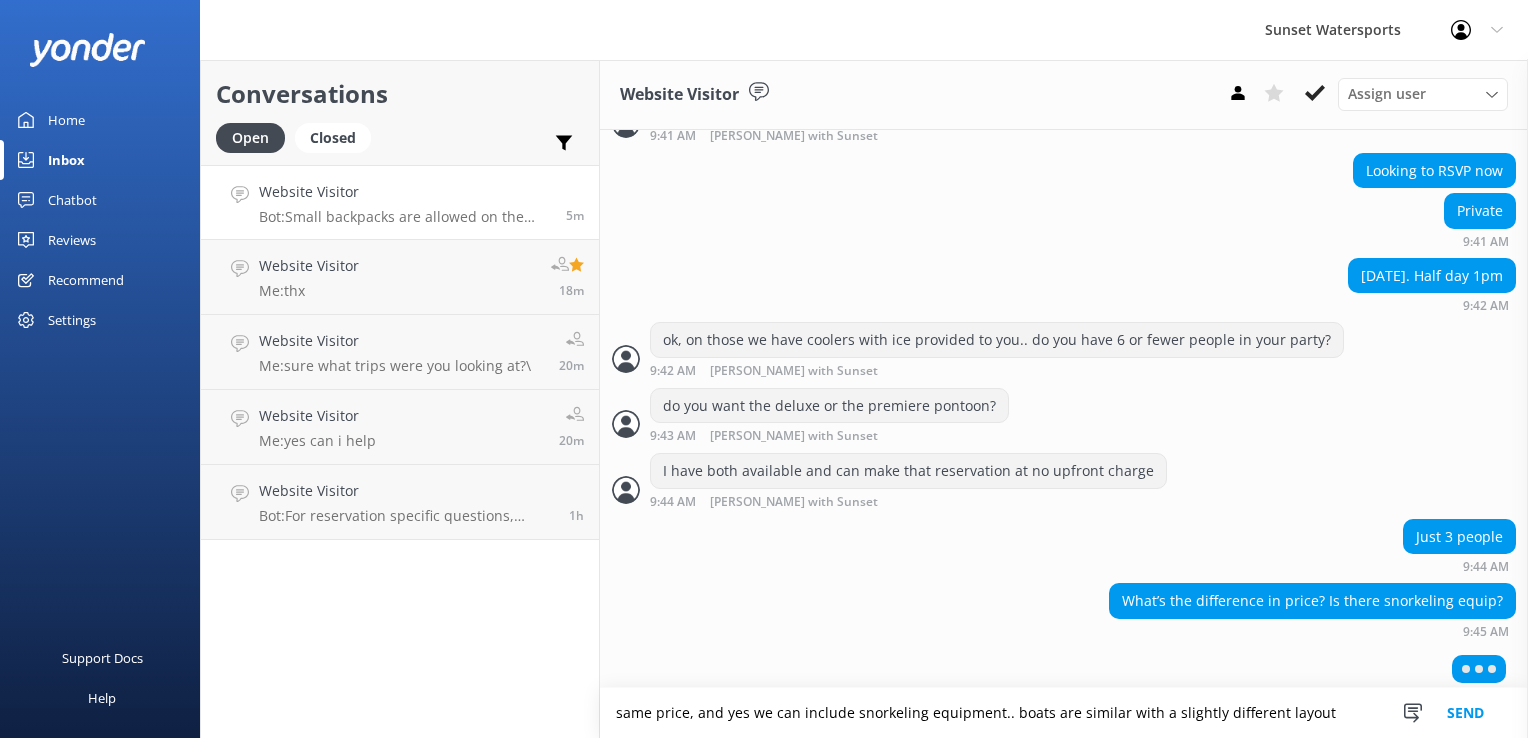 type on "same price, and yes we can include snorkeling equipment.. boats are similar with a slightly different layout" 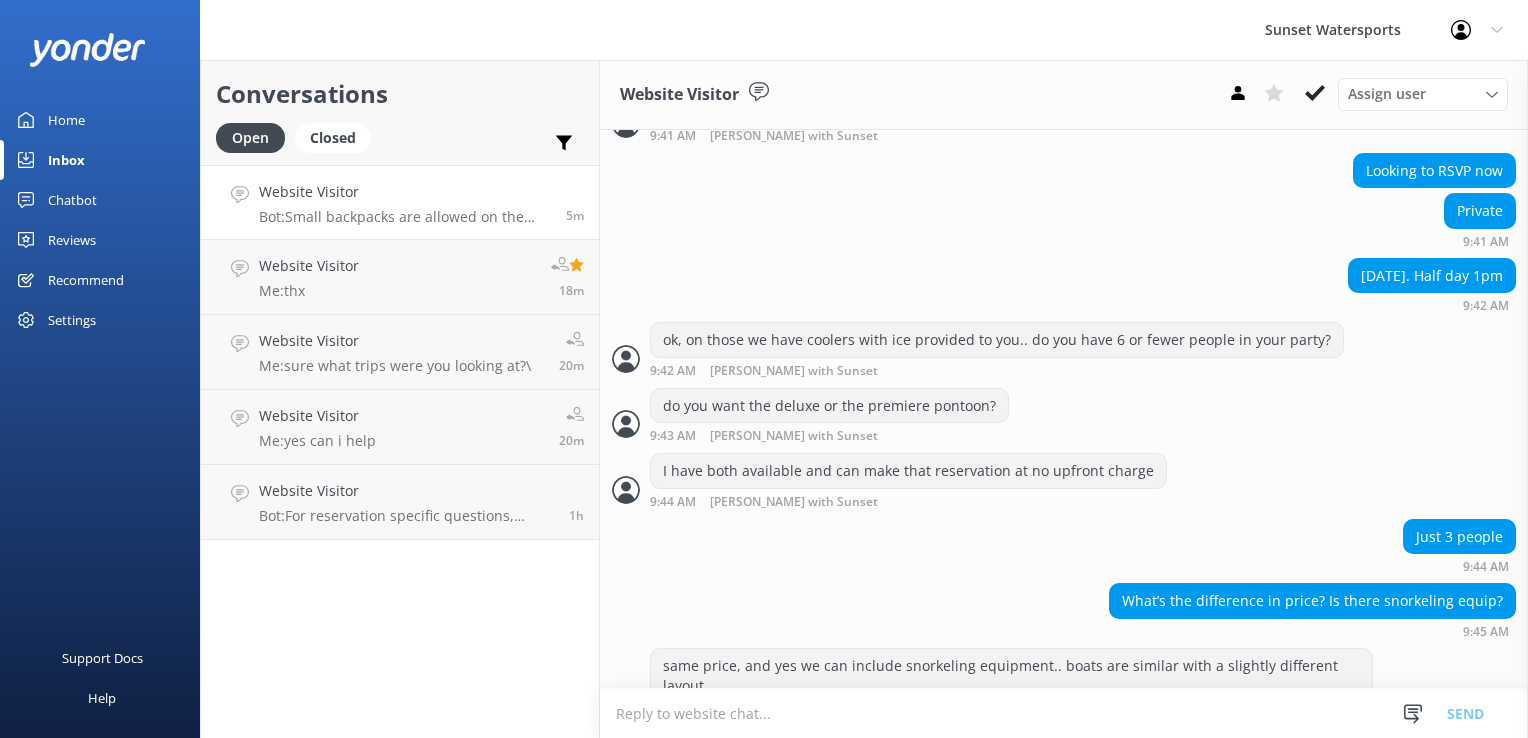 scroll, scrollTop: 633, scrollLeft: 0, axis: vertical 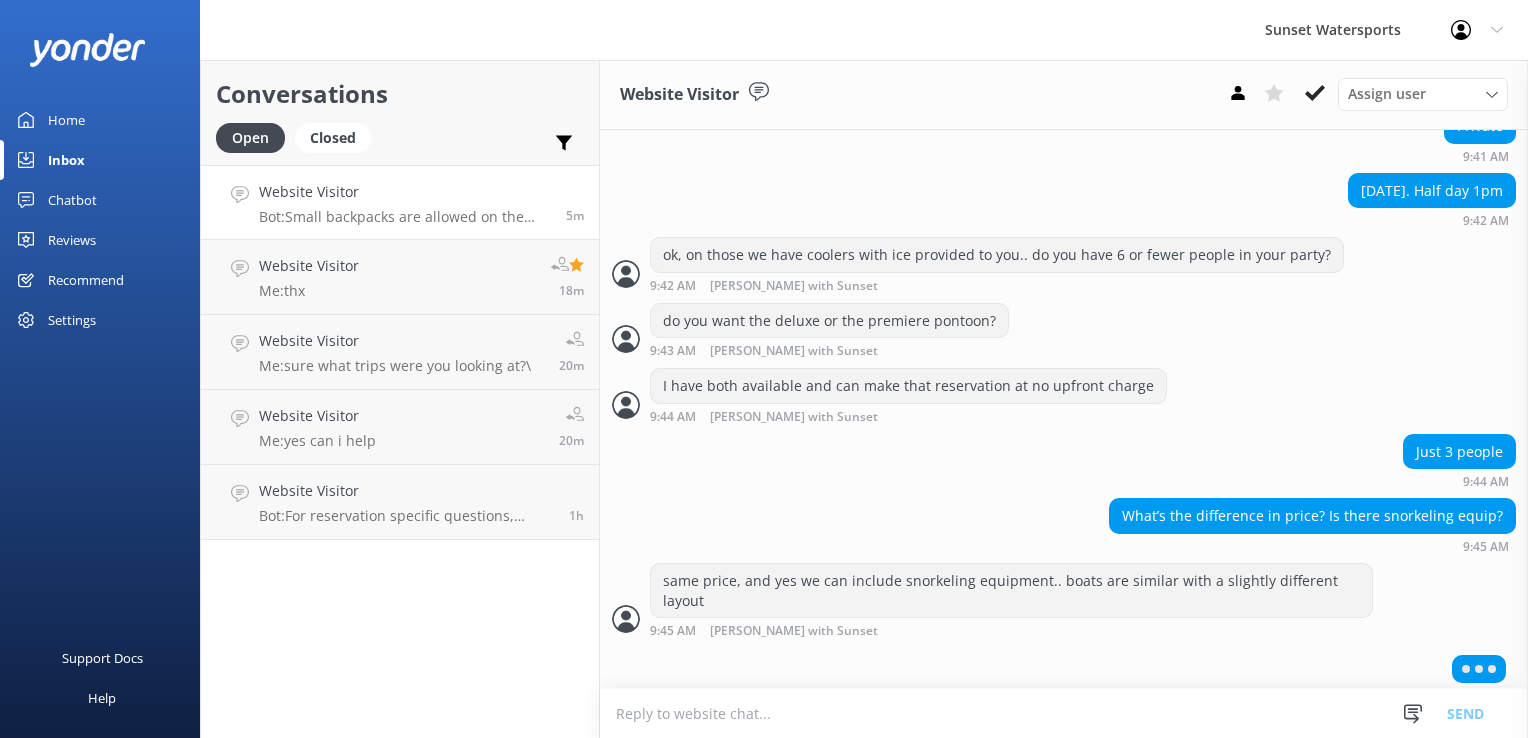 click at bounding box center [1064, 713] 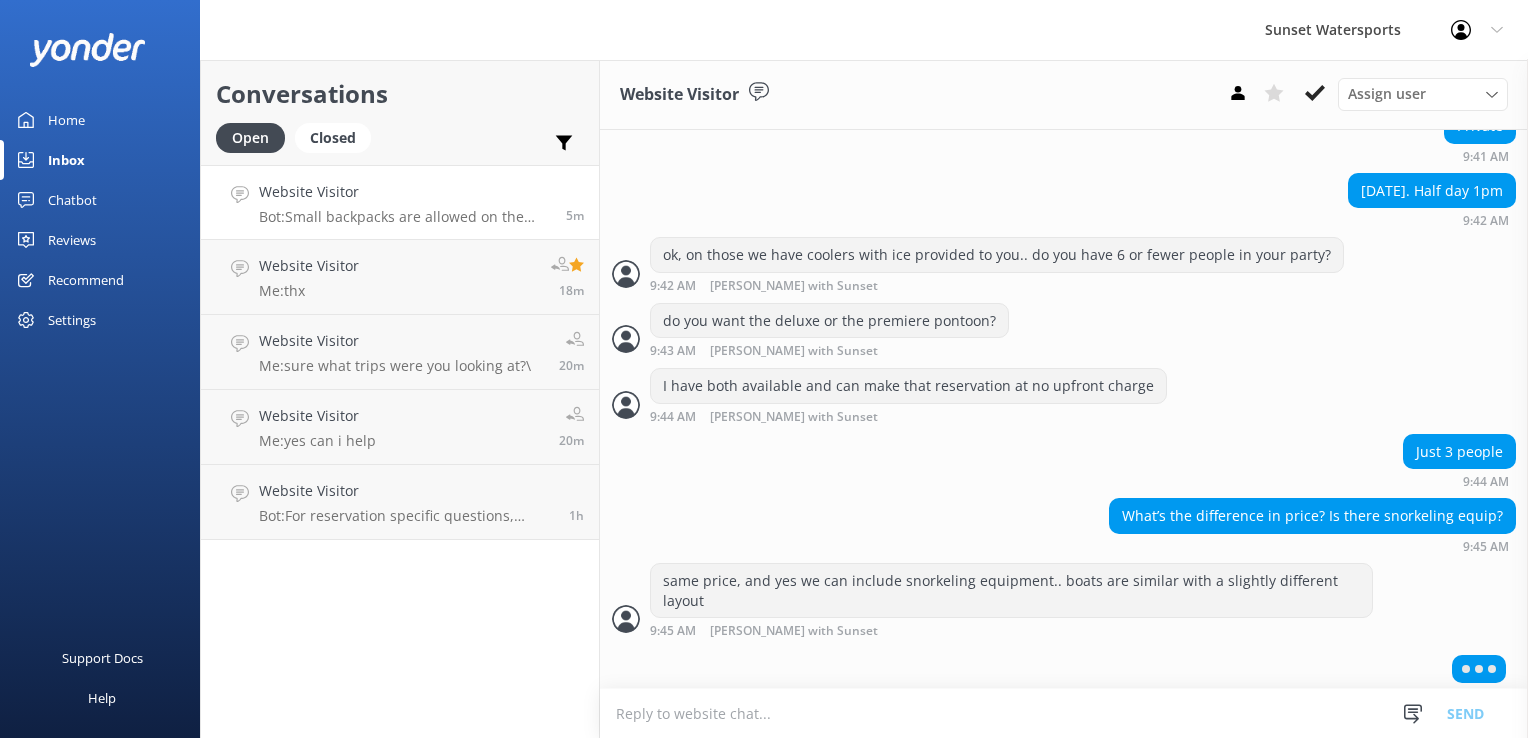type on "o" 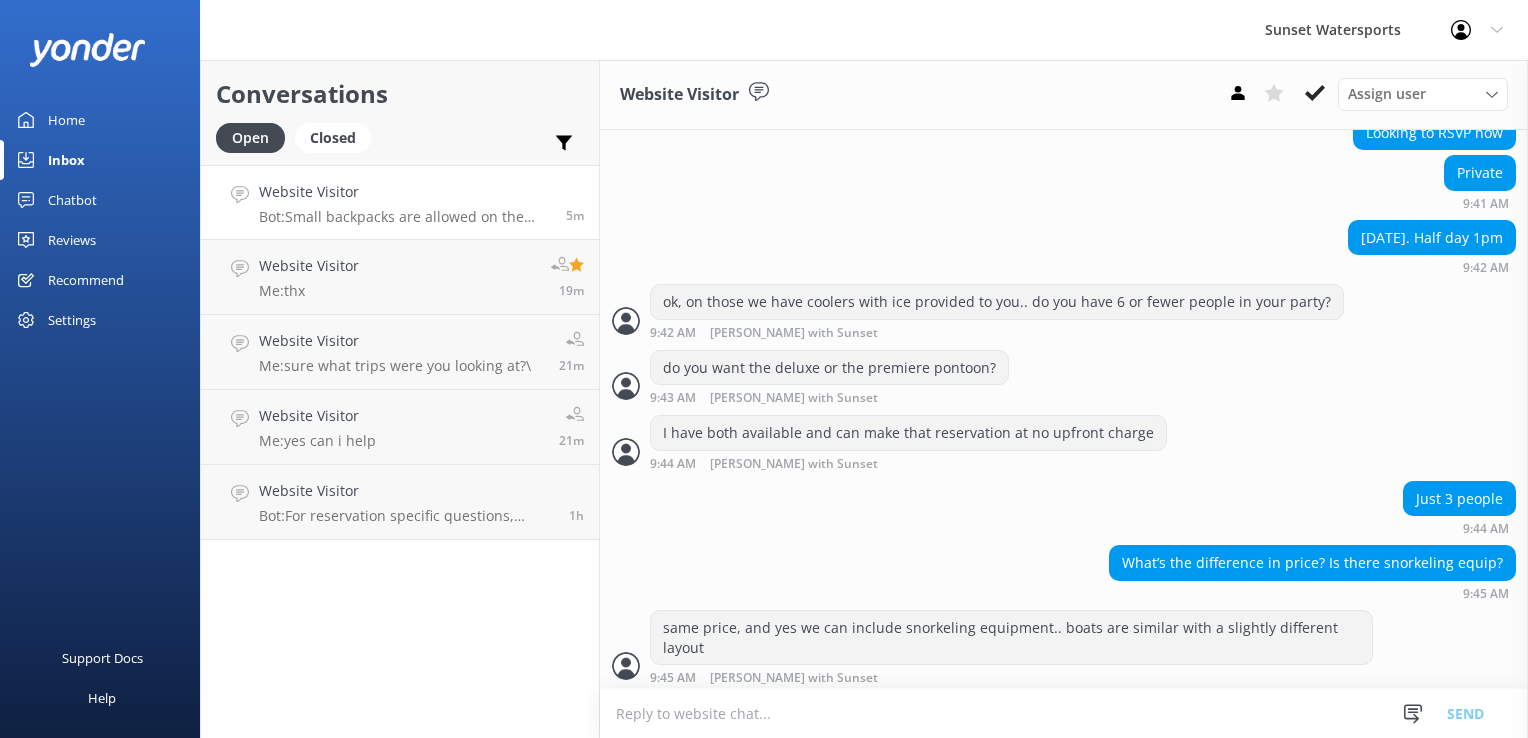 scroll, scrollTop: 650, scrollLeft: 0, axis: vertical 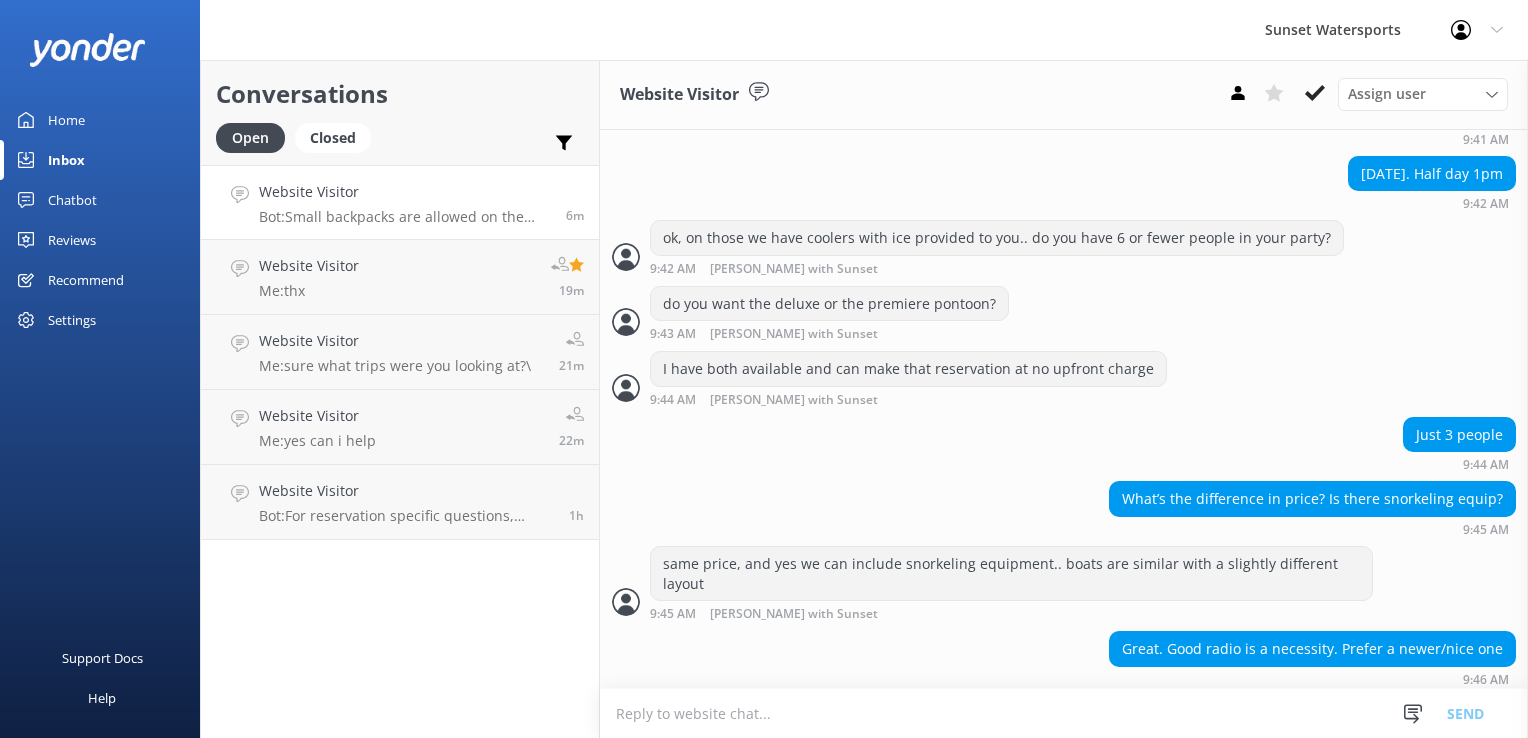 click at bounding box center (1064, 713) 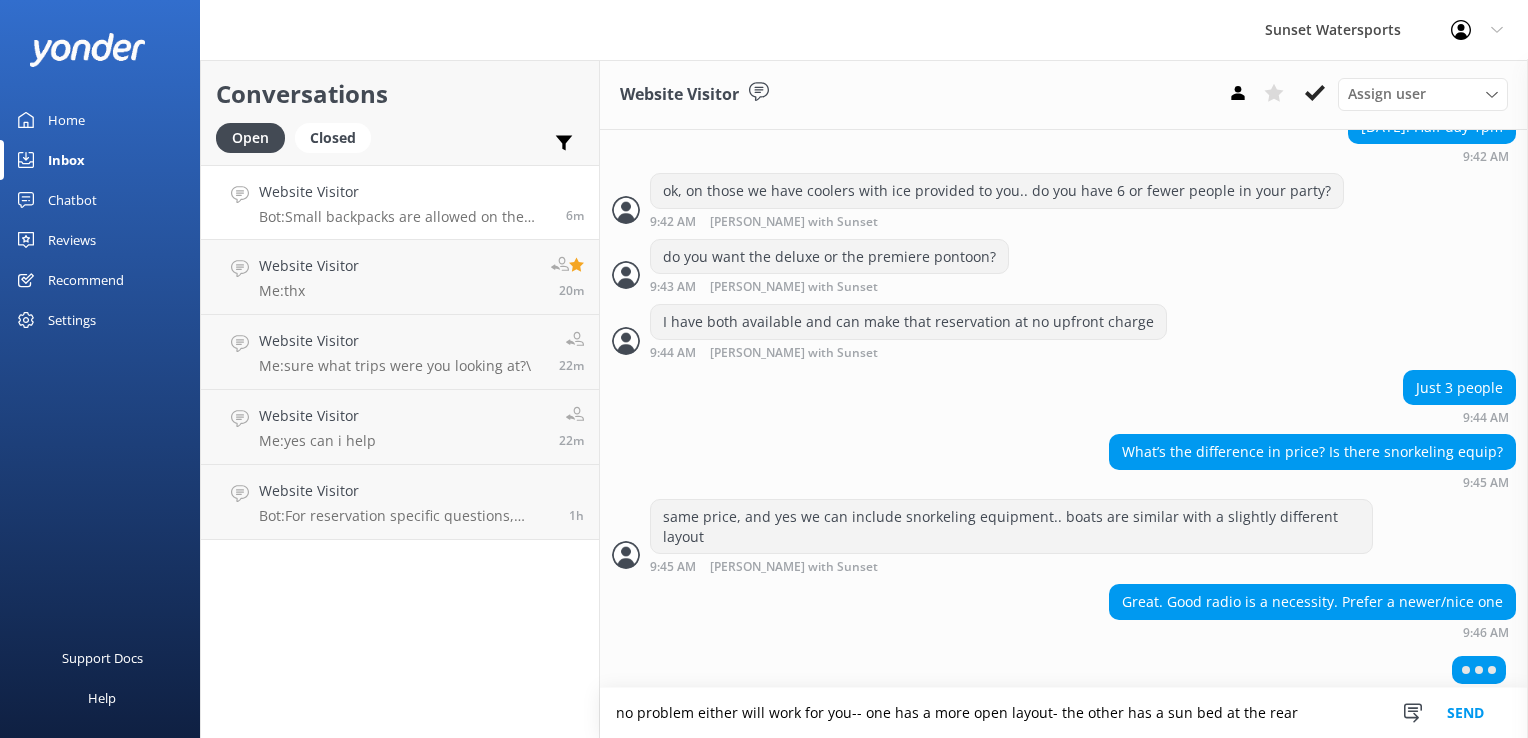 scroll, scrollTop: 650, scrollLeft: 0, axis: vertical 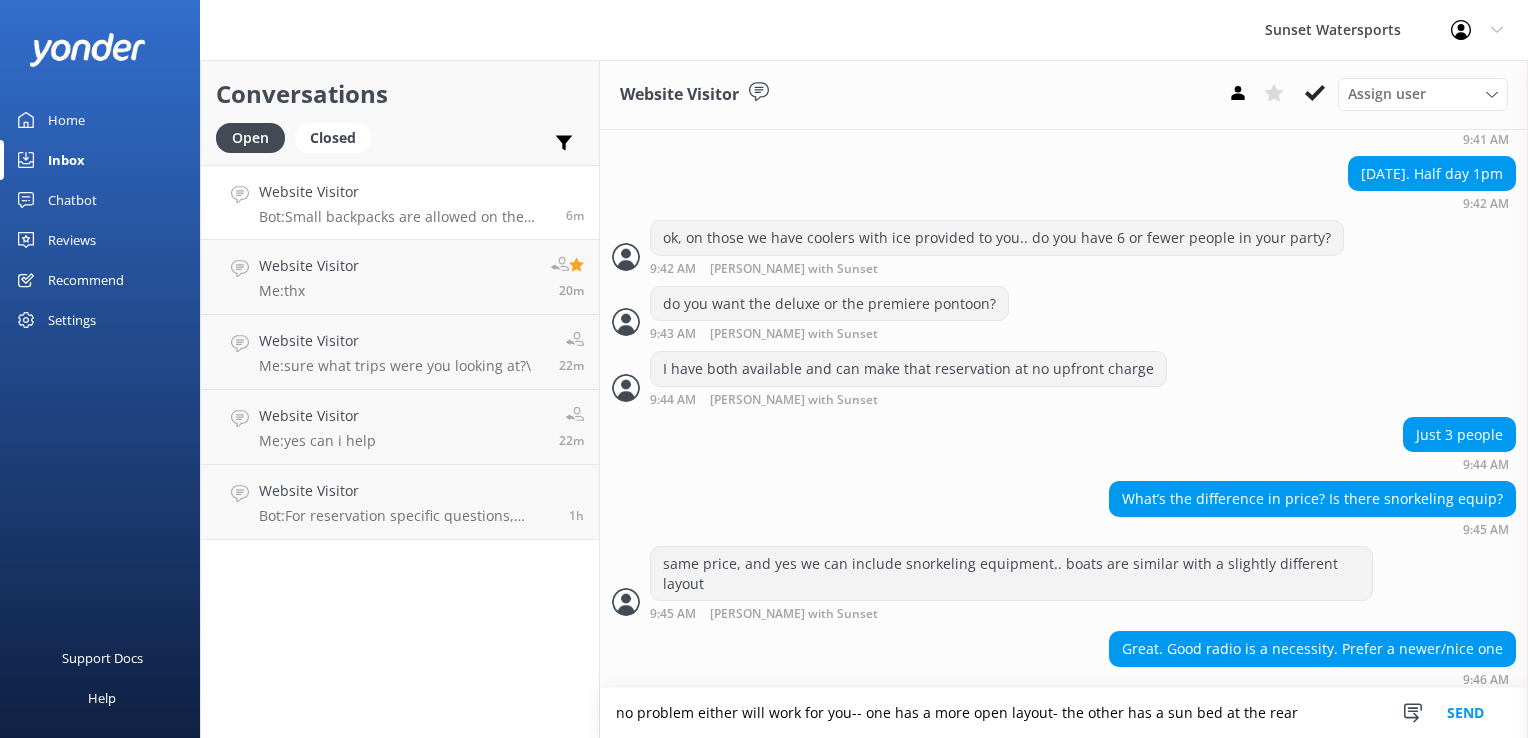 type on "no problem either will work for you-- one has a more open layout- the other has a sun bed at the rear" 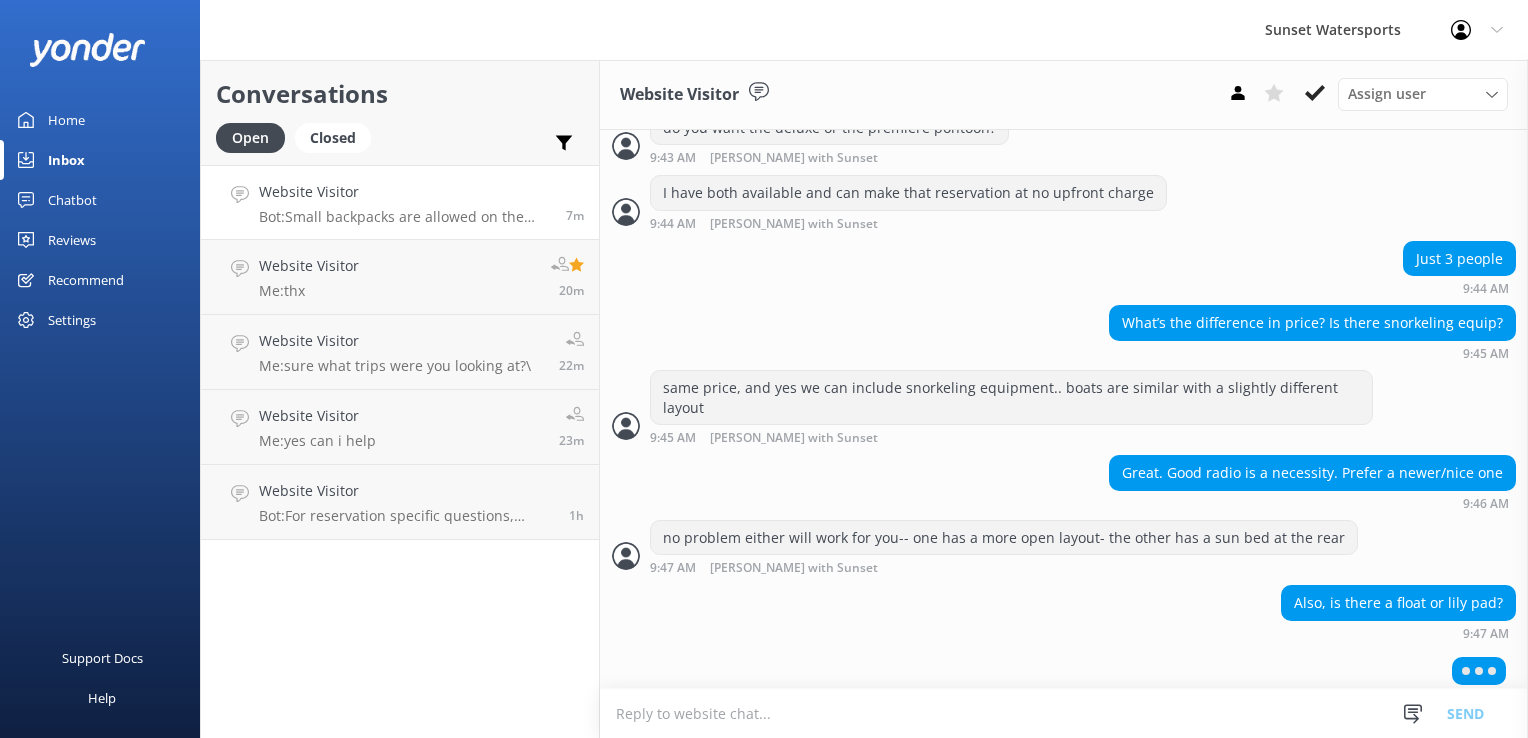 scroll, scrollTop: 827, scrollLeft: 0, axis: vertical 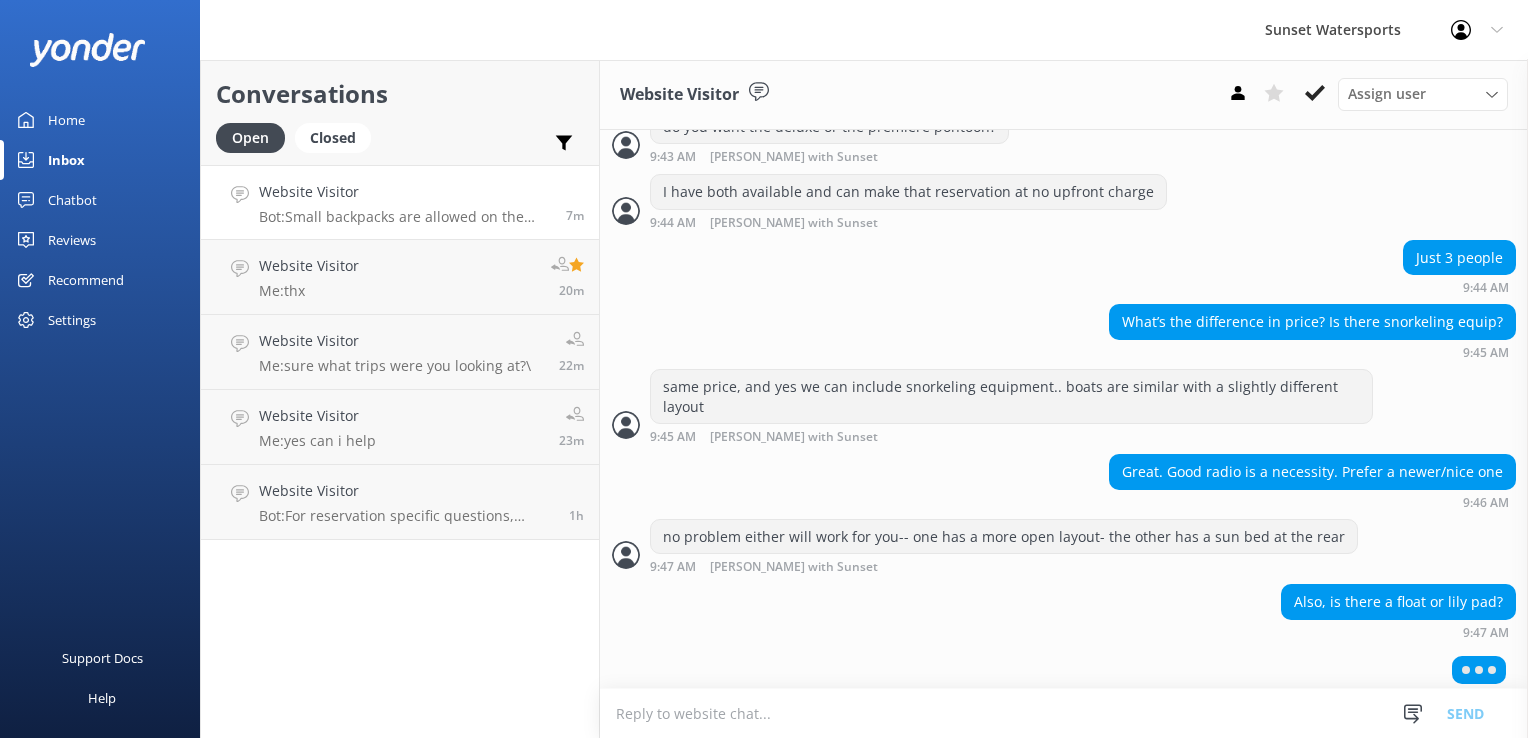 click at bounding box center (1064, 713) 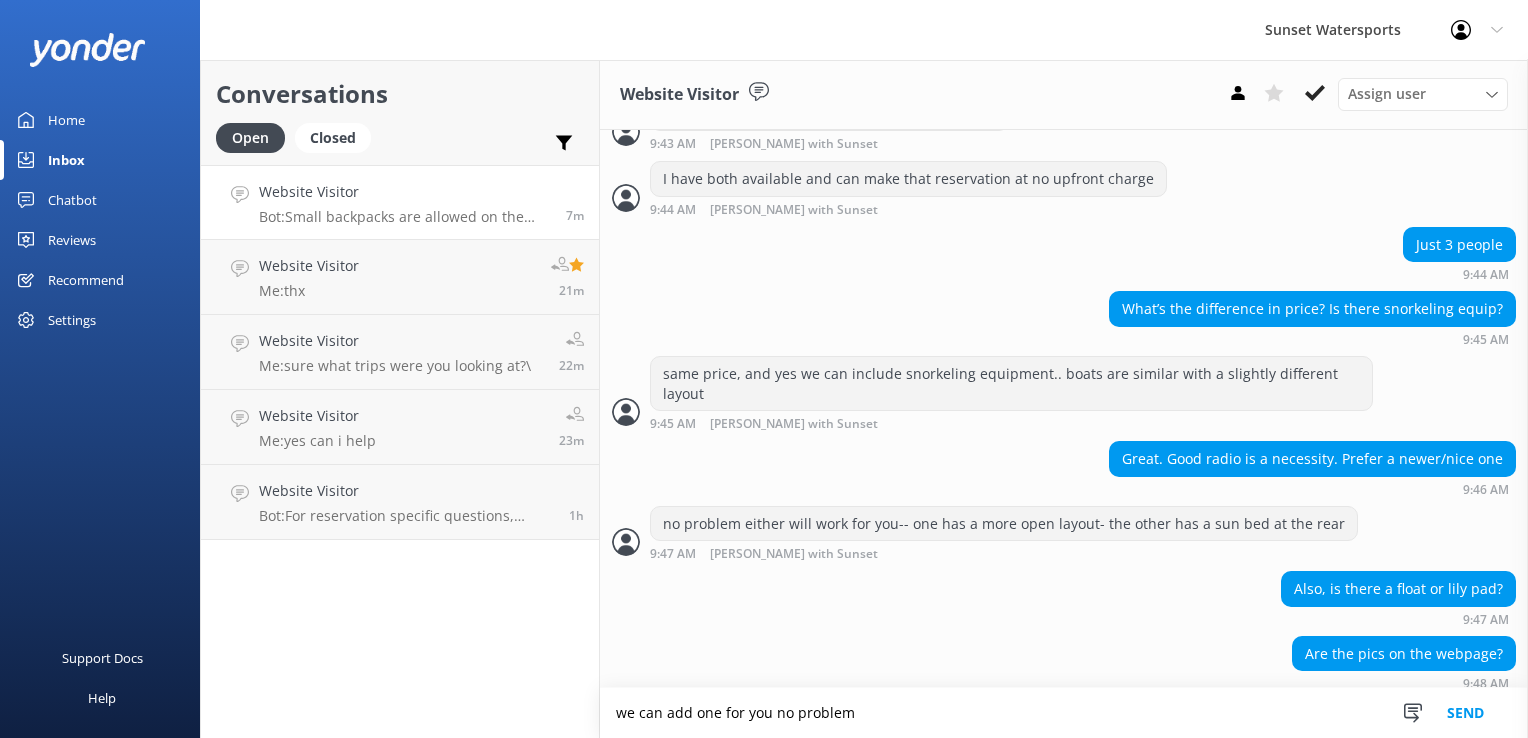 scroll, scrollTop: 844, scrollLeft: 0, axis: vertical 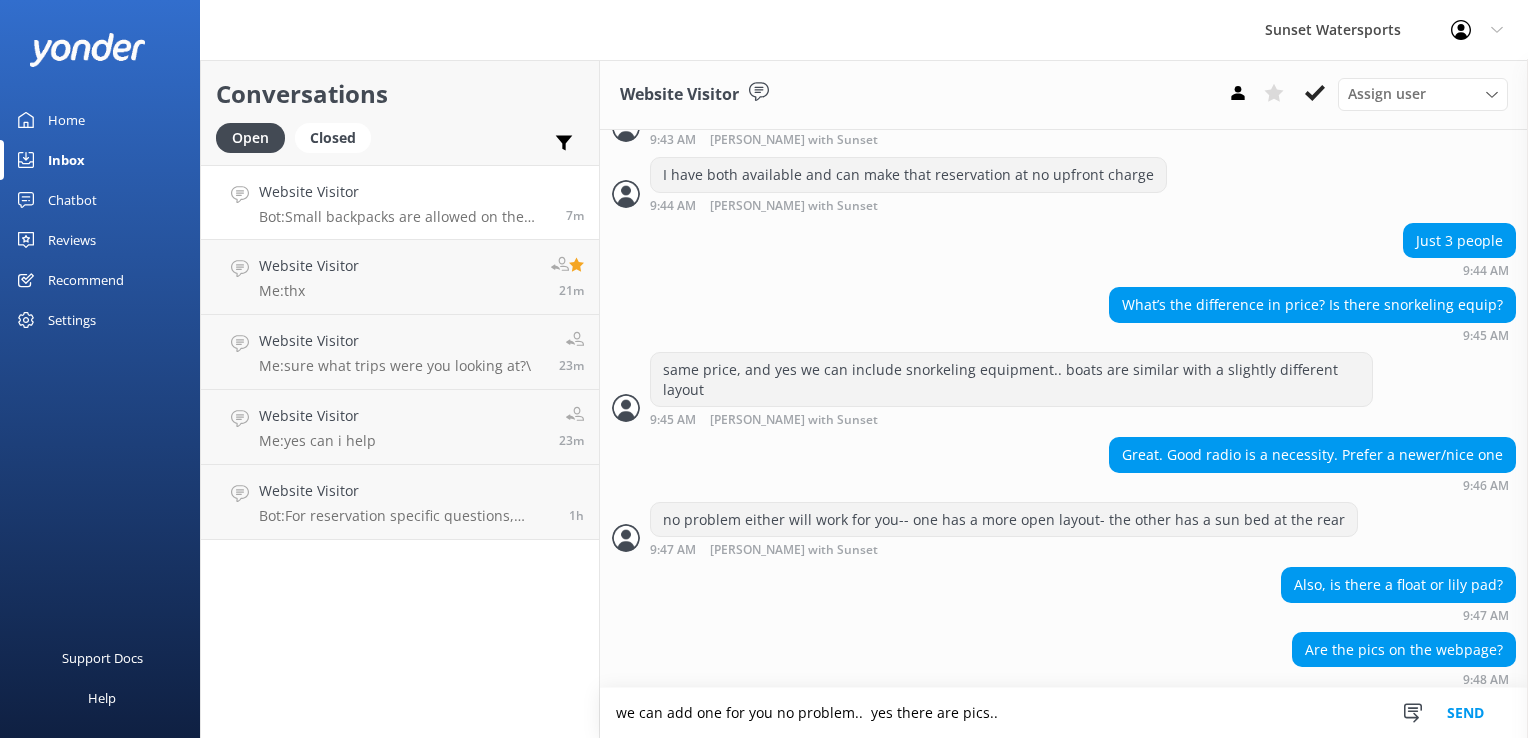 type on "we can add one for you no problem..  yes there are pics.." 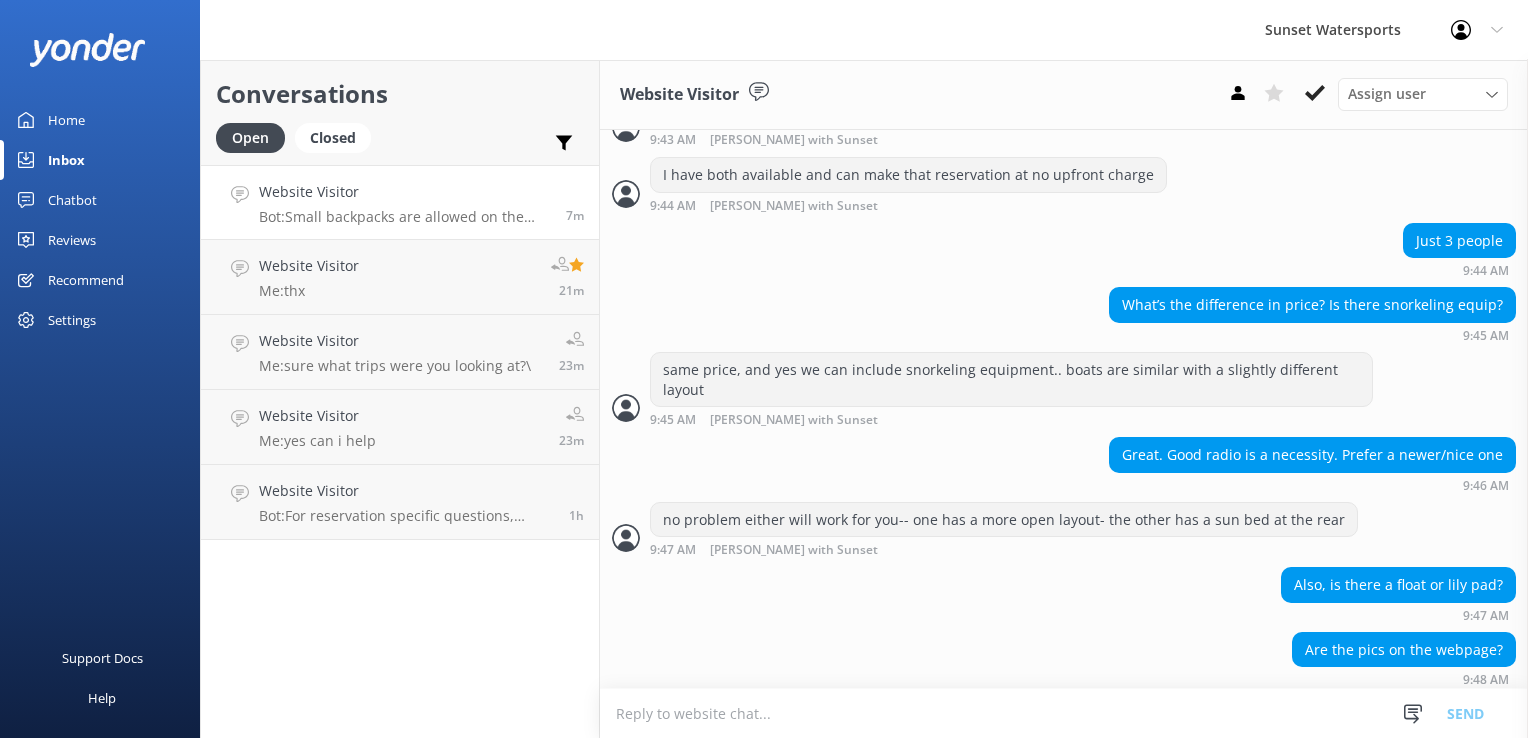 click at bounding box center [1064, 713] 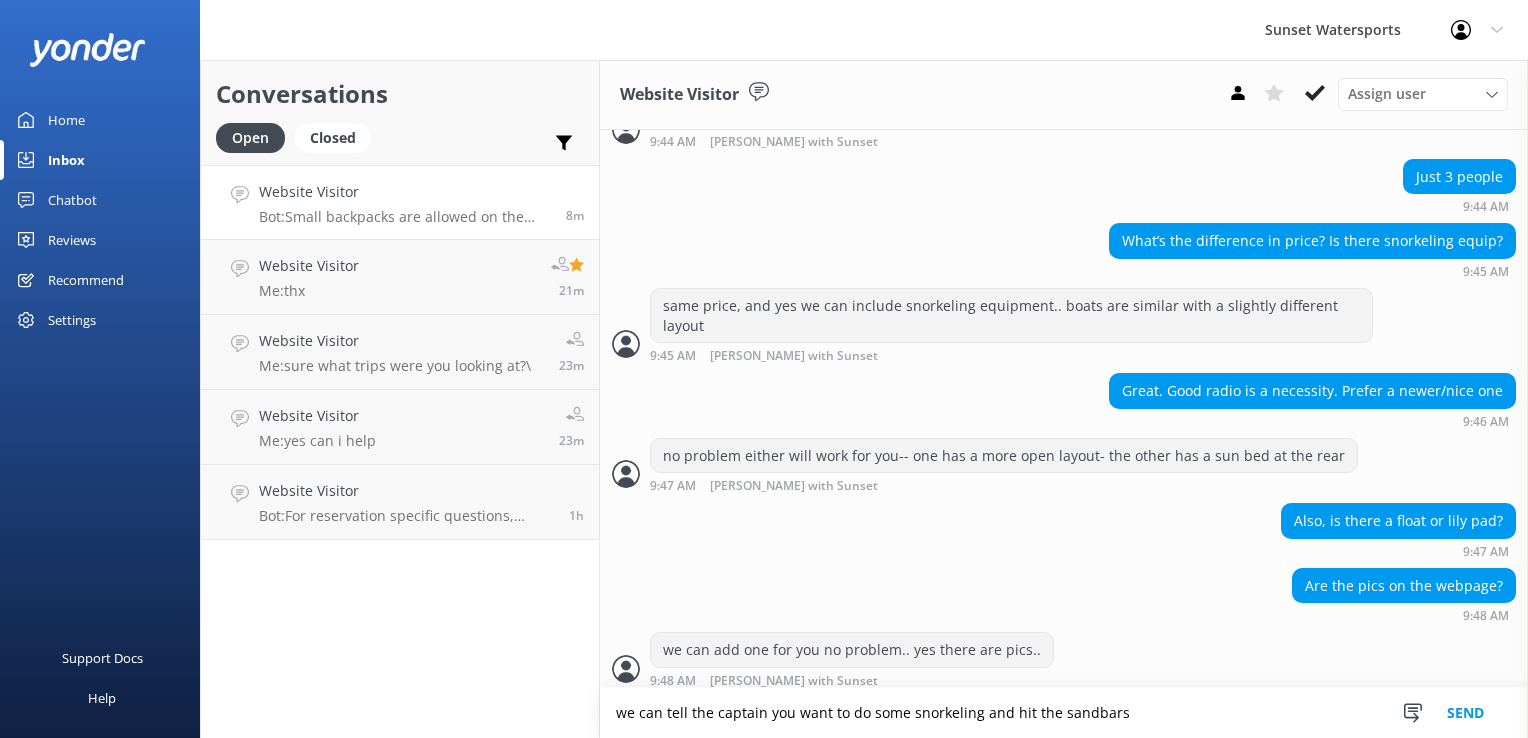 type on "we can tell the captain you want to do some snorkeling and hit the sandbars" 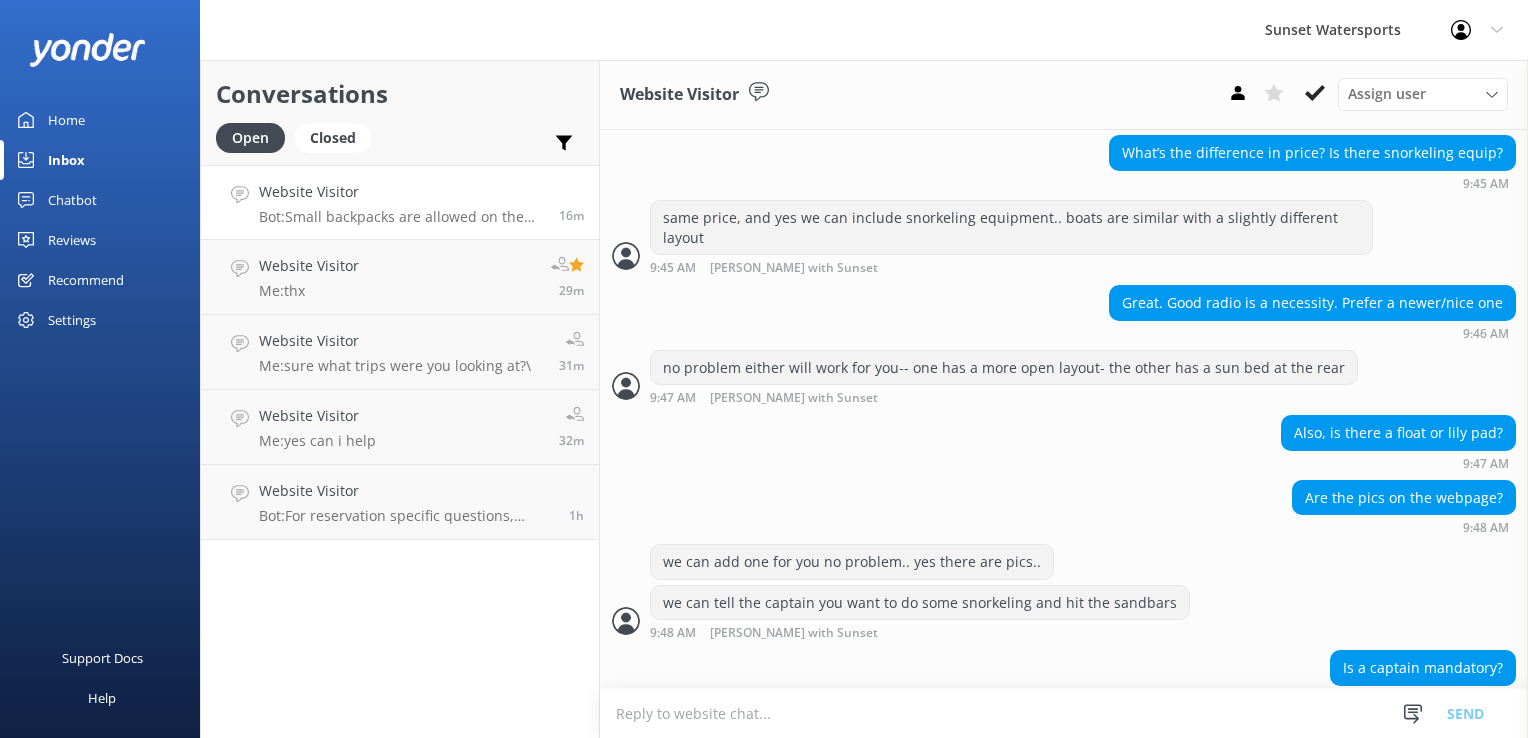 scroll, scrollTop: 1124, scrollLeft: 0, axis: vertical 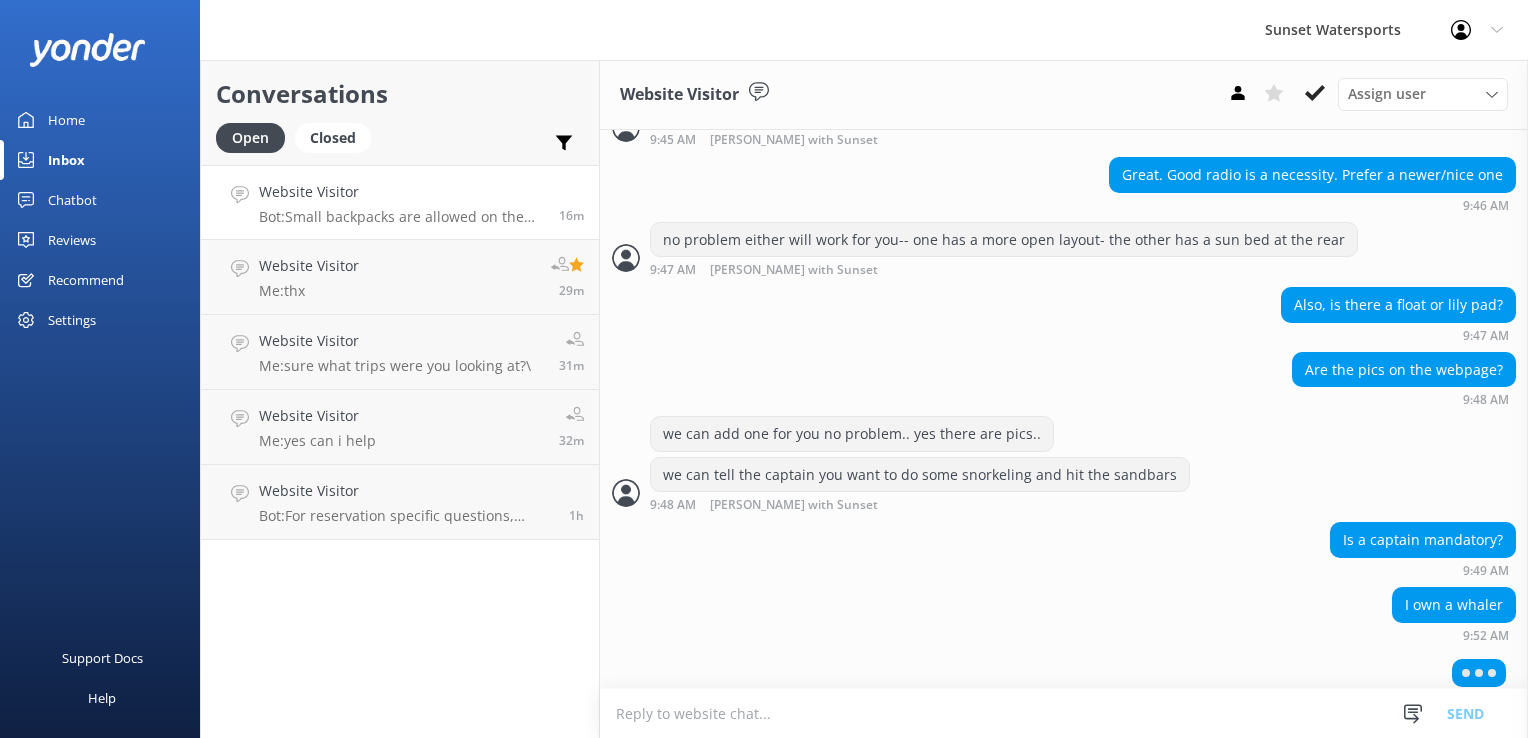 click at bounding box center [1064, 713] 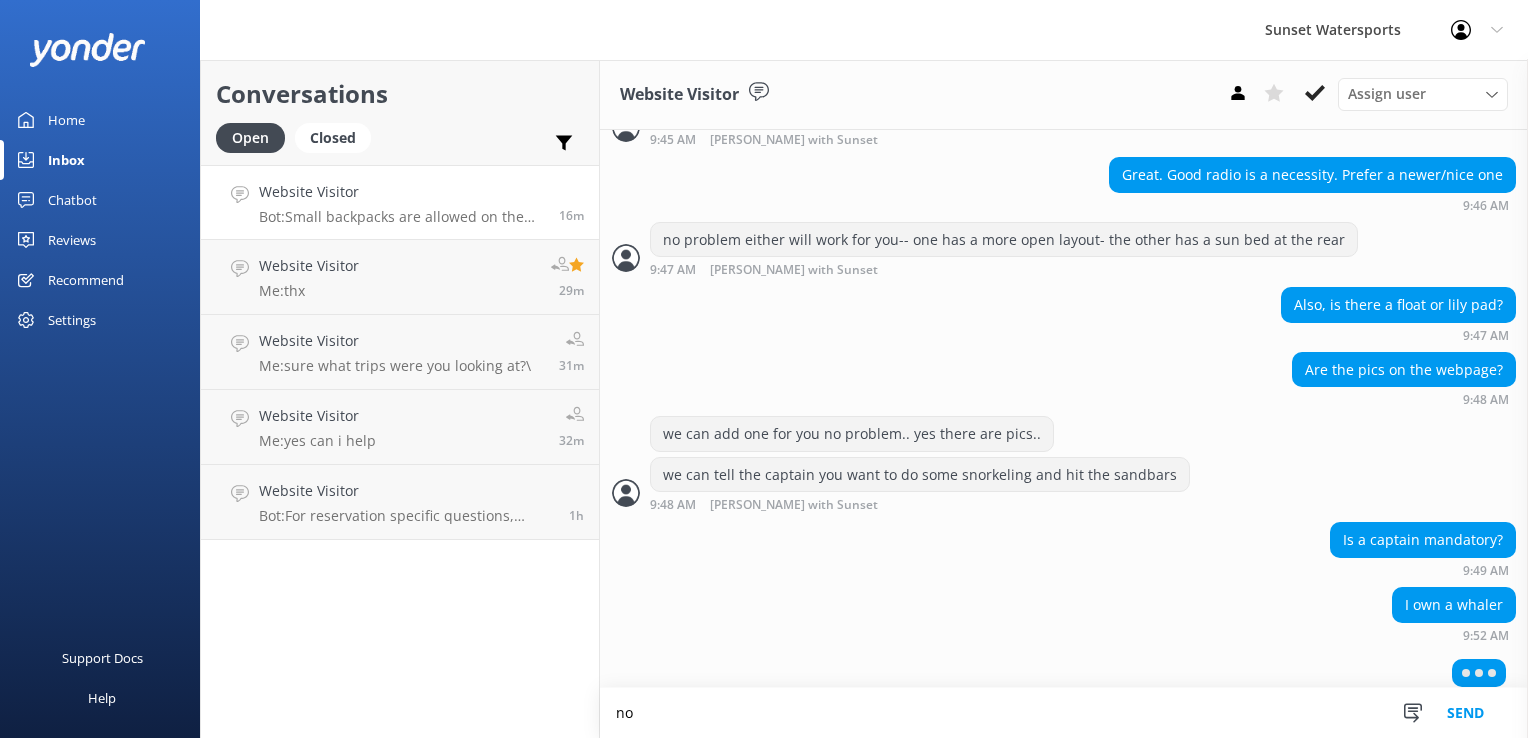 type on "no" 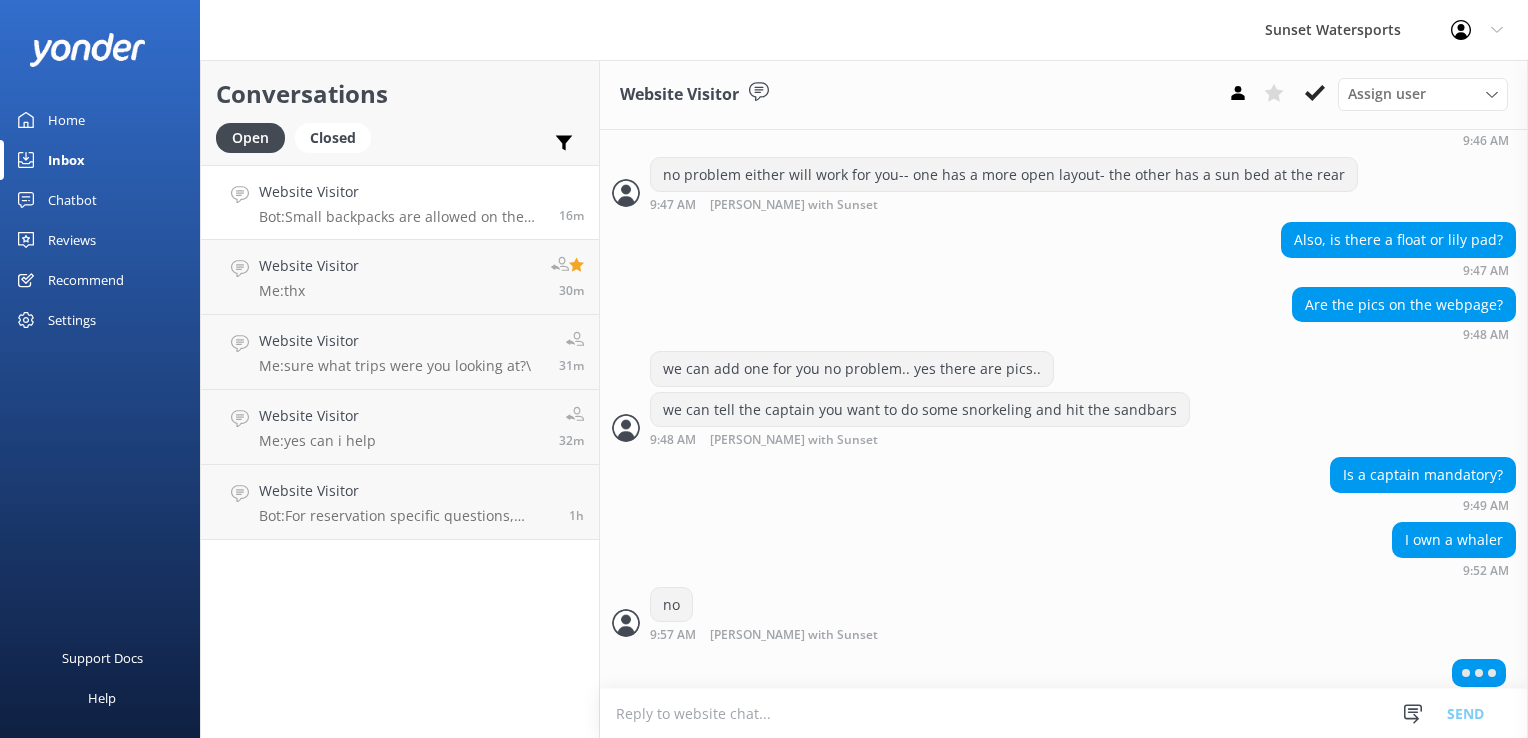 scroll, scrollTop: 1143, scrollLeft: 0, axis: vertical 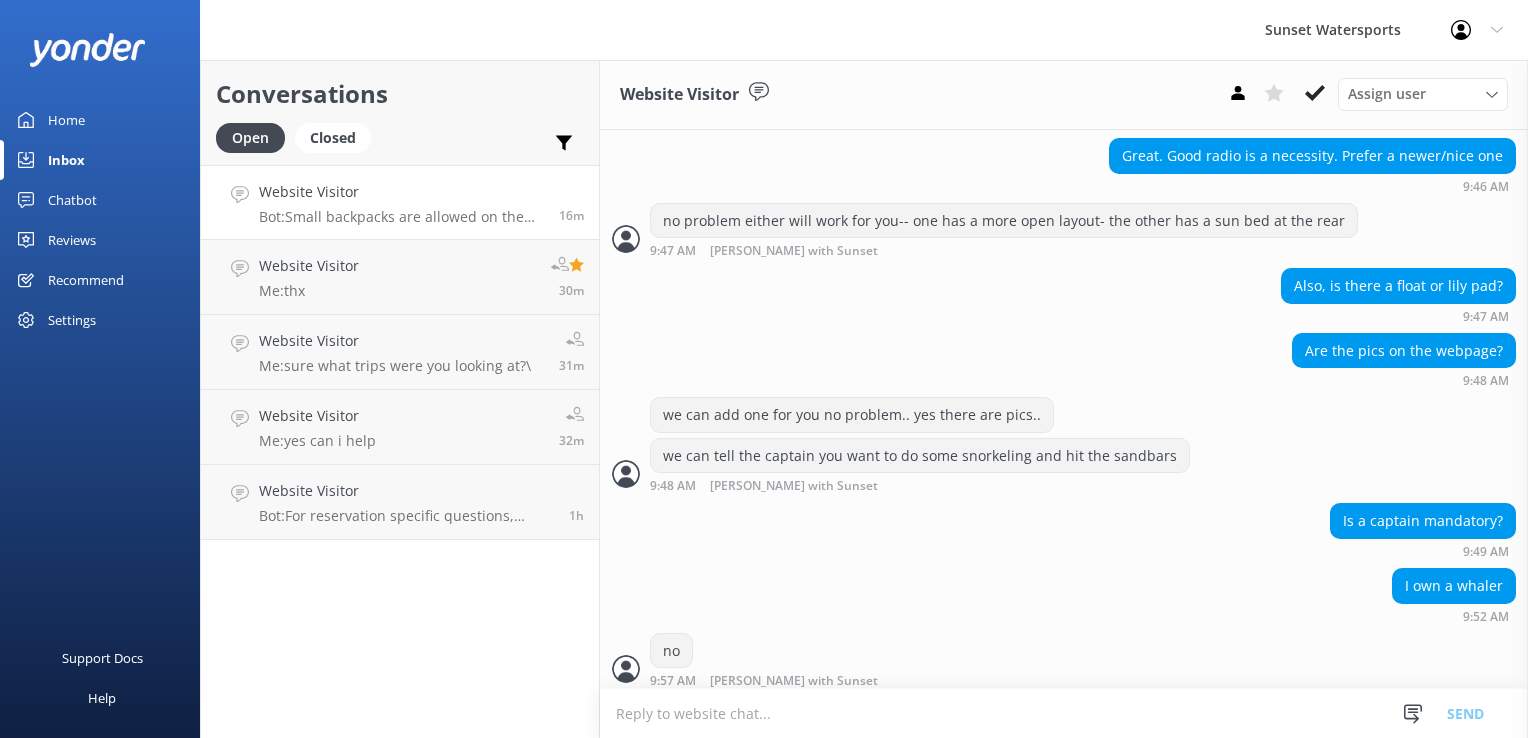click at bounding box center (1064, 713) 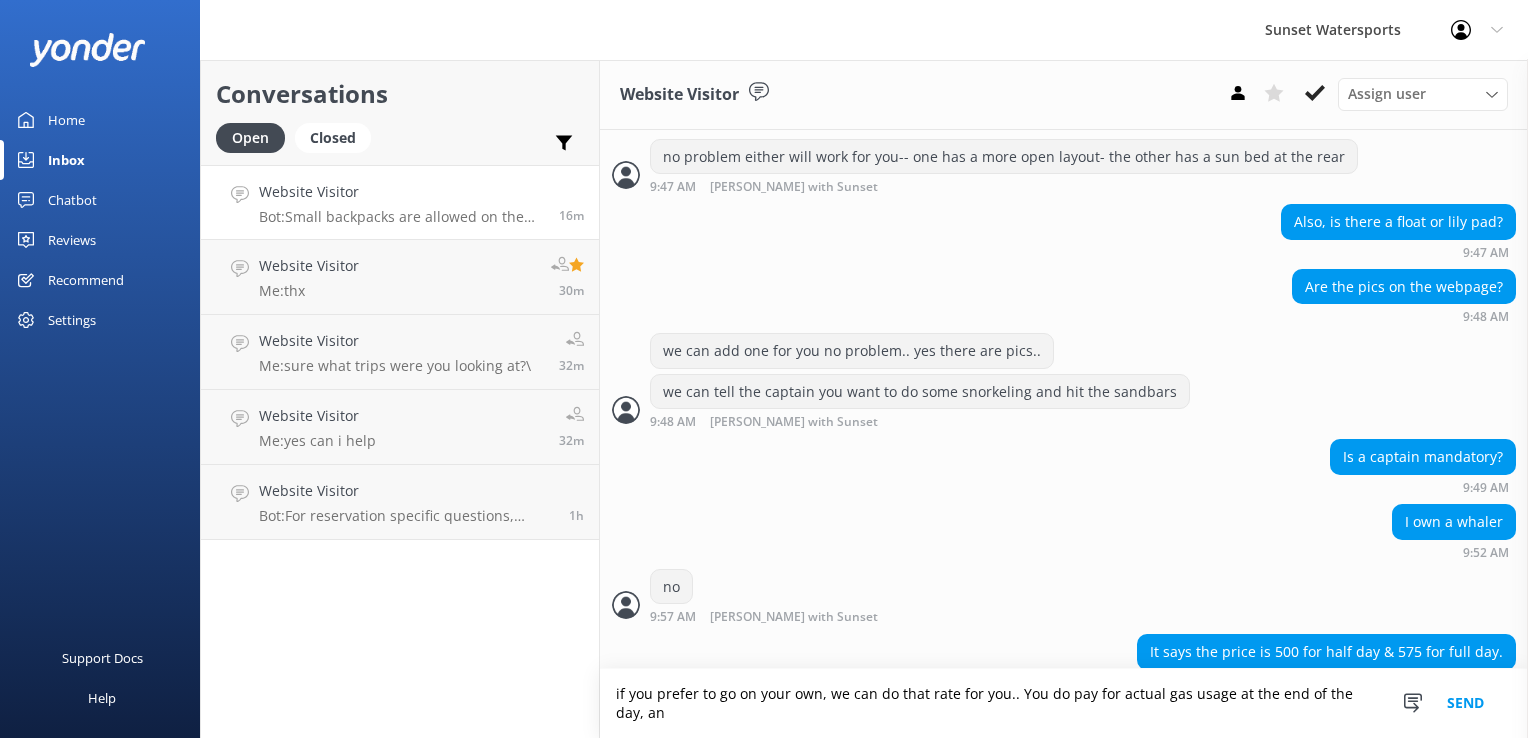 scroll, scrollTop: 1226, scrollLeft: 0, axis: vertical 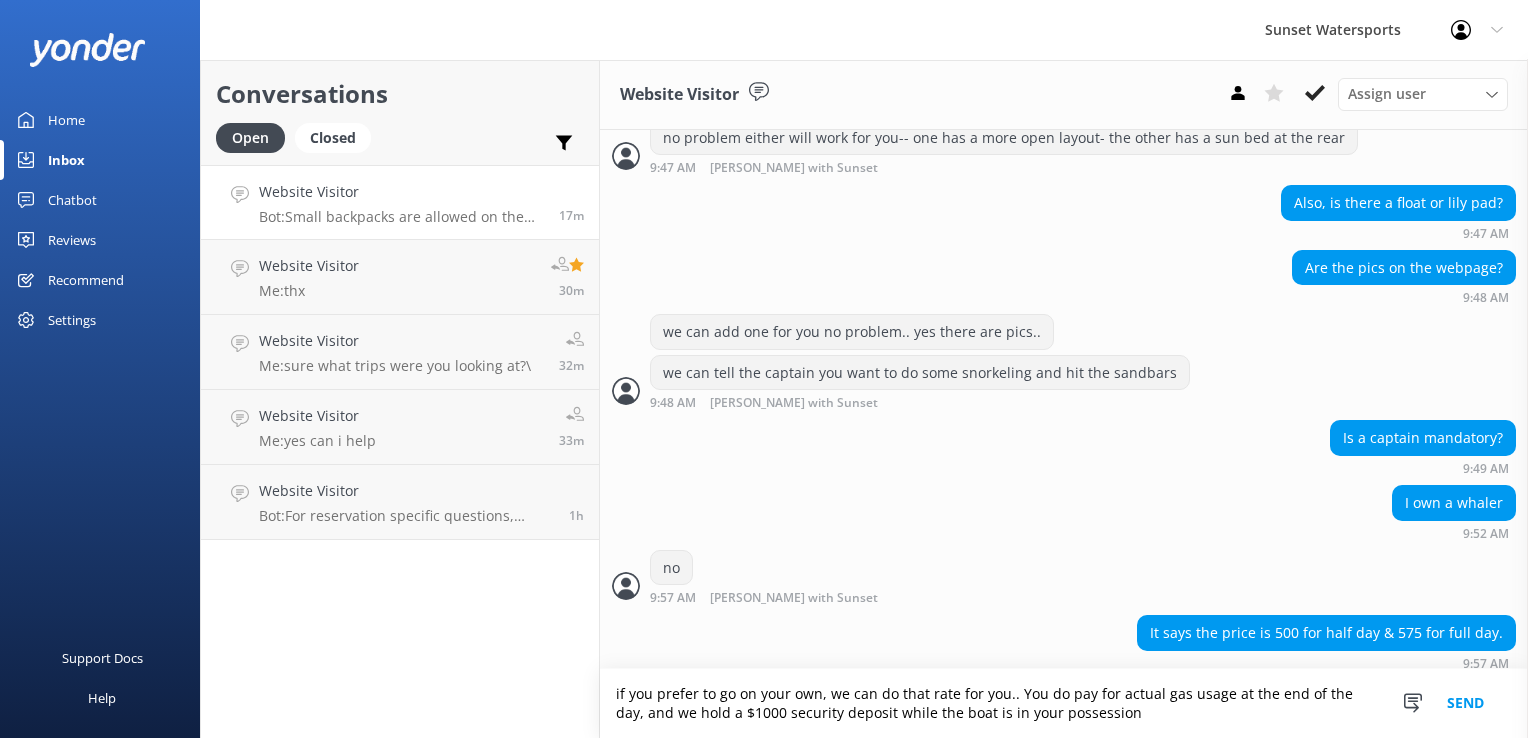 type on "if you prefer to go on your own, we can do that rate for you.. You do pay for actual gas usage at the end of the day, and we hold a $1000 security deposit while the boat is in your possession" 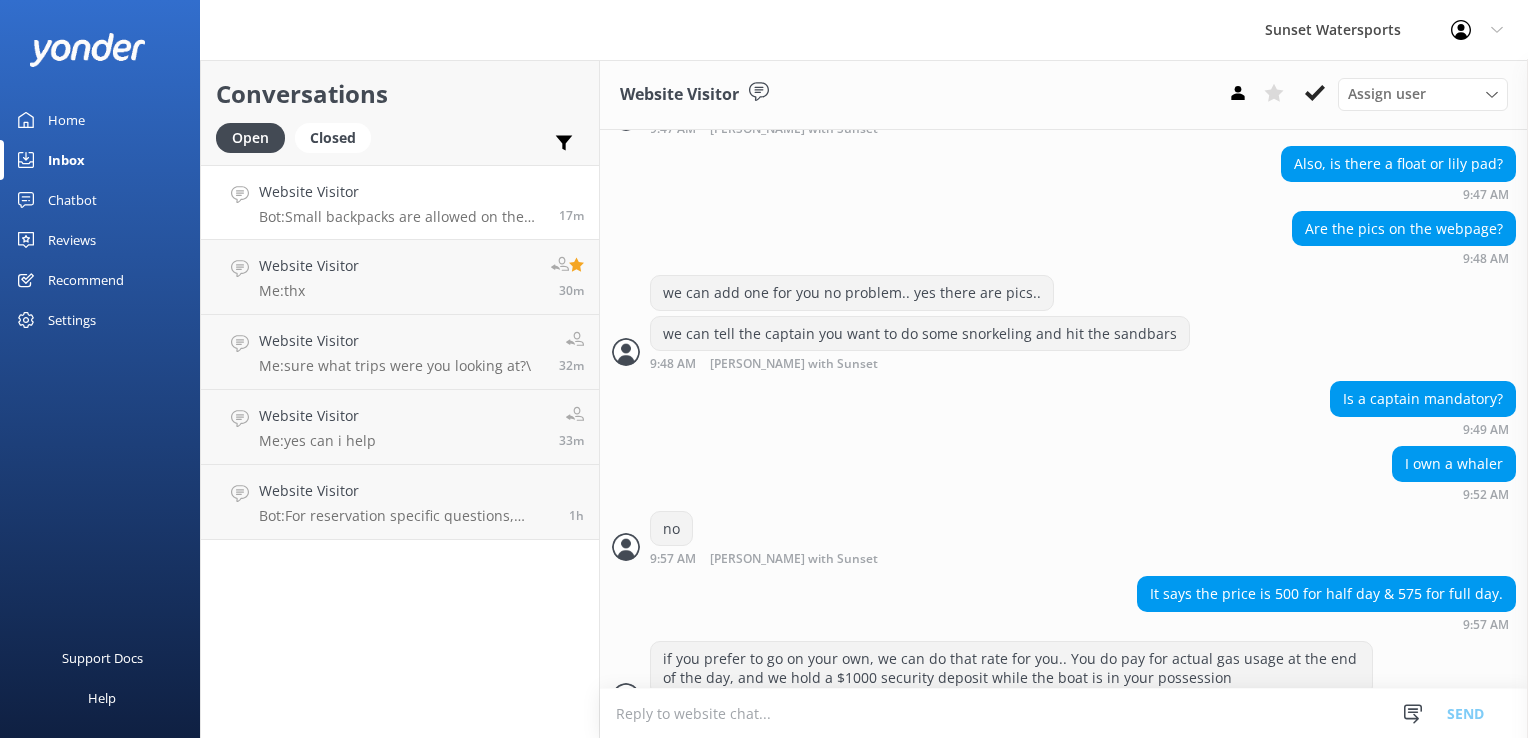 scroll, scrollTop: 1291, scrollLeft: 0, axis: vertical 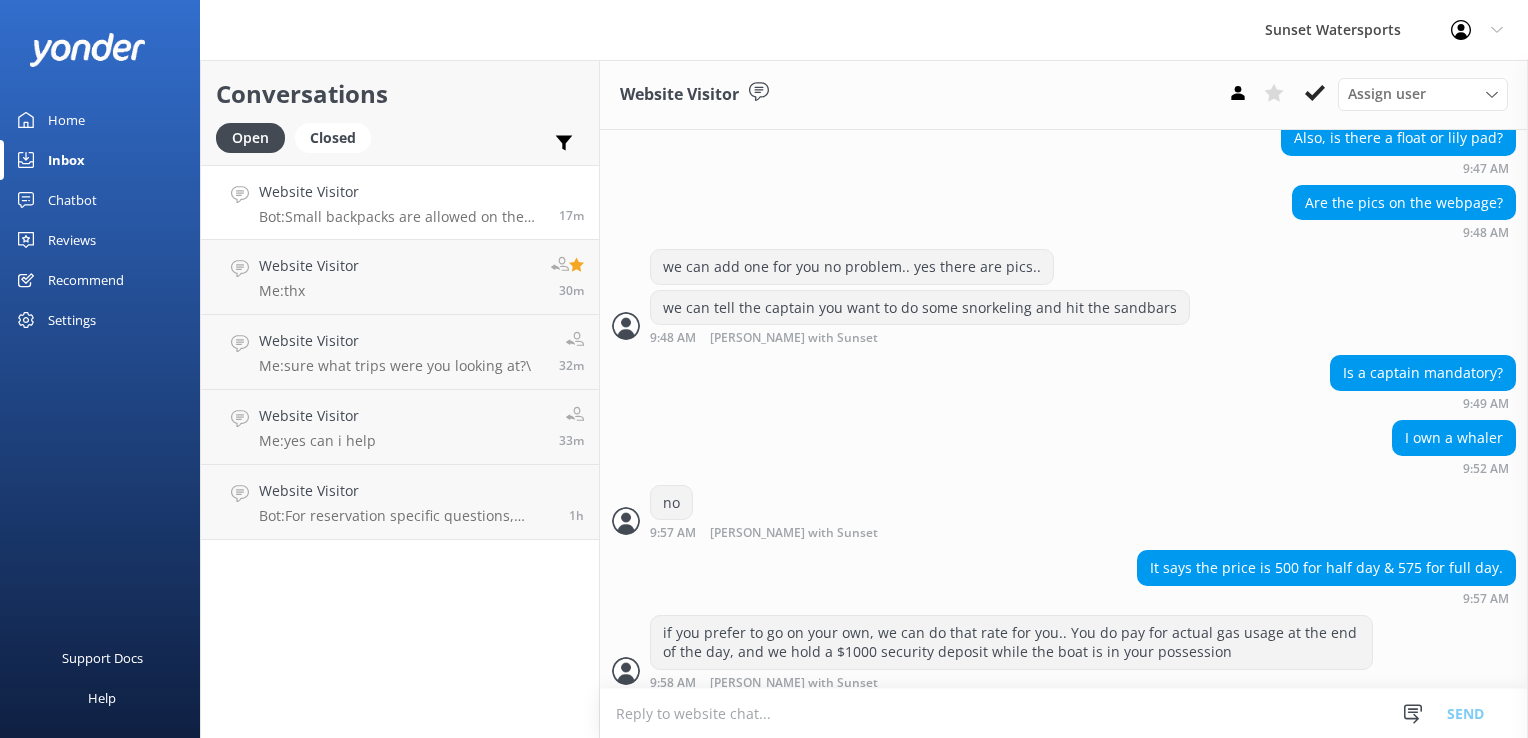 click at bounding box center (1064, 713) 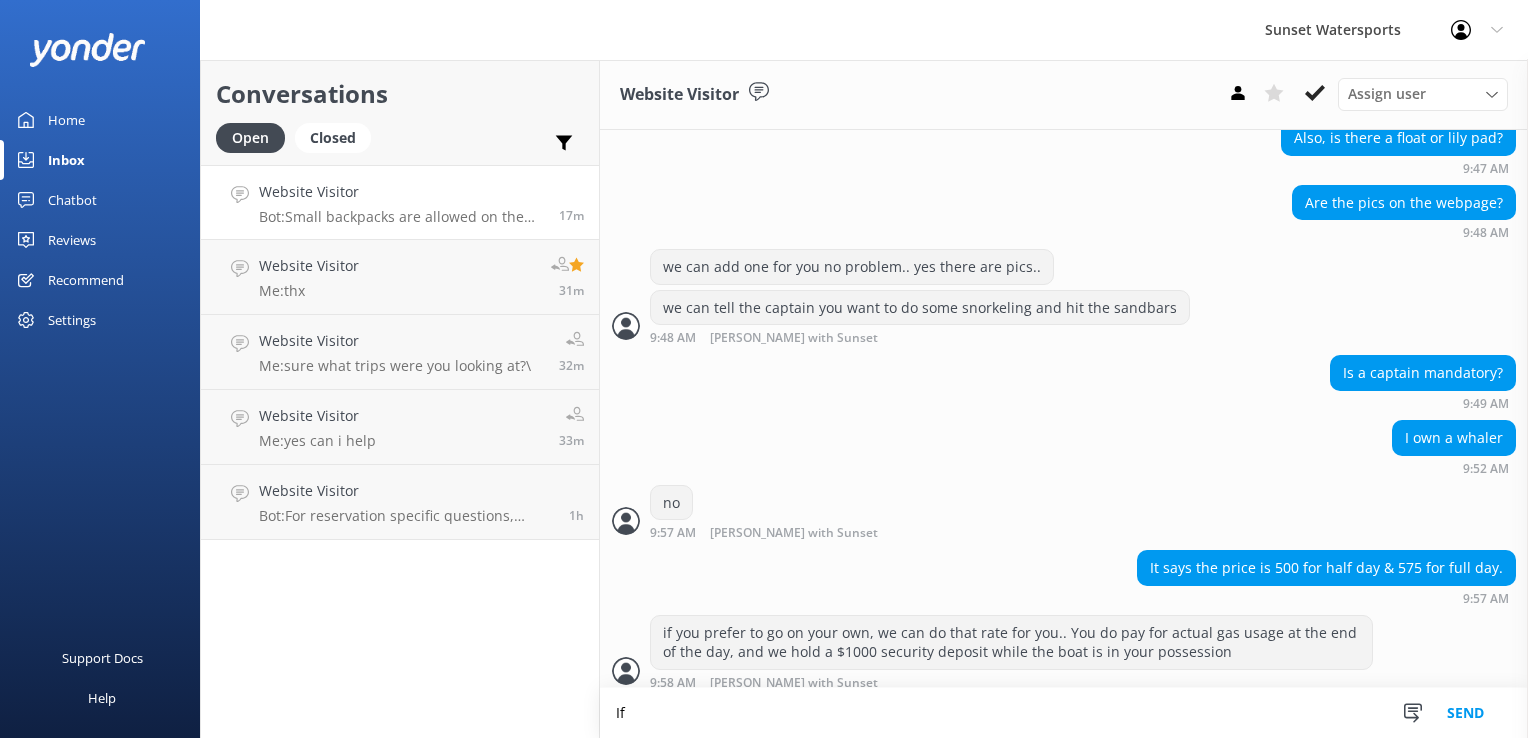 type on "I" 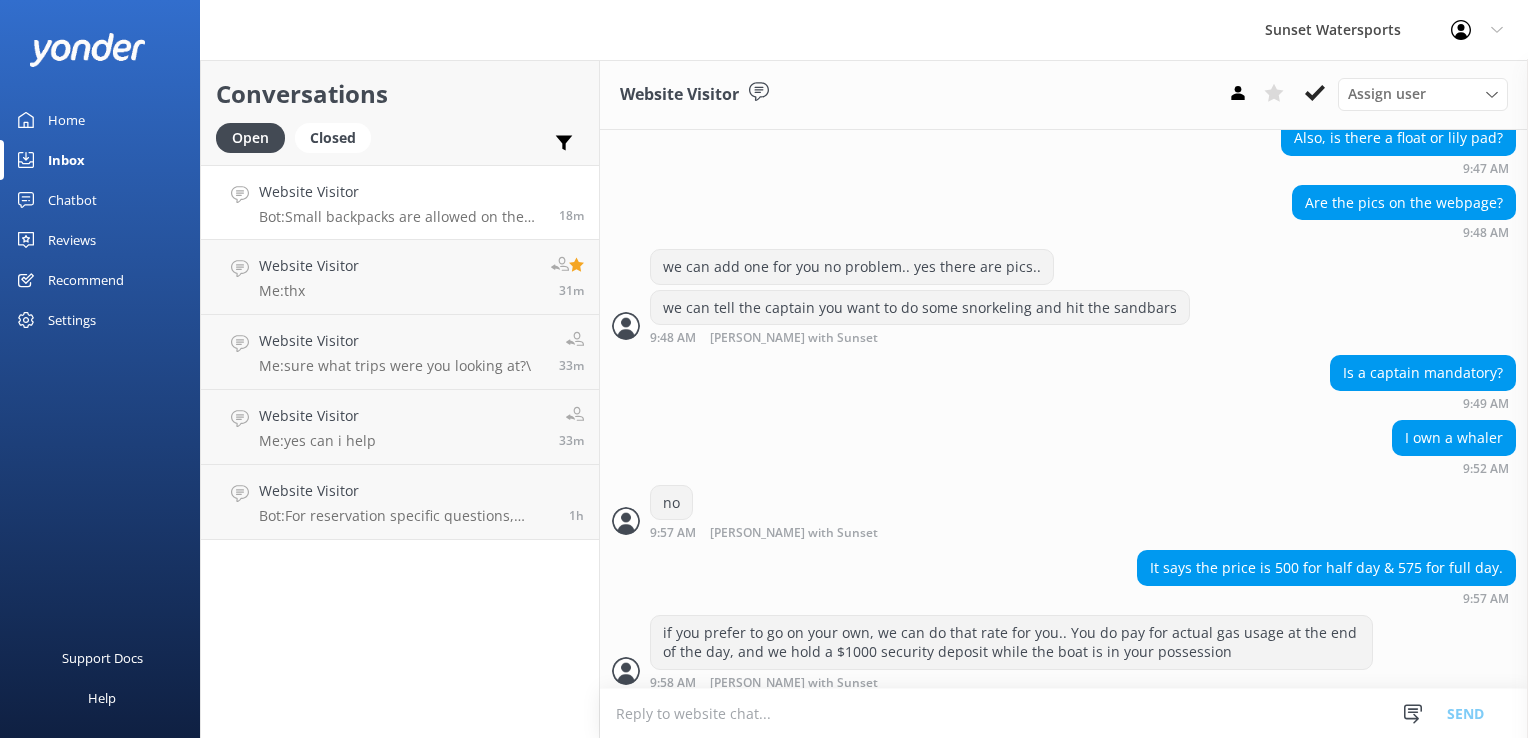 paste on "[URL][DOMAIN_NAME]" 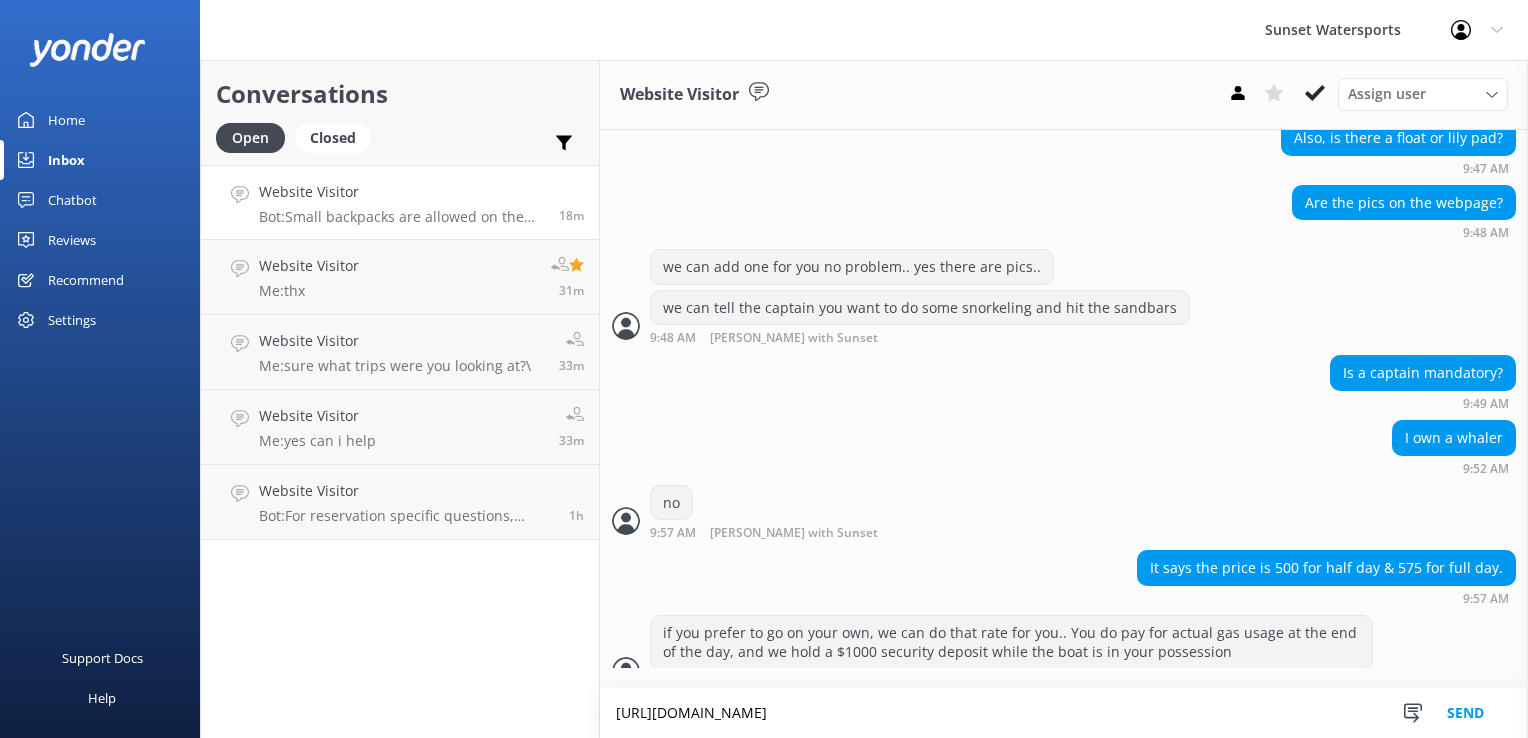 scroll, scrollTop: 1311, scrollLeft: 0, axis: vertical 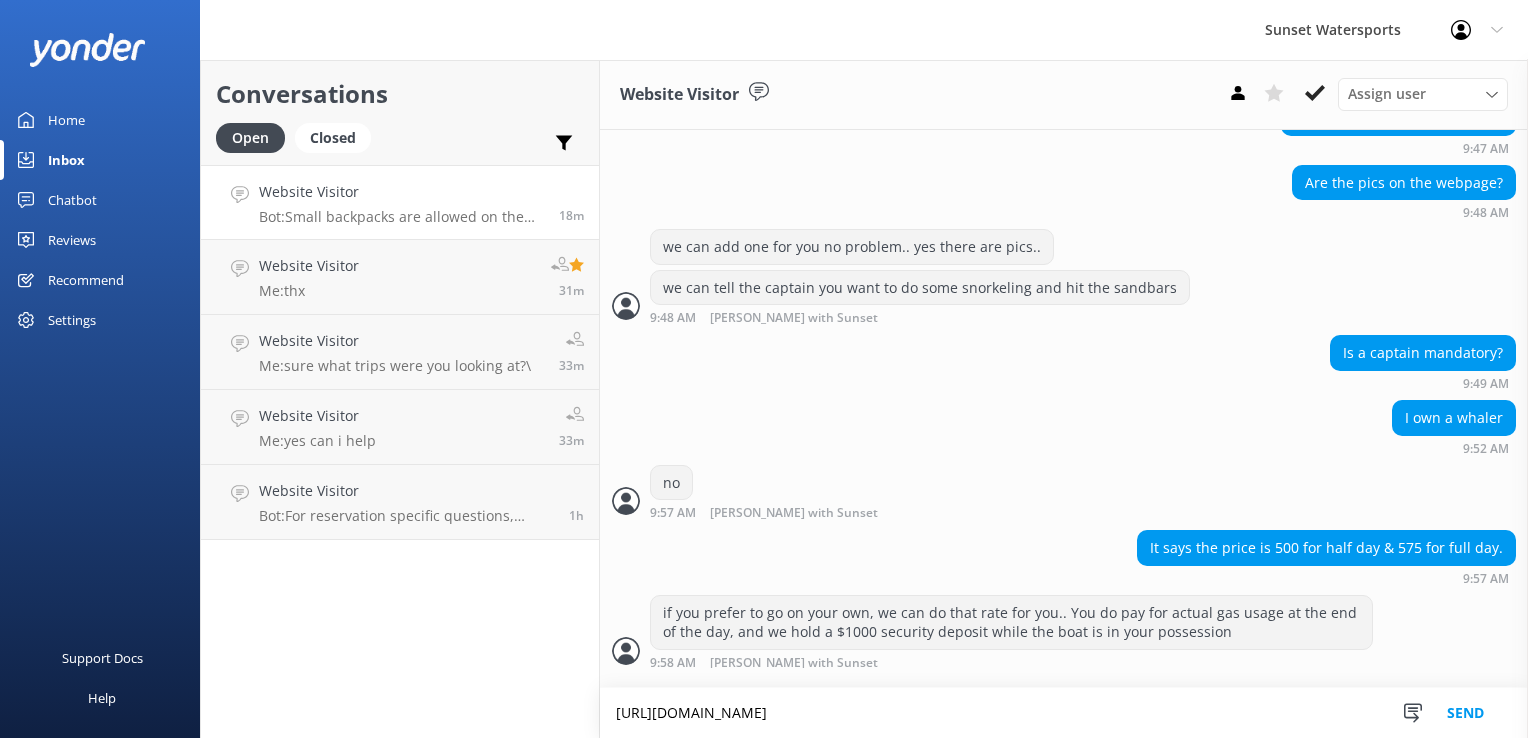 type on "[URL][DOMAIN_NAME]" 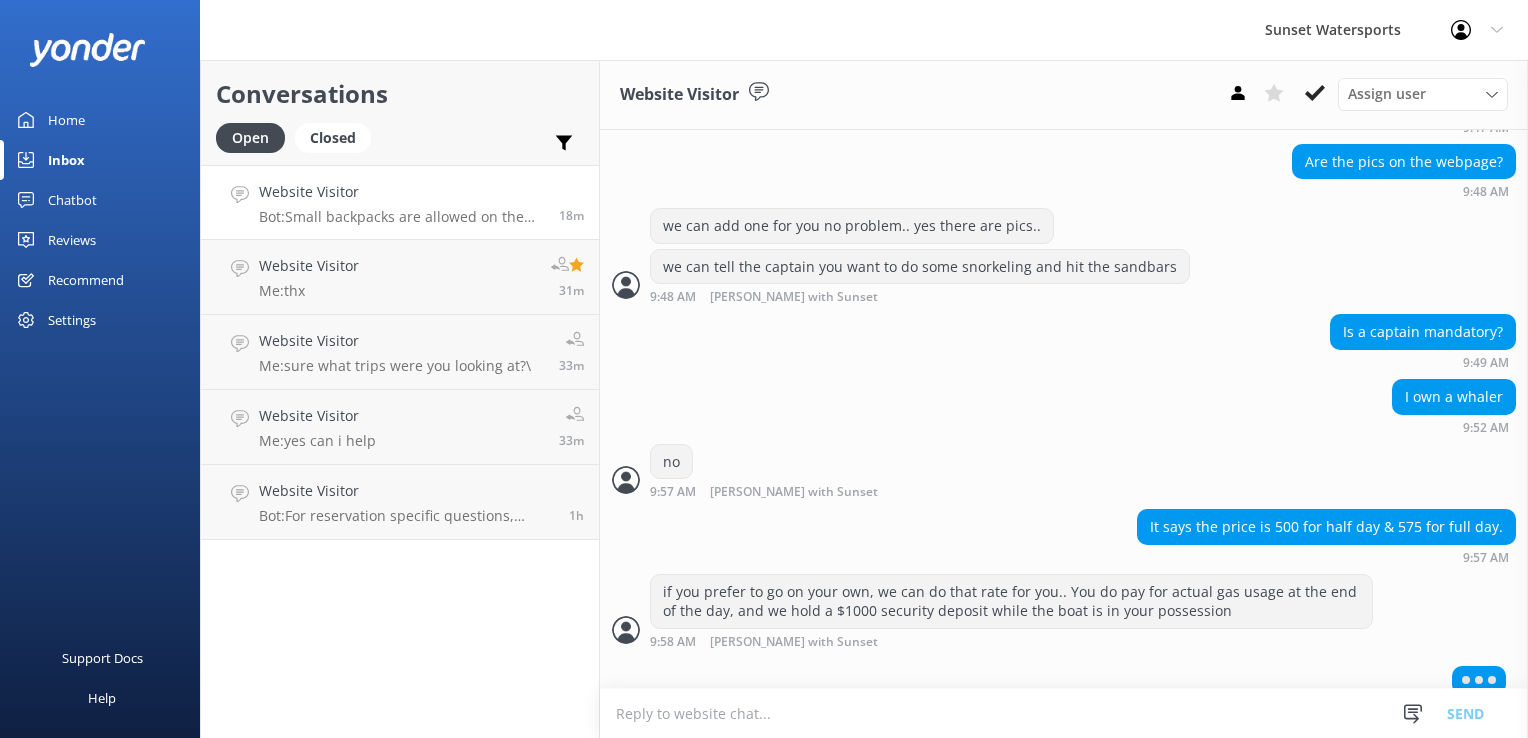 scroll, scrollTop: 1339, scrollLeft: 0, axis: vertical 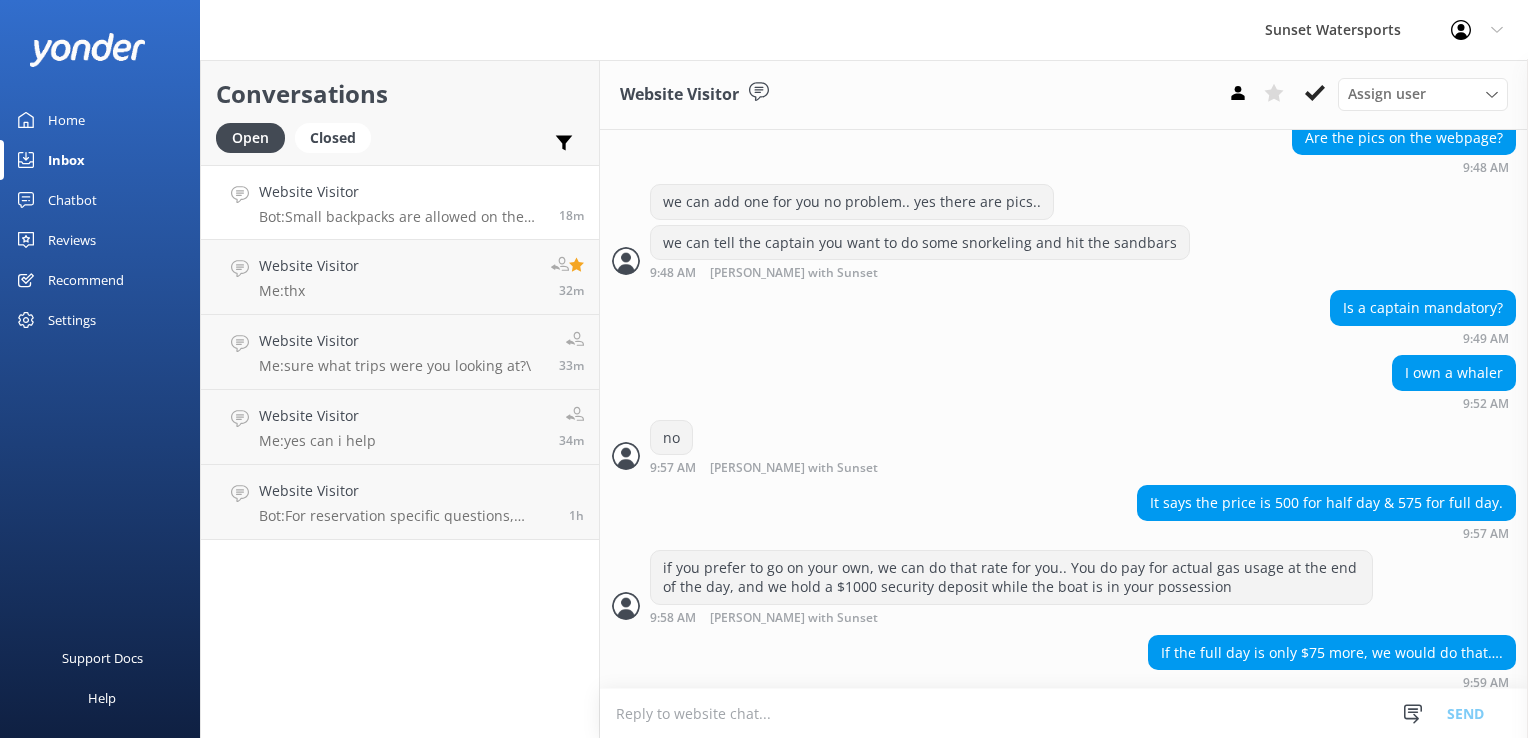 click at bounding box center (1064, 713) 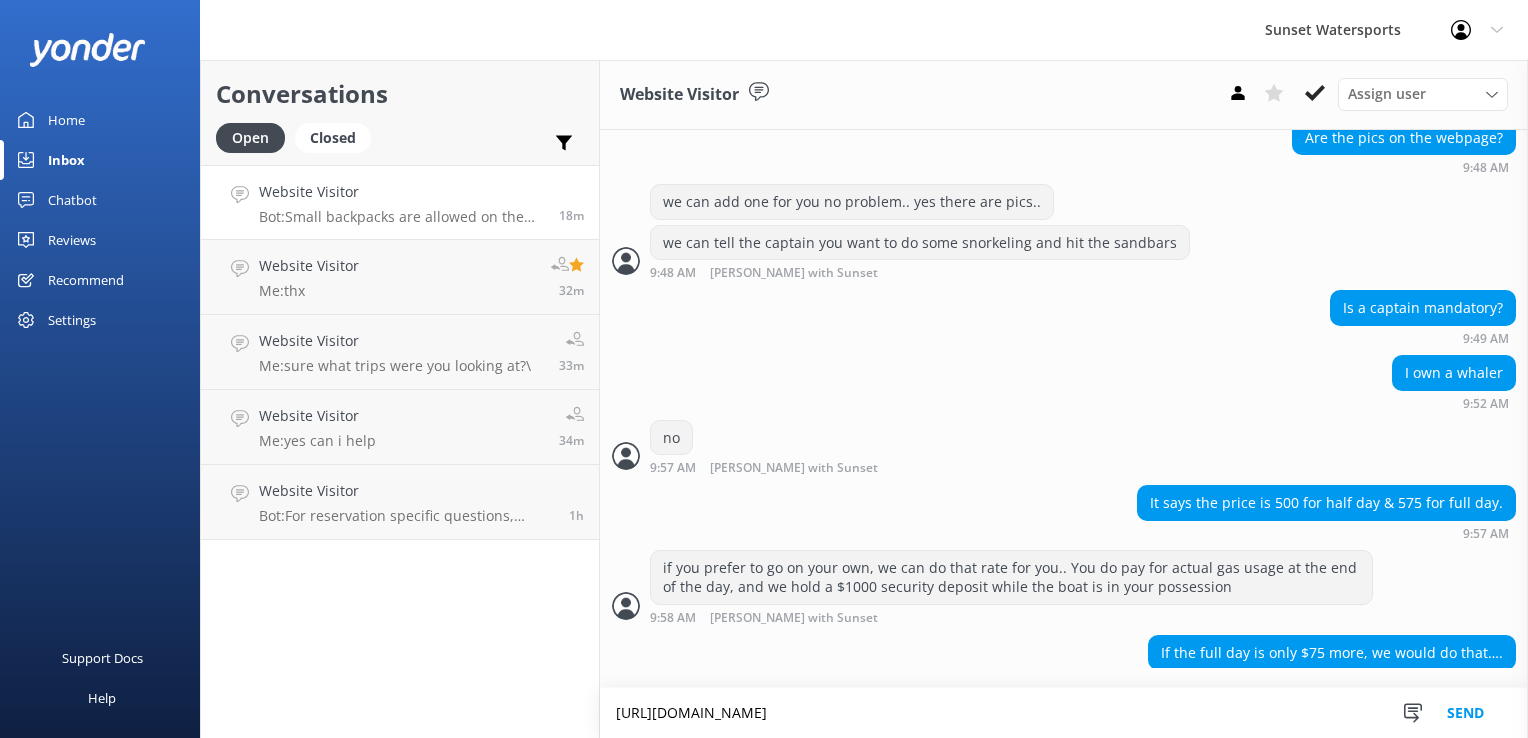scroll, scrollTop: 1376, scrollLeft: 0, axis: vertical 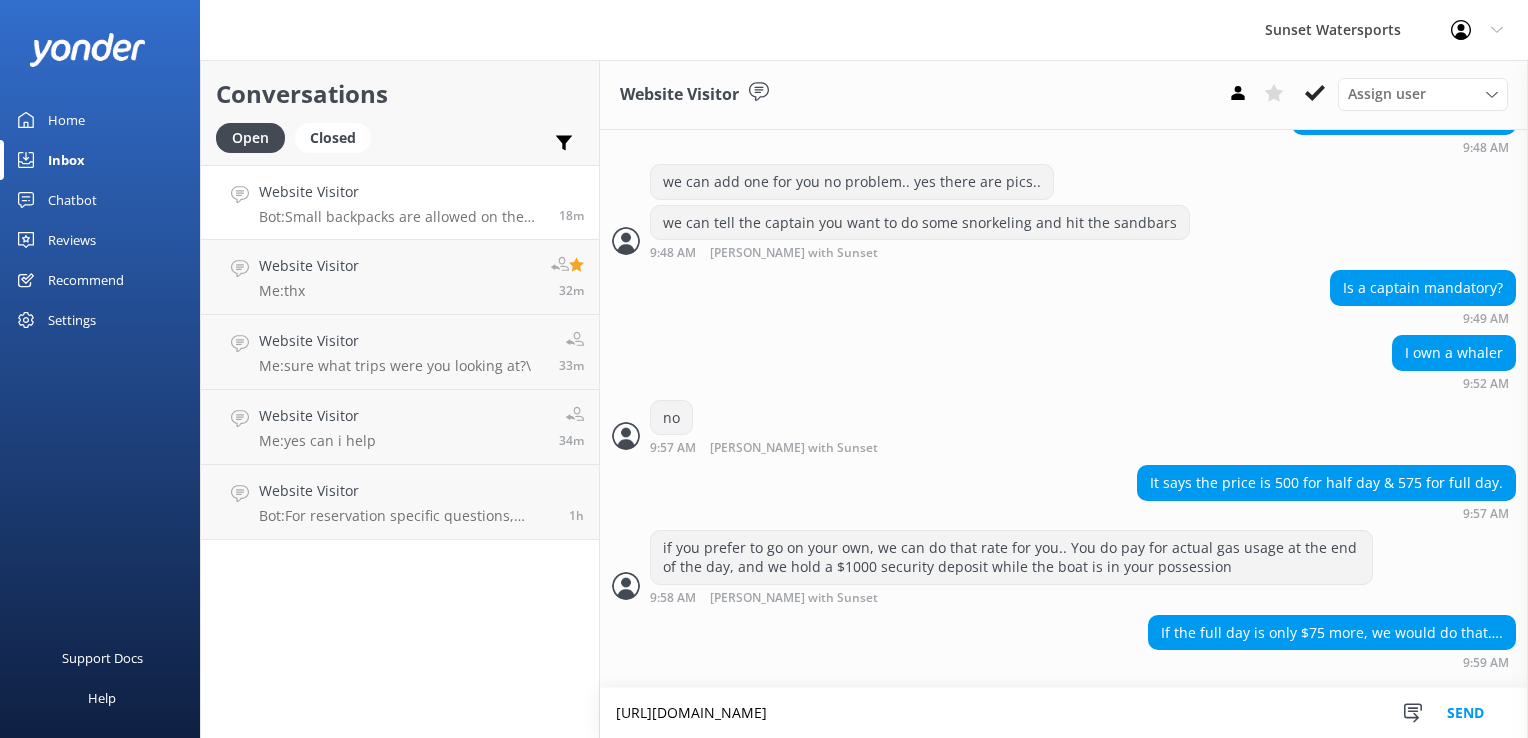 type on "[URL][DOMAIN_NAME]" 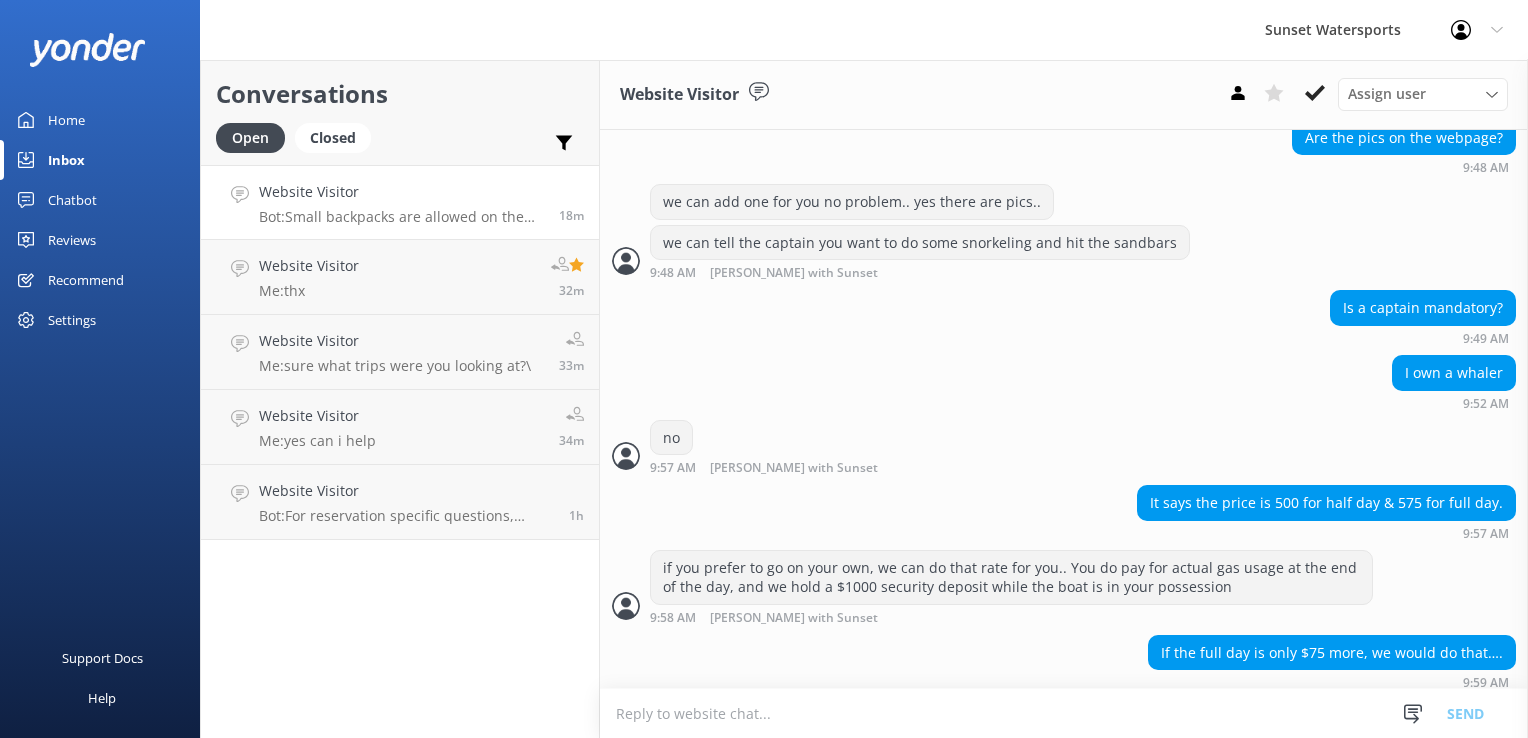 scroll, scrollTop: 1440, scrollLeft: 0, axis: vertical 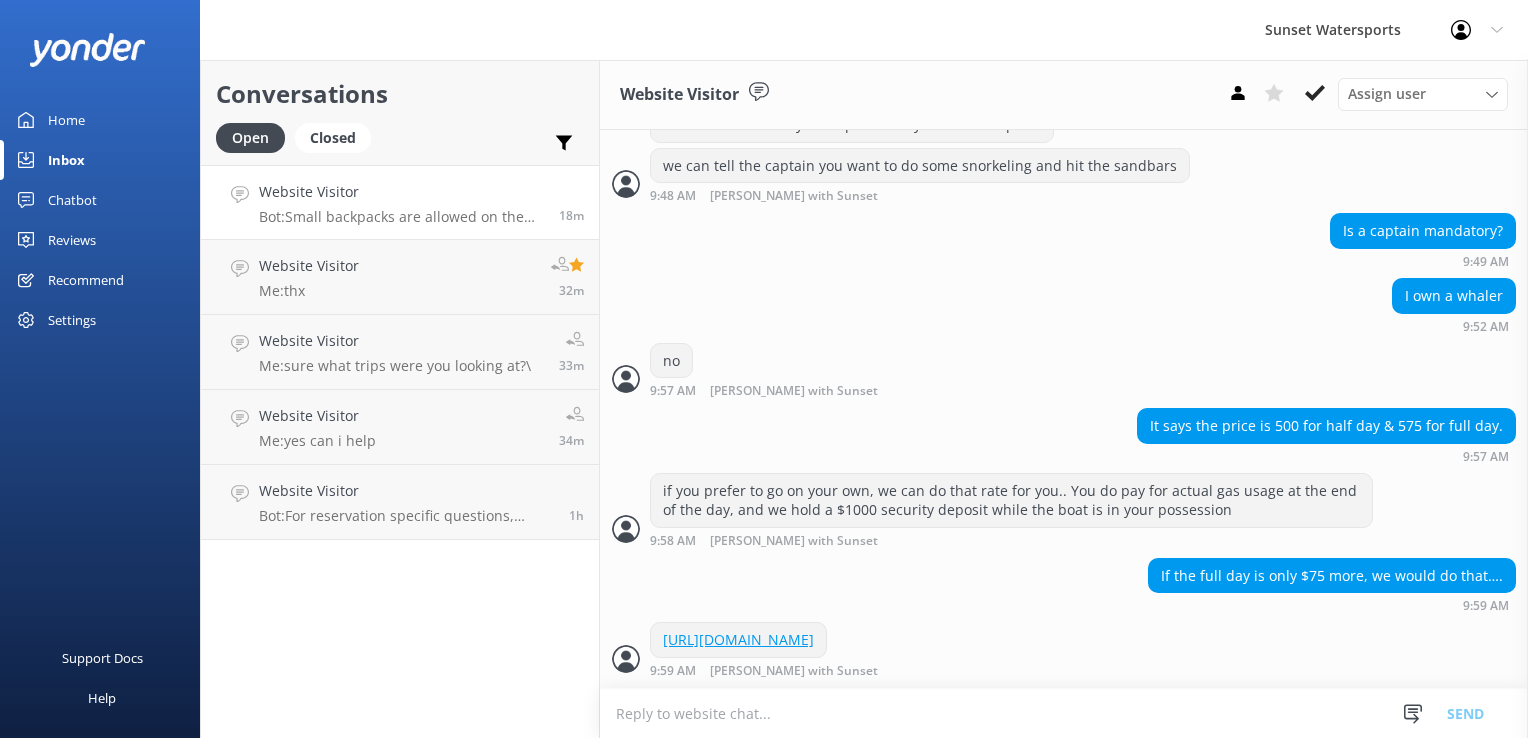 click at bounding box center [1064, 713] 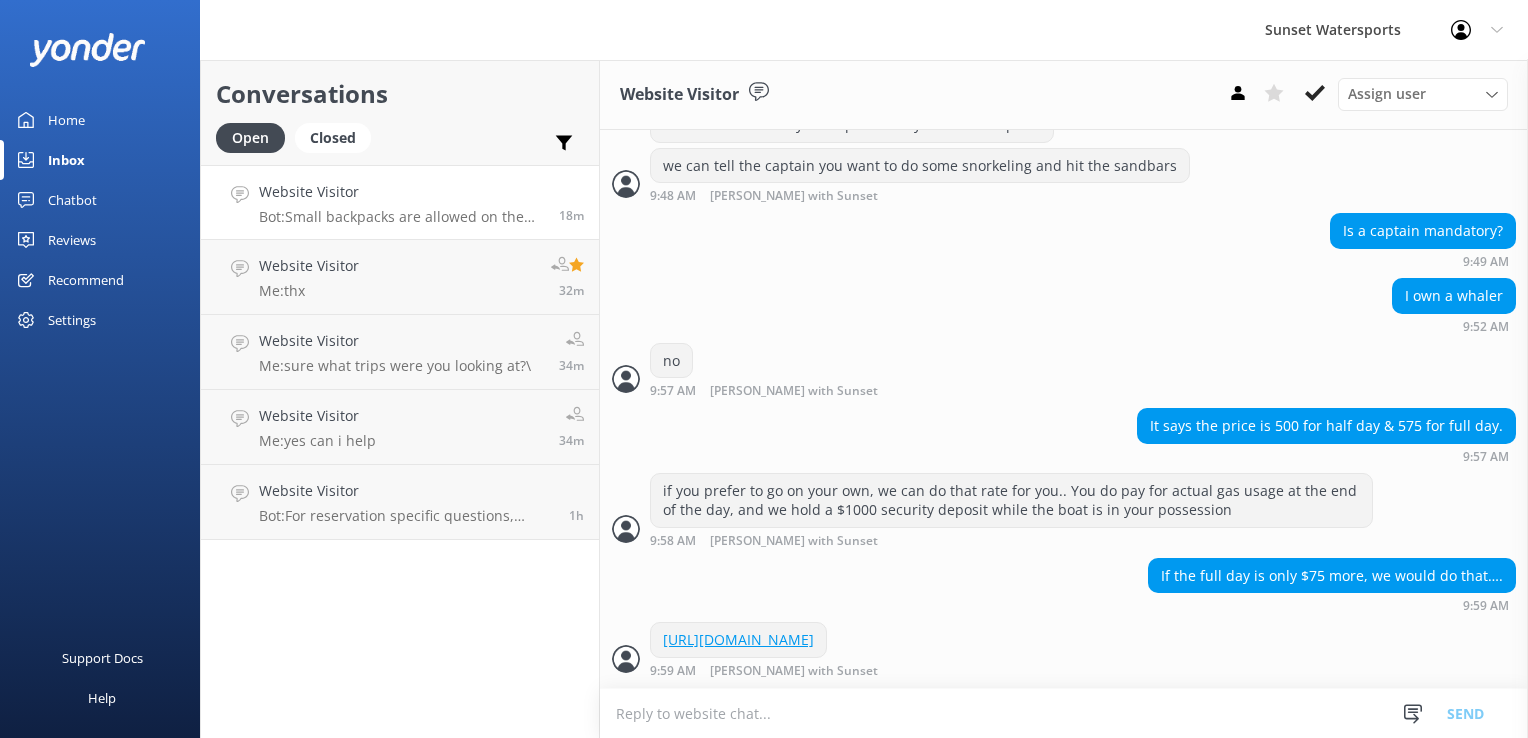 click at bounding box center [1064, 713] 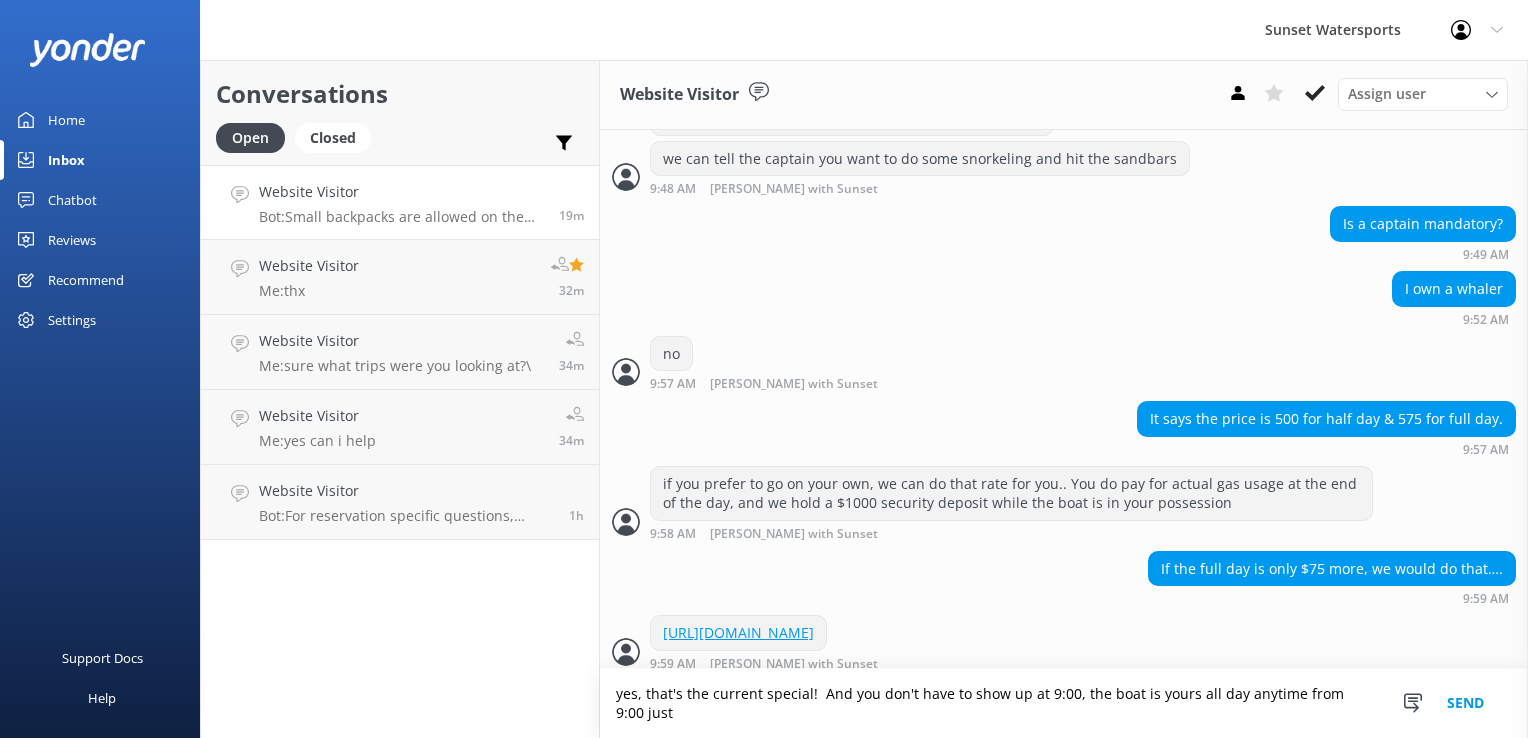 scroll, scrollTop: 1460, scrollLeft: 0, axis: vertical 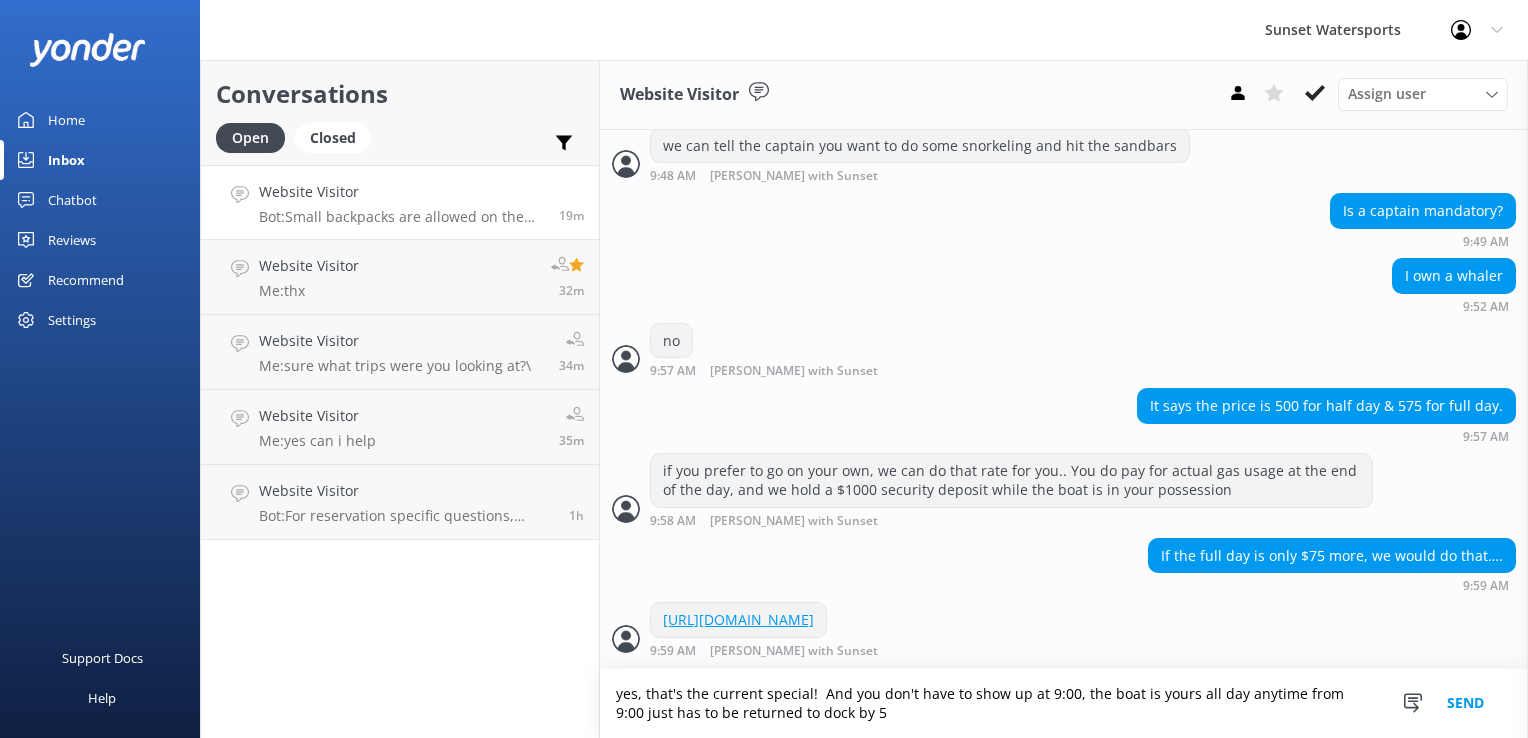 type on "yes, that's the current special!  And you don't have to show up at 9:00, the boat is yours all day anytime from 9:00 just has to be returned to dock by 5" 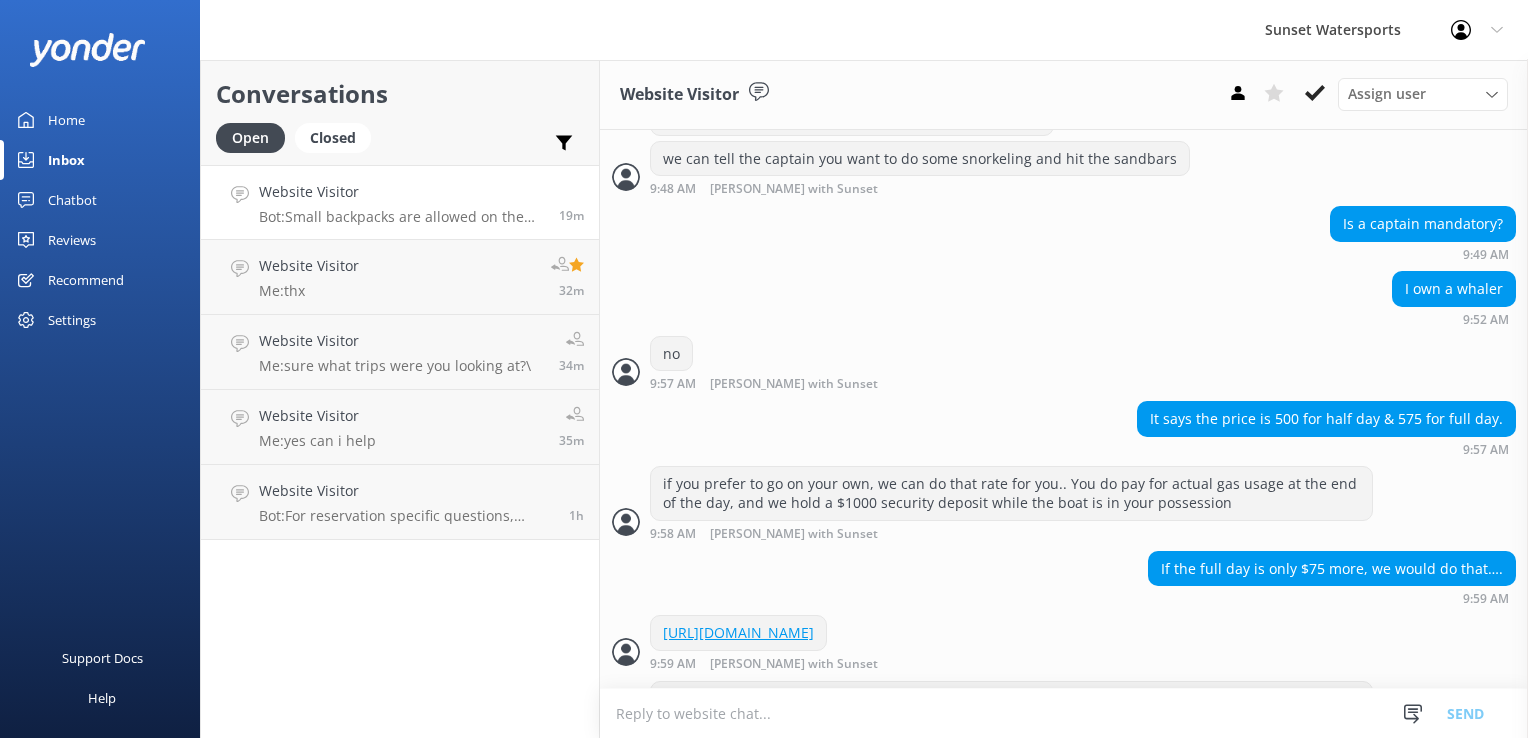 scroll, scrollTop: 1524, scrollLeft: 0, axis: vertical 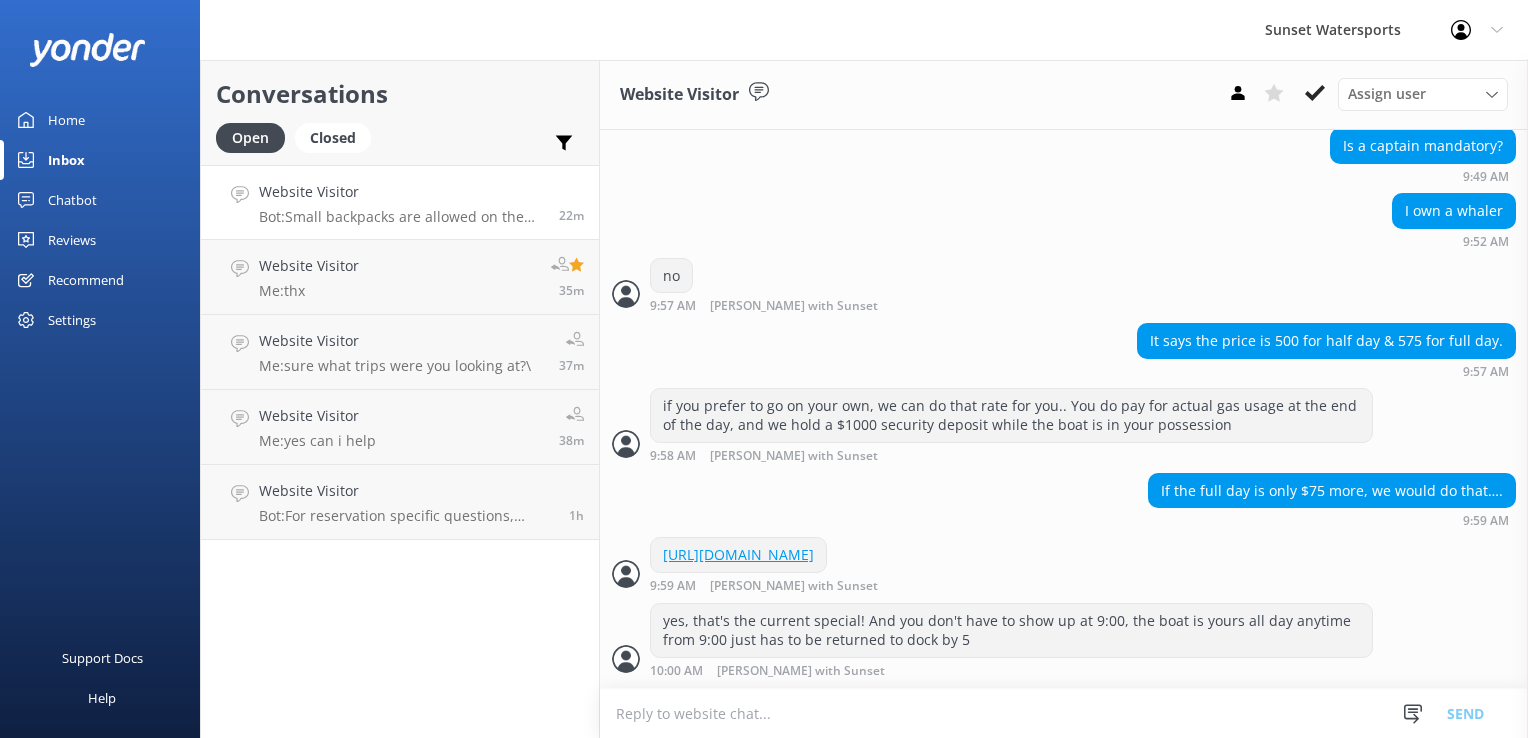 click at bounding box center (1064, 713) 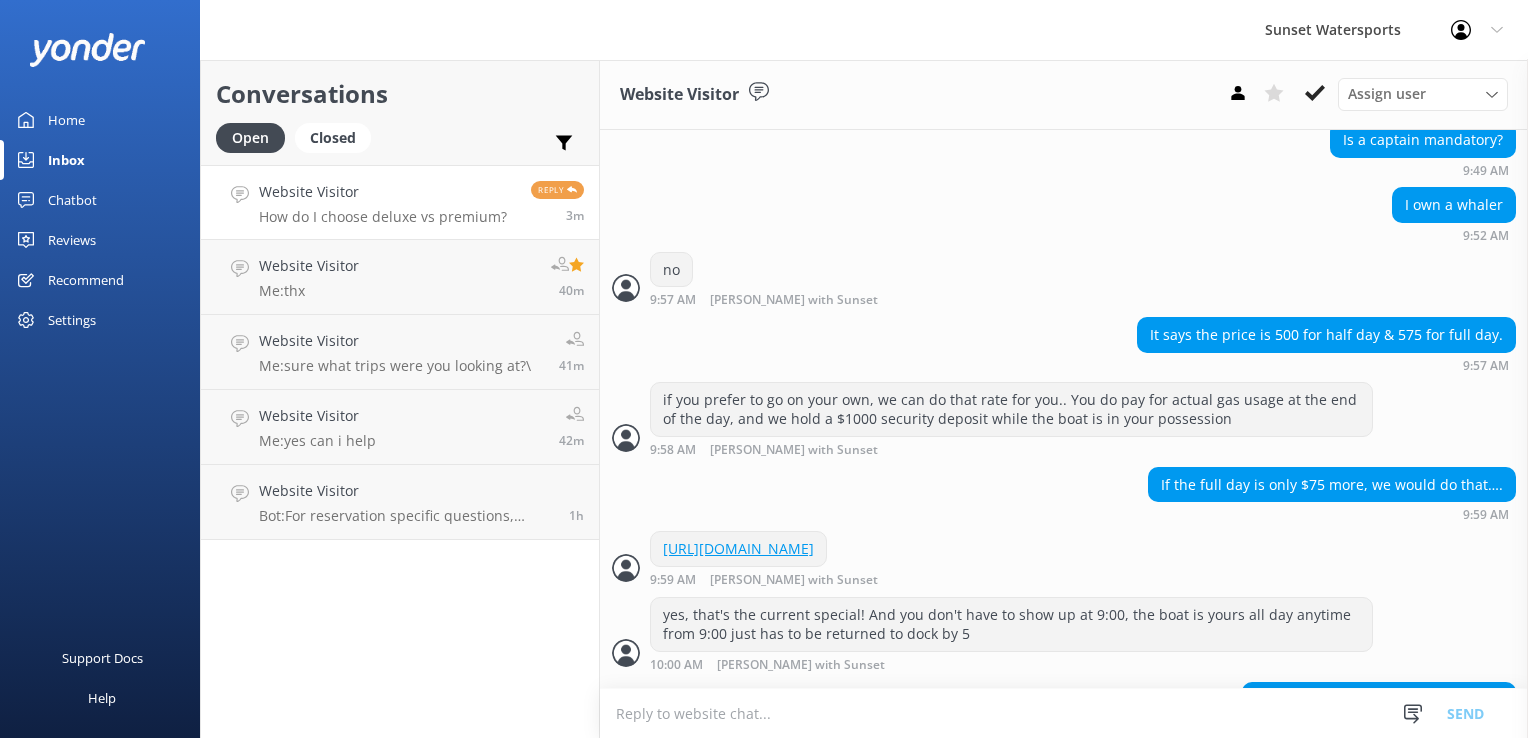 scroll, scrollTop: 1589, scrollLeft: 0, axis: vertical 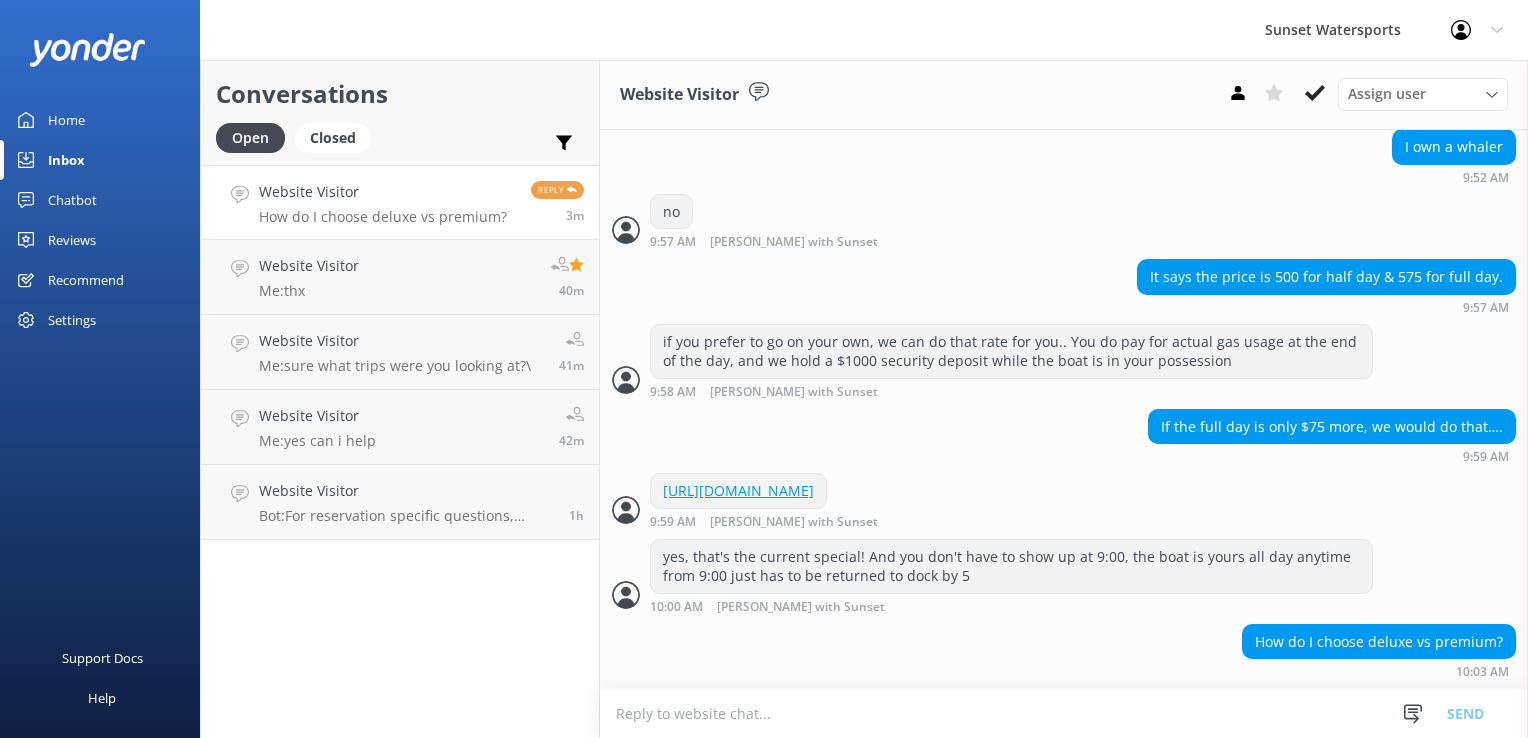 click at bounding box center [1064, 713] 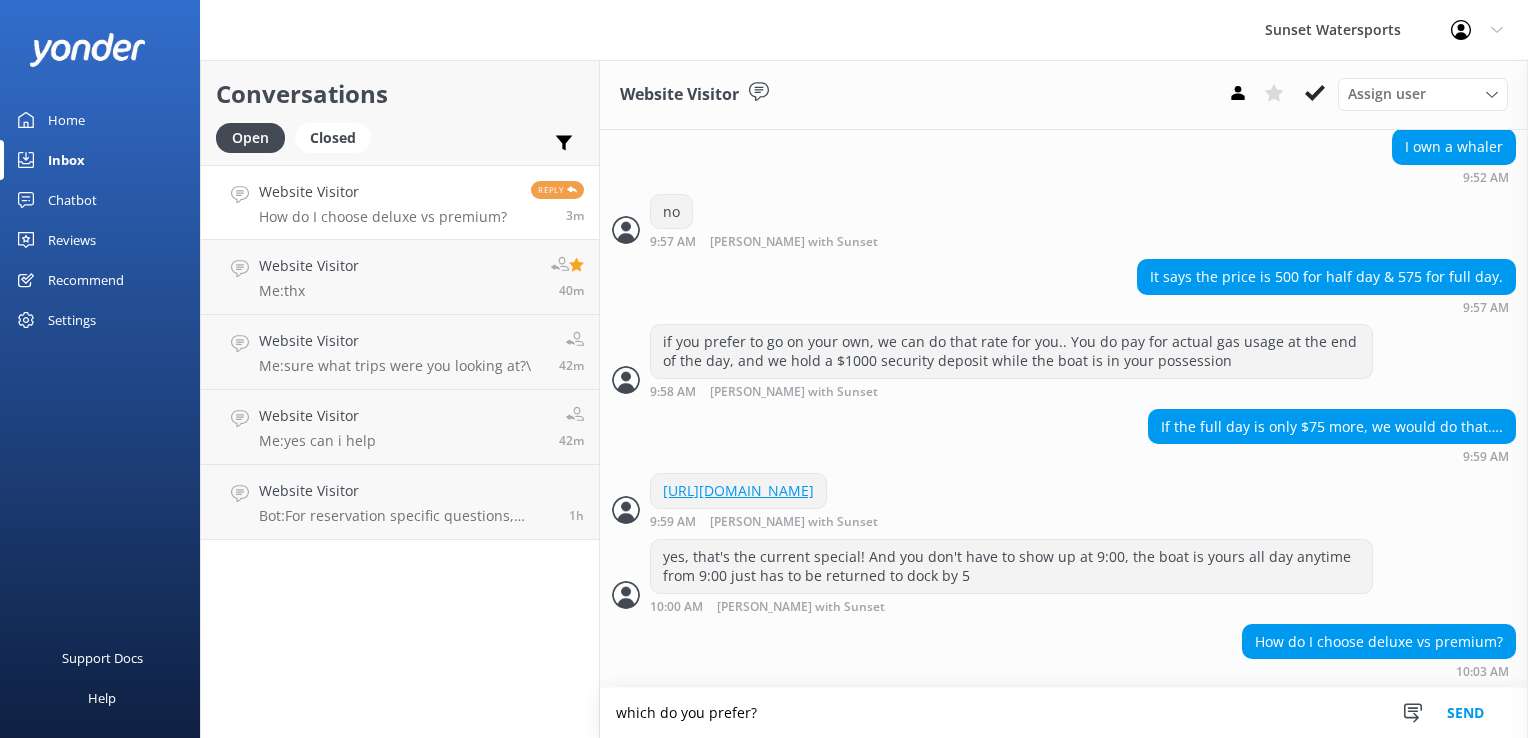 type on "which do you prefer?" 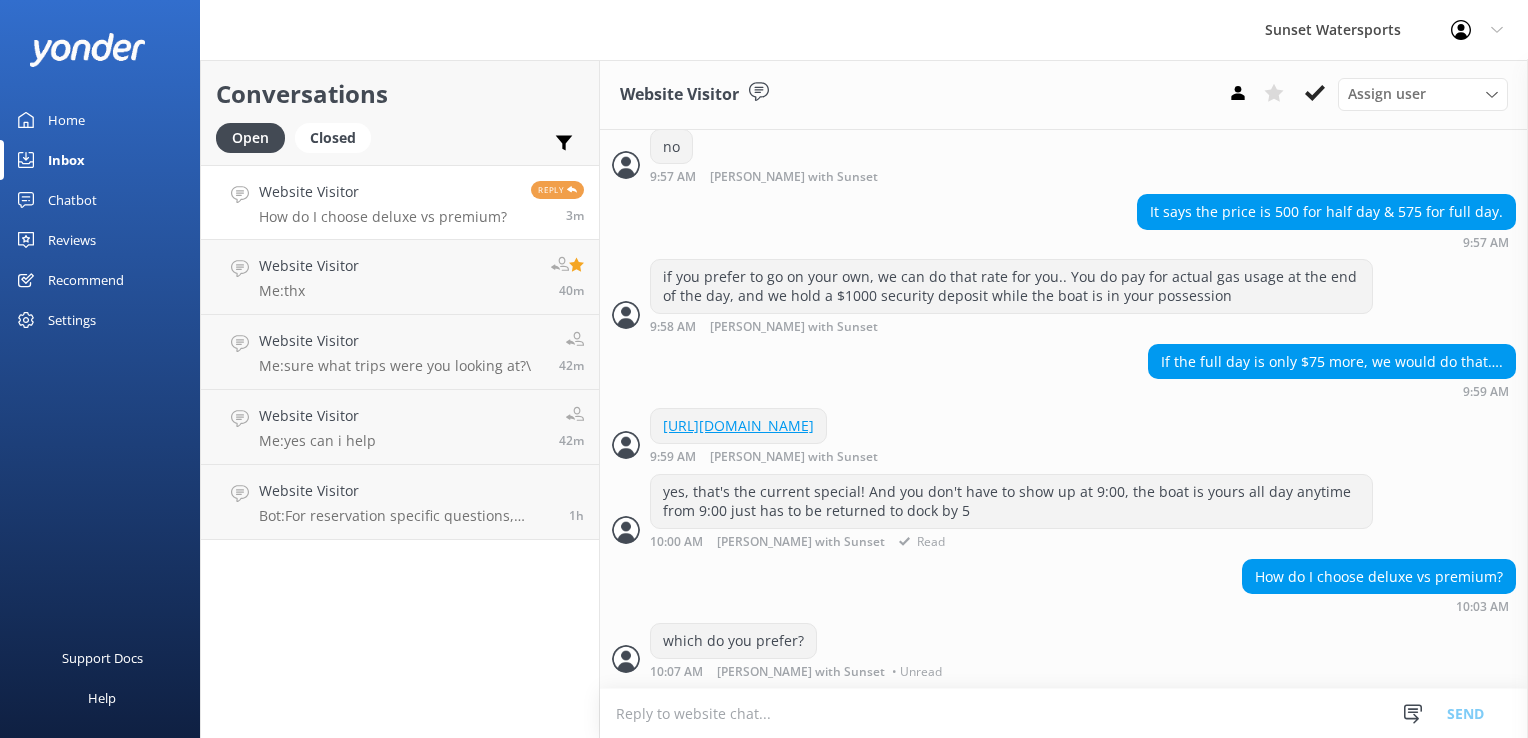scroll, scrollTop: 1653, scrollLeft: 0, axis: vertical 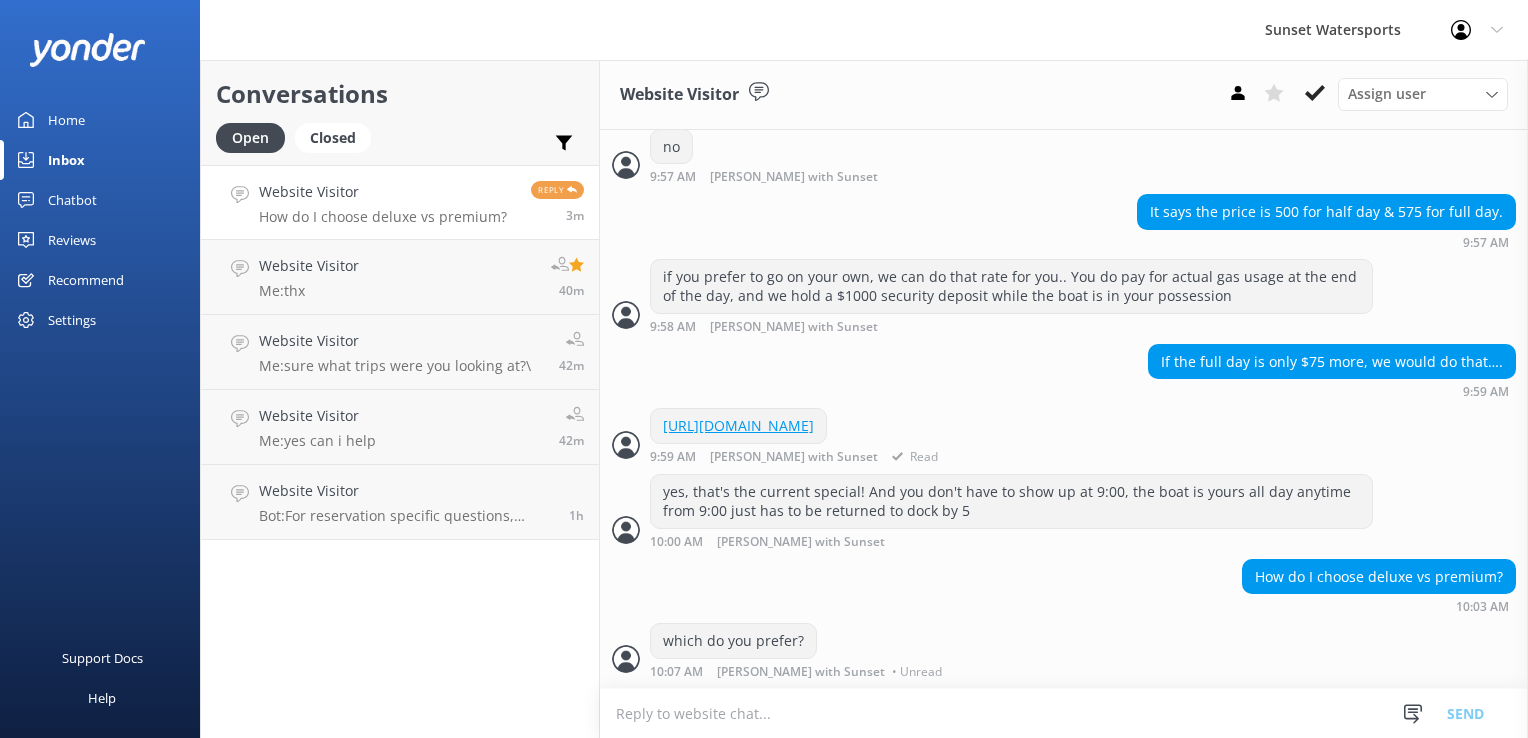 click on "[URL][DOMAIN_NAME]" at bounding box center [738, 425] 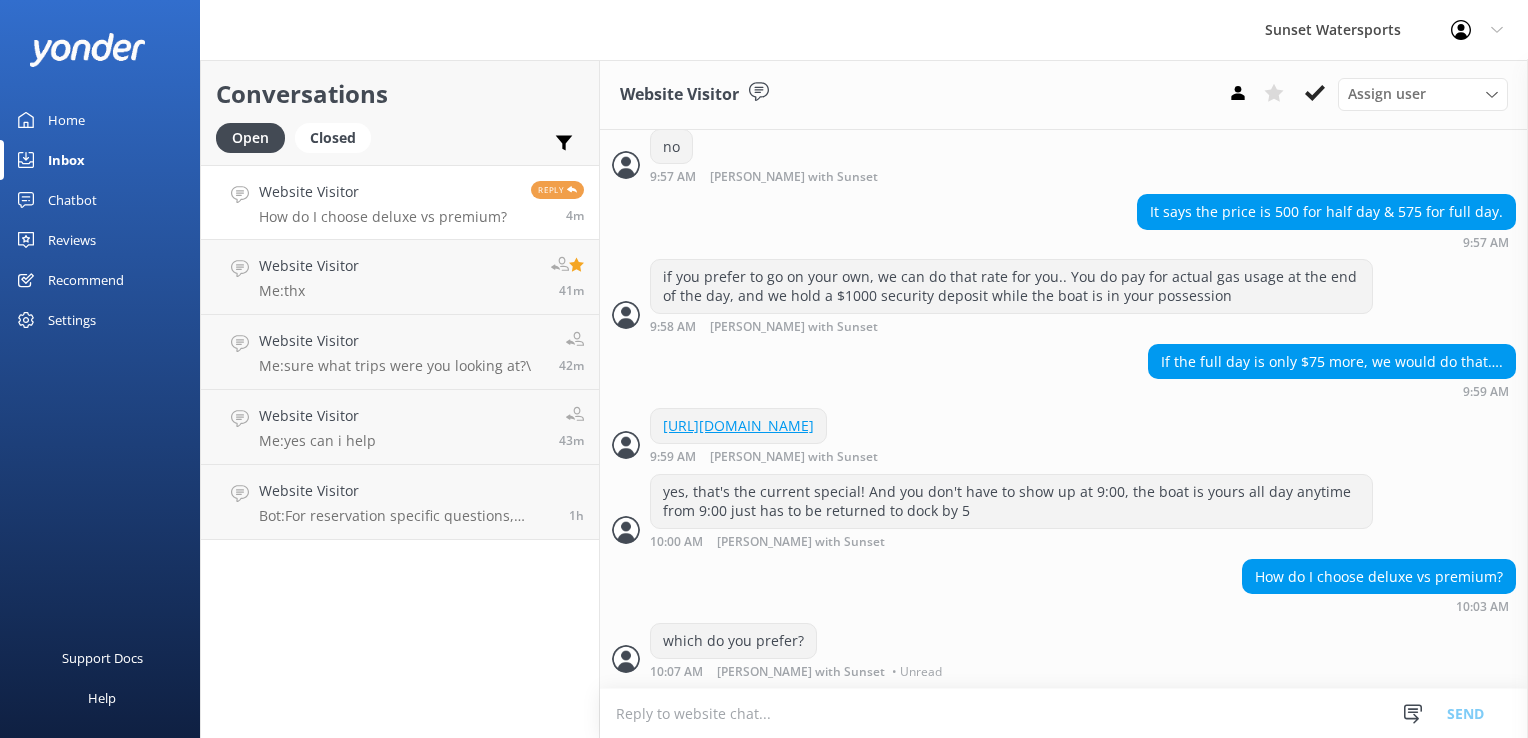 click at bounding box center (1064, 713) 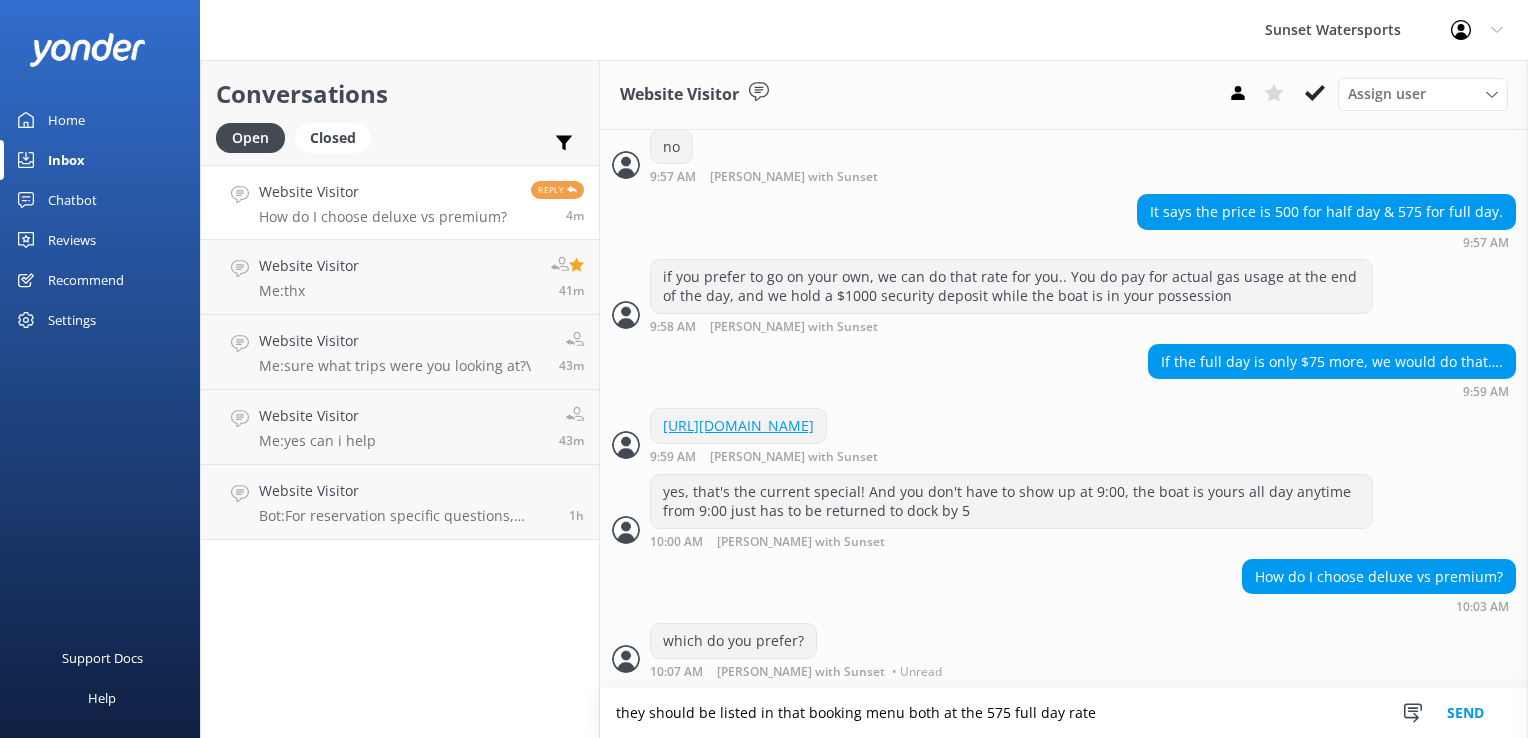 type on "they should be listed in that booking menu both at the 575 full day rate" 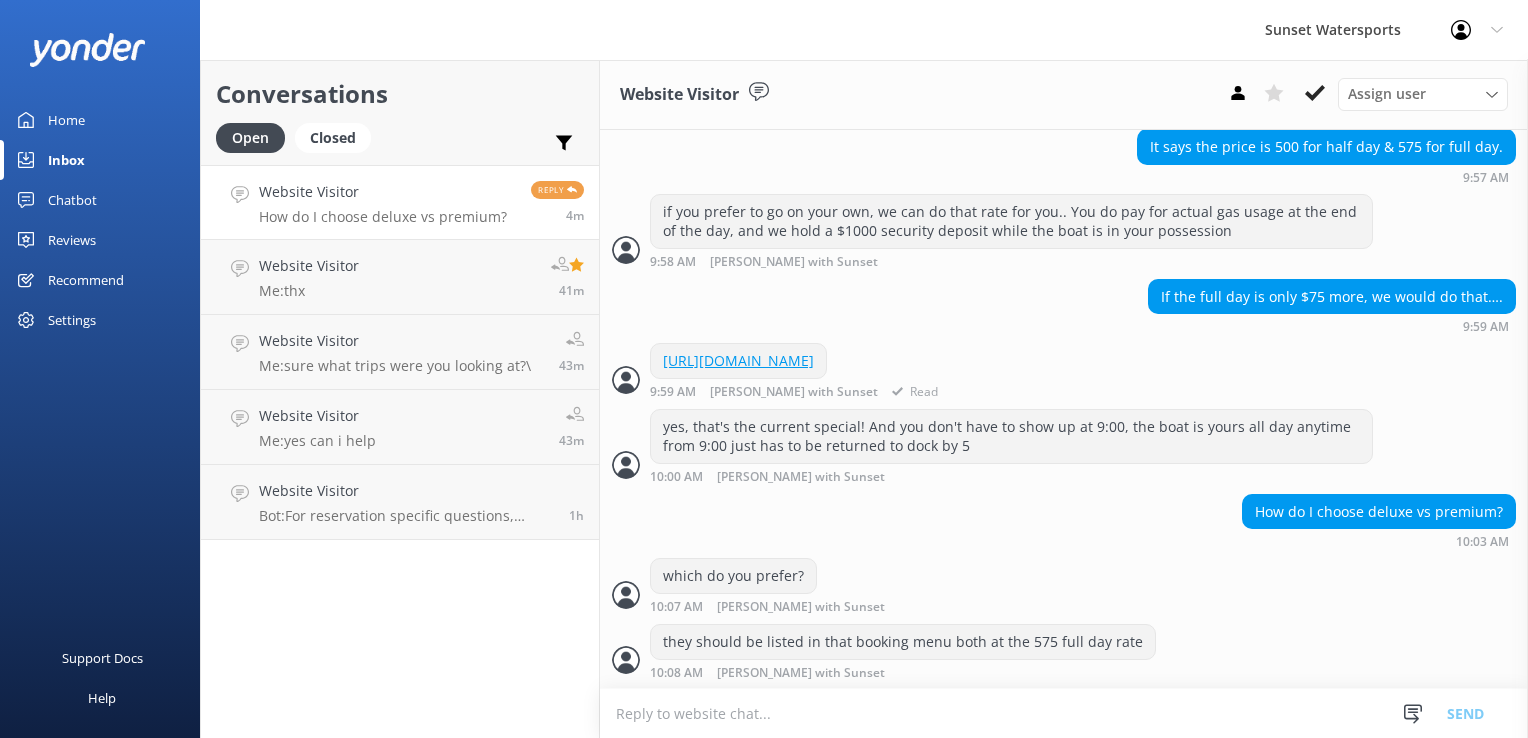 scroll, scrollTop: 1719, scrollLeft: 0, axis: vertical 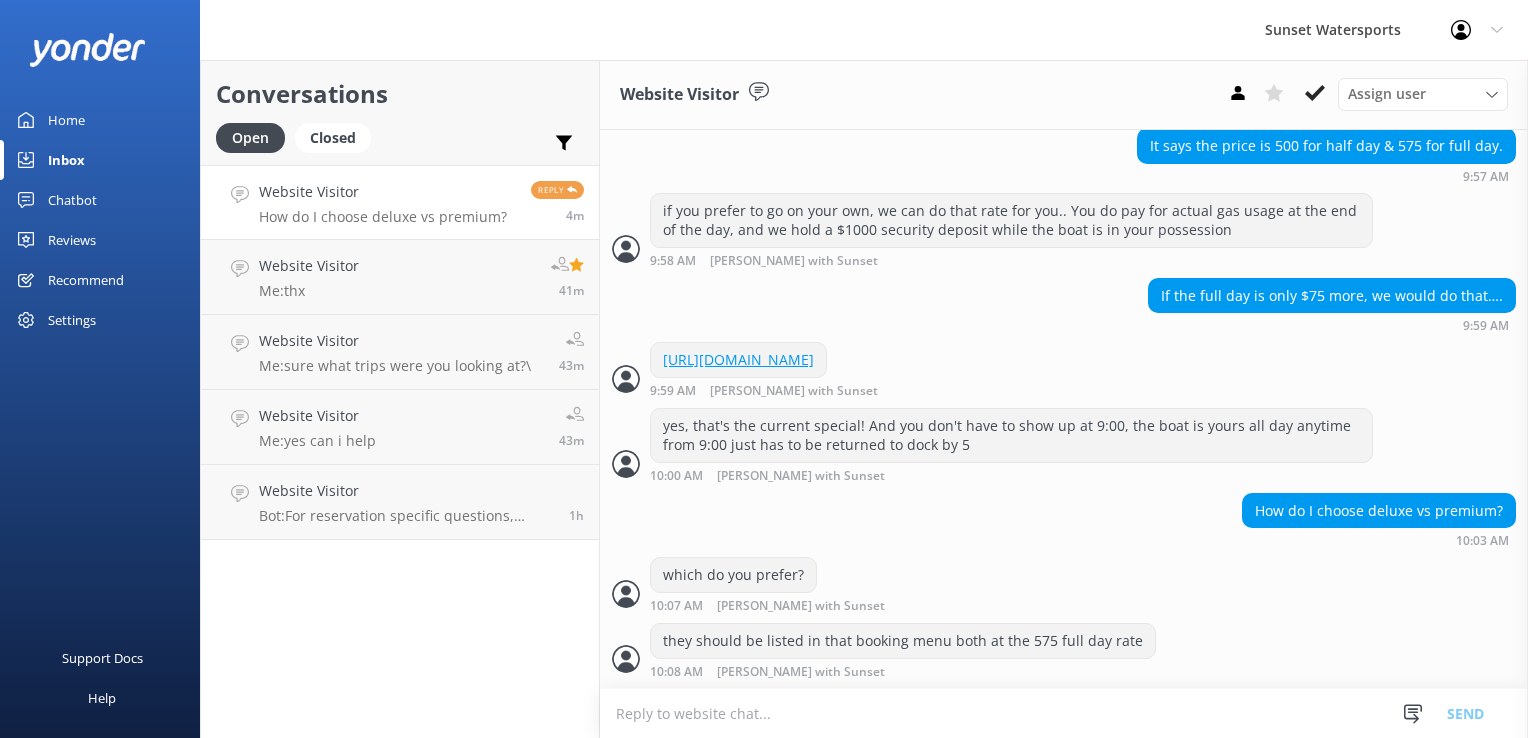 click at bounding box center [1064, 713] 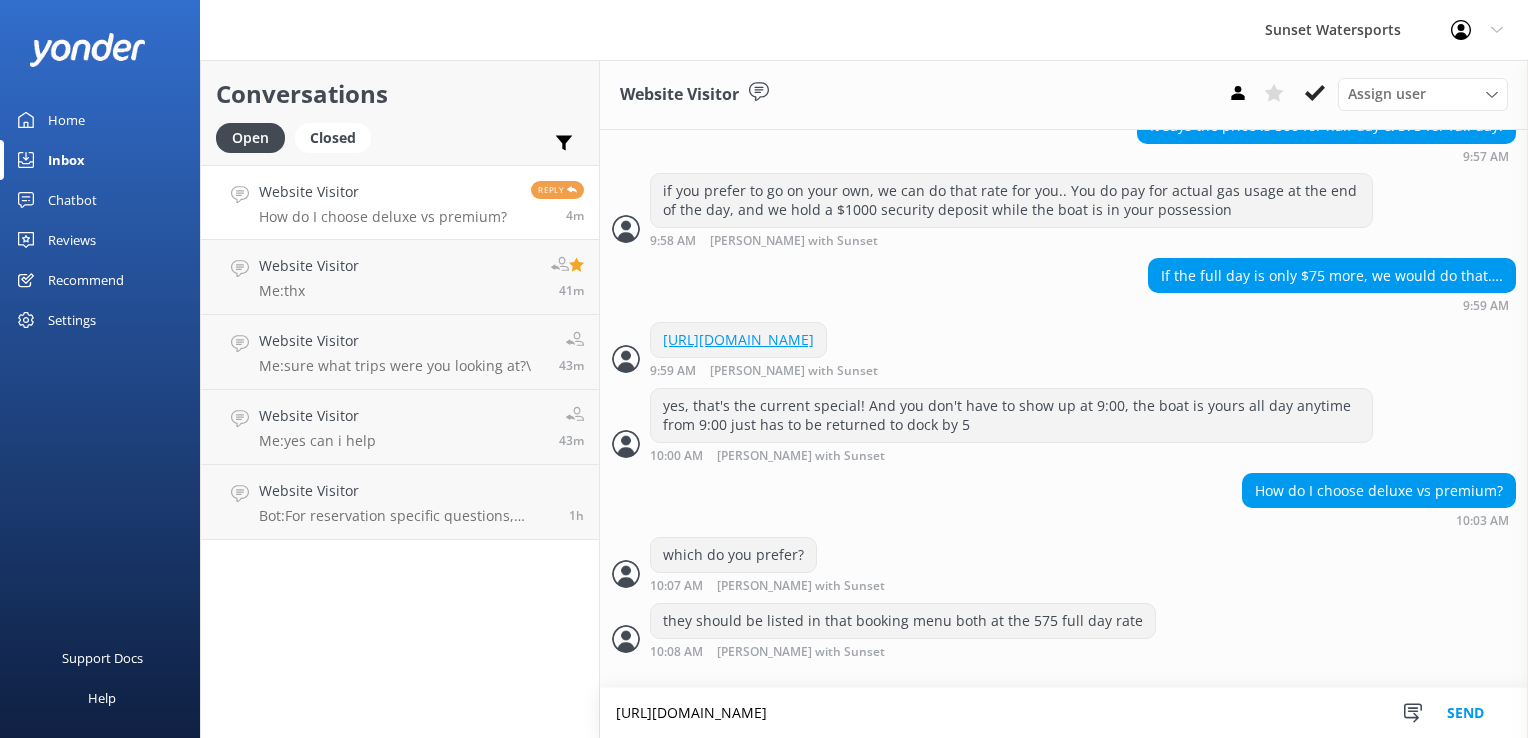 type on "[URL][DOMAIN_NAME]" 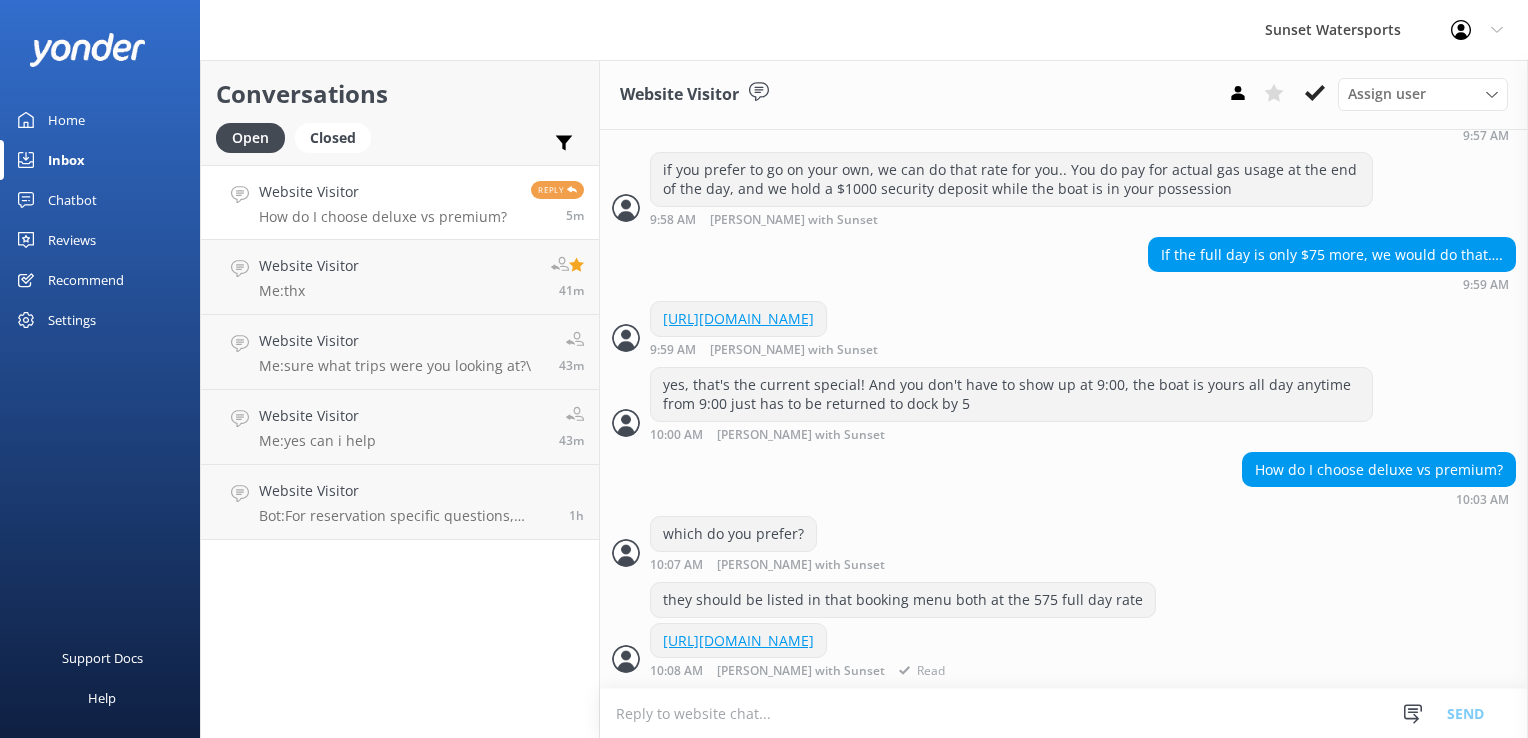 scroll, scrollTop: 1779, scrollLeft: 0, axis: vertical 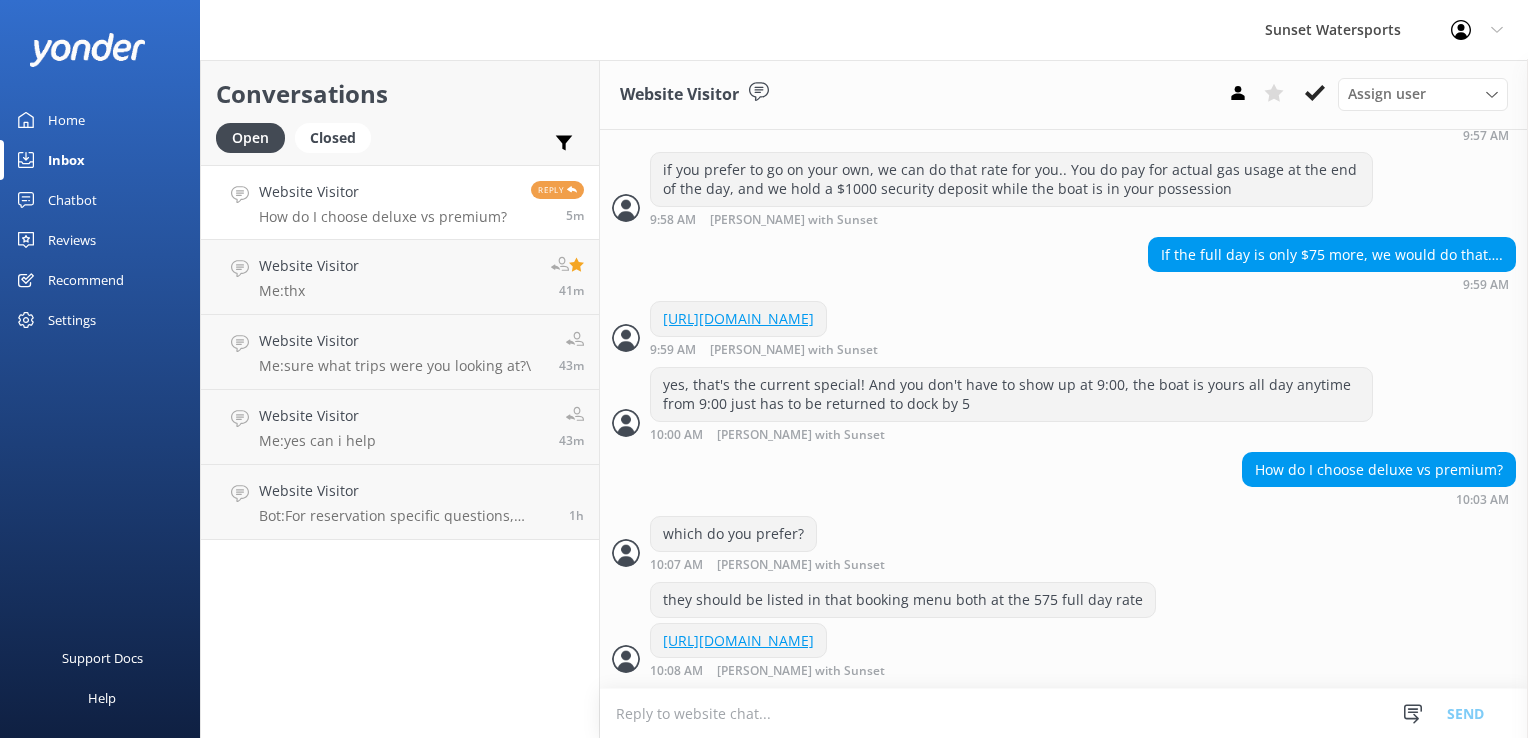 click at bounding box center [1064, 713] 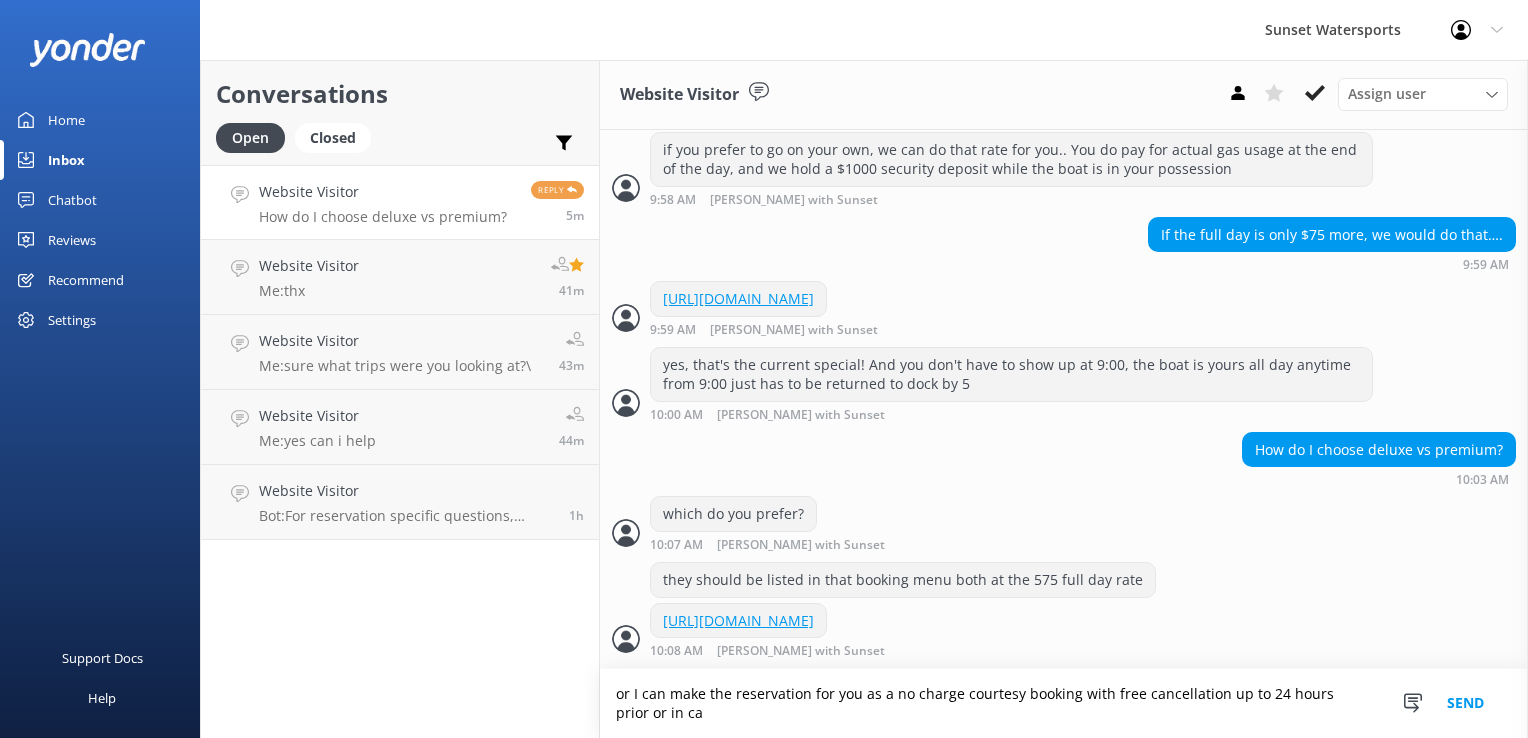 scroll, scrollTop: 1799, scrollLeft: 0, axis: vertical 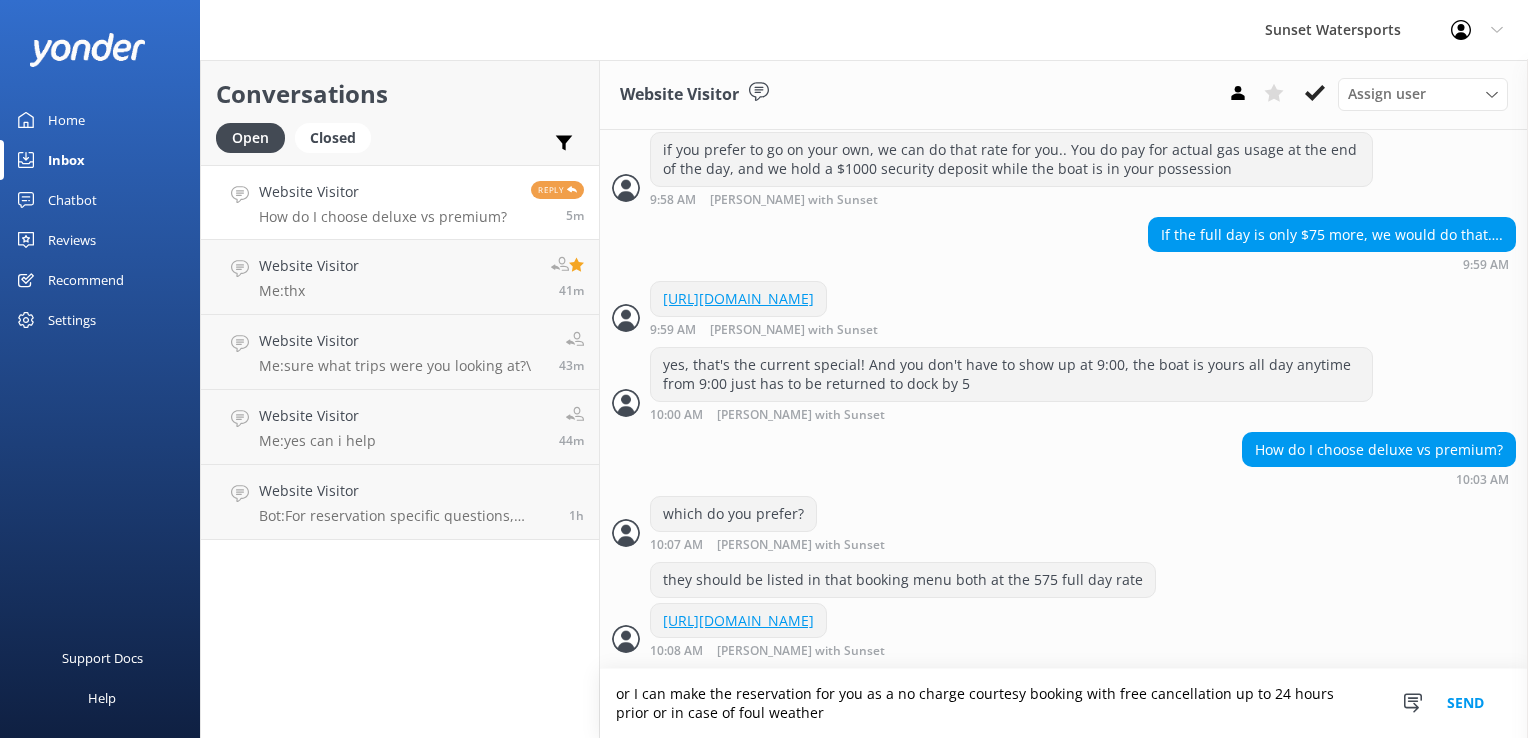 type on "or I can make the reservation for you as a no charge courtesy booking with free cancellation up to 24 hours prior or in case of foul weather" 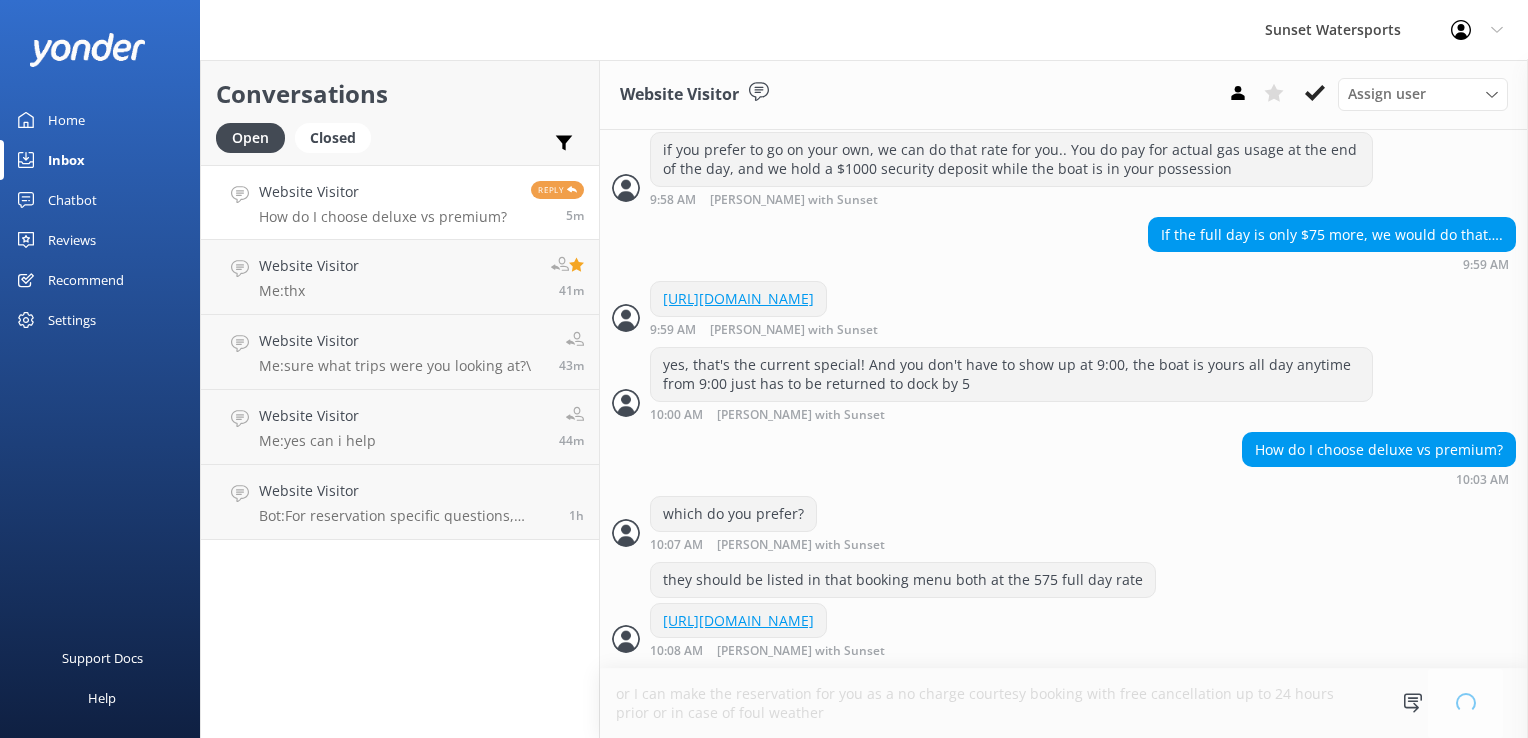 type 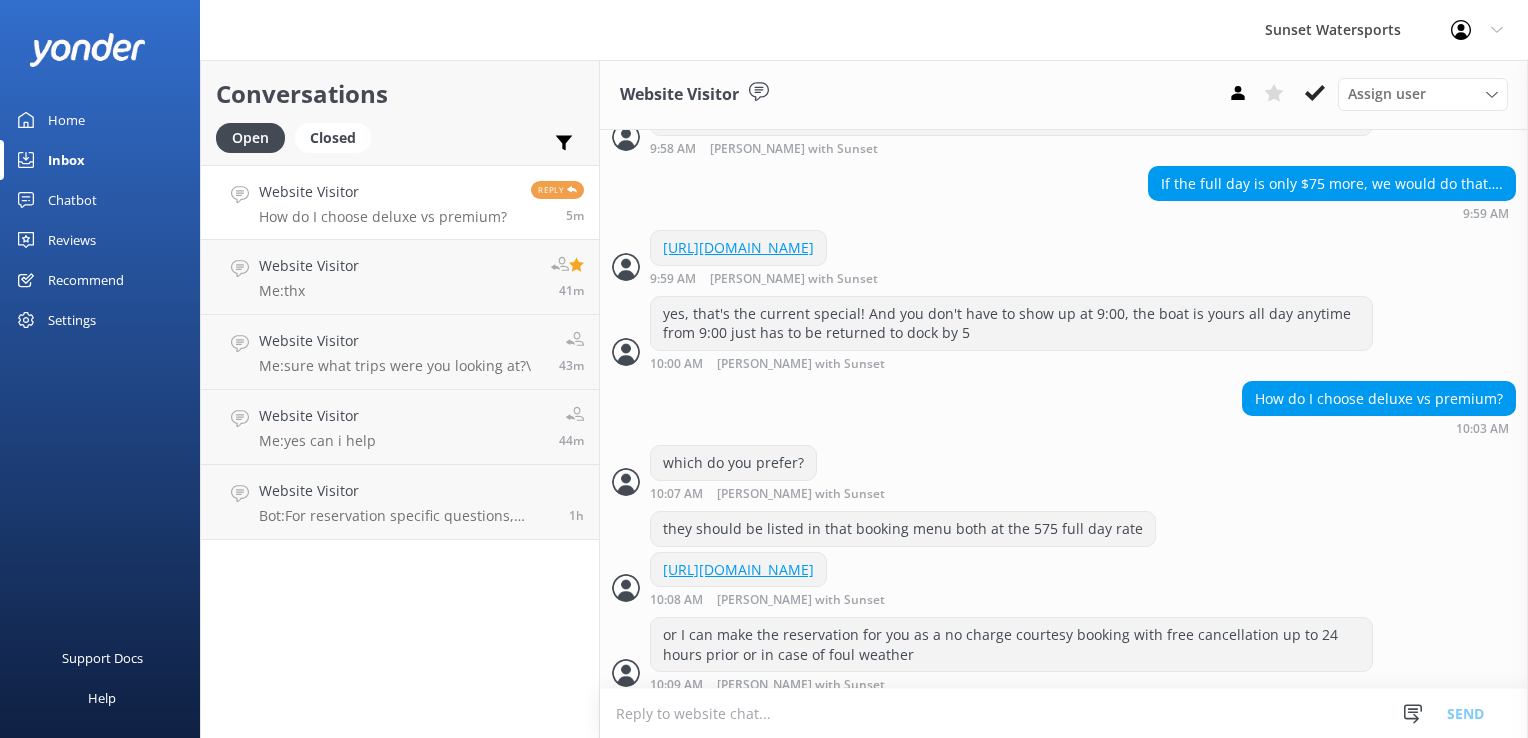scroll, scrollTop: 1864, scrollLeft: 0, axis: vertical 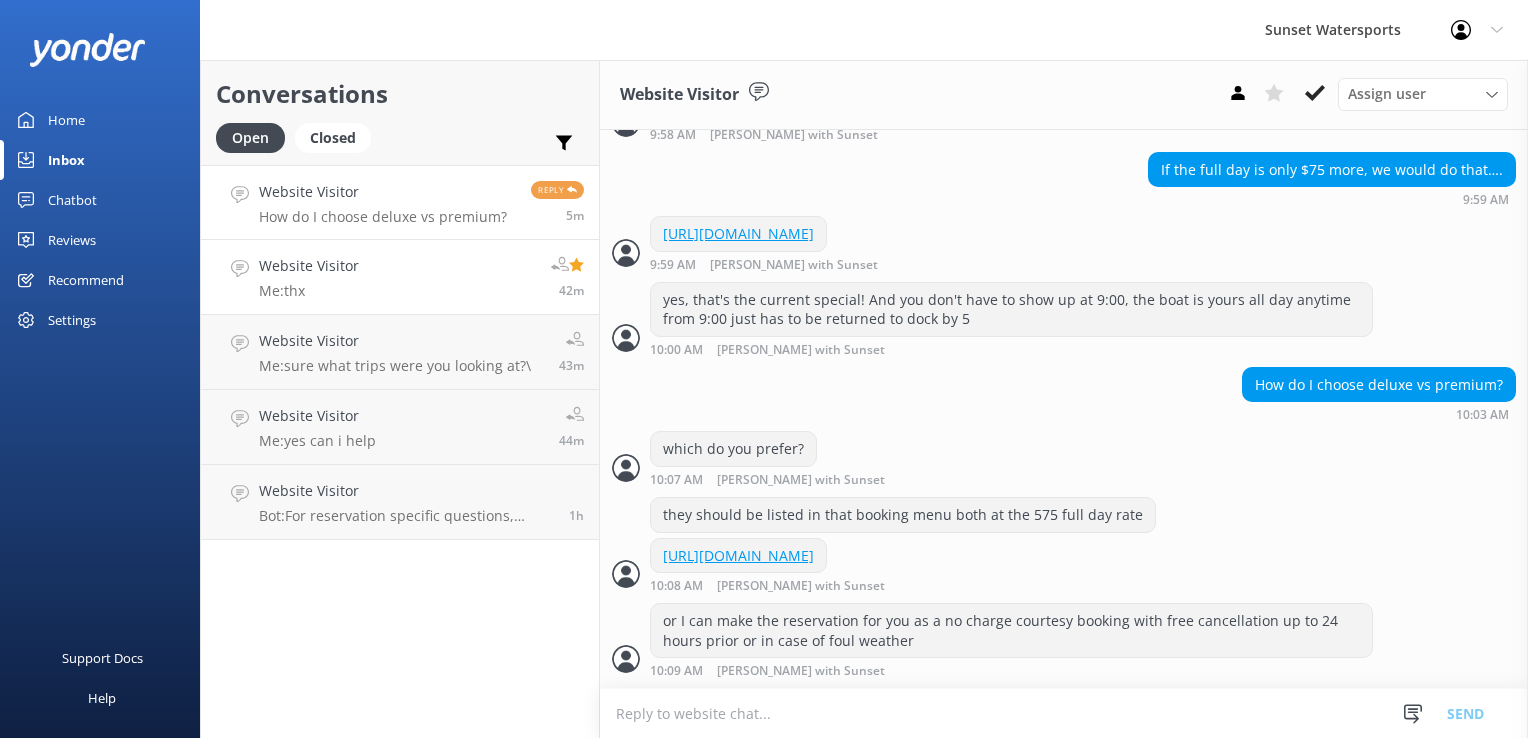 click on "Website Visitor Me:  thx 42m" at bounding box center [400, 277] 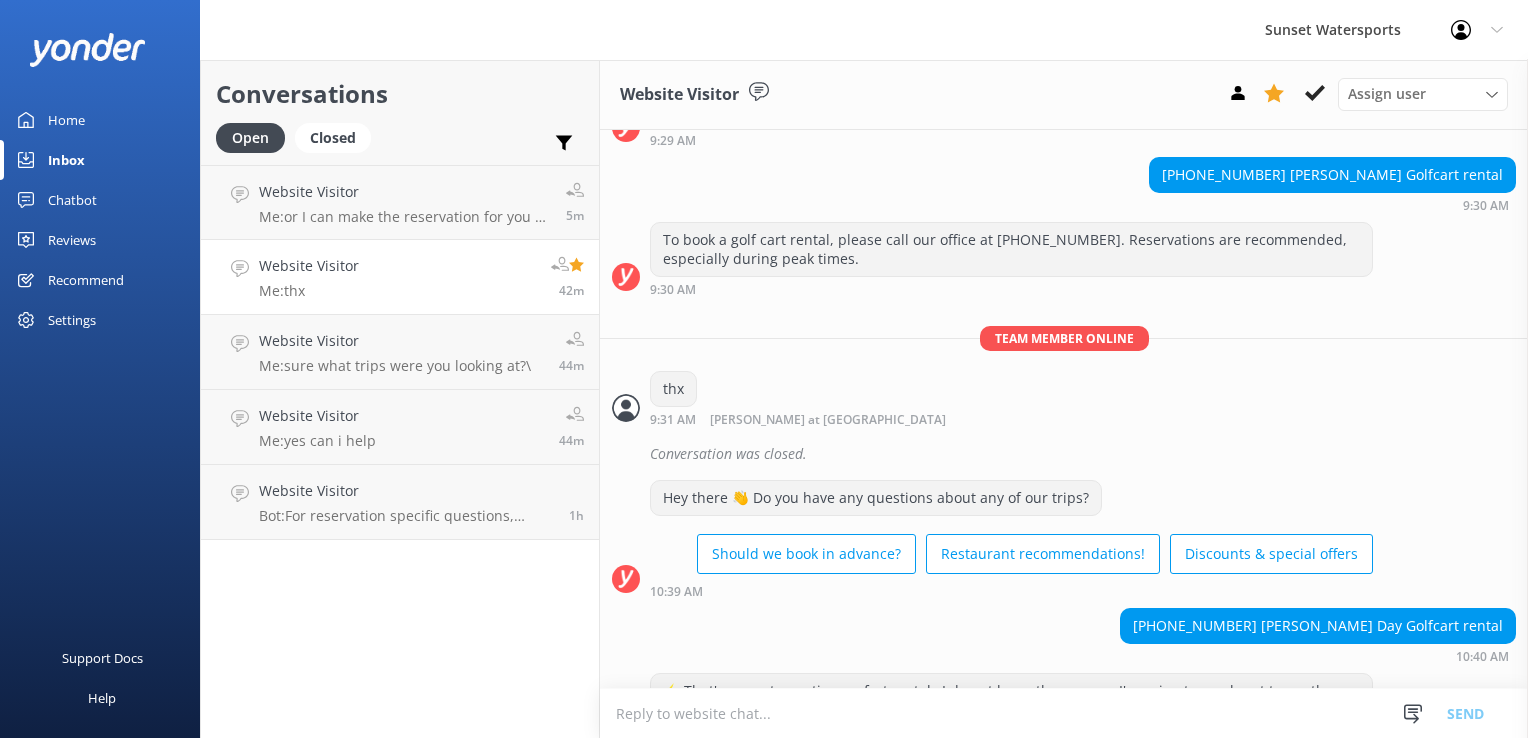 scroll, scrollTop: 6033, scrollLeft: 0, axis: vertical 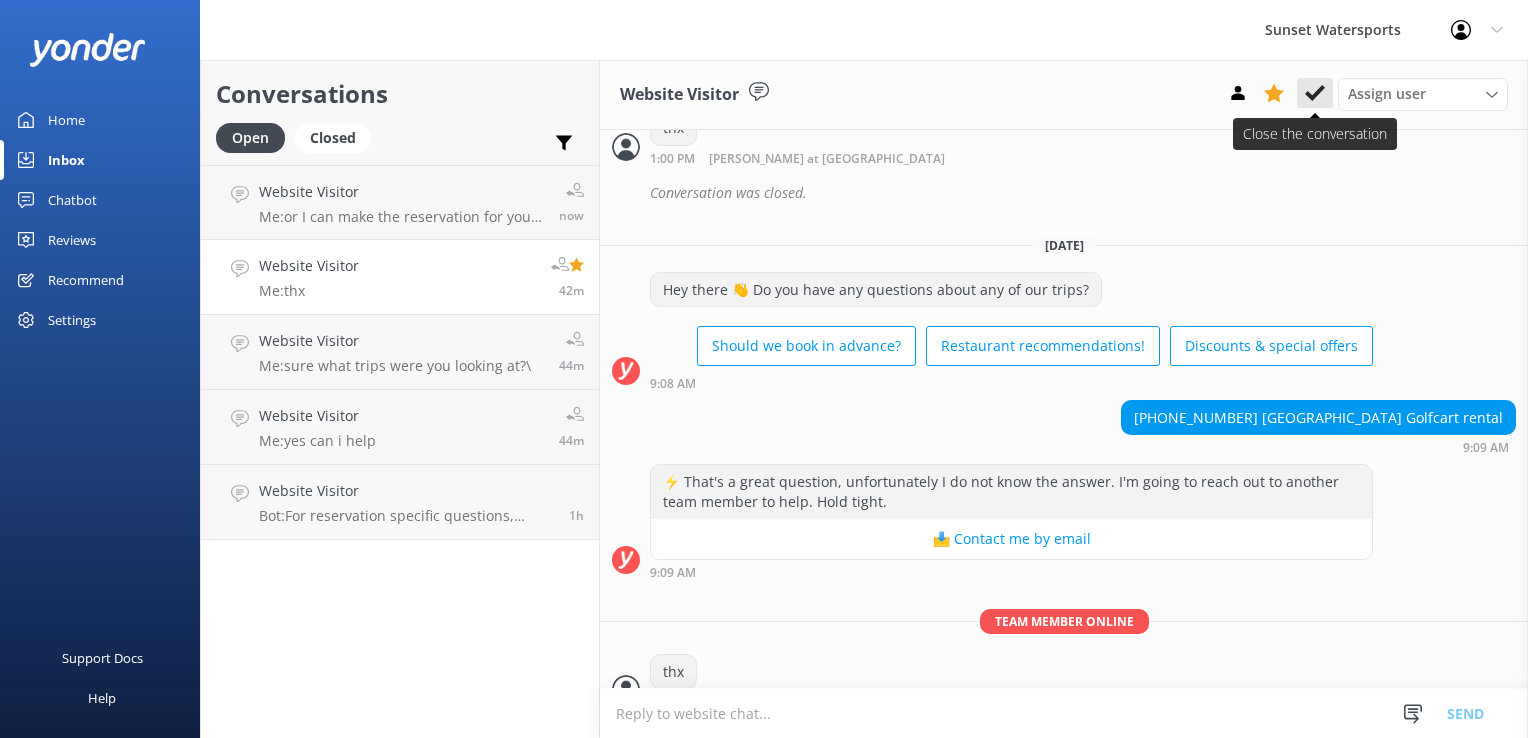 click 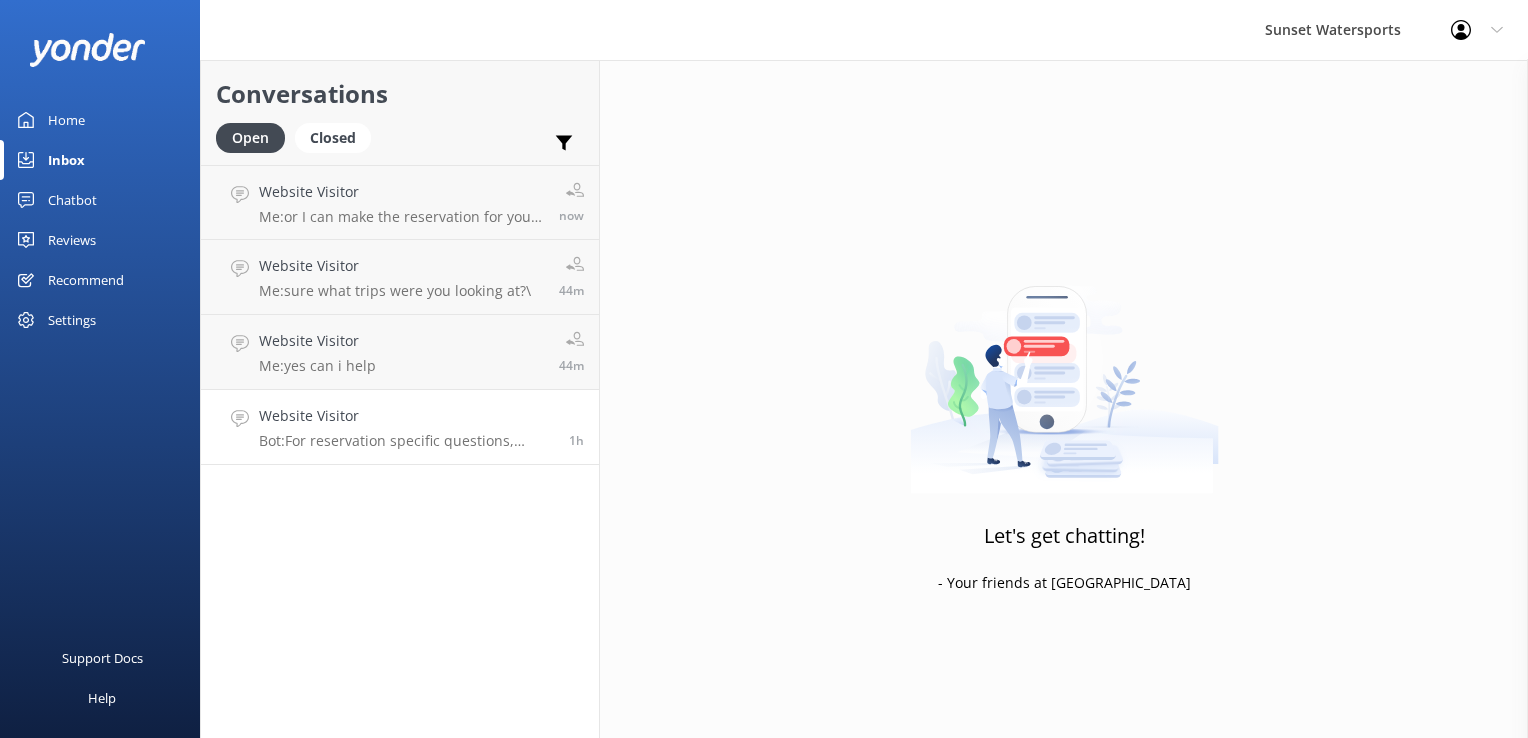click on "Bot:  For reservation specific questions, please call our call center at [PHONE_NUMBER] or search your email for Sunset Watersports Confirmation." at bounding box center (406, 441) 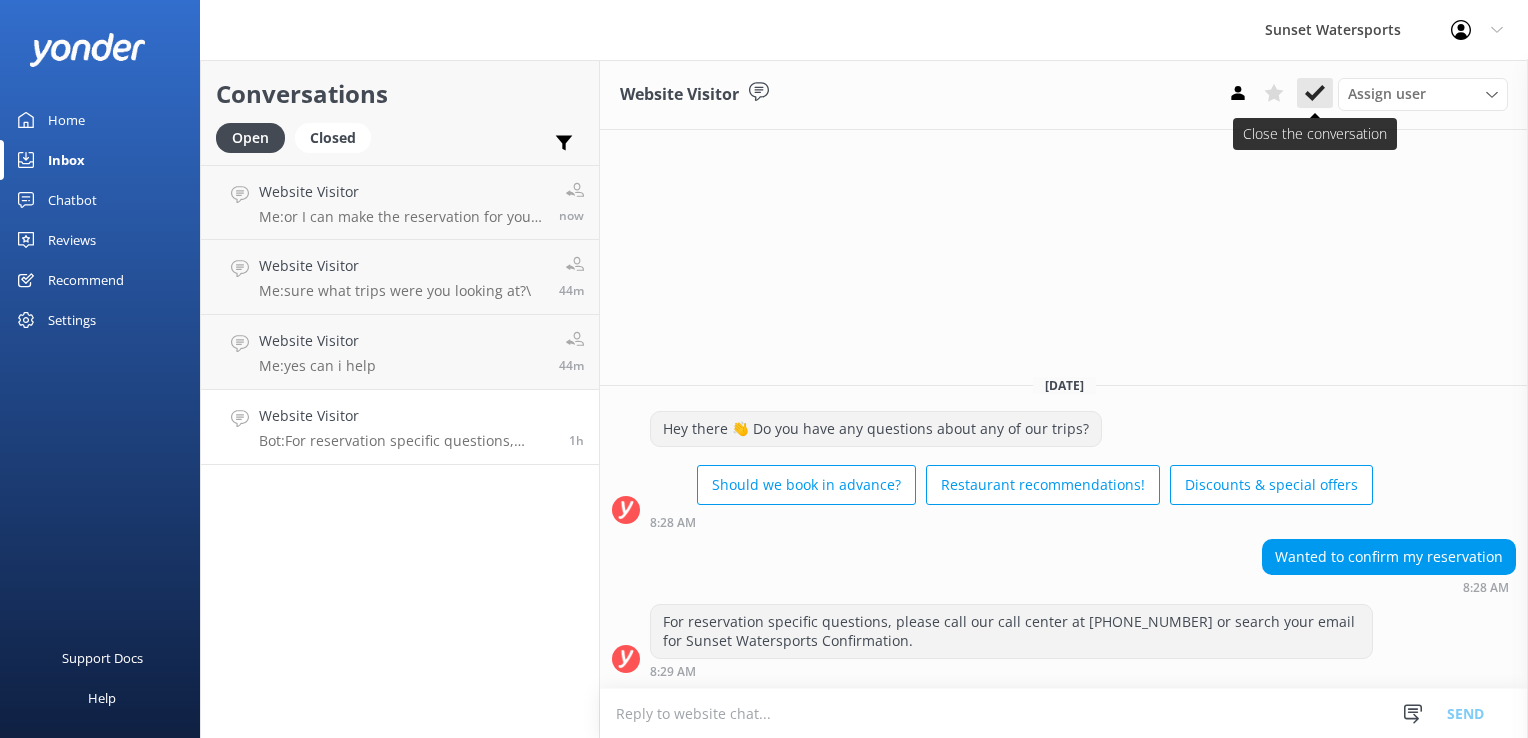 click 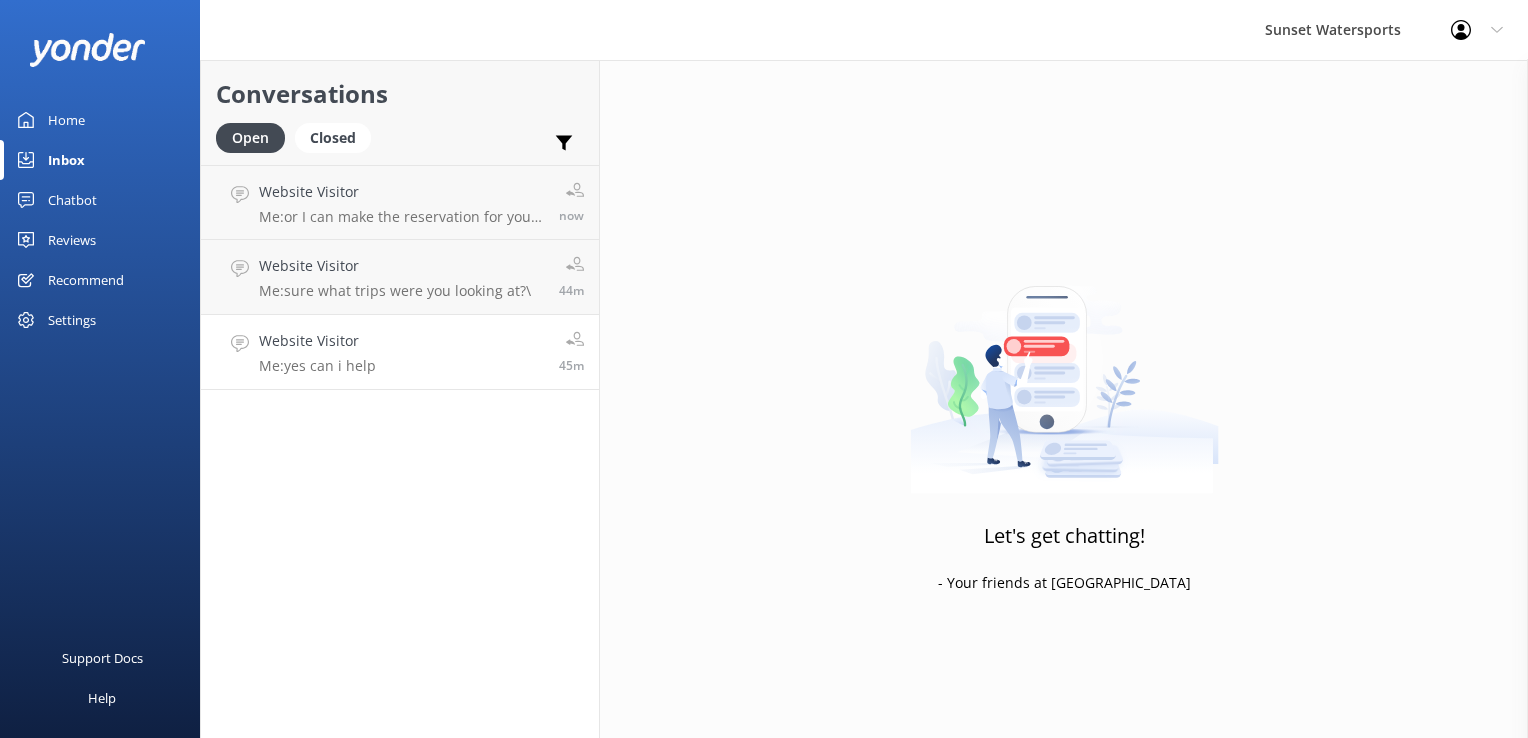 click on "Website Visitor Me:  yes can i help 45m" at bounding box center [400, 352] 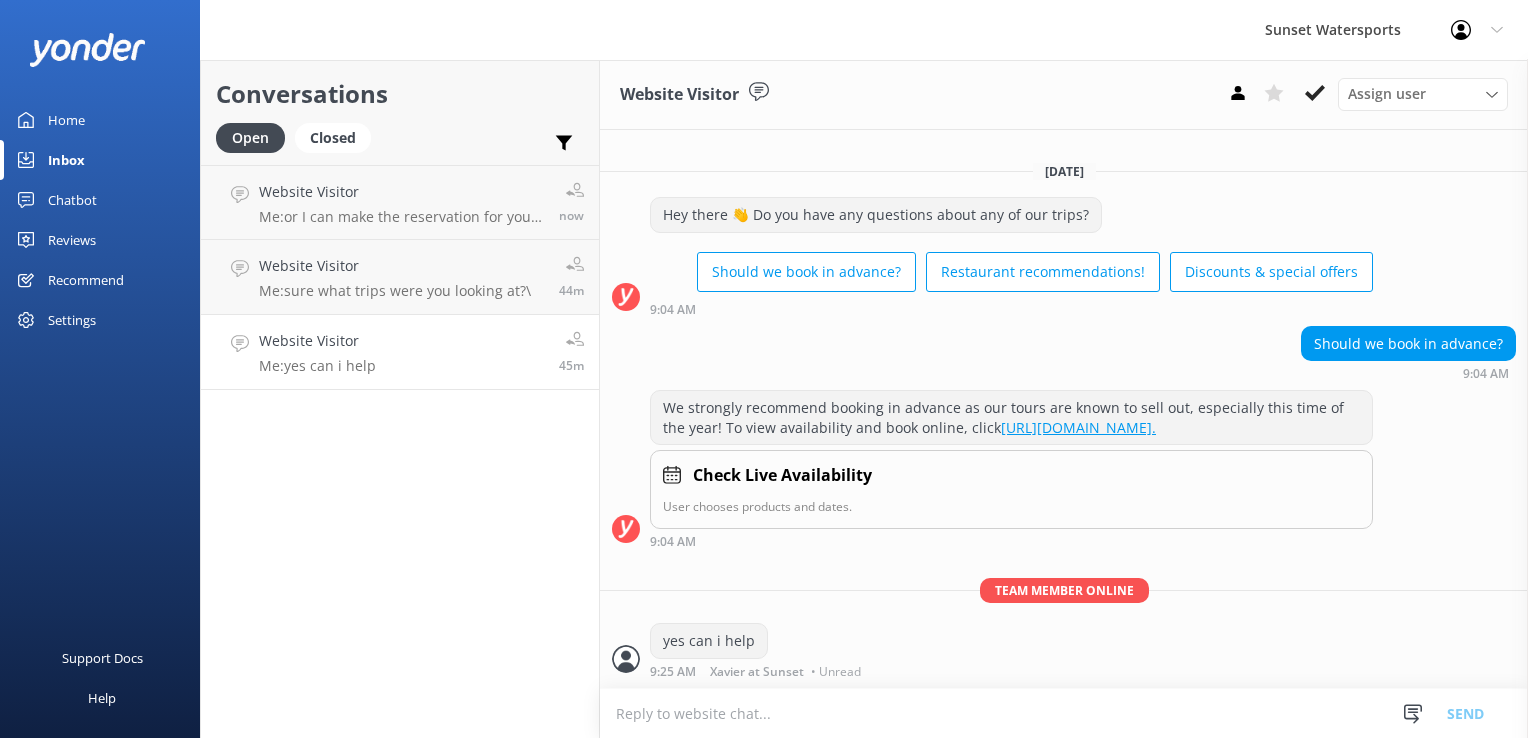 scroll, scrollTop: 1, scrollLeft: 0, axis: vertical 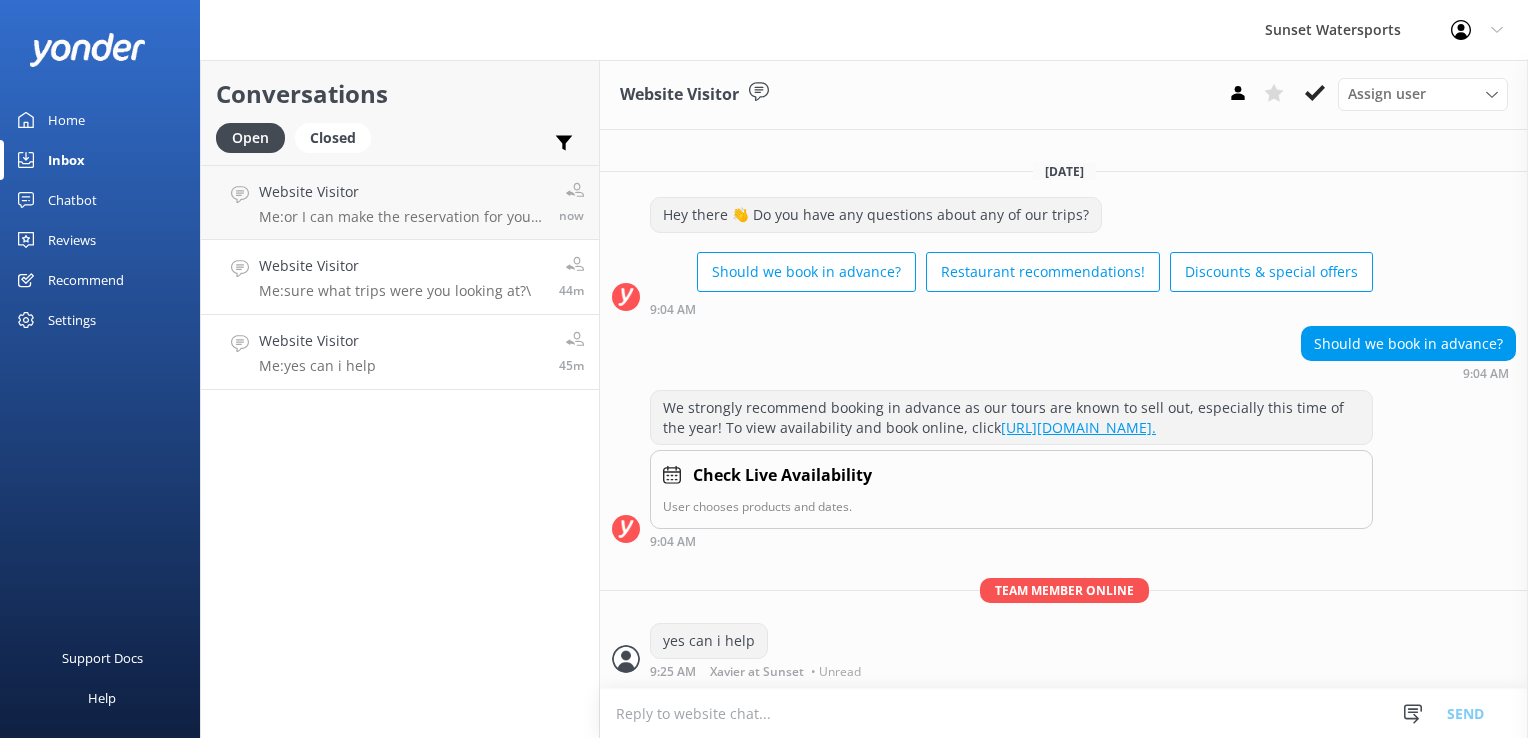 click on "Website Visitor Me:  sure what trips were you looking at?\ 44m" at bounding box center (400, 277) 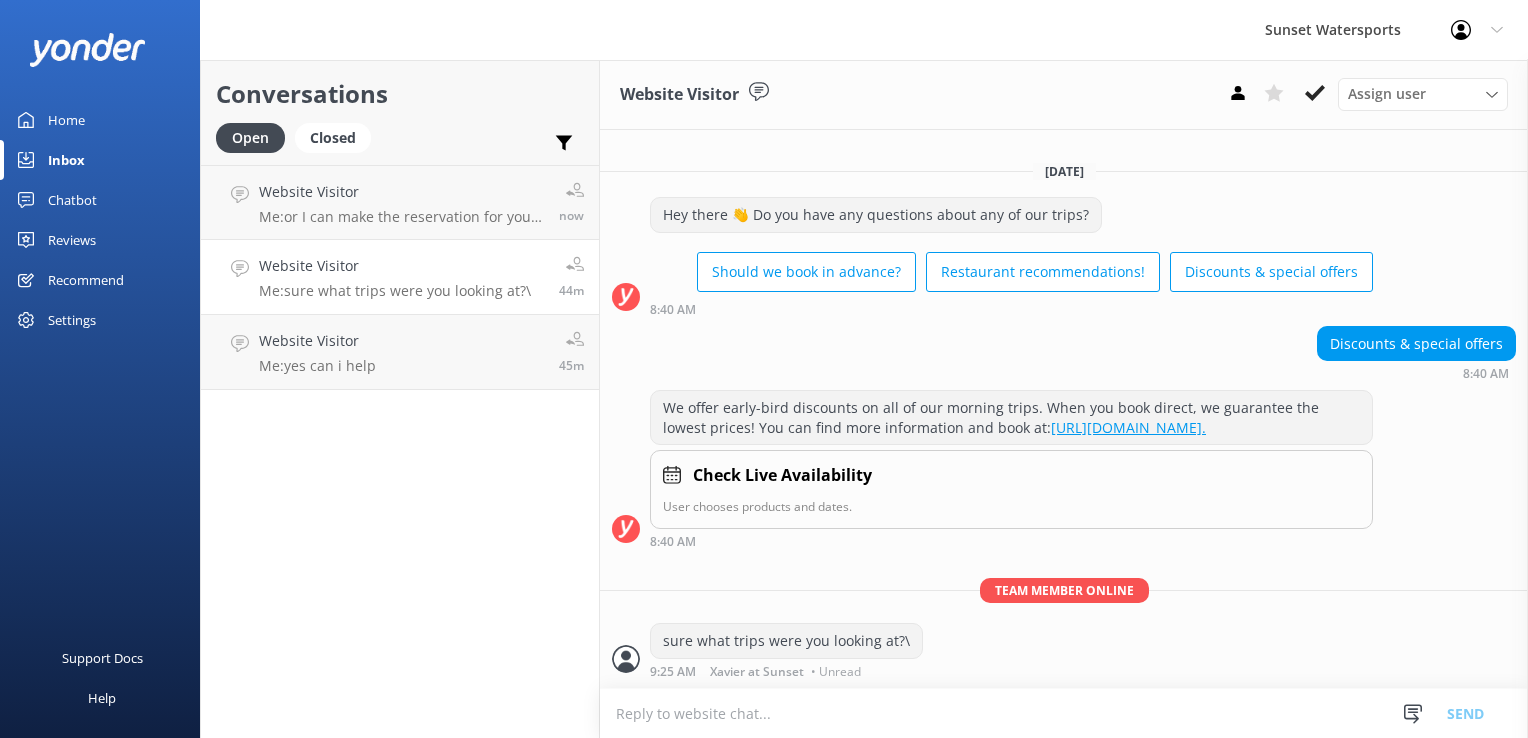 scroll, scrollTop: 1, scrollLeft: 0, axis: vertical 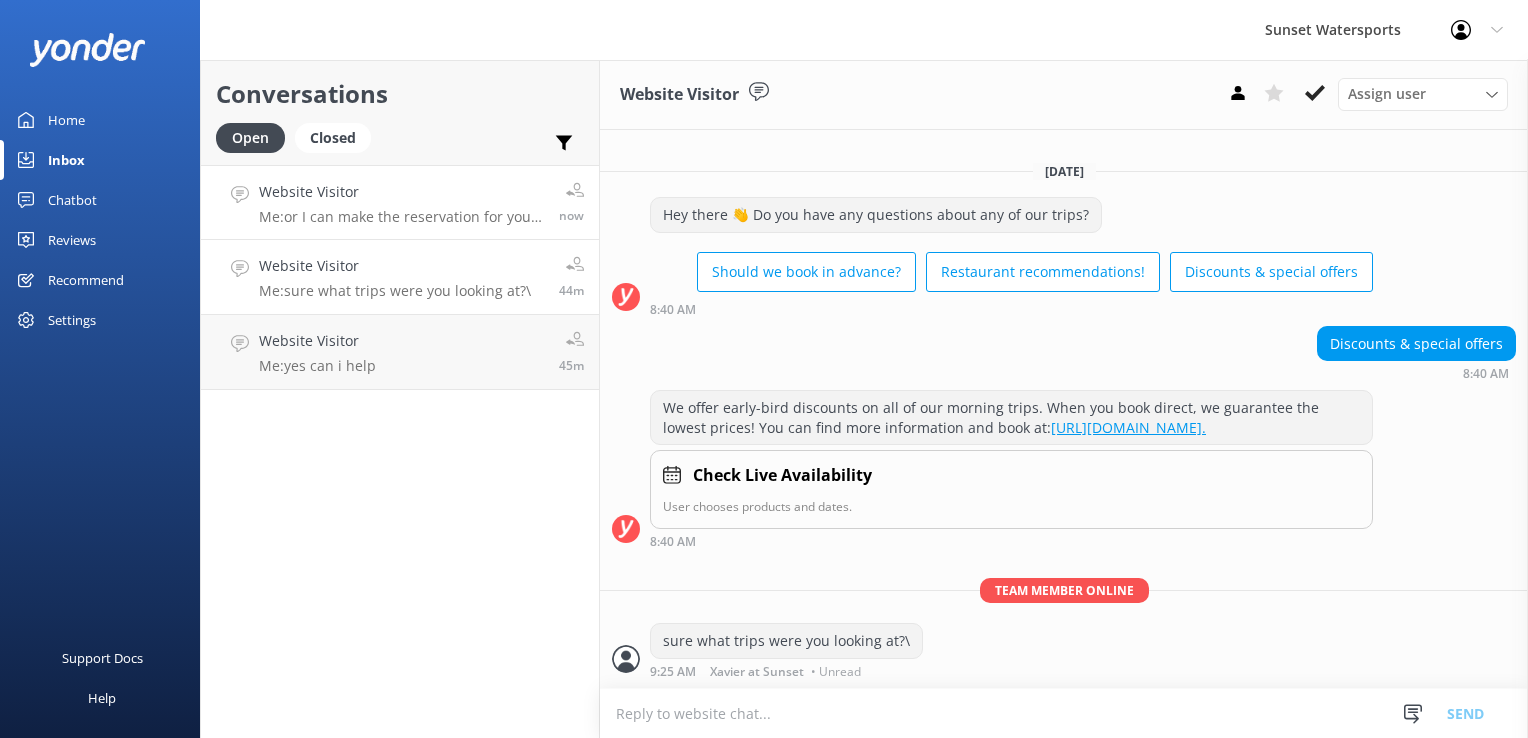 click on "Me:  or I can make the reservation for you as a no charge courtesy booking with free cancellation up to 24 hours prior or in case of foul weather" at bounding box center (401, 217) 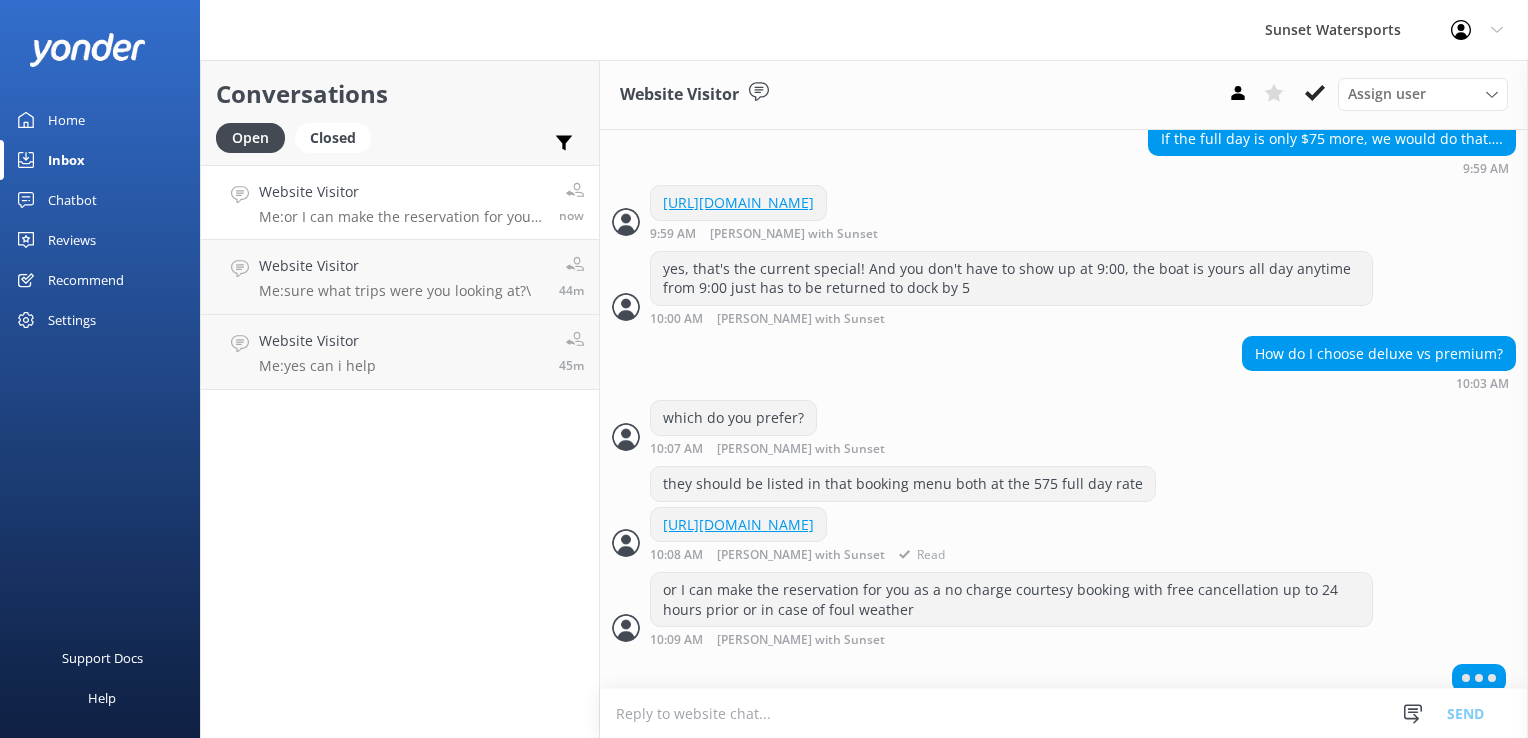 scroll, scrollTop: 1911, scrollLeft: 0, axis: vertical 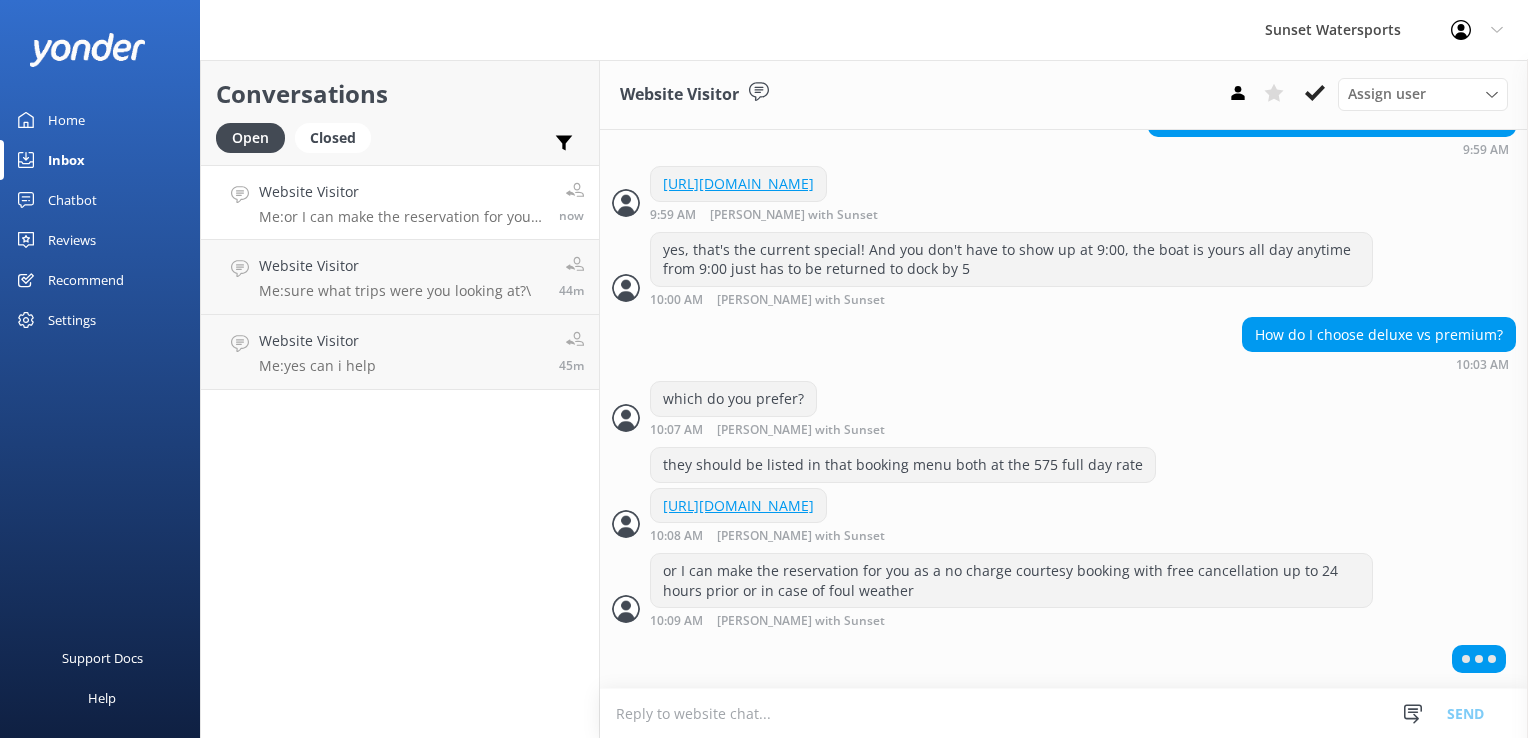 click at bounding box center (1064, 713) 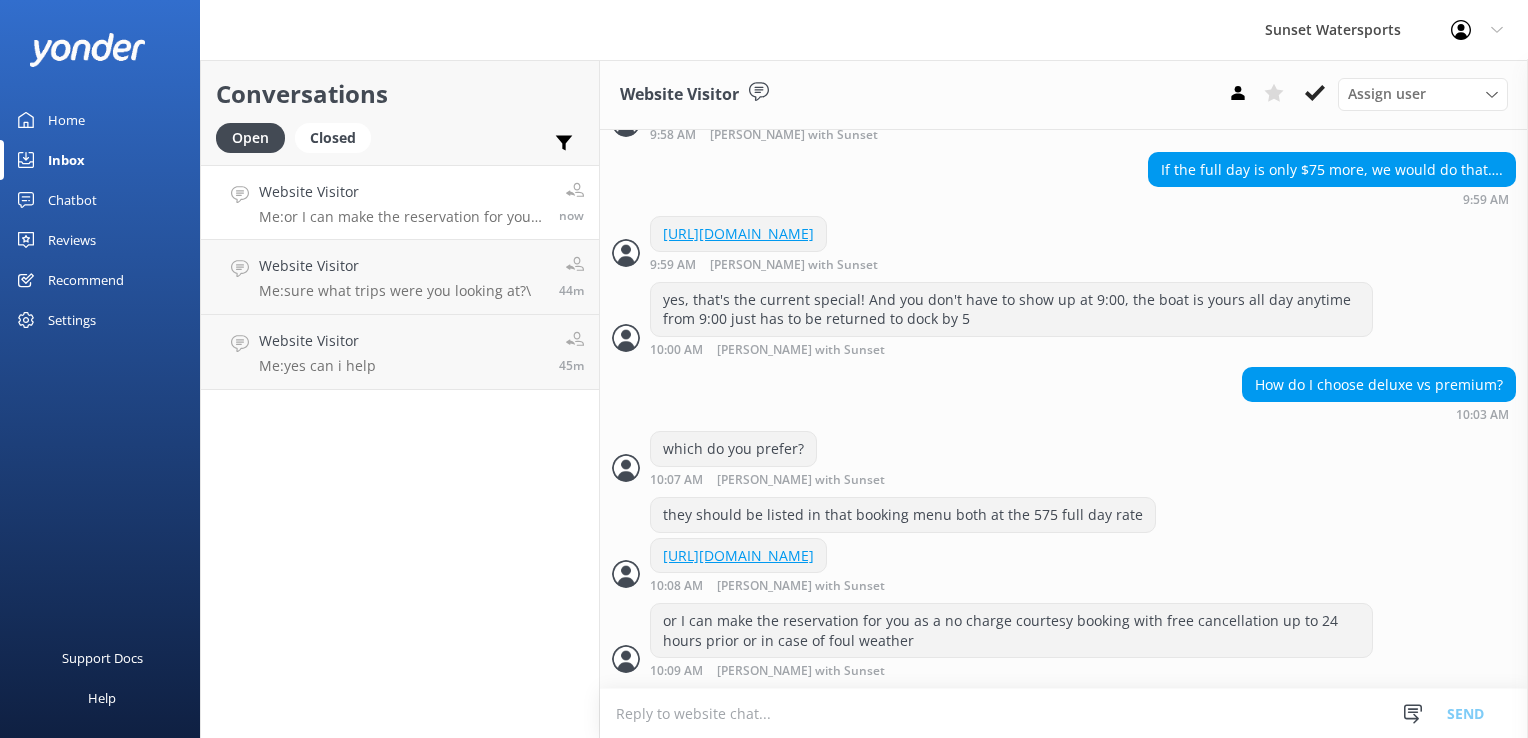 scroll, scrollTop: 1864, scrollLeft: 0, axis: vertical 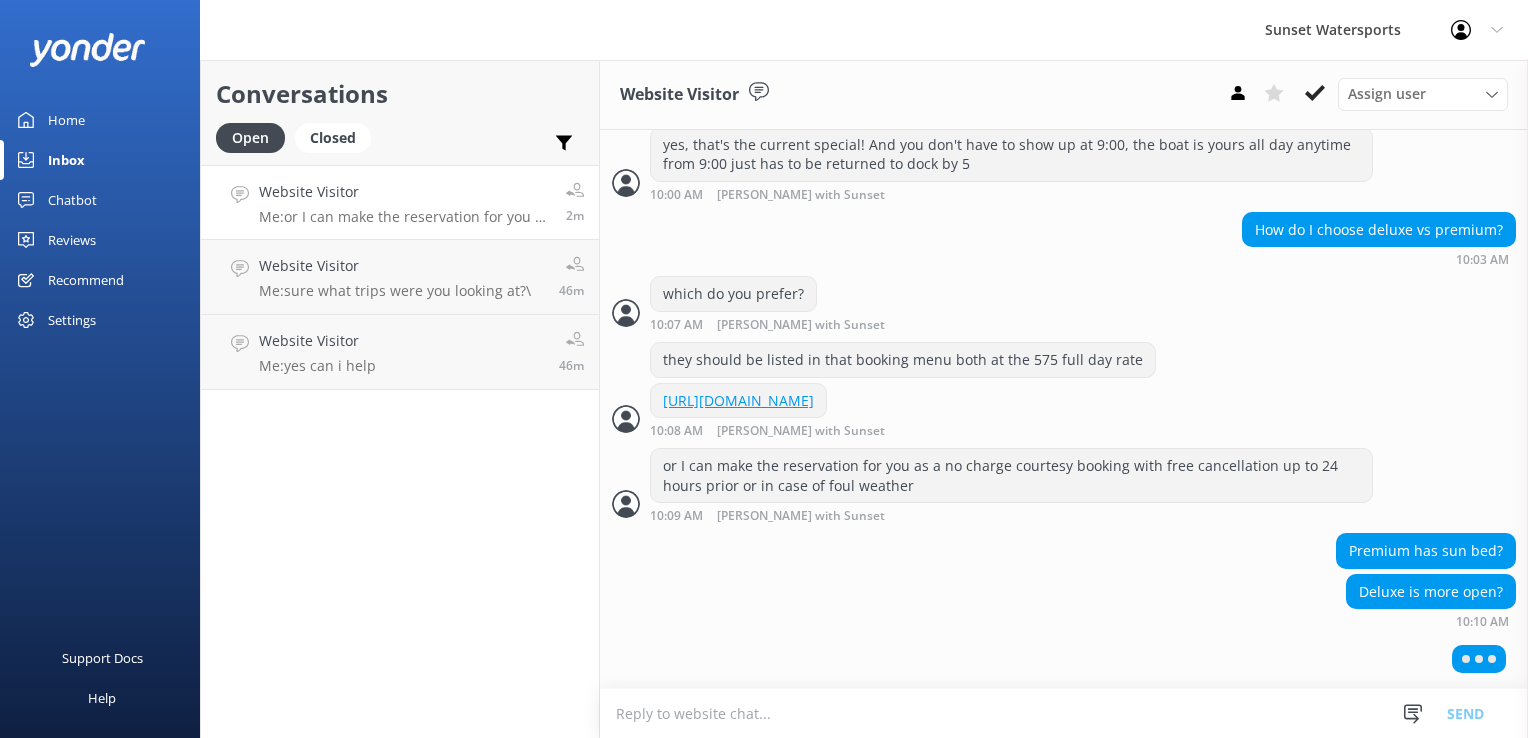 click at bounding box center (1064, 713) 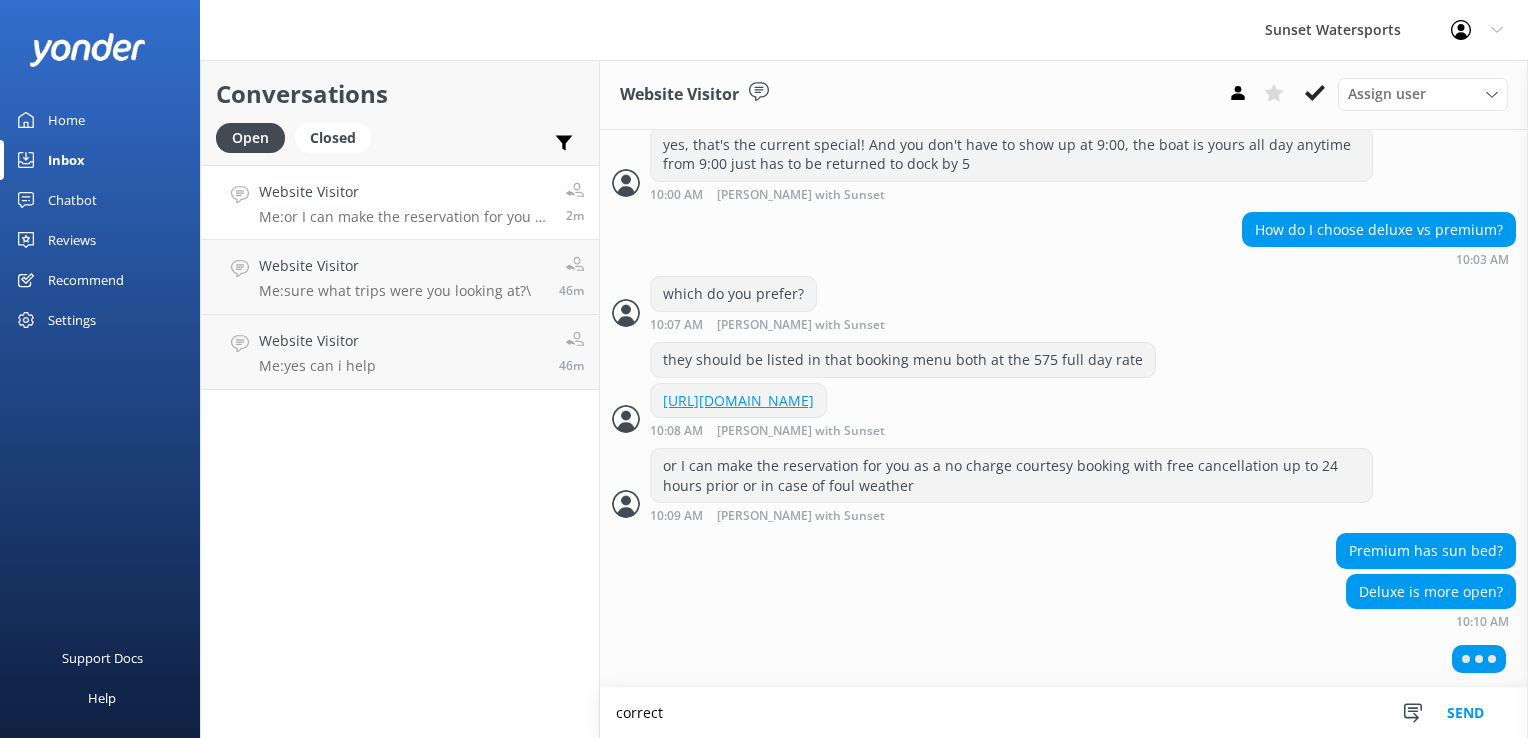 type on "correct" 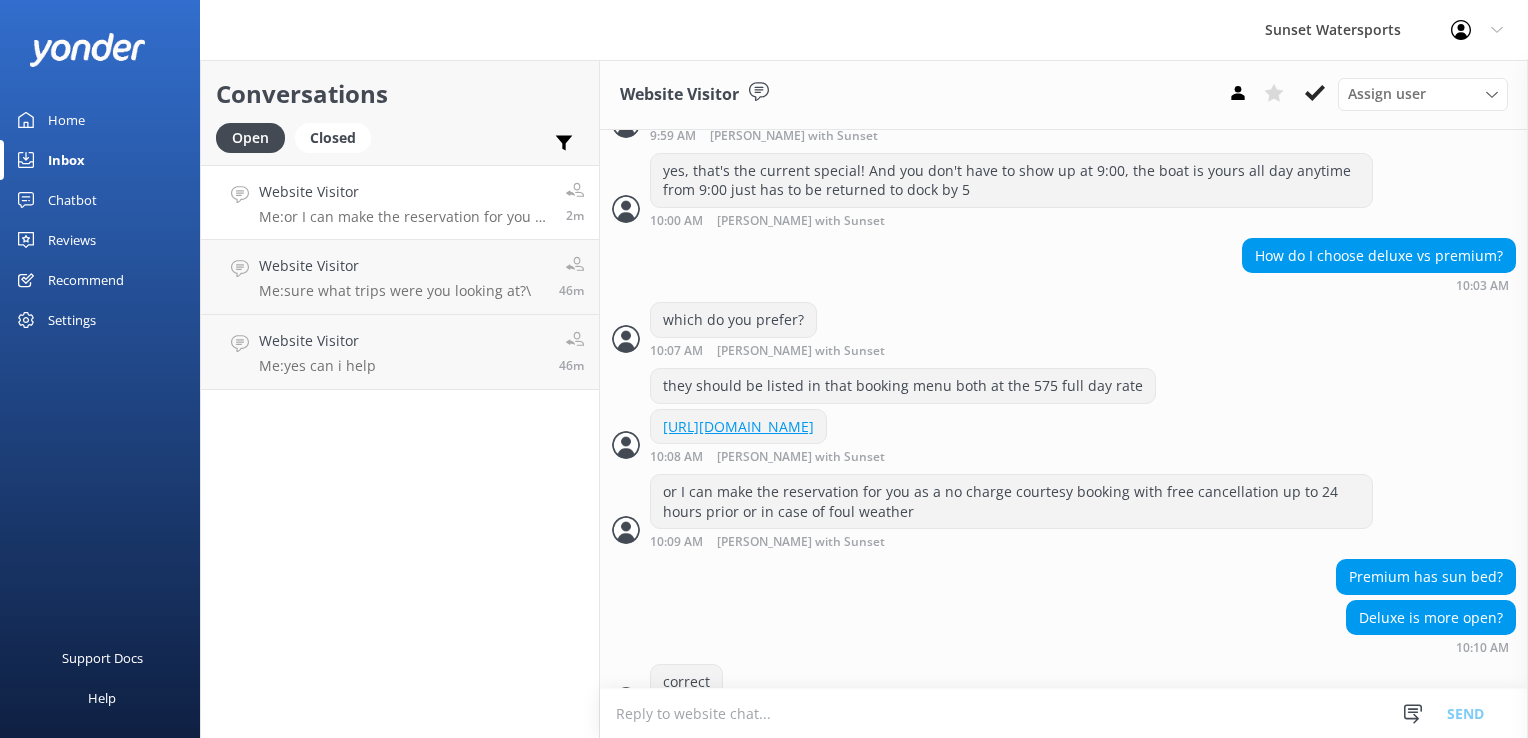 click at bounding box center (1064, 713) 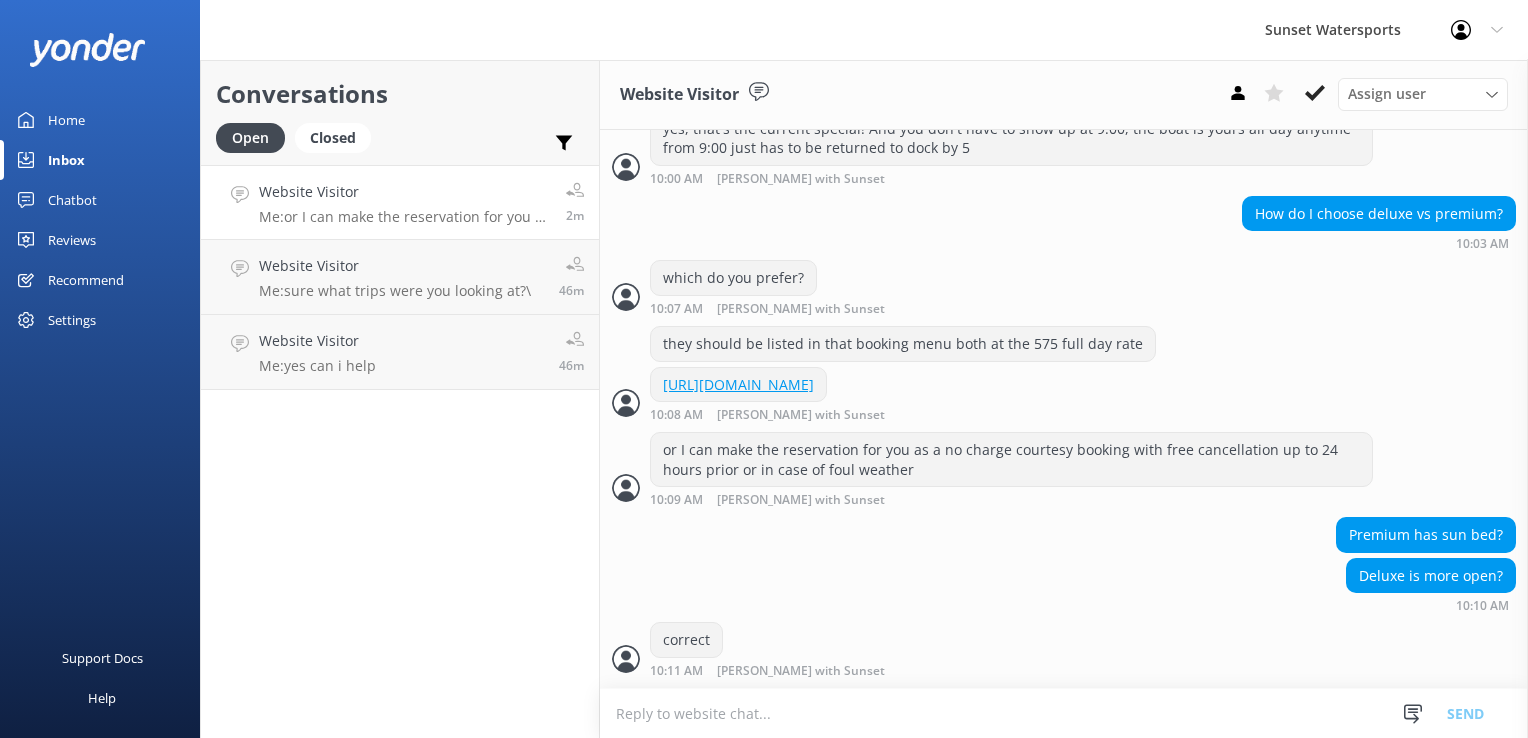 scroll, scrollTop: 2080, scrollLeft: 0, axis: vertical 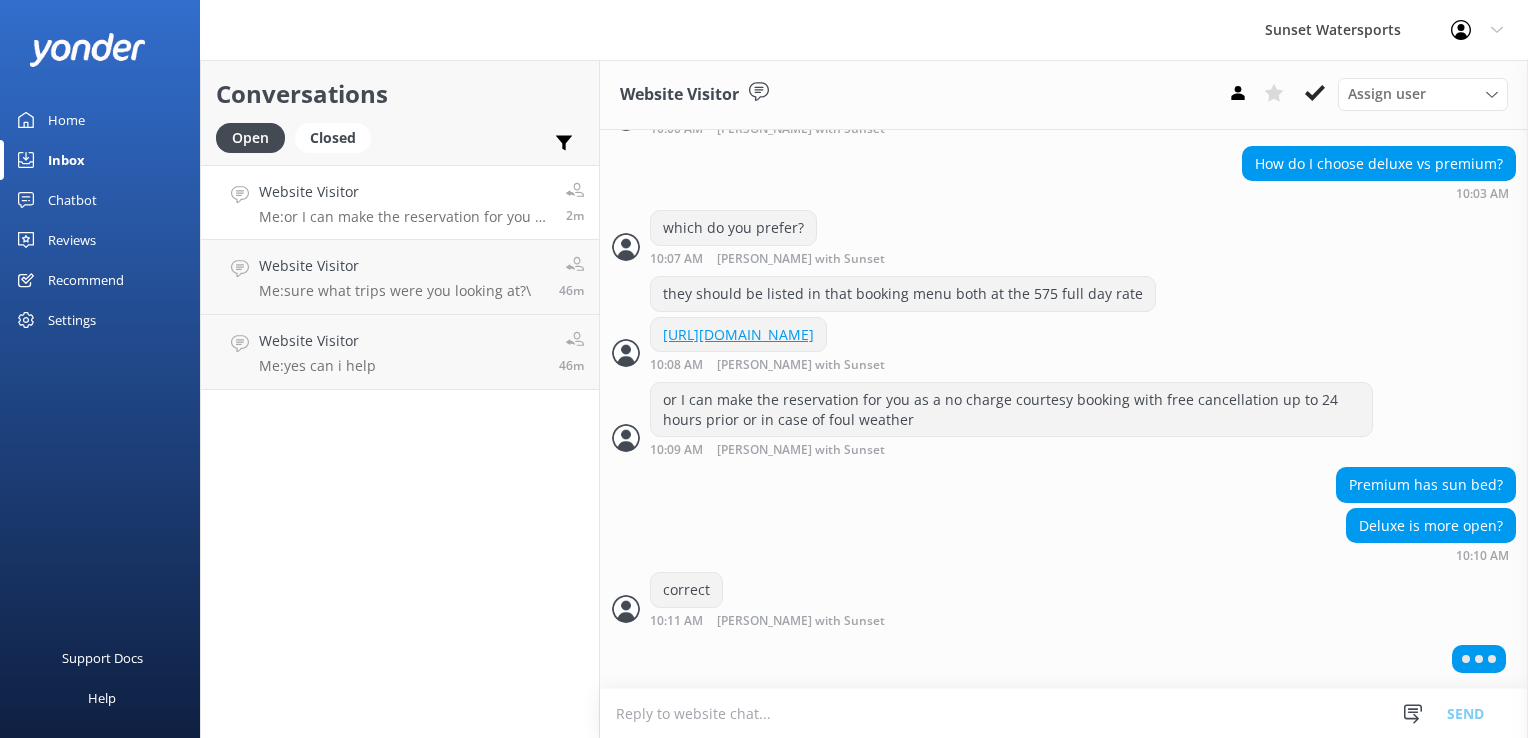 click at bounding box center [1064, 713] 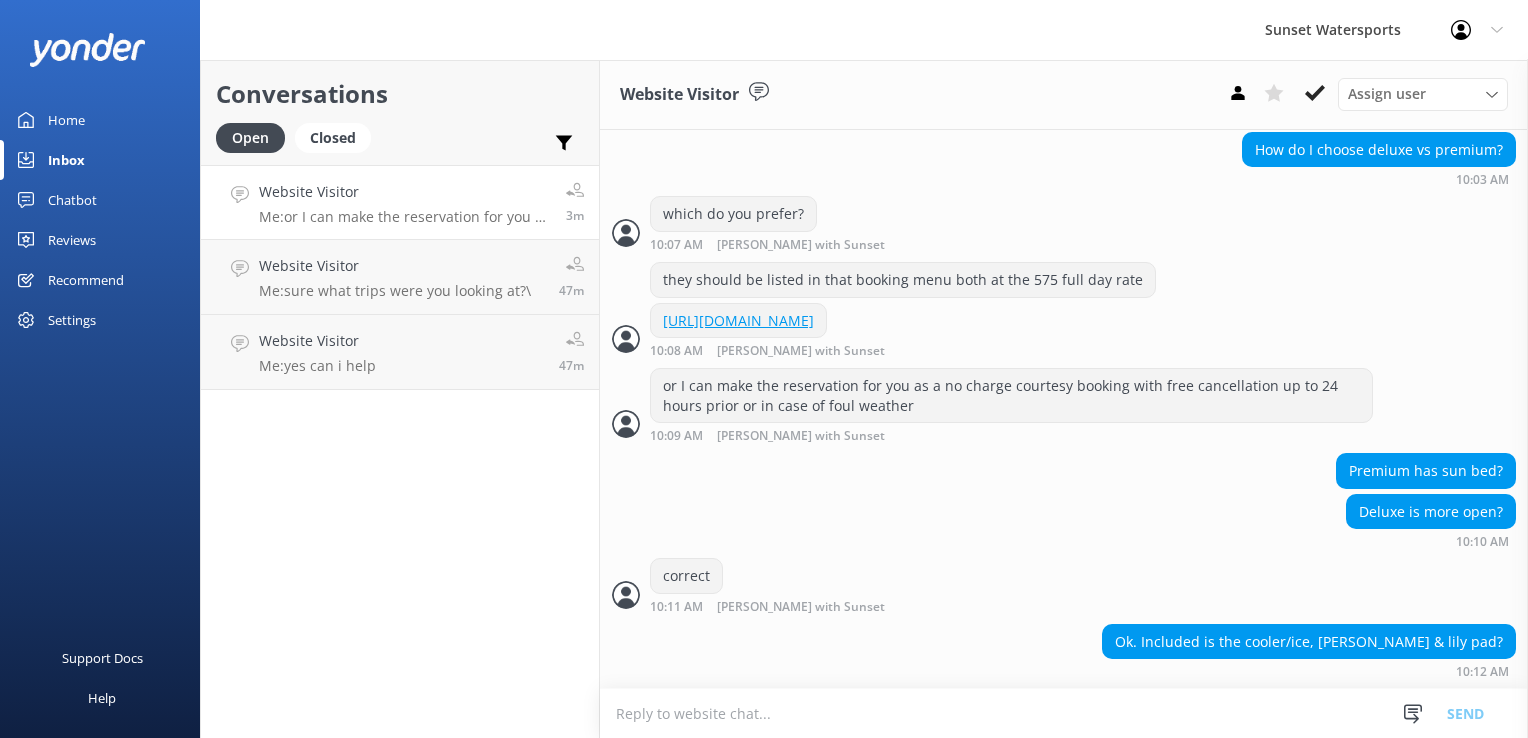 scroll, scrollTop: 2097, scrollLeft: 0, axis: vertical 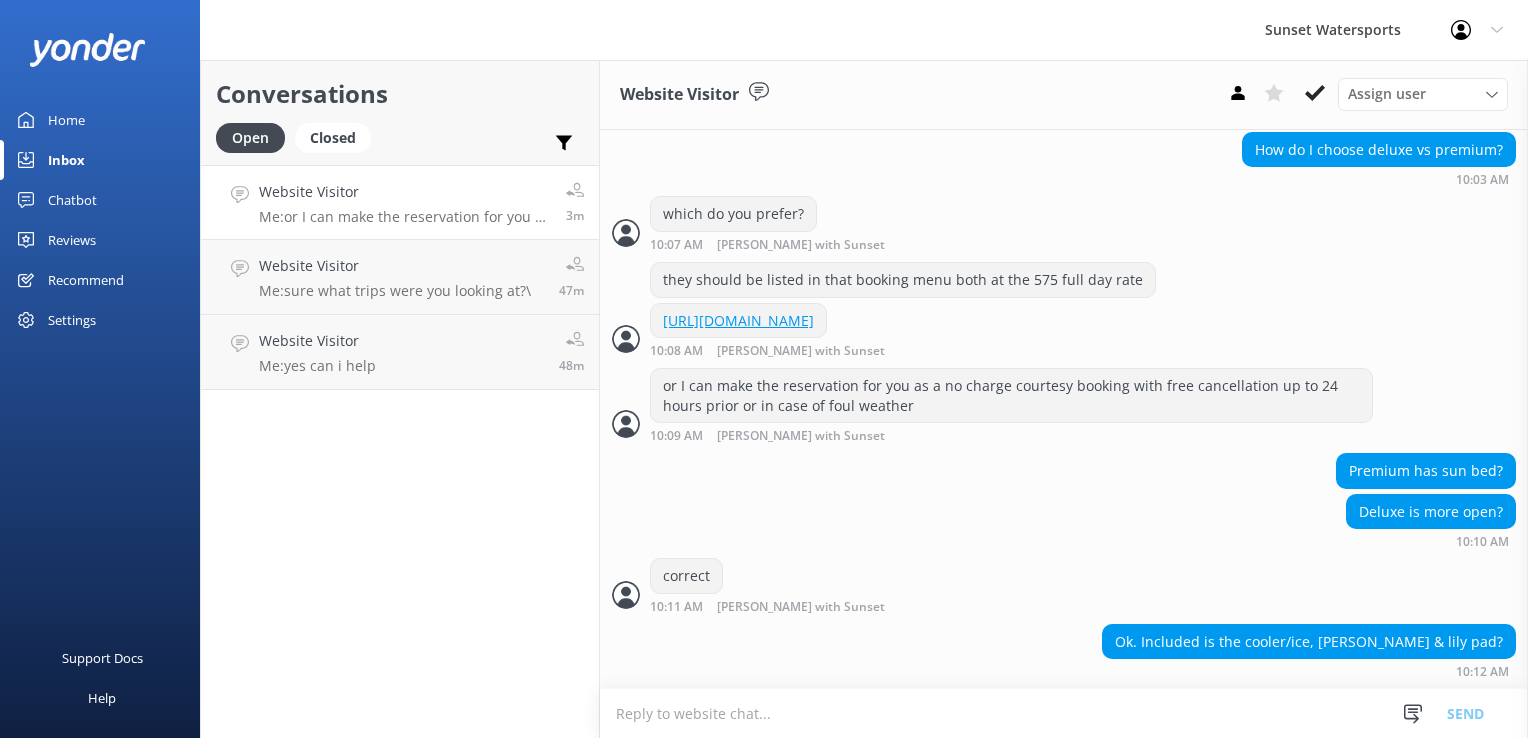 click at bounding box center [1064, 713] 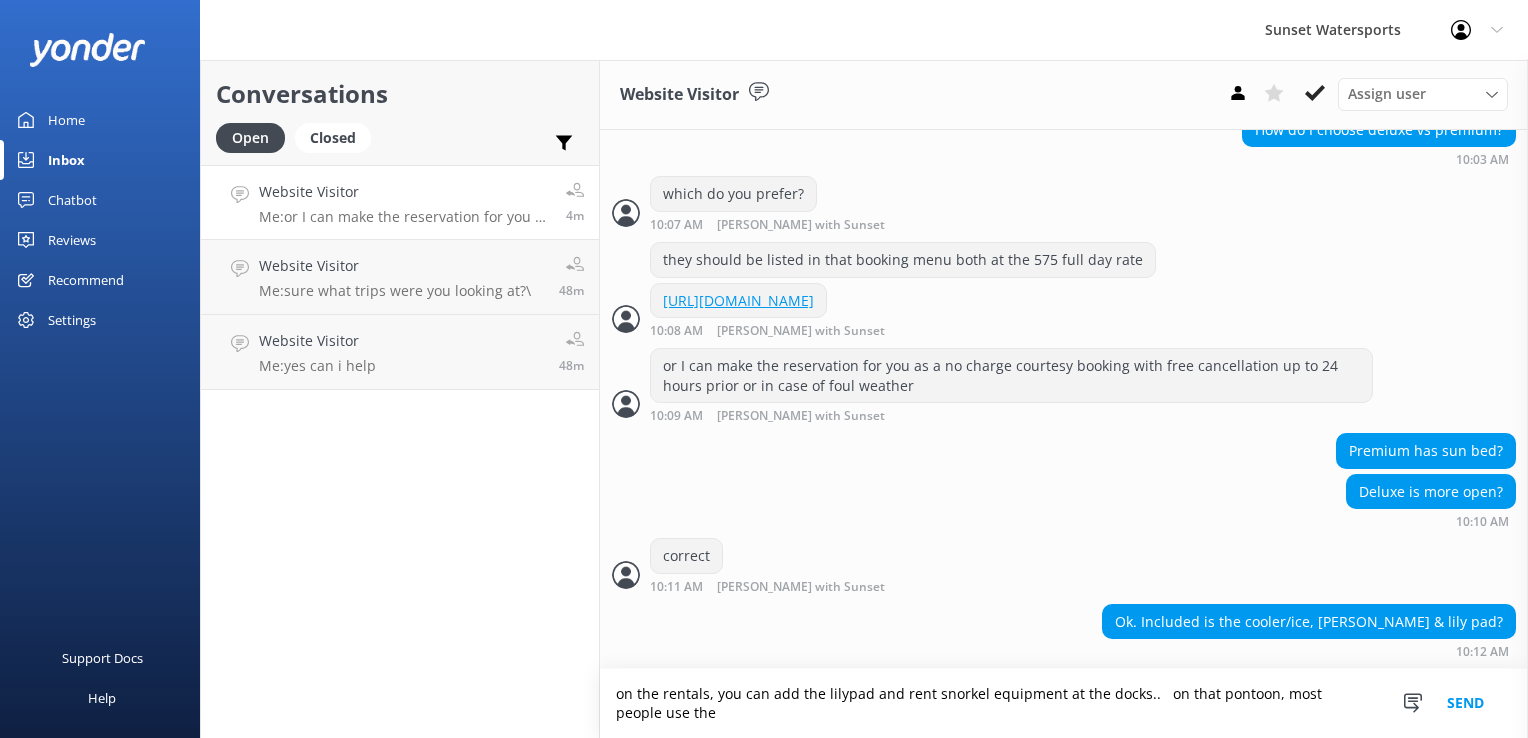 scroll, scrollTop: 2117, scrollLeft: 0, axis: vertical 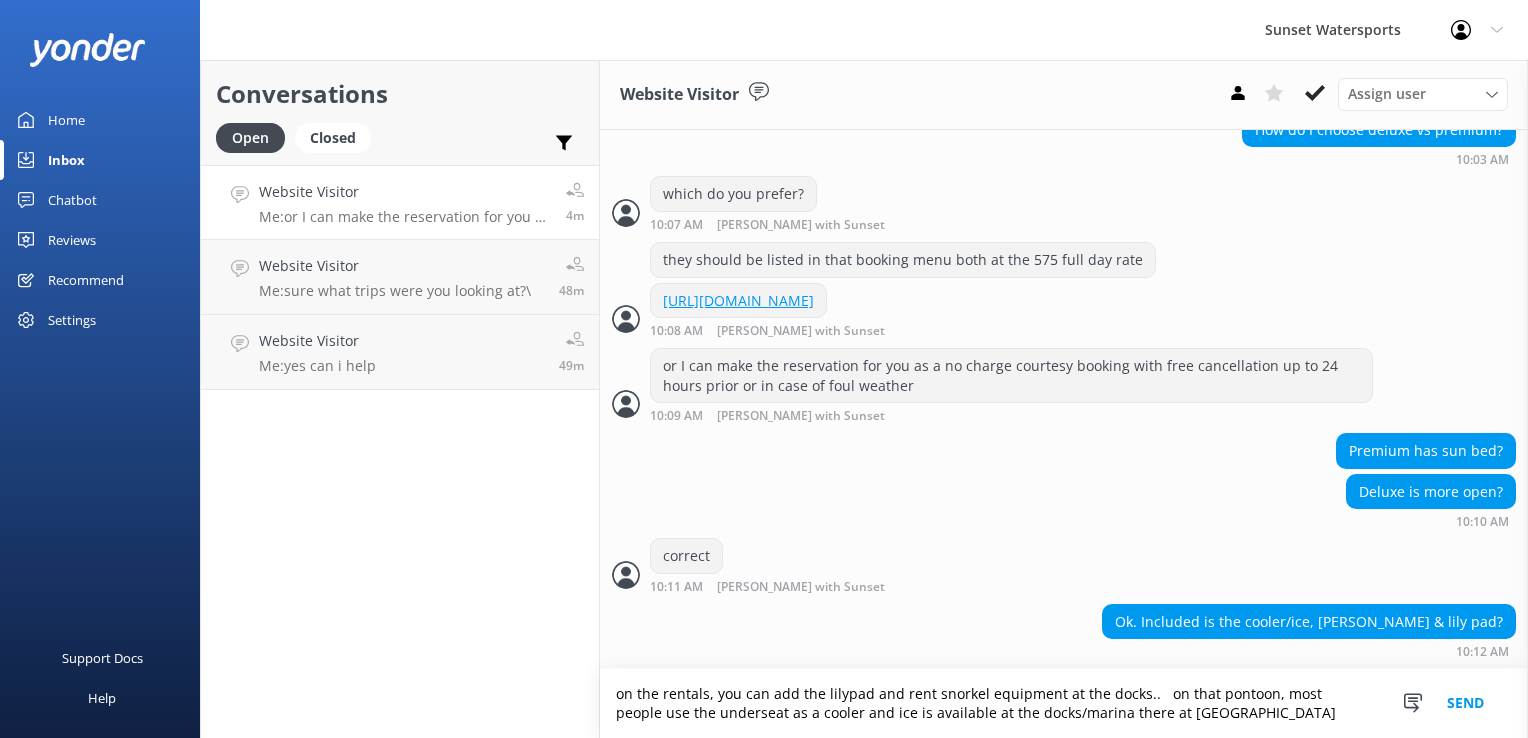 type on "on the rentals, you can add the lilypad and rent snorkel equipment at the docks..   on that pontoon, most people use the underseat as a cooler and ice is available at the docks/marina there at [GEOGRAPHIC_DATA]" 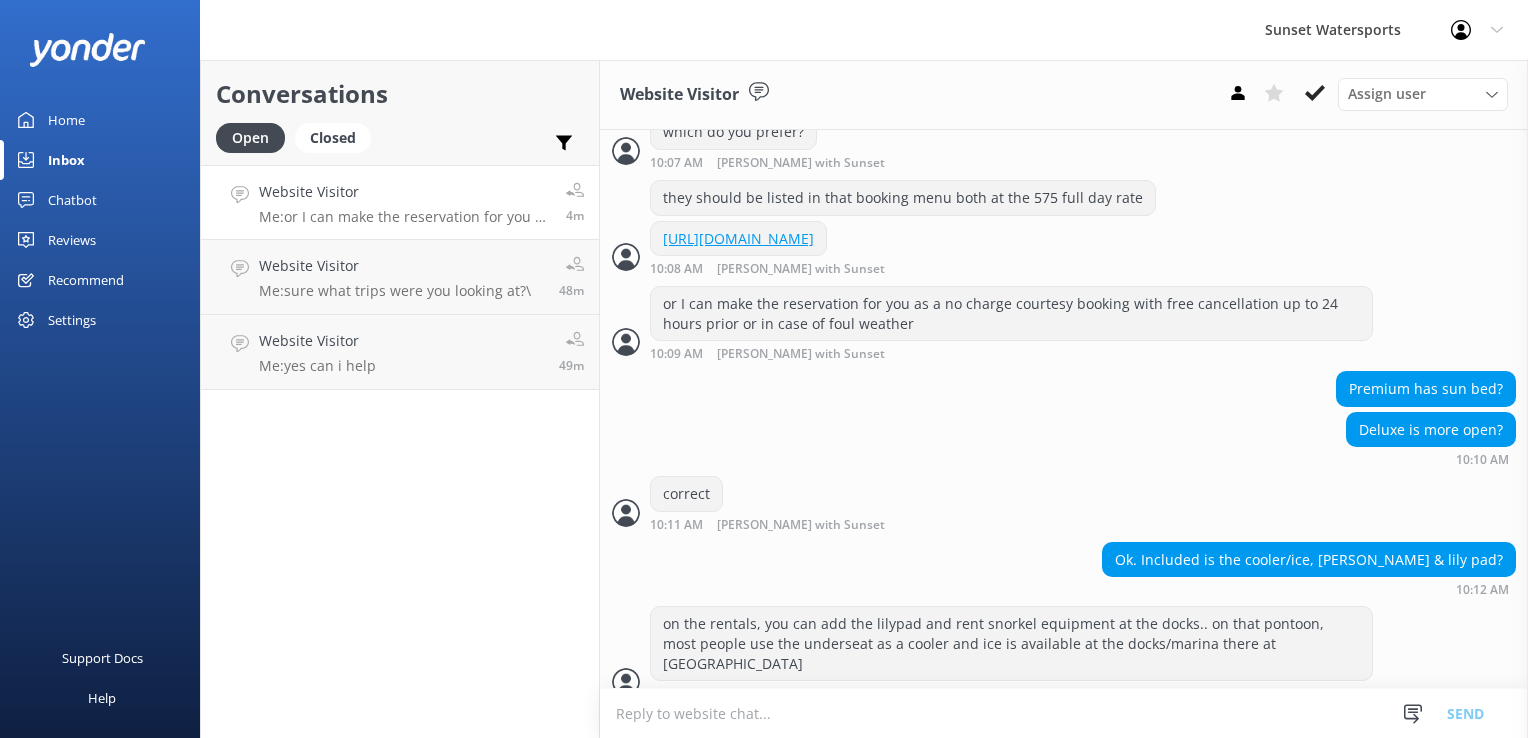 scroll, scrollTop: 2182, scrollLeft: 0, axis: vertical 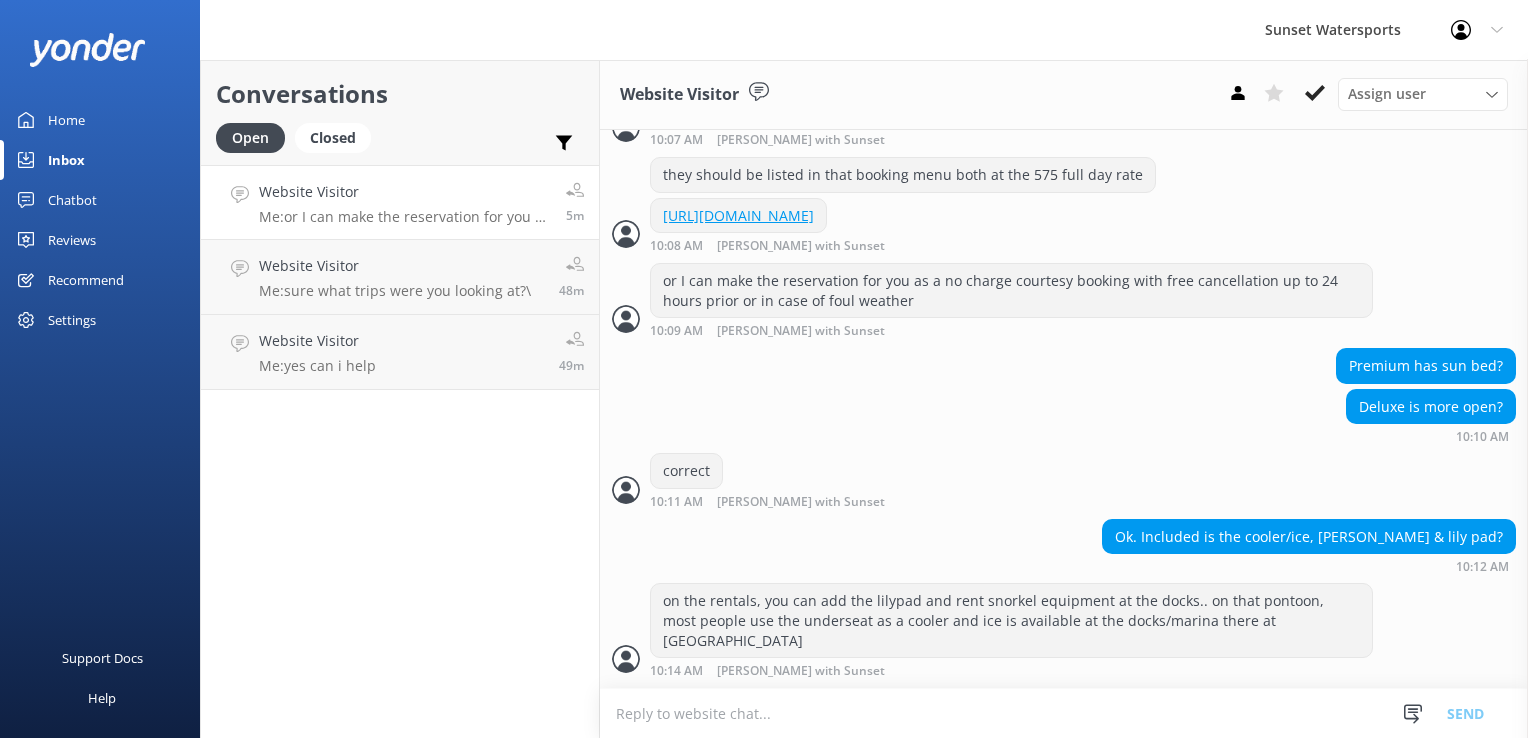 click at bounding box center (1064, 713) 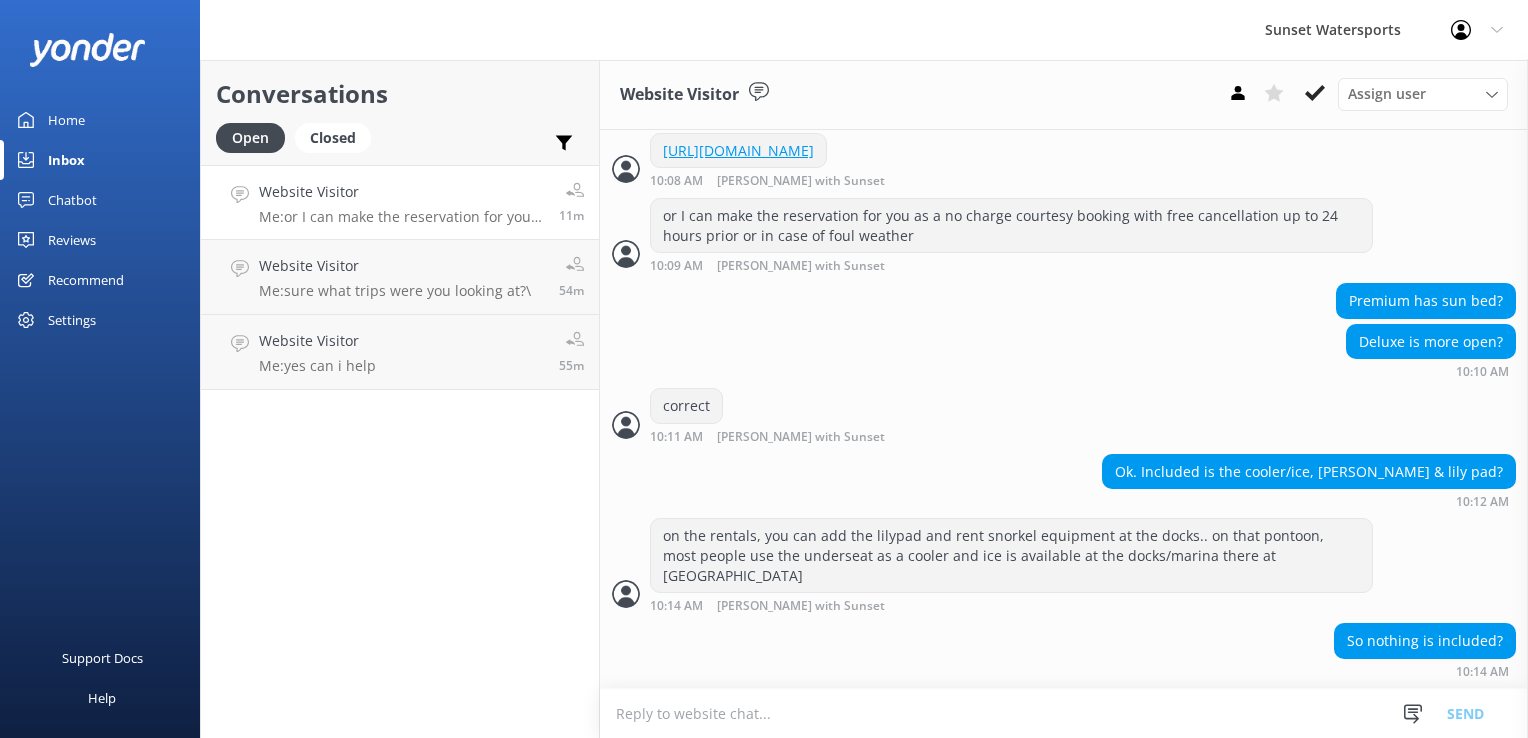 scroll, scrollTop: 2246, scrollLeft: 0, axis: vertical 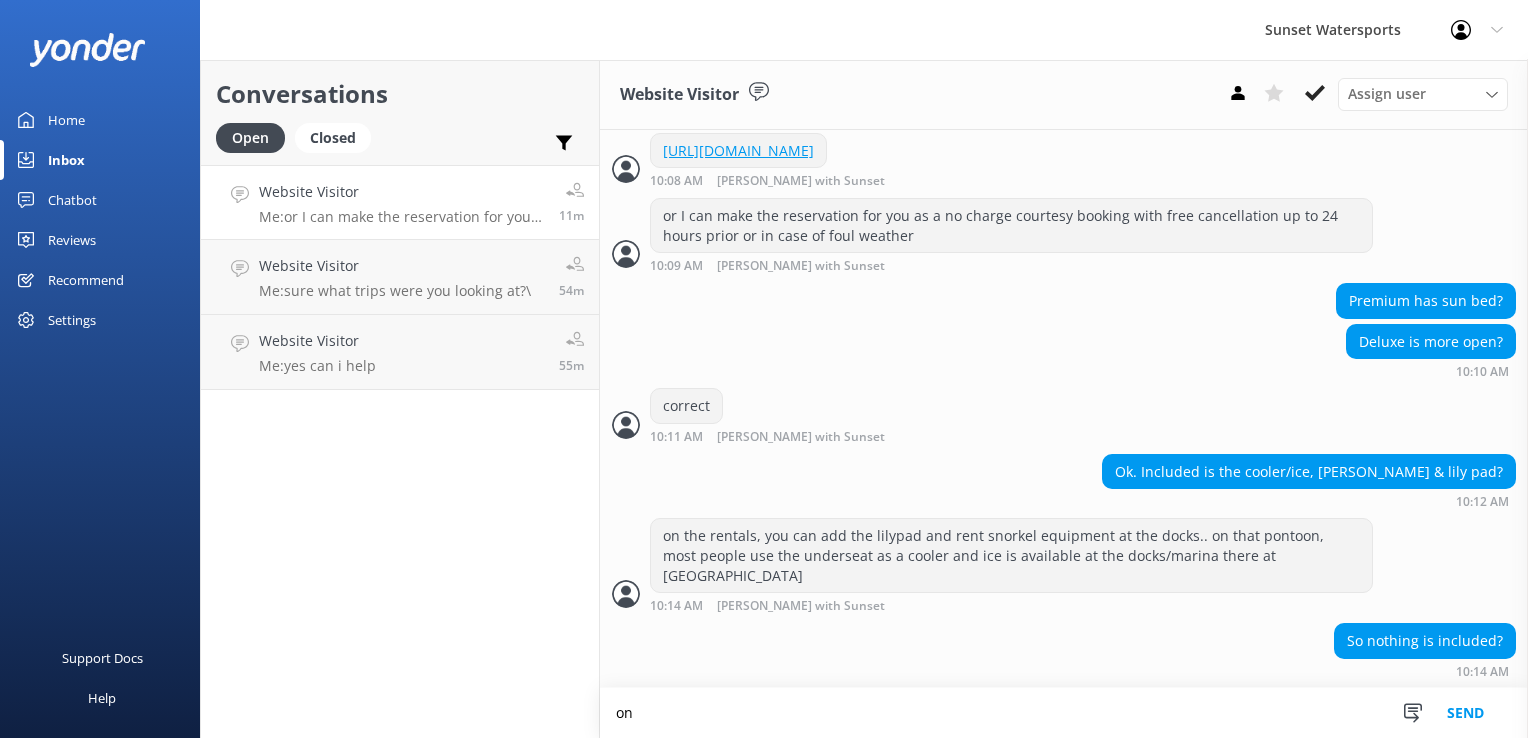 type on "o" 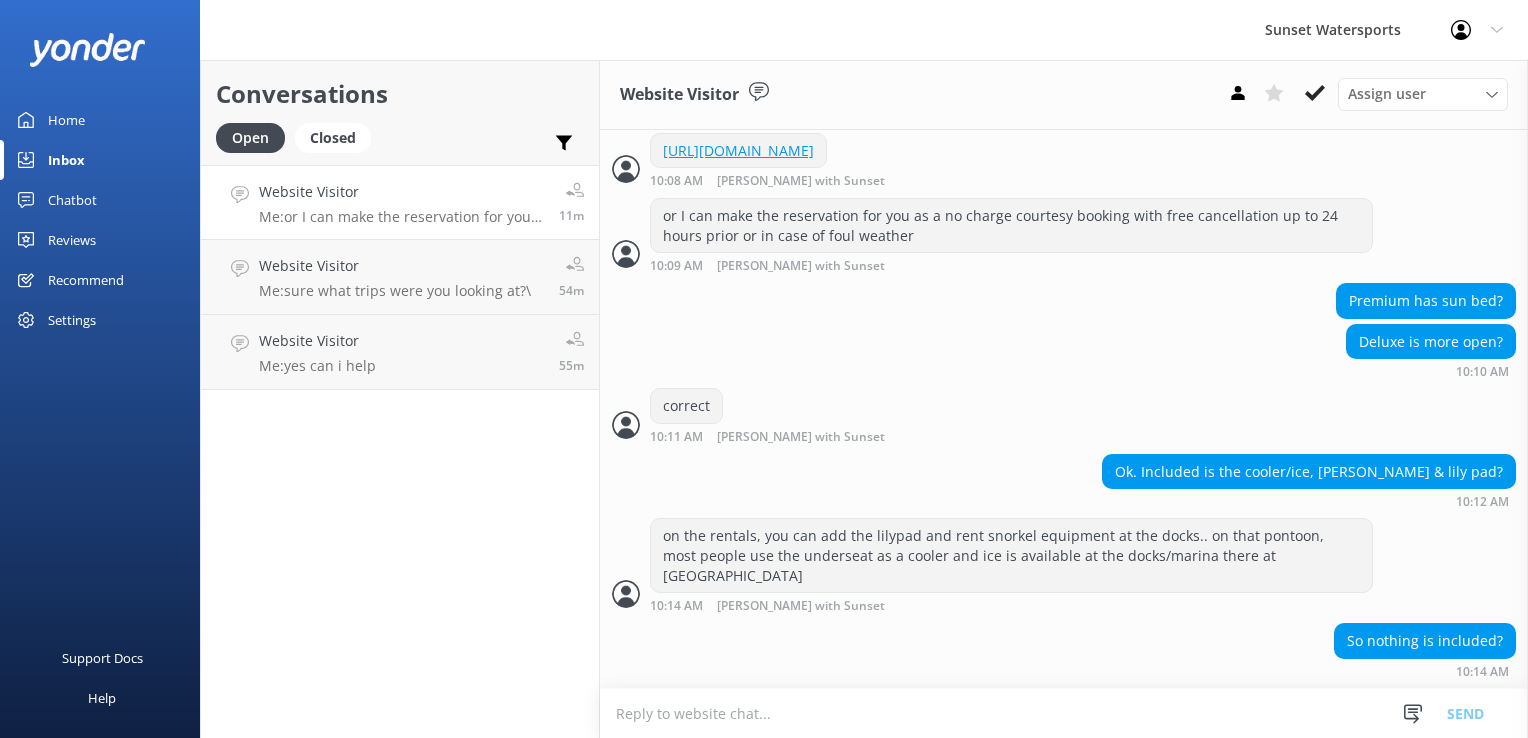 type on "i" 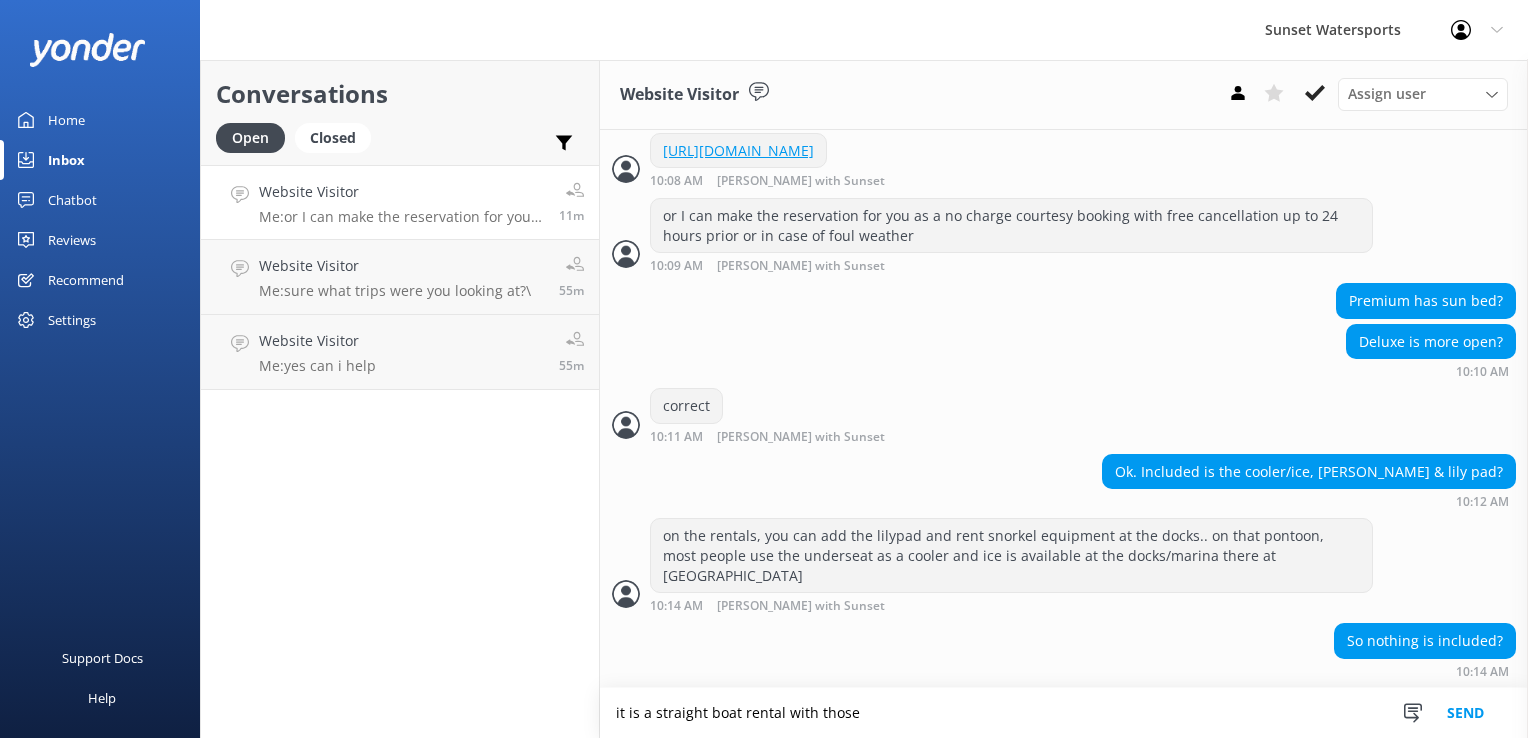 type on "it is a straight boat rental with those" 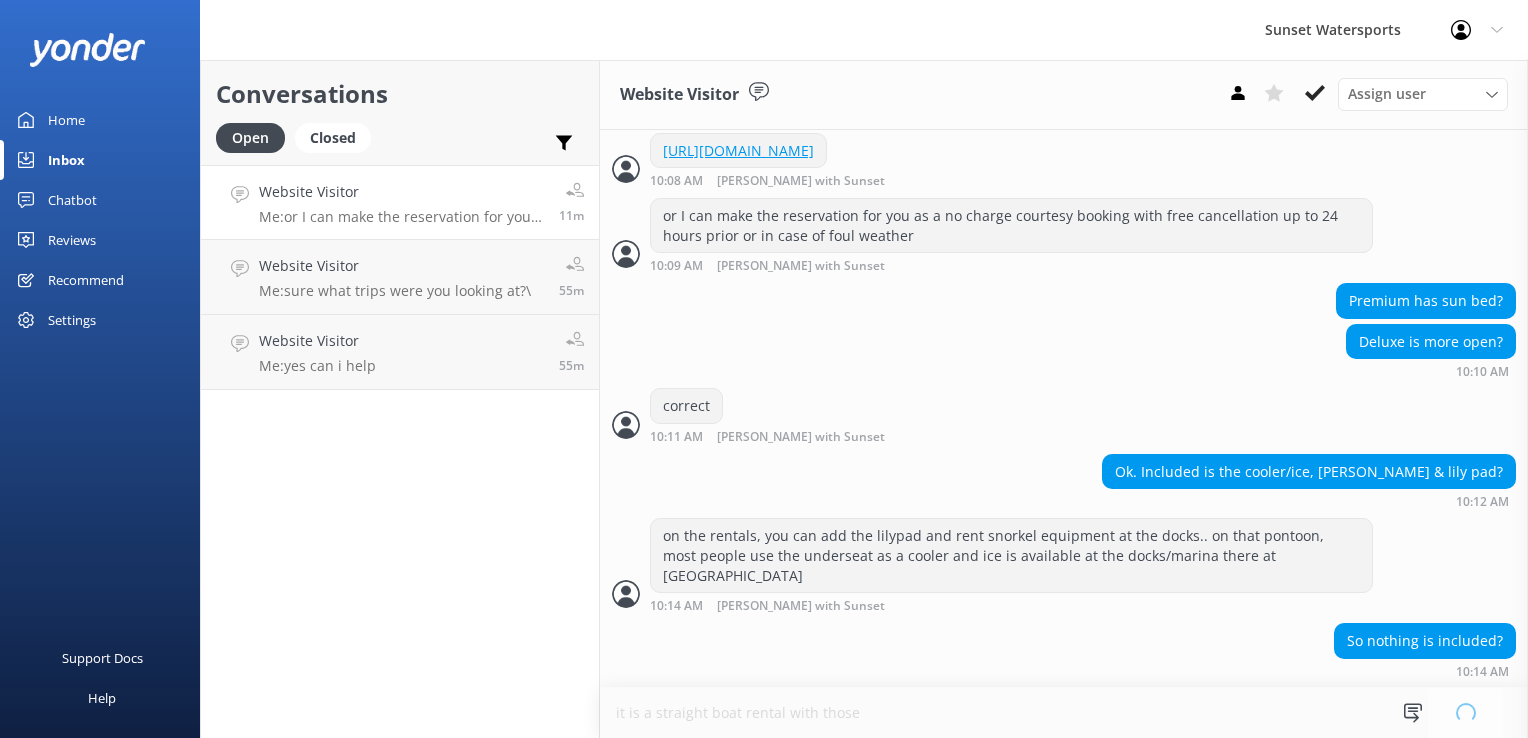 type 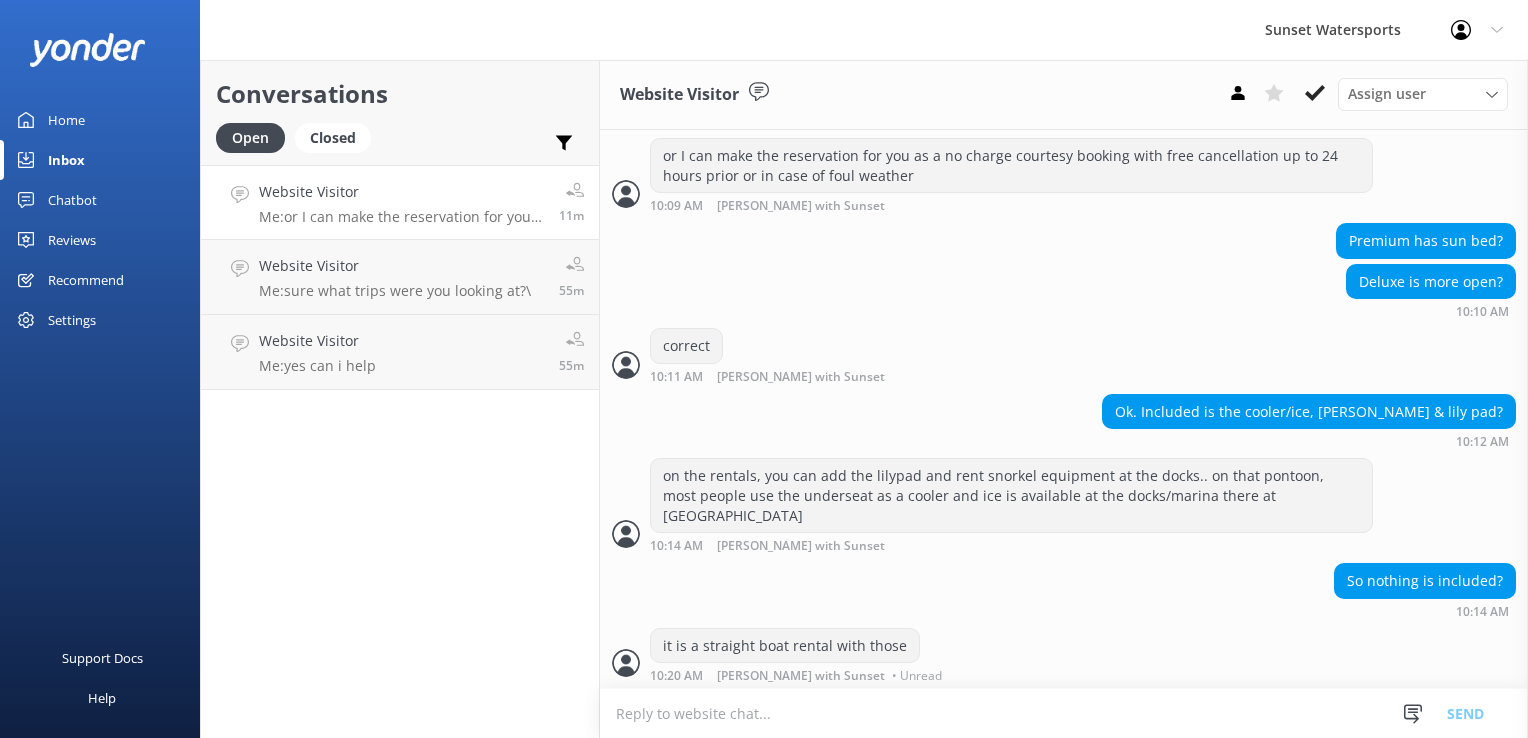 scroll, scrollTop: 2310, scrollLeft: 0, axis: vertical 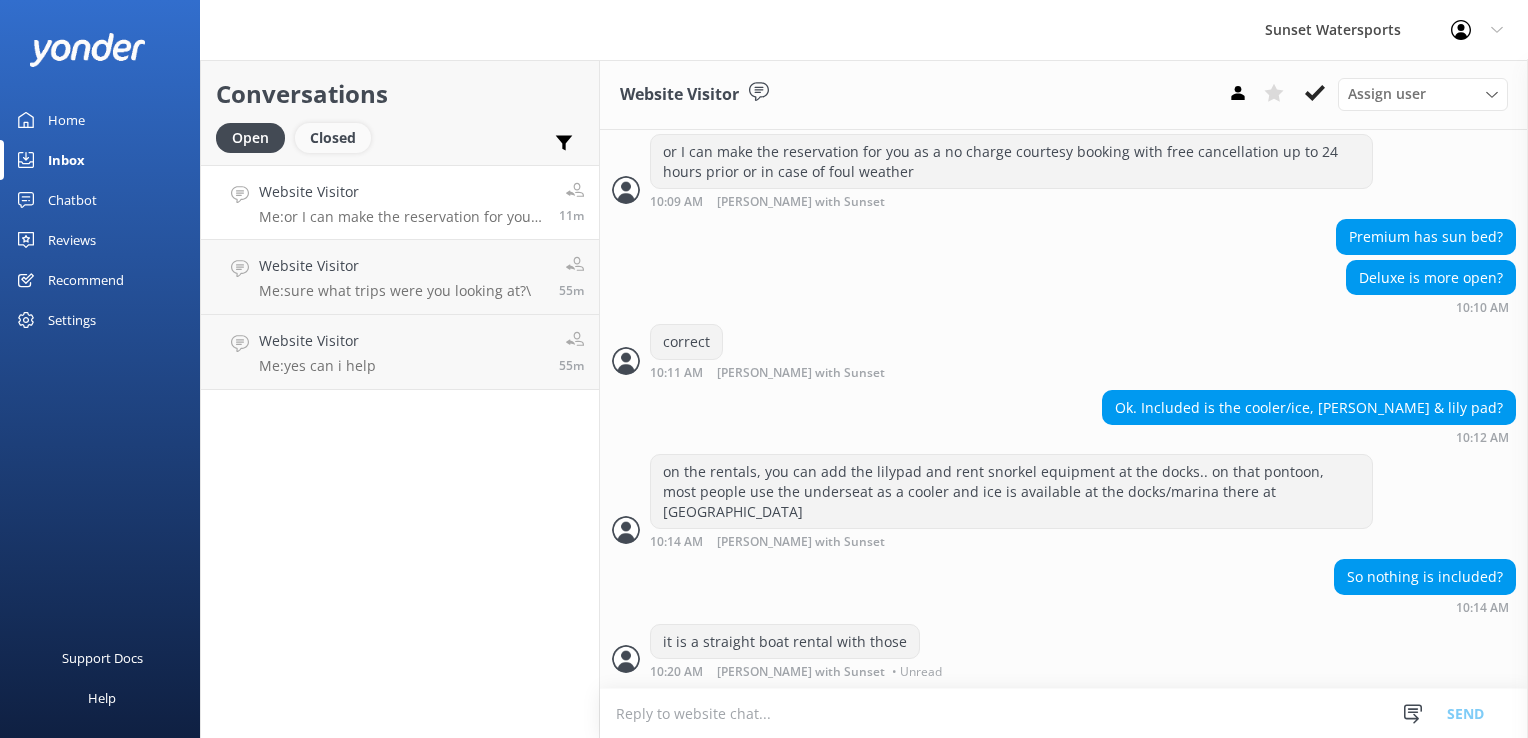 click on "Closed" at bounding box center [333, 138] 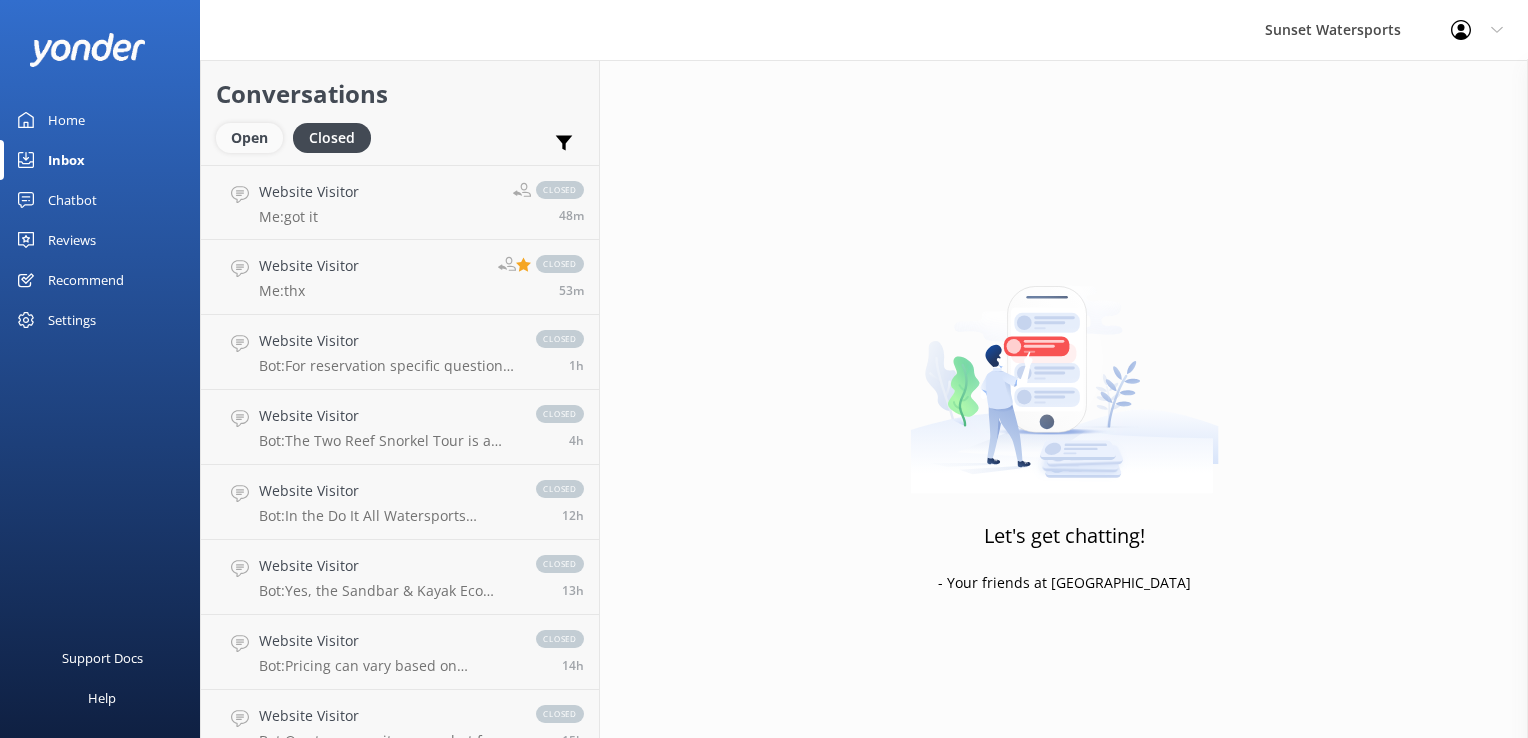click on "Open" at bounding box center (249, 138) 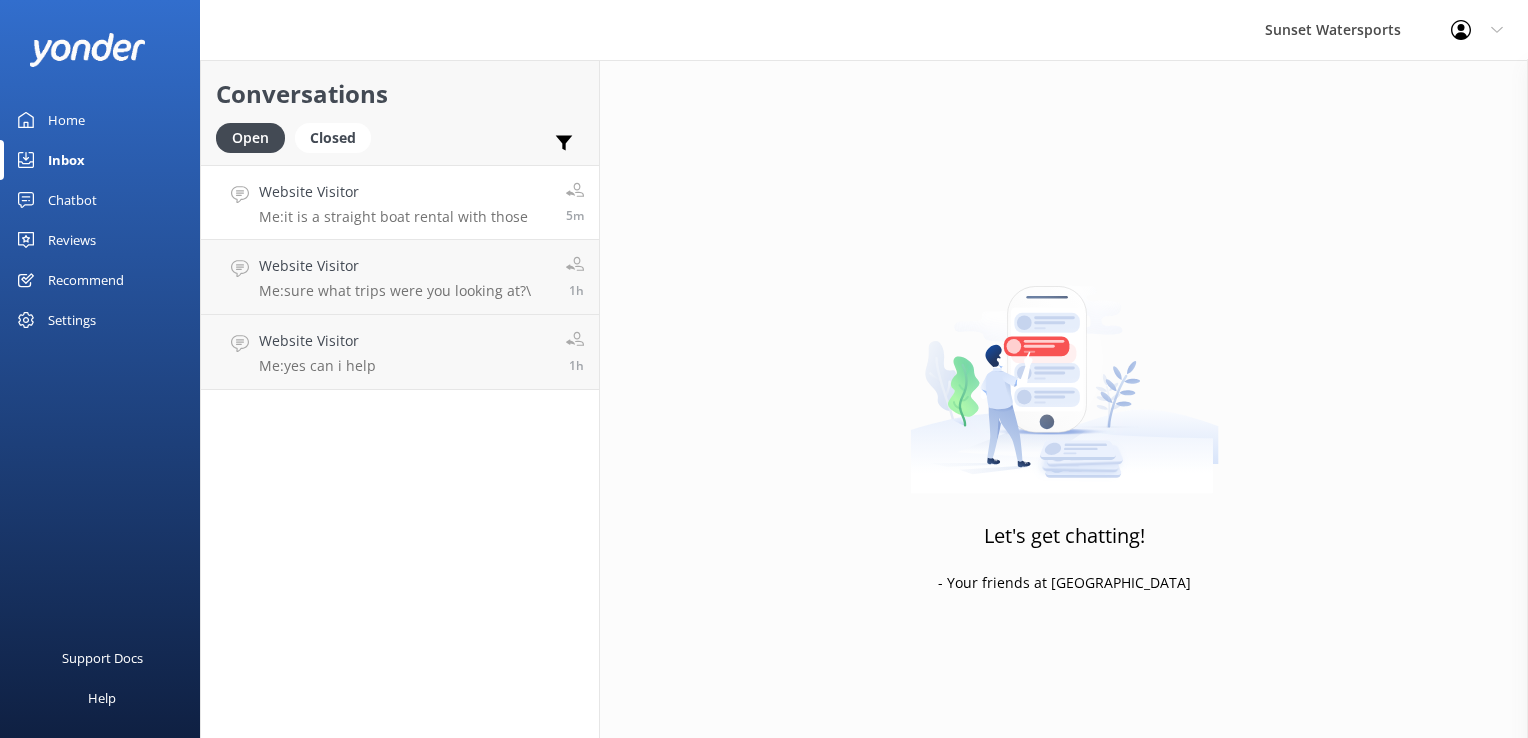 click on "Website Visitor" at bounding box center (393, 192) 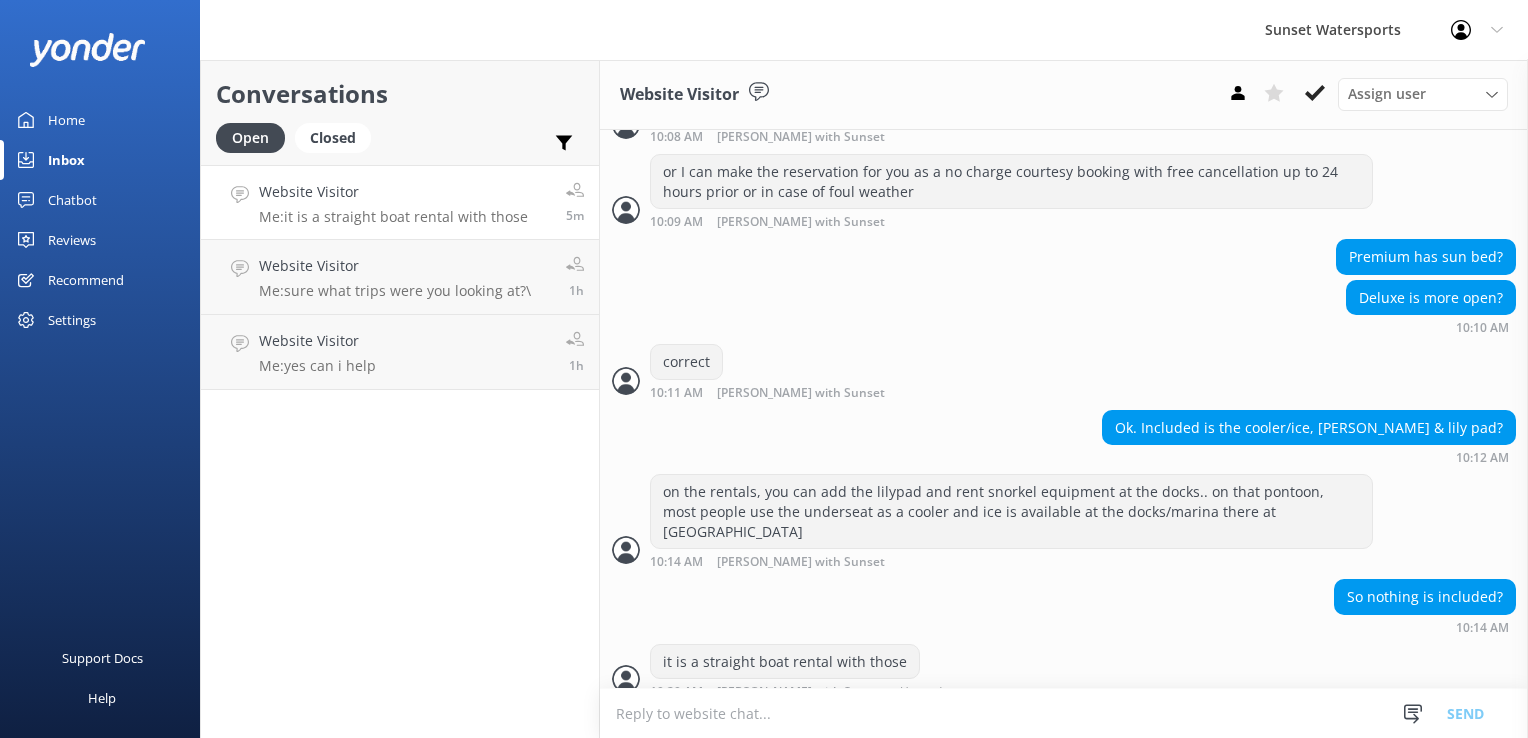 scroll, scrollTop: 2310, scrollLeft: 0, axis: vertical 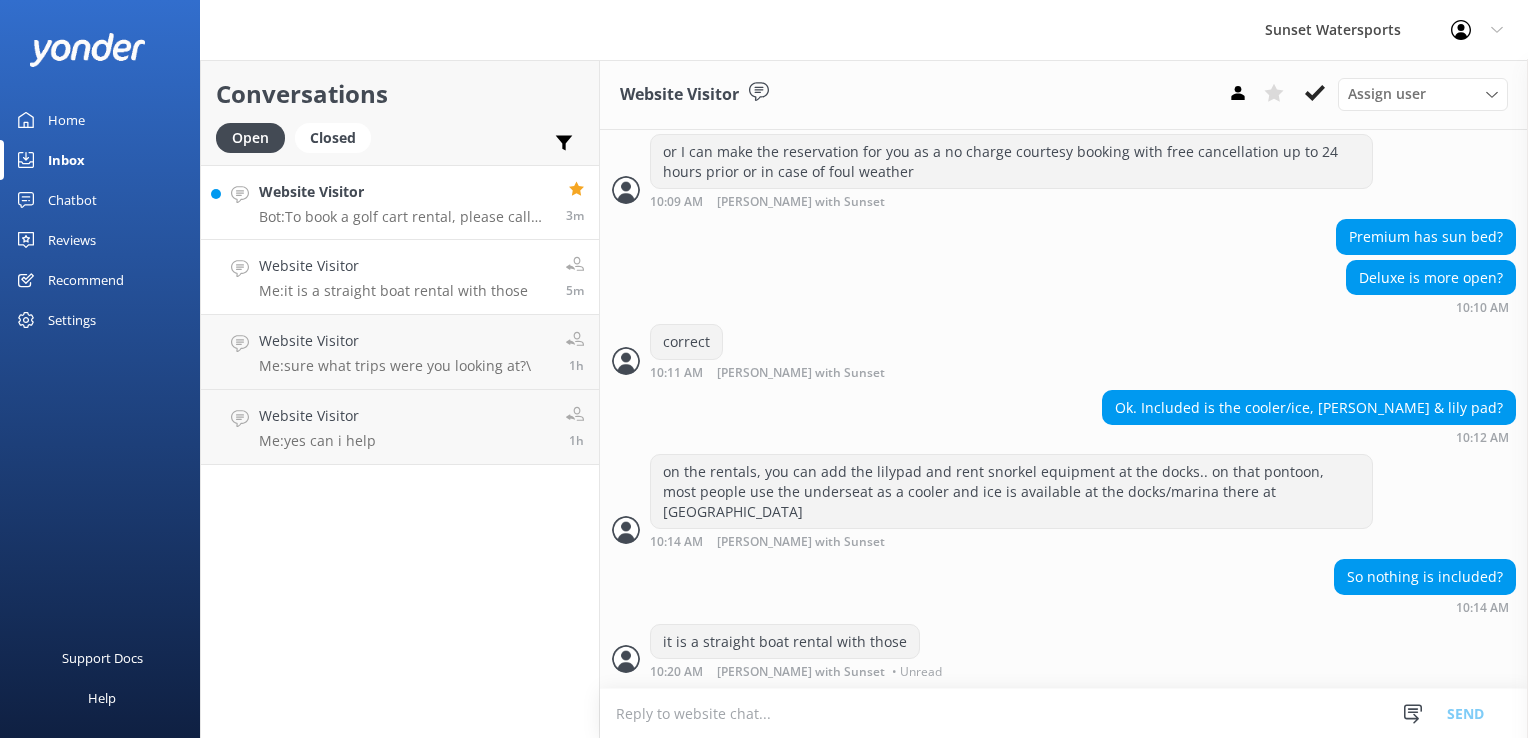 click on "Bot:  To book a golf cart rental, please call our office at [PHONE_NUMBER]. Reservations are recommended, especially during peak times." at bounding box center (405, 217) 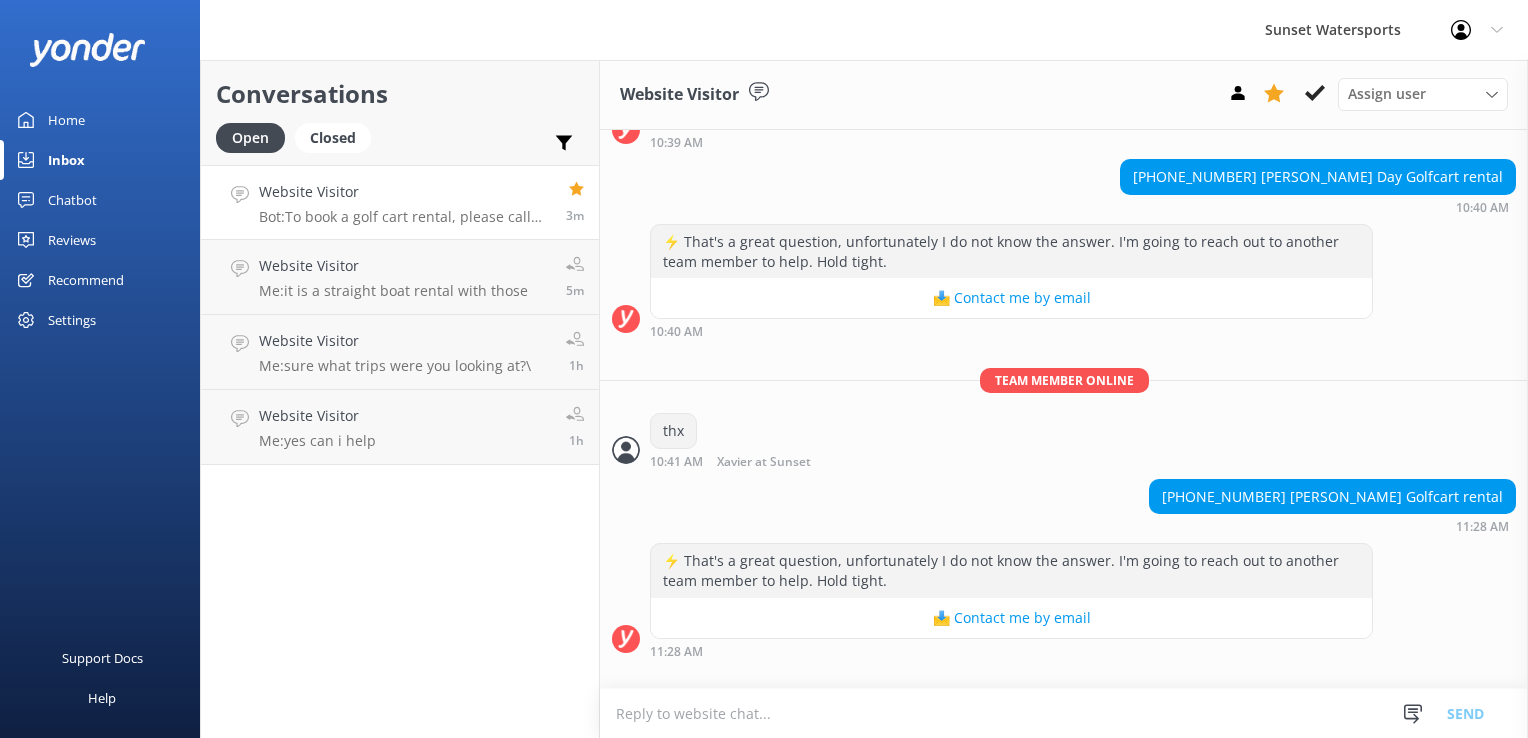 scroll, scrollTop: 6353, scrollLeft: 0, axis: vertical 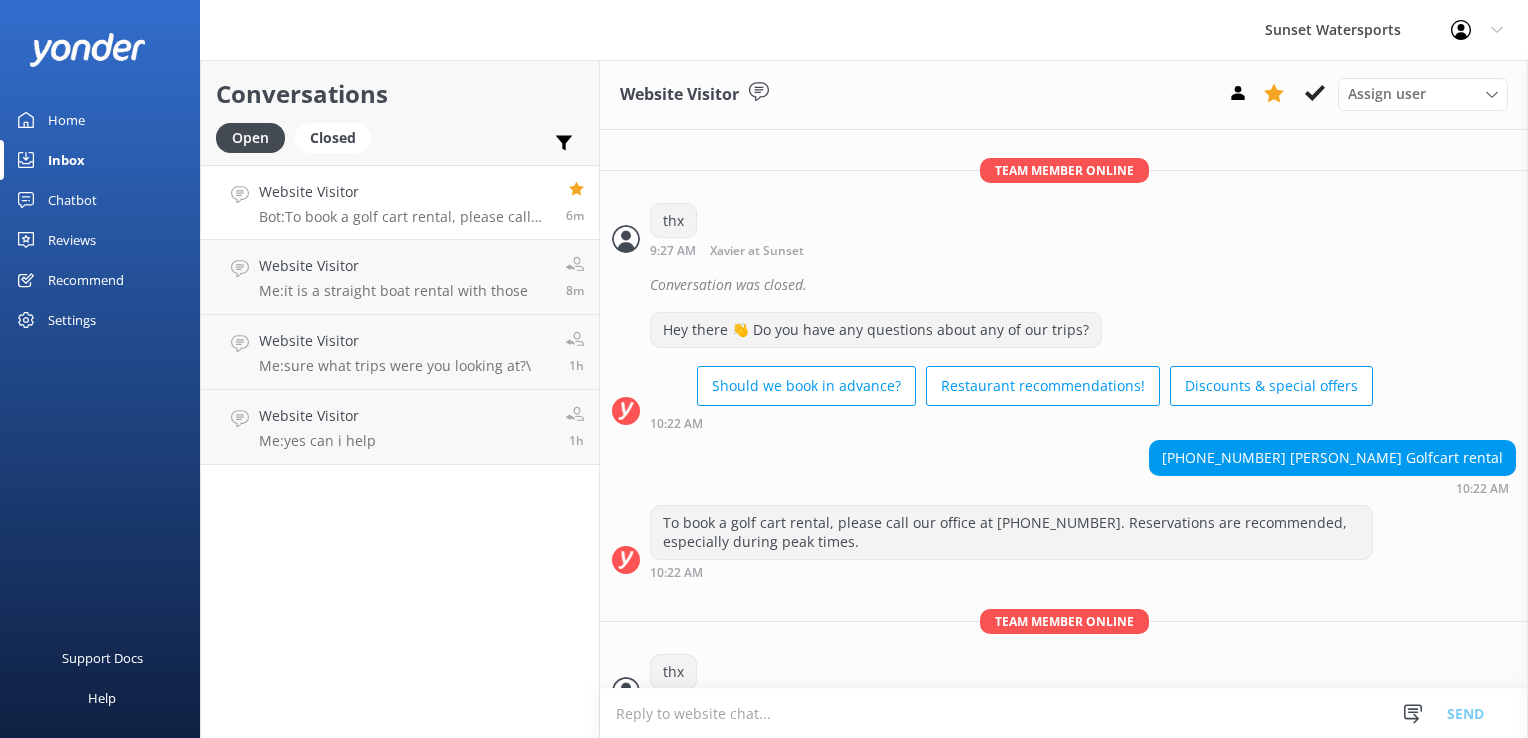 click on "Website Visitor" at bounding box center [405, 192] 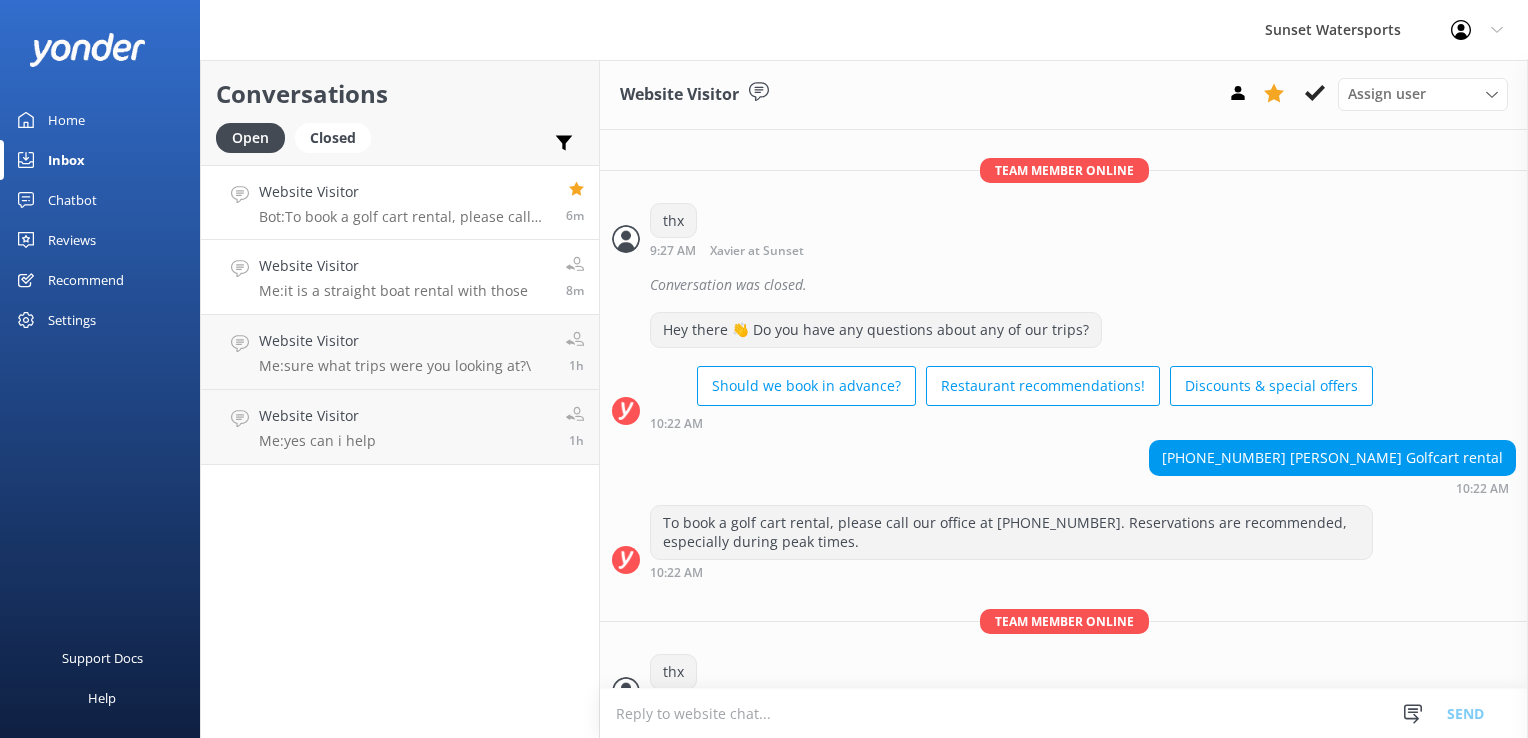 click on "Website Visitor" at bounding box center [393, 266] 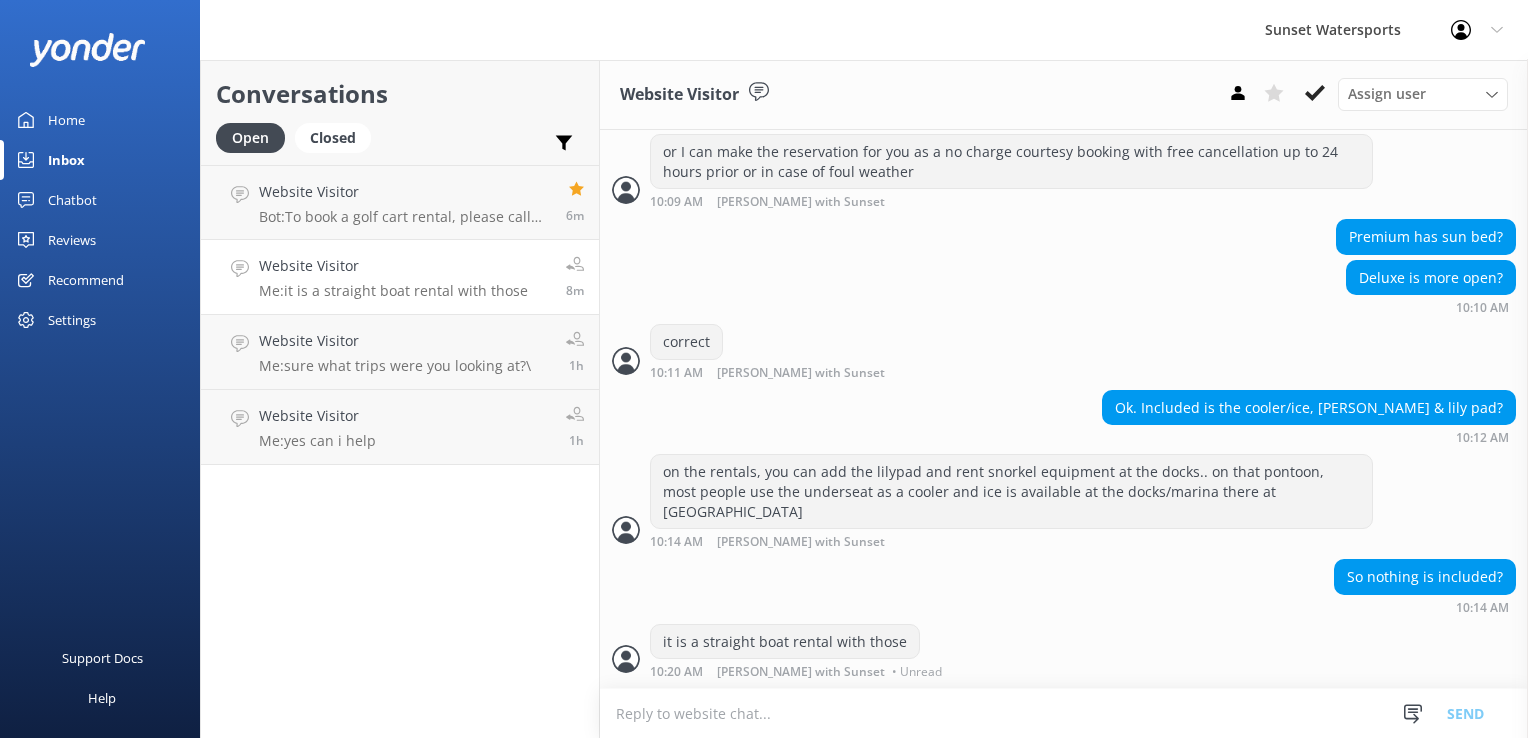 scroll, scrollTop: 2311, scrollLeft: 0, axis: vertical 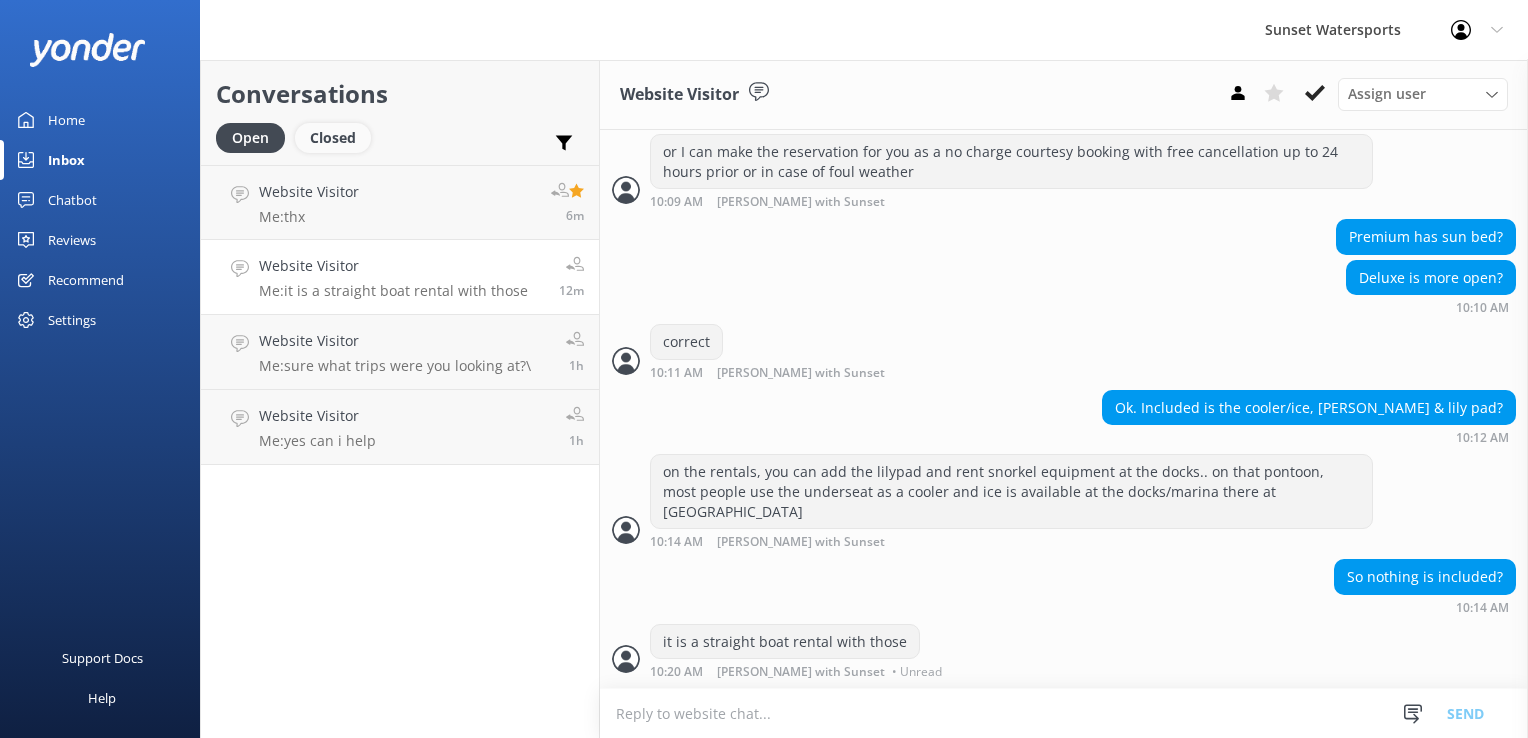 click on "Closed" at bounding box center (333, 138) 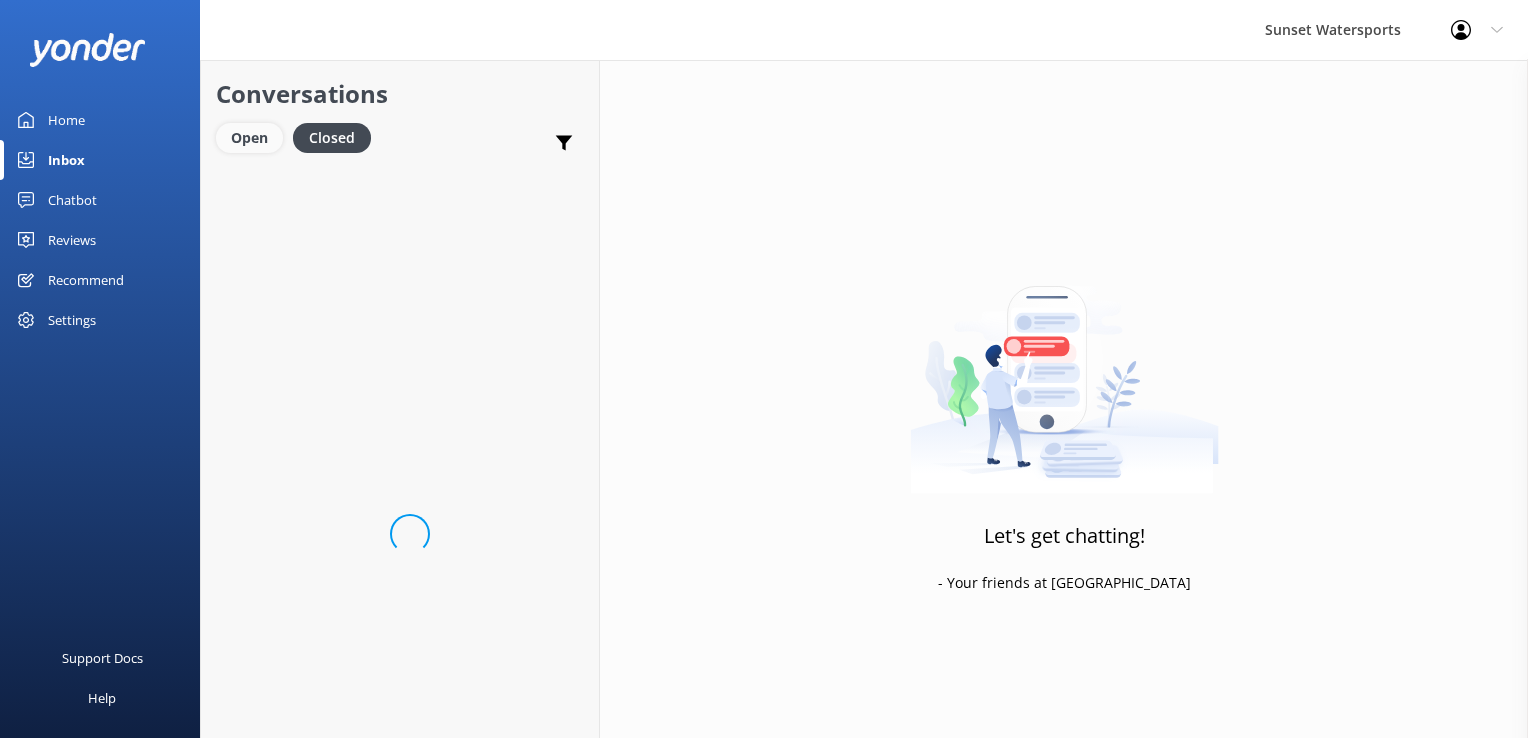 click on "Open" at bounding box center (249, 138) 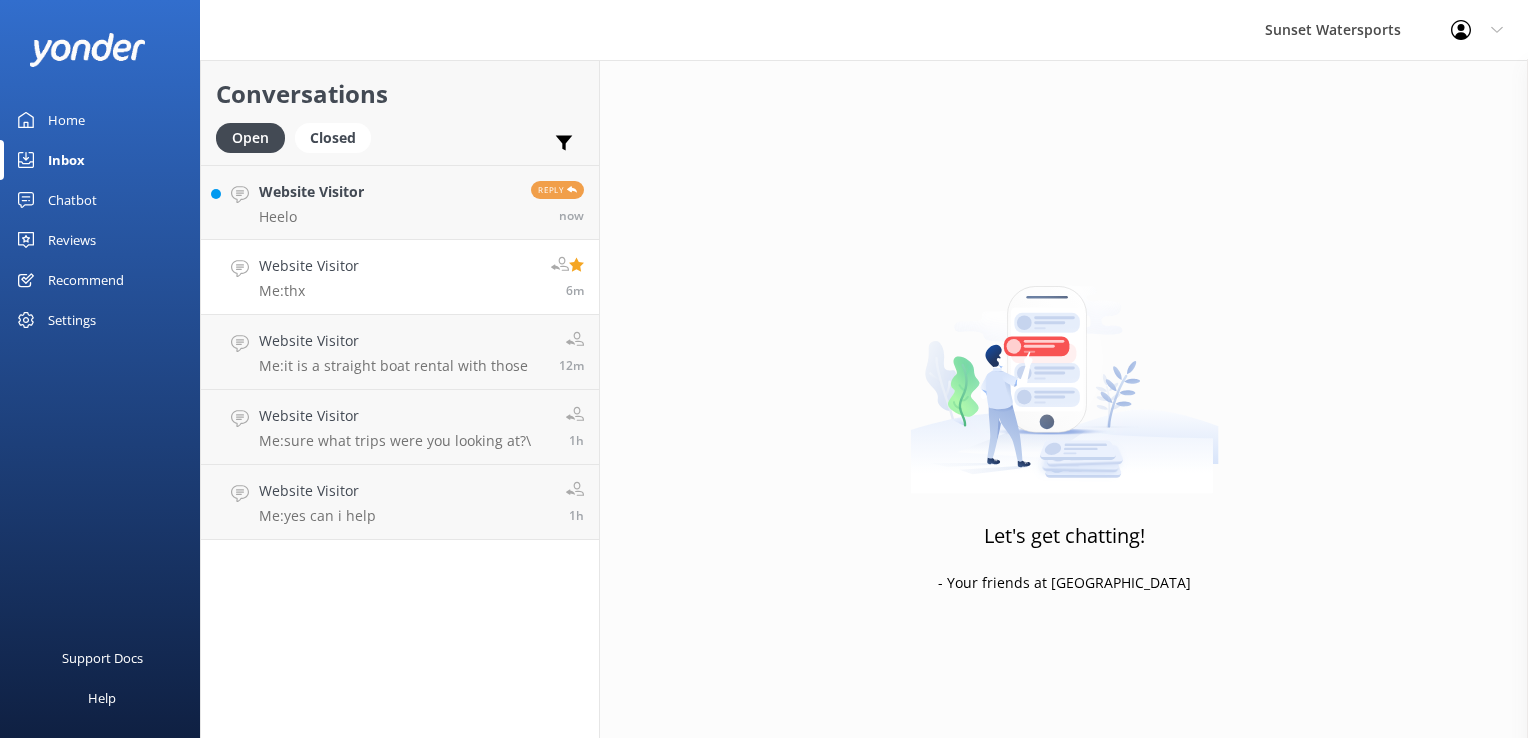 click on "Website Visitor Me:  thx 6m" at bounding box center (400, 277) 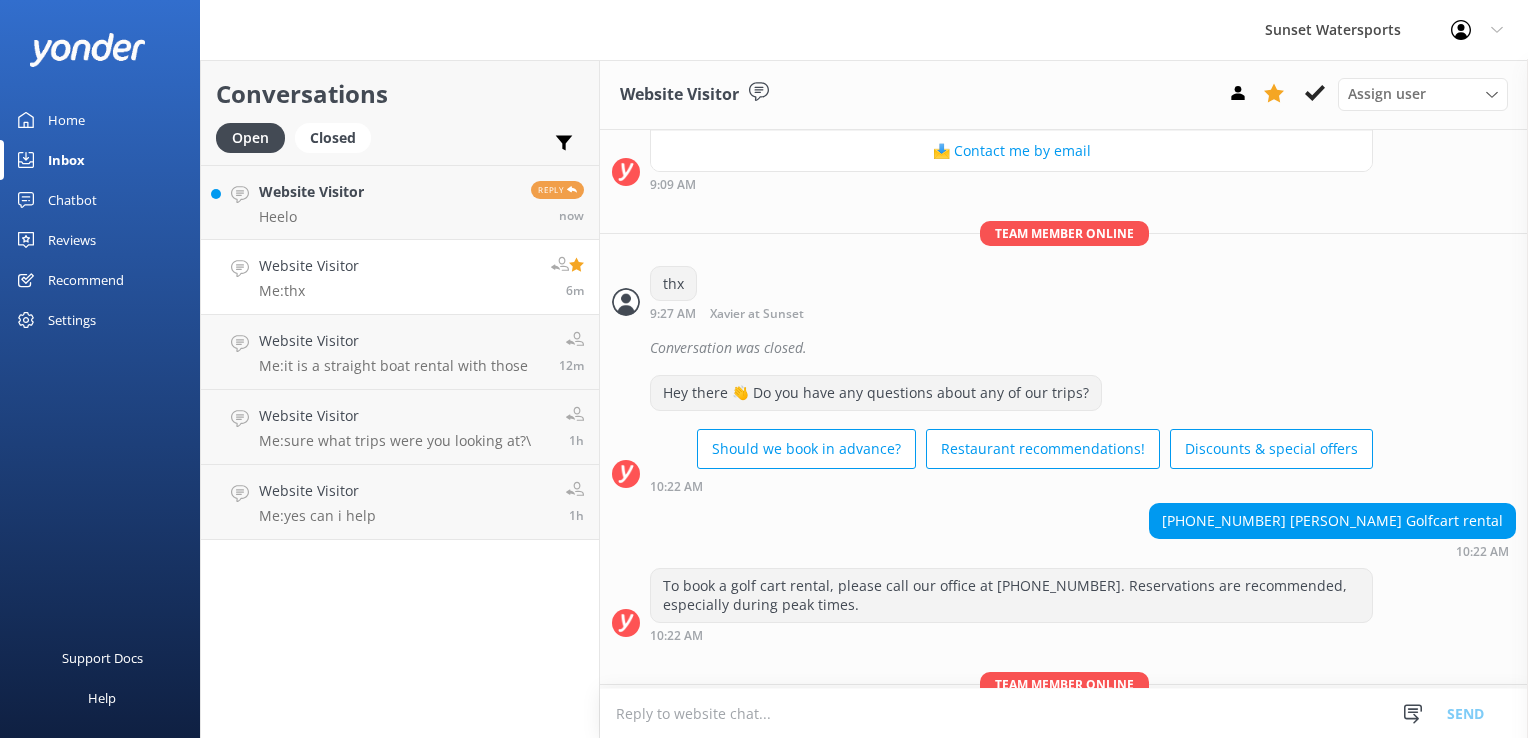 scroll, scrollTop: 6484, scrollLeft: 0, axis: vertical 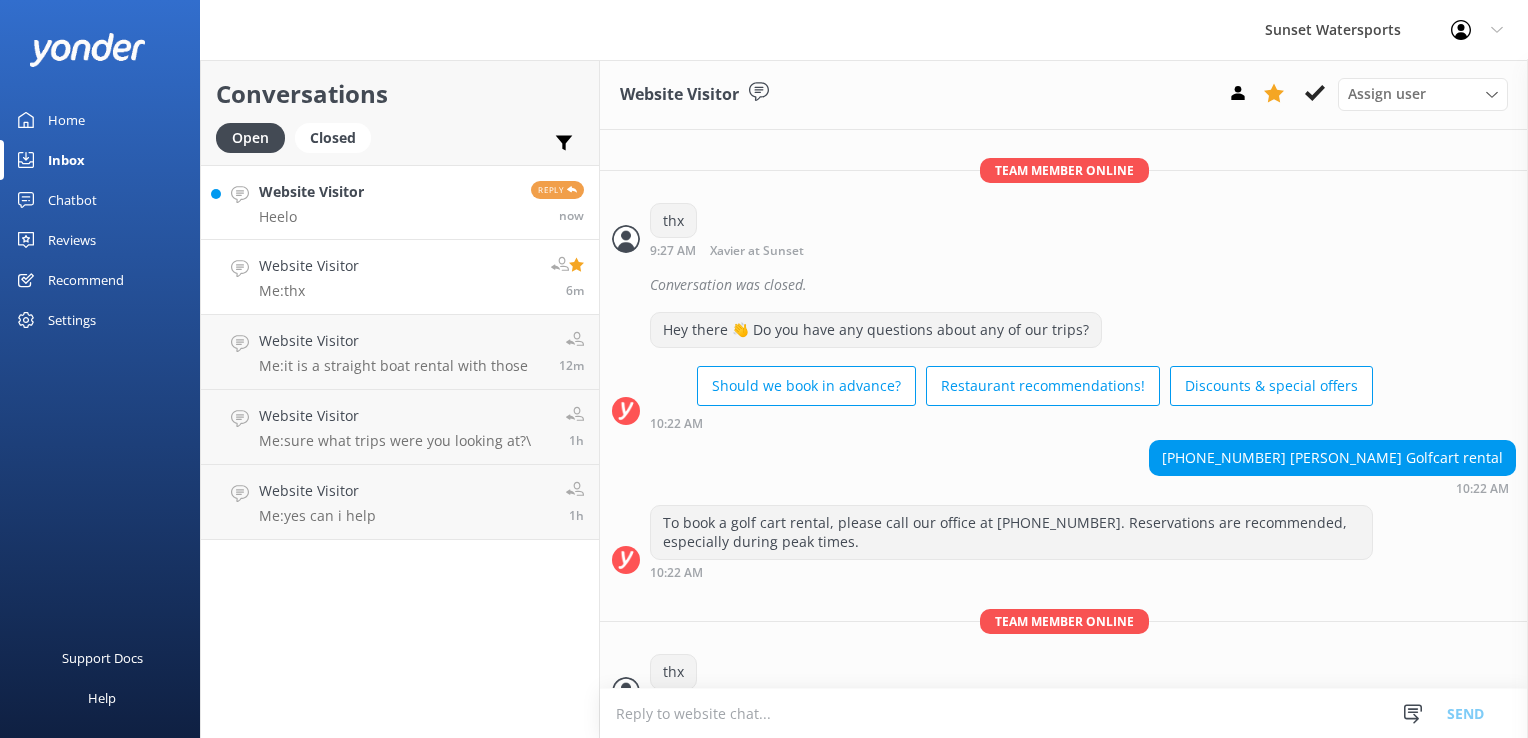 click on "Website Visitor" at bounding box center (311, 192) 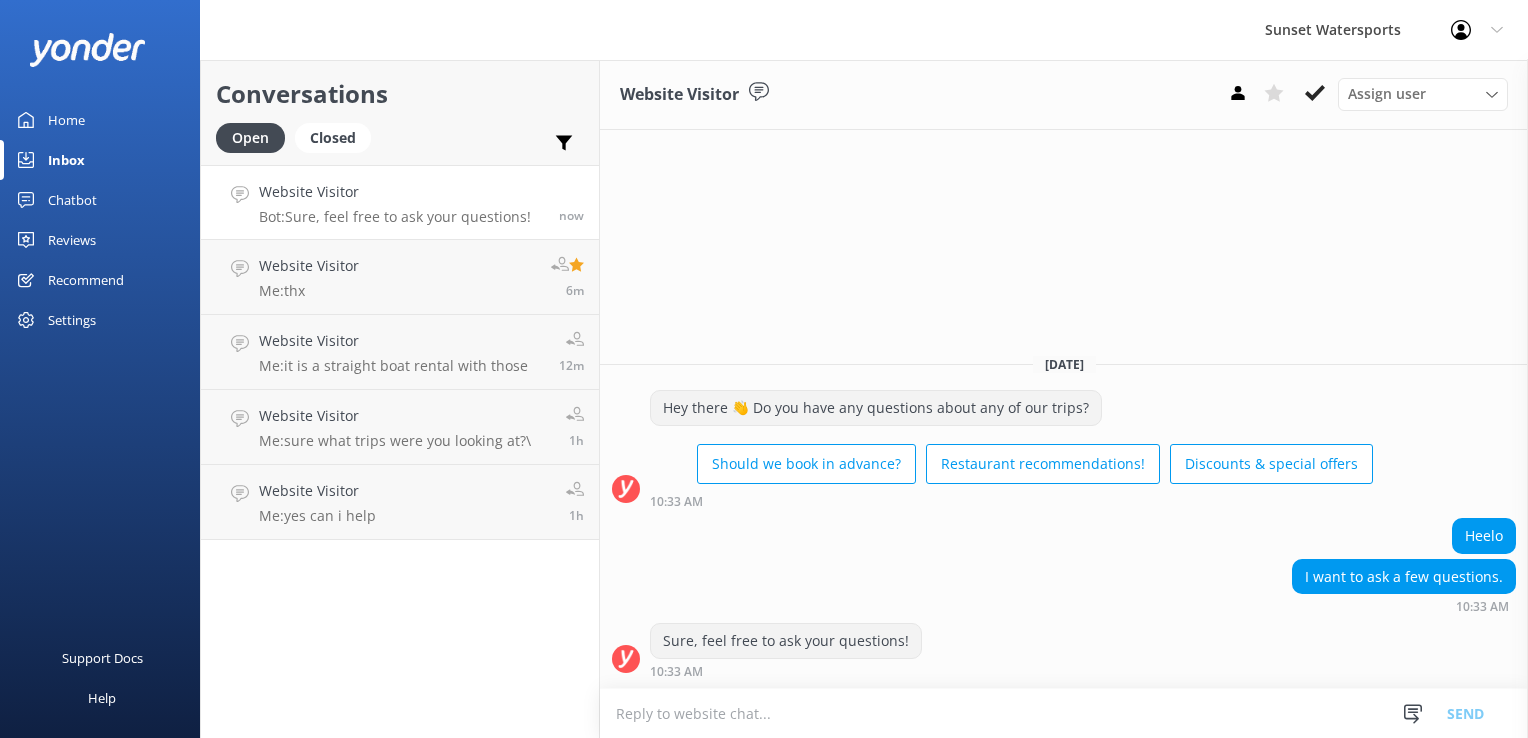 click at bounding box center (1064, 713) 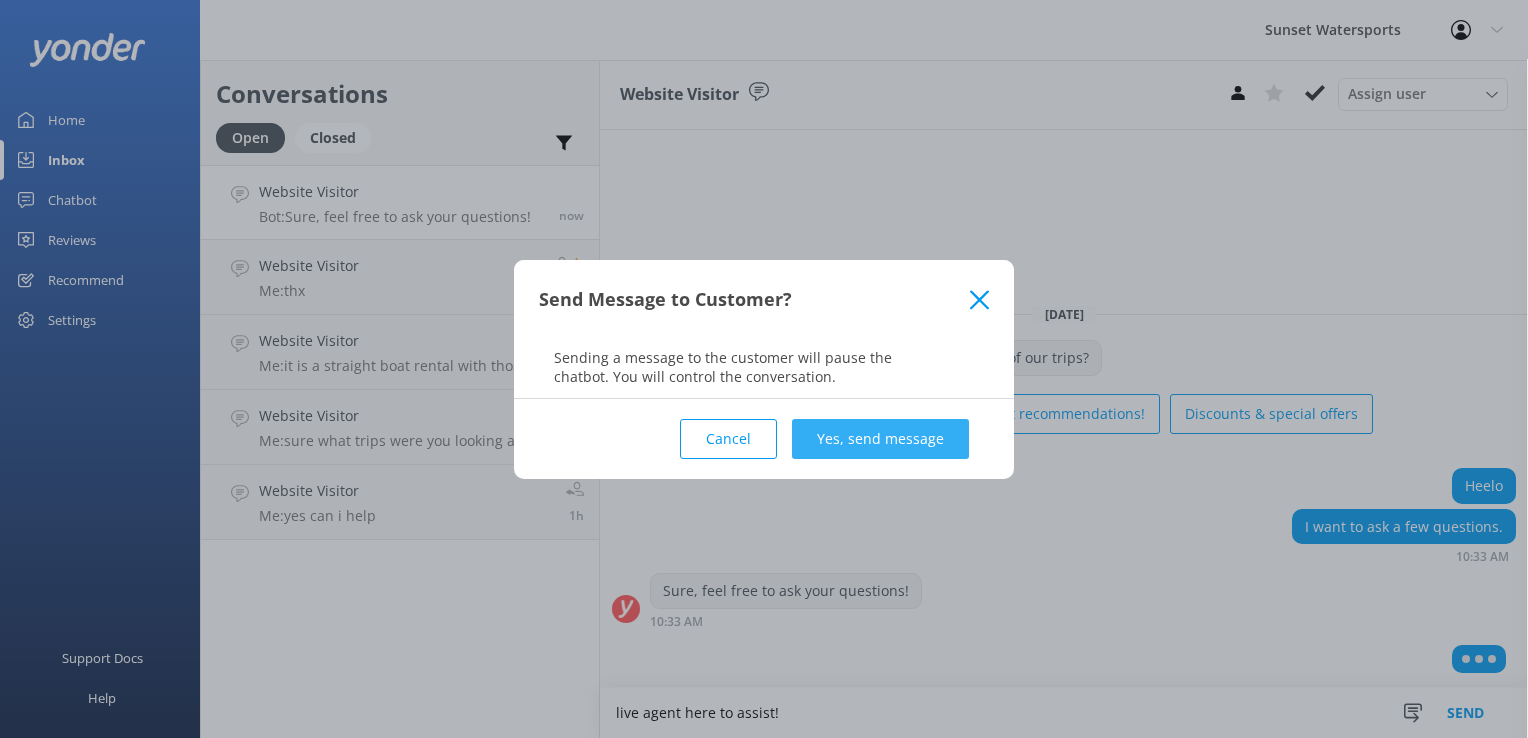 type on "live agent here to assist!" 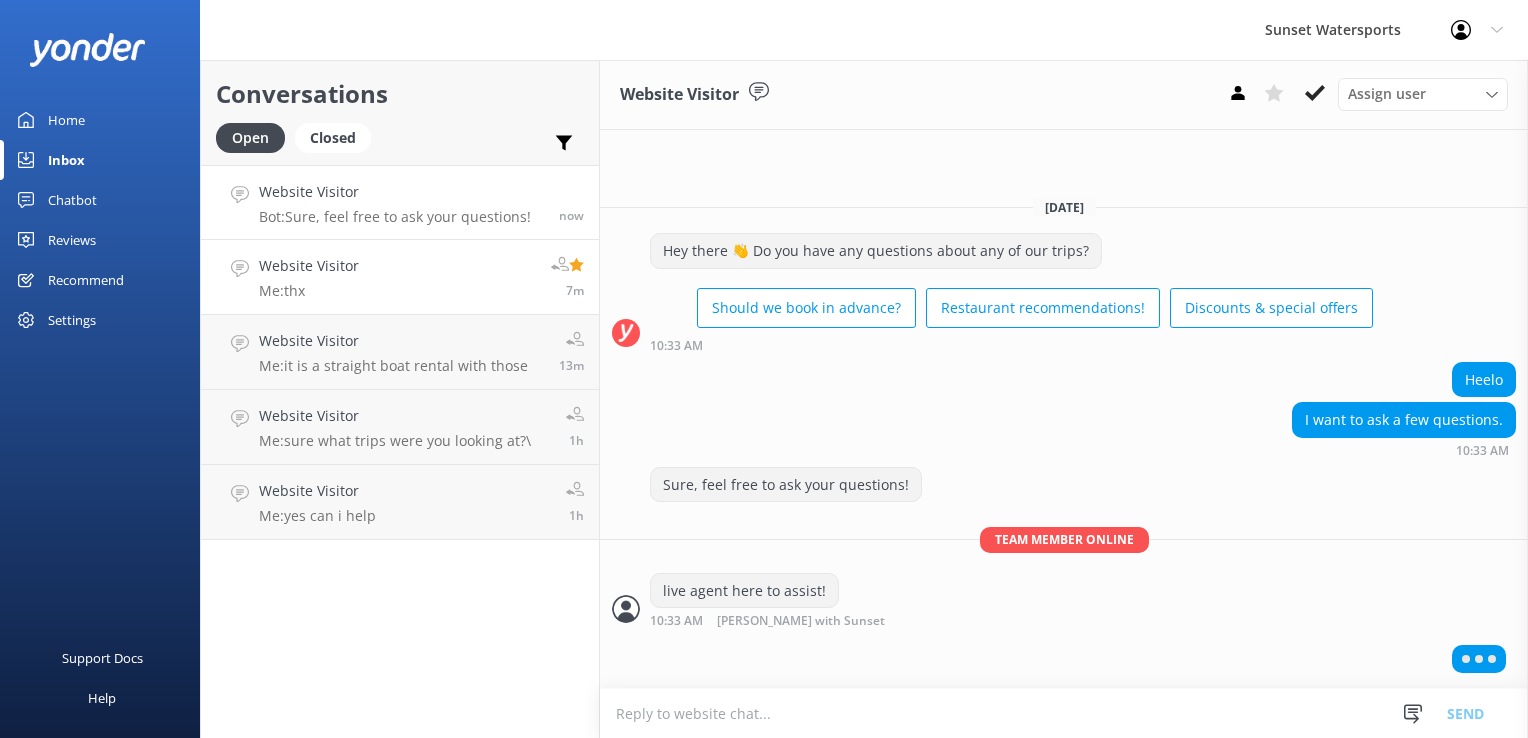 click on "Website Visitor Me:  thx 7m" at bounding box center [400, 277] 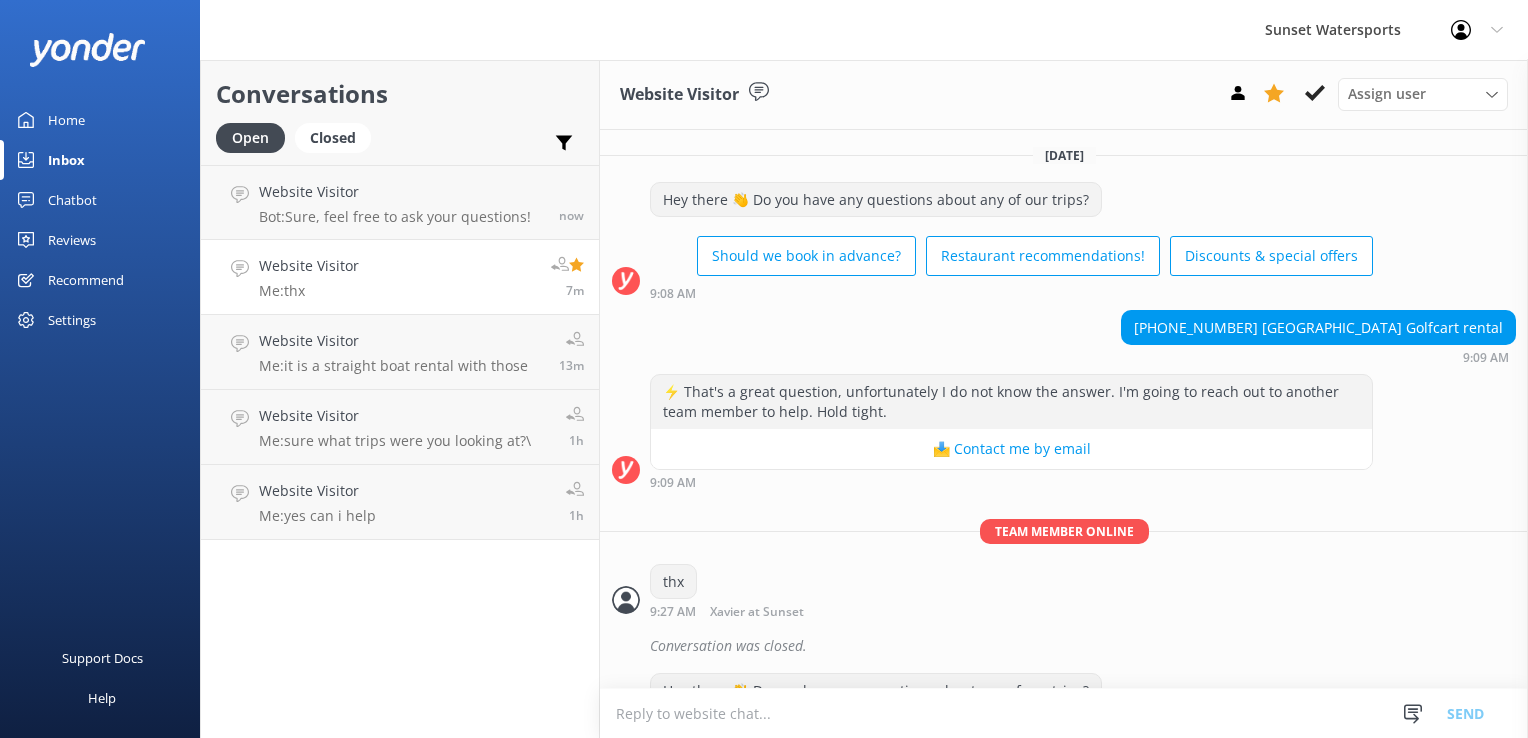 scroll, scrollTop: 6484, scrollLeft: 0, axis: vertical 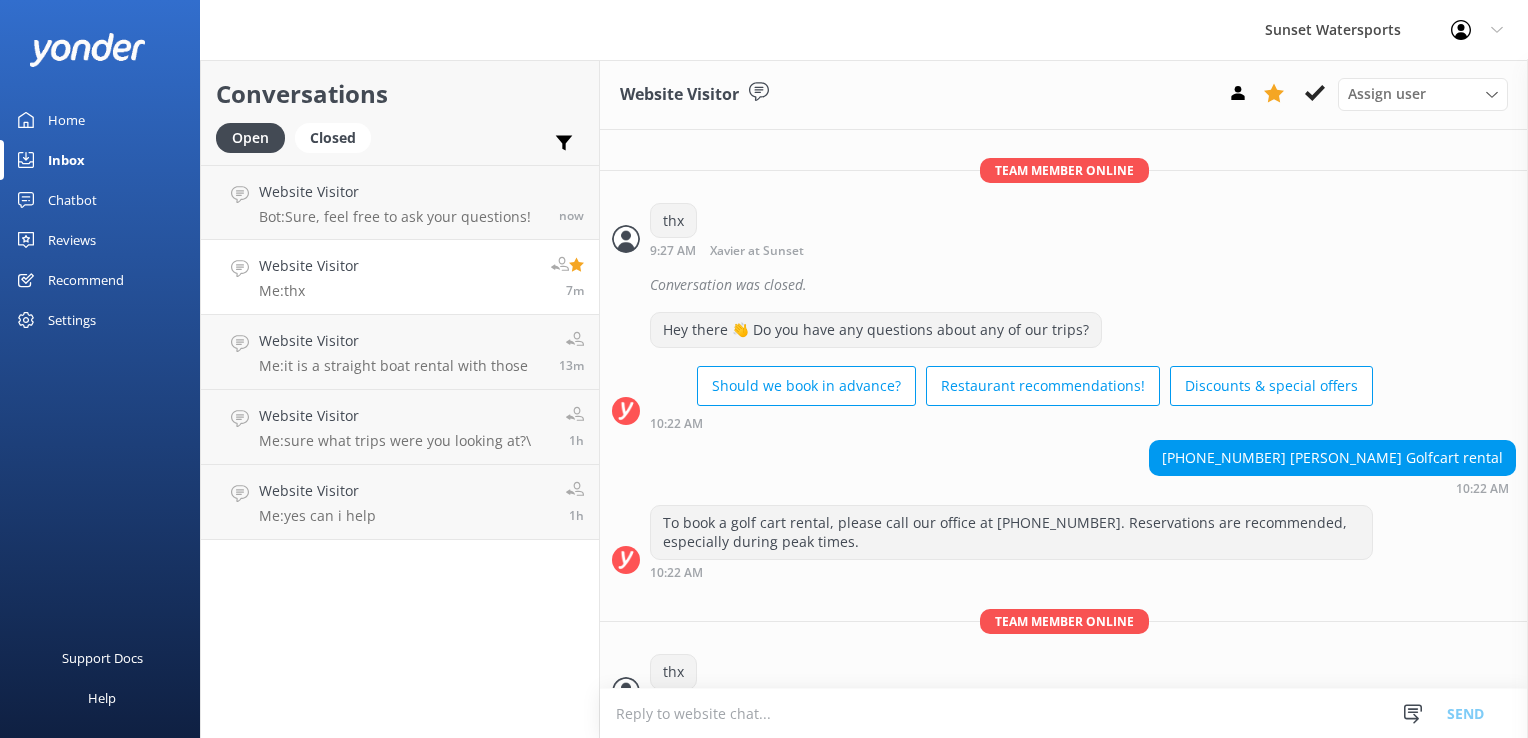 click on "Conversations Open Closed Important Assigned to me Unassigned Website Visitor Bot:  Sure, feel free to ask your questions! now Website Visitor Me:  thx 7m Website Visitor Me:  it is a straight boat rental with those 13m Website Visitor Me:  sure what trips were you looking at?\ 1h Website Visitor Me:  yes can i help 1h" at bounding box center [400, 399] 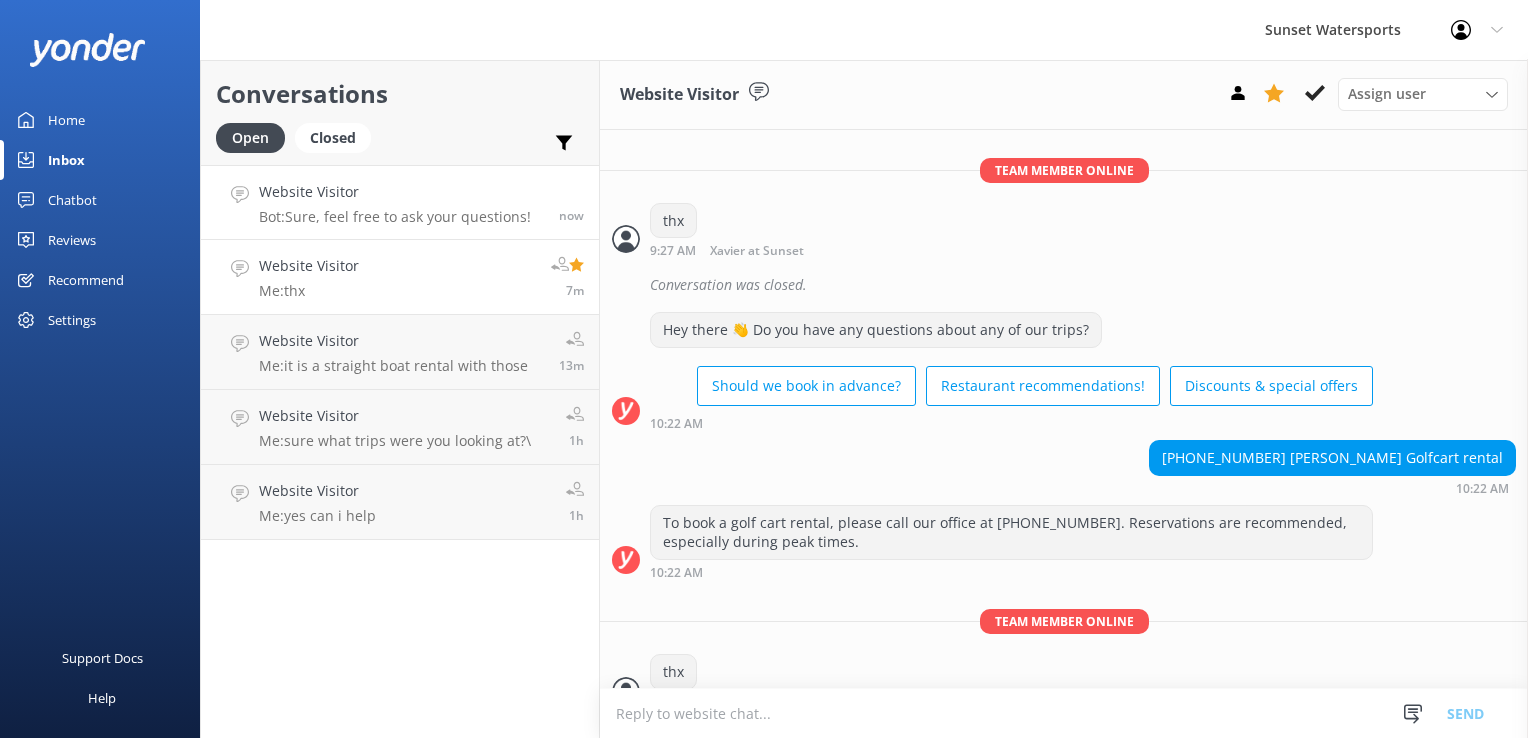 click on "Website Visitor" at bounding box center [395, 192] 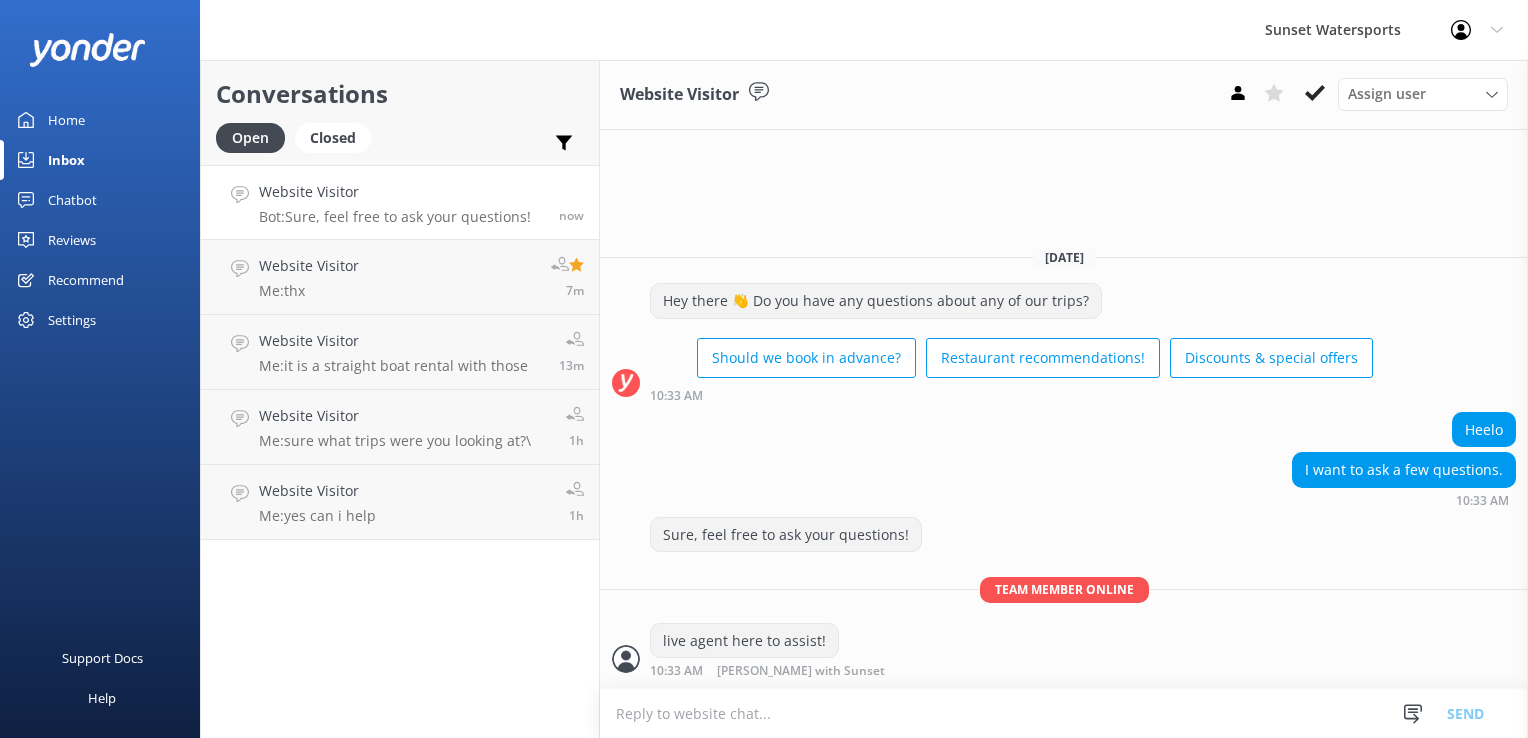 scroll, scrollTop: 0, scrollLeft: 0, axis: both 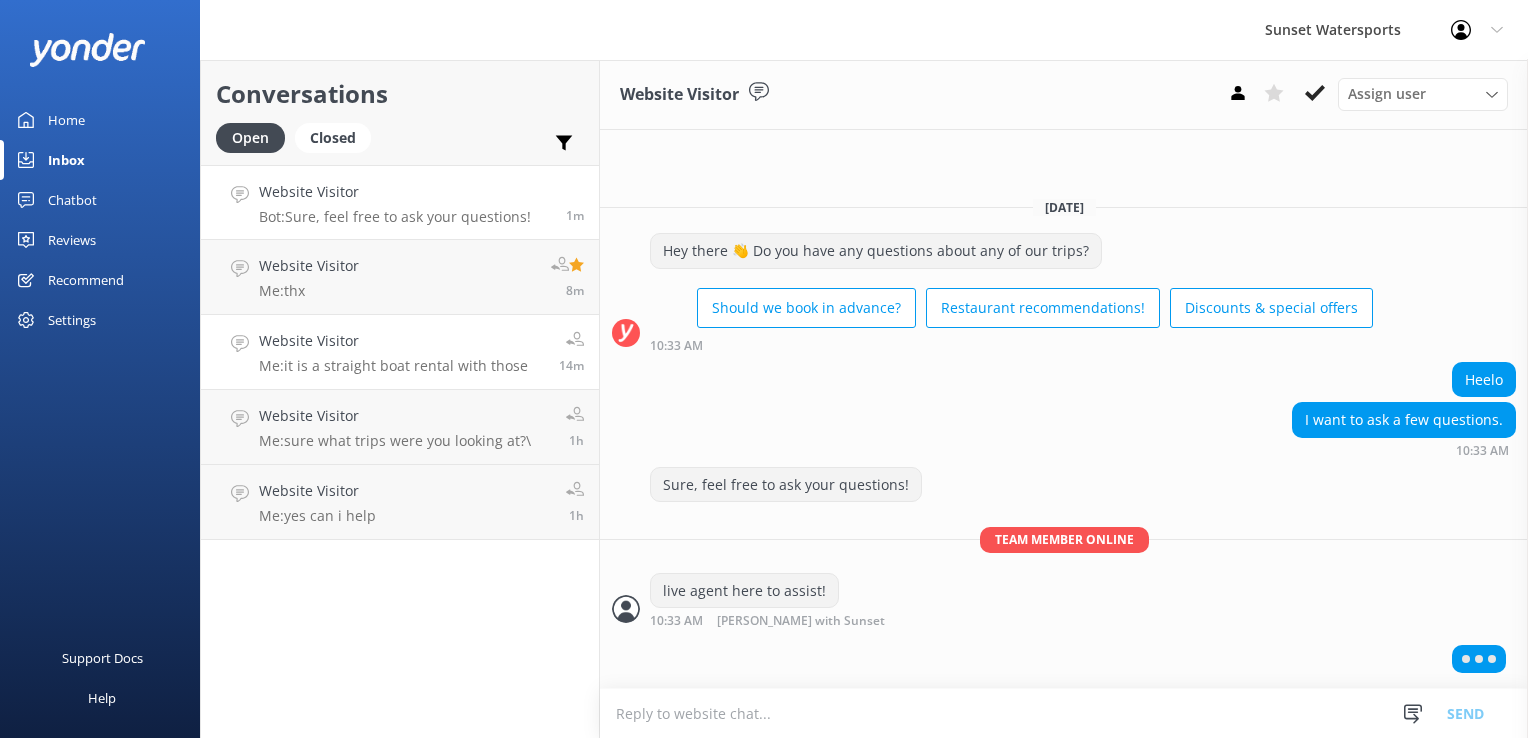 click on "Website Visitor Me:  it is a straight boat rental with those 14m" at bounding box center (400, 352) 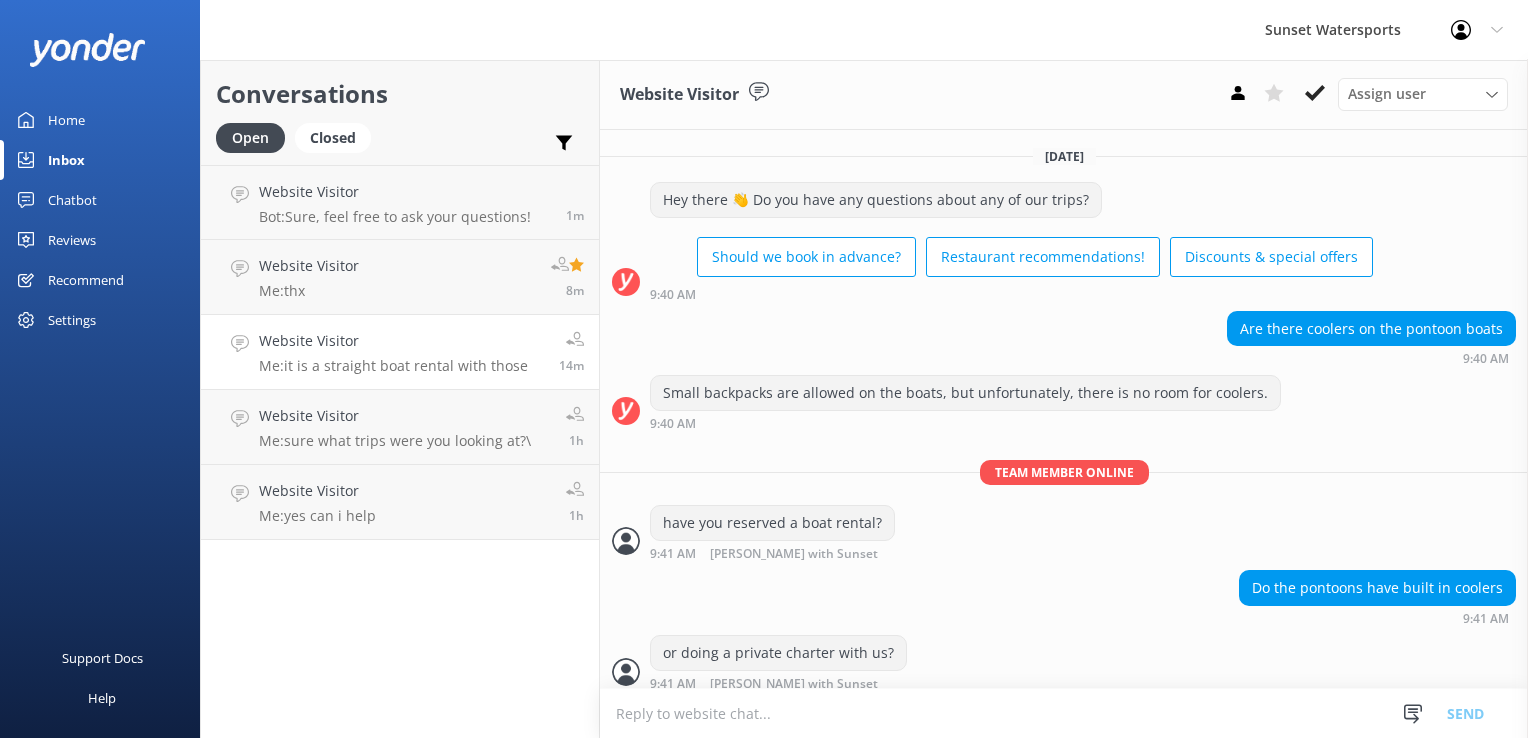 click at bounding box center [1064, 713] 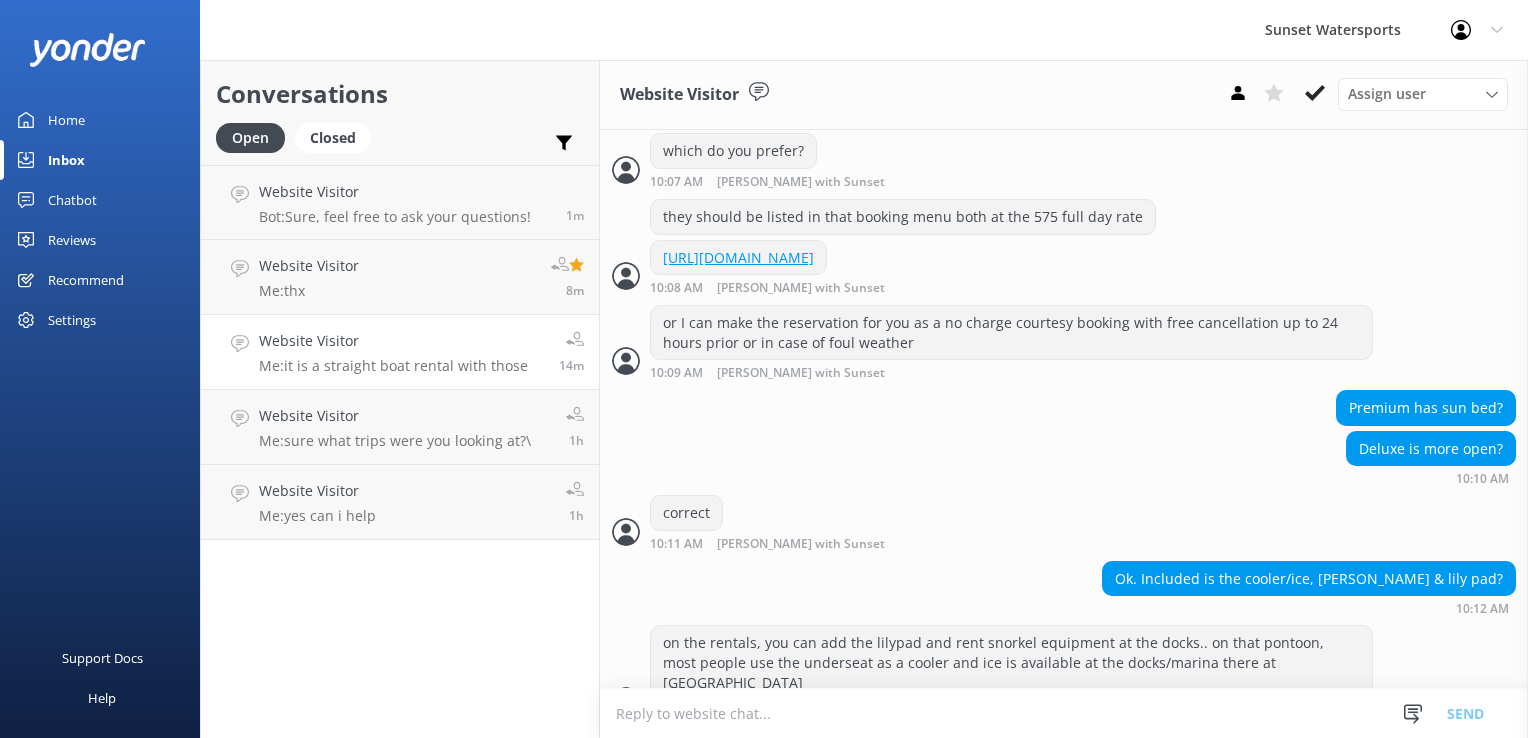 scroll, scrollTop: 2311, scrollLeft: 0, axis: vertical 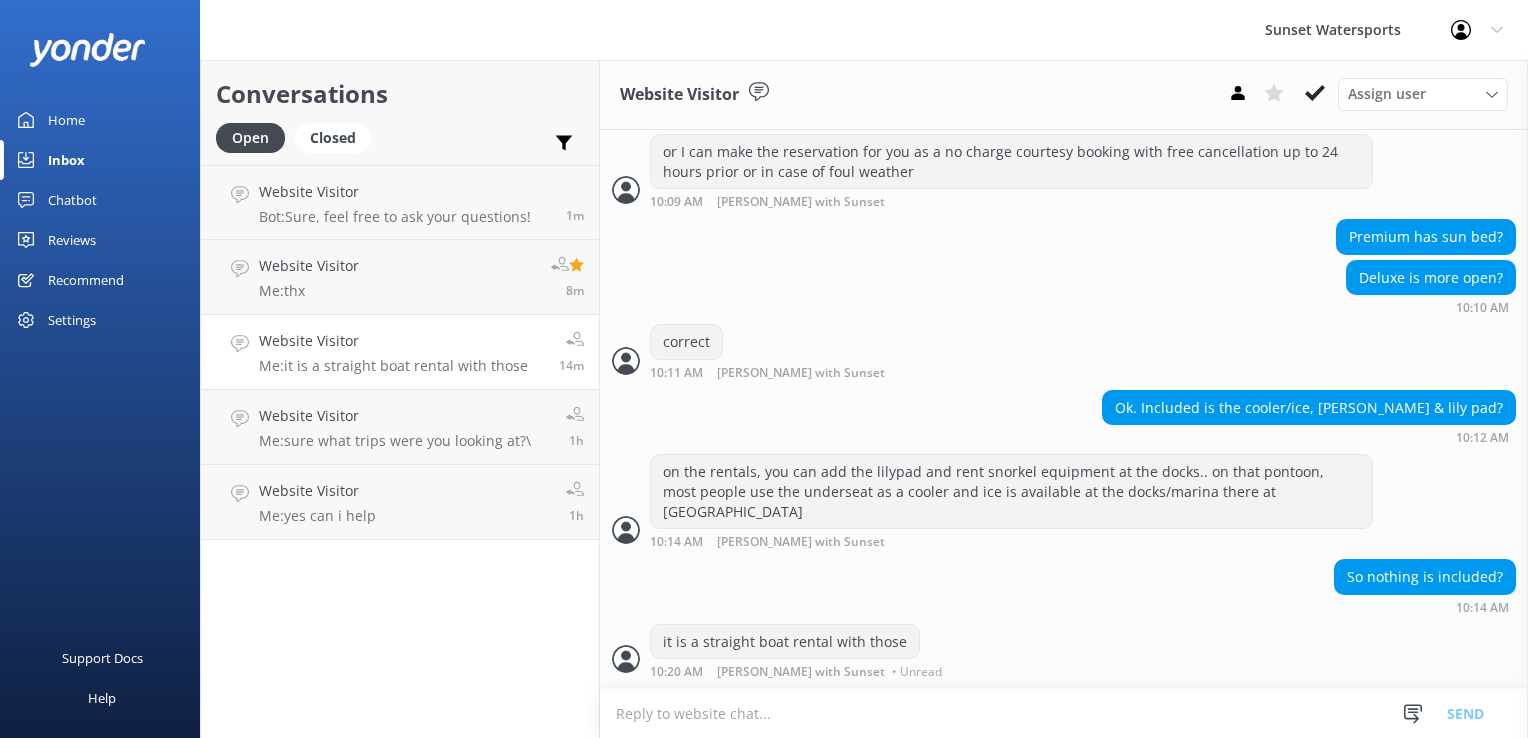 click at bounding box center [1064, 713] 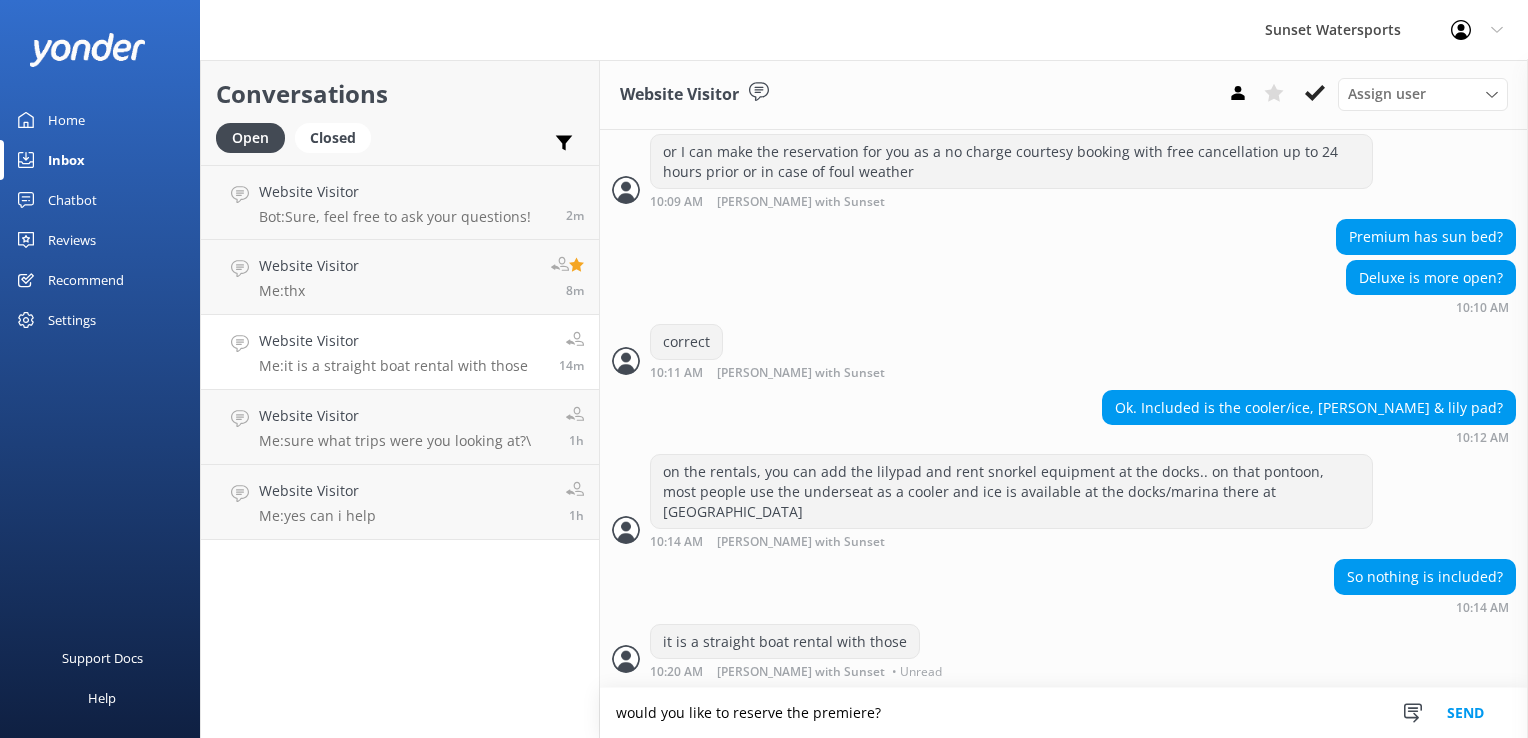 type on "would you like to reserve the premiere?" 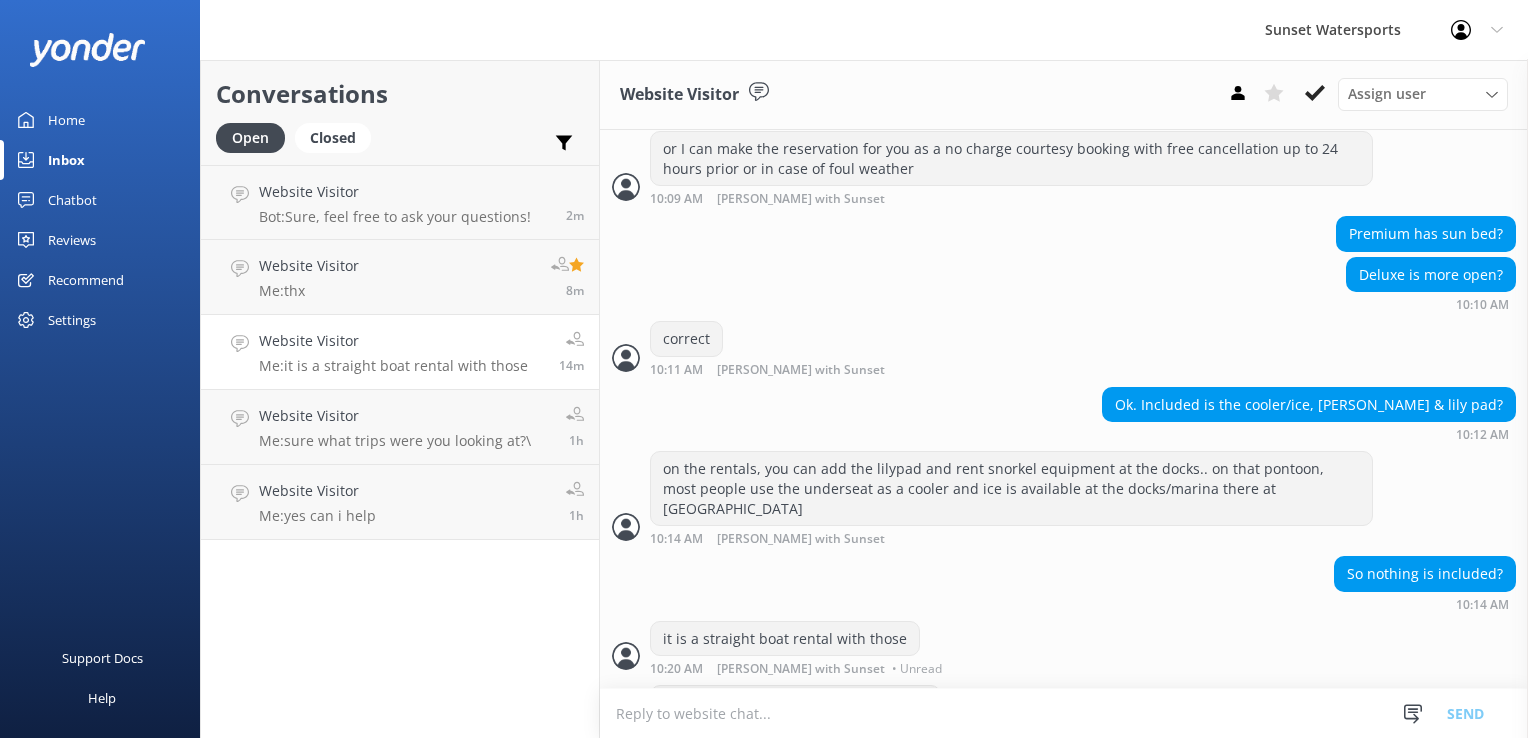 scroll, scrollTop: 2375, scrollLeft: 0, axis: vertical 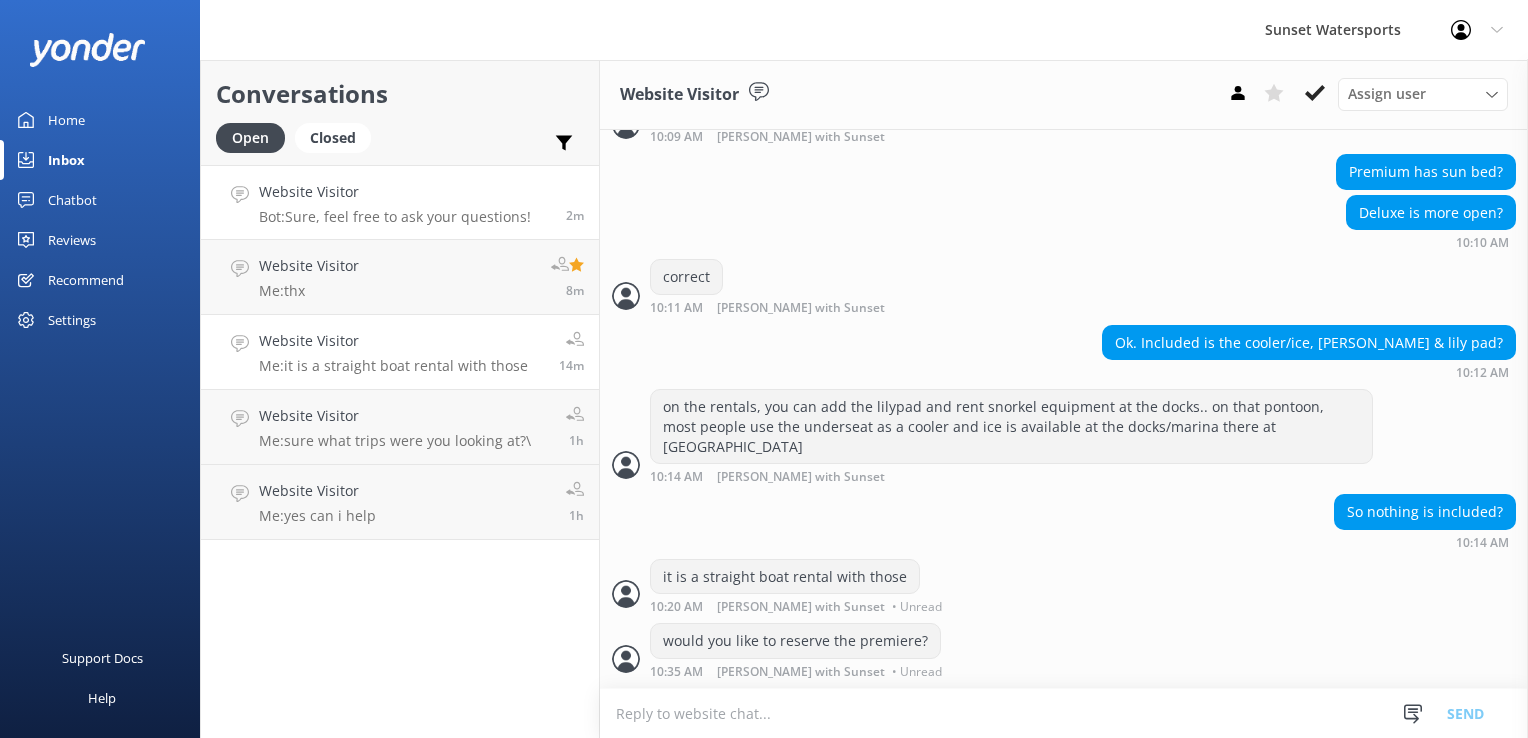 click on "Website Visitor" at bounding box center [395, 192] 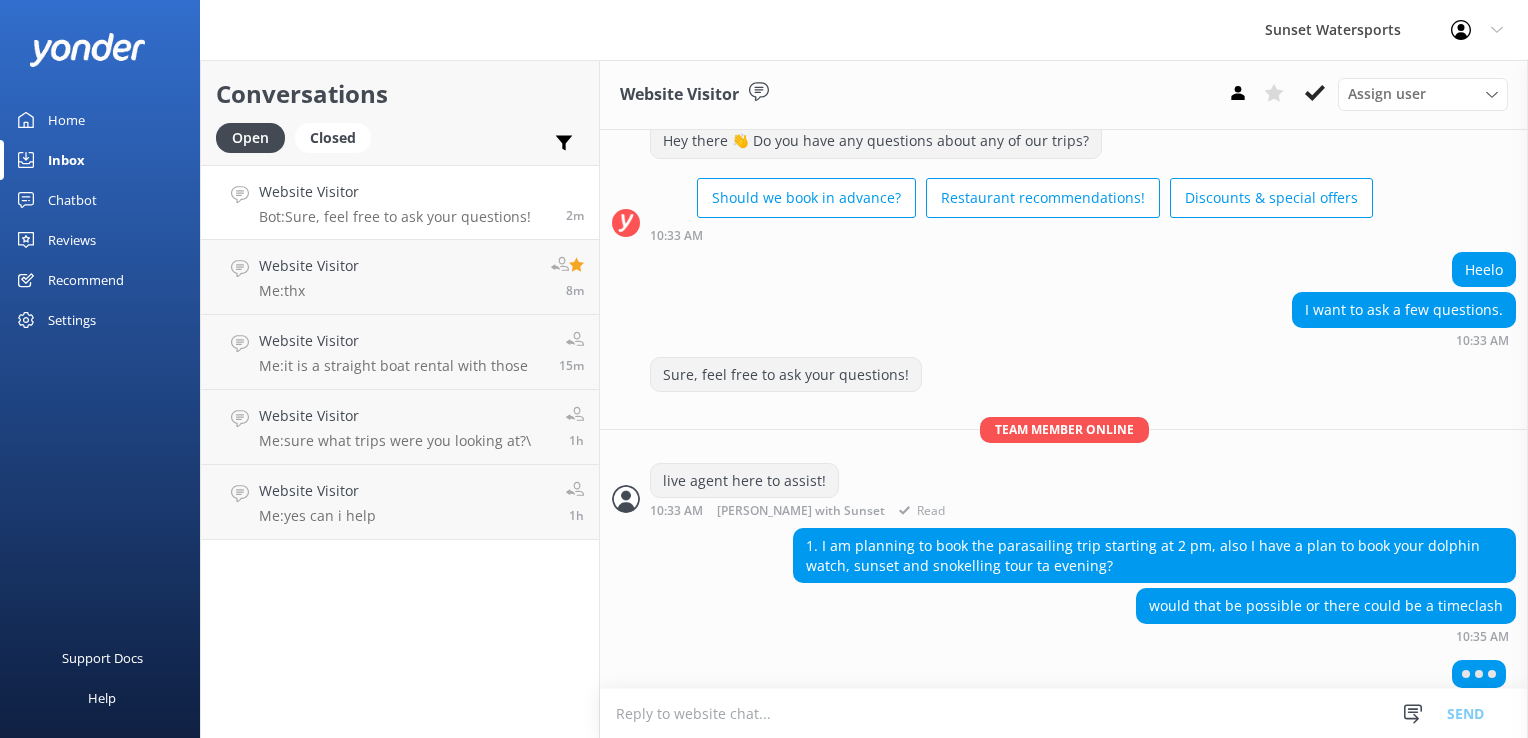 scroll, scrollTop: 67, scrollLeft: 0, axis: vertical 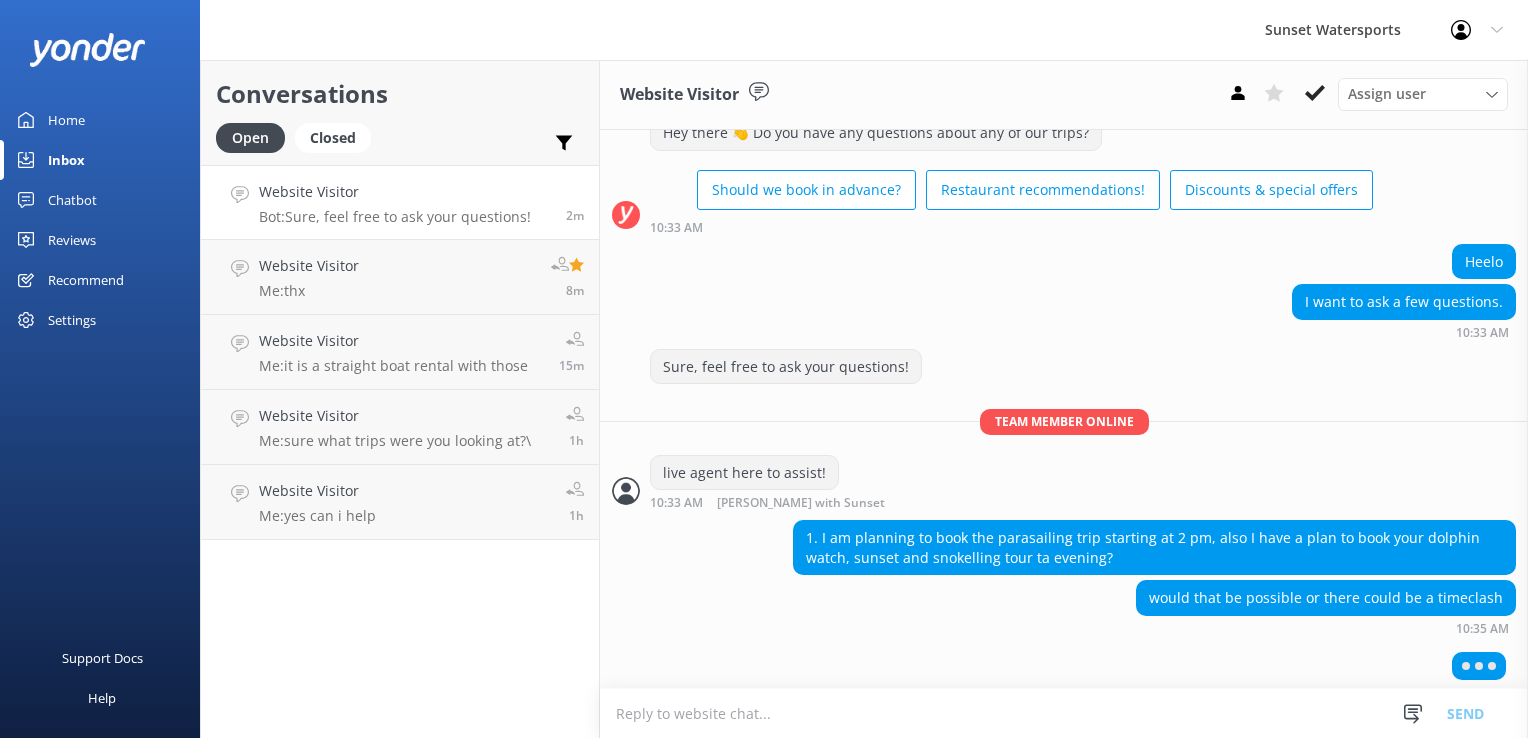 click at bounding box center [1064, 713] 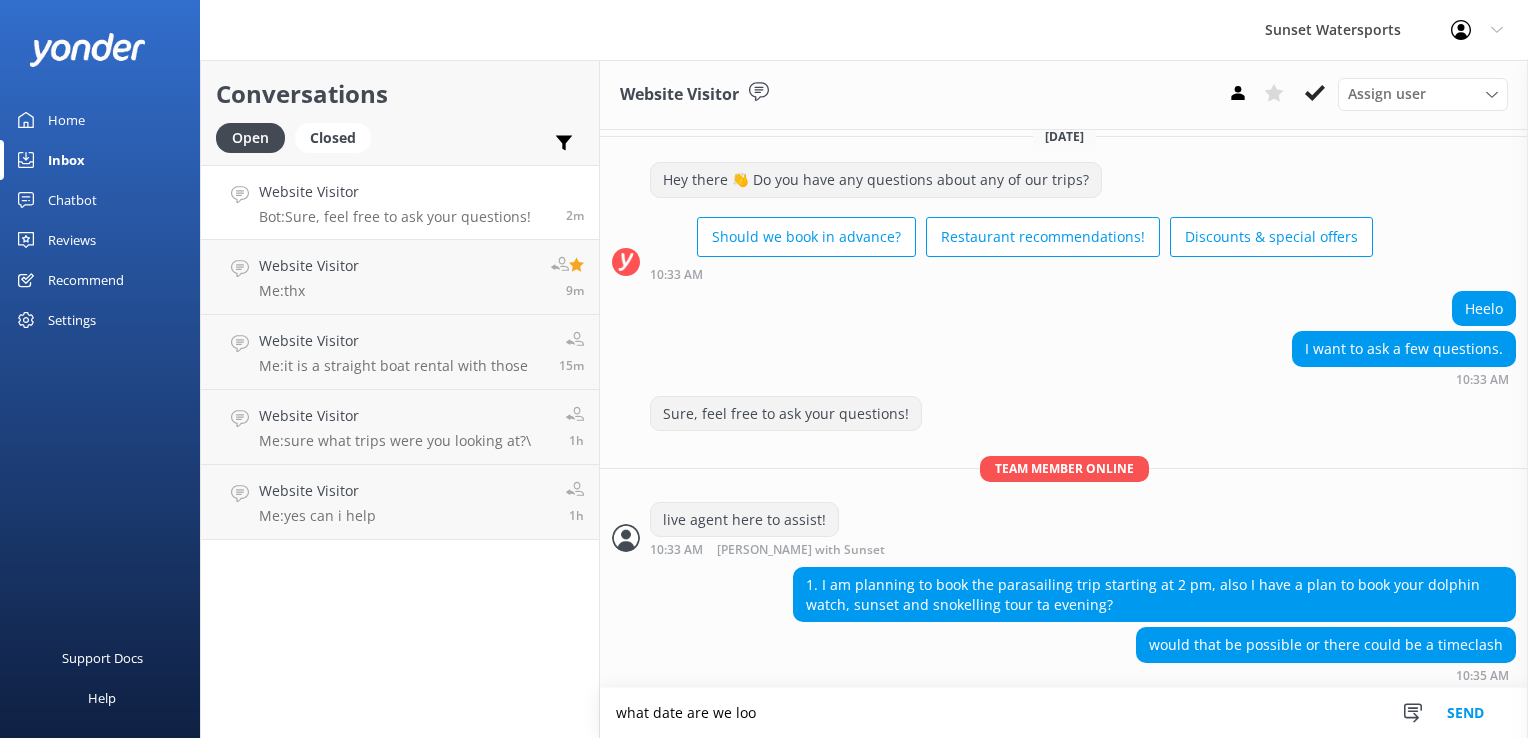 scroll, scrollTop: 67, scrollLeft: 0, axis: vertical 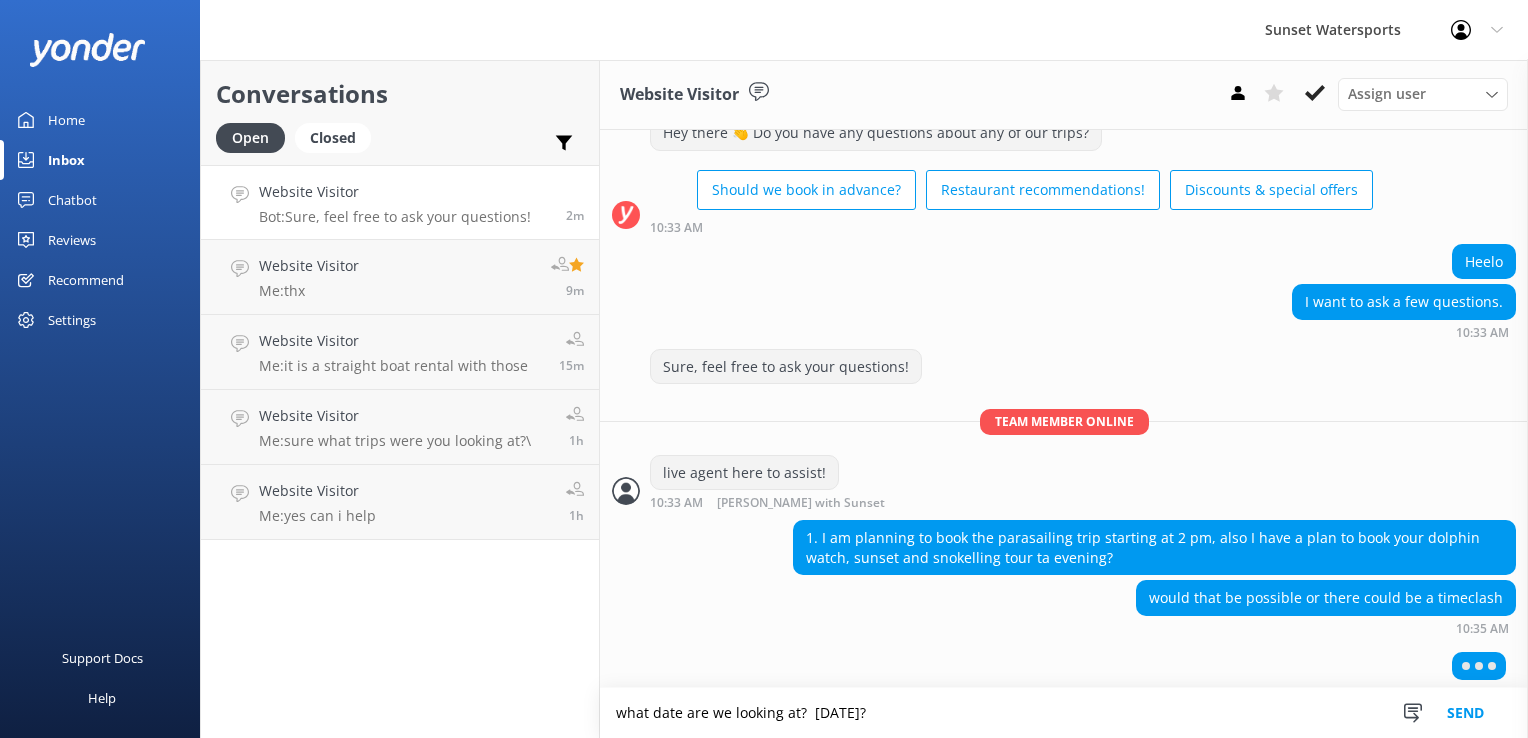 type on "what date are we looking at?  [DATE]?" 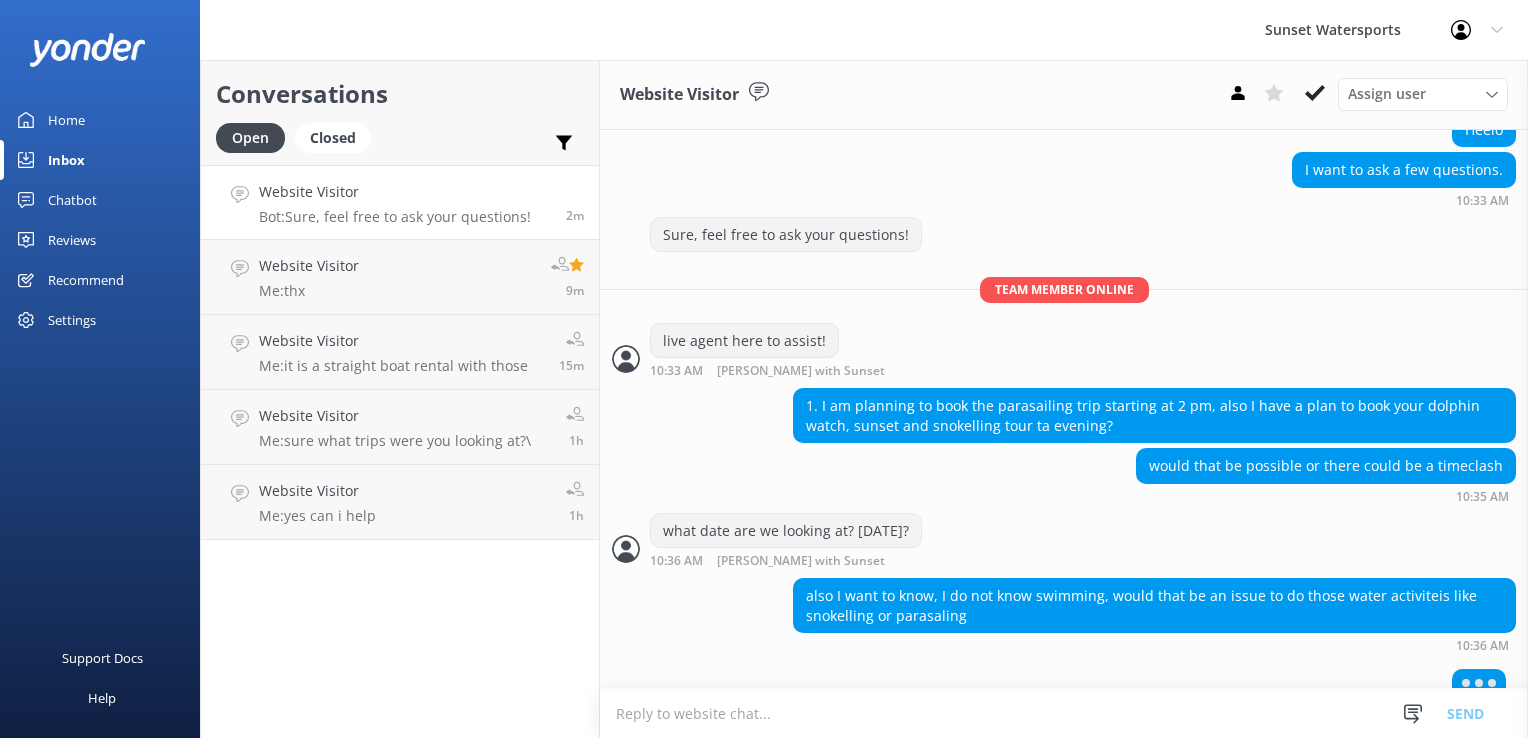 scroll, scrollTop: 216, scrollLeft: 0, axis: vertical 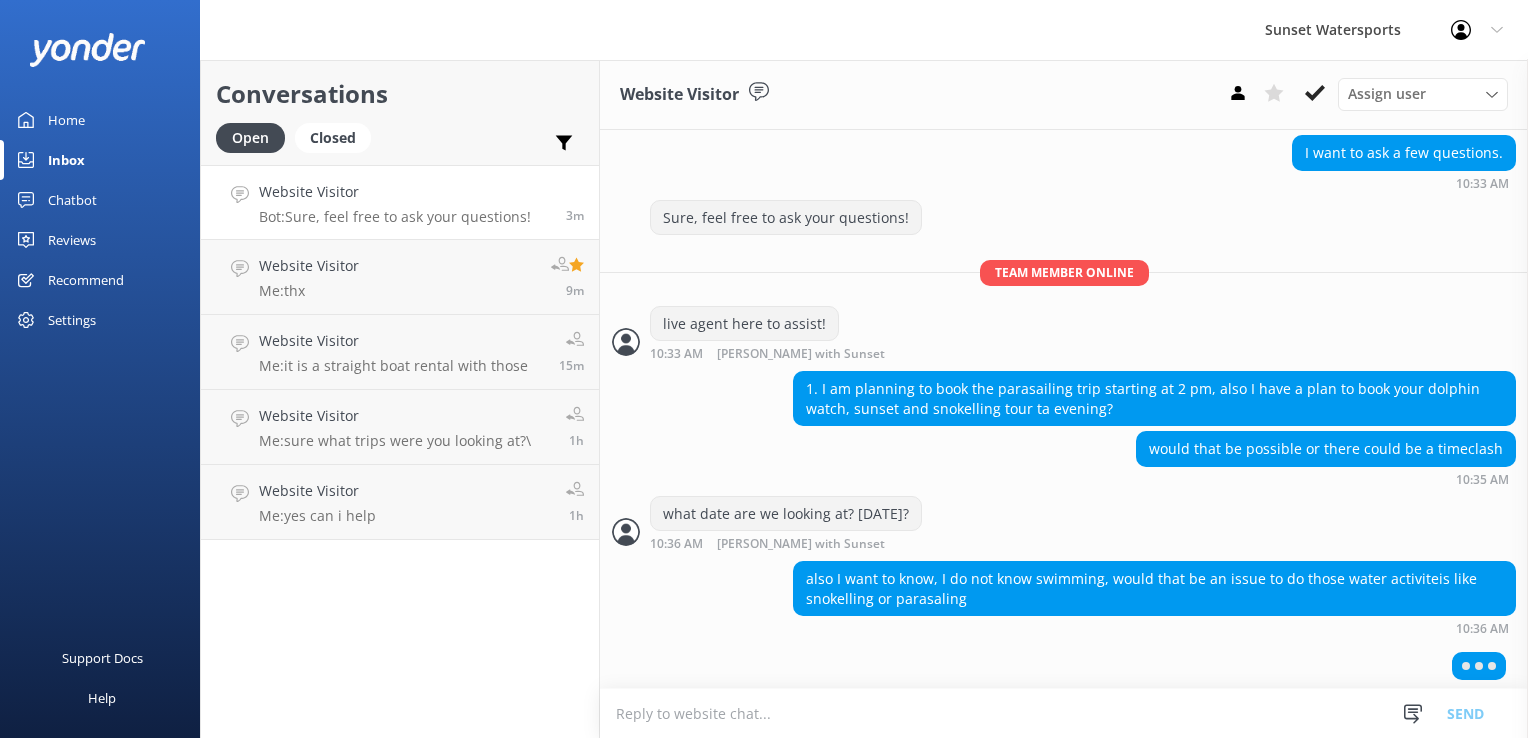 click at bounding box center [1064, 713] 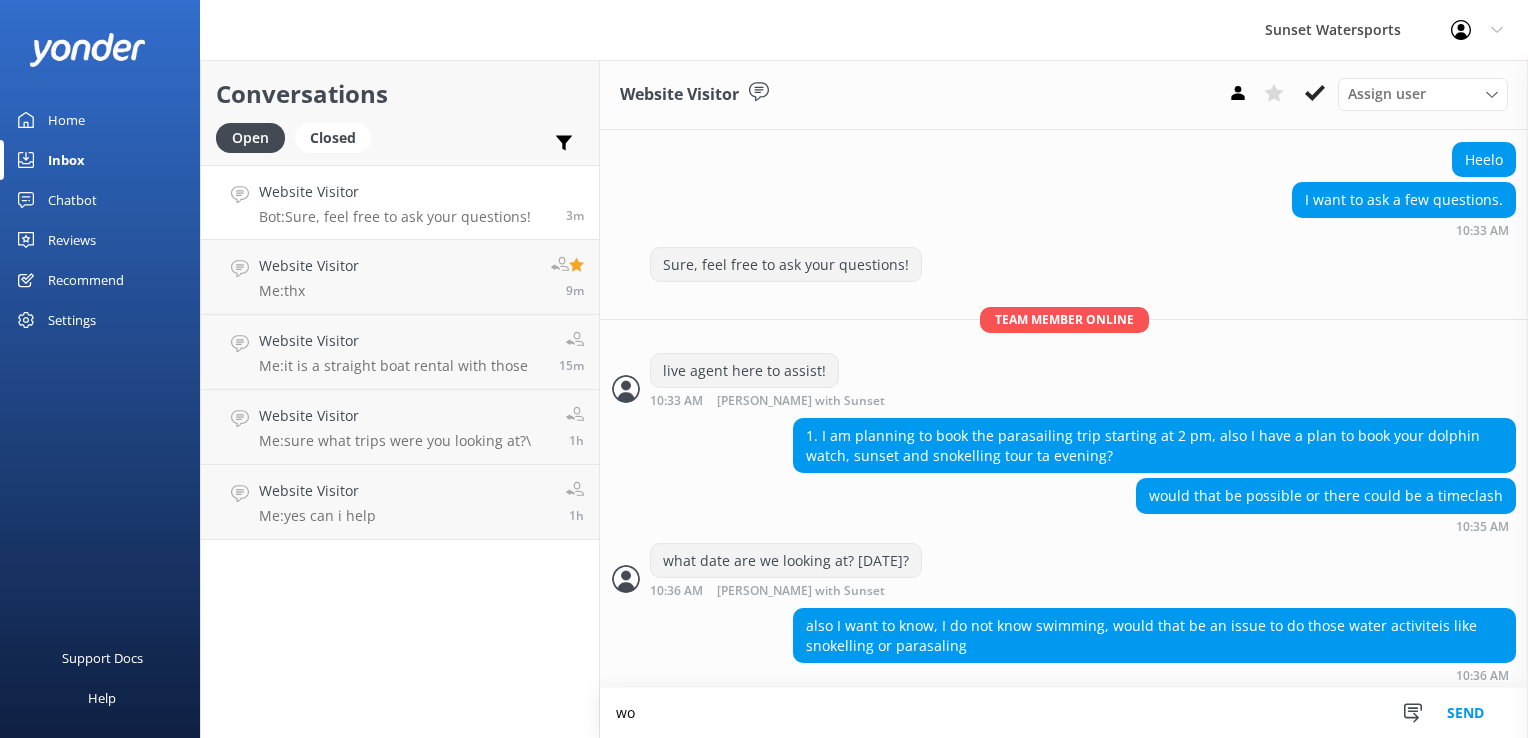 scroll, scrollTop: 209, scrollLeft: 0, axis: vertical 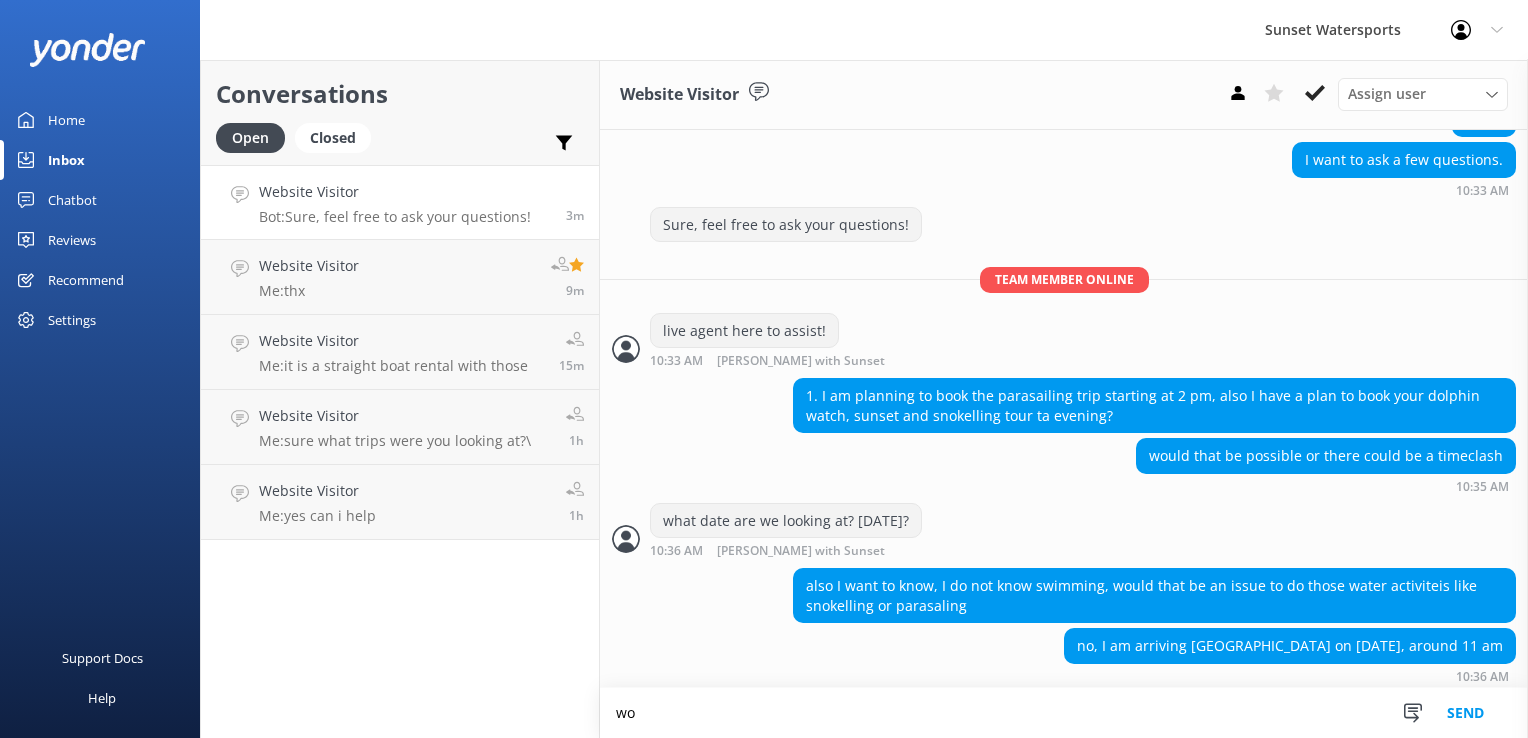 type on "w" 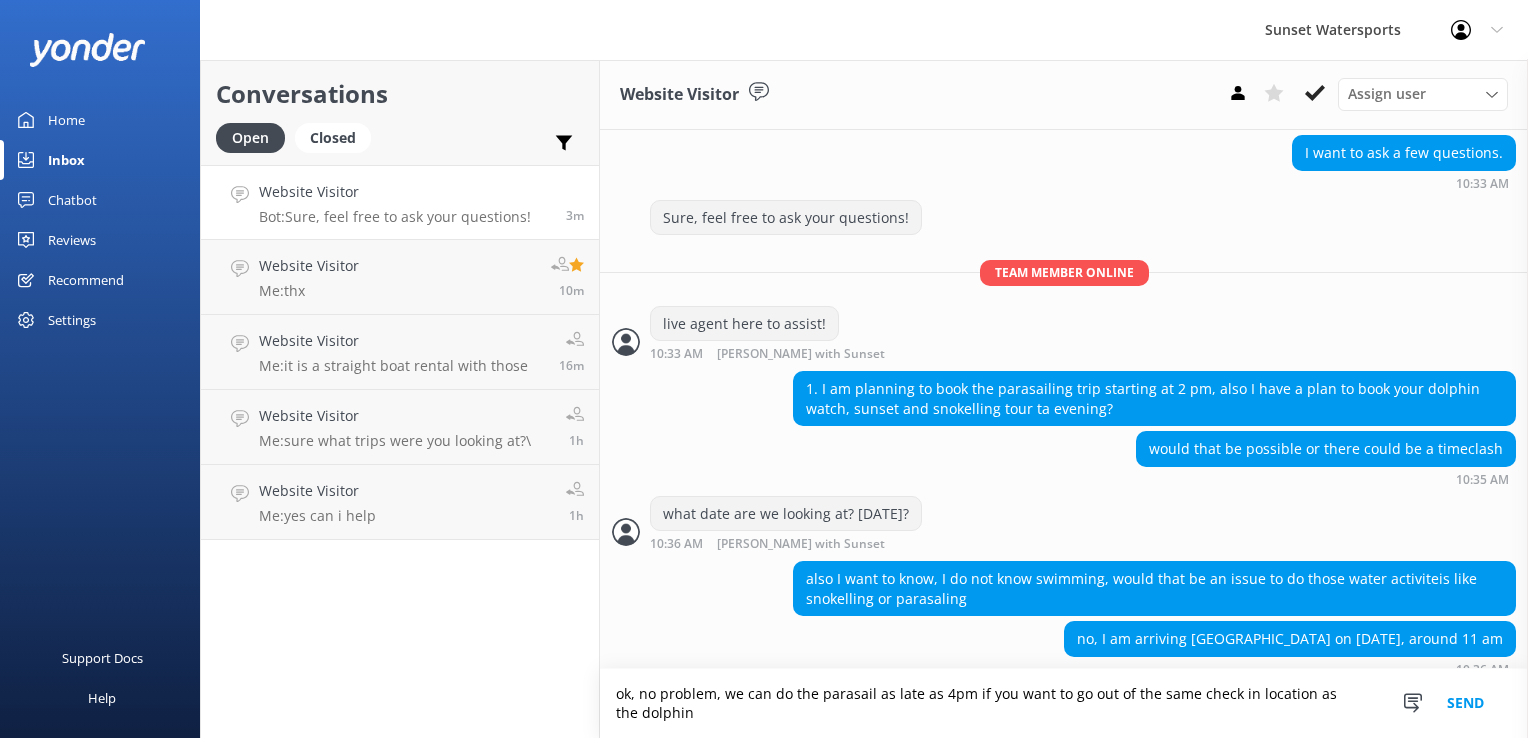 scroll, scrollTop: 228, scrollLeft: 0, axis: vertical 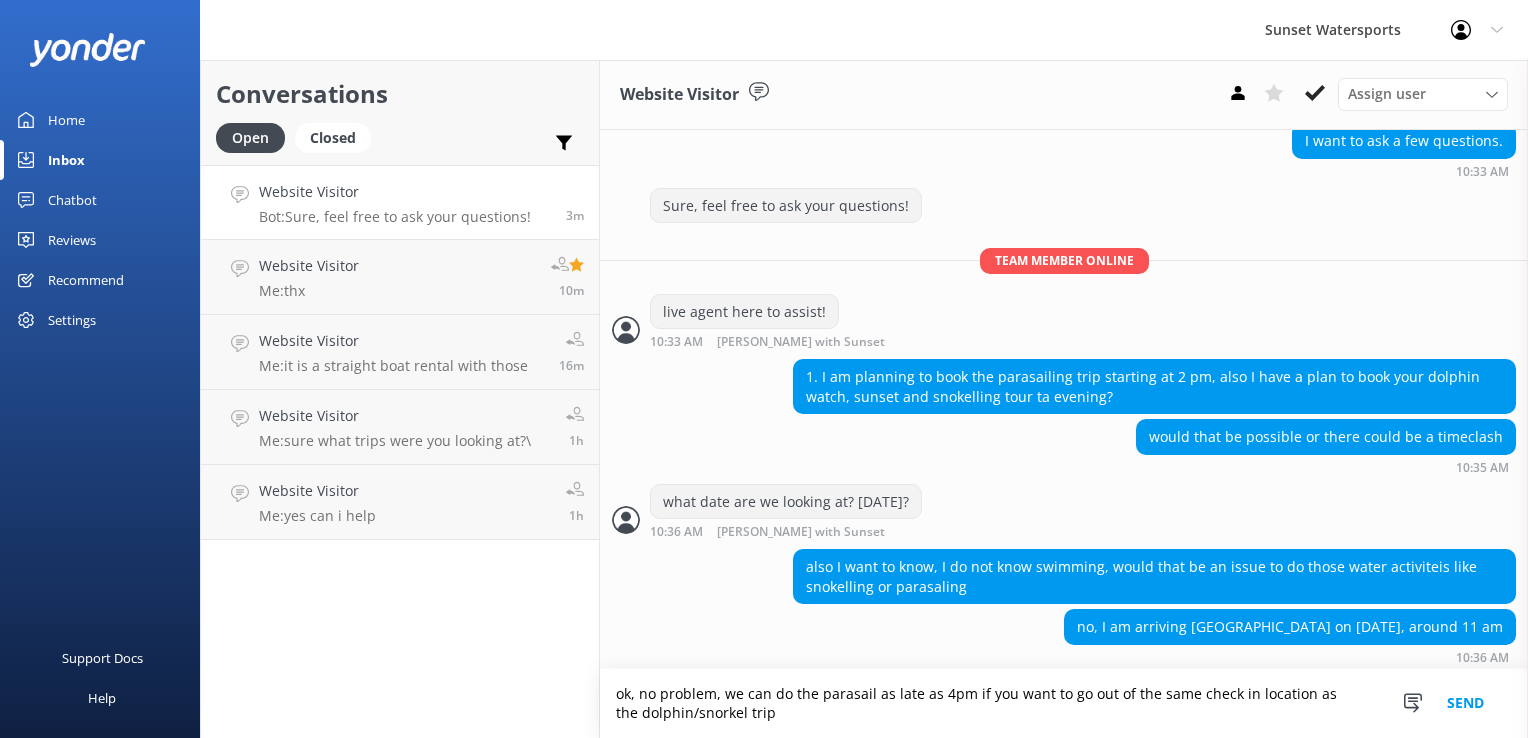 type on "ok, no problem, we can do the parasail as late as 4pm if you want to go out of the same check in location as the dolphin/snorkel trip" 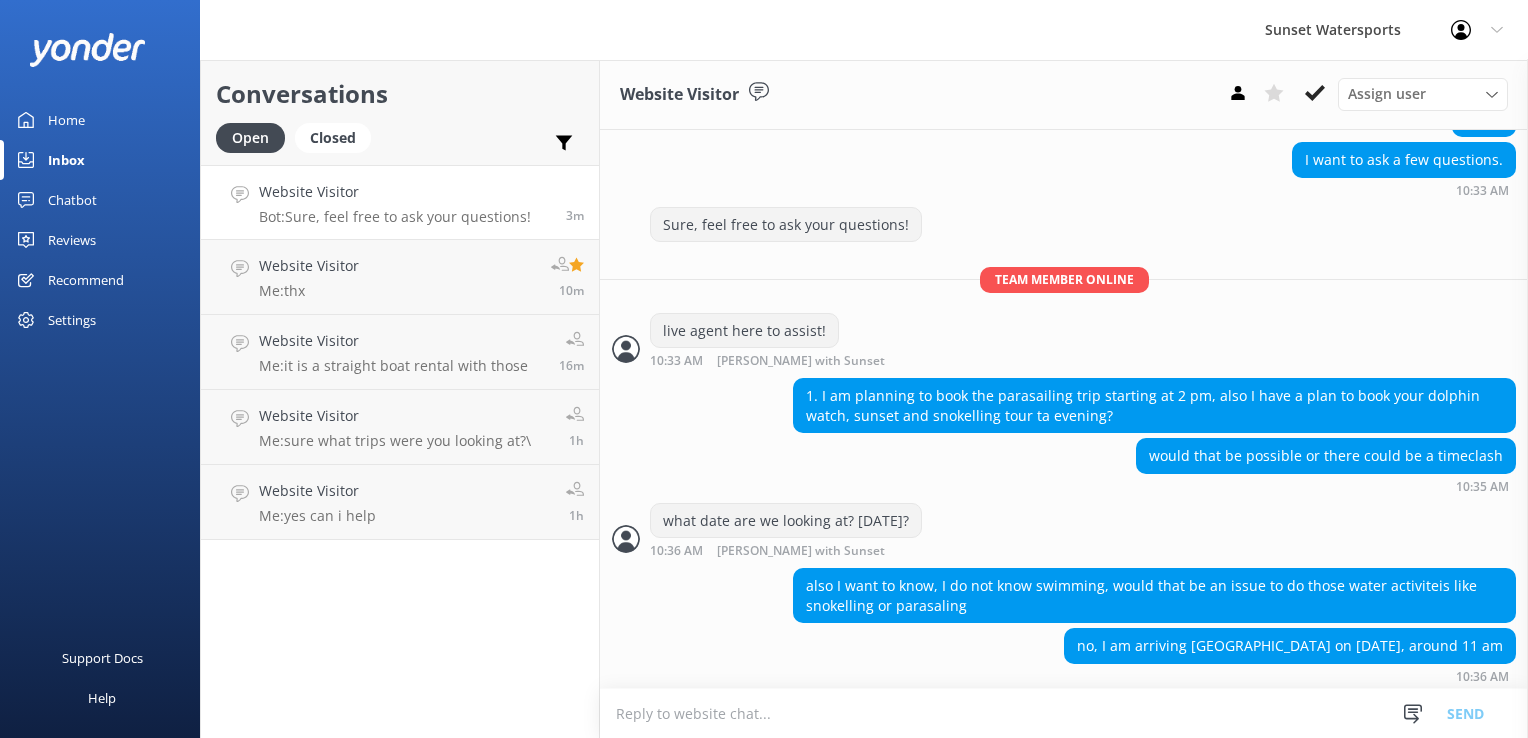 scroll, scrollTop: 293, scrollLeft: 0, axis: vertical 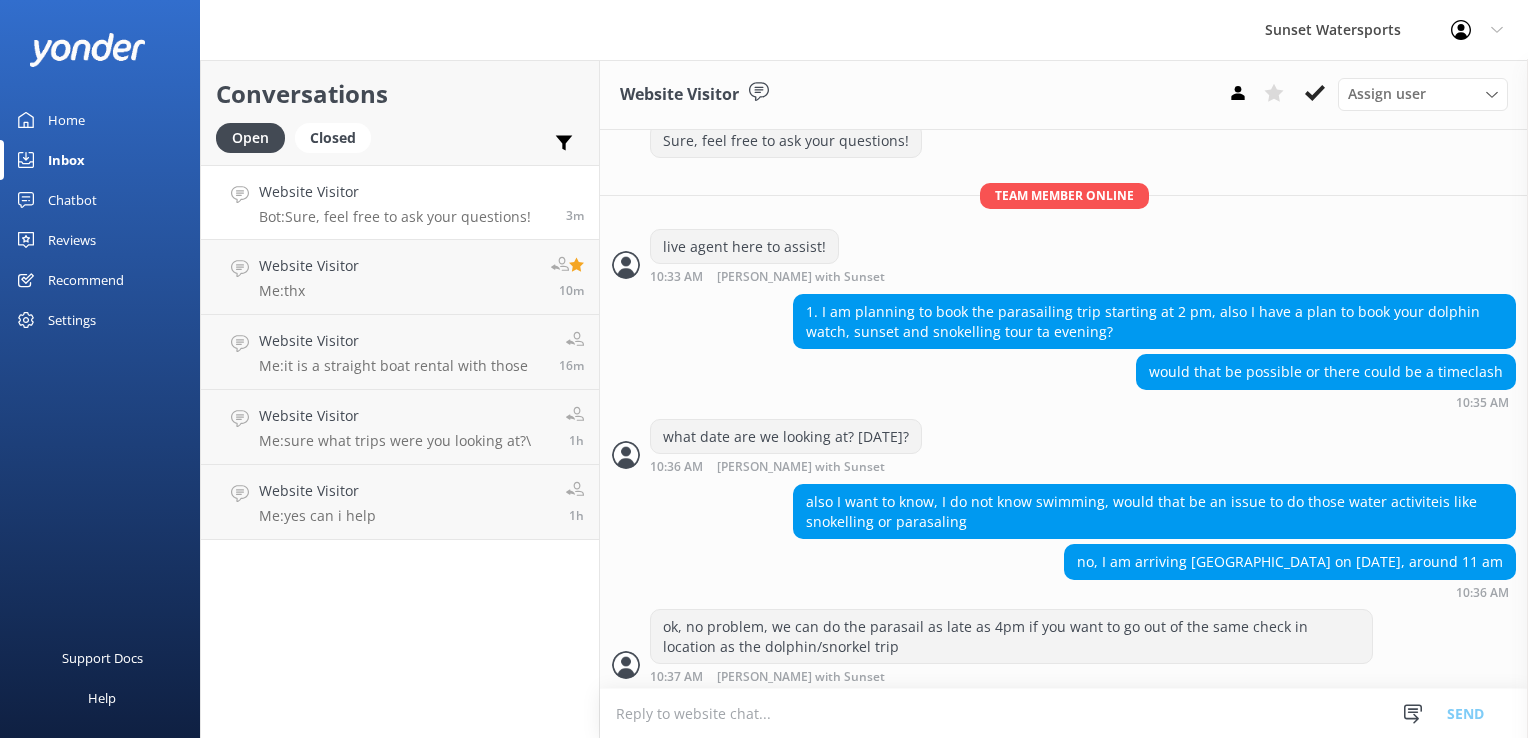 click at bounding box center (1064, 713) 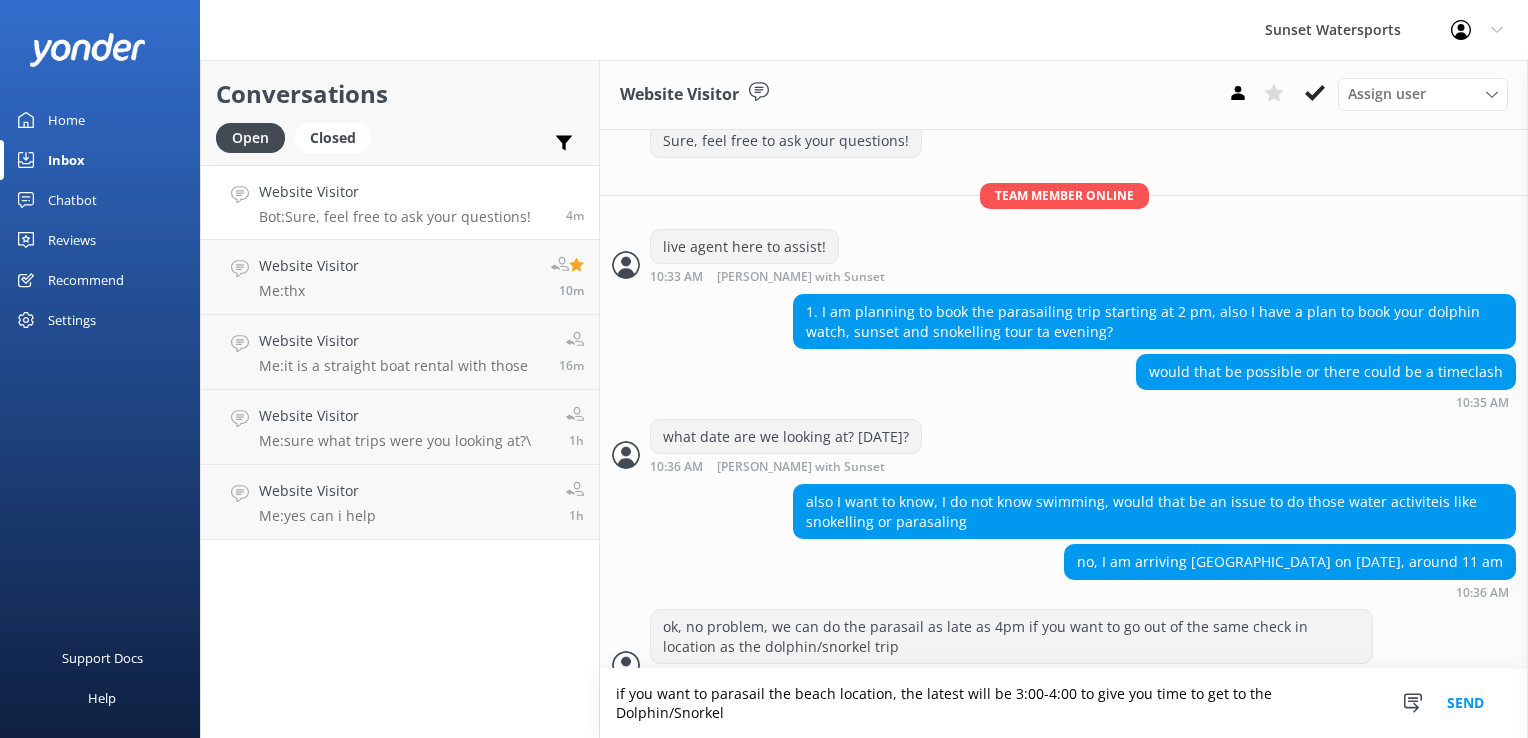 type on "if you want to parasail the beach location, the latest will be 3:00-4:00 to give you time to get to the Dolphin/Snorkel" 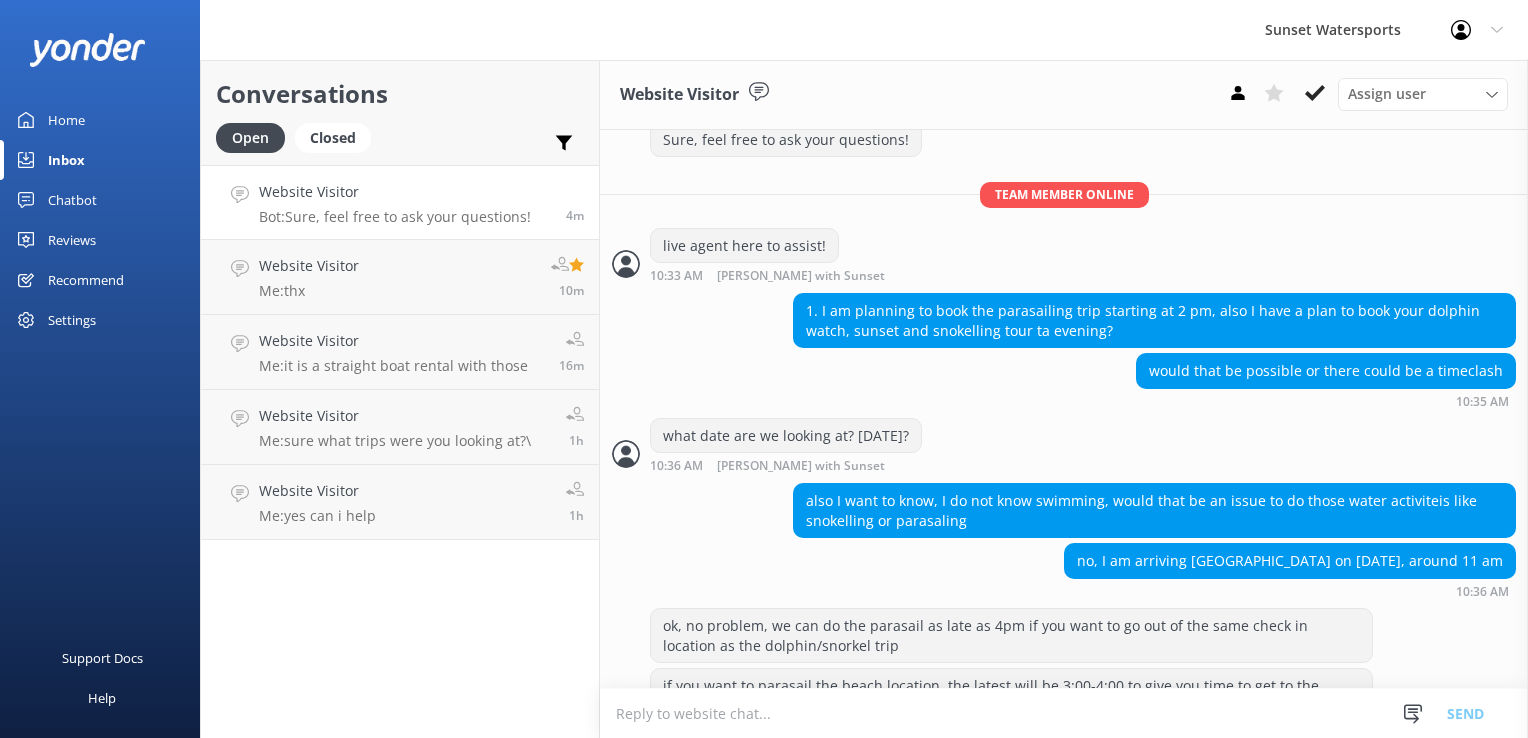 scroll, scrollTop: 353, scrollLeft: 0, axis: vertical 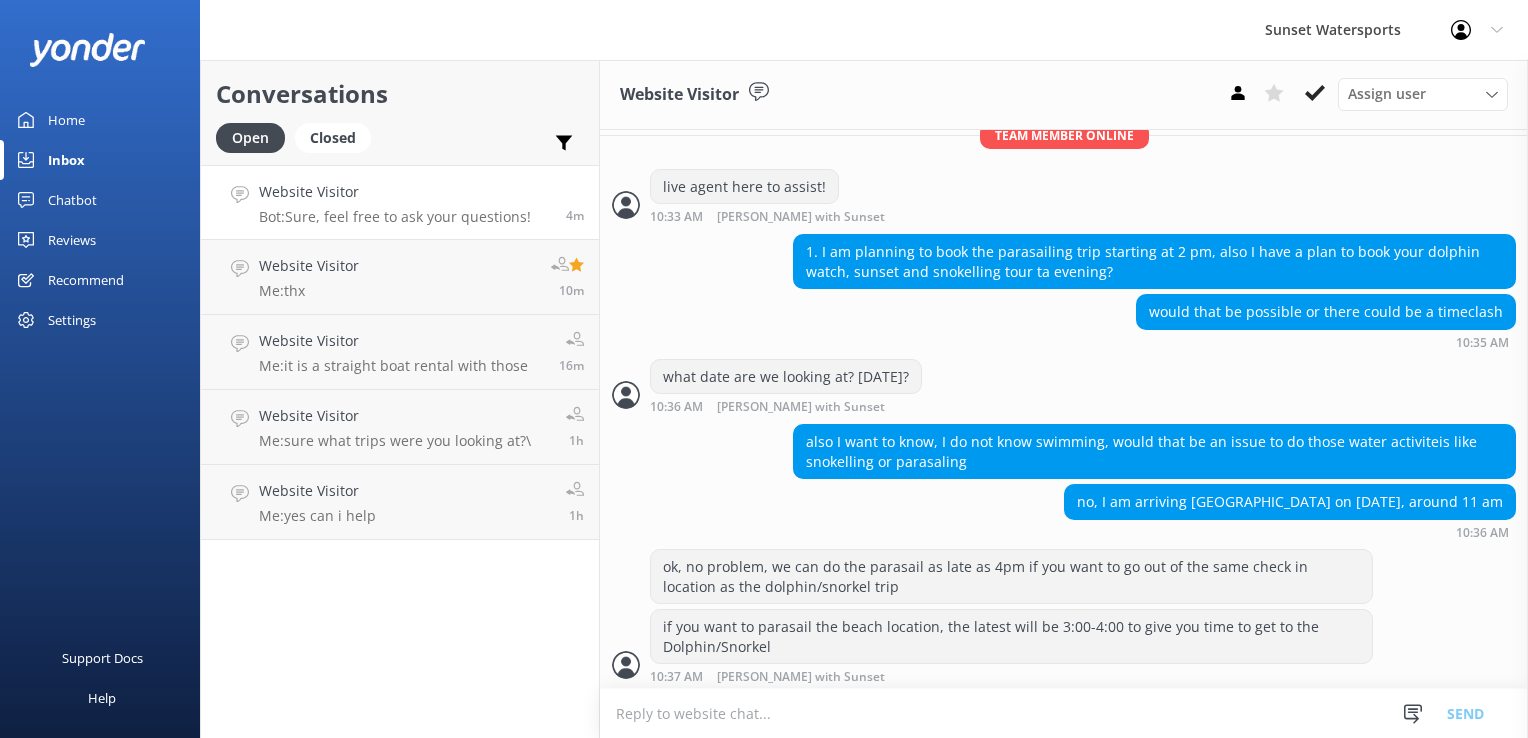 click at bounding box center [1064, 713] 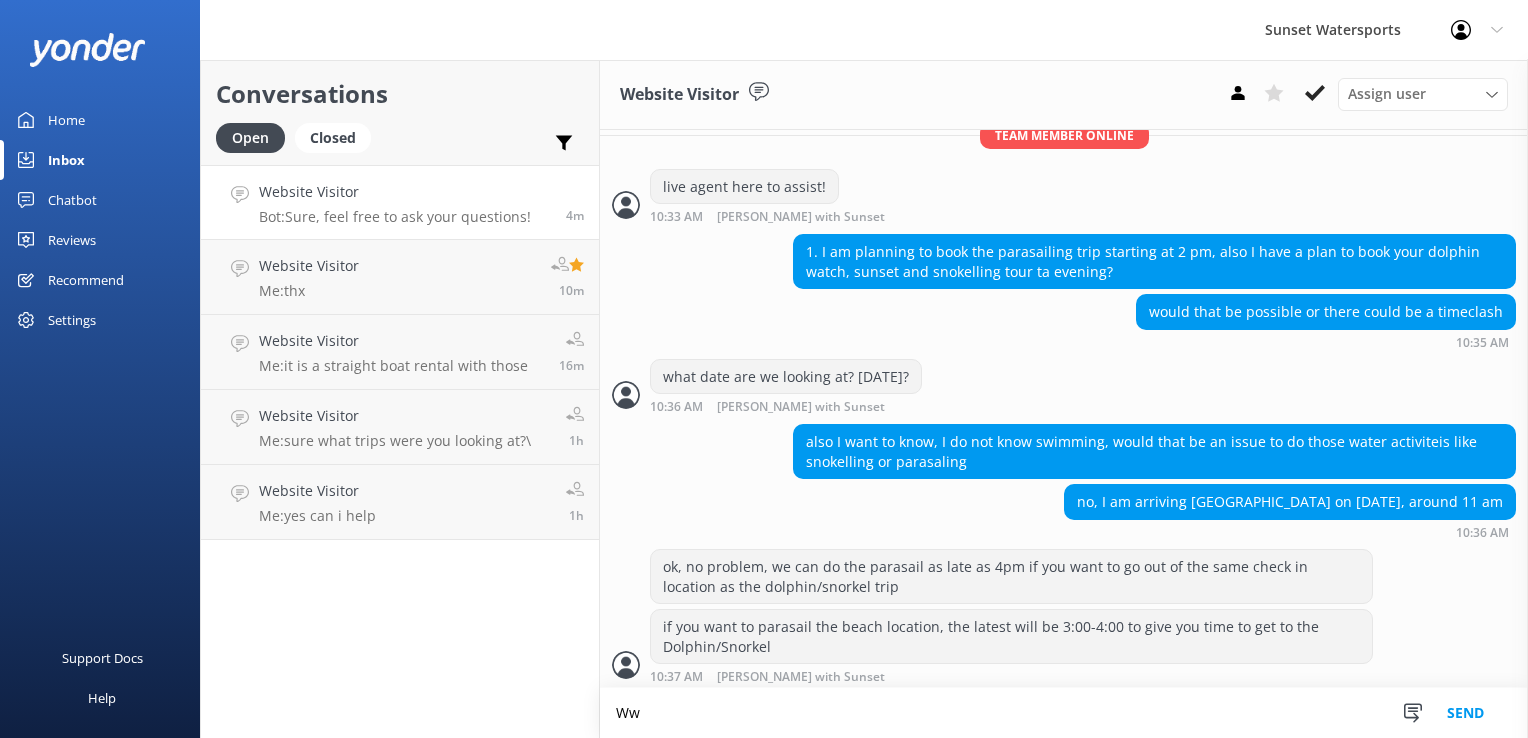 type on "W" 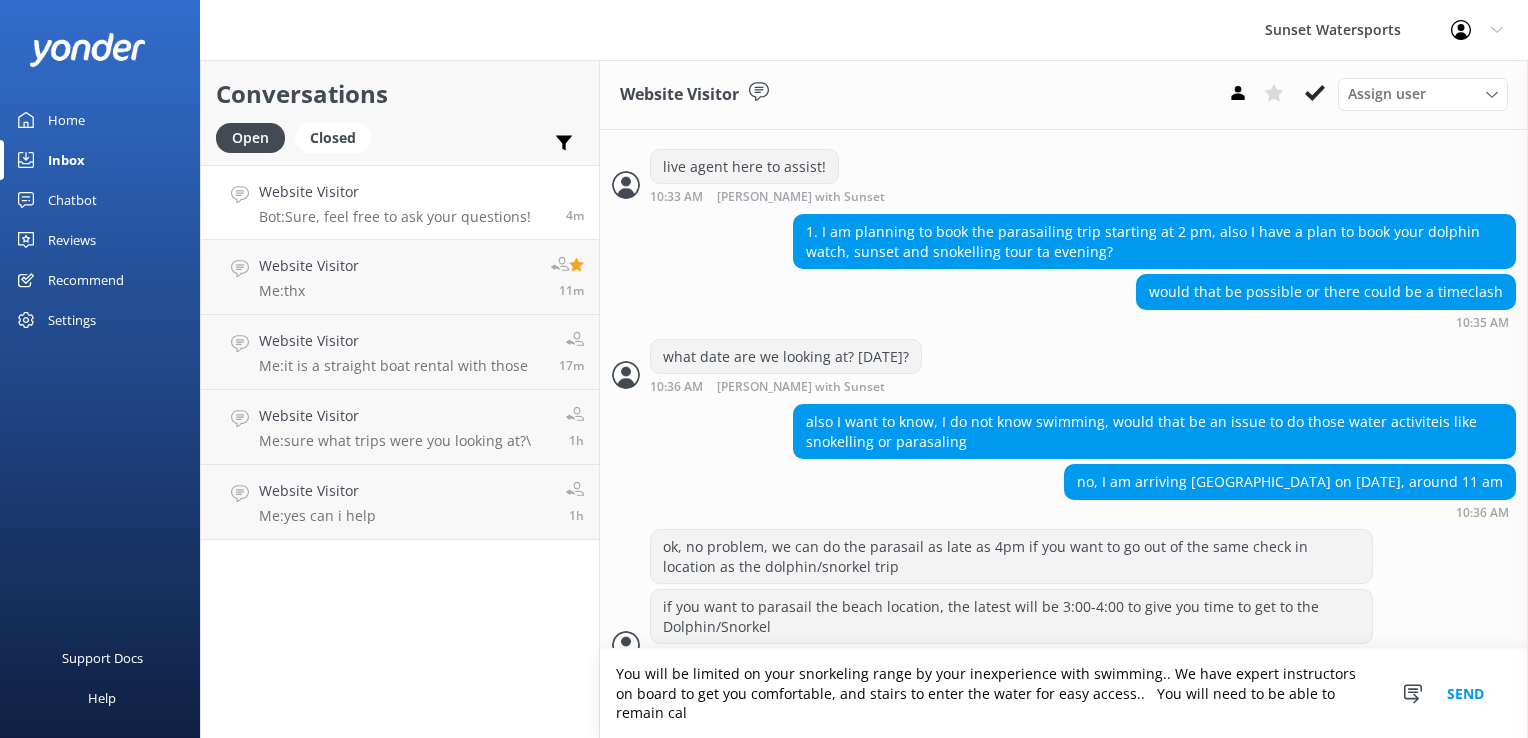 scroll, scrollTop: 393, scrollLeft: 0, axis: vertical 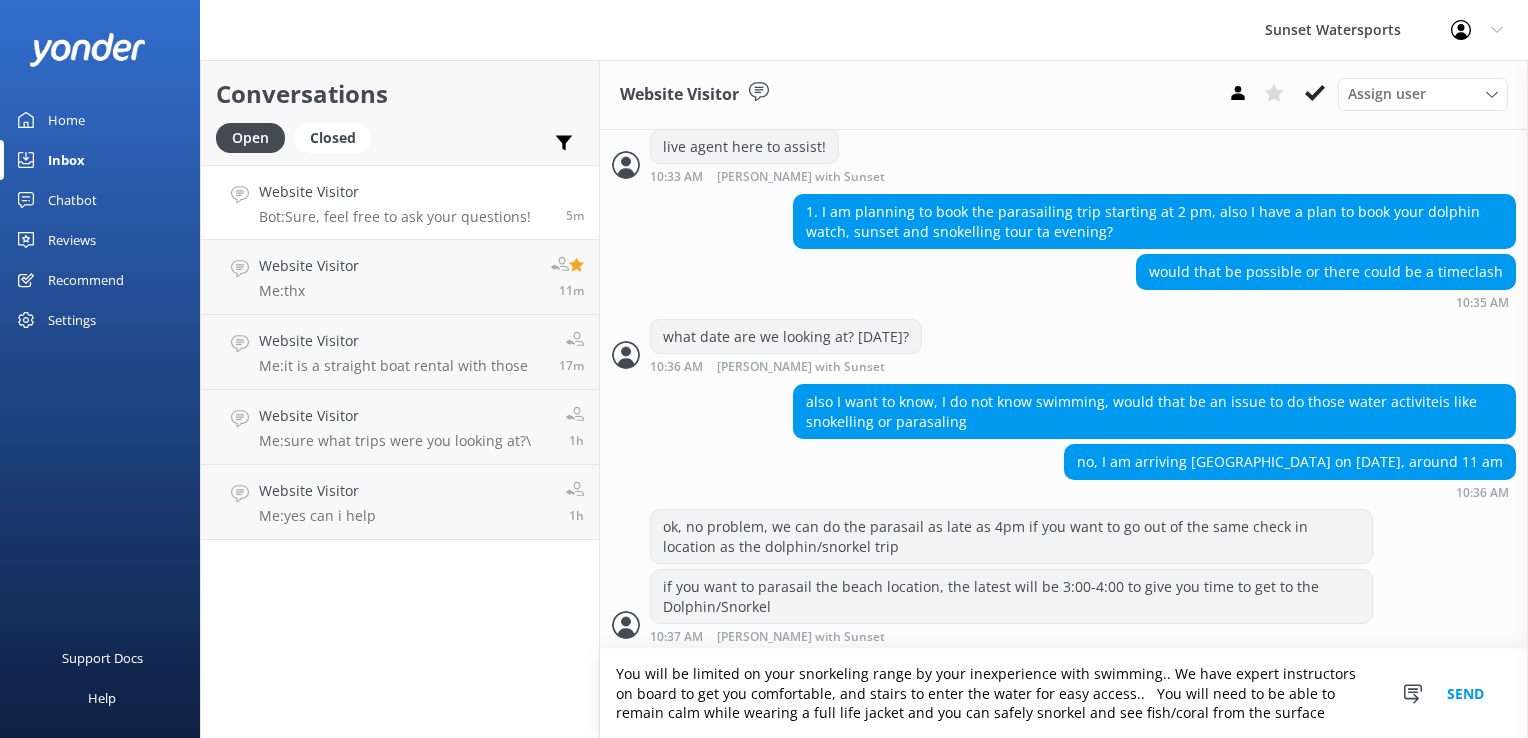 type on "You will be limited on your snorkeling range by your inexperience with swimming.. We have expert instructors on board to get you comfortable, and stairs to enter the water for easy access..   You will need to be able to remain calm while wearing a full life jacket and you can safely snorkel and see fish/coral from the surface" 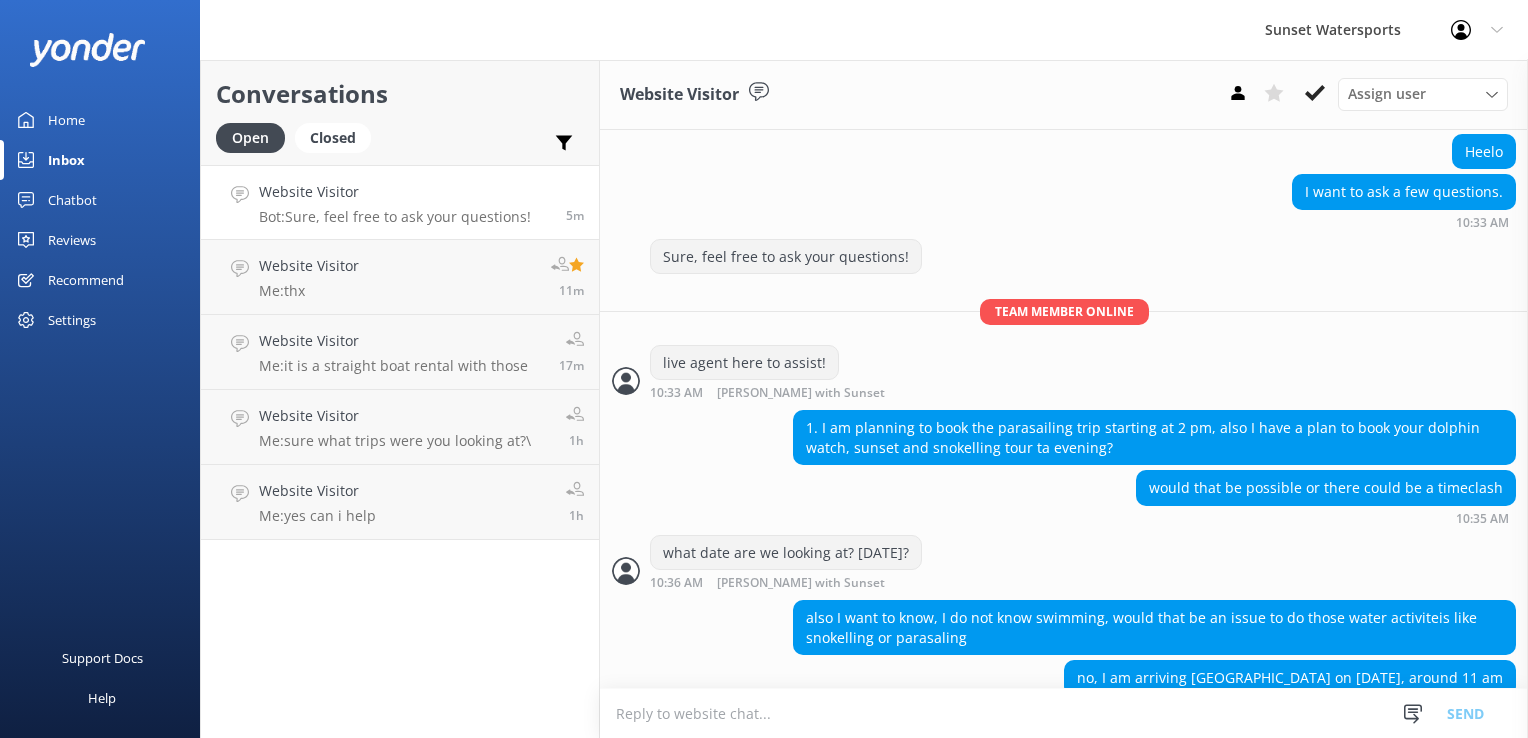 scroll, scrollTop: 477, scrollLeft: 0, axis: vertical 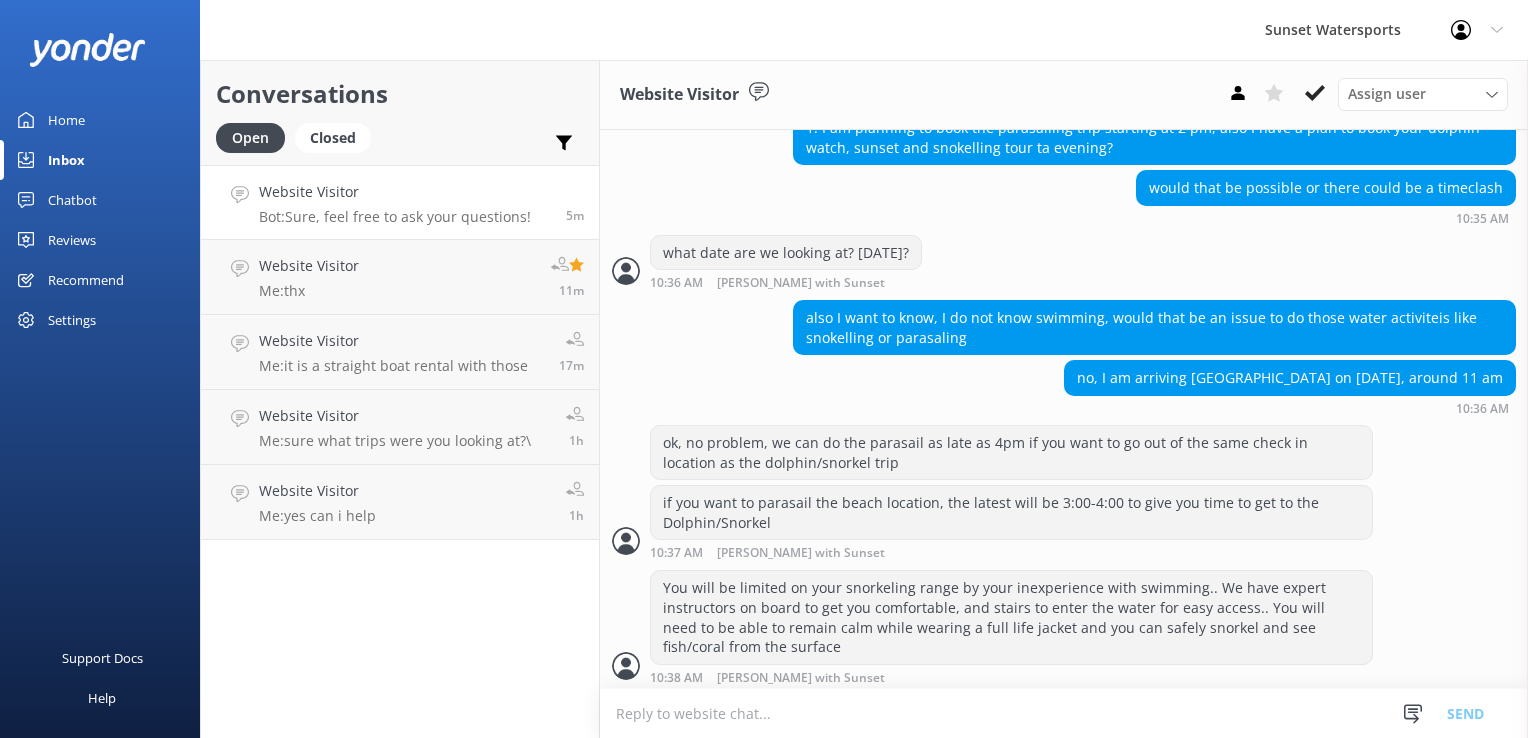 click at bounding box center (1064, 713) 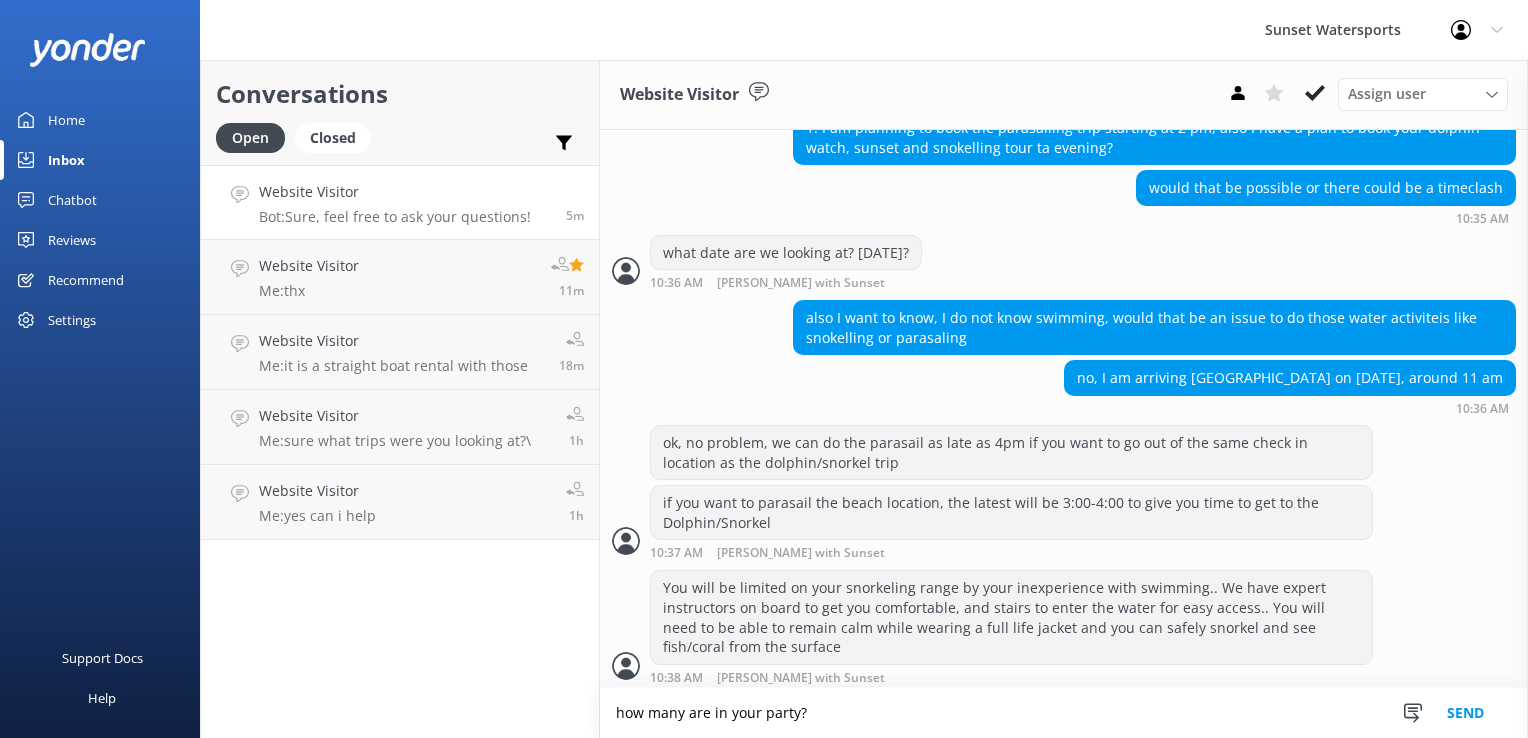 type on "how many are in your party?" 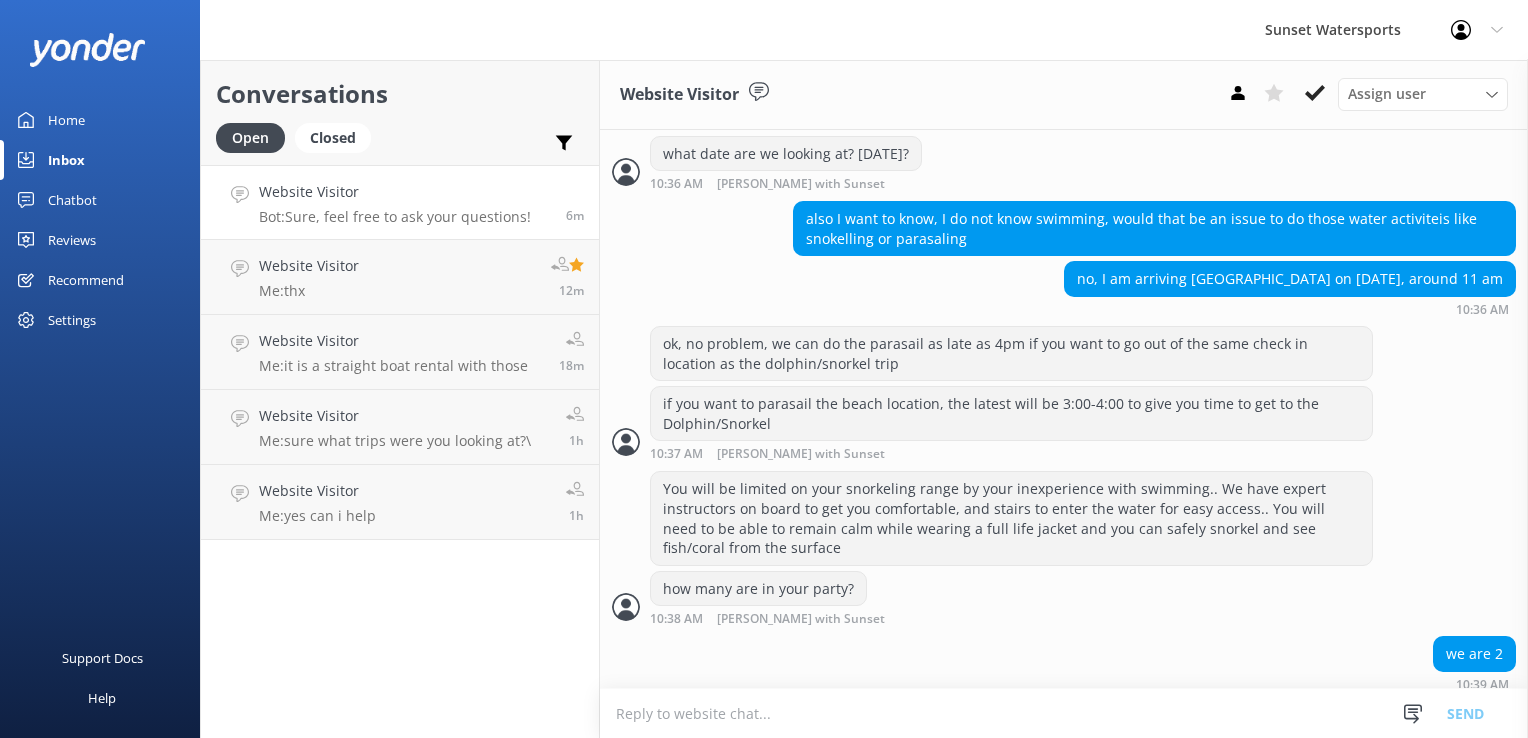 scroll, scrollTop: 581, scrollLeft: 0, axis: vertical 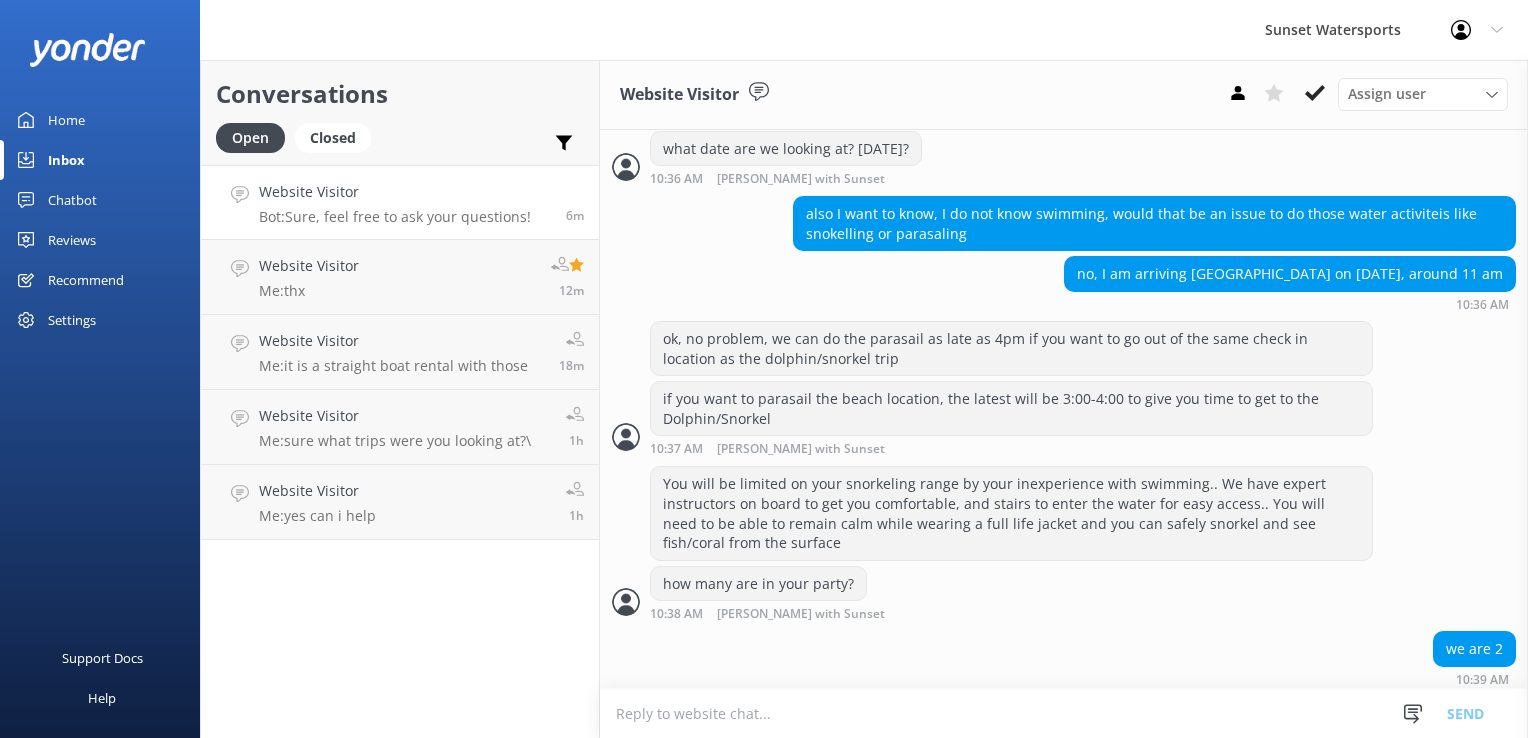 click at bounding box center (1064, 713) 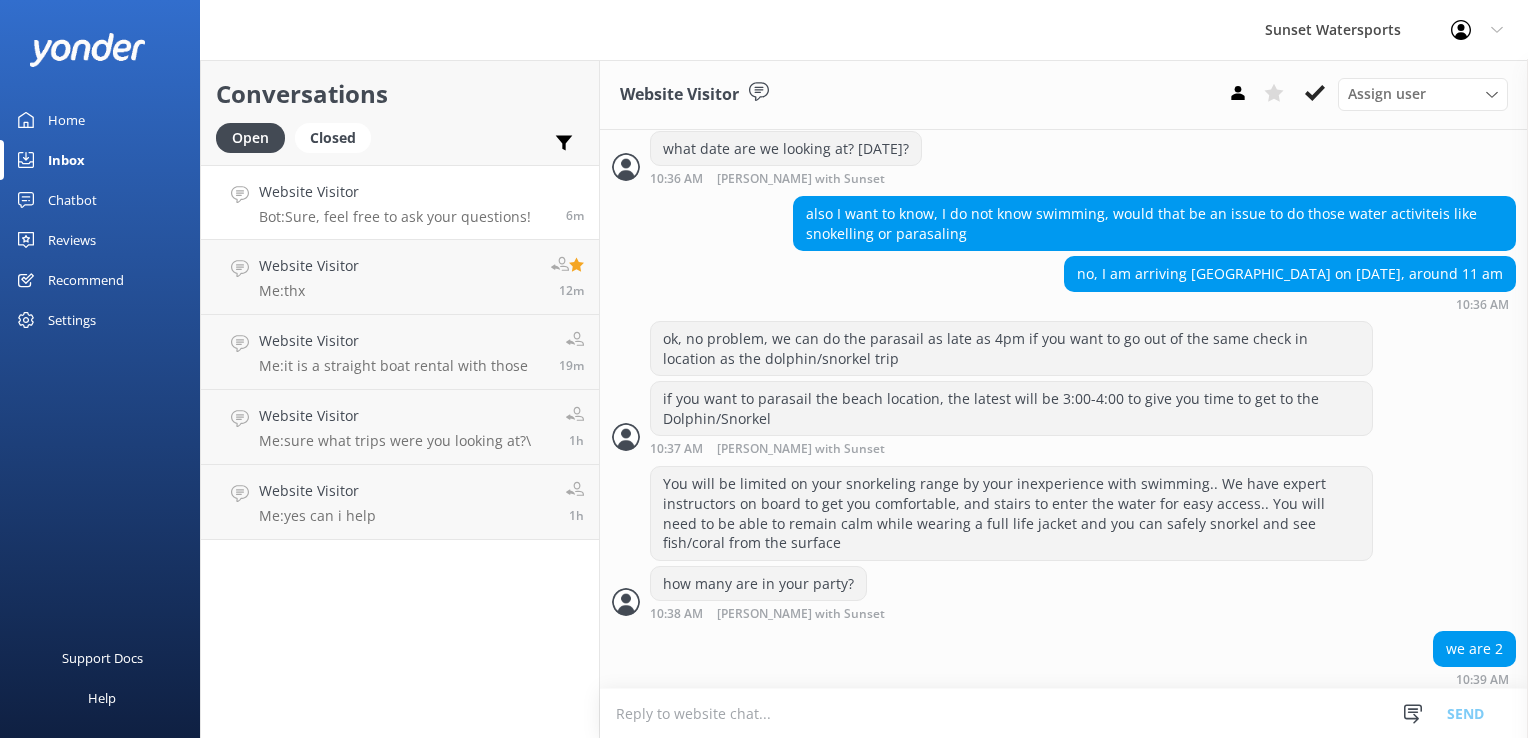 drag, startPoint x: 676, startPoint y: 718, endPoint x: 623, endPoint y: 709, distance: 53.75872 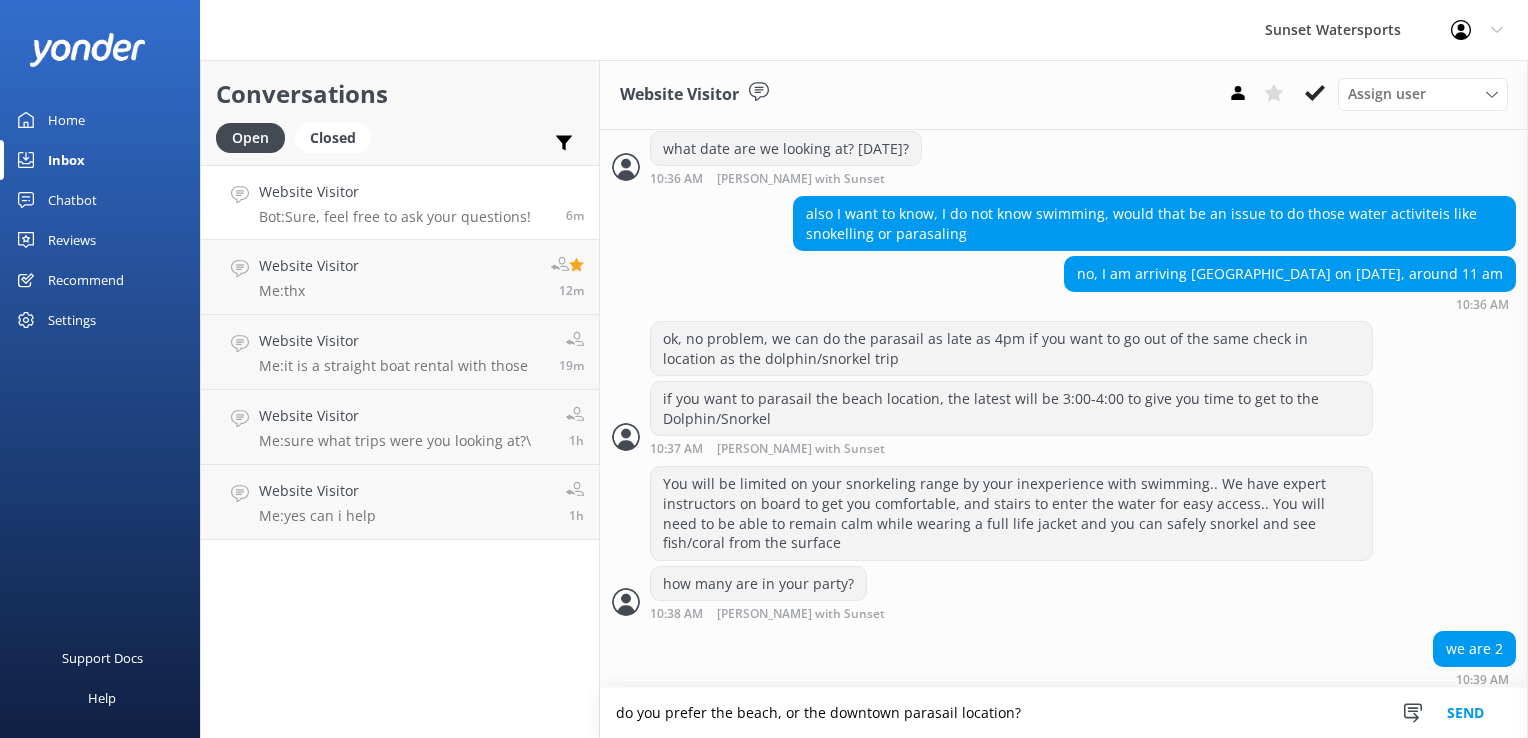 type on "do you prefer the beach, or the downtown parasail location?" 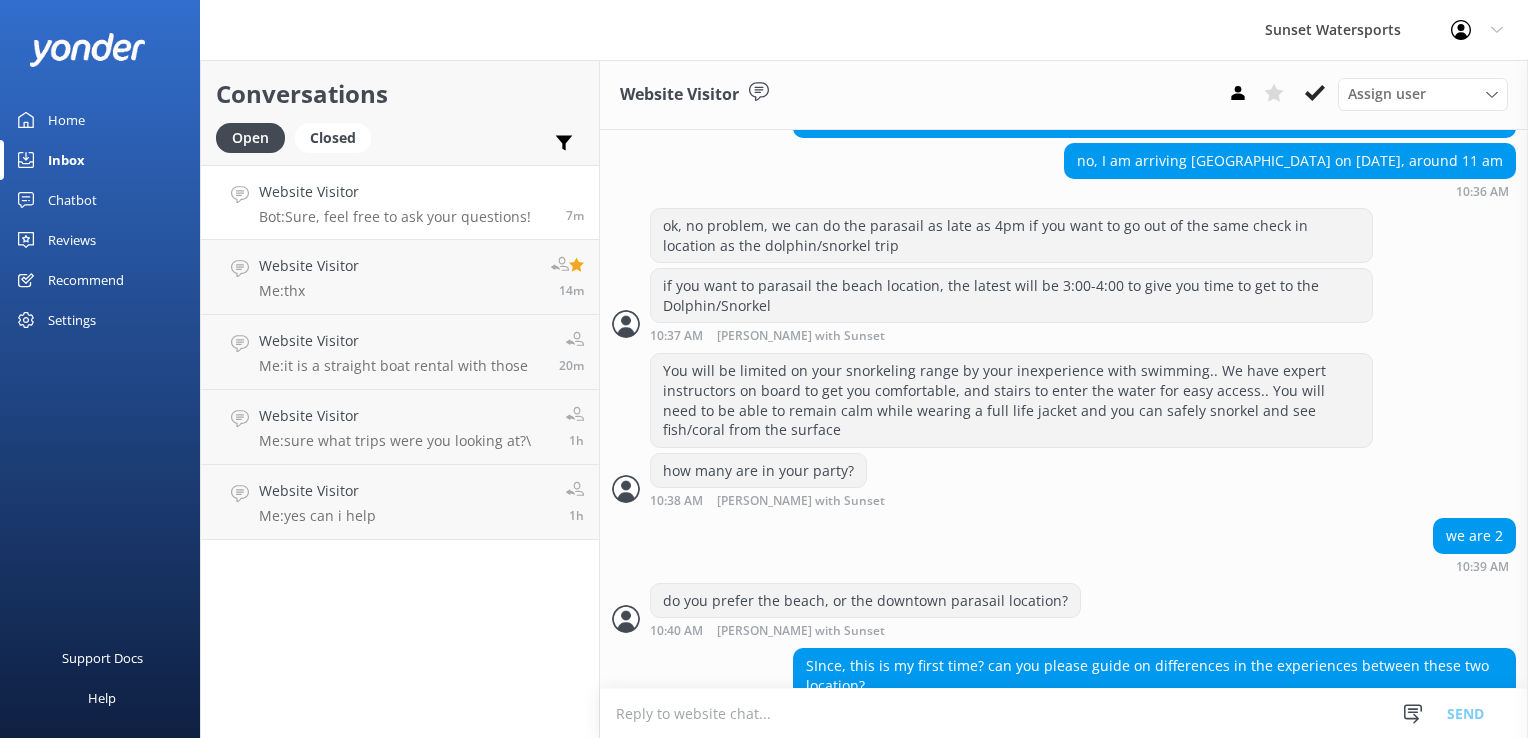 scroll, scrollTop: 730, scrollLeft: 0, axis: vertical 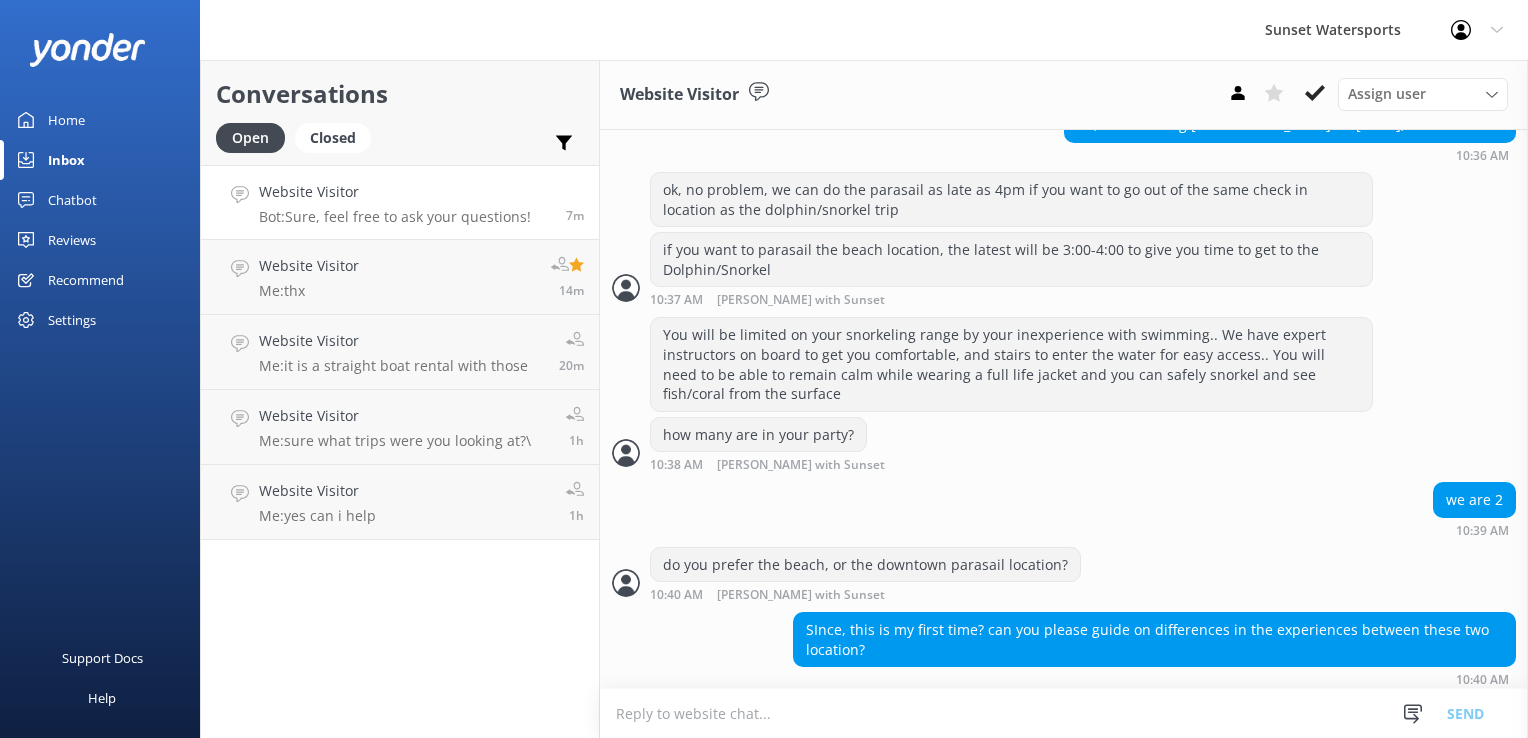 click at bounding box center [1064, 713] 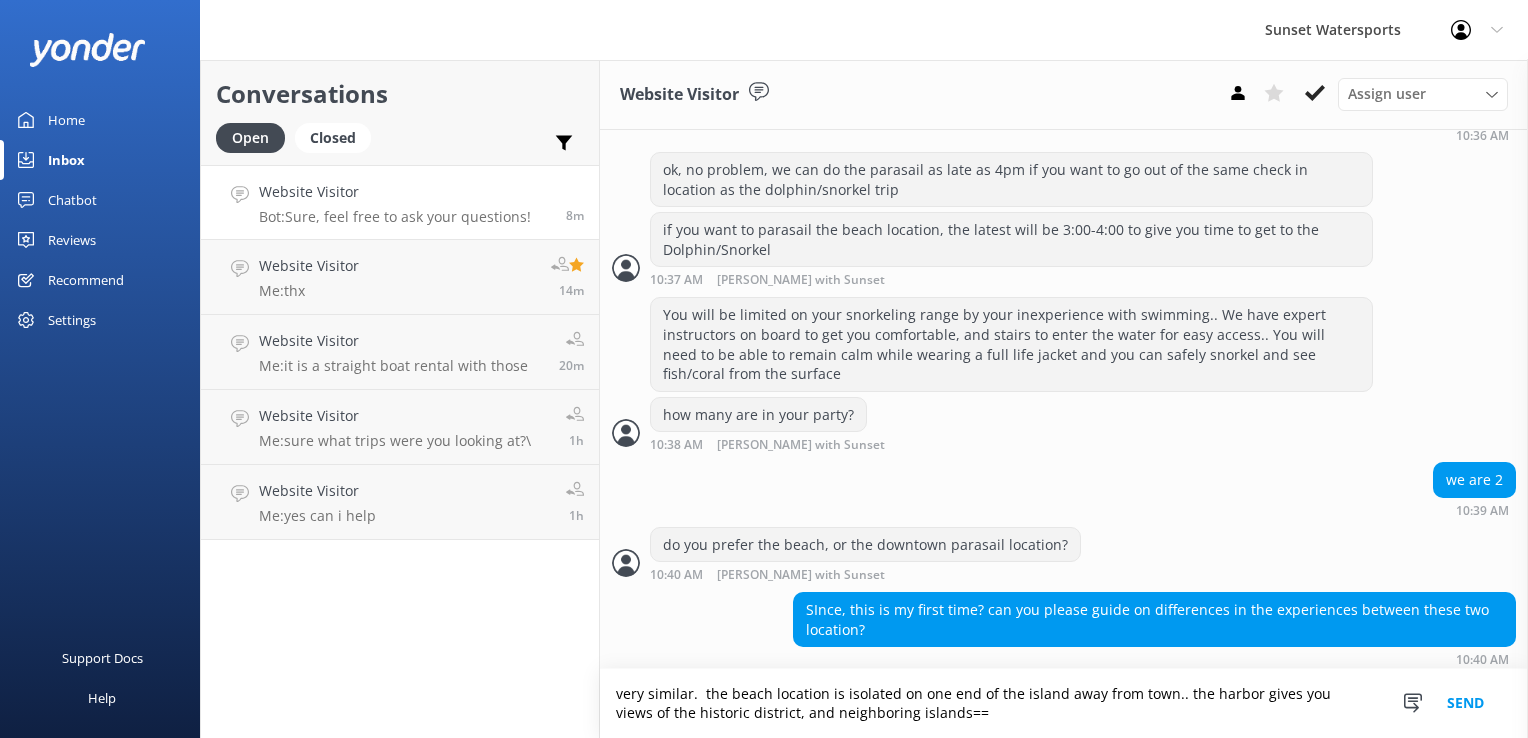 scroll, scrollTop: 798, scrollLeft: 0, axis: vertical 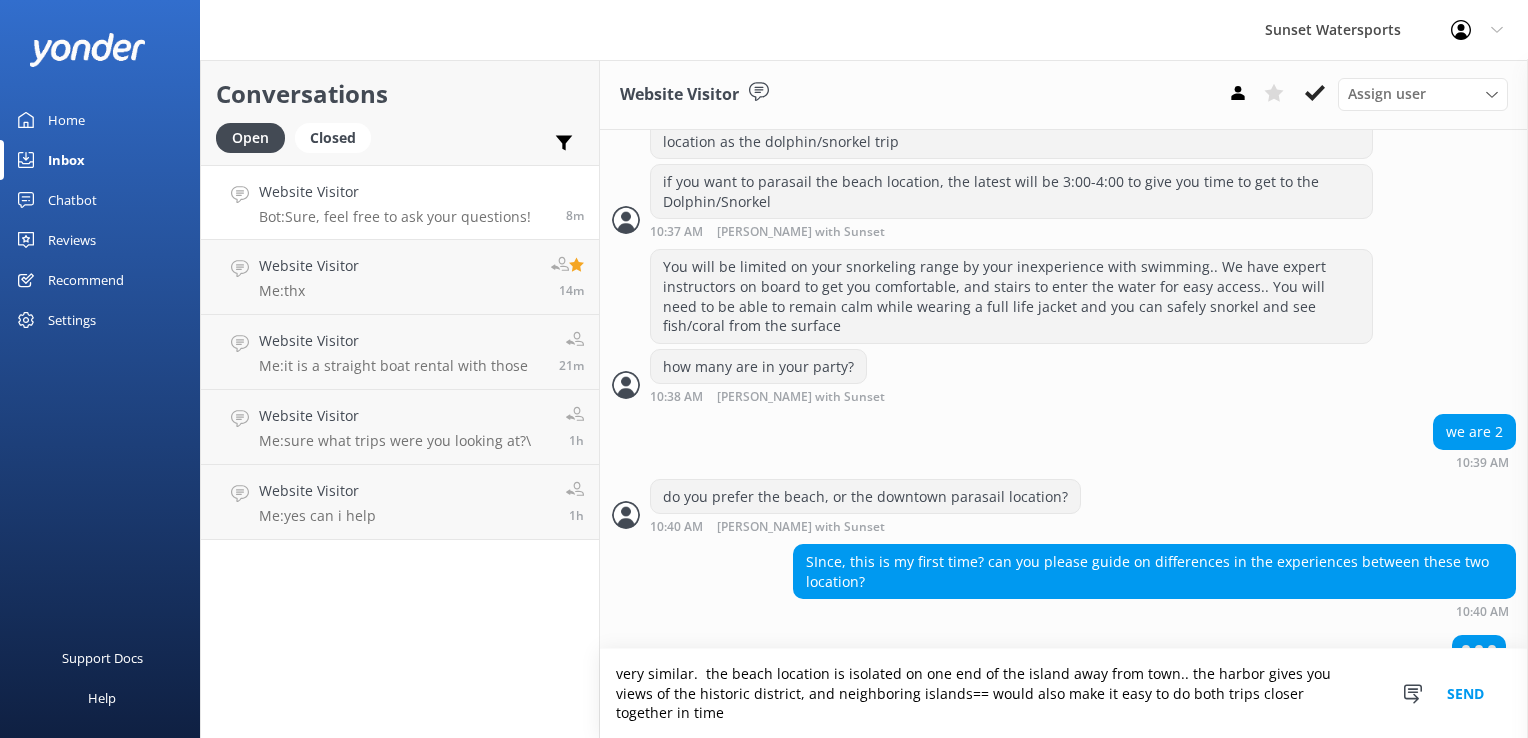 type on "very similar.  the beach location is isolated on one end of the island away from town.. the harbor gives you views of the historic district, and neighboring islands== would also make it easy to do both trips closer together in time" 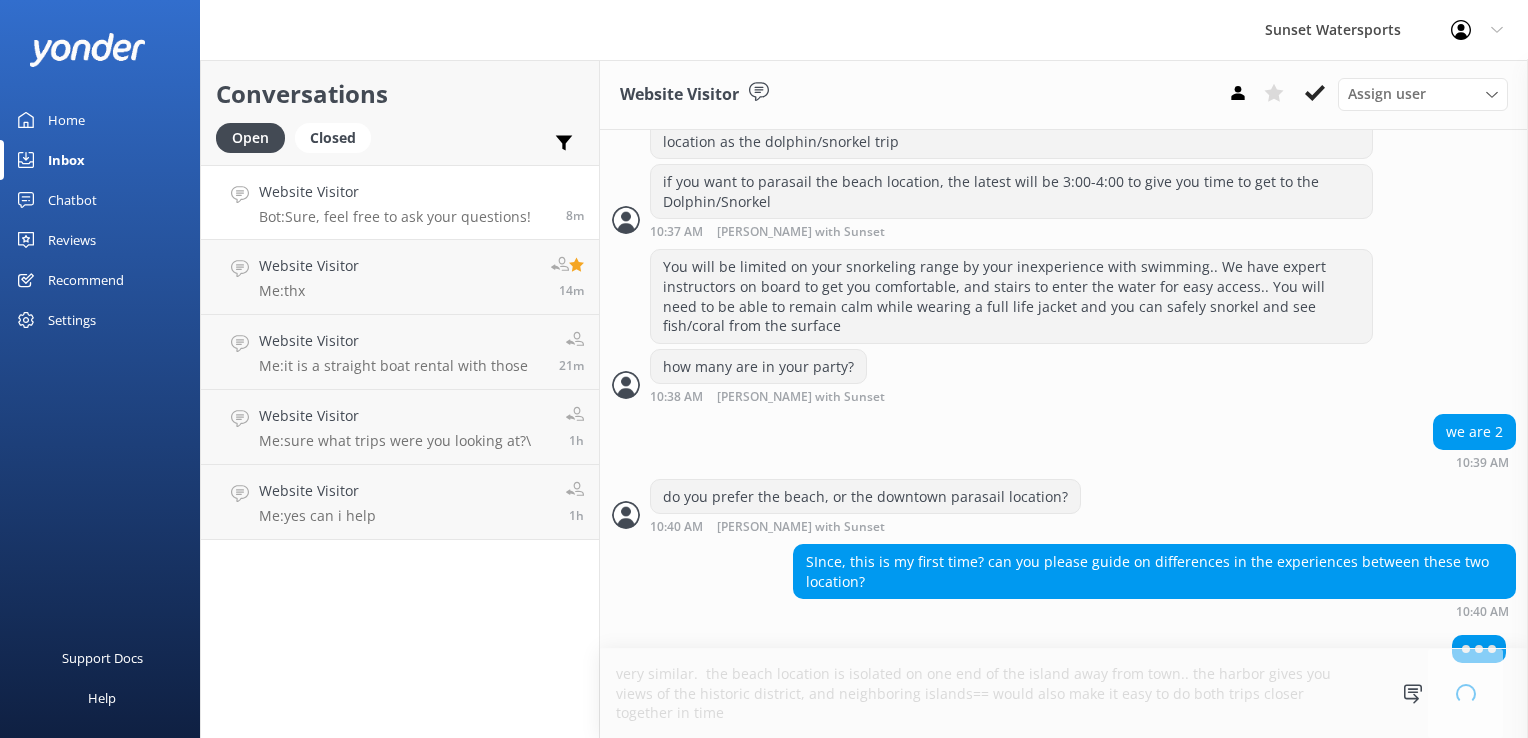 type 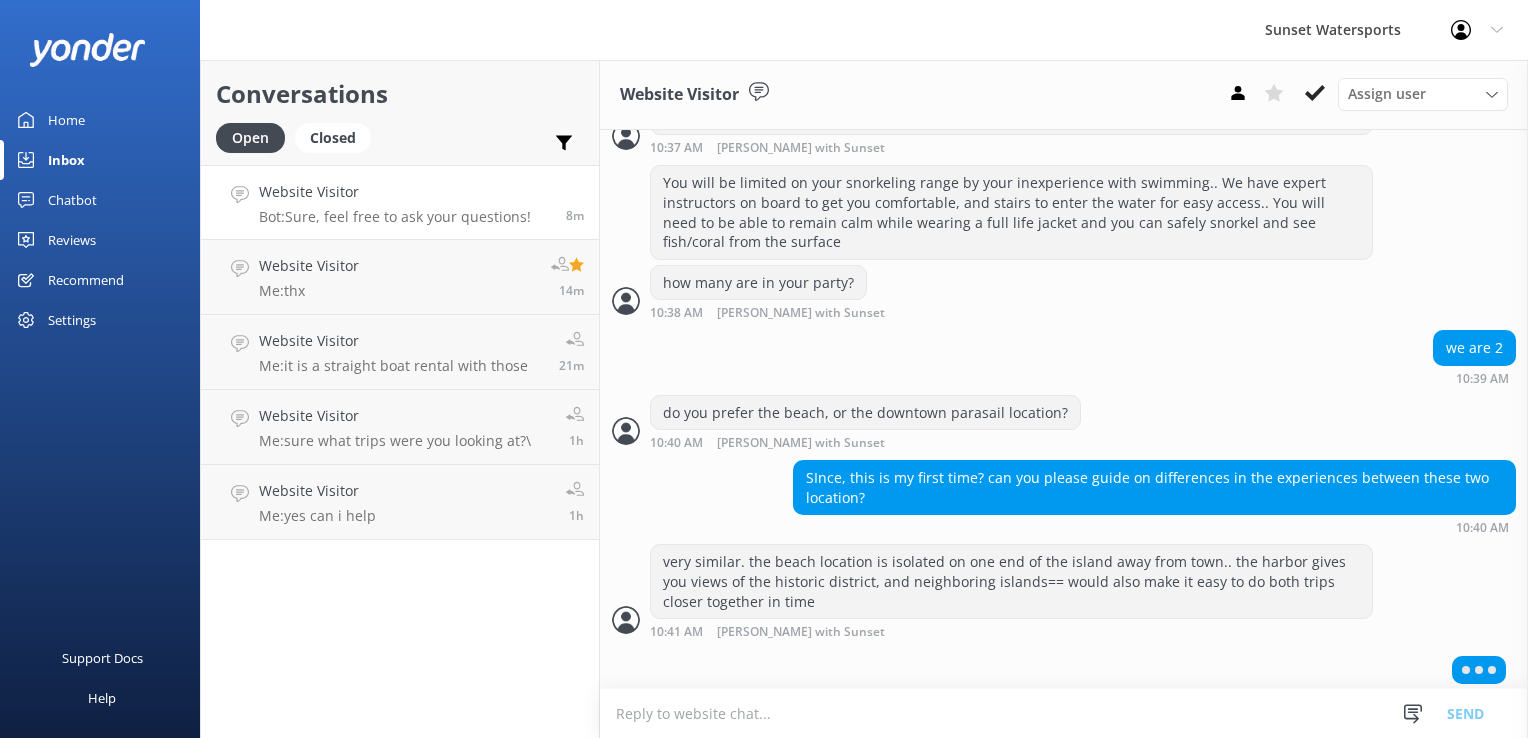 scroll, scrollTop: 835, scrollLeft: 0, axis: vertical 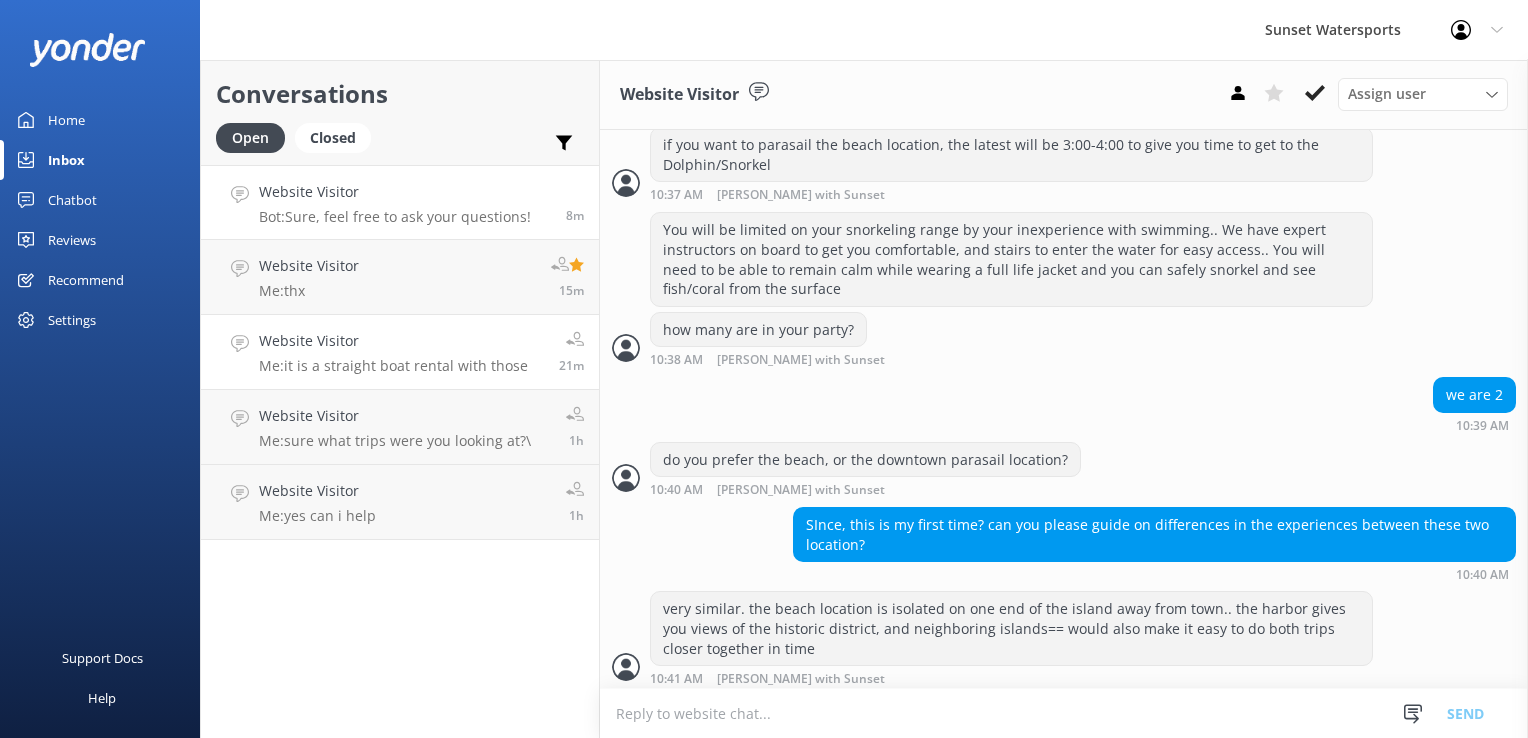 click on "Website Visitor Me:  it is a straight boat rental with those 21m" at bounding box center (400, 352) 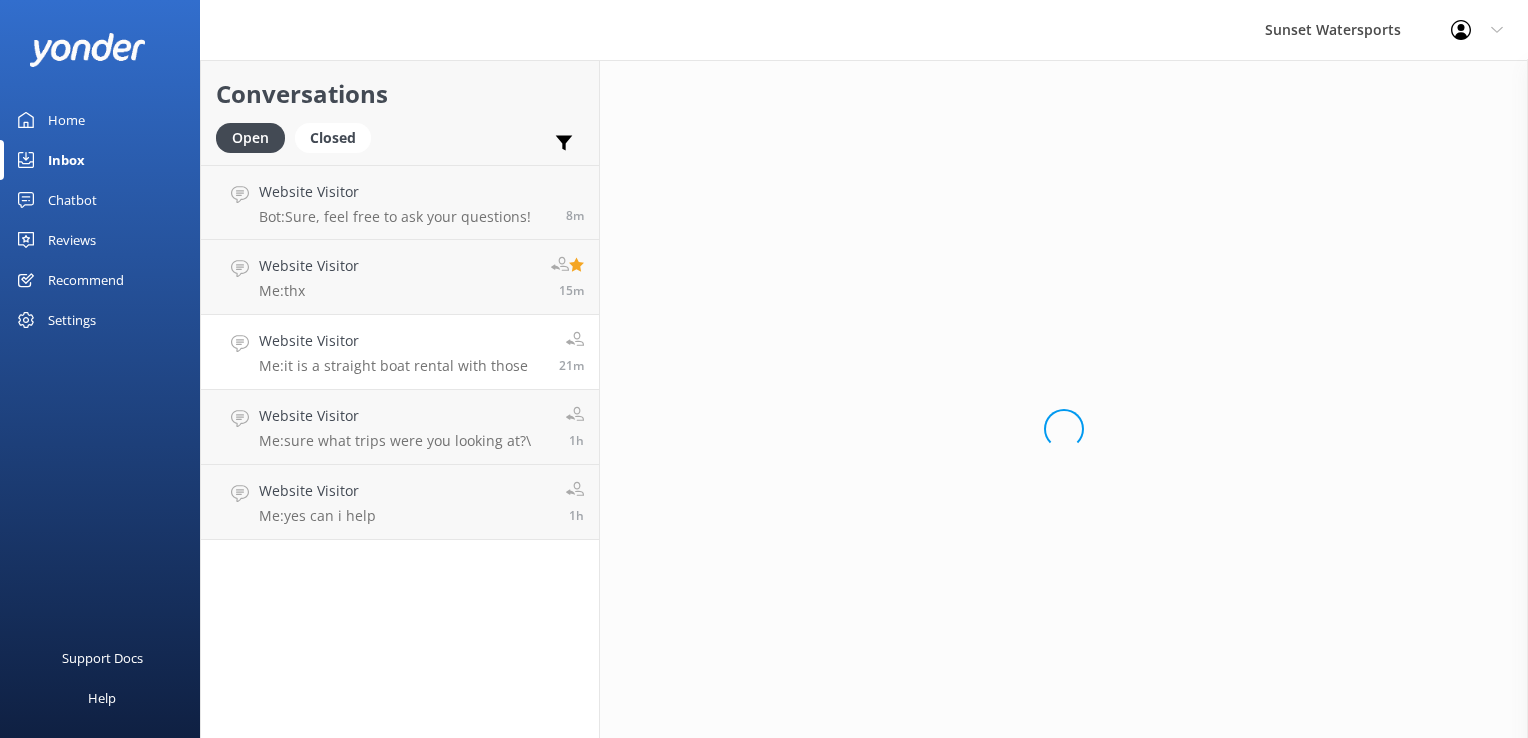 click on "Website Visitor" at bounding box center [393, 341] 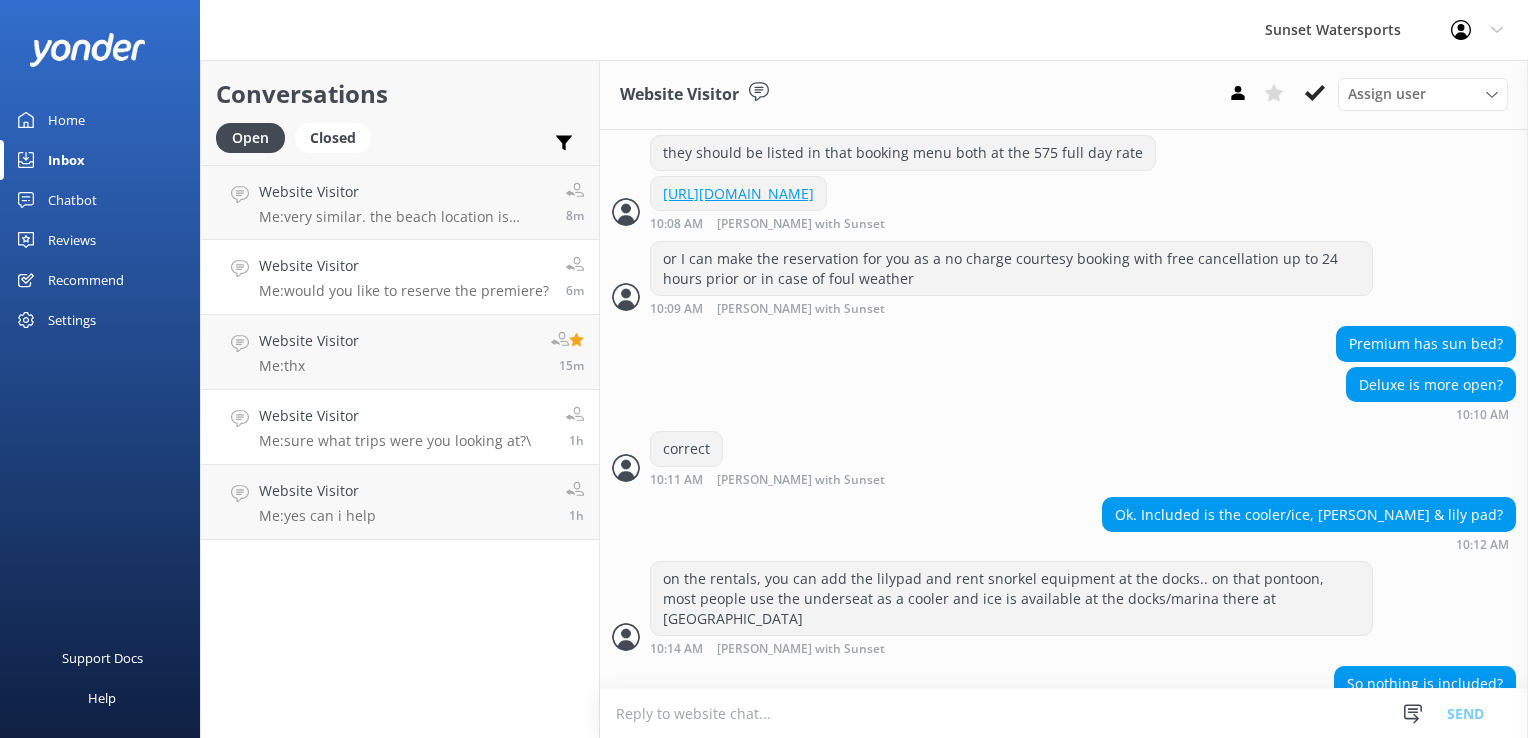 scroll, scrollTop: 2375, scrollLeft: 0, axis: vertical 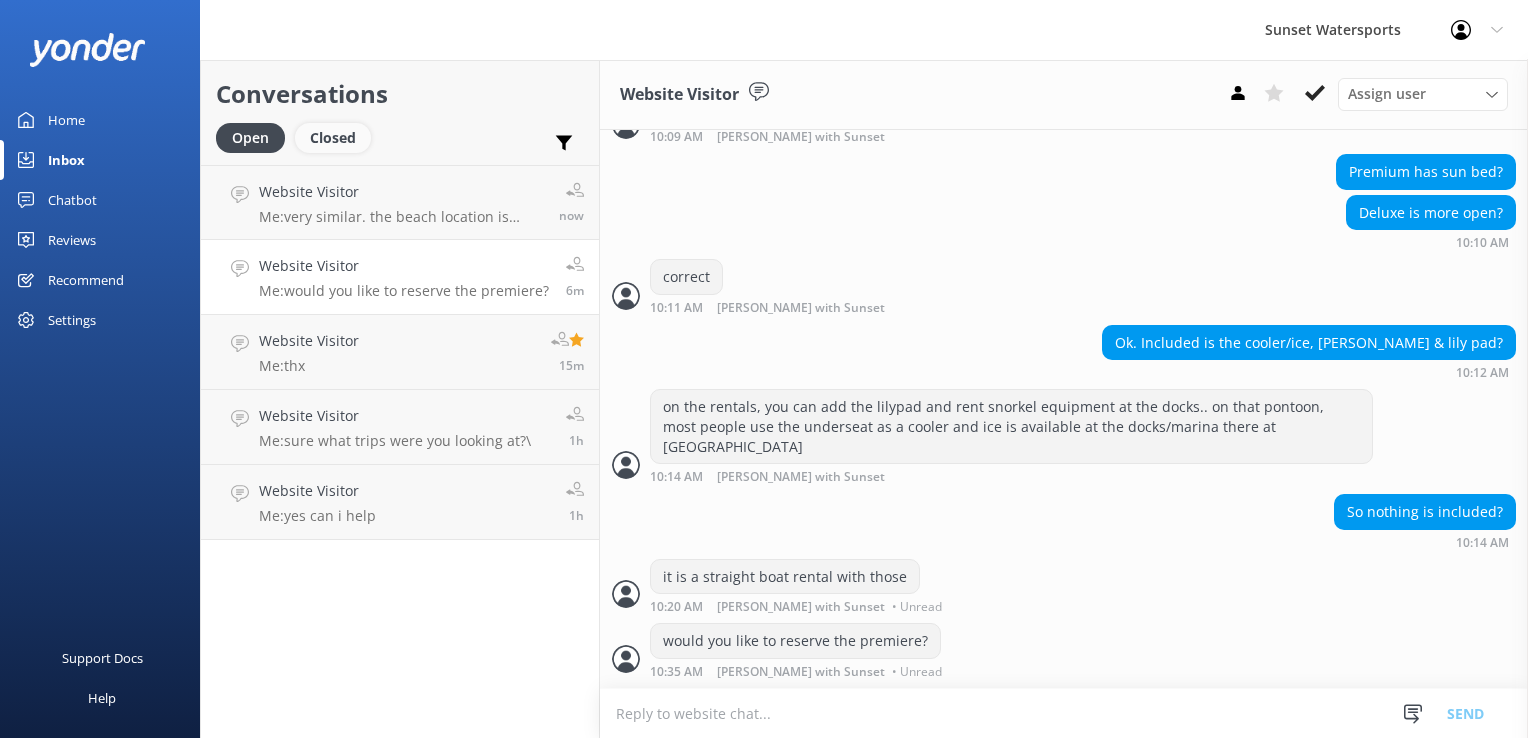 click on "Closed" at bounding box center (333, 138) 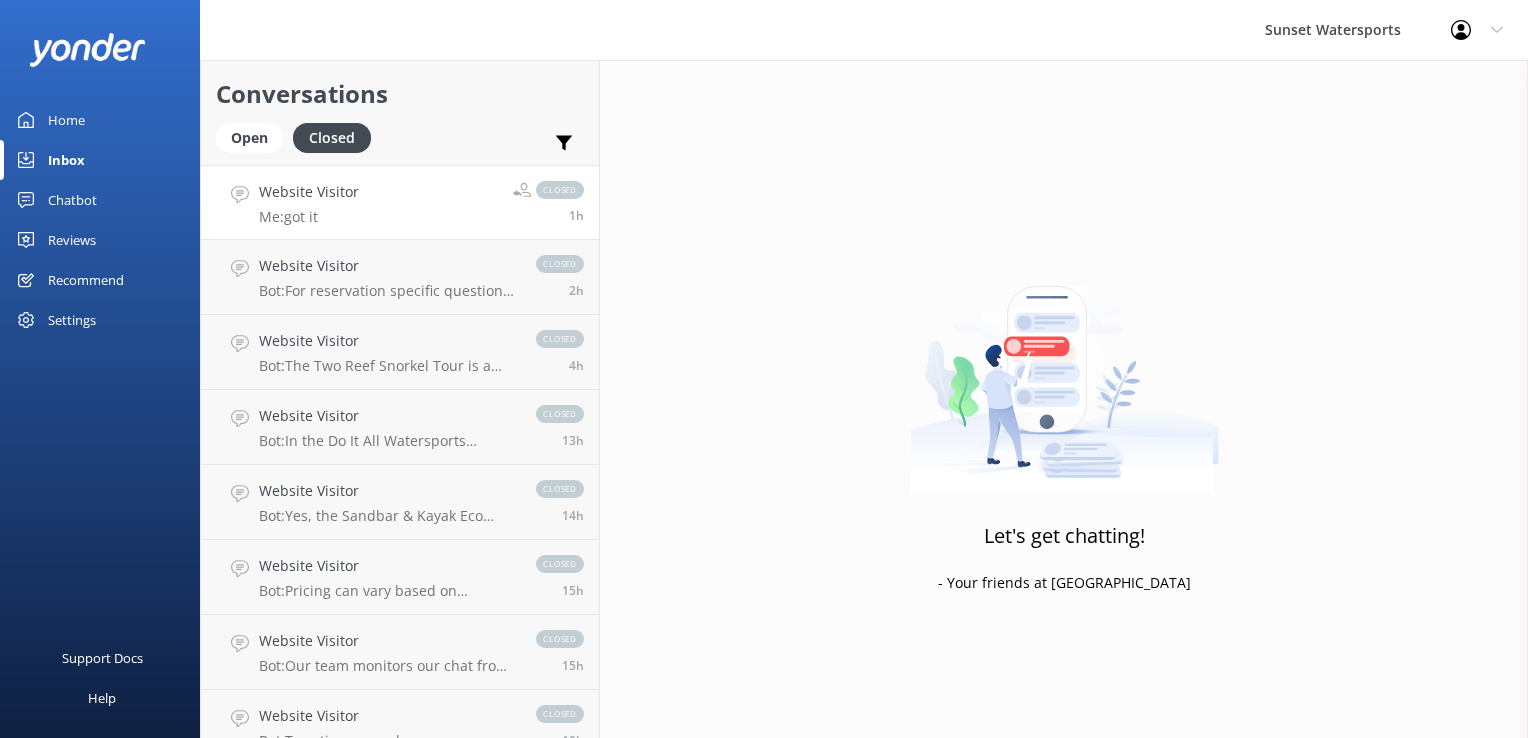 click on "Website Visitor" at bounding box center (309, 192) 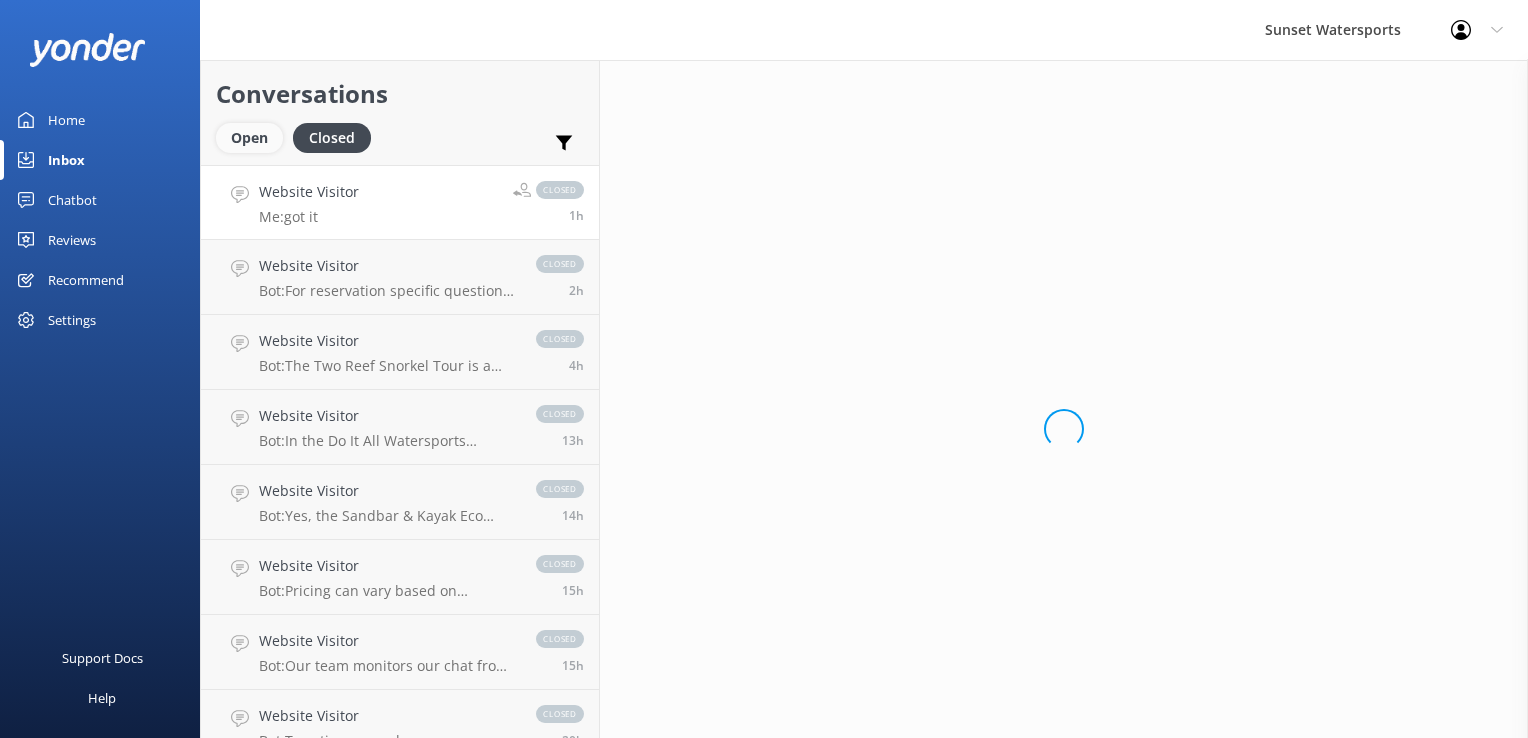 click on "Open" at bounding box center [249, 138] 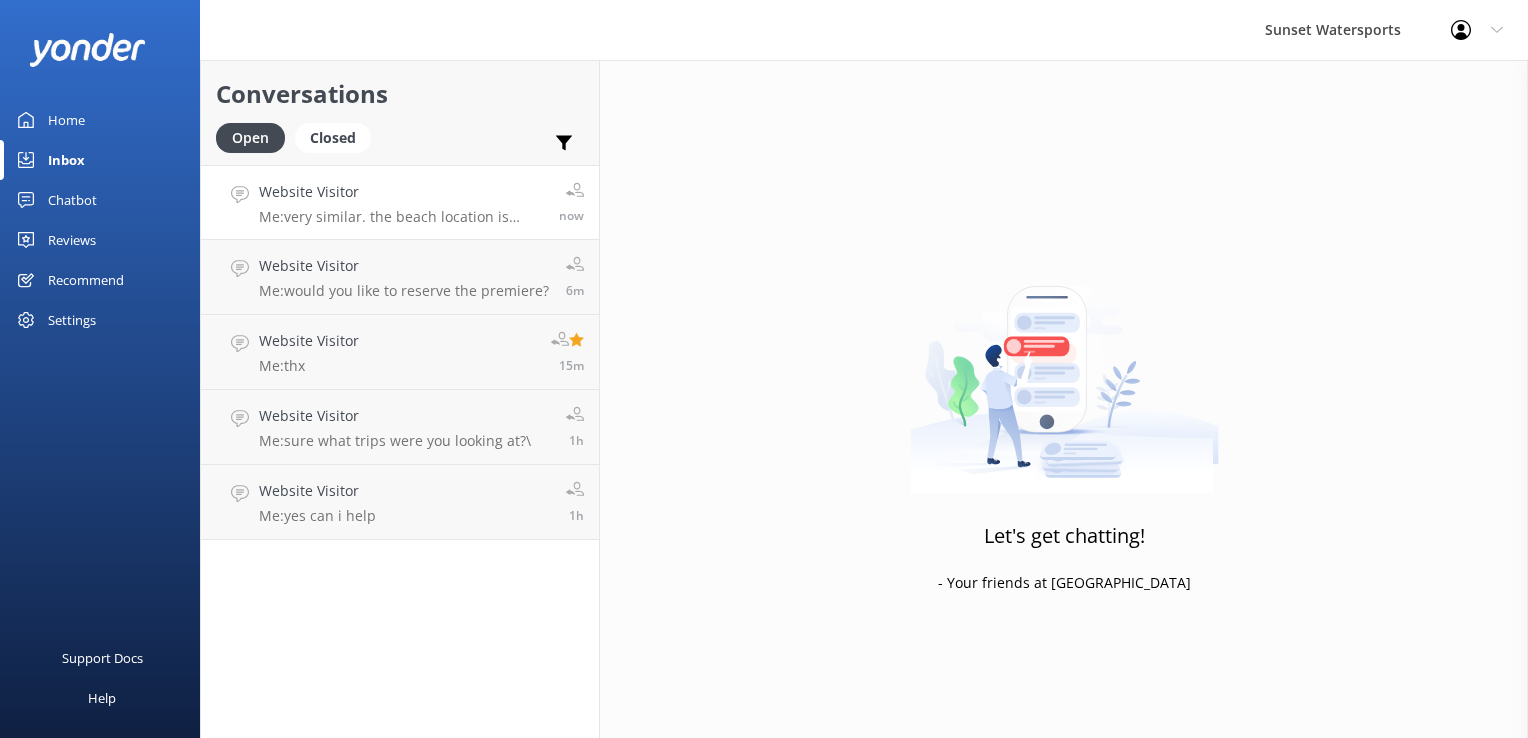 click on "Me:  very similar.  the beach location is isolated on one end of the island away from town.. the harbor gives you views of the historic district, and neighboring islands== would also make it easy to do both trips closer together in time" at bounding box center [401, 217] 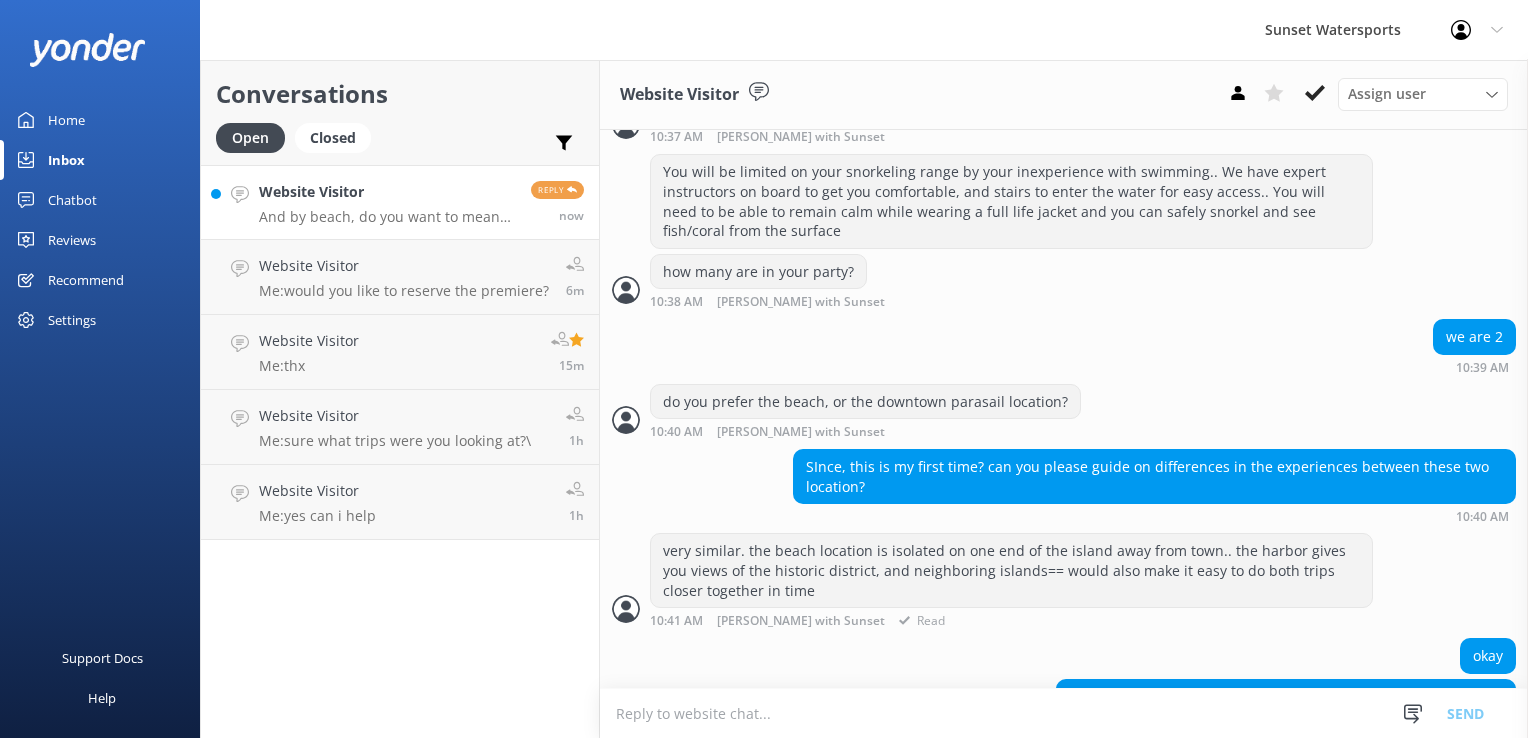 scroll, scrollTop: 939, scrollLeft: 0, axis: vertical 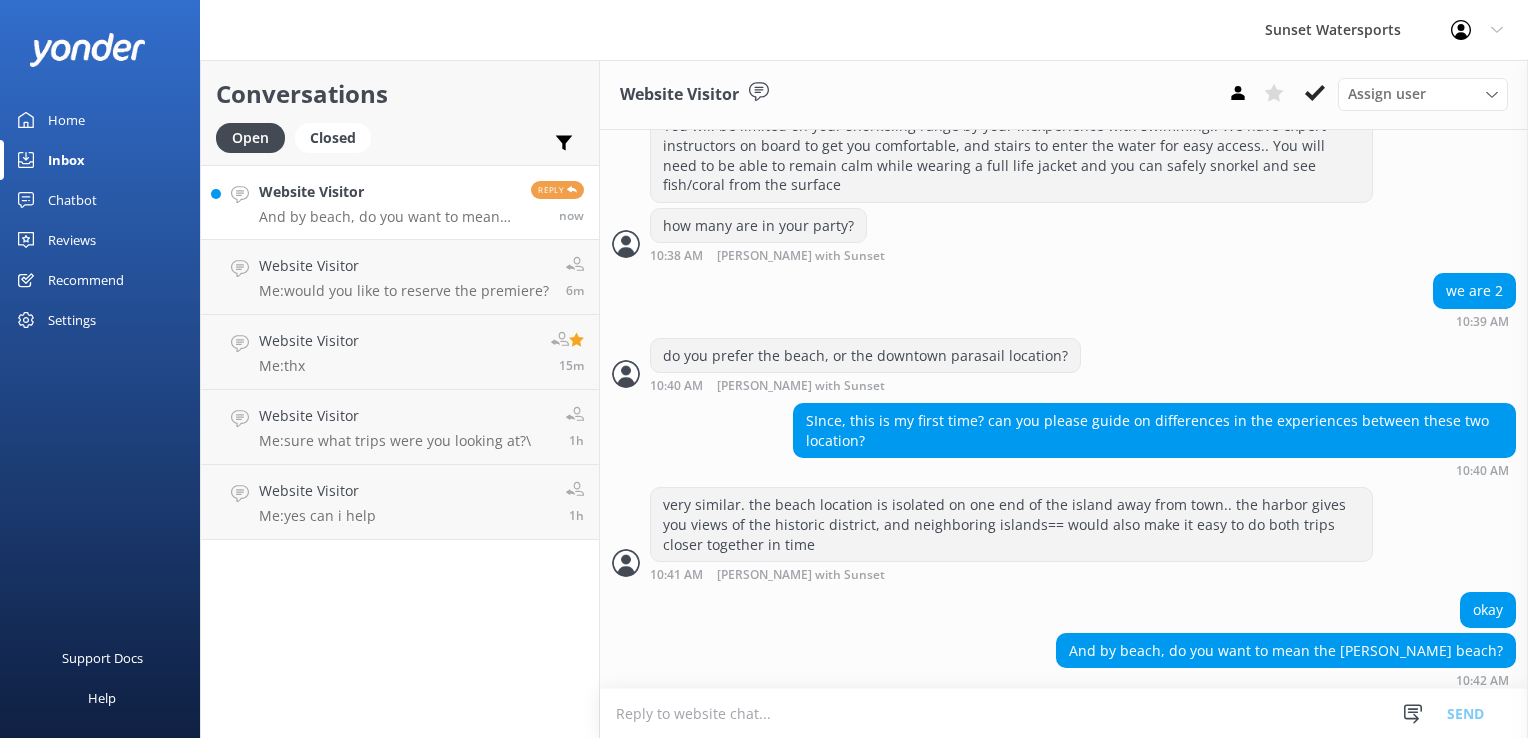 click at bounding box center (1064, 713) 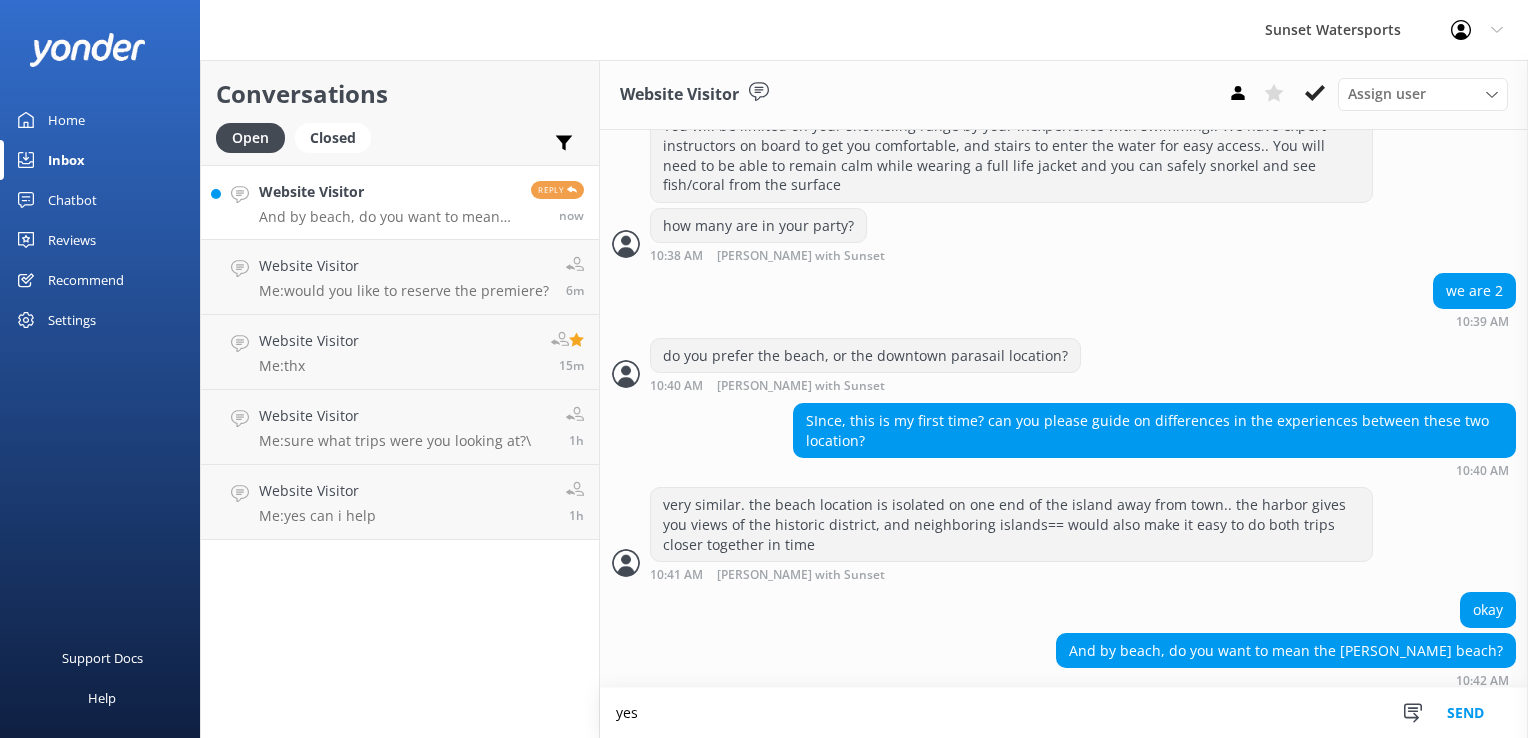 type on "yes" 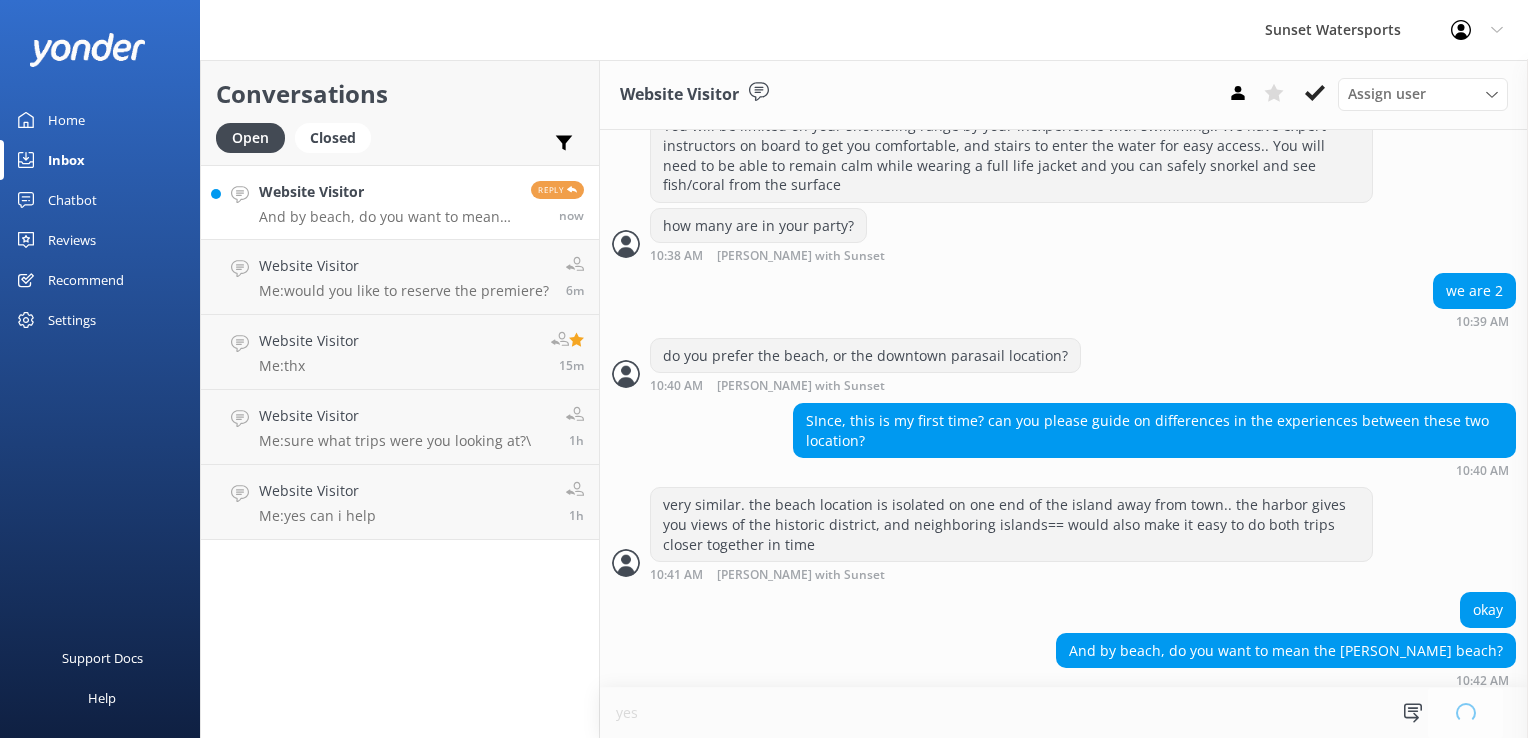 type 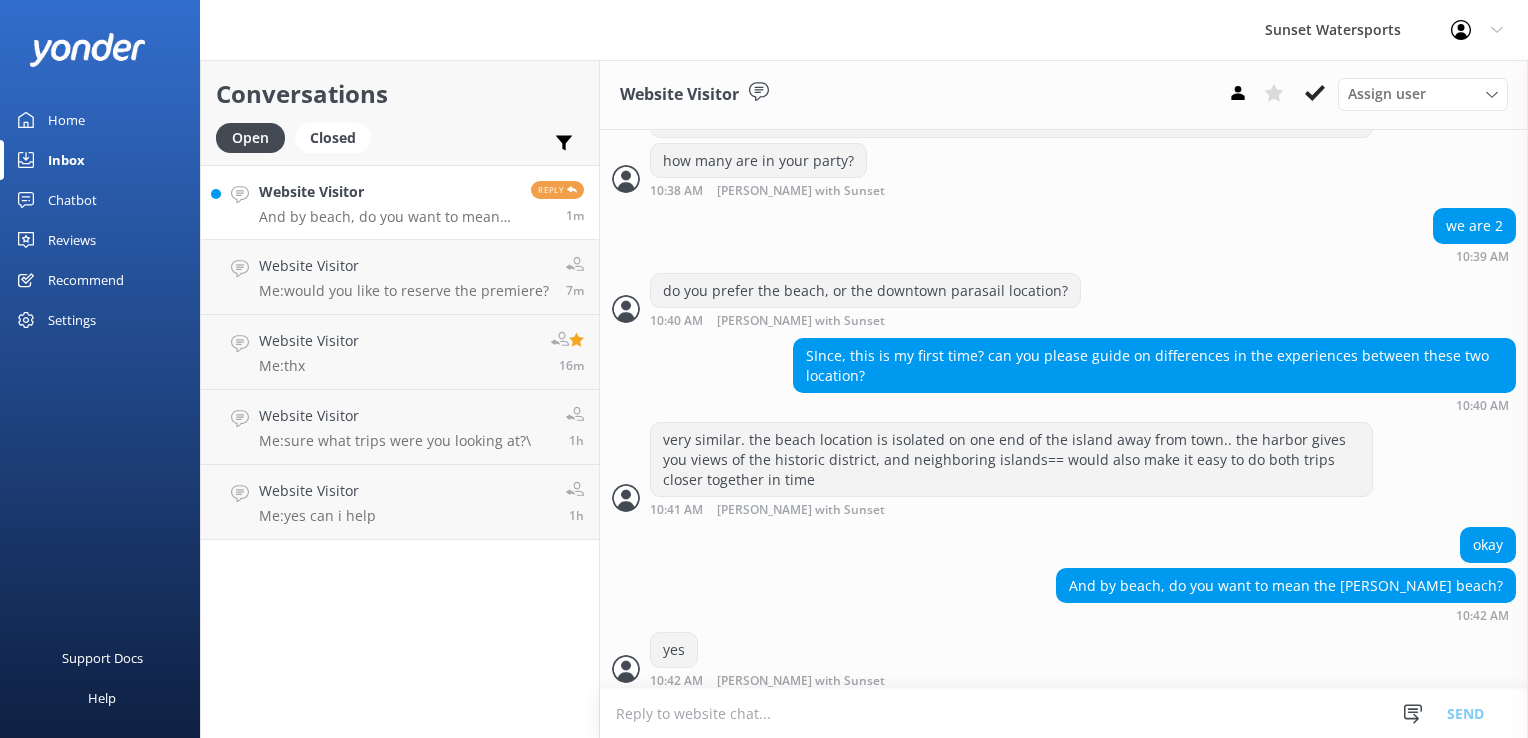 scroll, scrollTop: 1052, scrollLeft: 0, axis: vertical 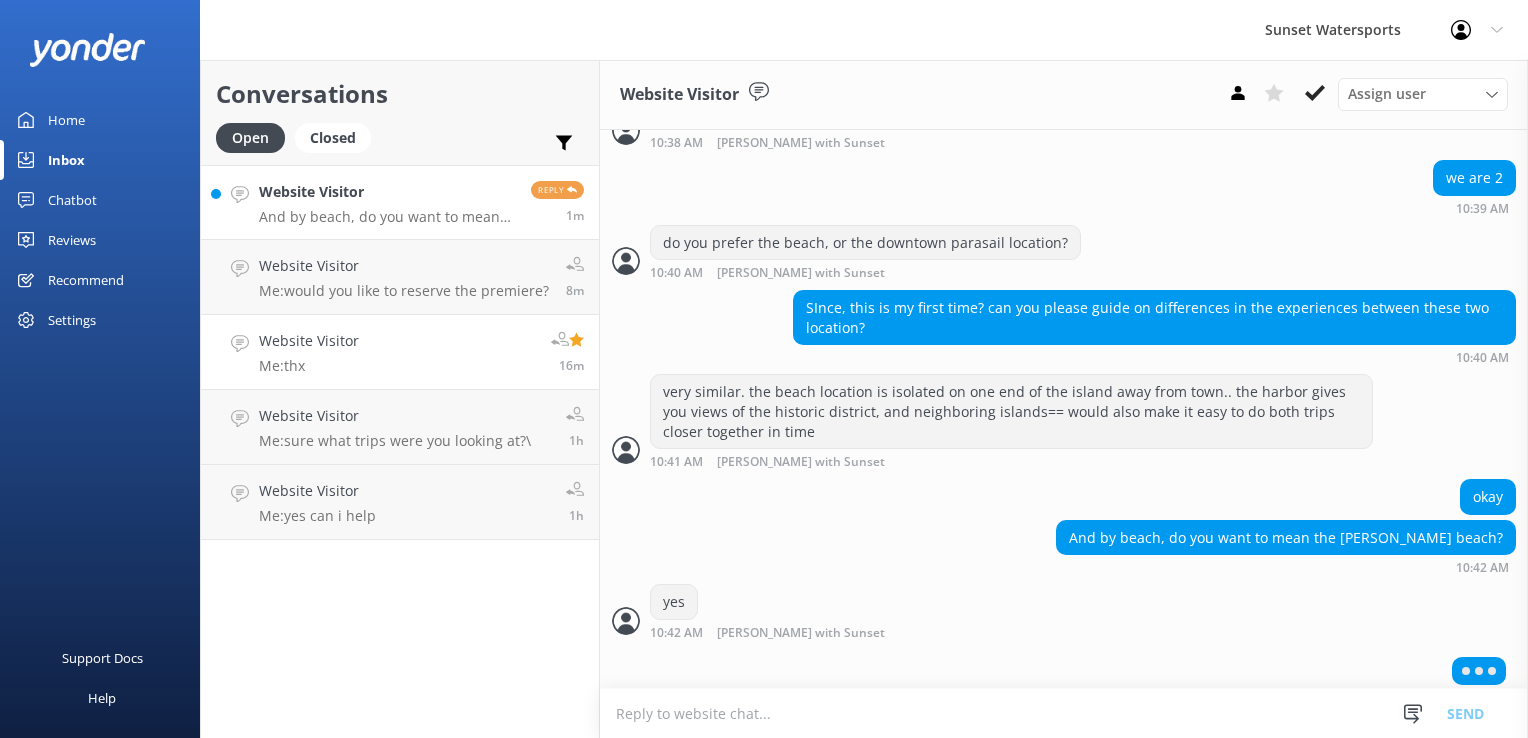 click on "Website Visitor Me:  thx 16m" at bounding box center [400, 352] 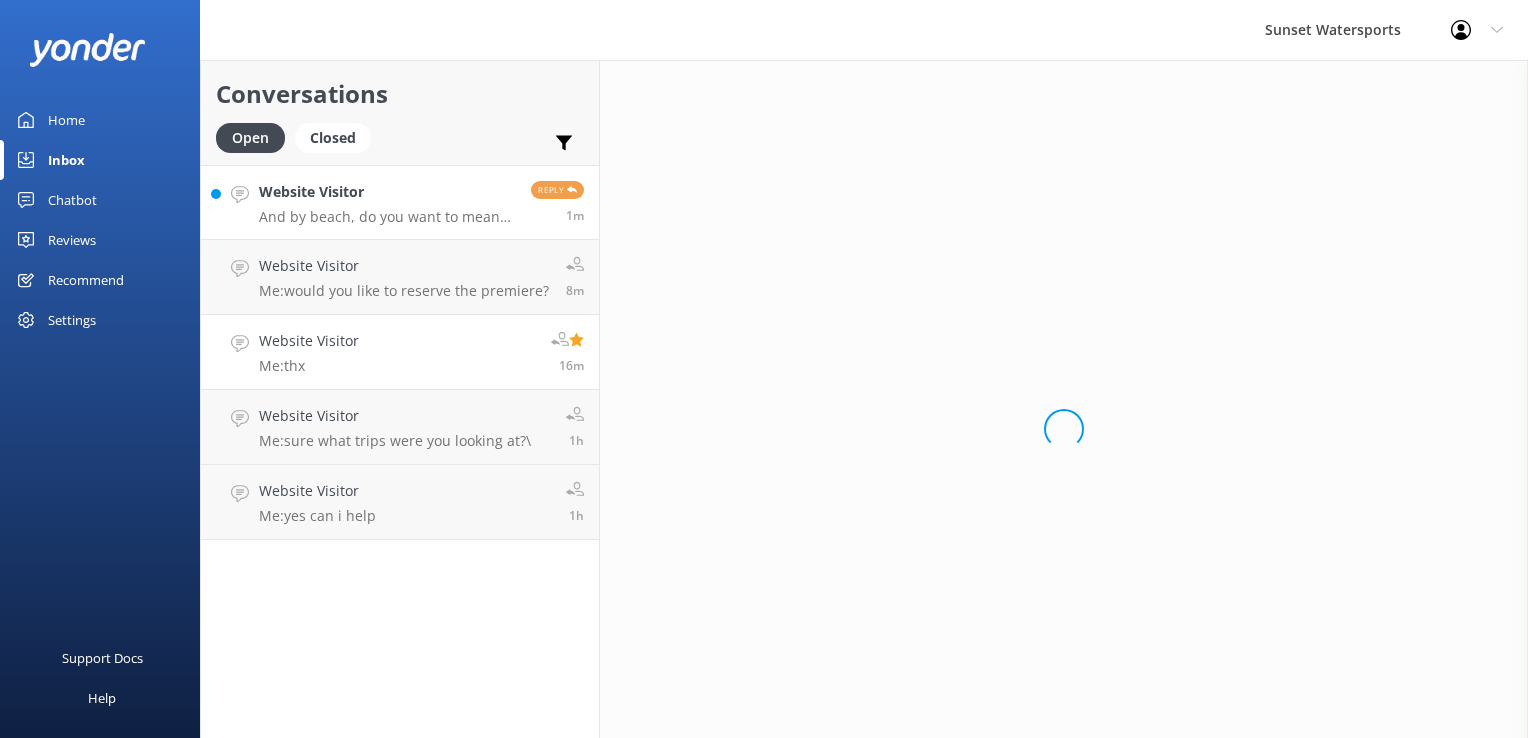 click on "And by beach, do you want to mean the [PERSON_NAME] beach?" at bounding box center [387, 217] 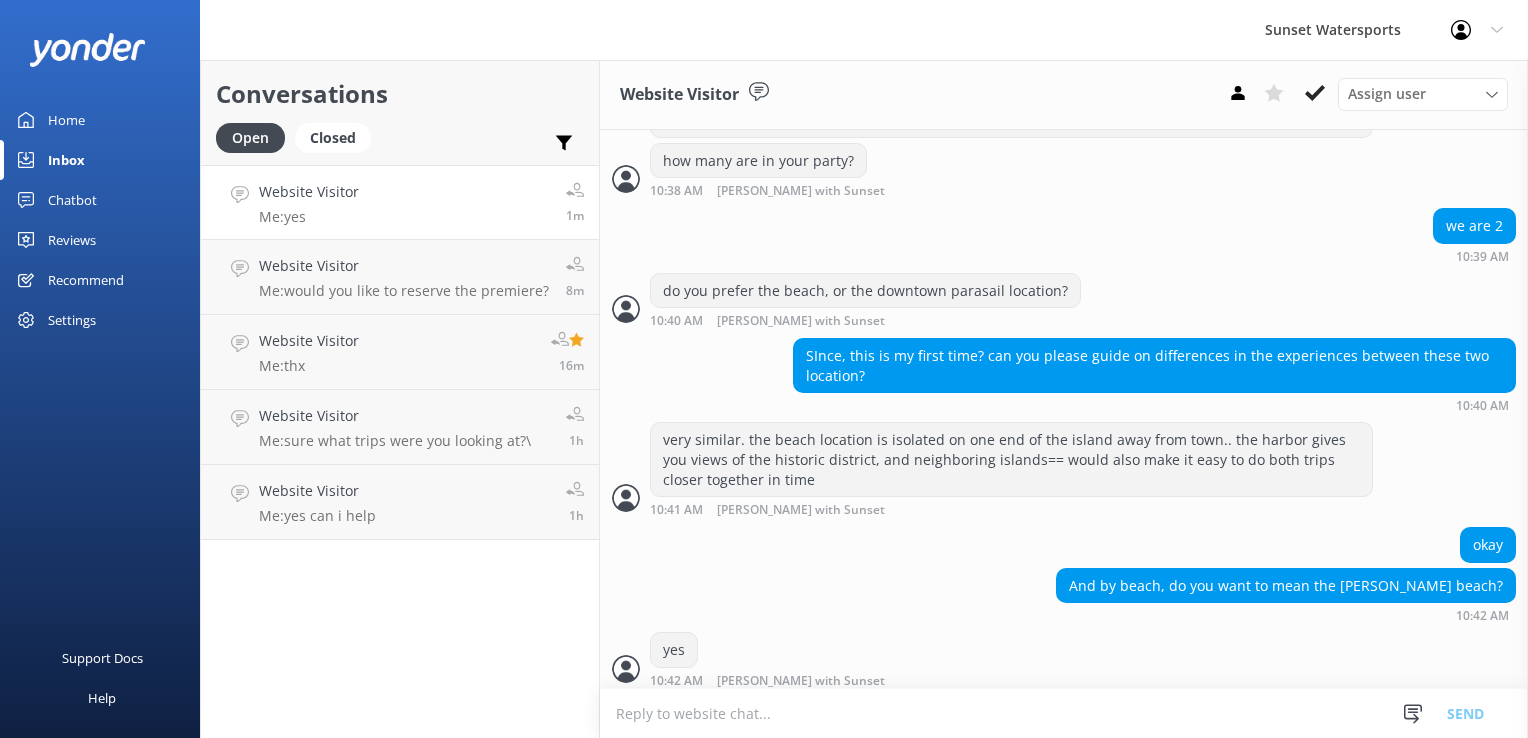 scroll, scrollTop: 1052, scrollLeft: 0, axis: vertical 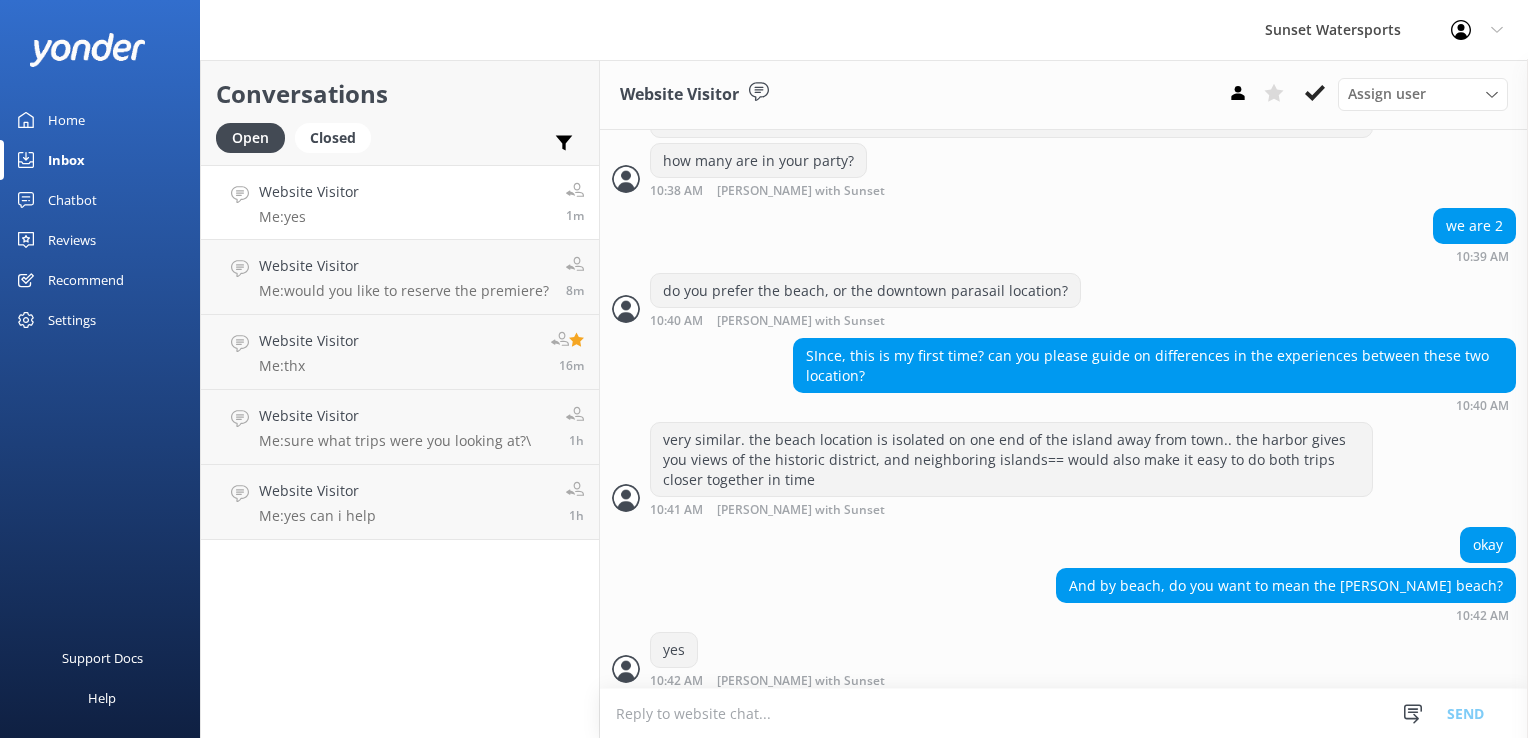 click on "Conversations Open Closed Important Assigned to me Unassigned Website Visitor Me:  yes 1m Website Visitor Me:  would you like to reserve the premiere? 8m Website Visitor Me:  thx 16m Website Visitor Me:  sure what trips were you looking at?\ 1h Website Visitor Me:  yes can i help 1h" at bounding box center [400, 399] 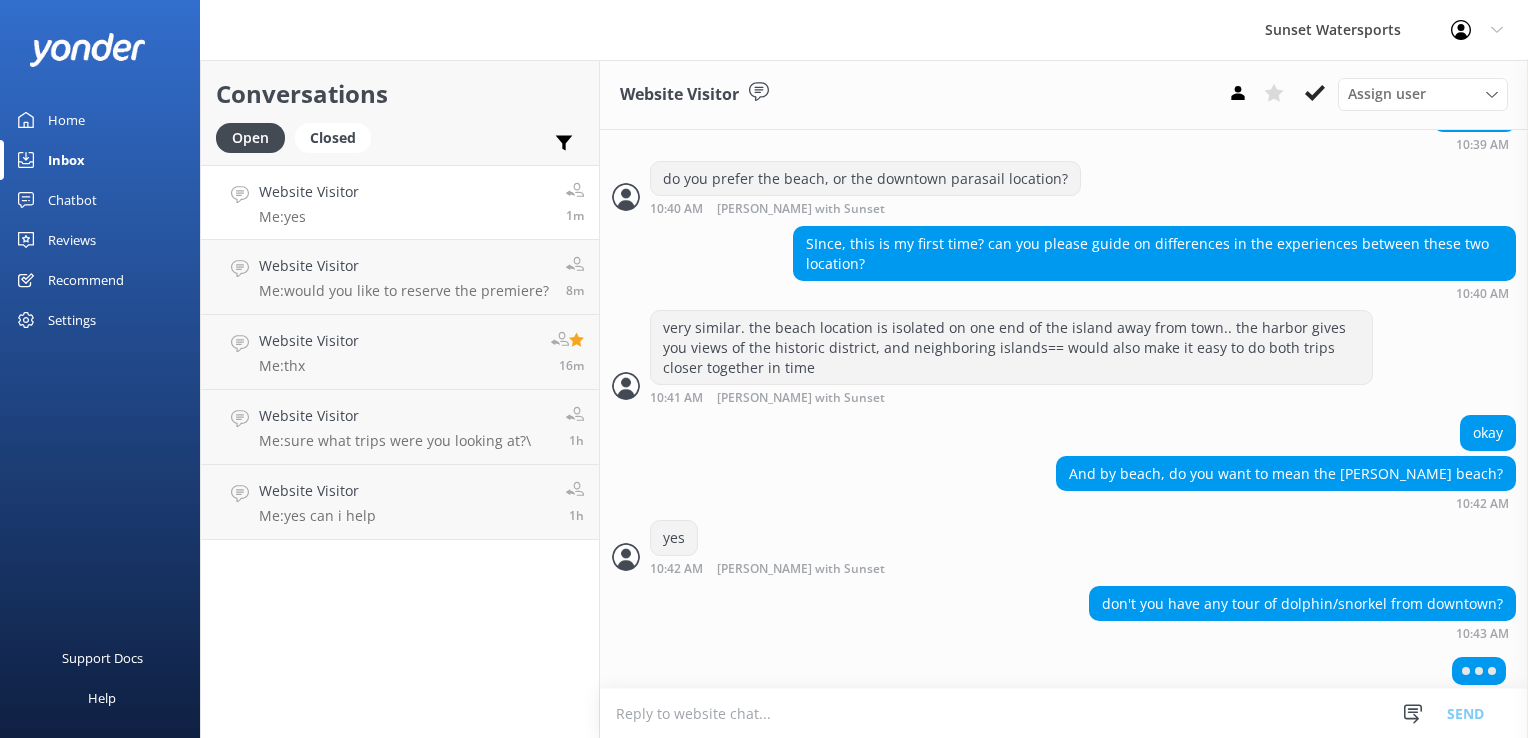 scroll, scrollTop: 1068, scrollLeft: 0, axis: vertical 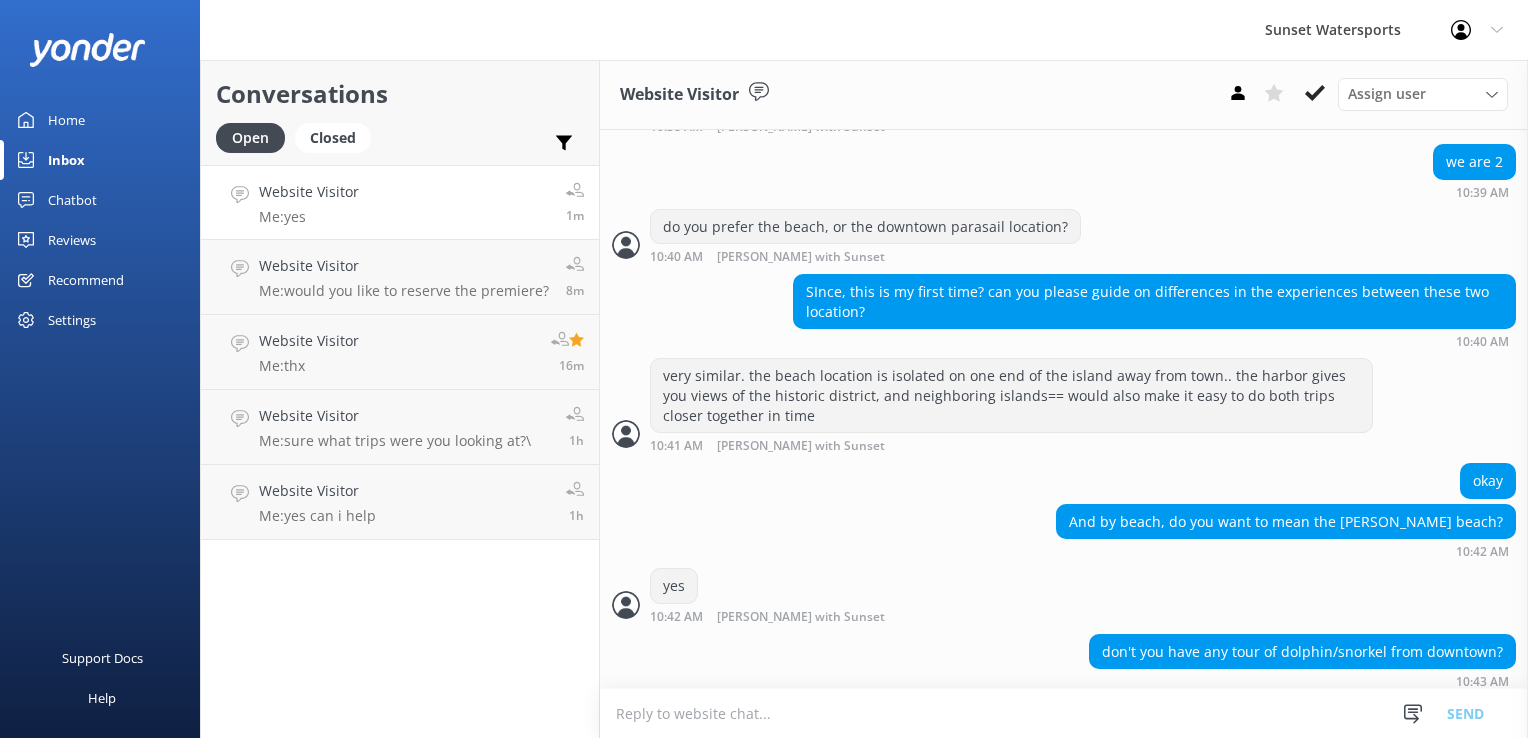 click at bounding box center [1064, 713] 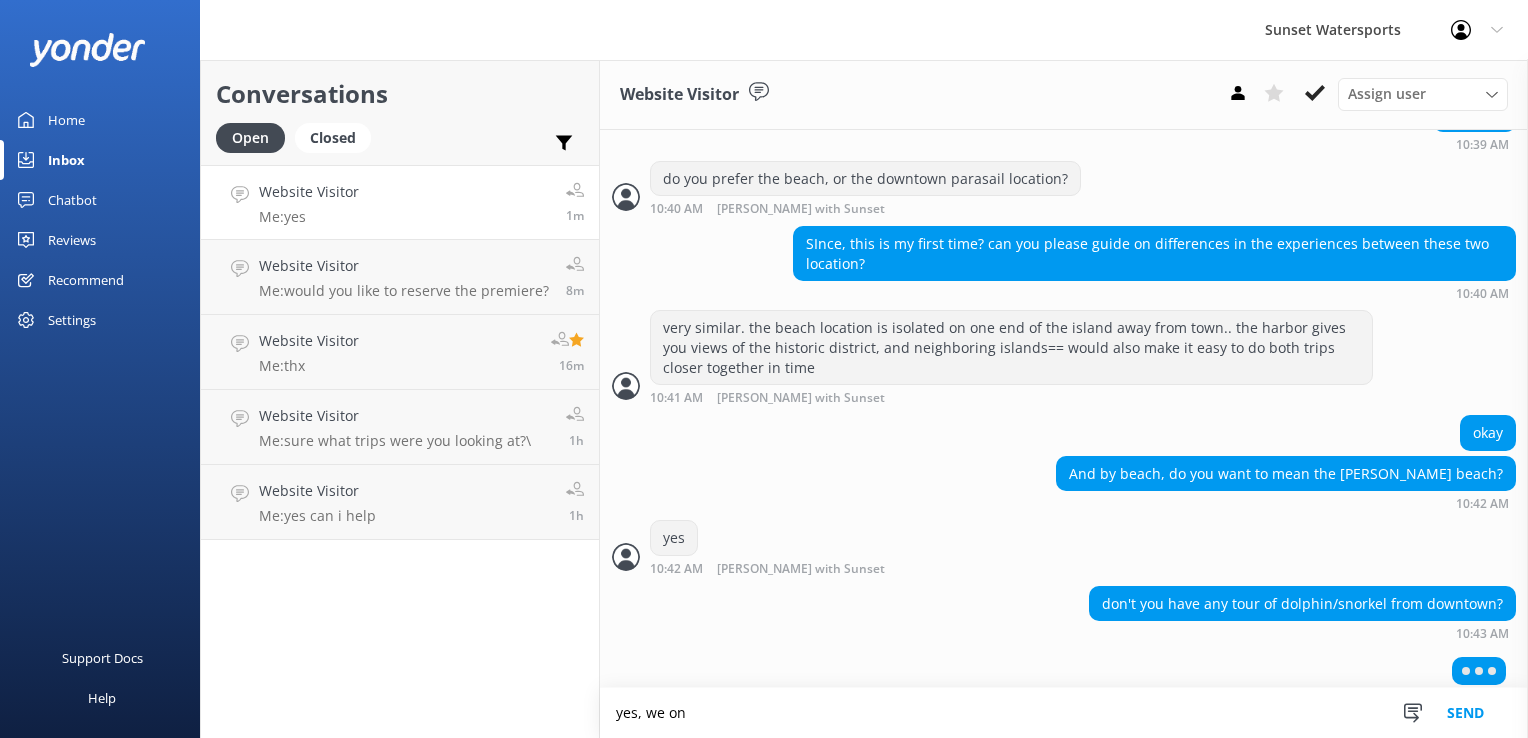 scroll, scrollTop: 1068, scrollLeft: 0, axis: vertical 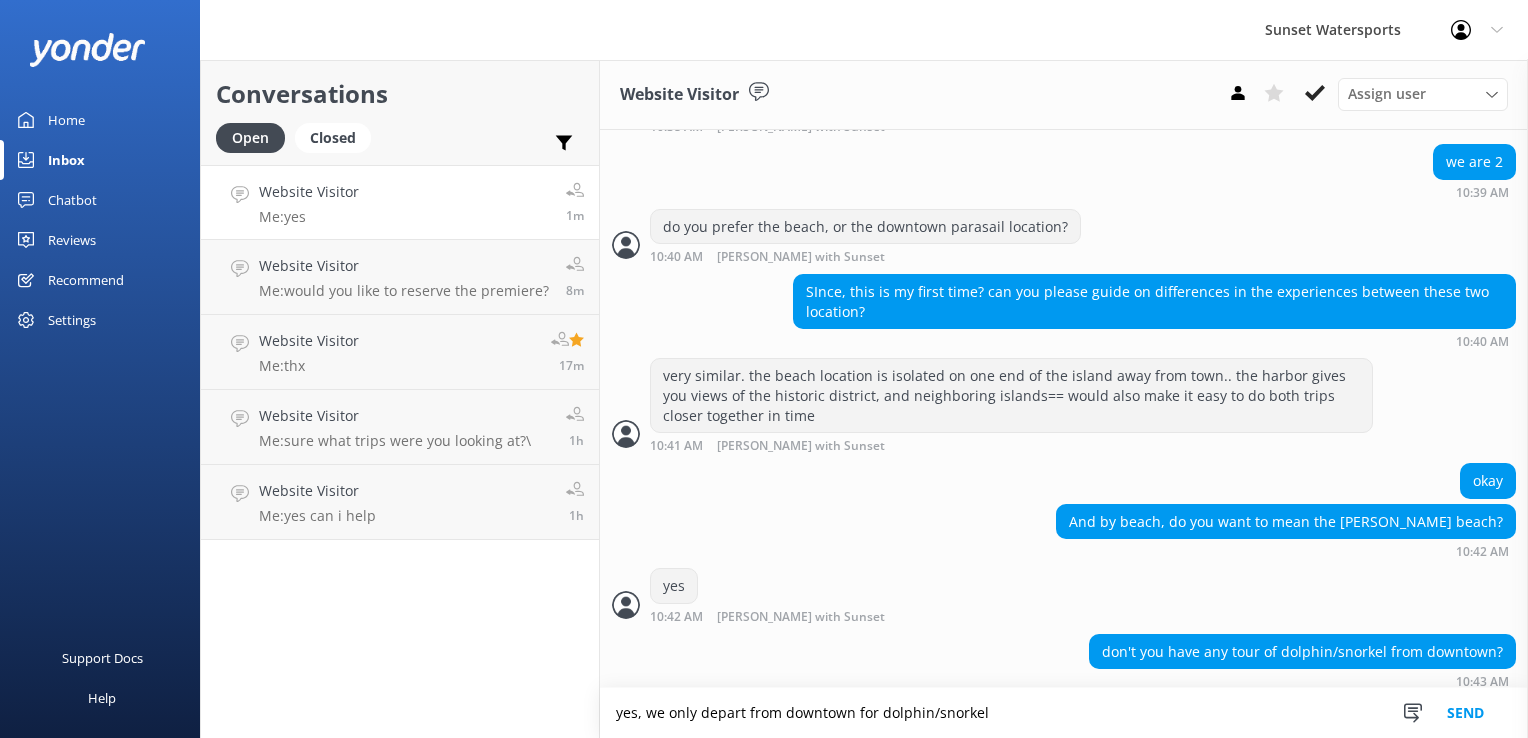 type on "yes, we only depart from downtown for dolphin/snorkel" 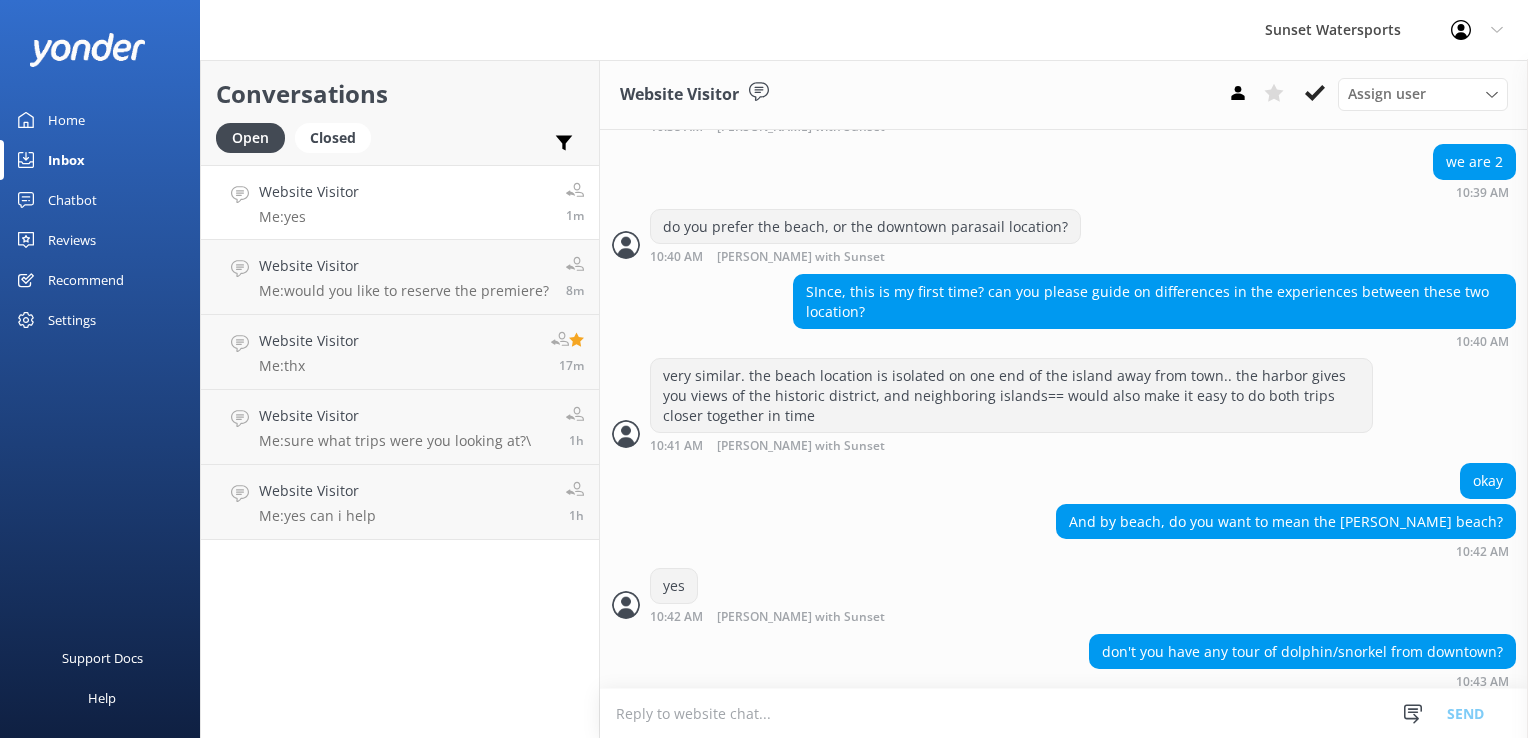 scroll, scrollTop: 1133, scrollLeft: 0, axis: vertical 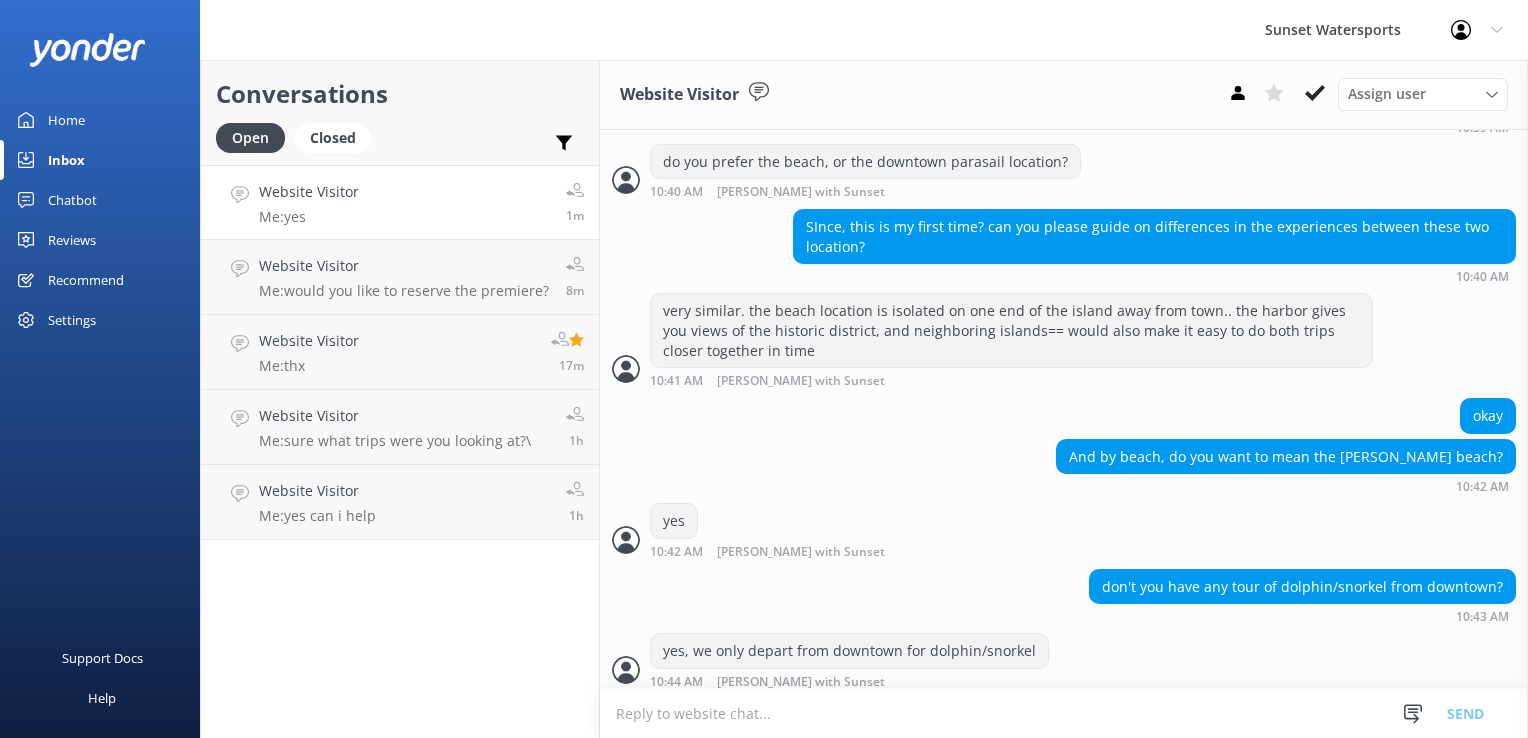 click at bounding box center (1064, 713) 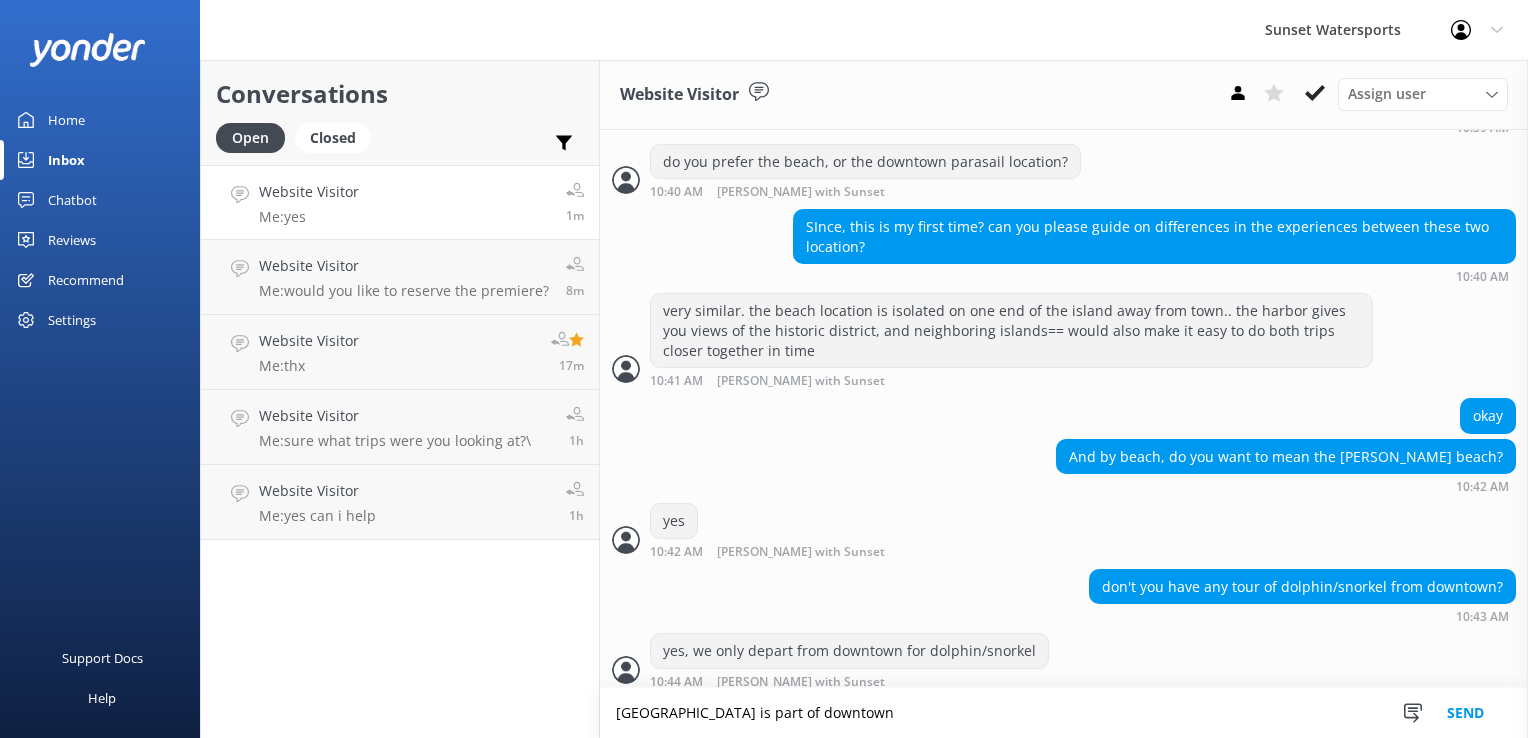 type on "[GEOGRAPHIC_DATA] is part of downtown" 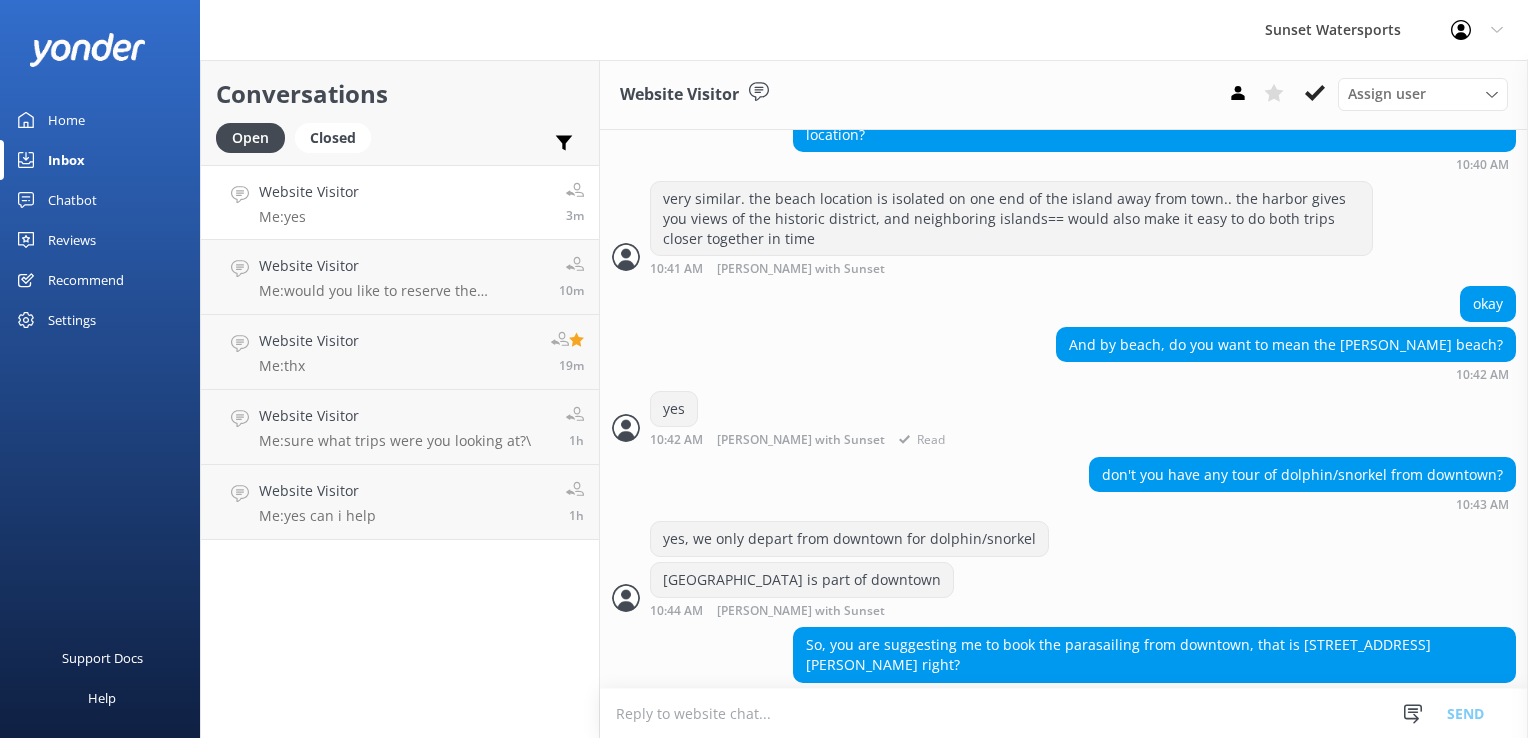 scroll, scrollTop: 1257, scrollLeft: 0, axis: vertical 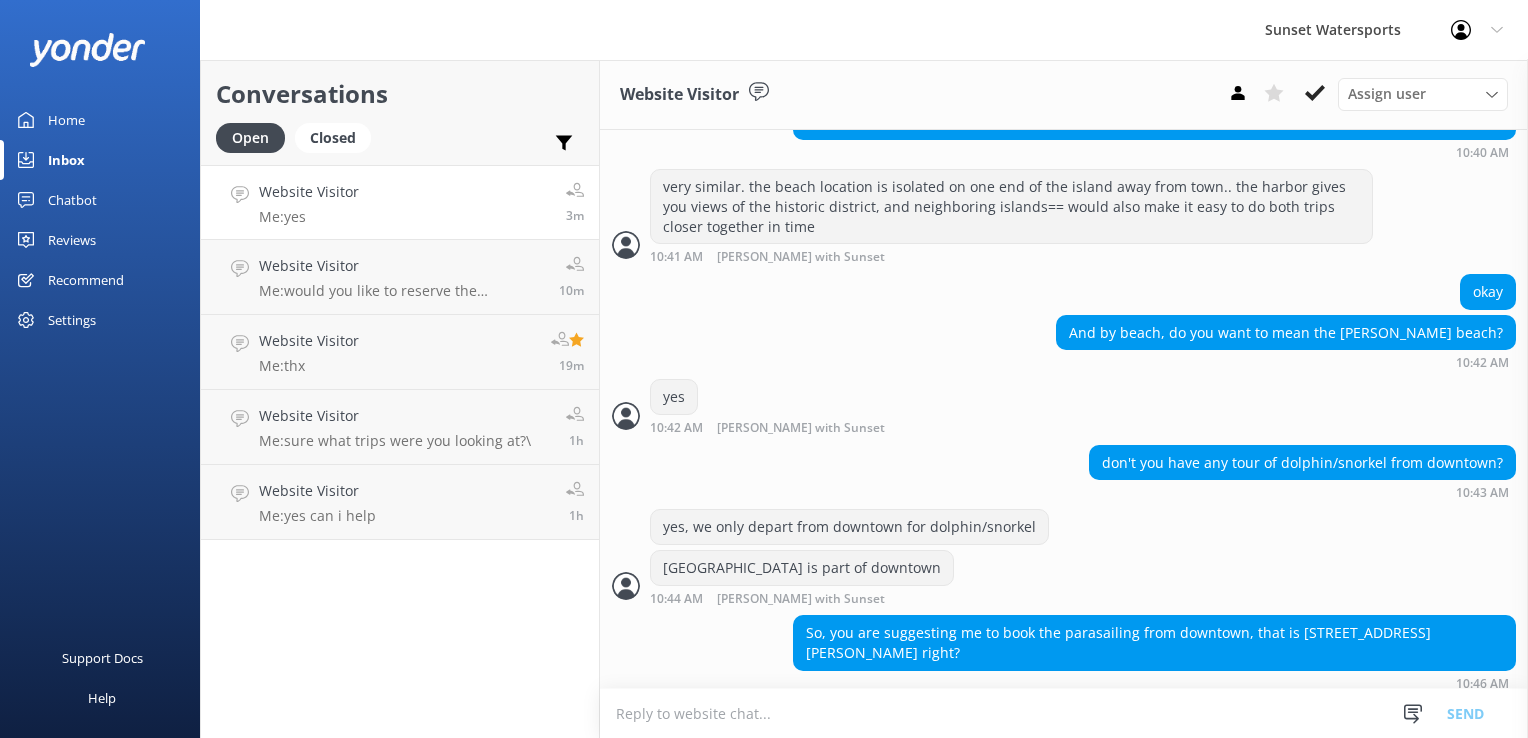 click at bounding box center (1064, 713) 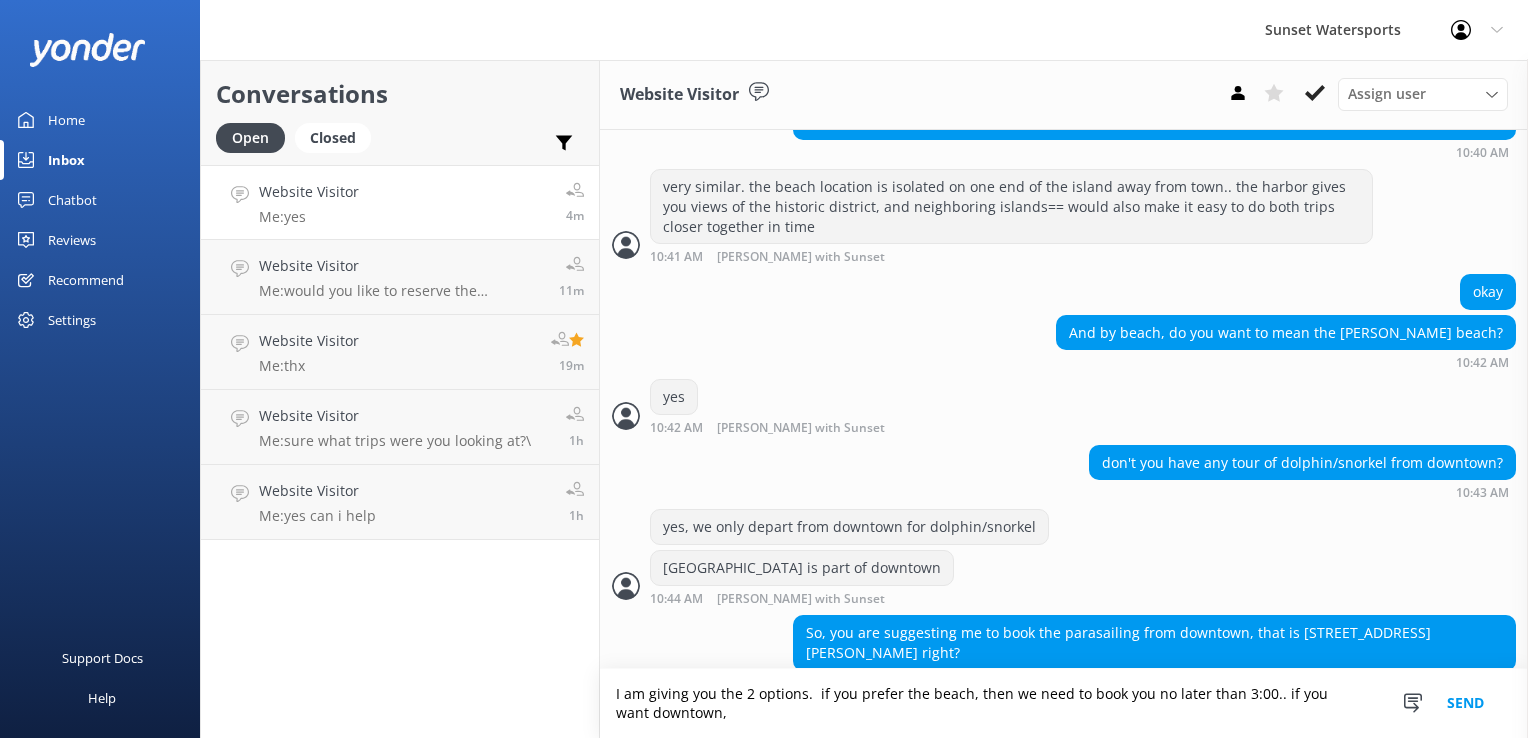 scroll, scrollTop: 1277, scrollLeft: 0, axis: vertical 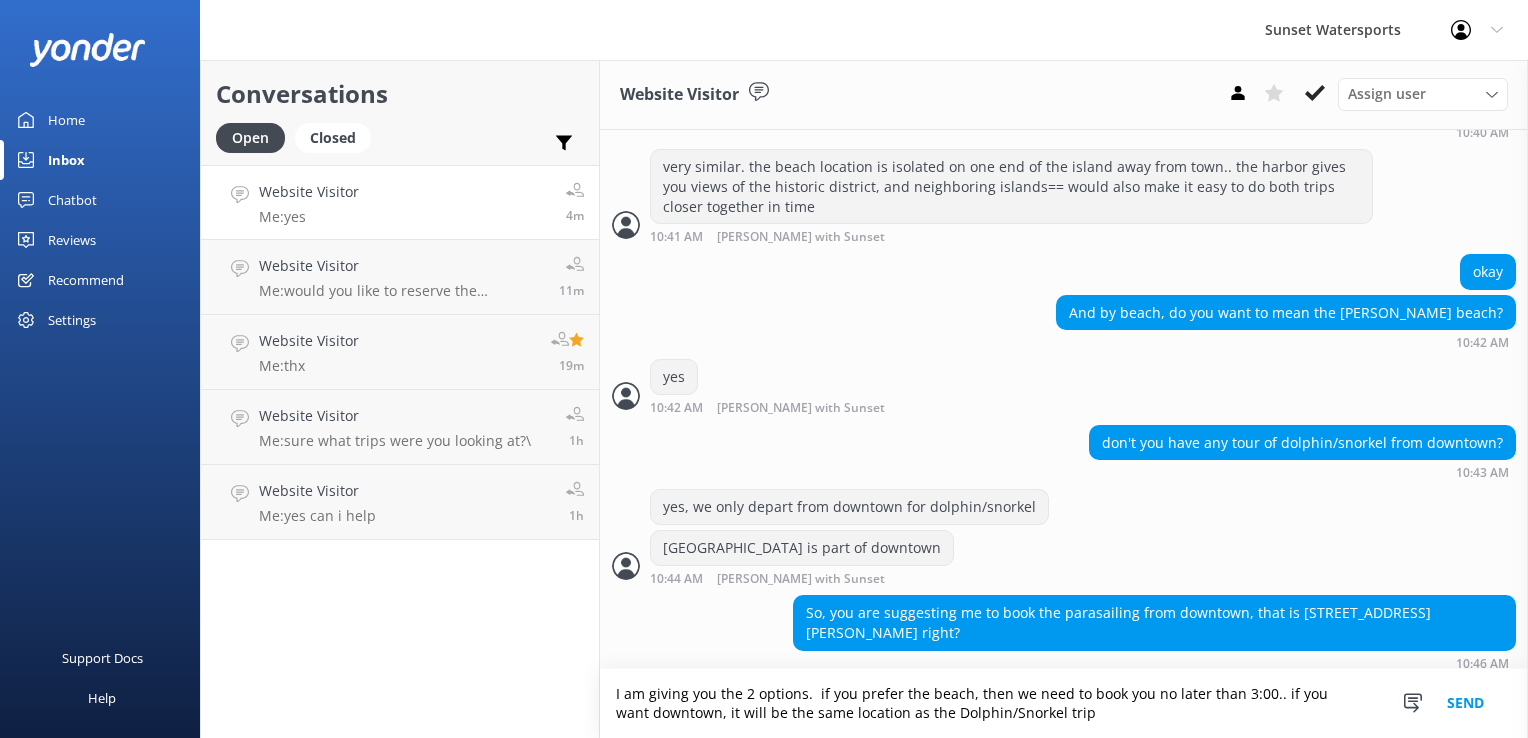 type on "I am giving you the 2 options.  if you prefer the beach, then we need to book you no later than 3:00.. if you want downtown, it will be the same location as the Dolphin/Snorkel trip" 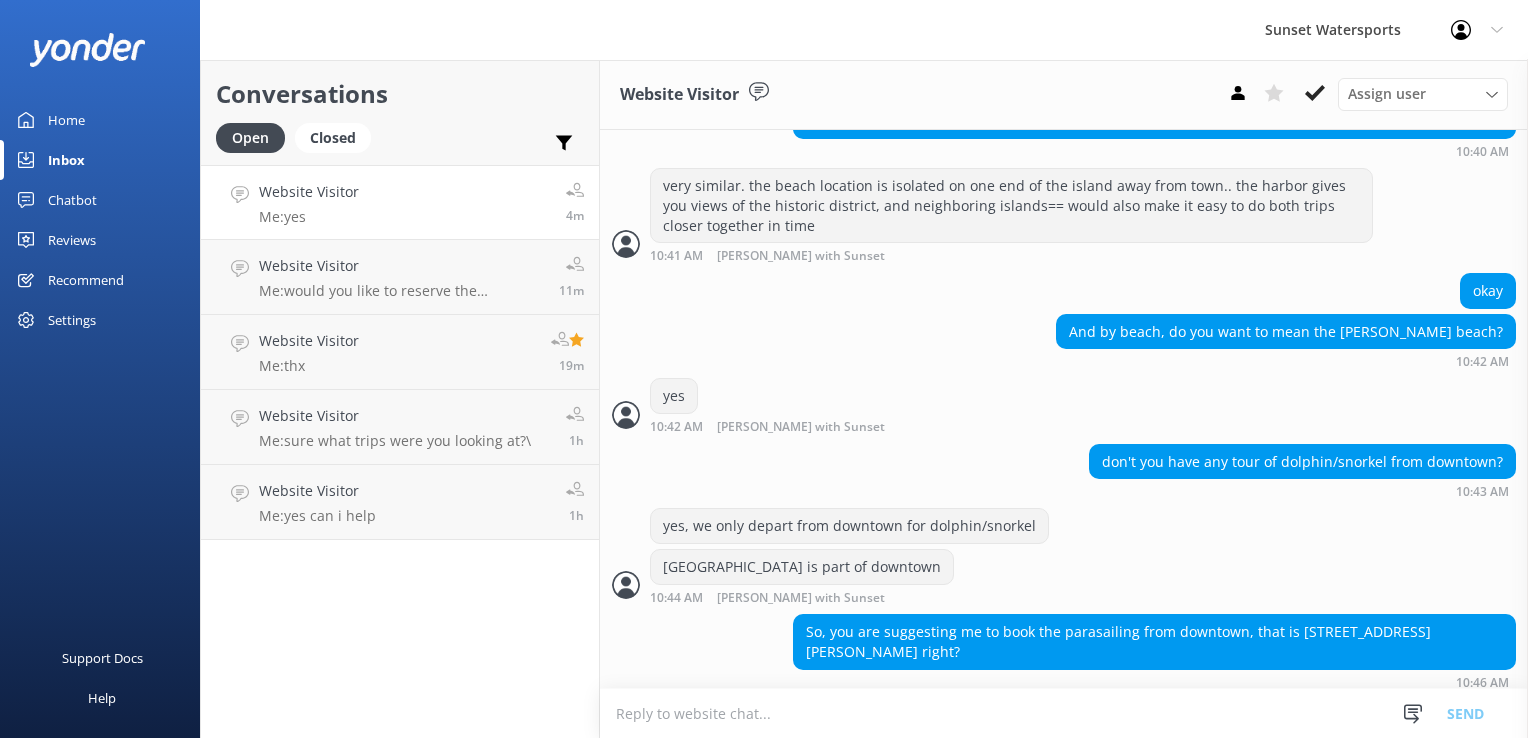 scroll, scrollTop: 1342, scrollLeft: 0, axis: vertical 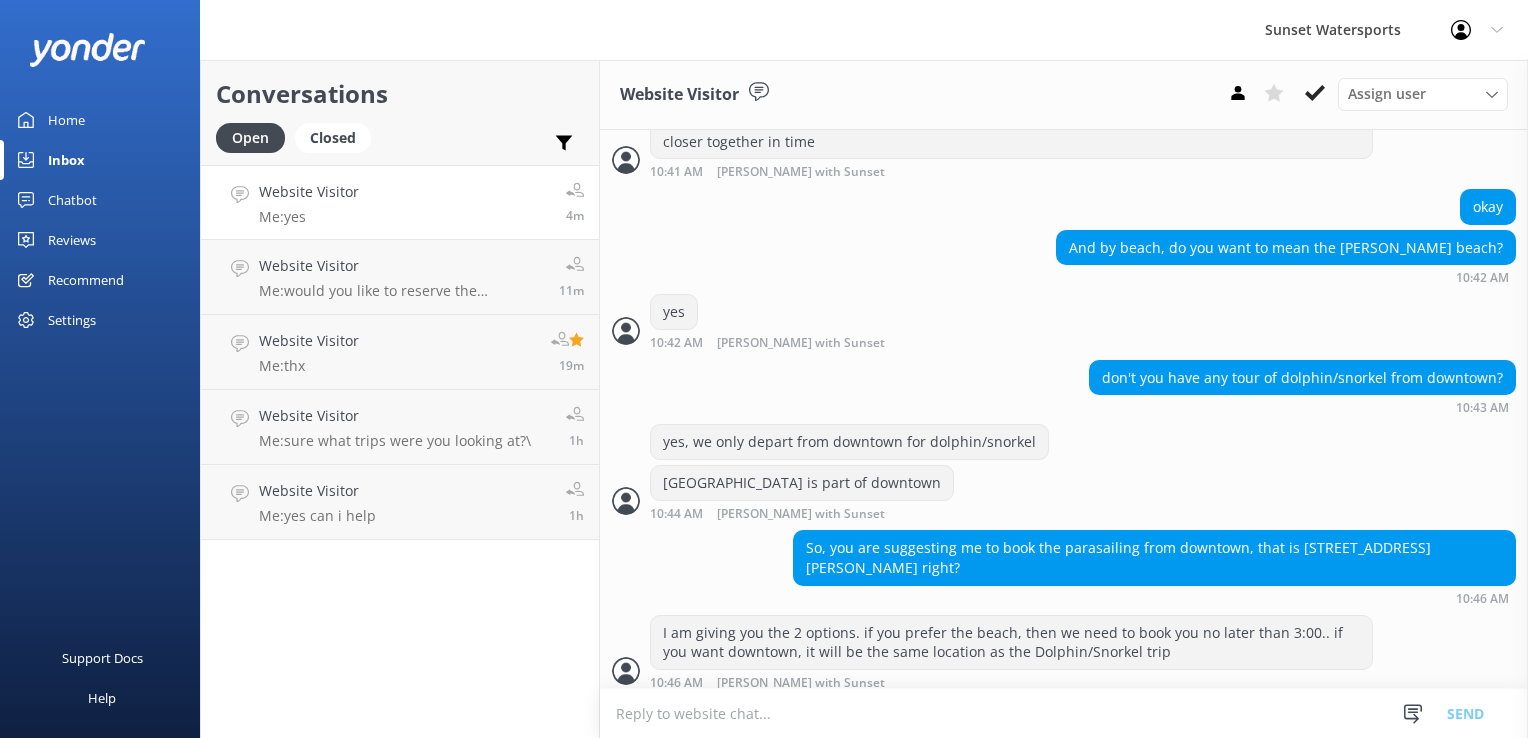 click at bounding box center [1064, 713] 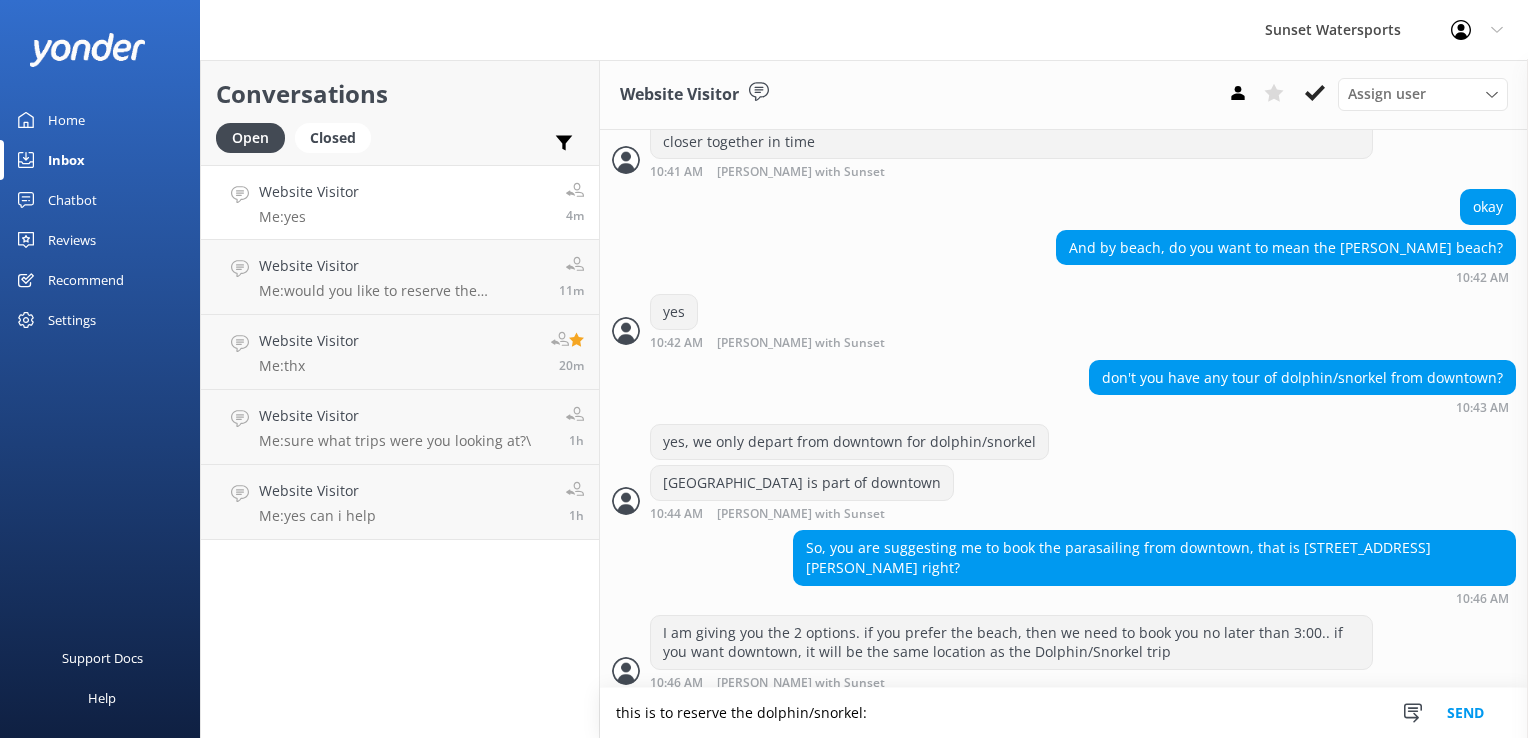 paste on "[URL][DOMAIN_NAME]" 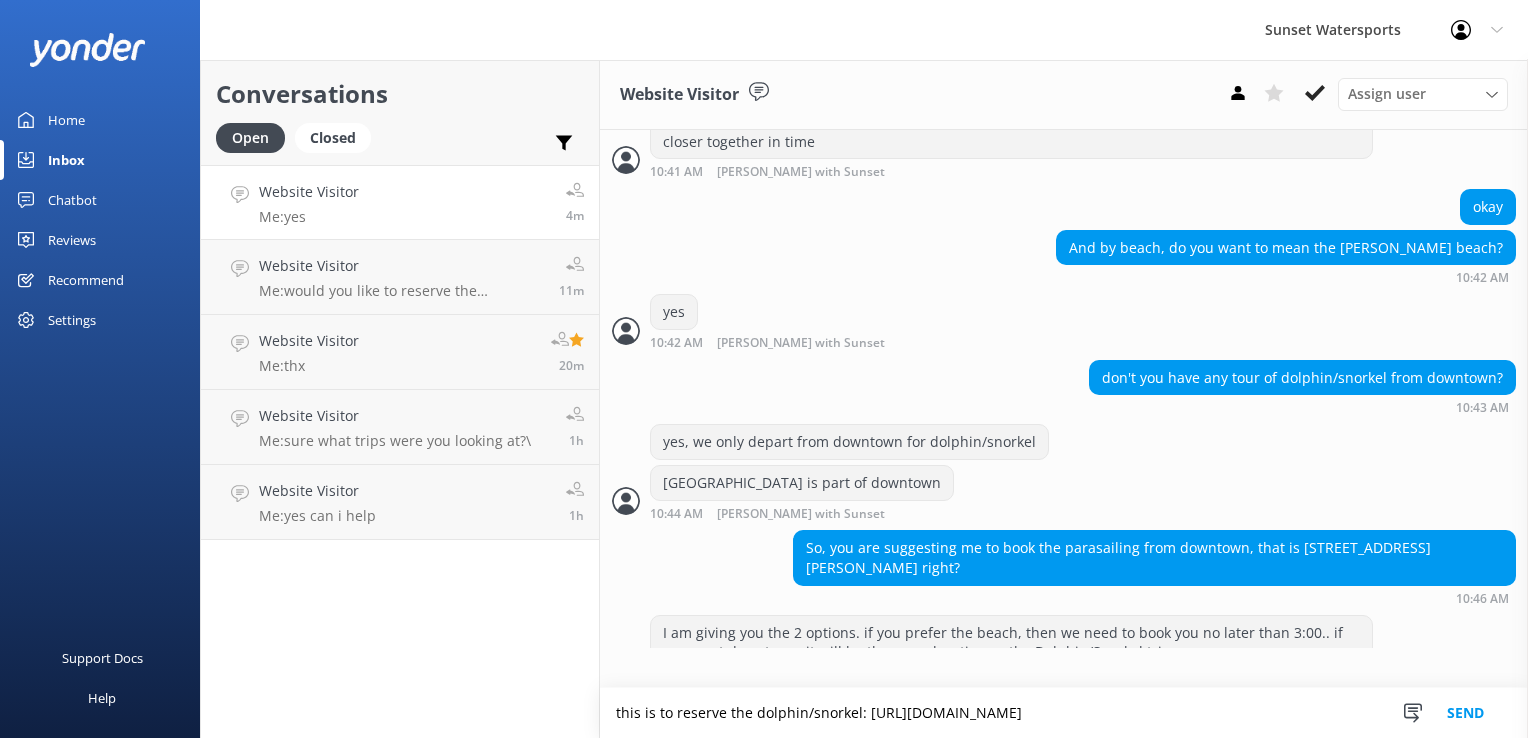 type on "this is to reserve the dolphin/snorkel: [URL][DOMAIN_NAME]" 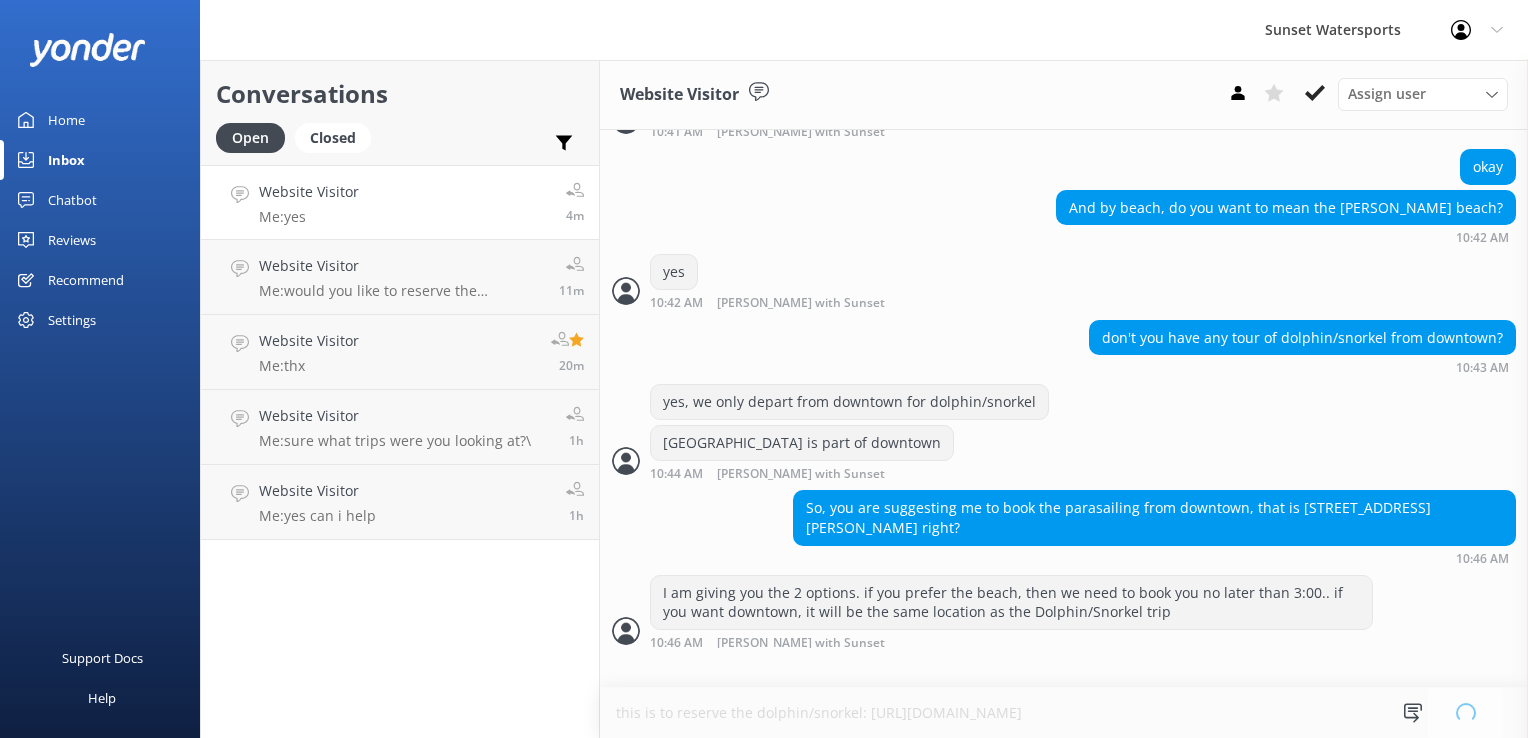 type 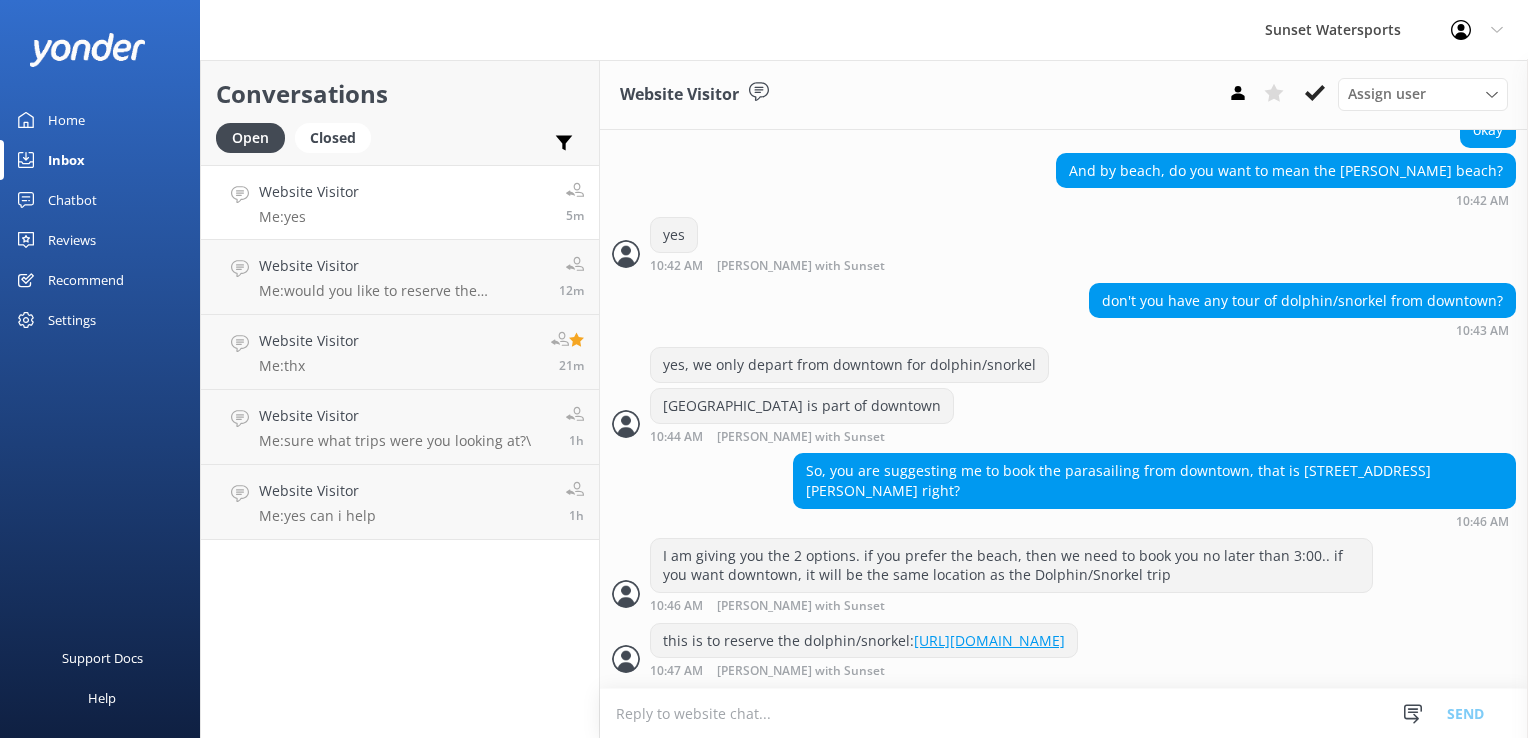 scroll, scrollTop: 1494, scrollLeft: 0, axis: vertical 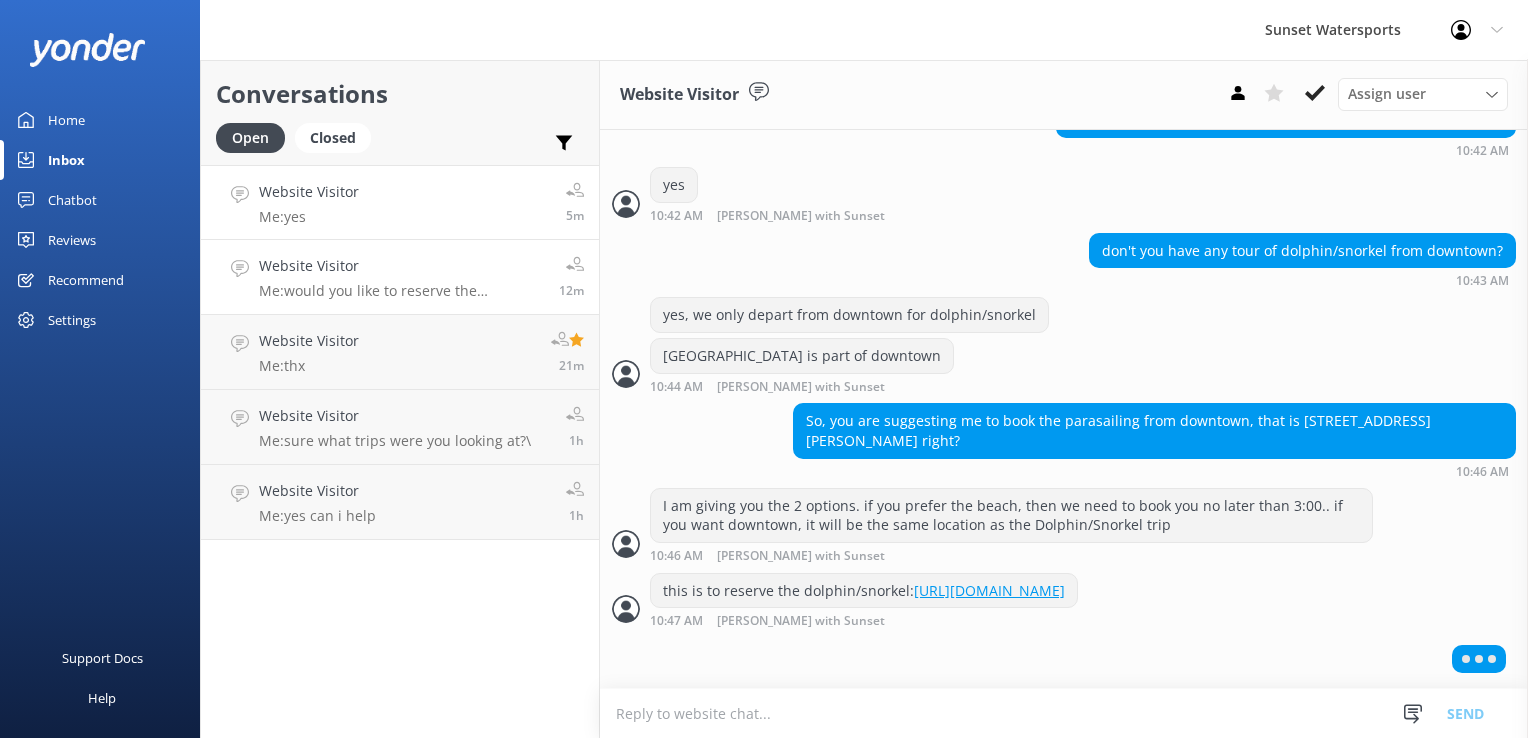 click on "Me:  would you like to reserve the premiere?" at bounding box center (401, 291) 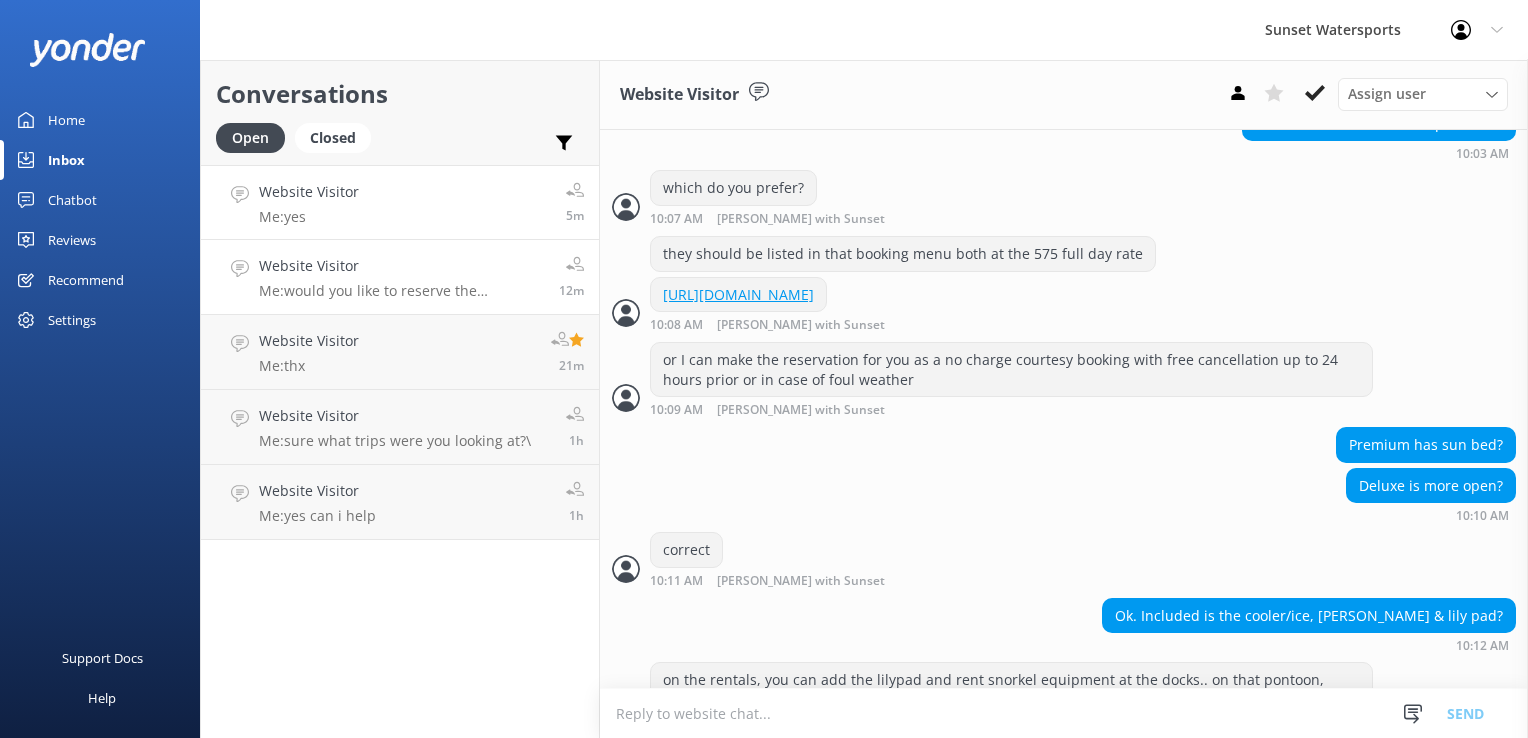 scroll, scrollTop: 2375, scrollLeft: 0, axis: vertical 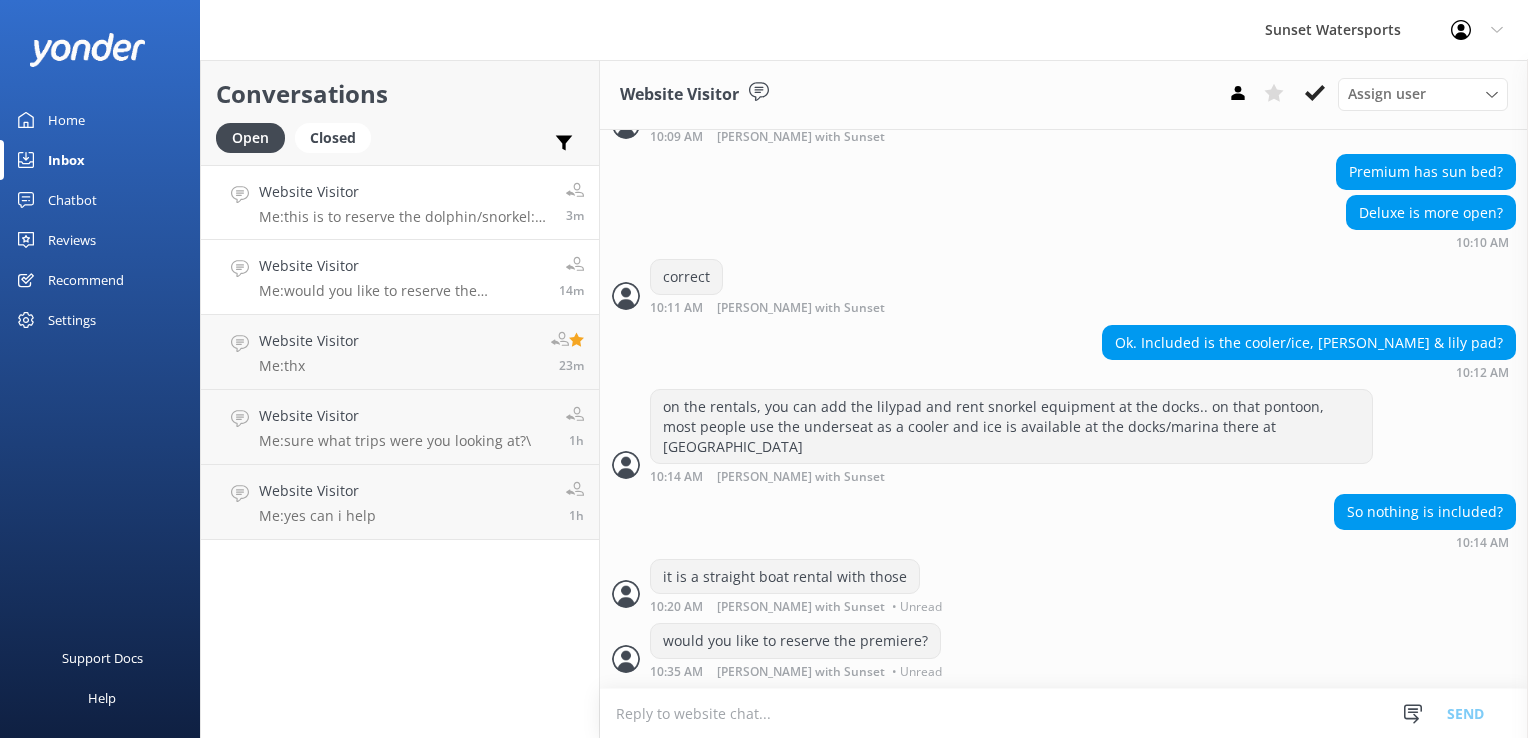 click on "Website Visitor Me:  this is to reserve the dolphin/snorkel: [URL][DOMAIN_NAME]" at bounding box center [405, 202] 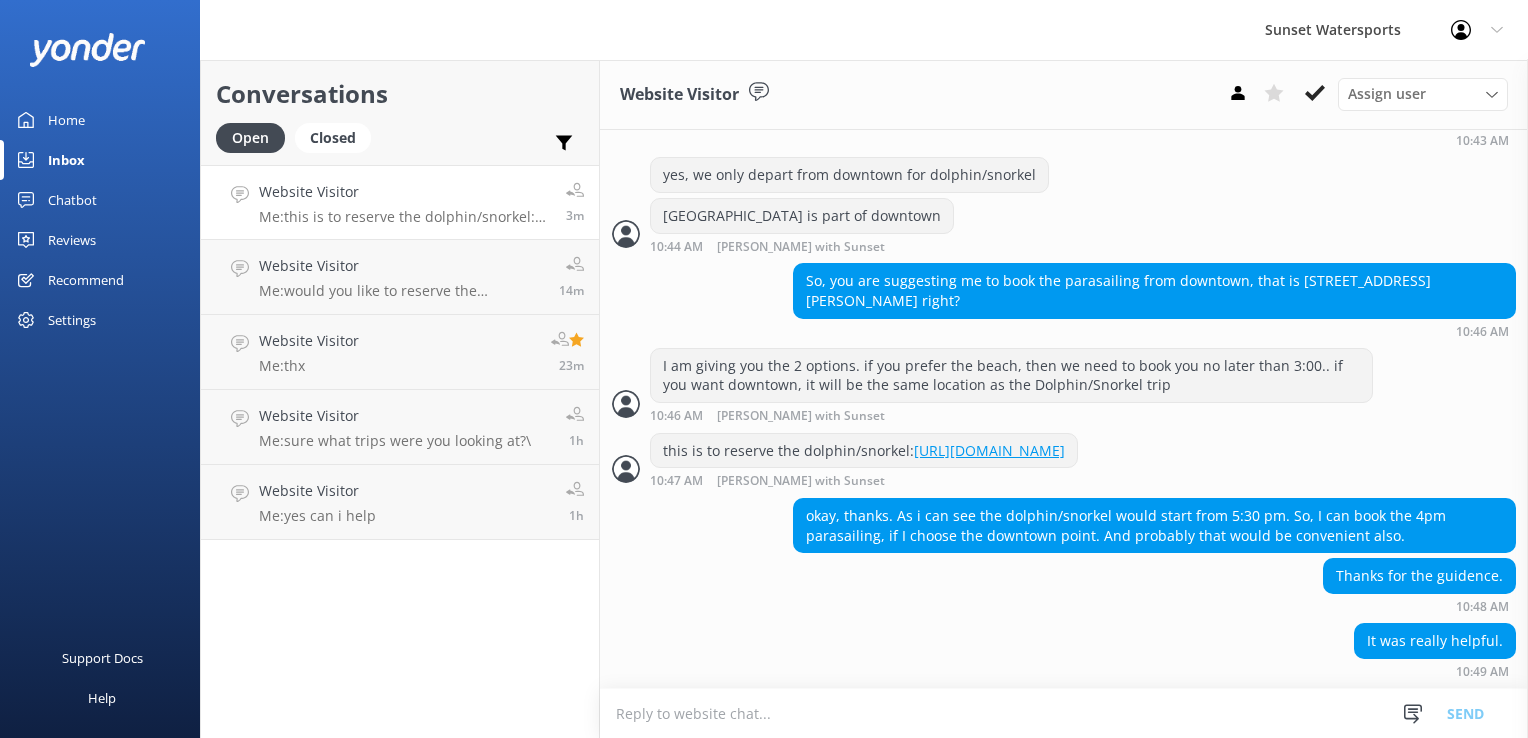 scroll, scrollTop: 1682, scrollLeft: 0, axis: vertical 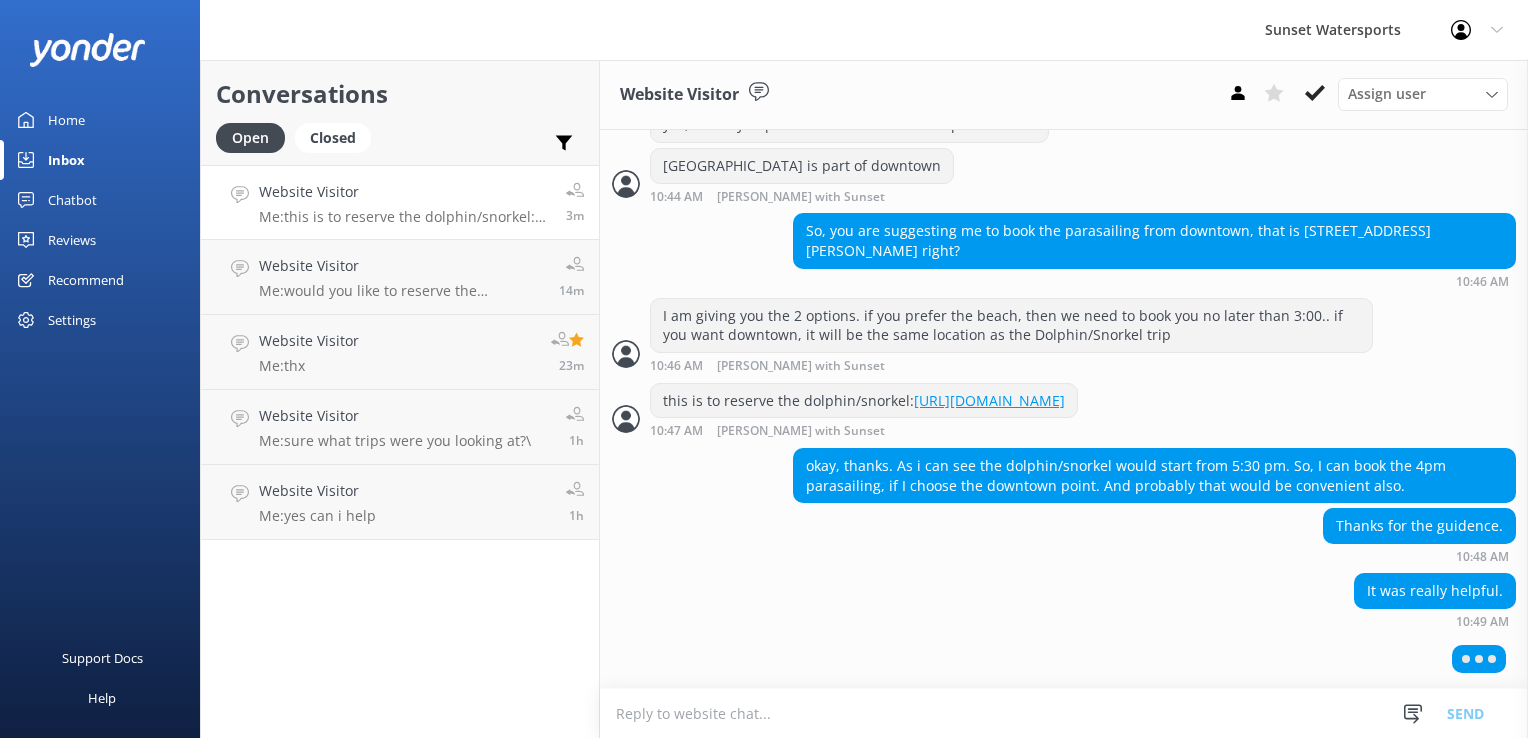 click at bounding box center [1064, 713] 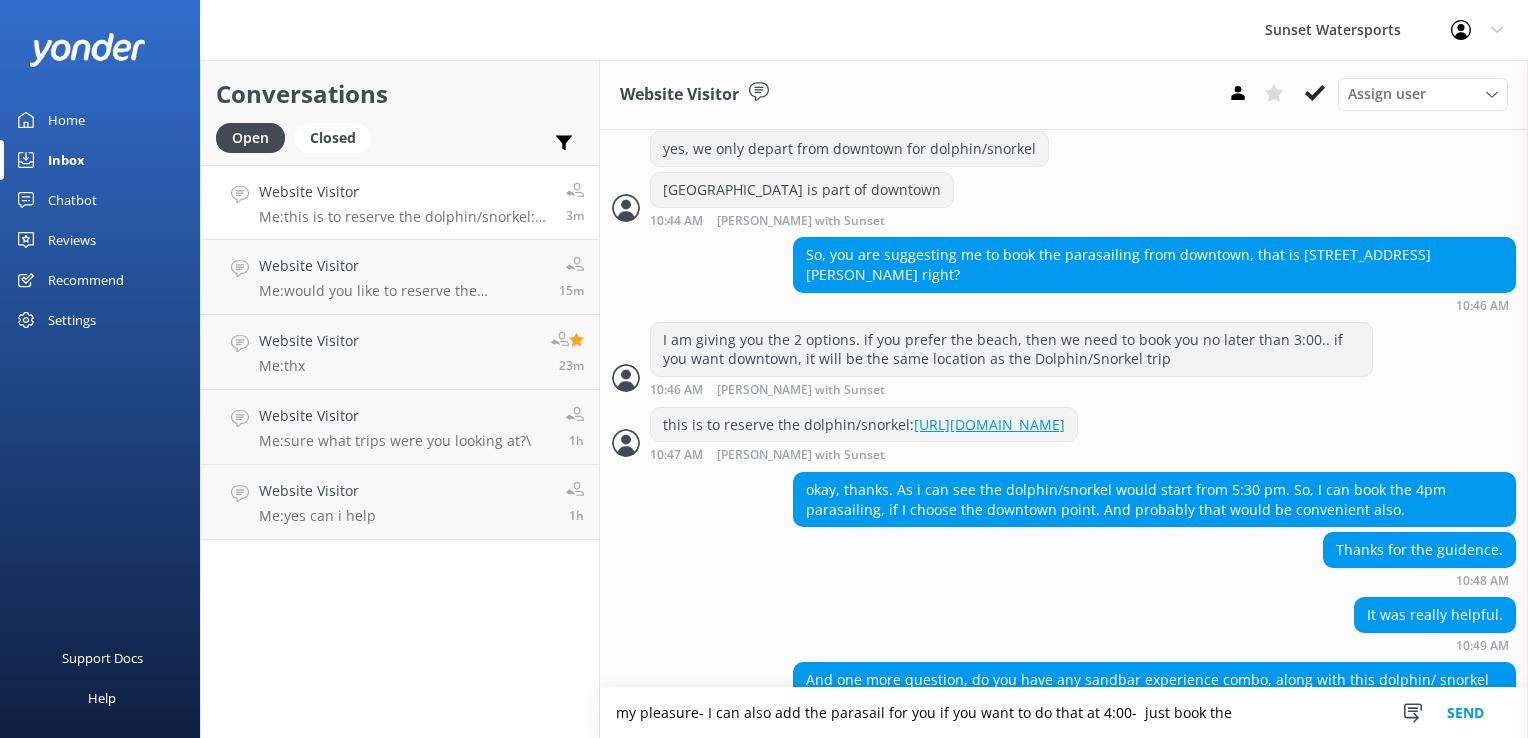 scroll, scrollTop: 1719, scrollLeft: 0, axis: vertical 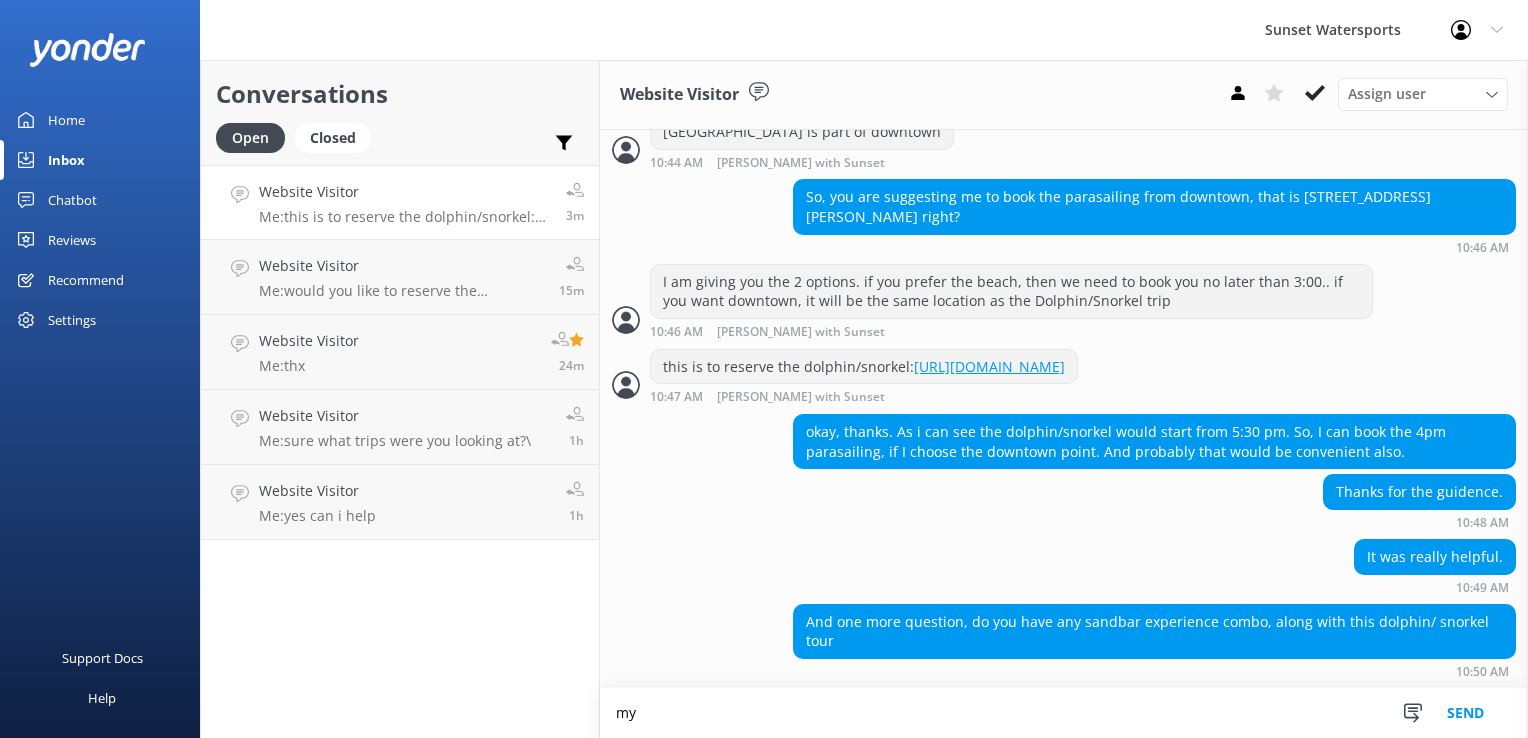 type on "m" 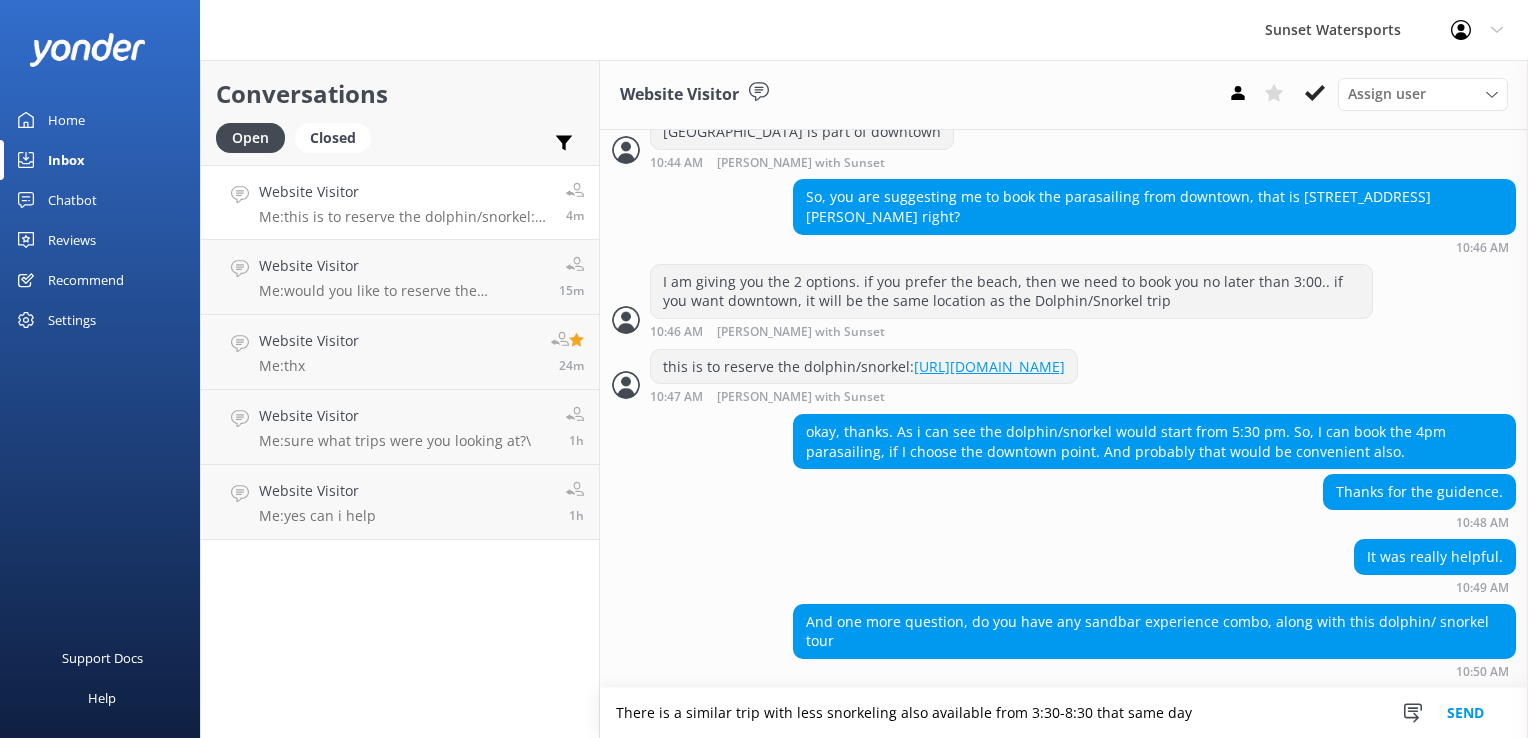 type on "There is a similar trip with less snorkeling also available from 3:30-8:30 that same day" 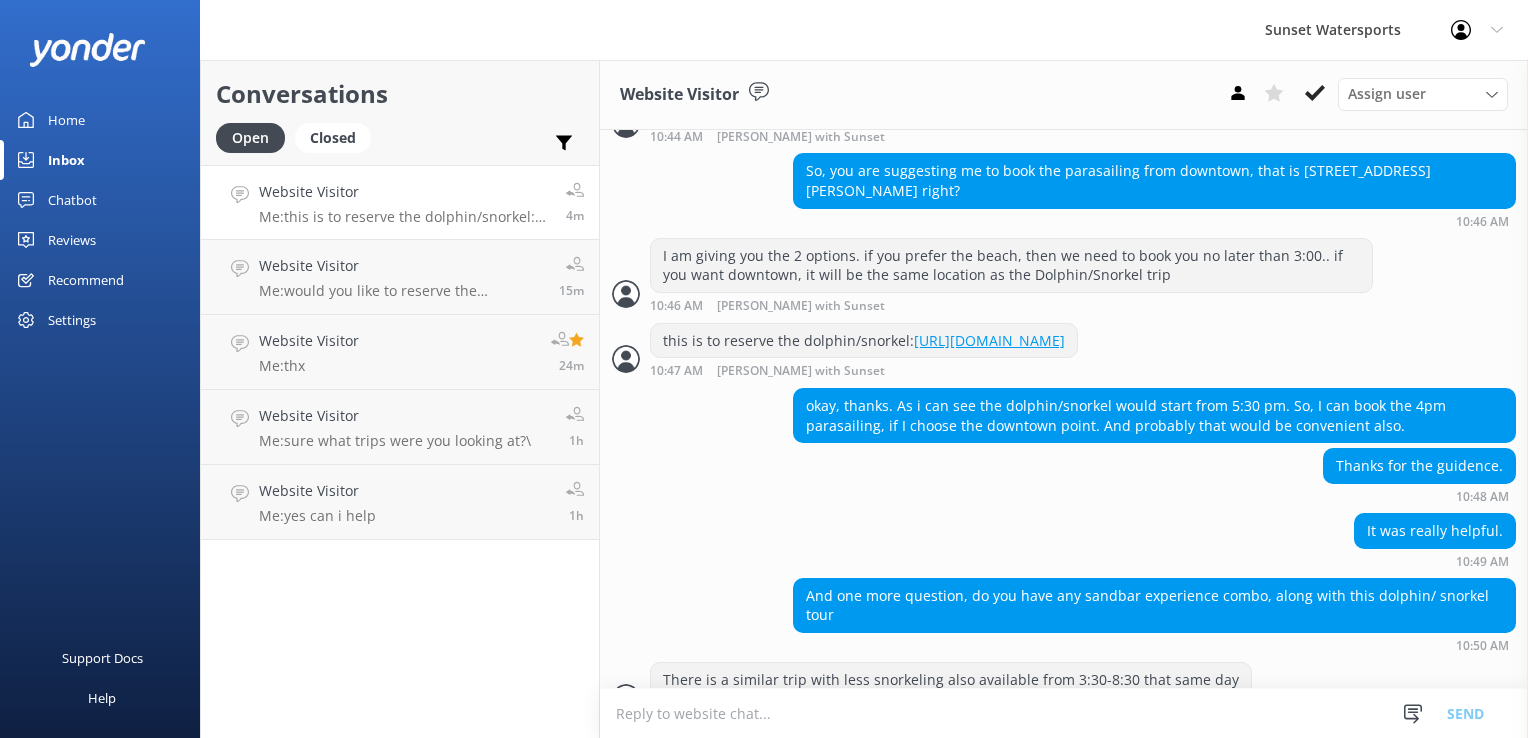 scroll, scrollTop: 1784, scrollLeft: 0, axis: vertical 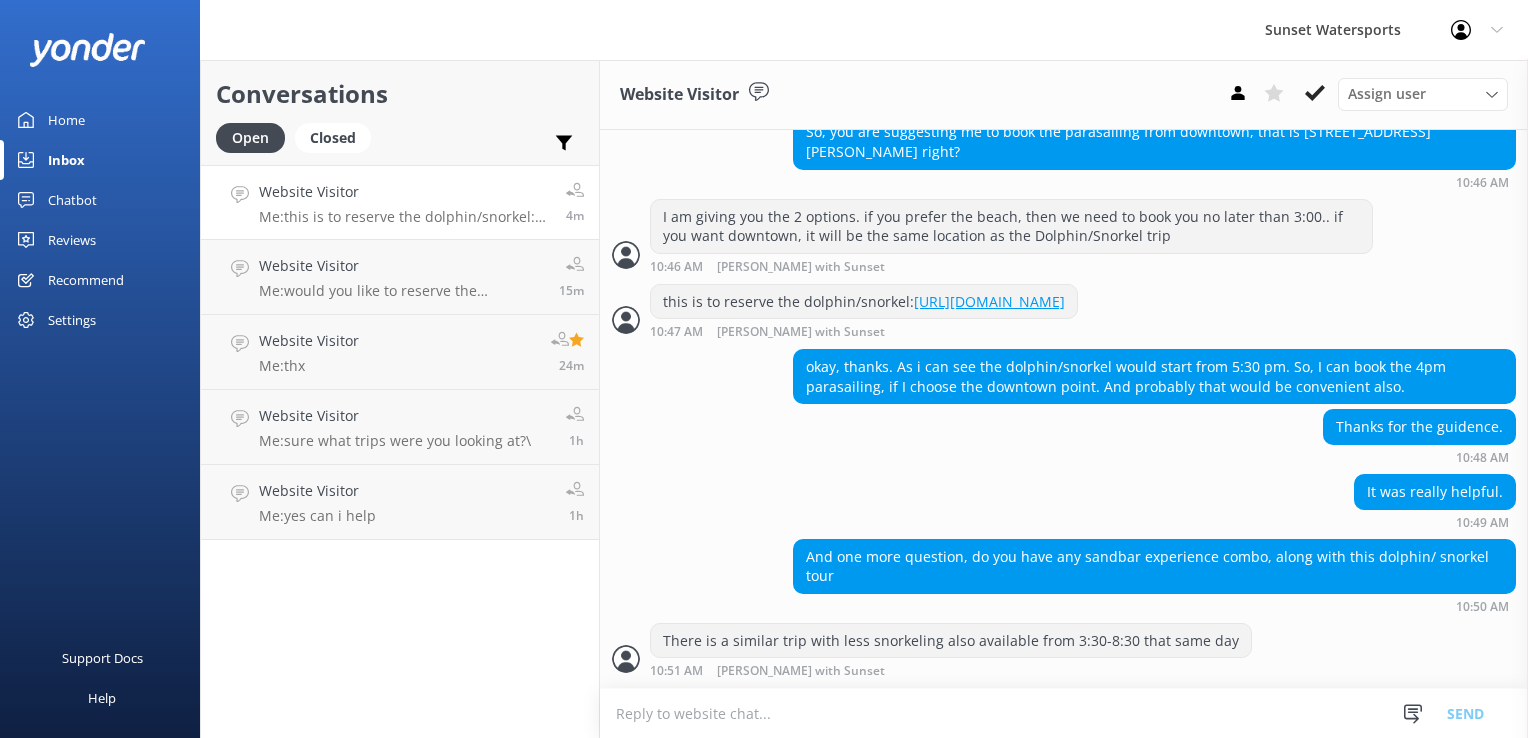 click at bounding box center [1064, 713] 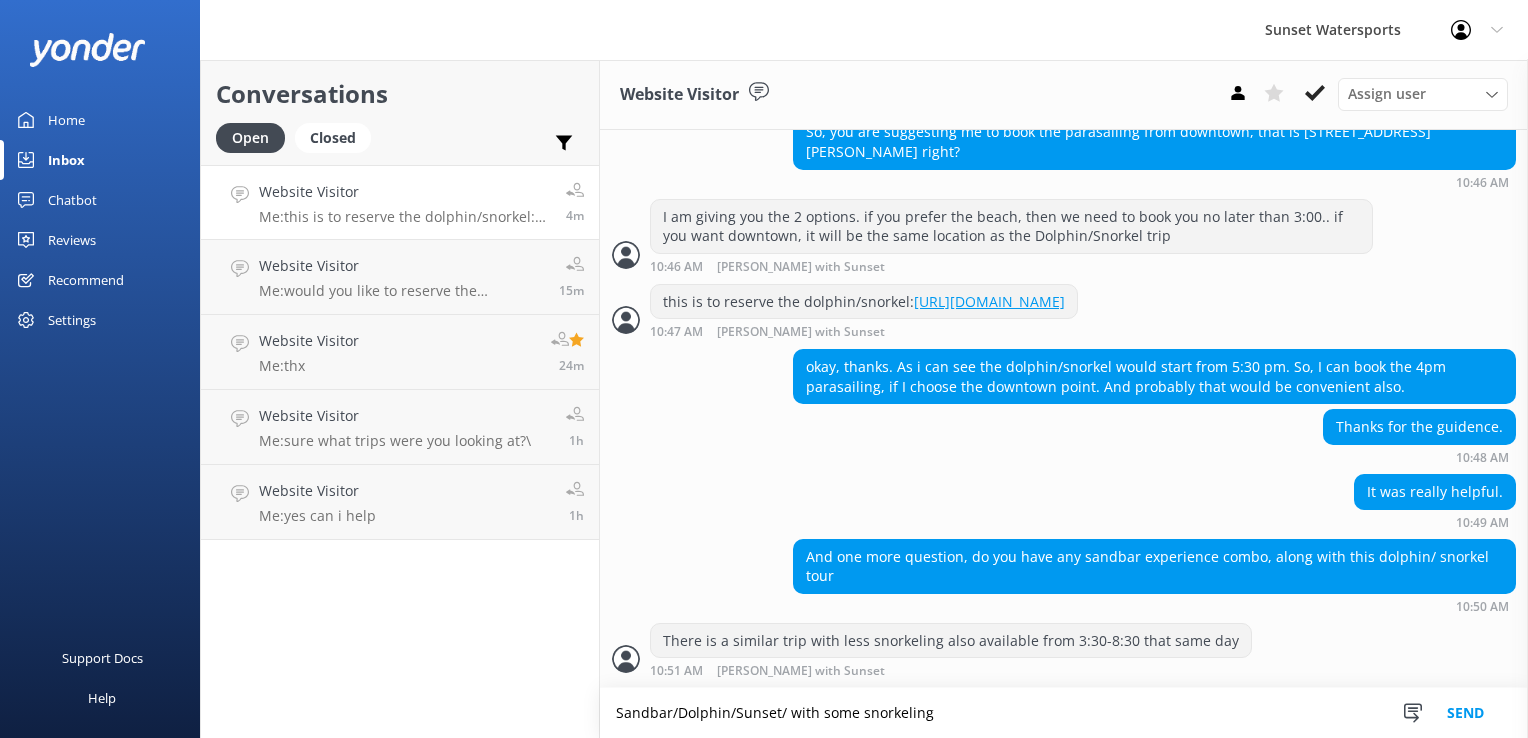 type on "Sandbar/Dolphin/Sunset/ with some snorkeling" 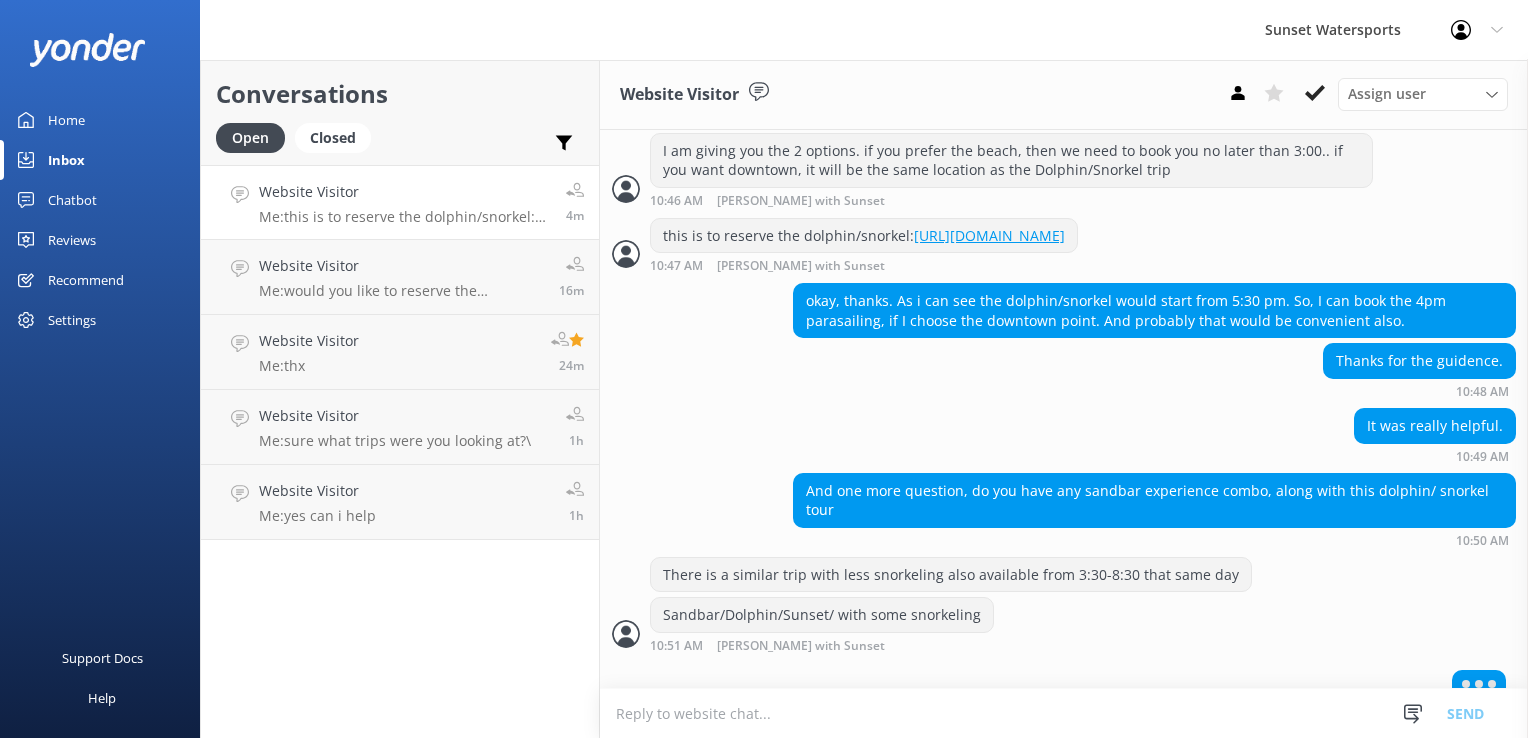 scroll, scrollTop: 1871, scrollLeft: 0, axis: vertical 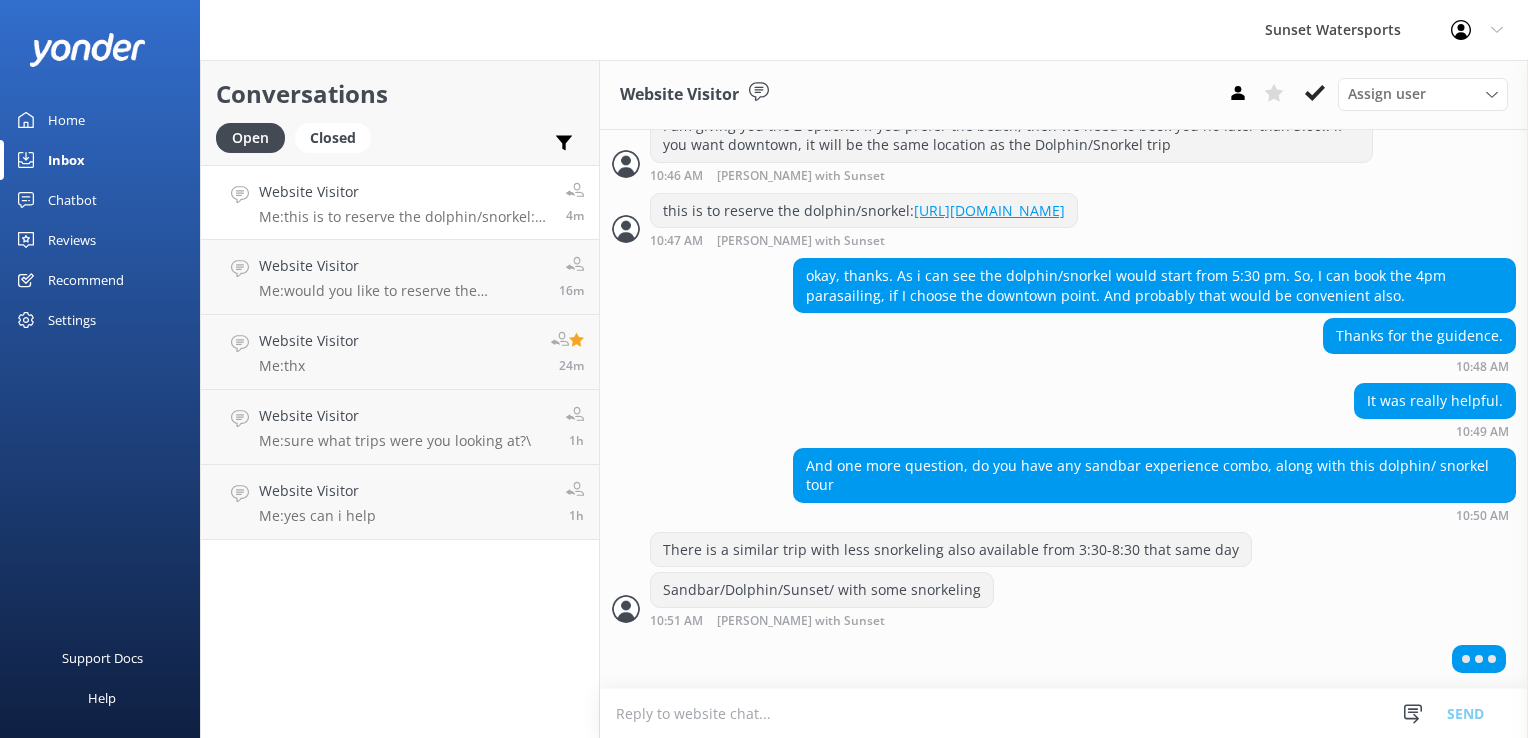 click at bounding box center [1064, 713] 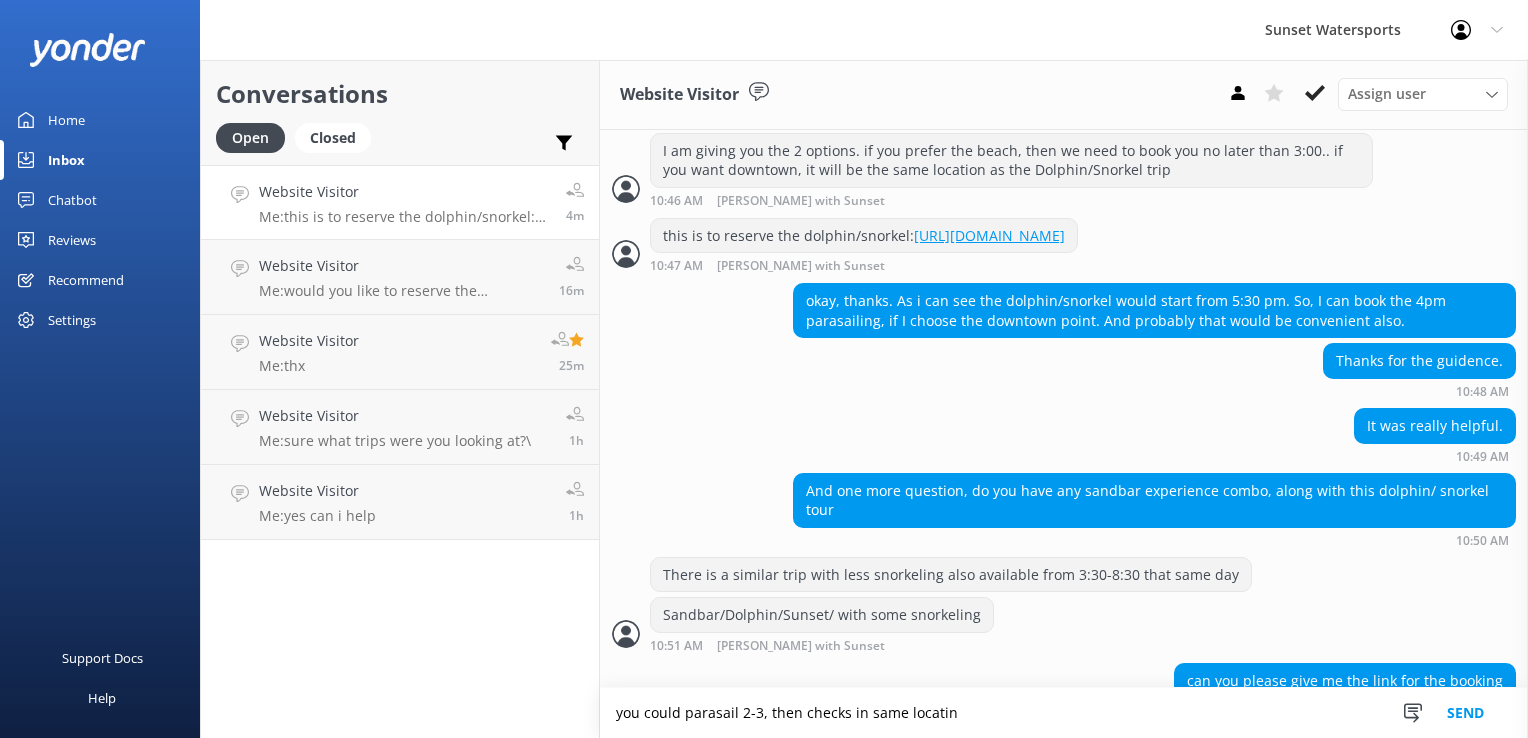 scroll, scrollTop: 1888, scrollLeft: 0, axis: vertical 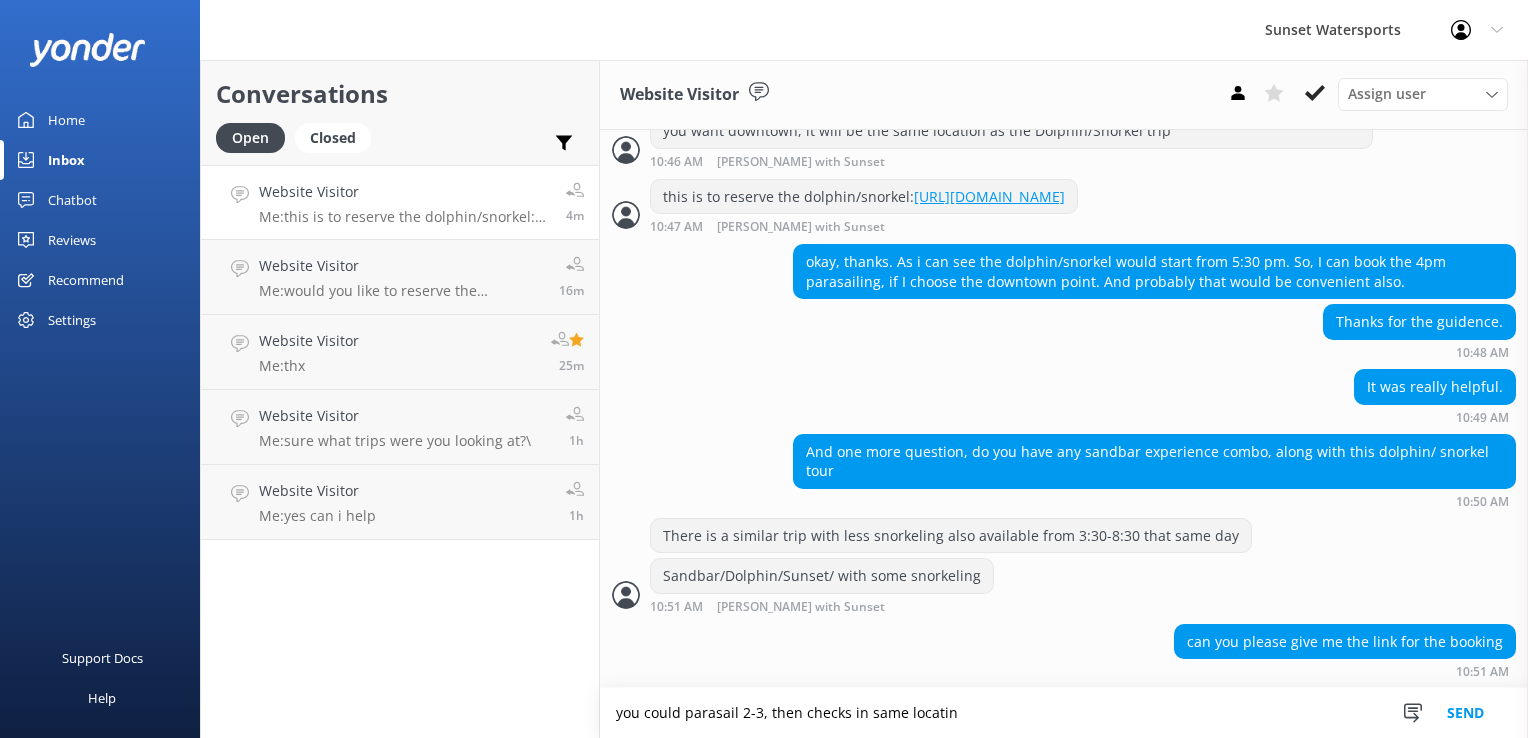 type on "you could parasail 2-3, then checks in same locatin" 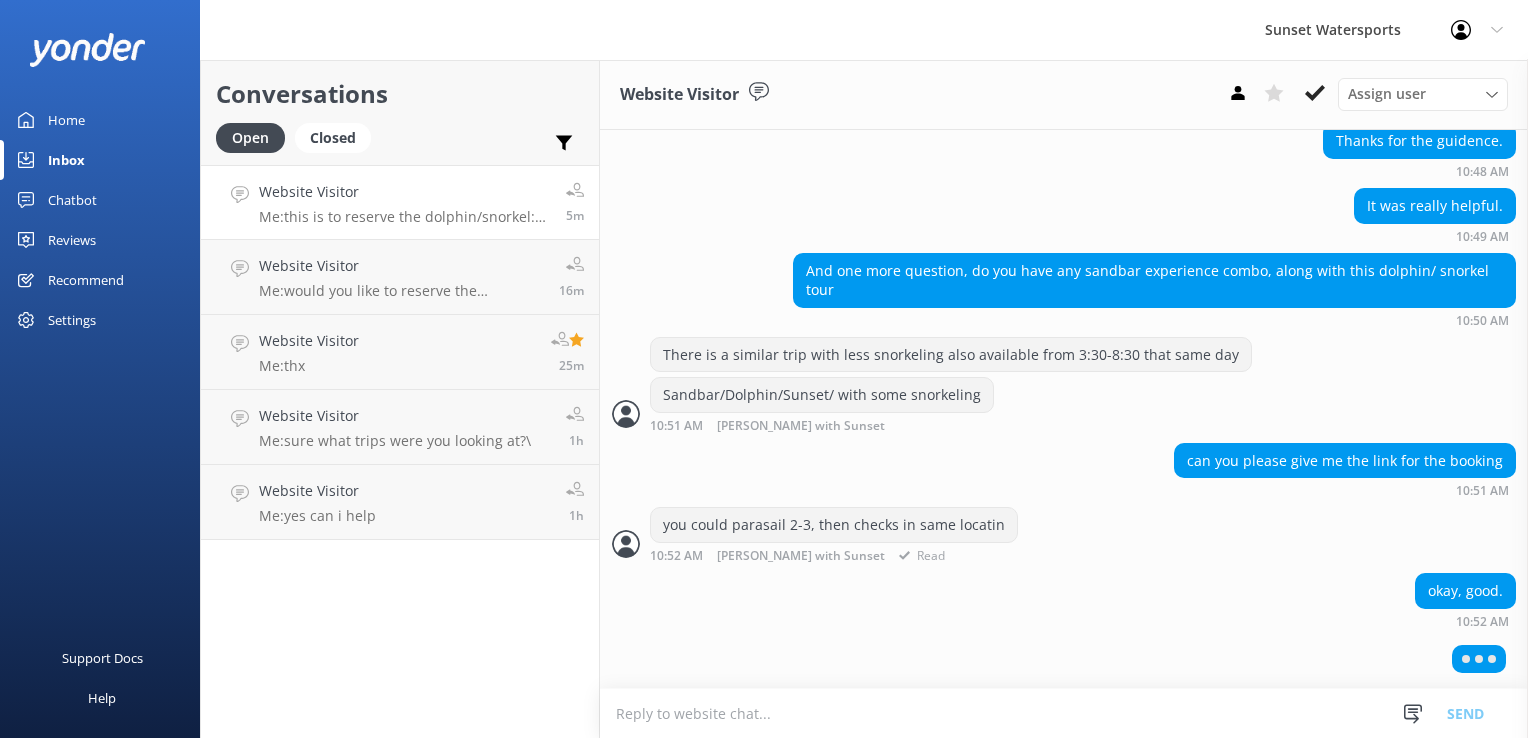 scroll, scrollTop: 2018, scrollLeft: 0, axis: vertical 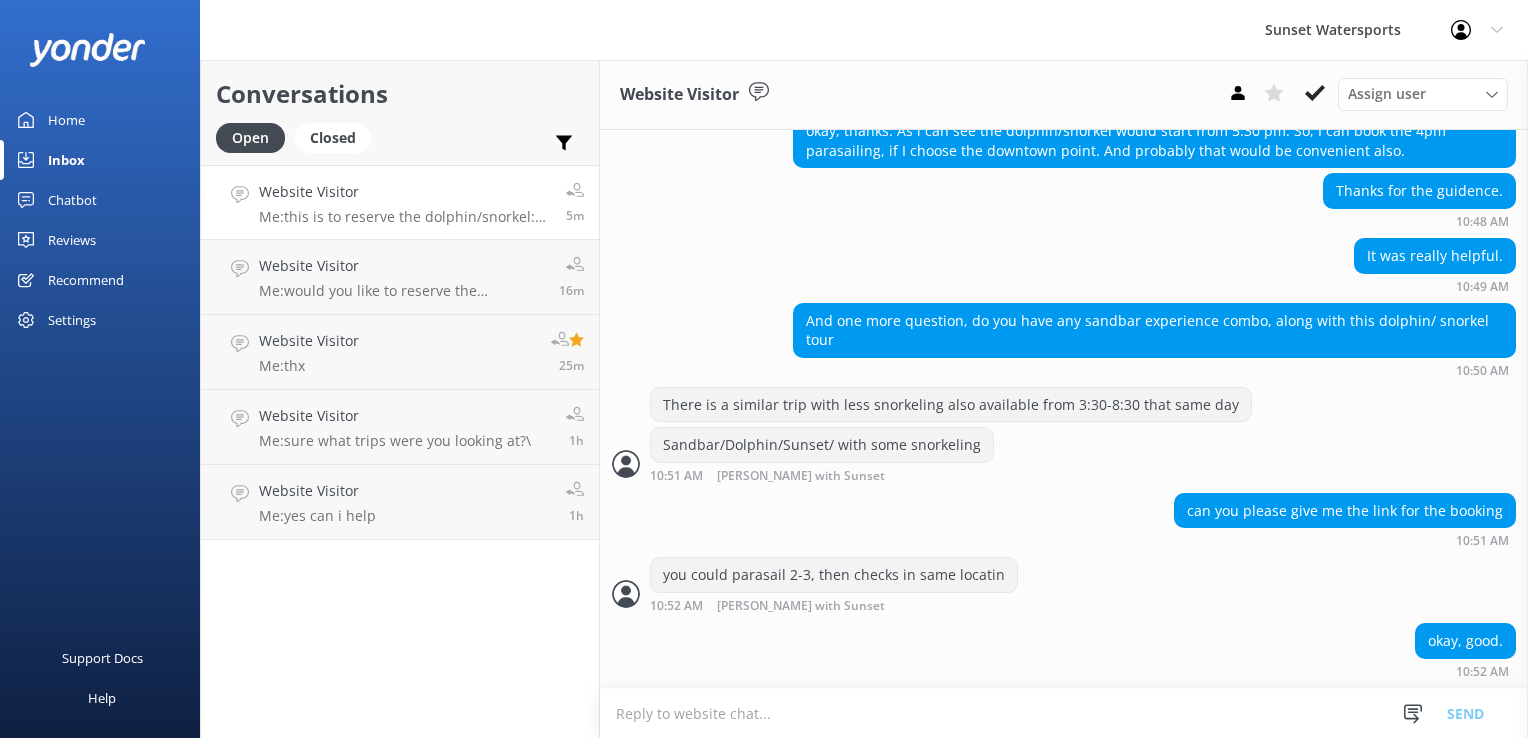 click at bounding box center [1064, 713] 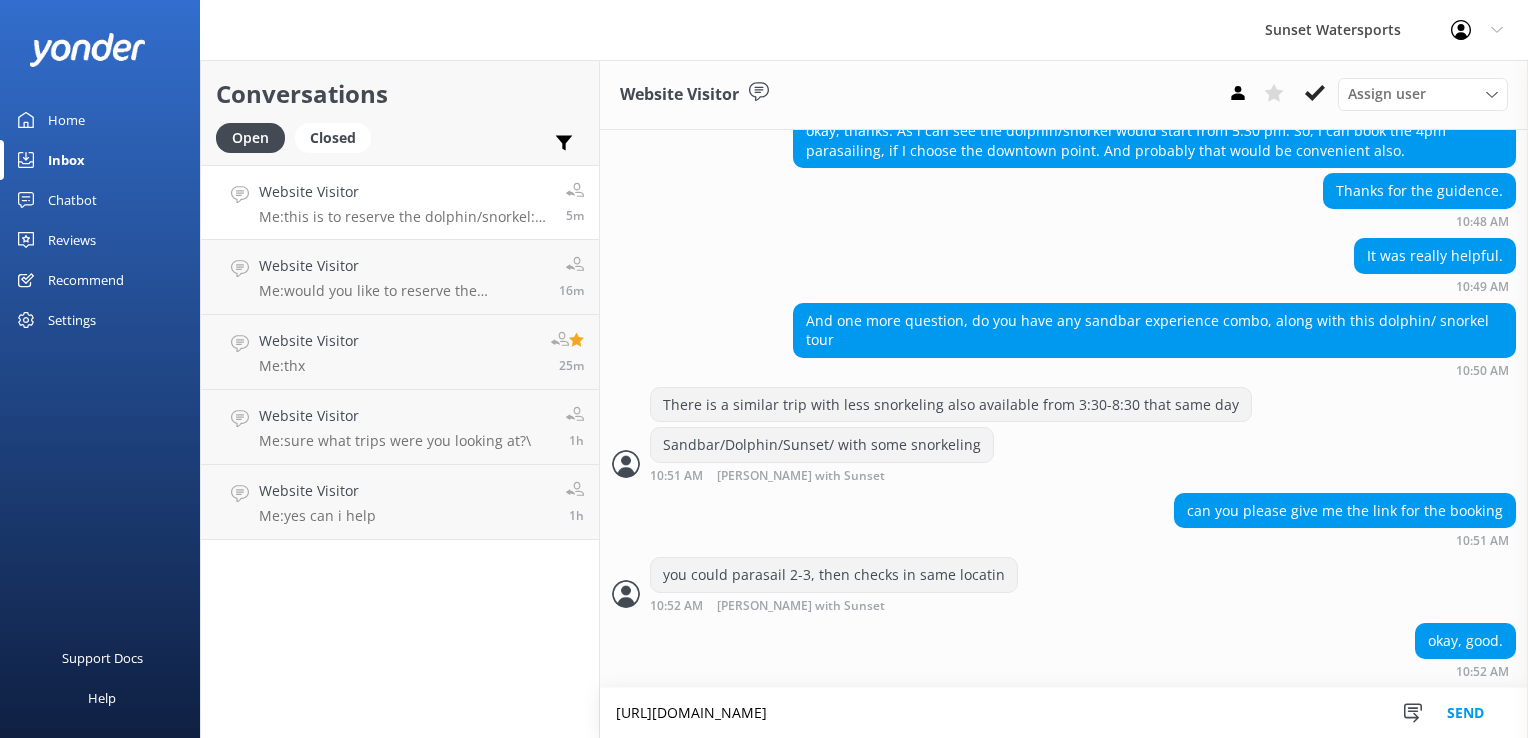 scroll, scrollTop: 2038, scrollLeft: 0, axis: vertical 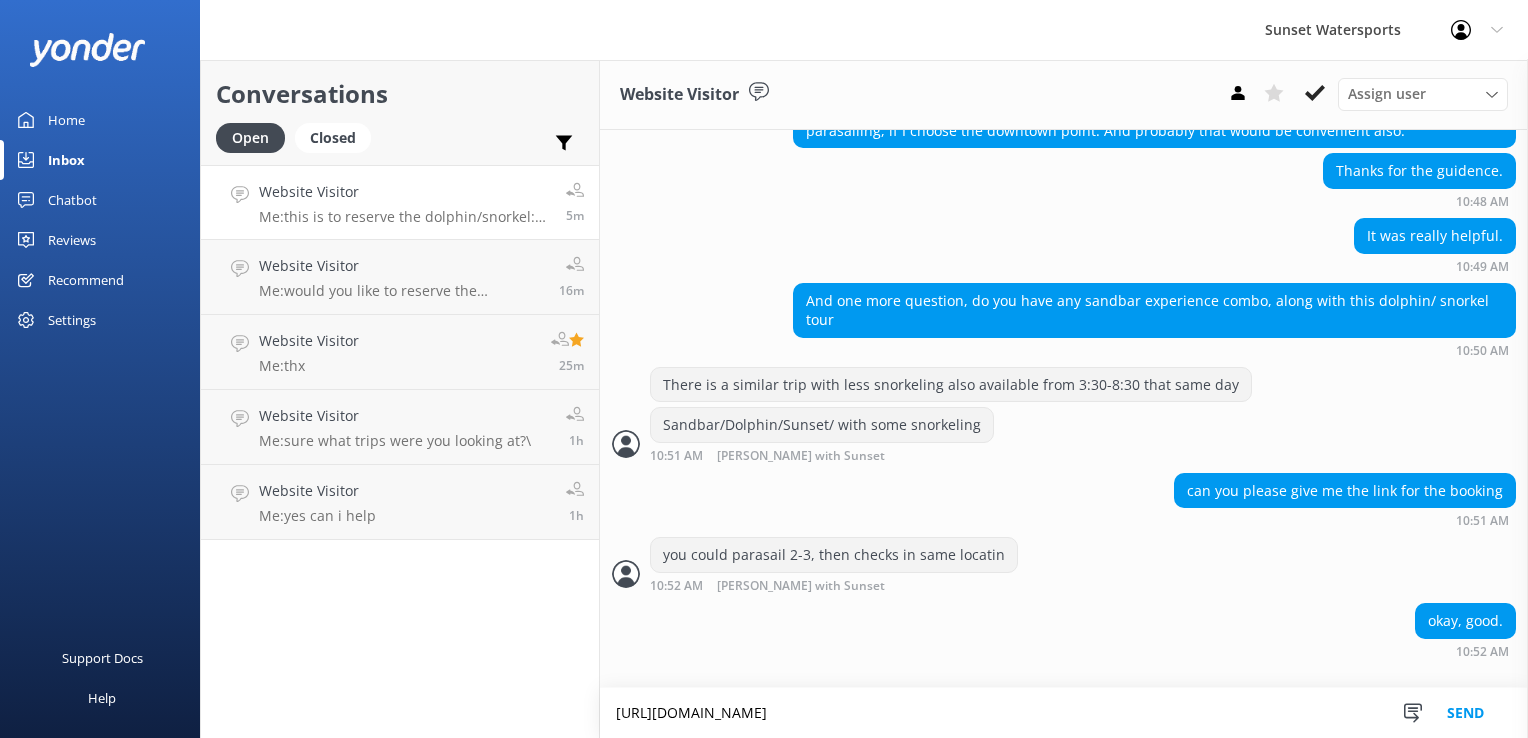 type on "[URL][DOMAIN_NAME]" 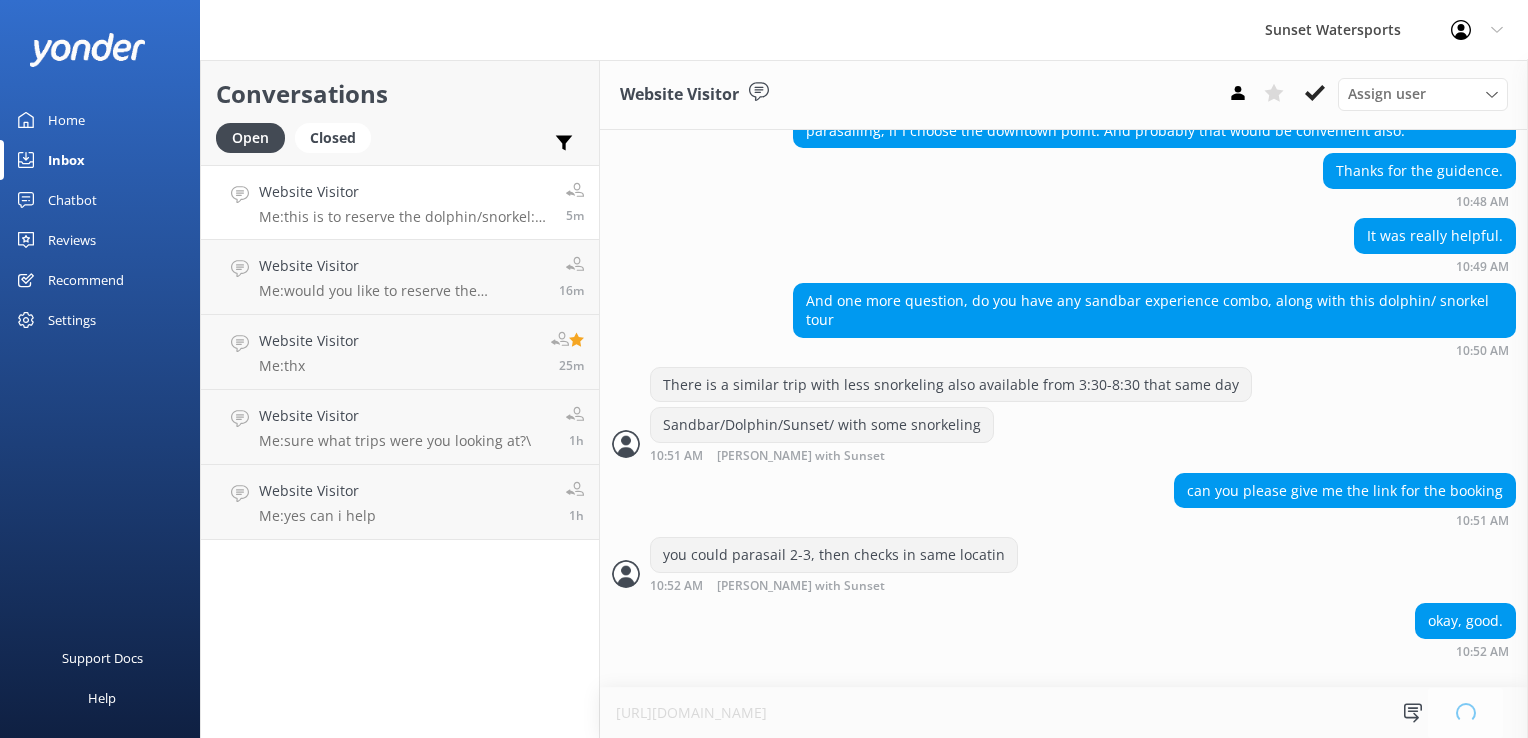 type 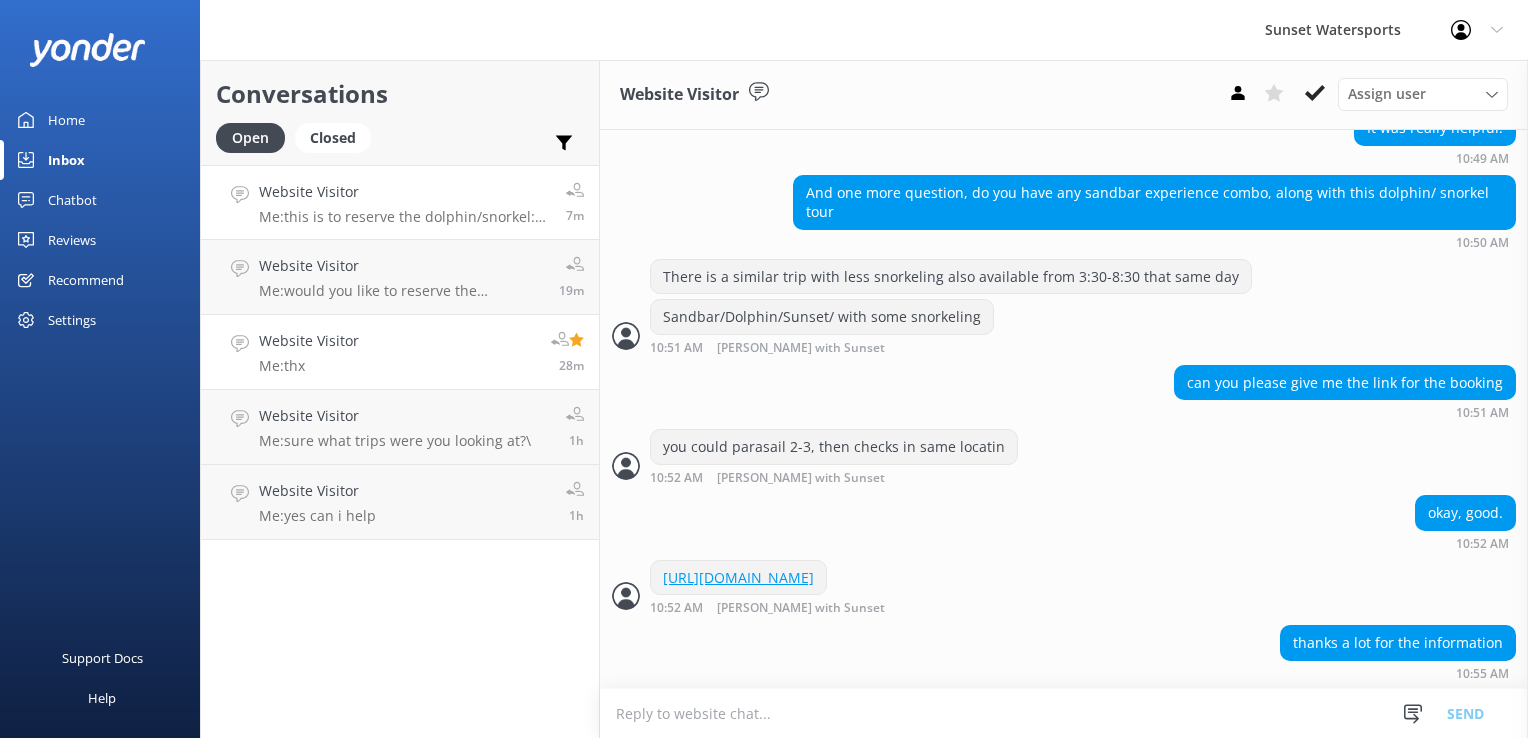 scroll, scrollTop: 2186, scrollLeft: 0, axis: vertical 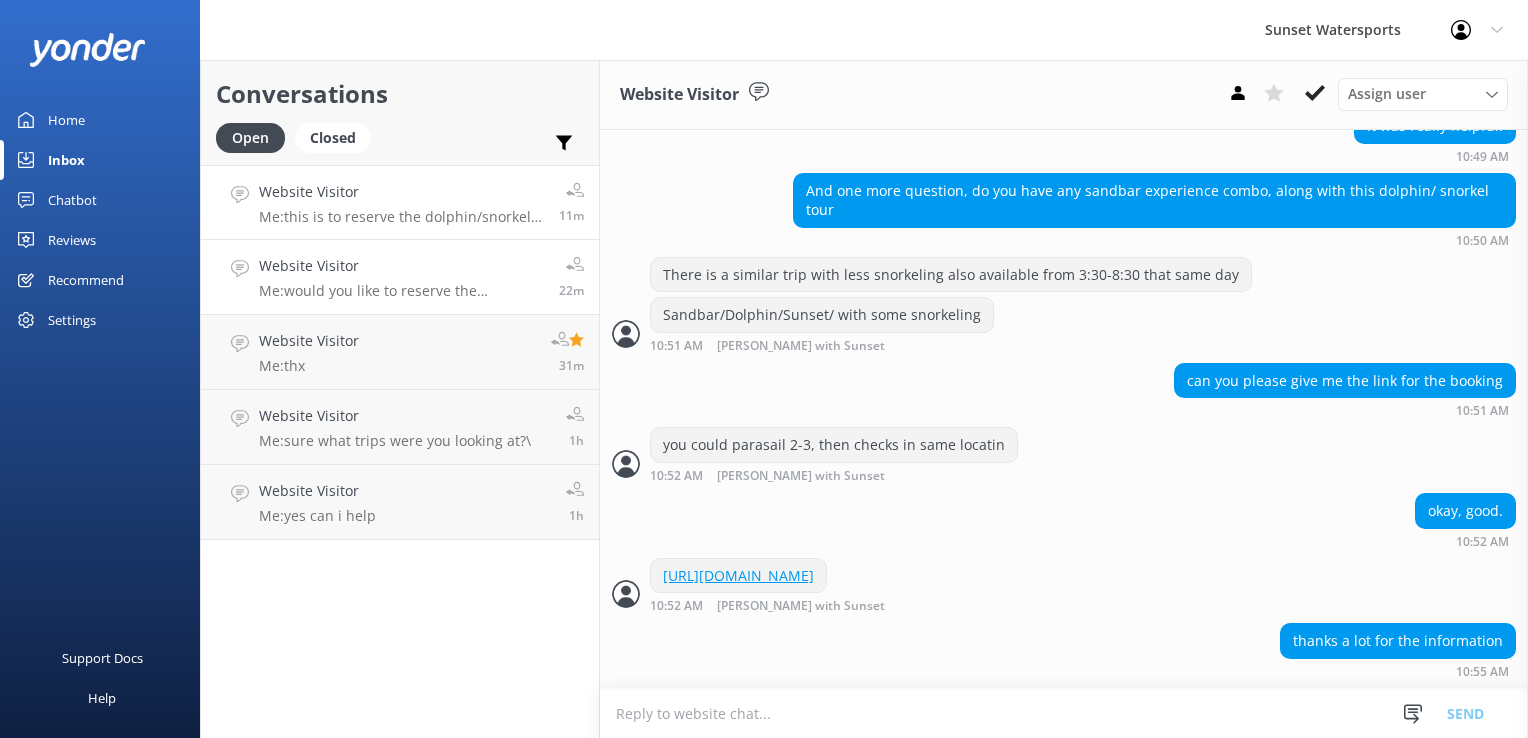 click on "Website Visitor" at bounding box center (401, 266) 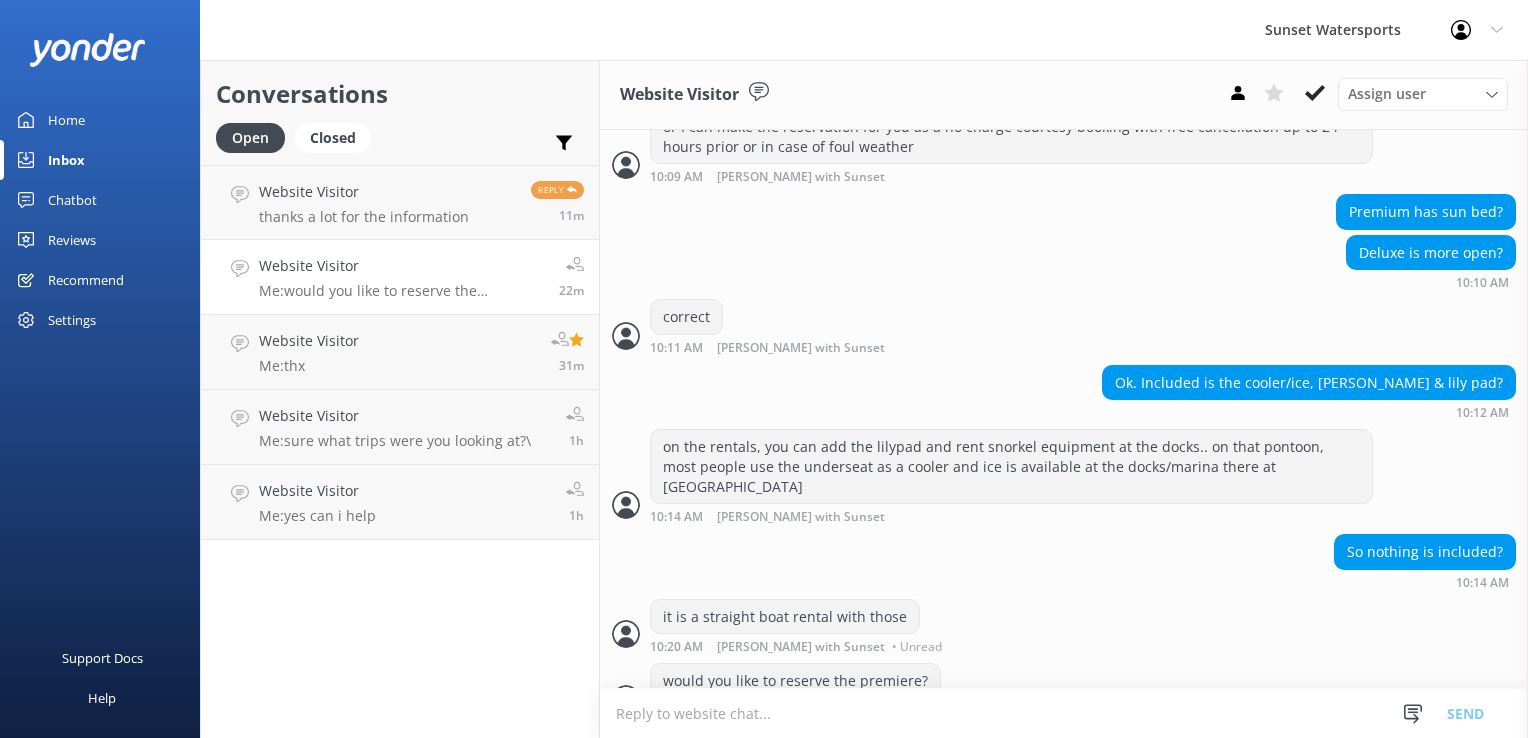 scroll, scrollTop: 2375, scrollLeft: 0, axis: vertical 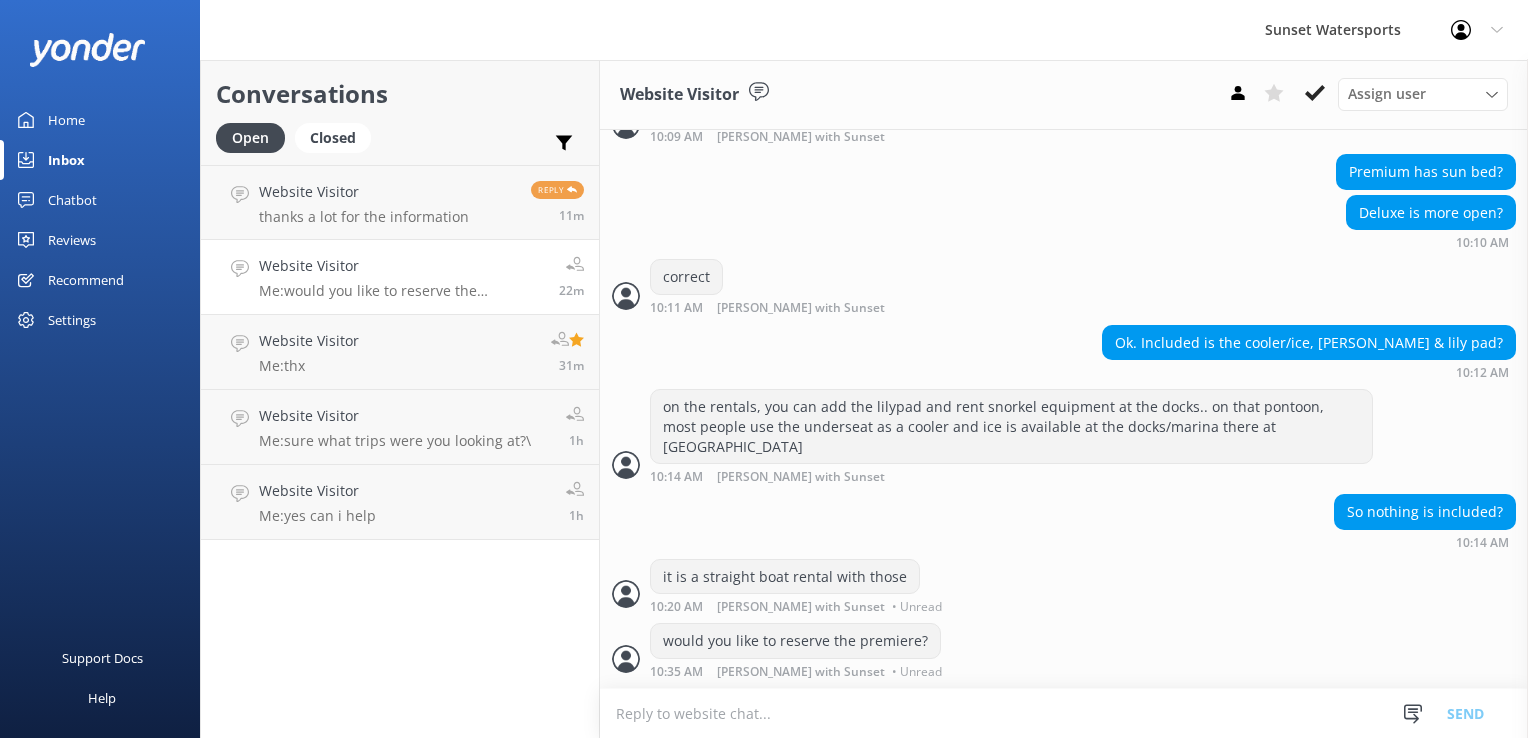 click on "Conversations Open Closed Important Assigned to me Unassigned Website Visitor thanks a lot for the information Reply 11m Website Visitor Me:  would you like to reserve the premiere? 22m Website Visitor Me:  thx 31m Website Visitor Me:  sure what trips were you looking at?\ 1h Website Visitor Me:  yes can i help 1h" at bounding box center (400, 399) 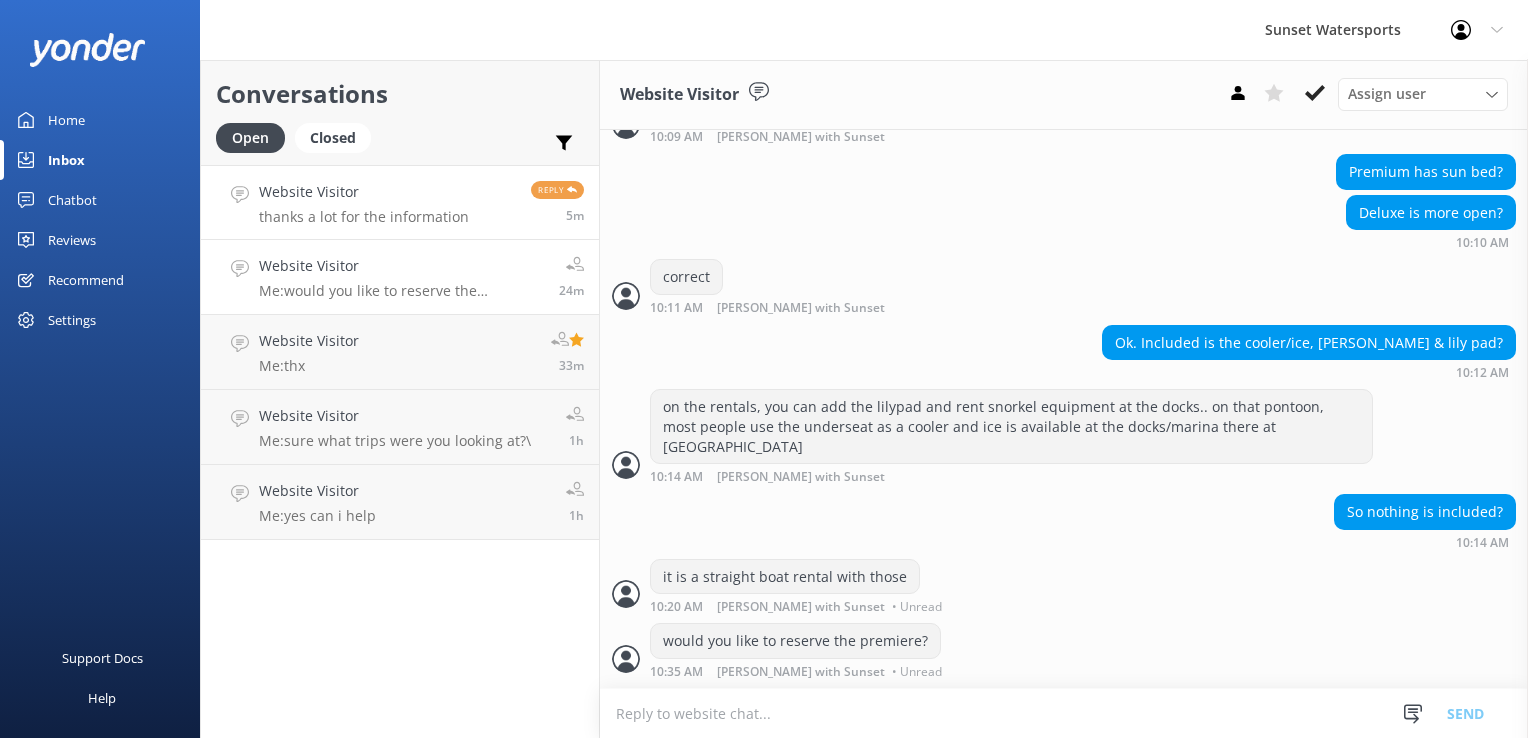 click on "Website Visitor" at bounding box center [364, 192] 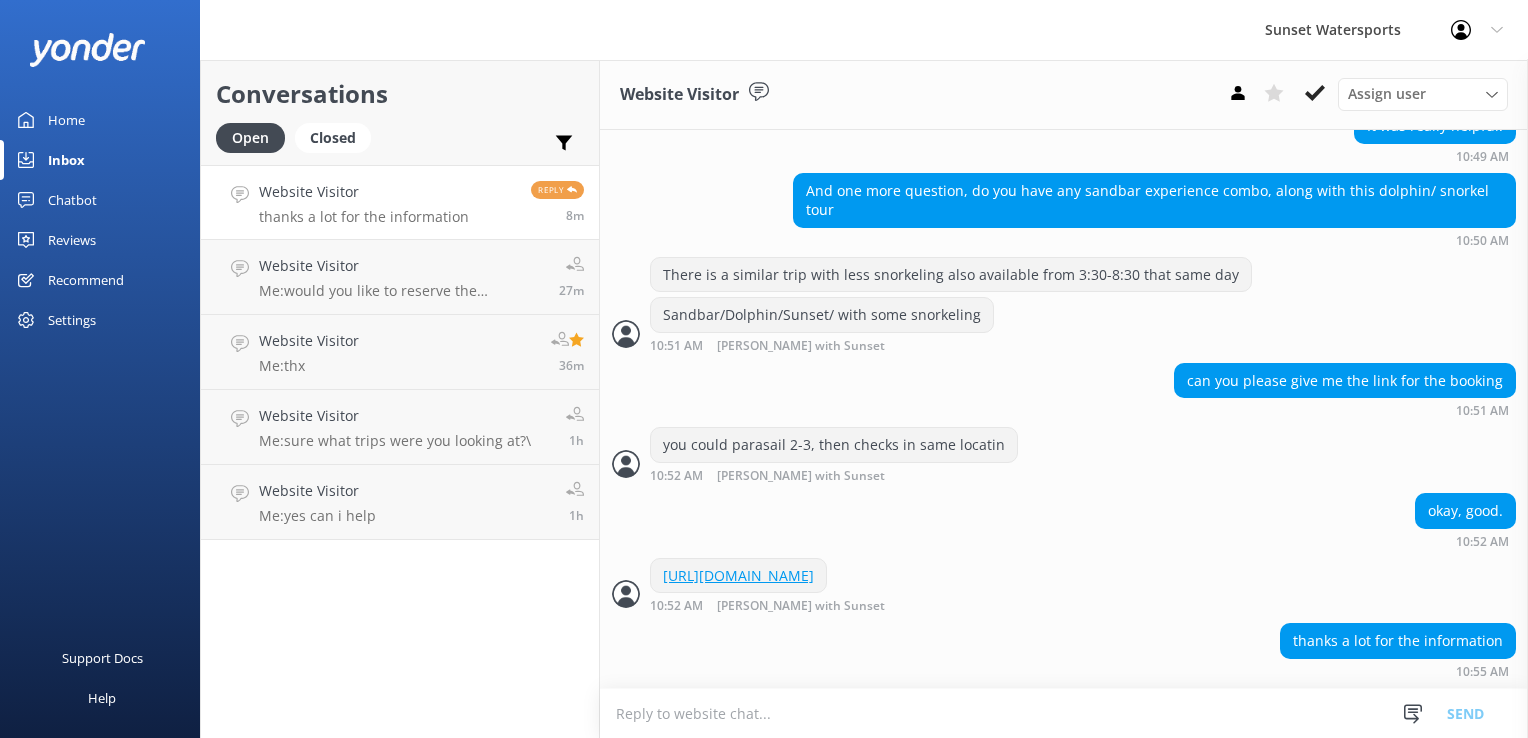 click on "Website Visitor" at bounding box center [364, 192] 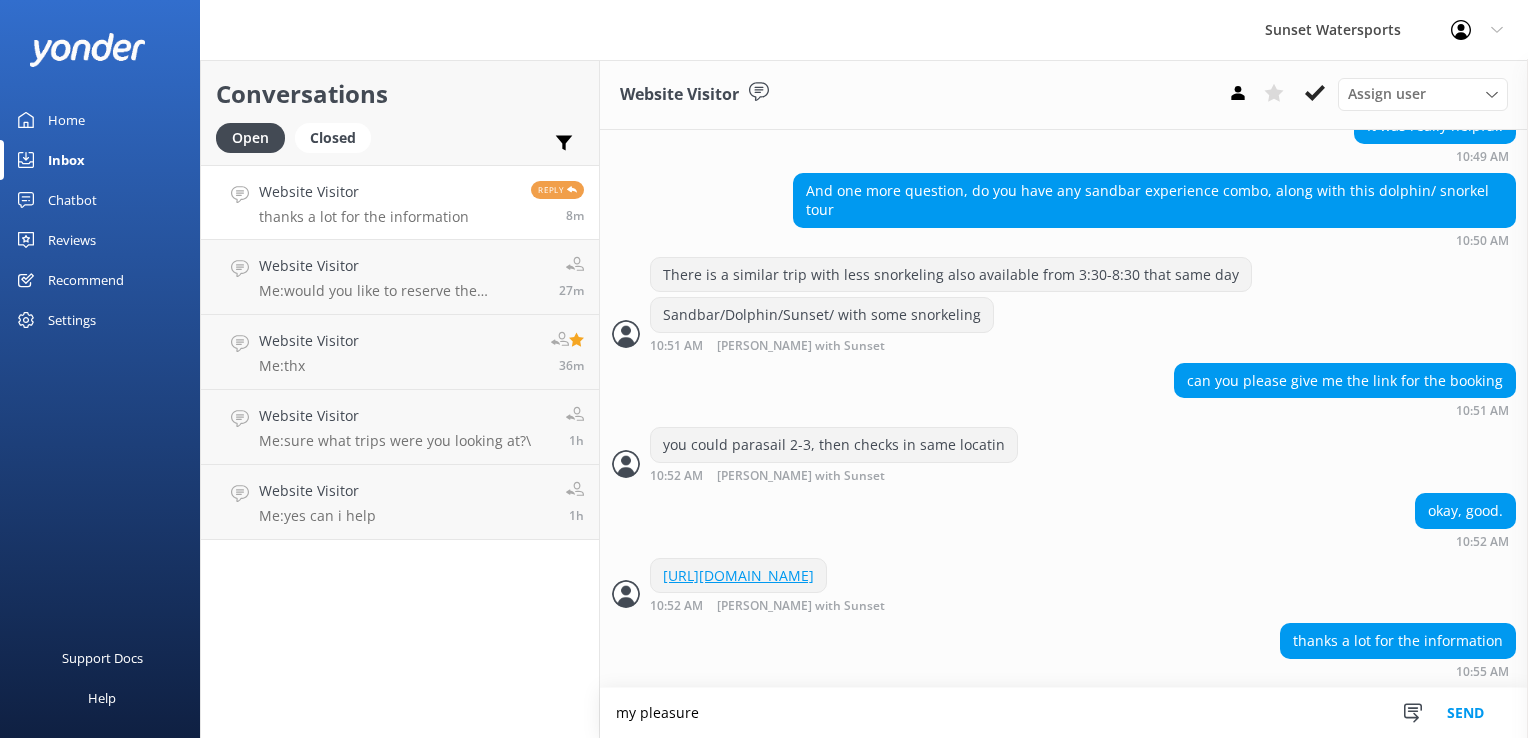 type on "my pleasure" 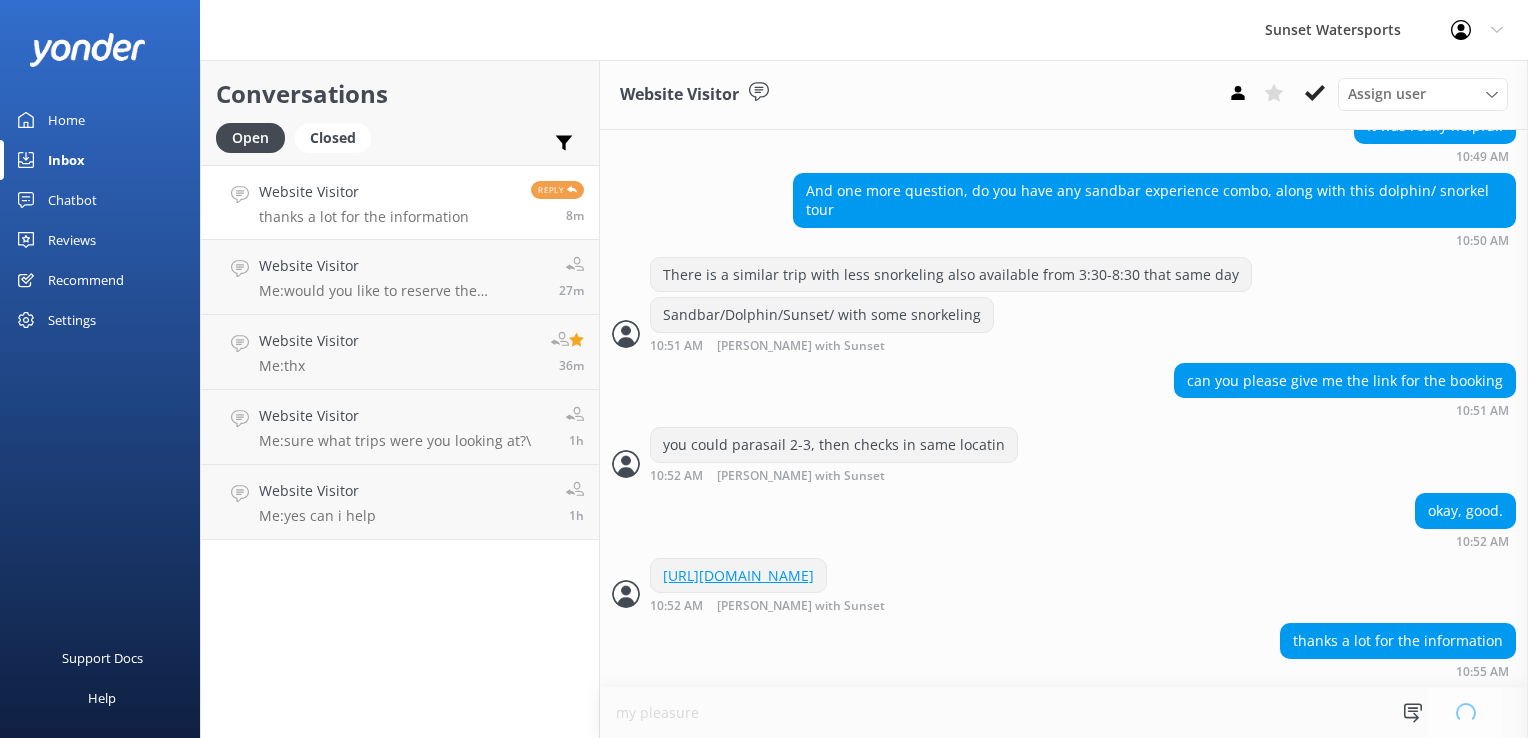 type 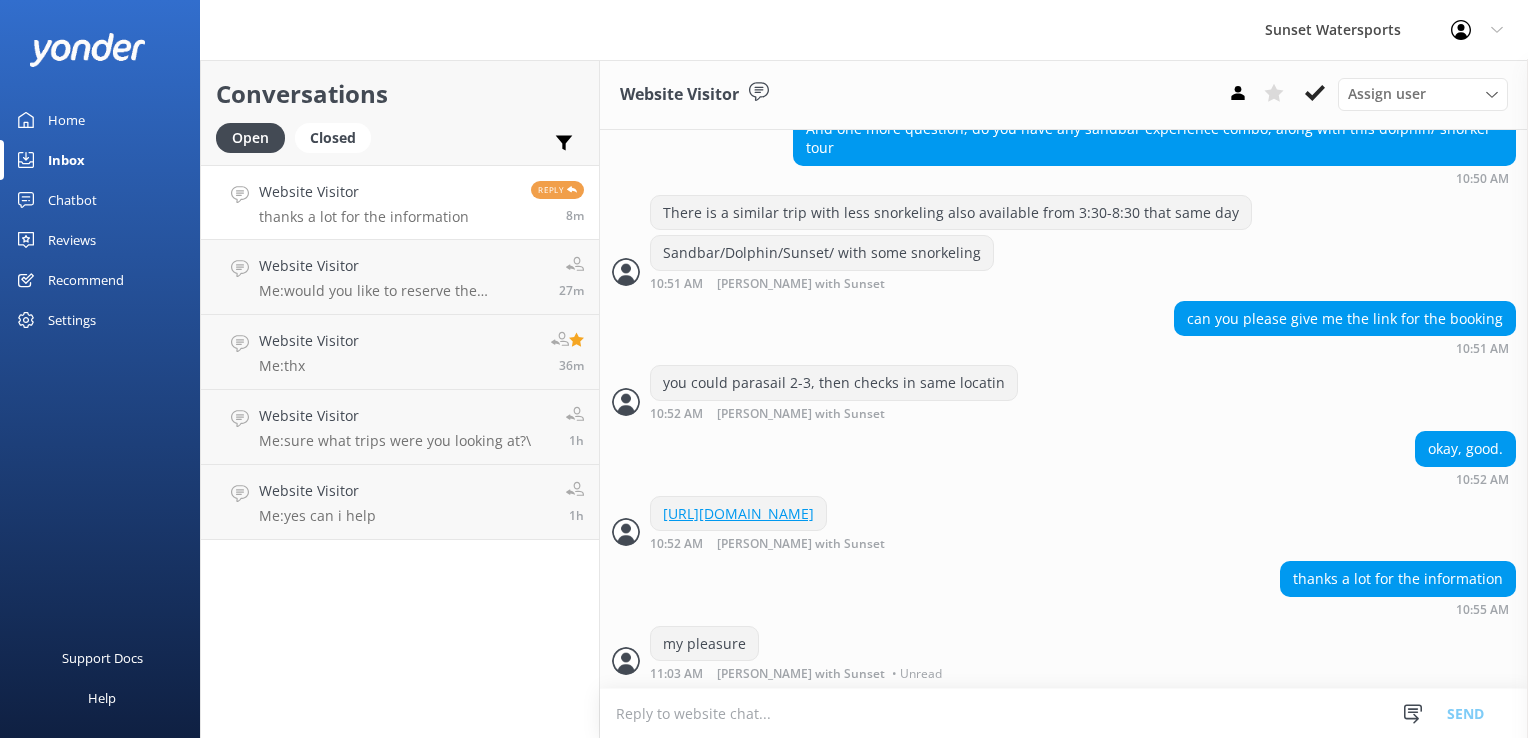 scroll, scrollTop: 2250, scrollLeft: 0, axis: vertical 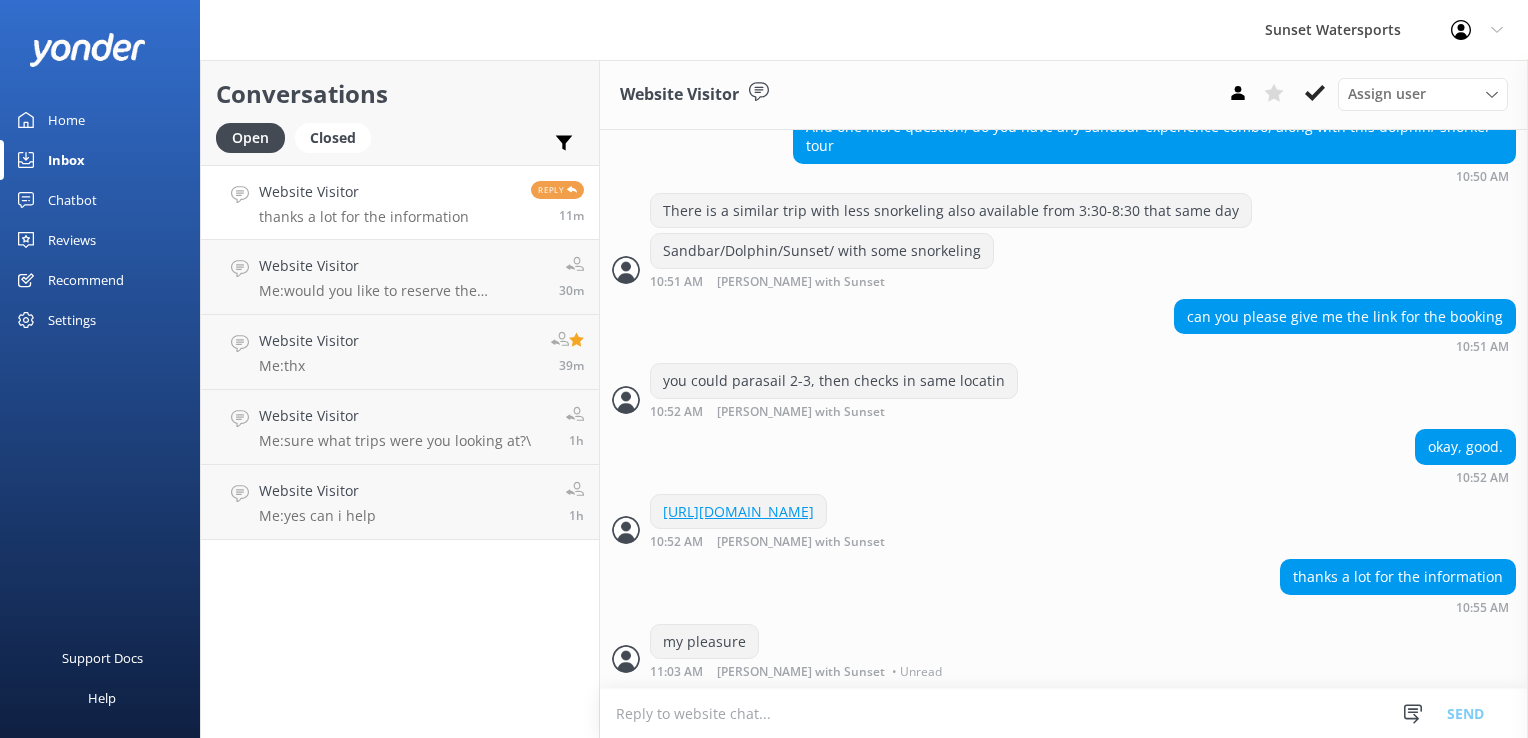 click on "thanks a lot for the information" at bounding box center [364, 217] 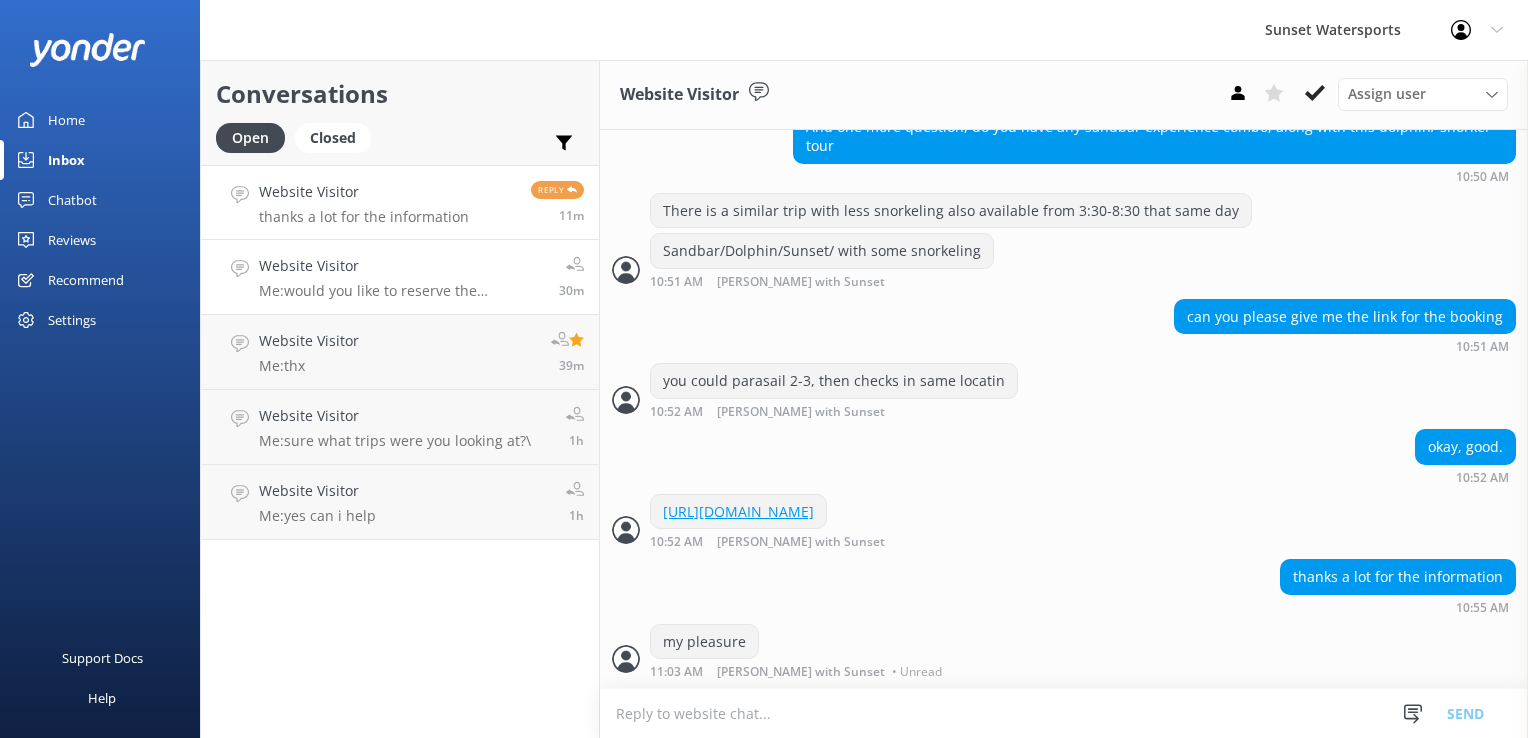 click on "Me:  would you like to reserve the premiere?" at bounding box center [401, 291] 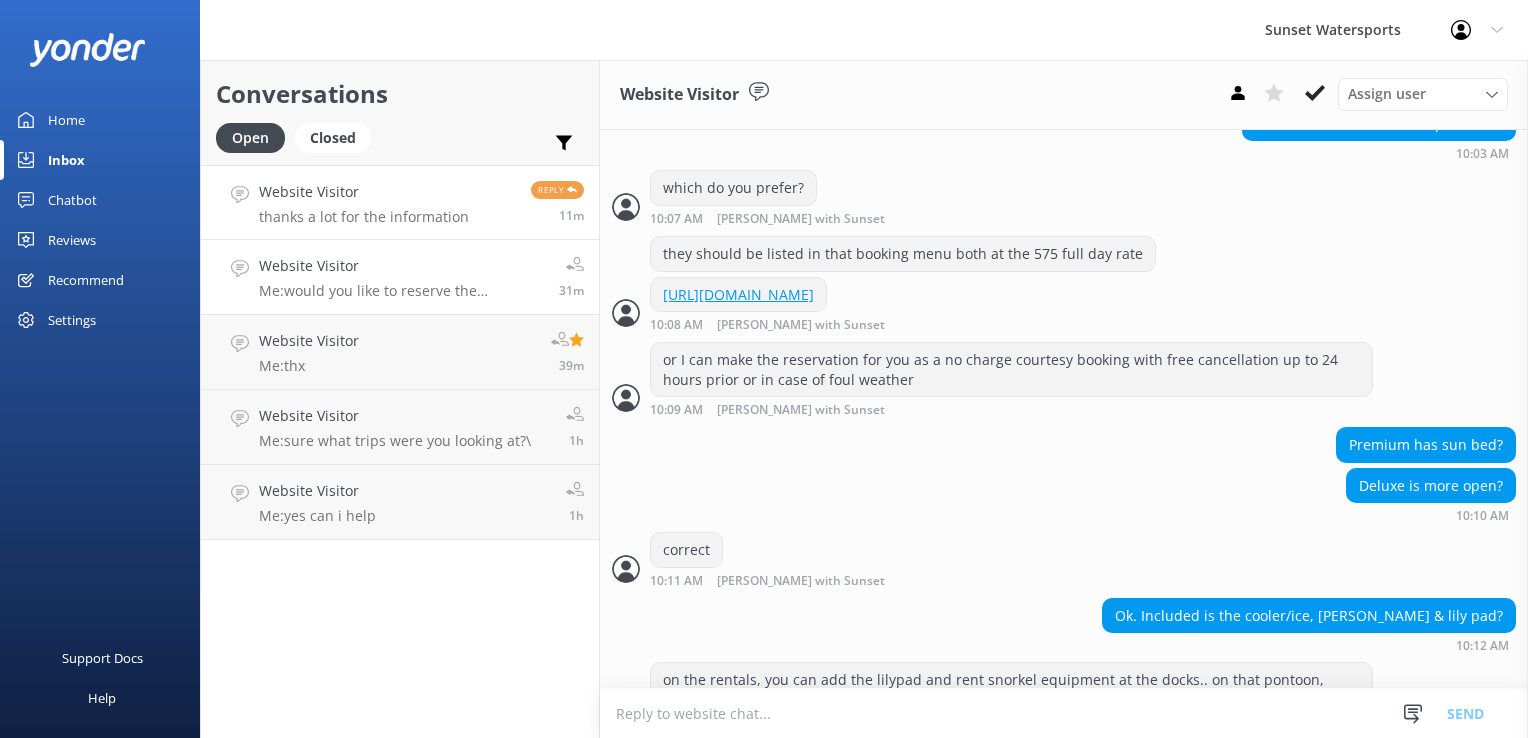 scroll, scrollTop: 2375, scrollLeft: 0, axis: vertical 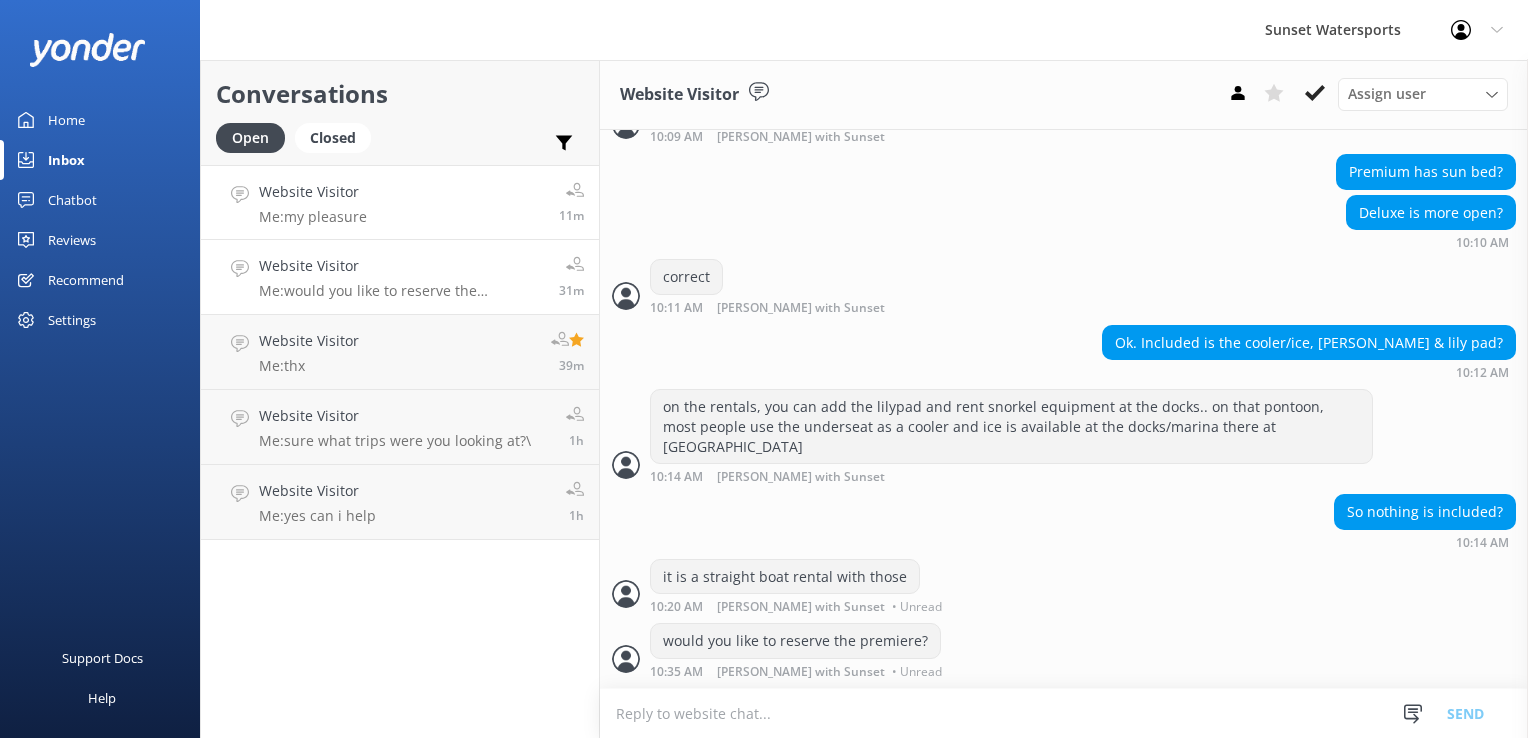 click on "Me:  my pleasure" at bounding box center [313, 217] 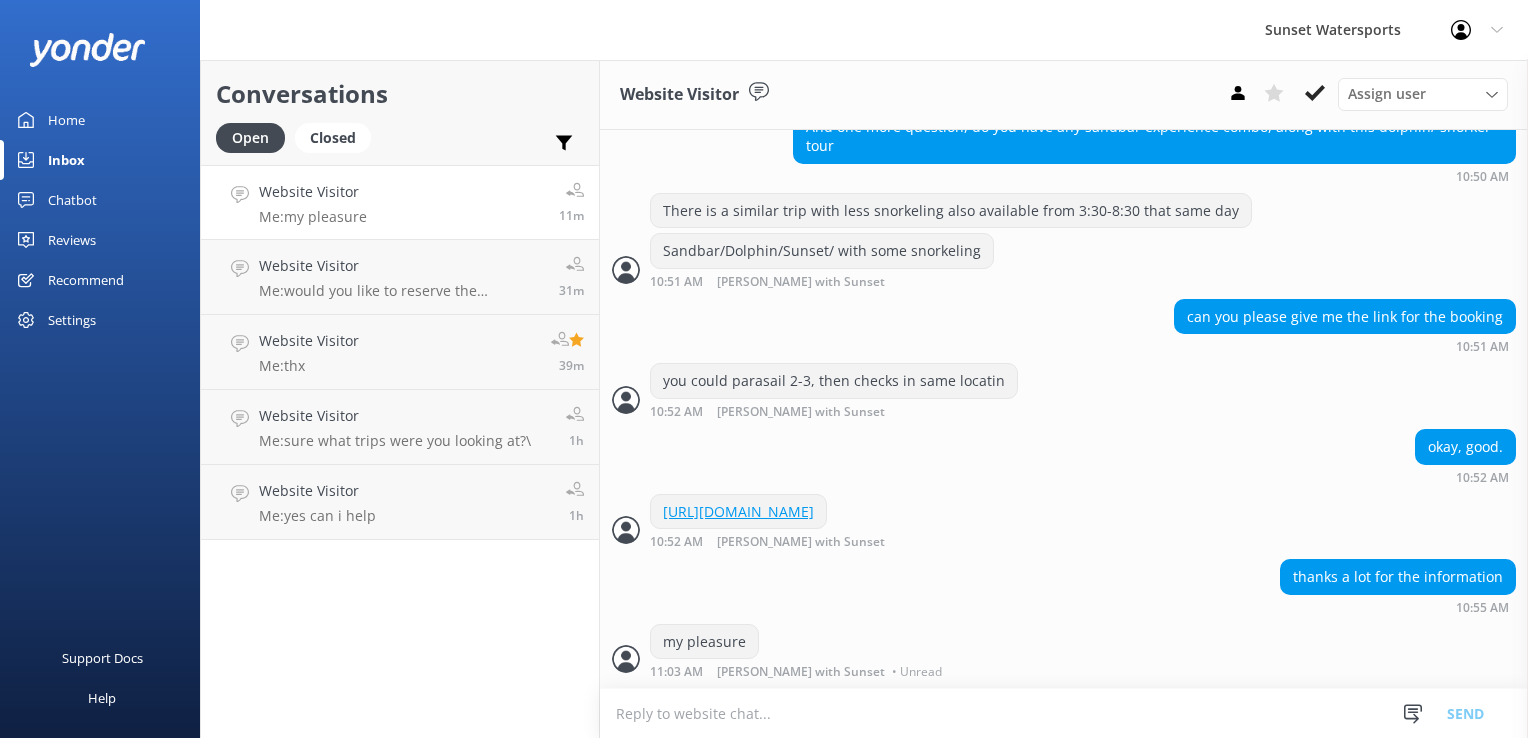 scroll, scrollTop: 2250, scrollLeft: 0, axis: vertical 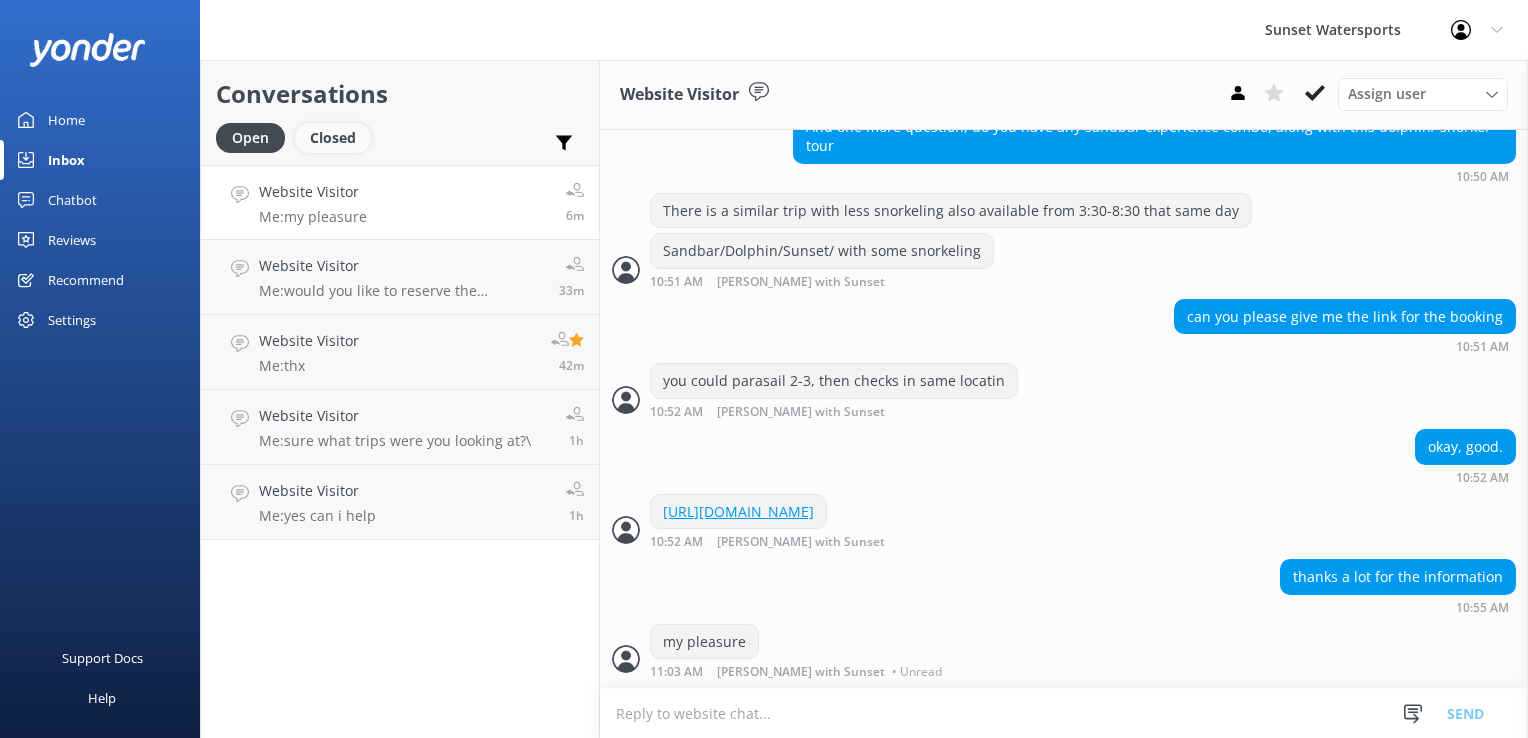 click on "Closed" at bounding box center [333, 138] 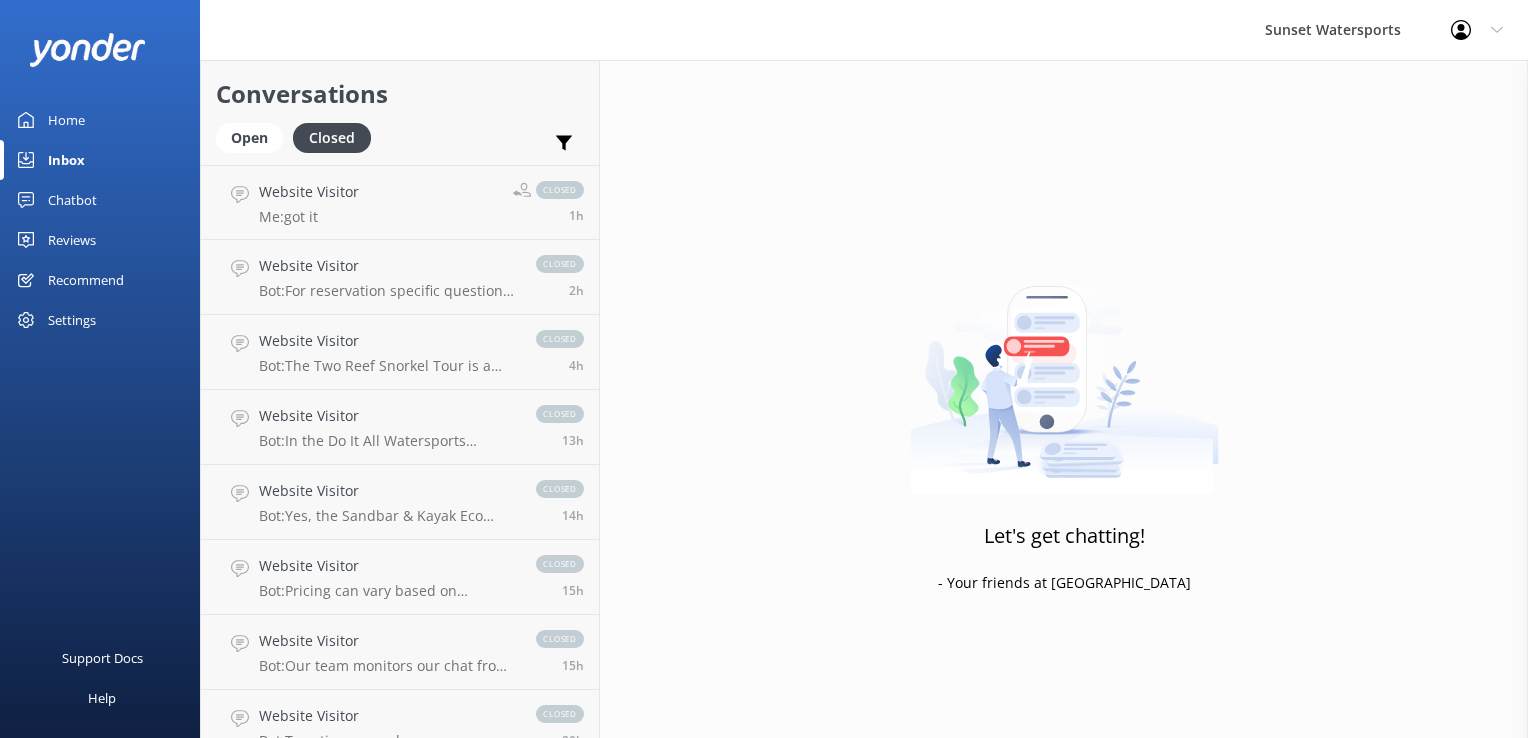 click on "Conversations Open Closed Important Assigned to me Unassigned Website Visitor Me:  got it closed 1h Website Visitor Bot:  For reservation specific questions, please call our call center at [PHONE_NUMBER] or search your email for Sunset Watersports Confirmation. closed 2h Website Visitor Bot:  The Two Reef Snorkel Tour is a late afternoon snorkeling adventure that departs at 4:30 PM and lasts for approximately 3 hours. For an afternoon snorkeling option, you can consider the Dip & Sip Afternoon Snorkel, which is a 3-hour reef snorkeling trip. You can check availability and book the Dip & Sip Afternoon Snorkel at [URL][DOMAIN_NAME]. closed 4h Website Visitor Bot:  In the Do It All Watersports Package, the jet ski portion includes about 15-20 minutes of freestyle ride time. Parasailing and other activities are scheduled within the 6-hour adventure, allowing you to enjoy up to 11 activities at your own pace. closed 13h Website Visitor Bot:  14h" at bounding box center (400, 399) 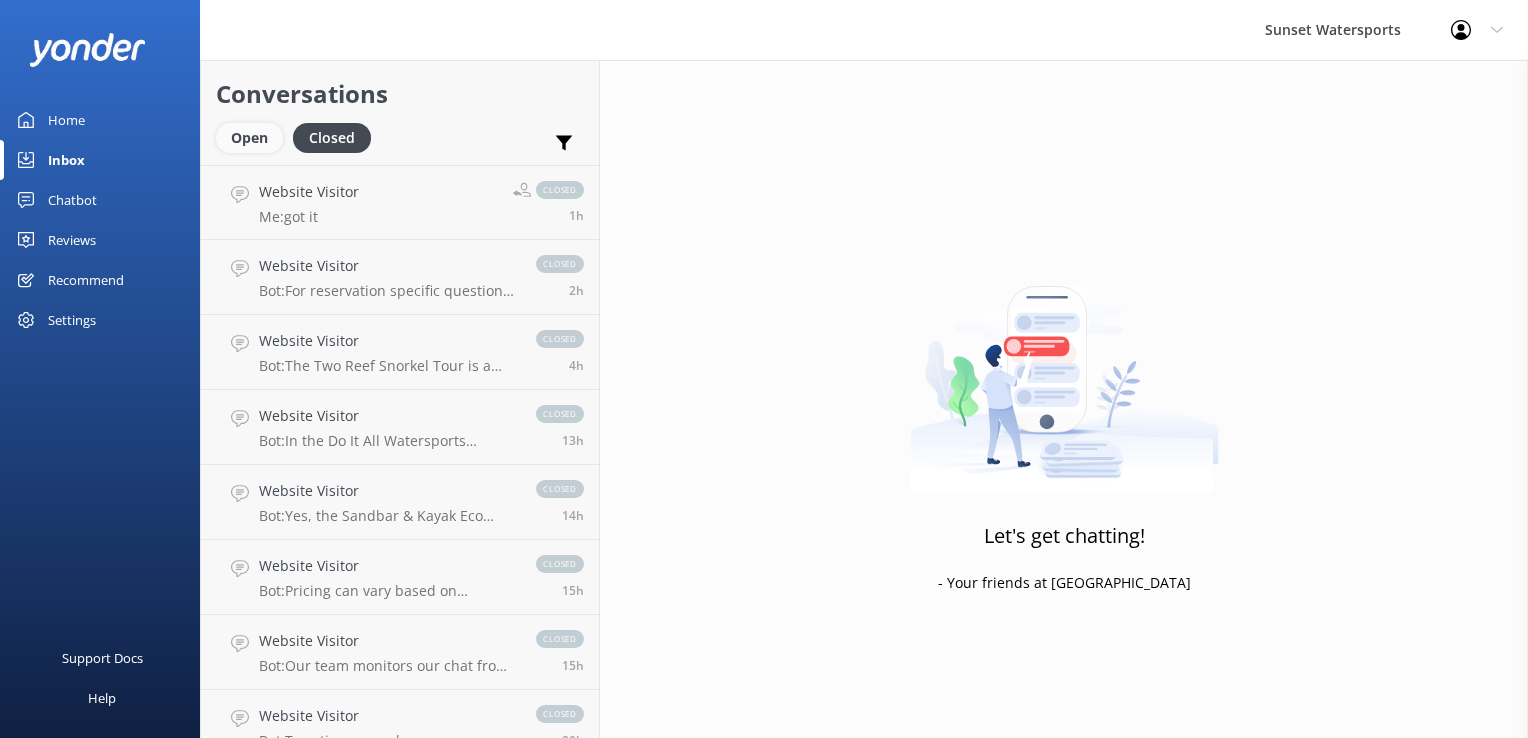 click on "Open" at bounding box center (249, 138) 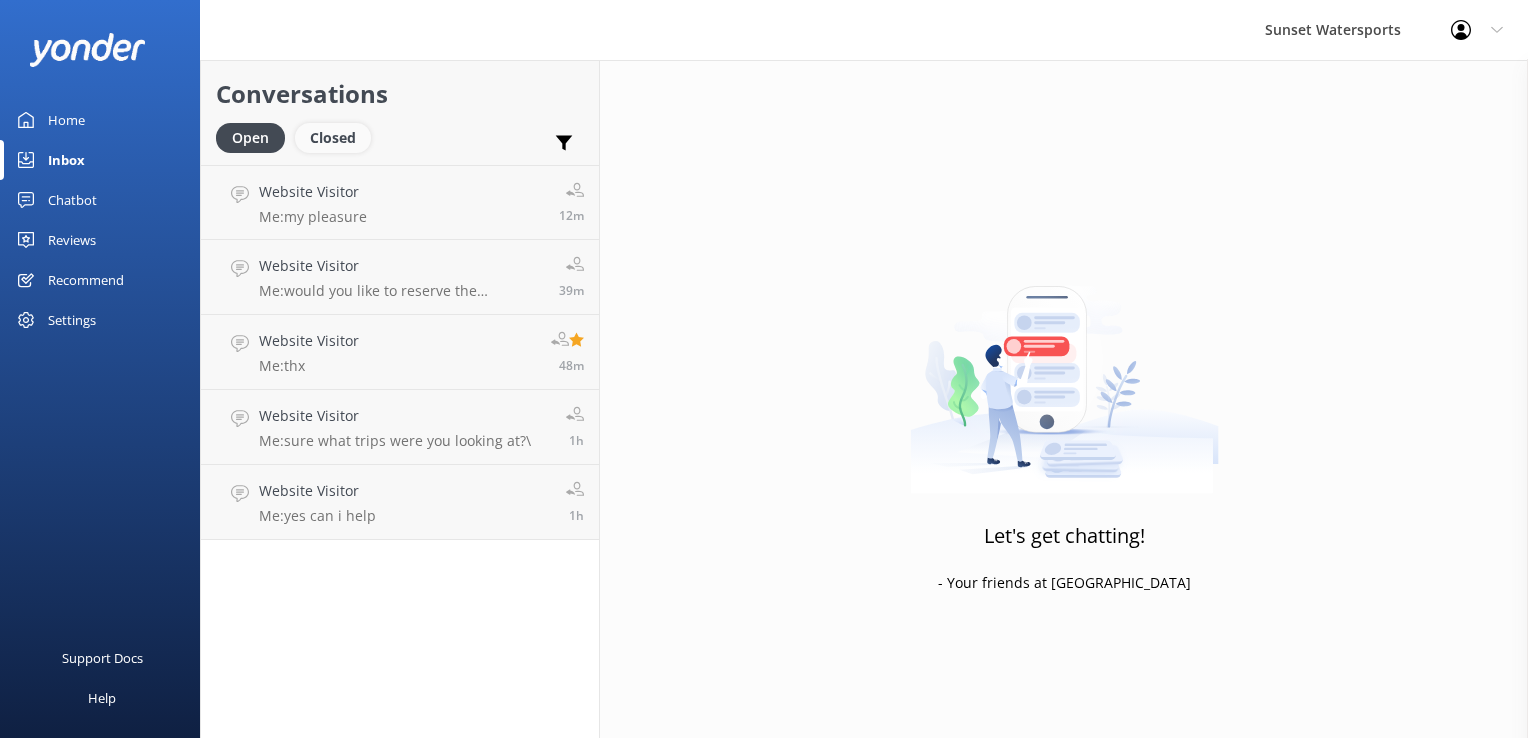 click on "Closed" at bounding box center (333, 138) 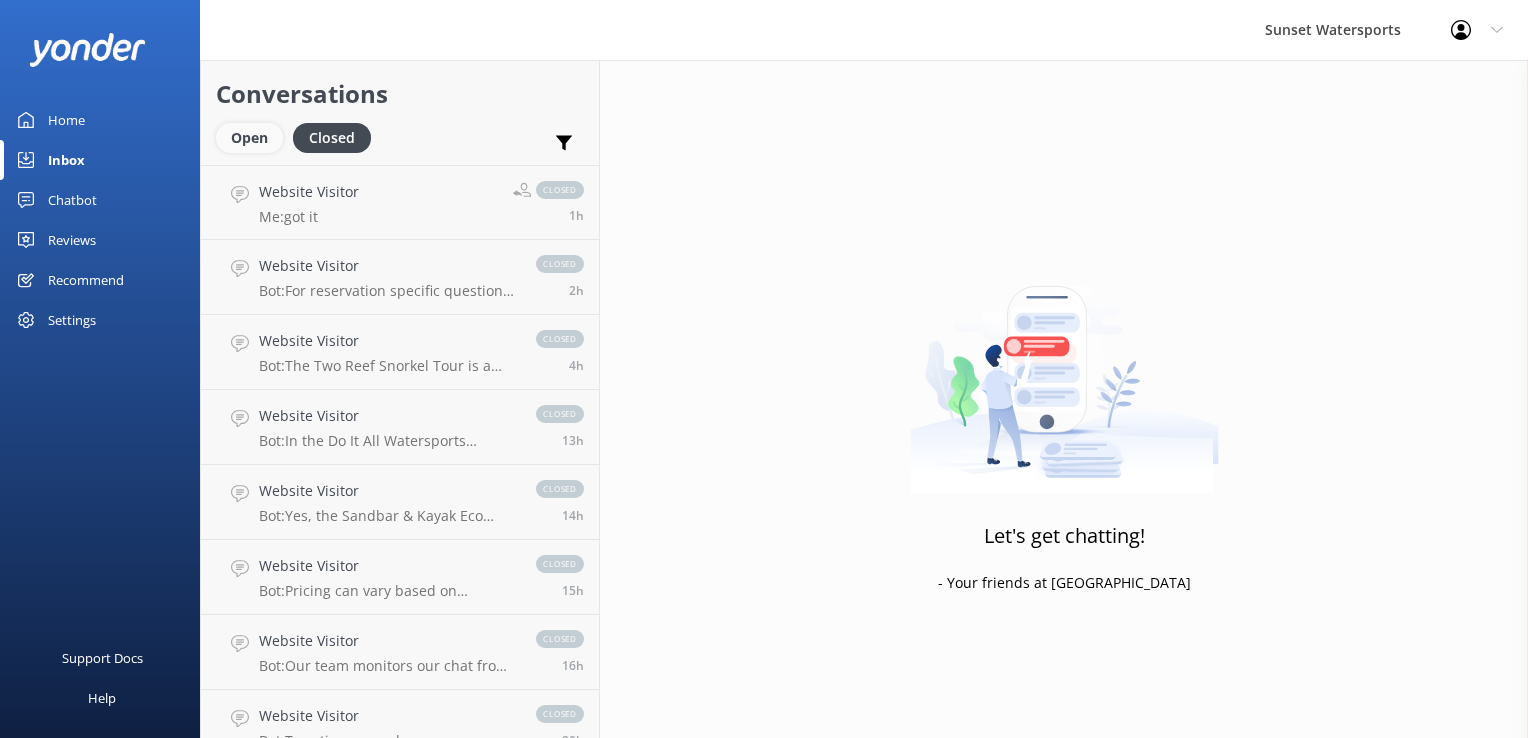 click on "Open" at bounding box center (249, 138) 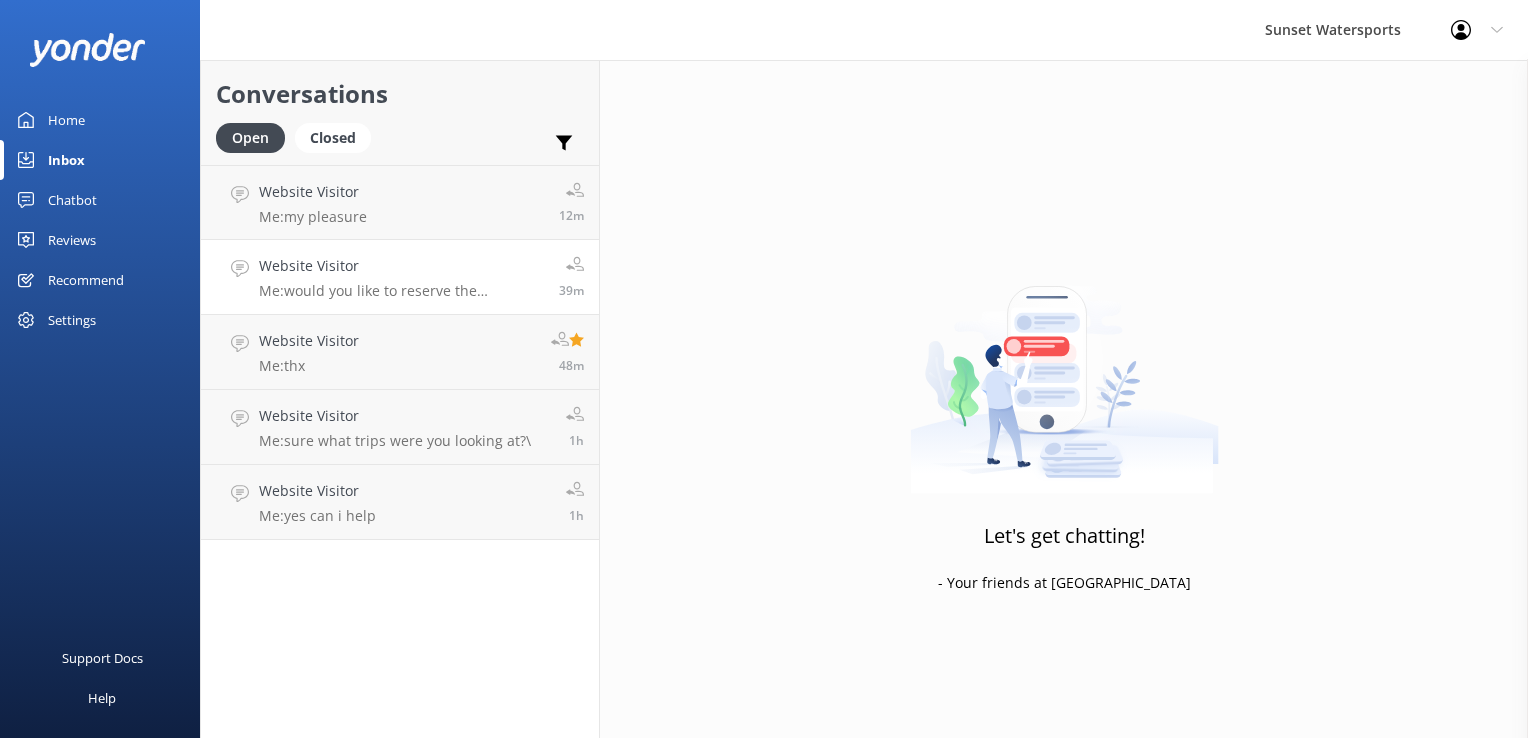 click on "Me:  would you like to reserve the premiere?" at bounding box center (401, 291) 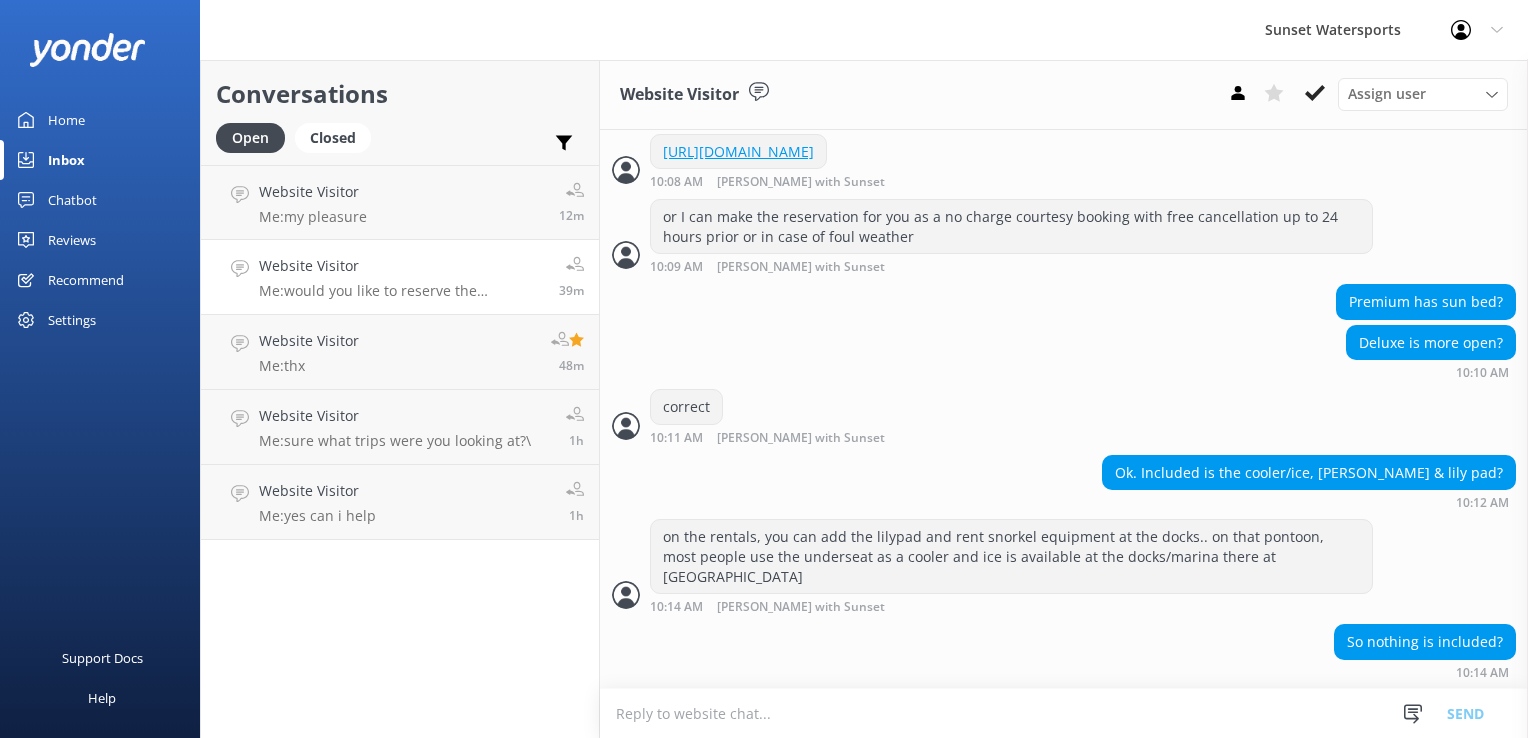 scroll, scrollTop: 2375, scrollLeft: 0, axis: vertical 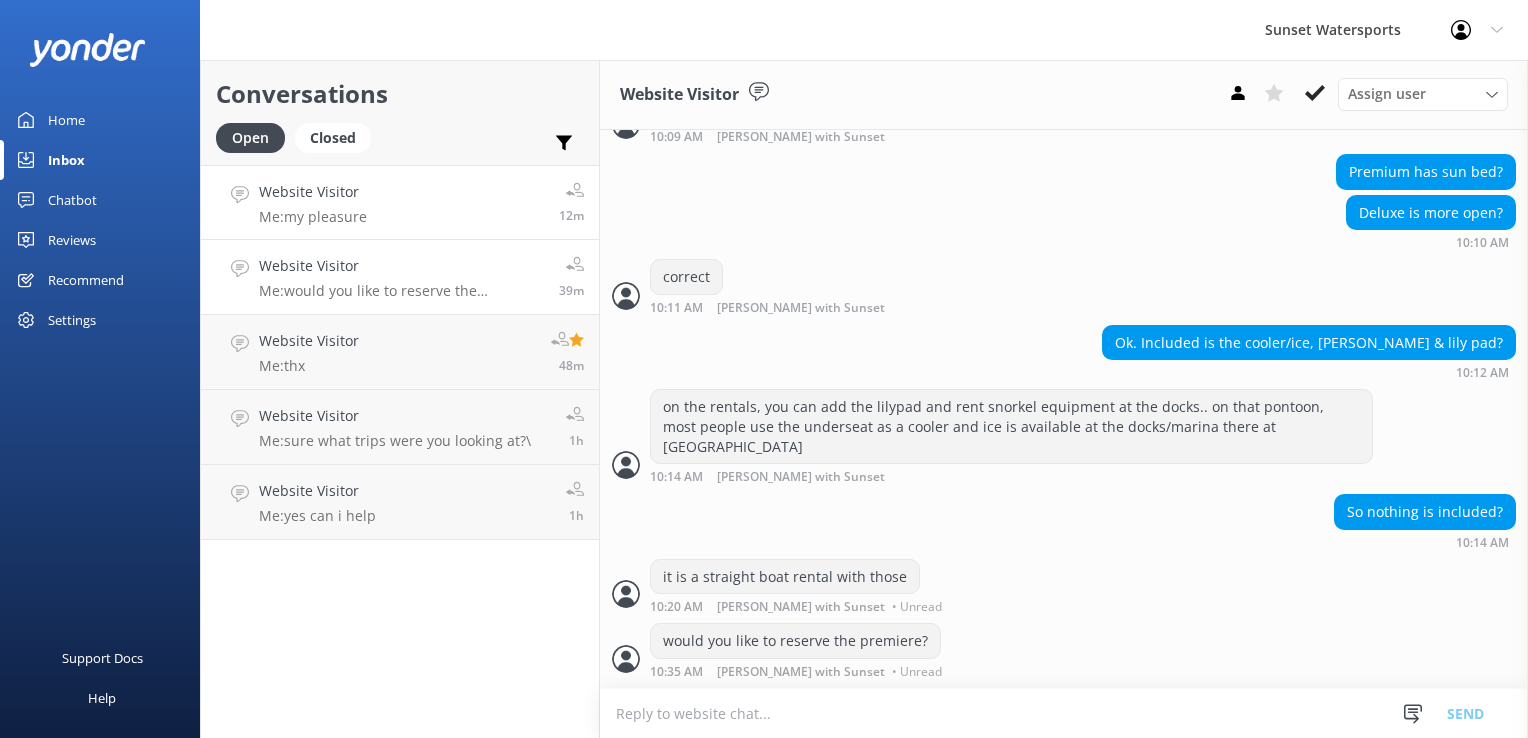 click on "Website Visitor Me:  my pleasure" at bounding box center (313, 202) 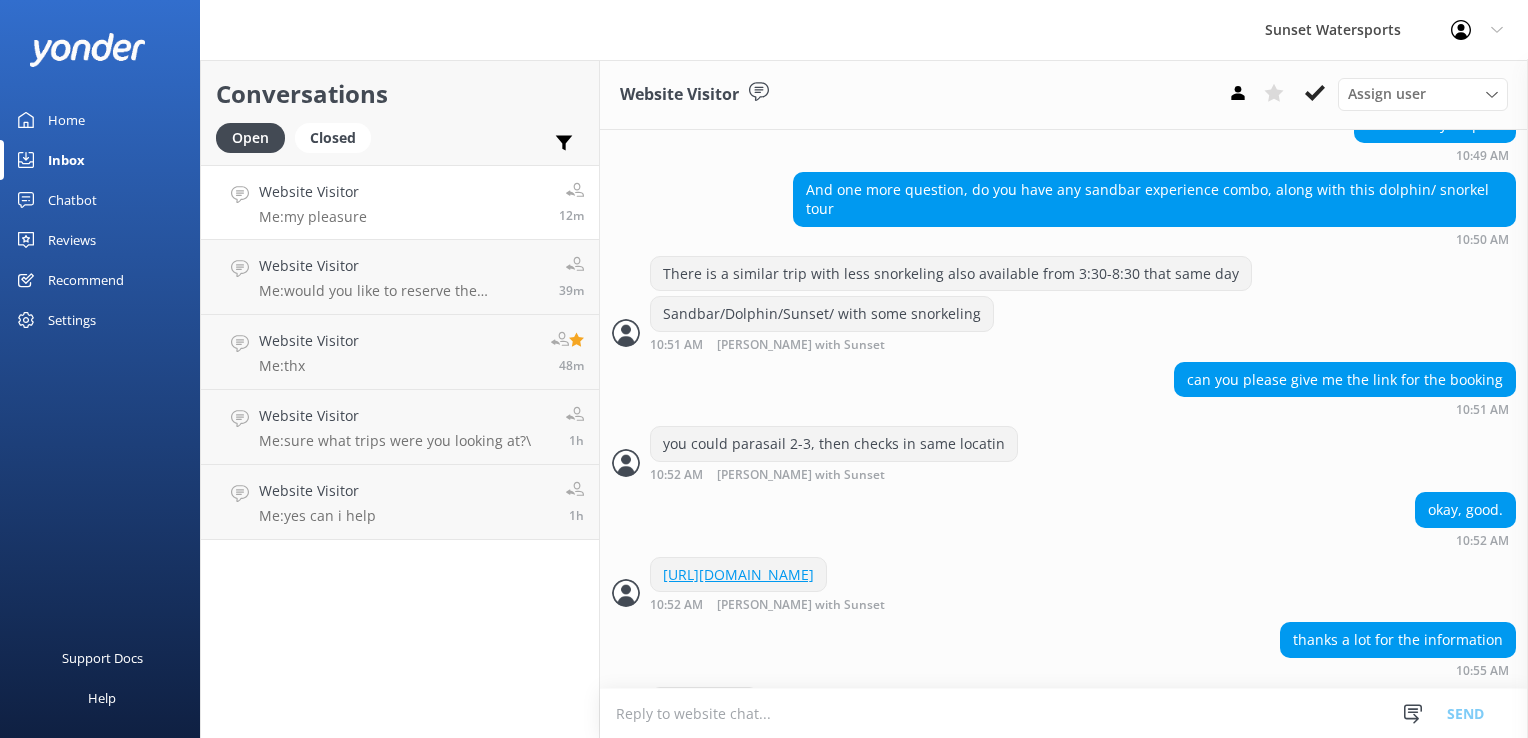 scroll, scrollTop: 2250, scrollLeft: 0, axis: vertical 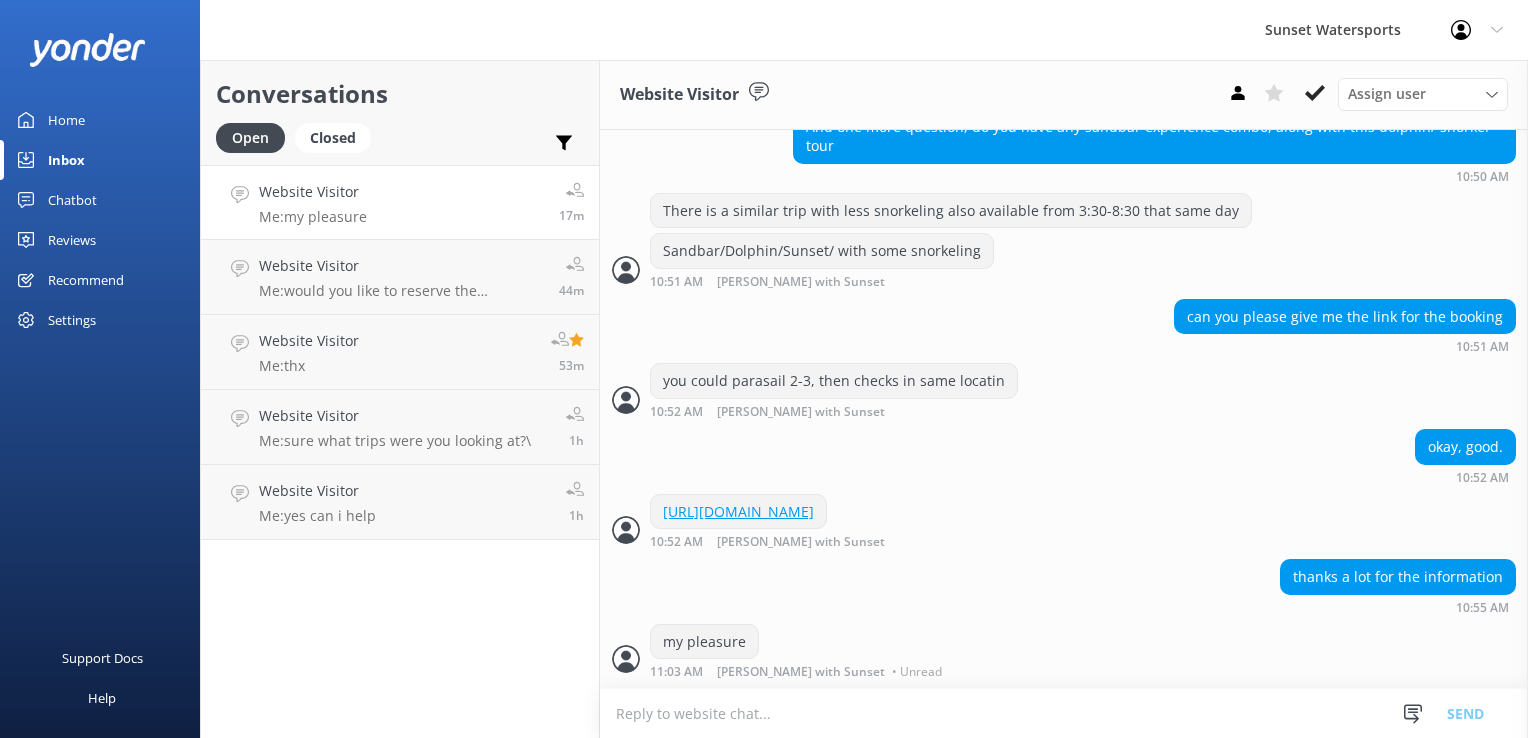 click on "Website Visitor Me:  my pleasure 17m" at bounding box center [400, 202] 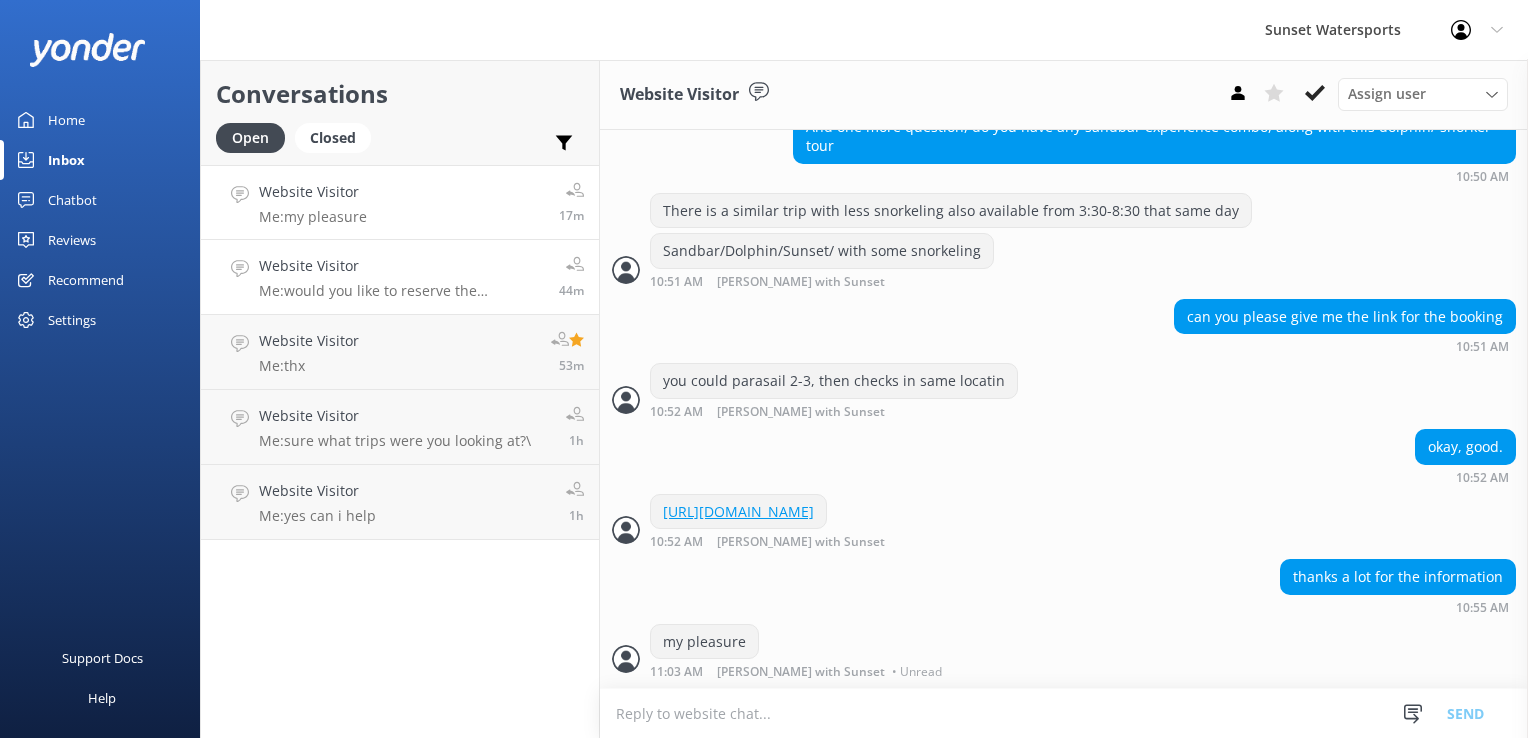 click on "Me:  would you like to reserve the premiere?" at bounding box center [401, 291] 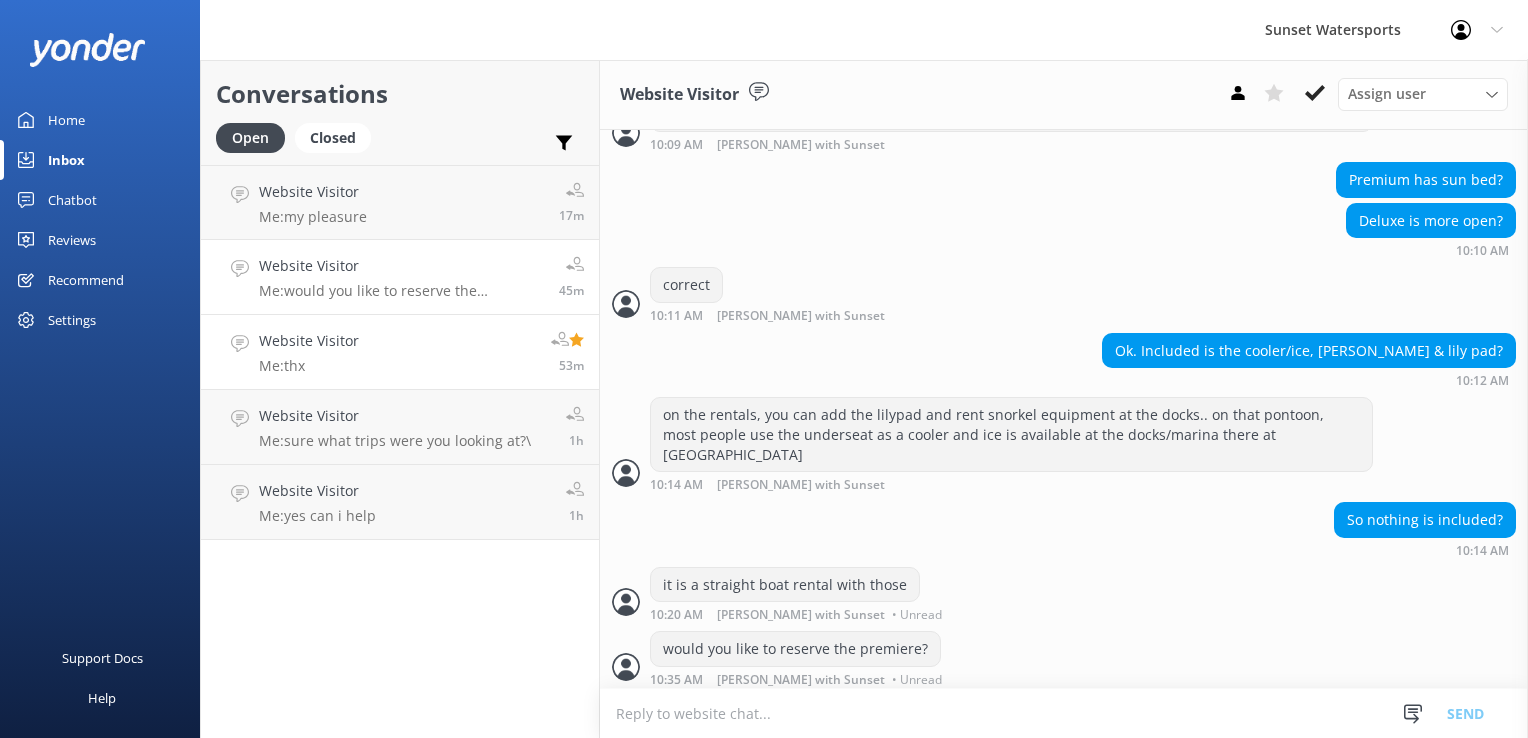 scroll, scrollTop: 2375, scrollLeft: 0, axis: vertical 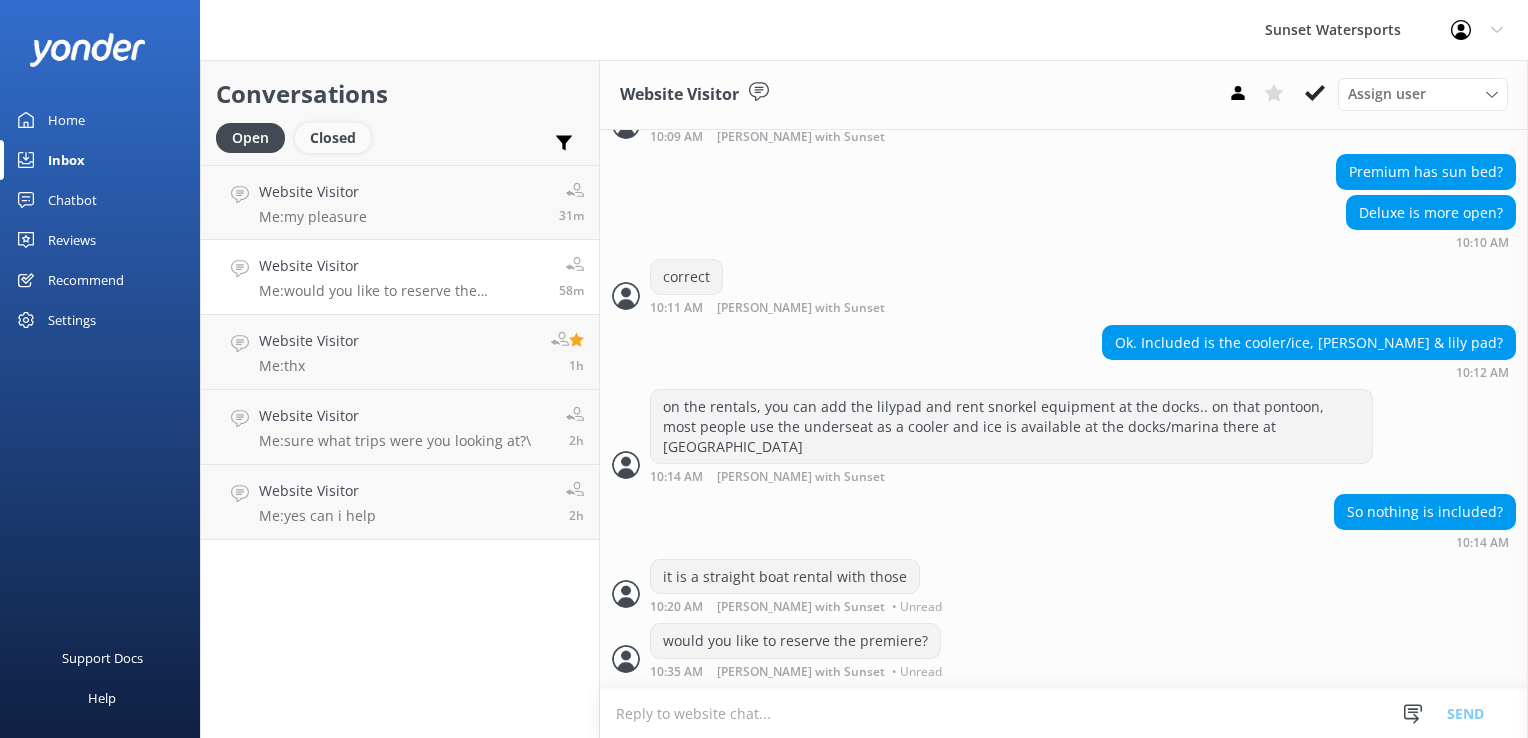 click on "Closed" at bounding box center [333, 138] 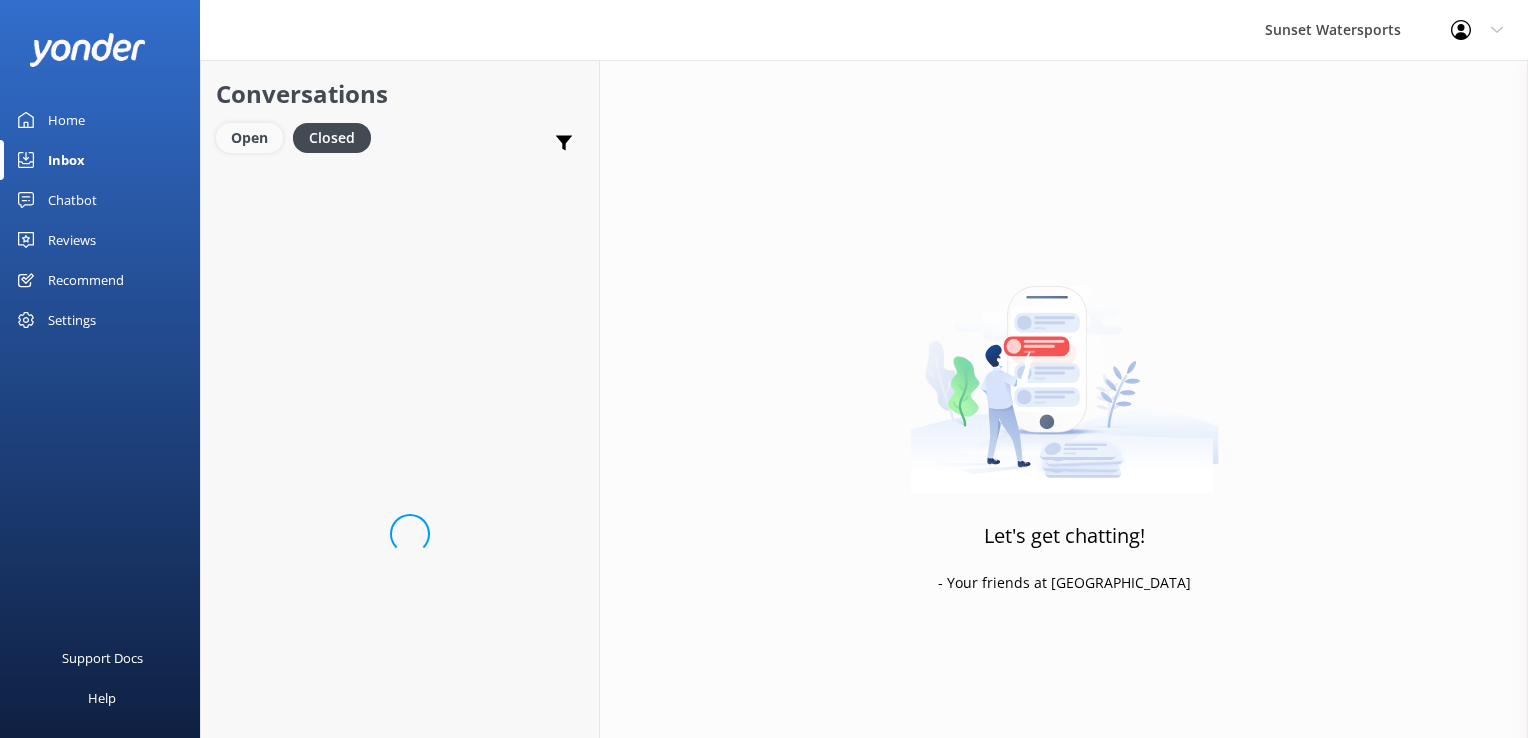click on "Open" at bounding box center [249, 138] 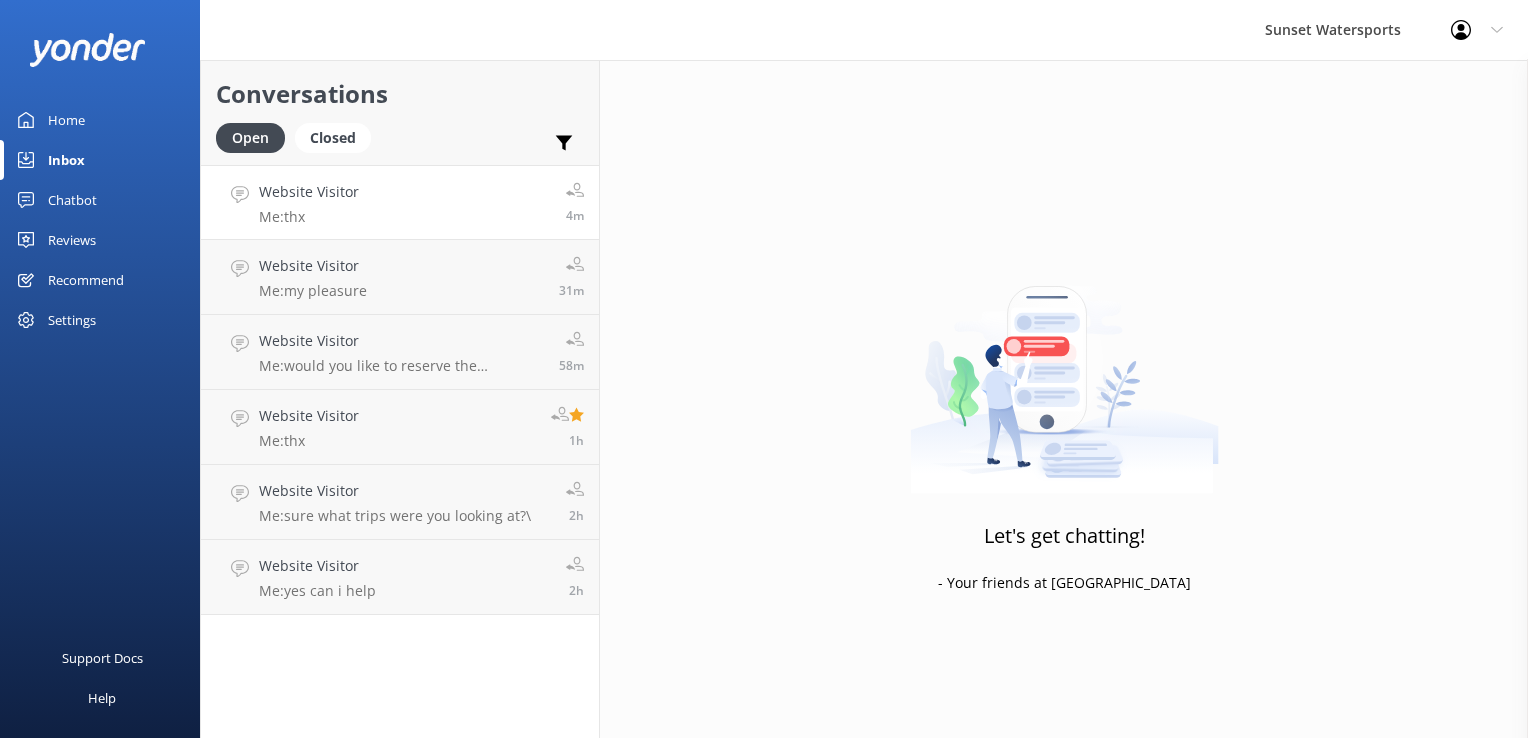 click on "Website Visitor Me:  thx 4m" at bounding box center (400, 202) 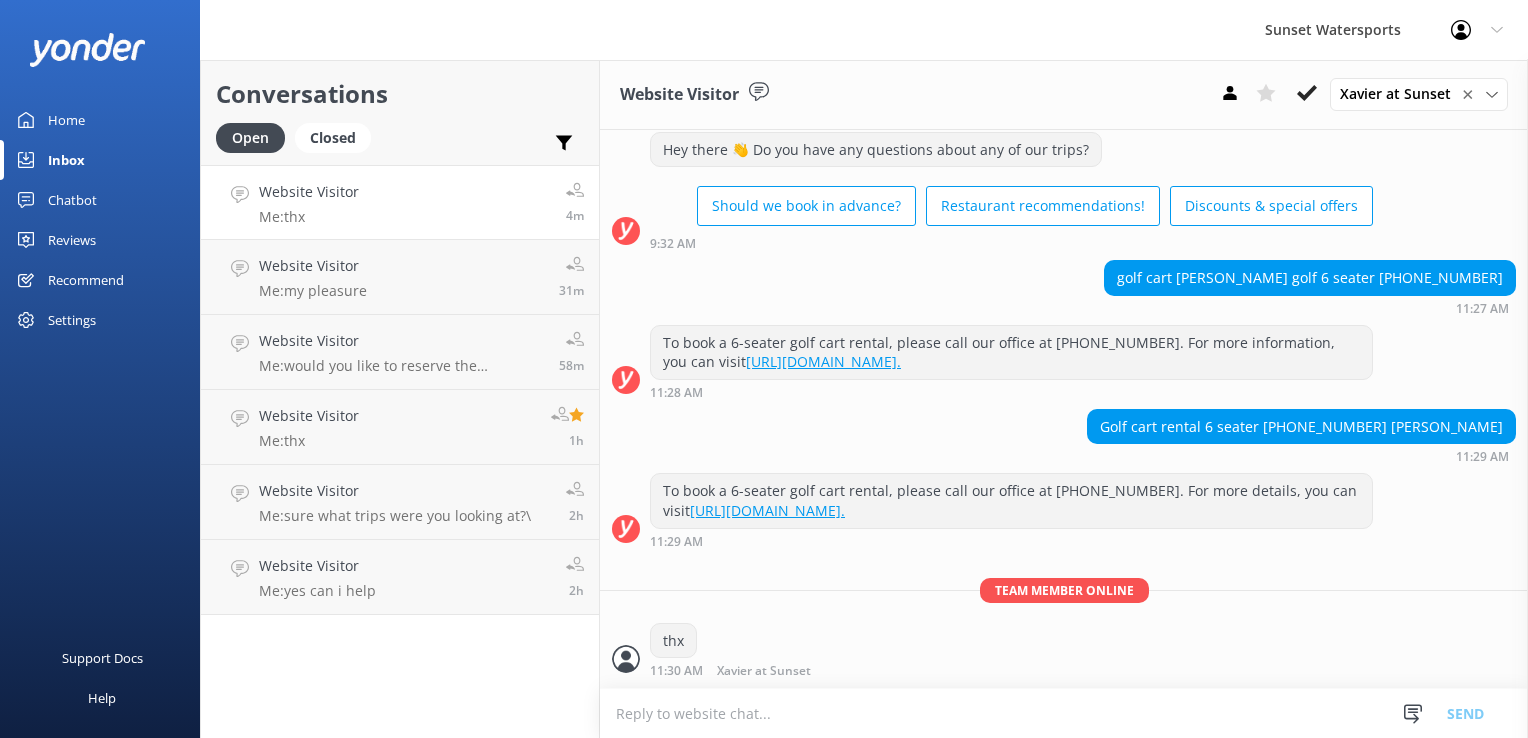 scroll, scrollTop: 17485, scrollLeft: 0, axis: vertical 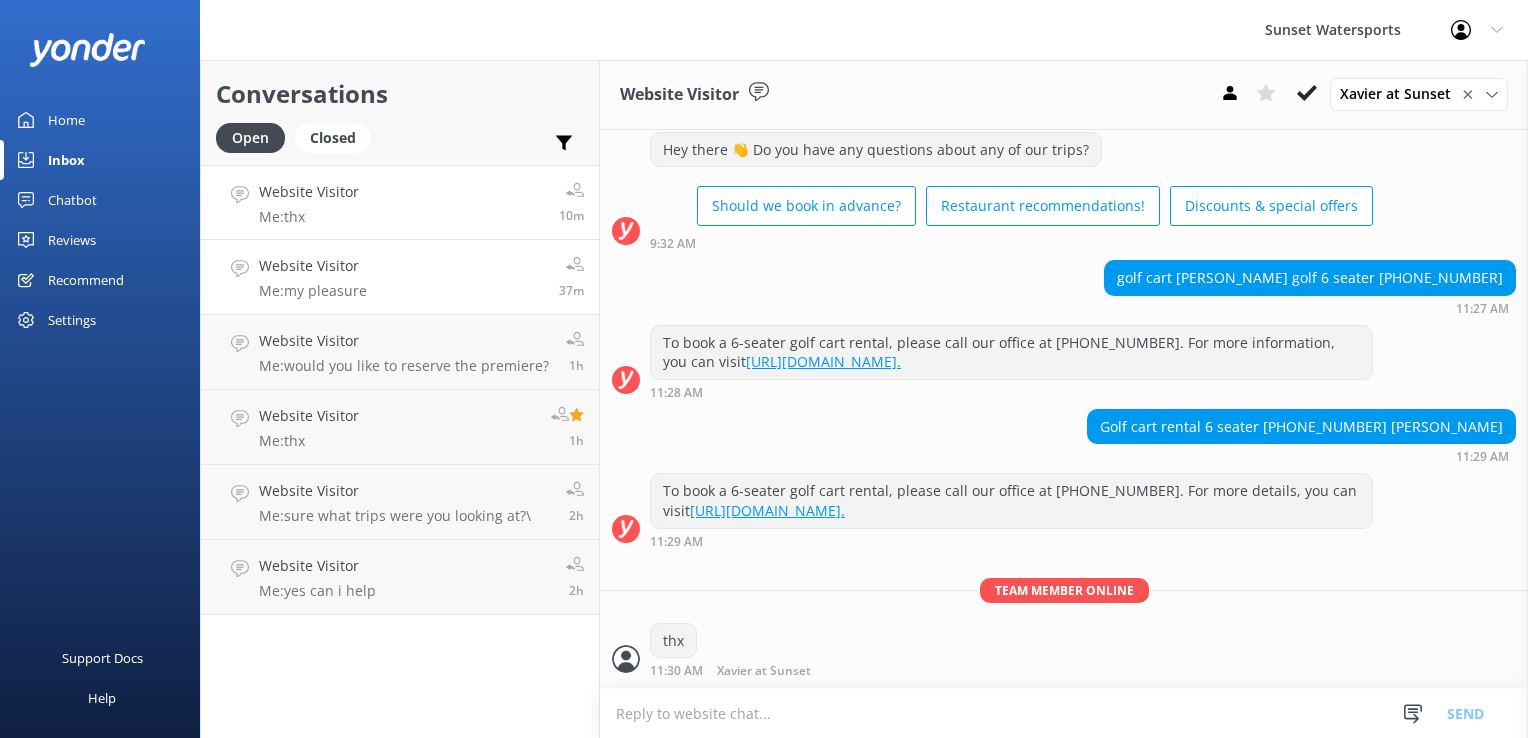 click on "Website Visitor Me:  my pleasure 37m" at bounding box center (400, 277) 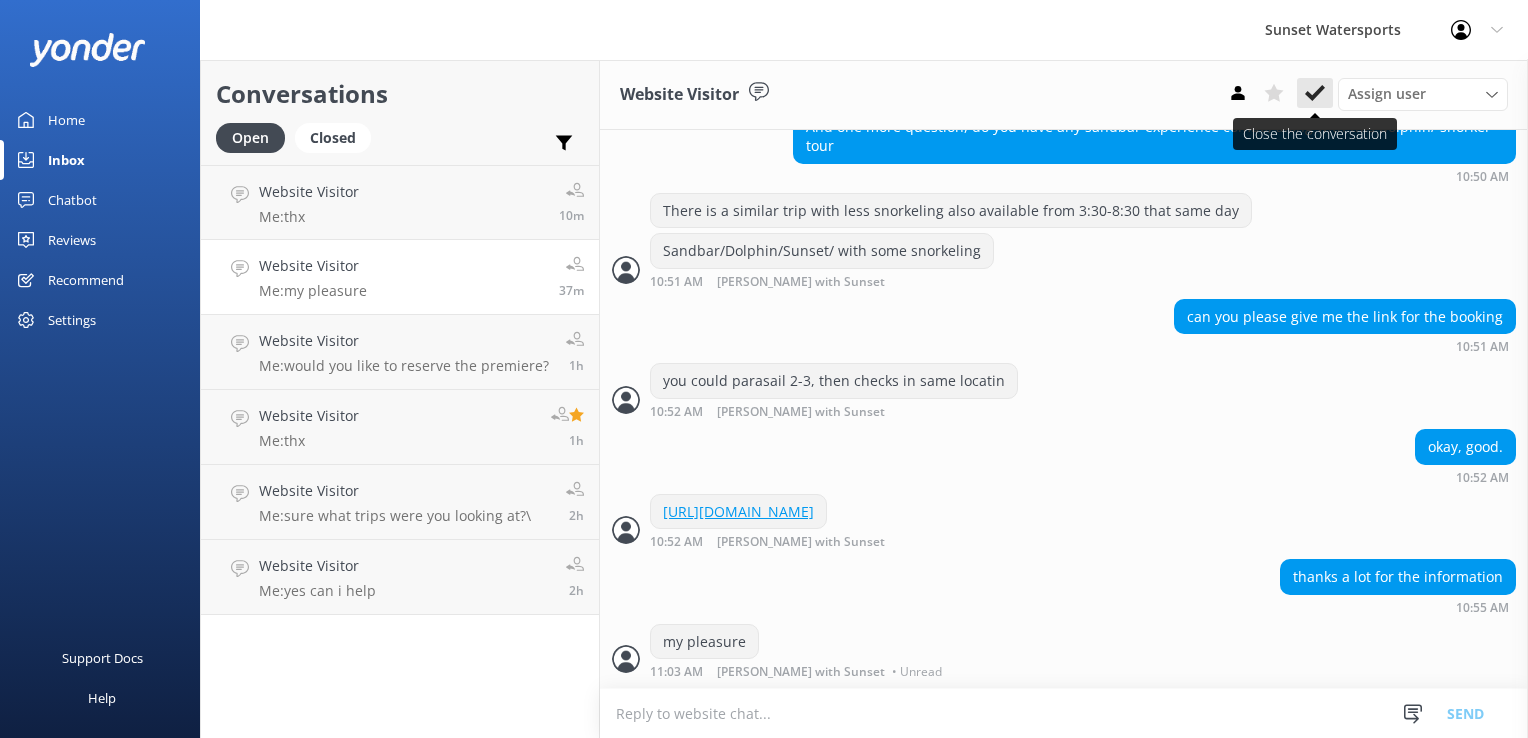 scroll, scrollTop: 2250, scrollLeft: 0, axis: vertical 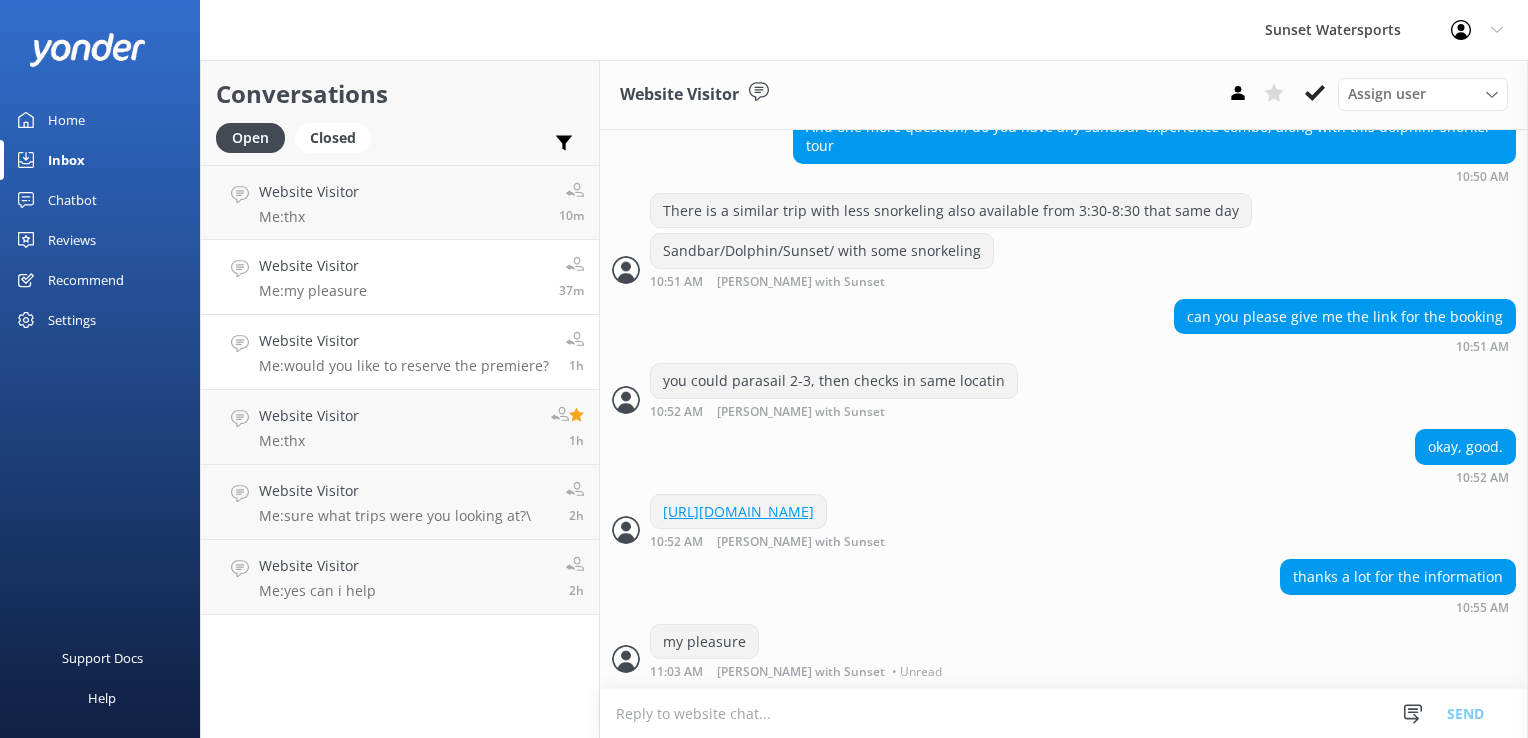 click on "Me:  would you like to reserve the premiere?" at bounding box center [404, 366] 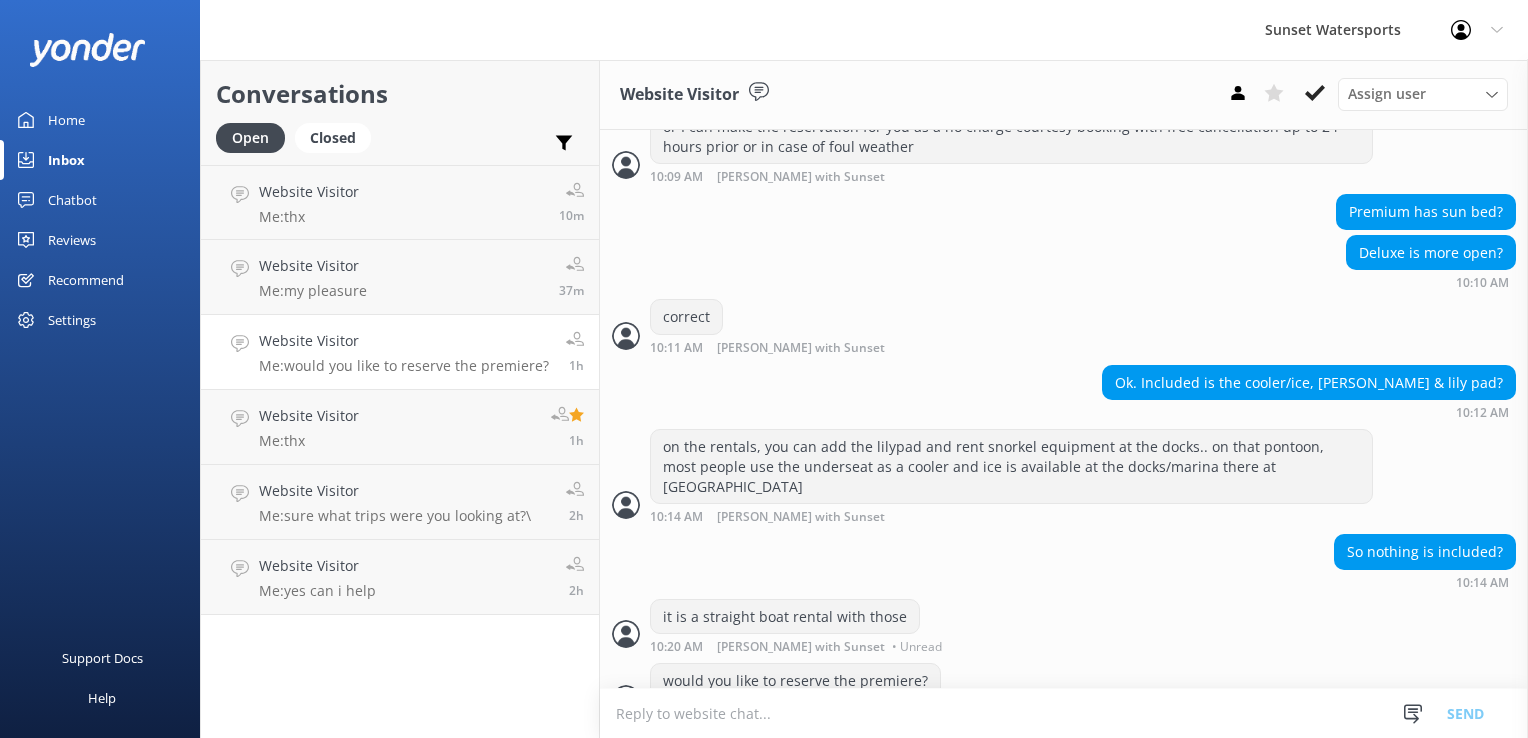 scroll, scrollTop: 2375, scrollLeft: 0, axis: vertical 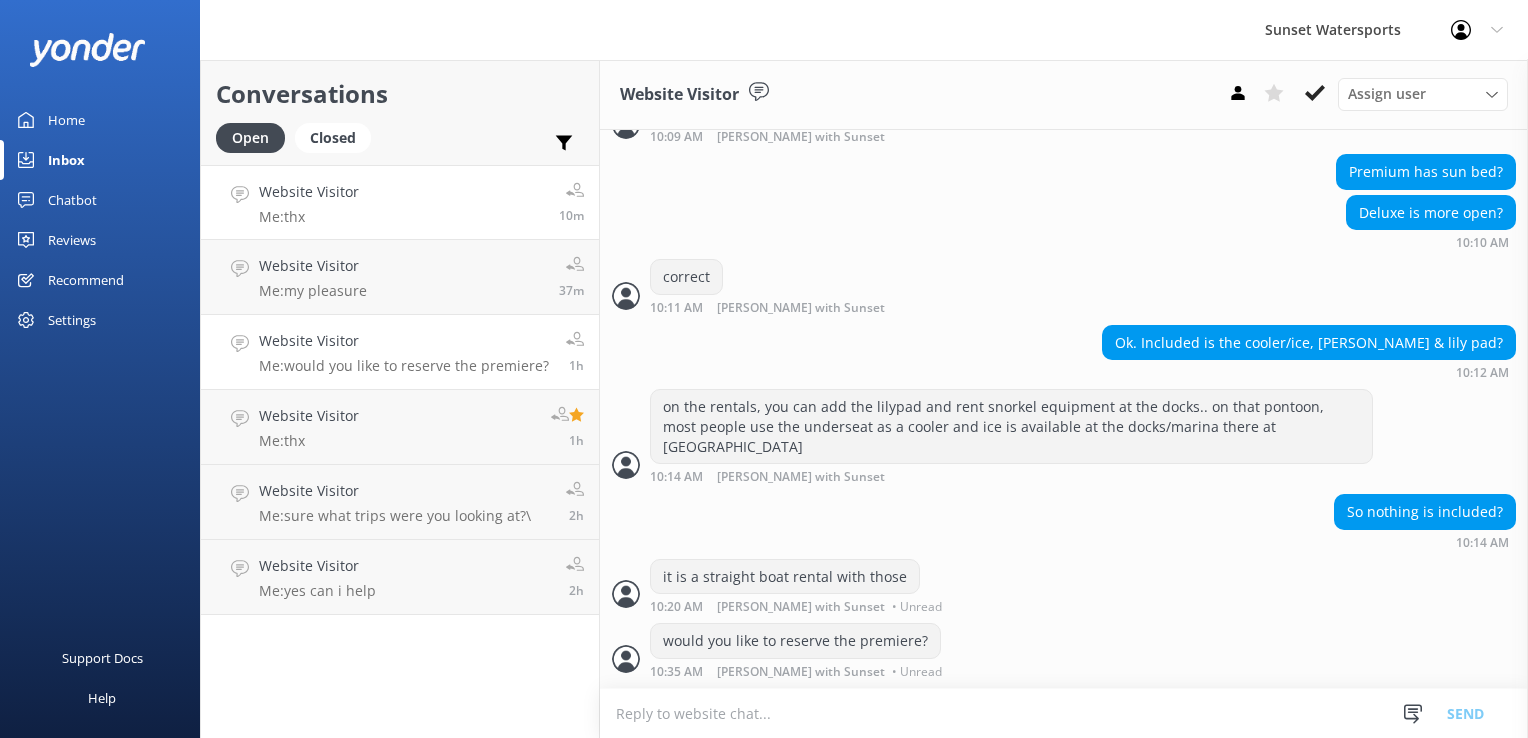 click on "Website Visitor Me:  thx 10m" at bounding box center (400, 202) 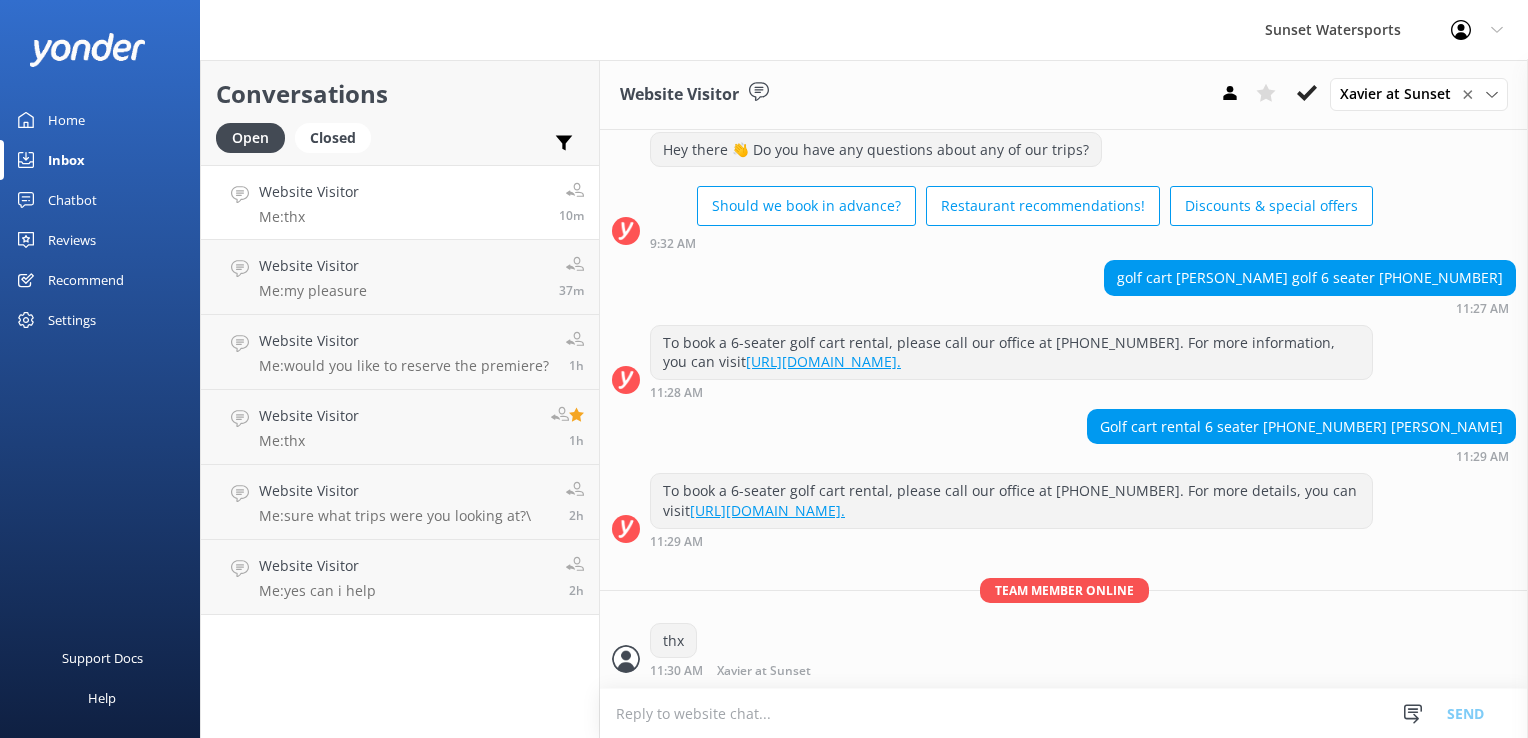 scroll, scrollTop: 17485, scrollLeft: 0, axis: vertical 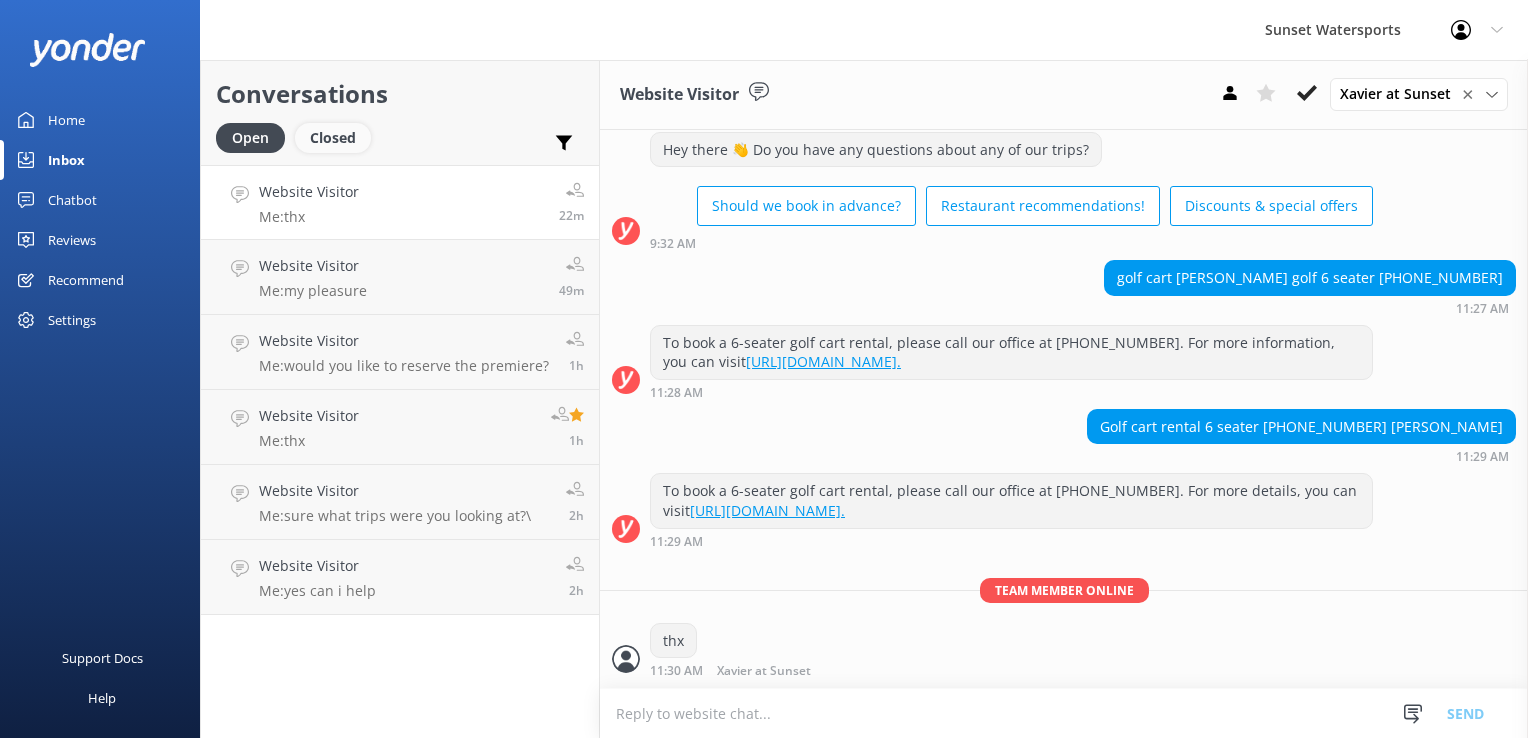 click on "Closed" at bounding box center (333, 138) 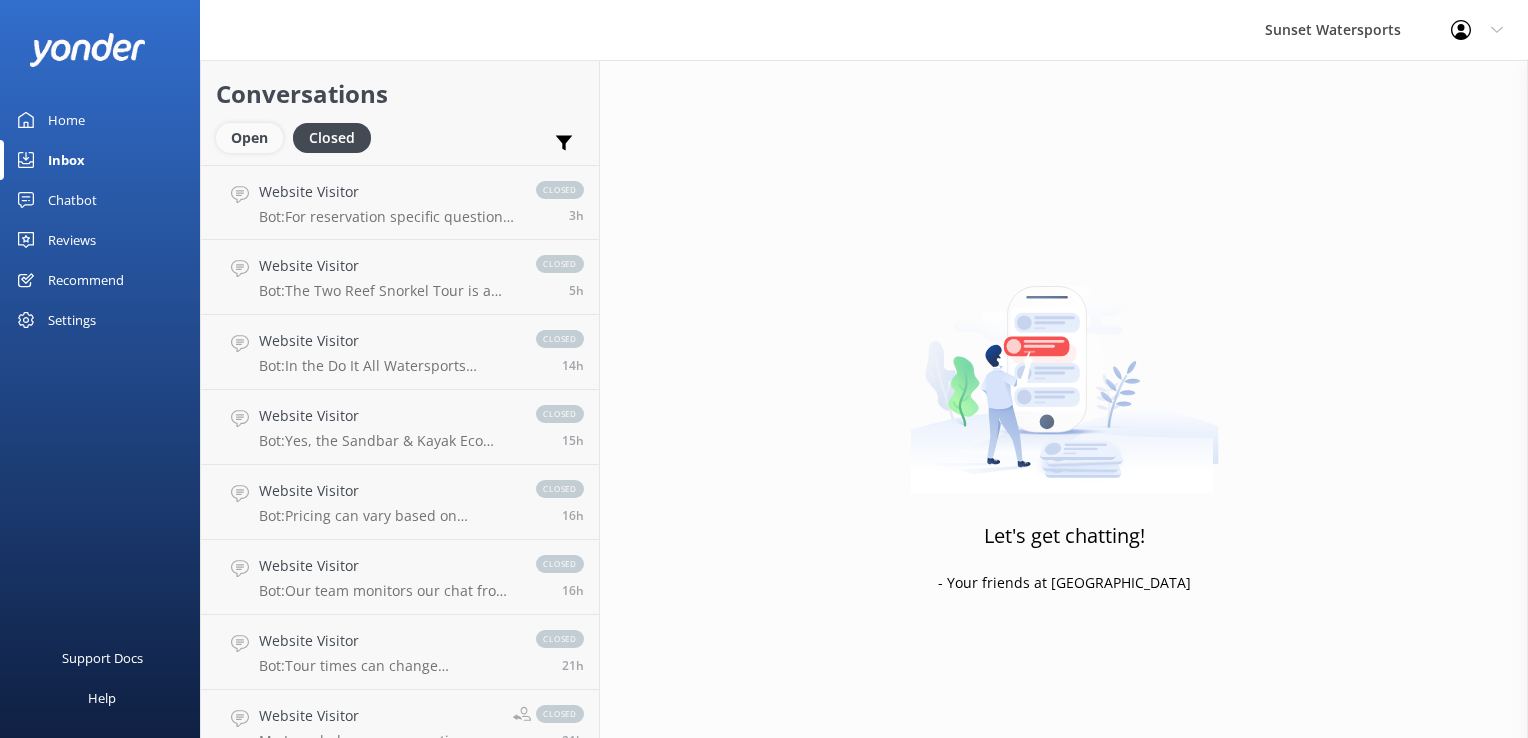 click on "Open" at bounding box center [249, 138] 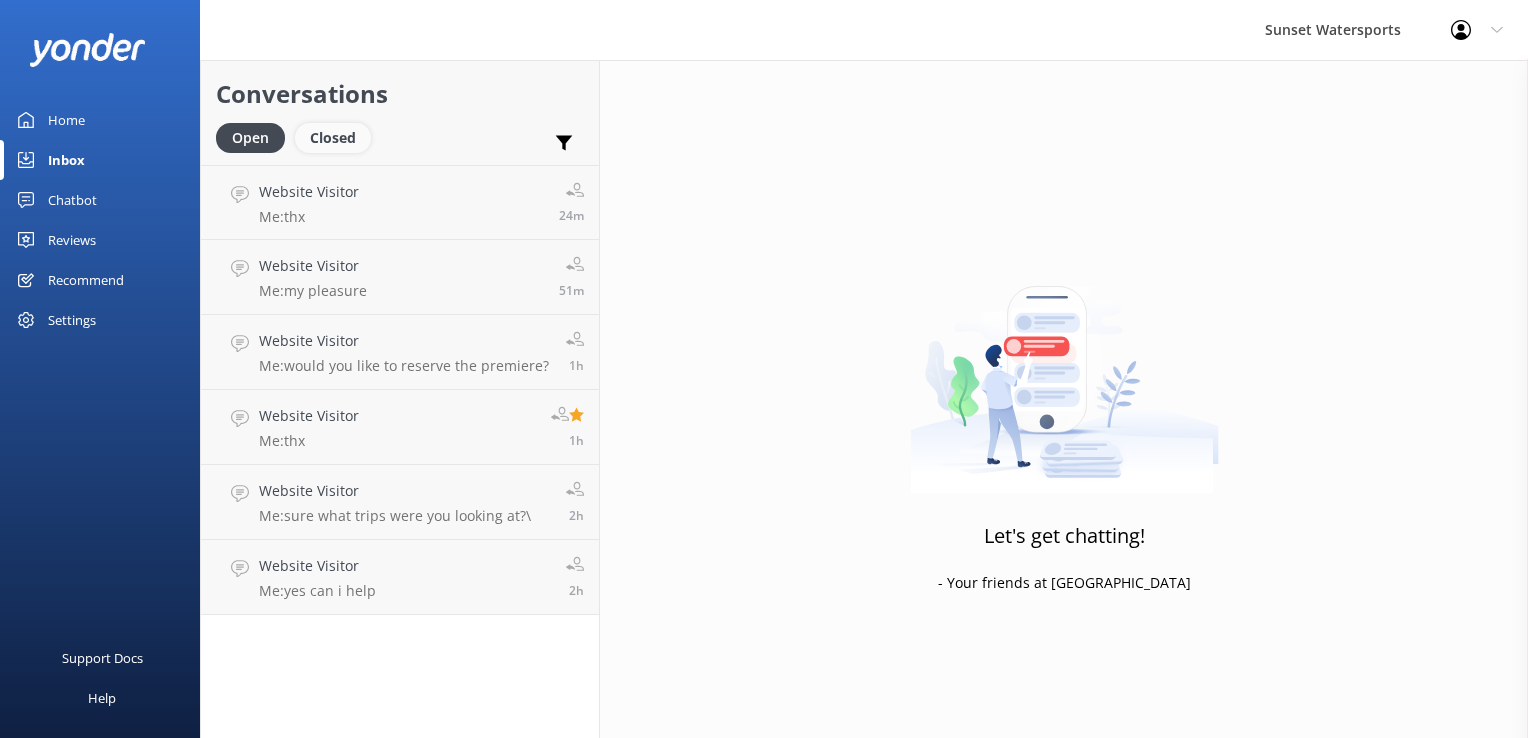 click on "Closed" at bounding box center (333, 138) 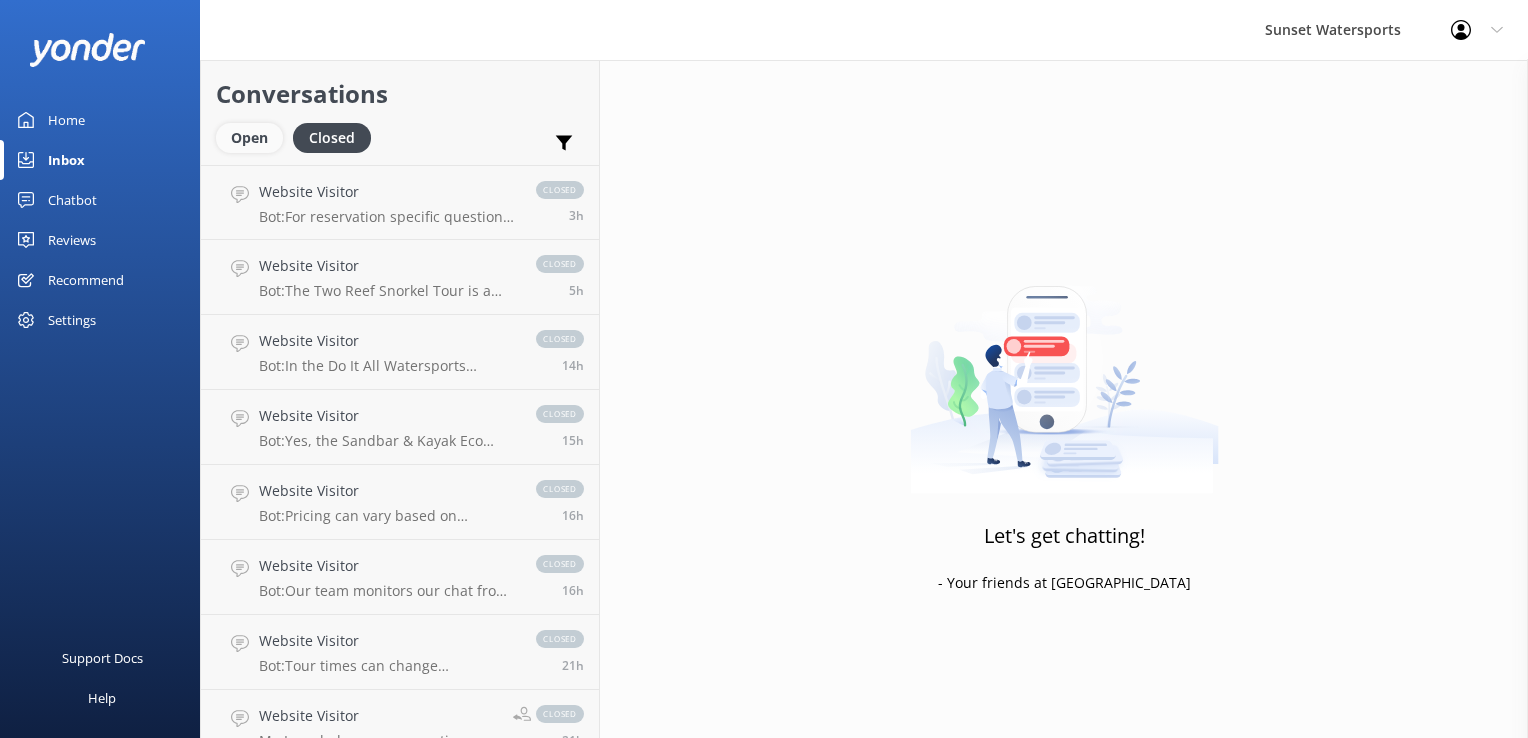 click on "Open" at bounding box center [249, 138] 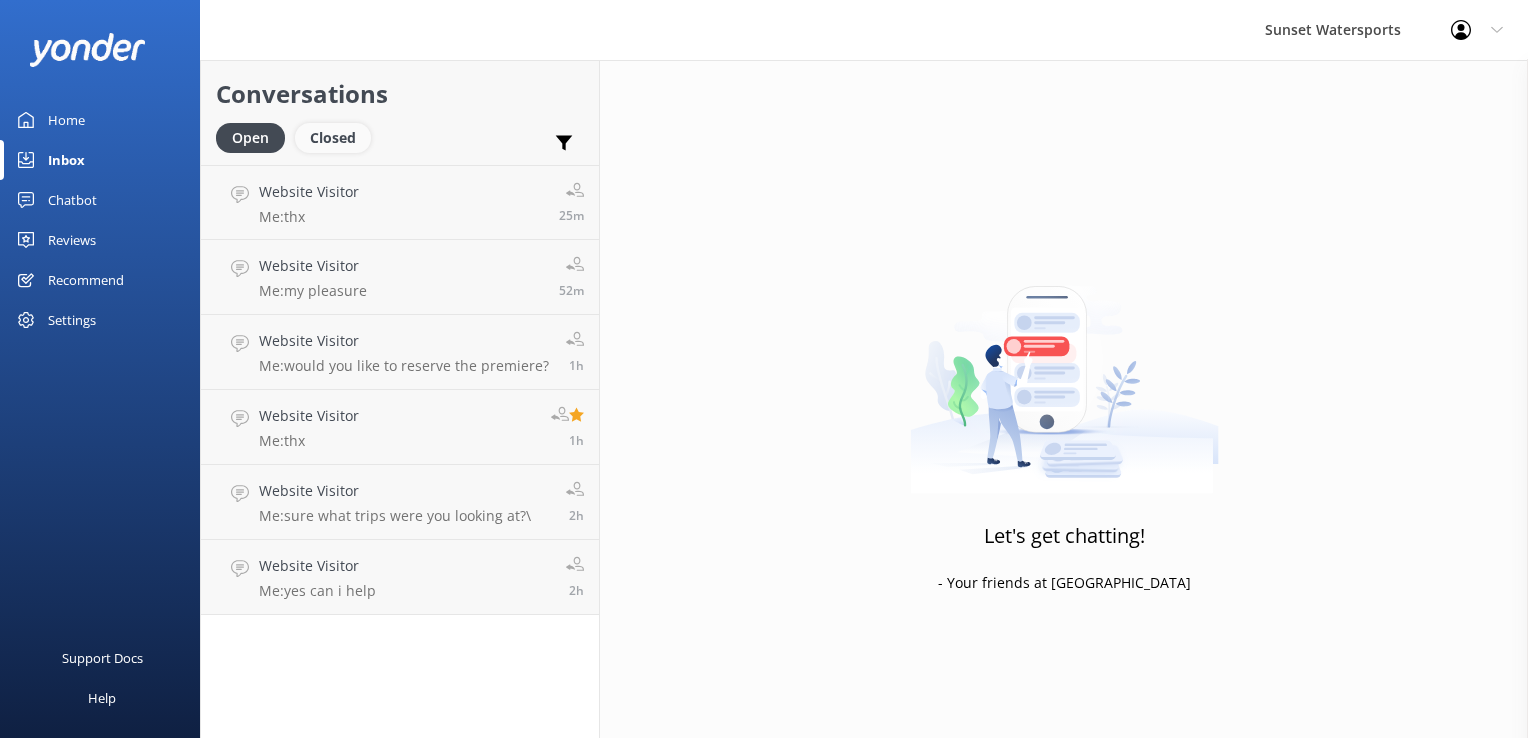click on "Closed" at bounding box center (333, 138) 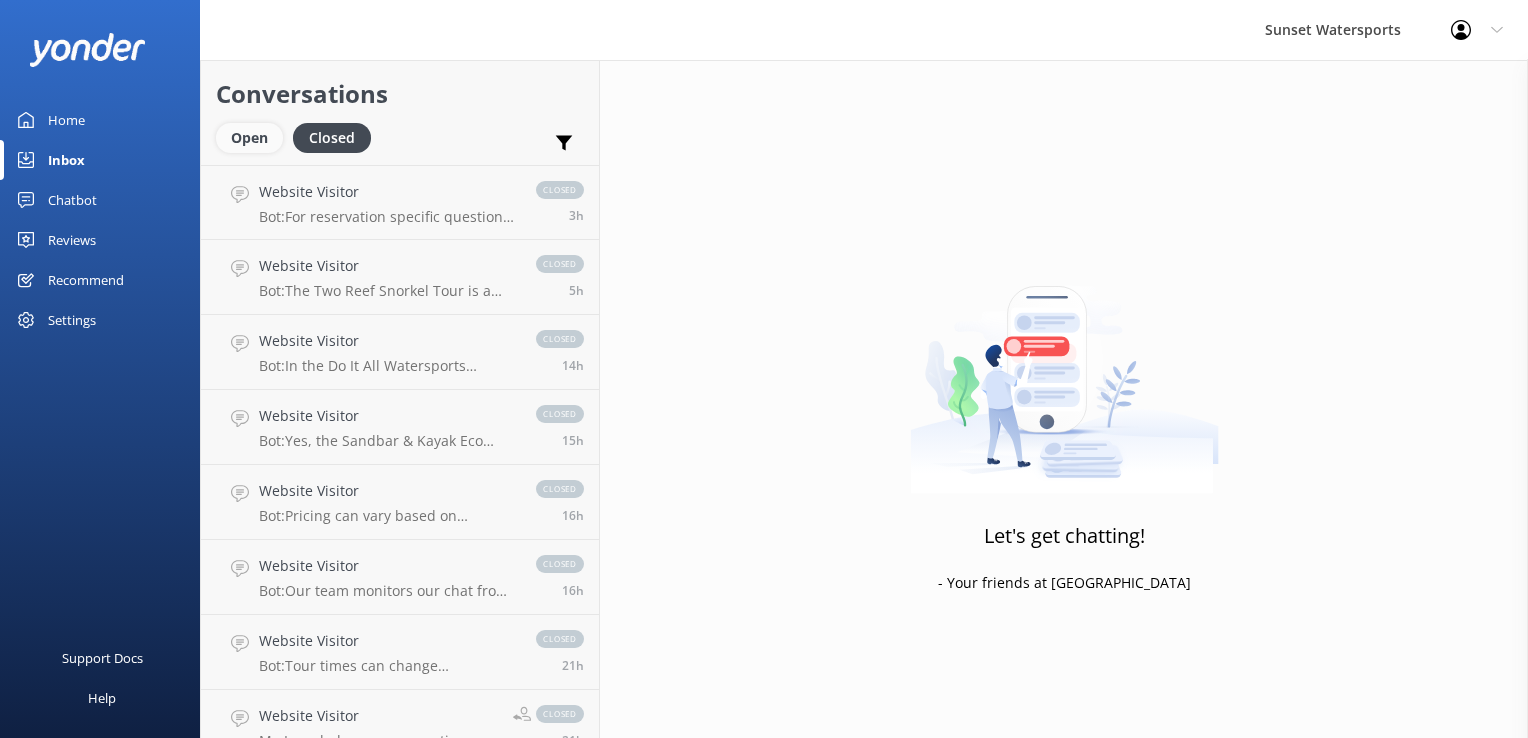 click on "Open" at bounding box center [249, 138] 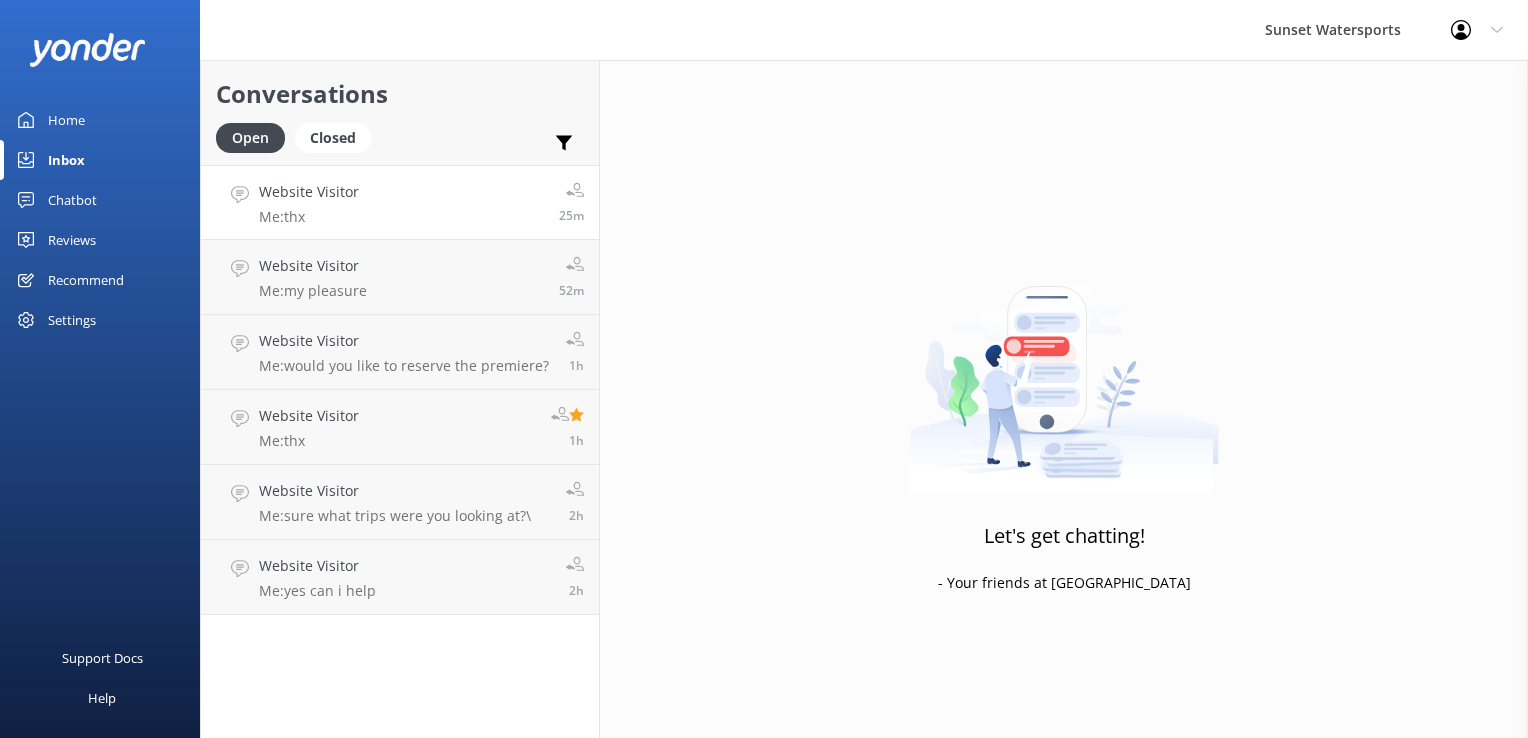 click on "Website Visitor" at bounding box center [309, 192] 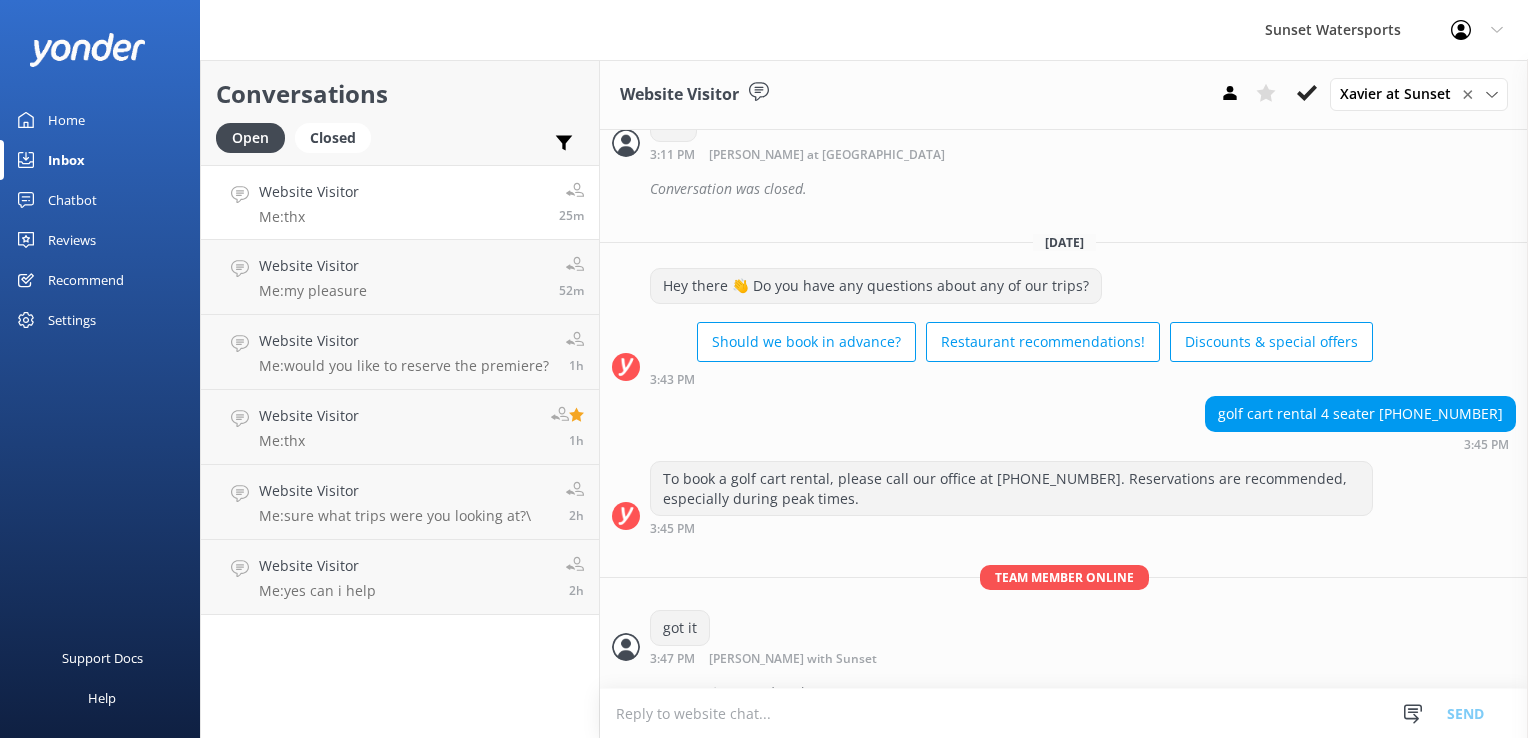 scroll, scrollTop: 17485, scrollLeft: 0, axis: vertical 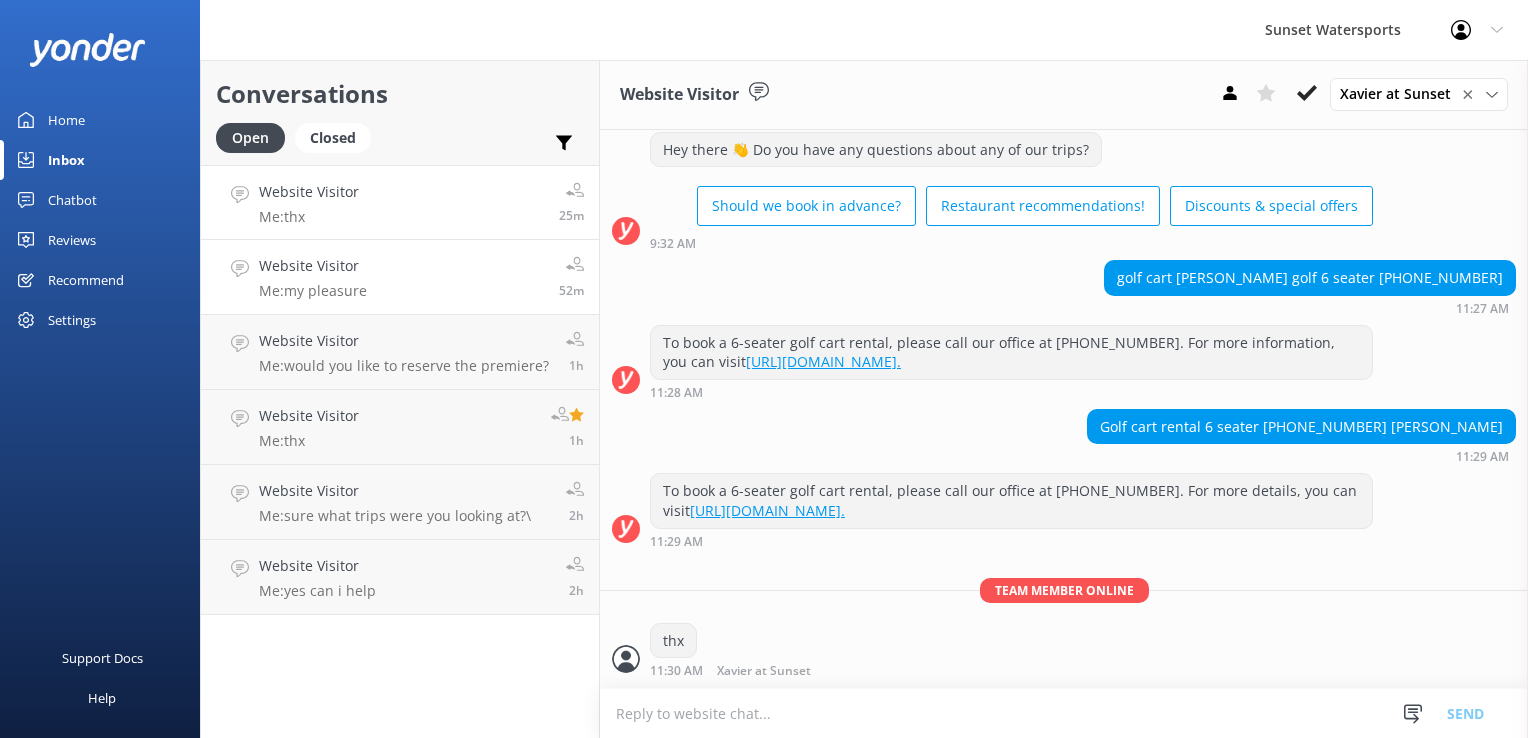 click on "Me:  my pleasure" at bounding box center [313, 291] 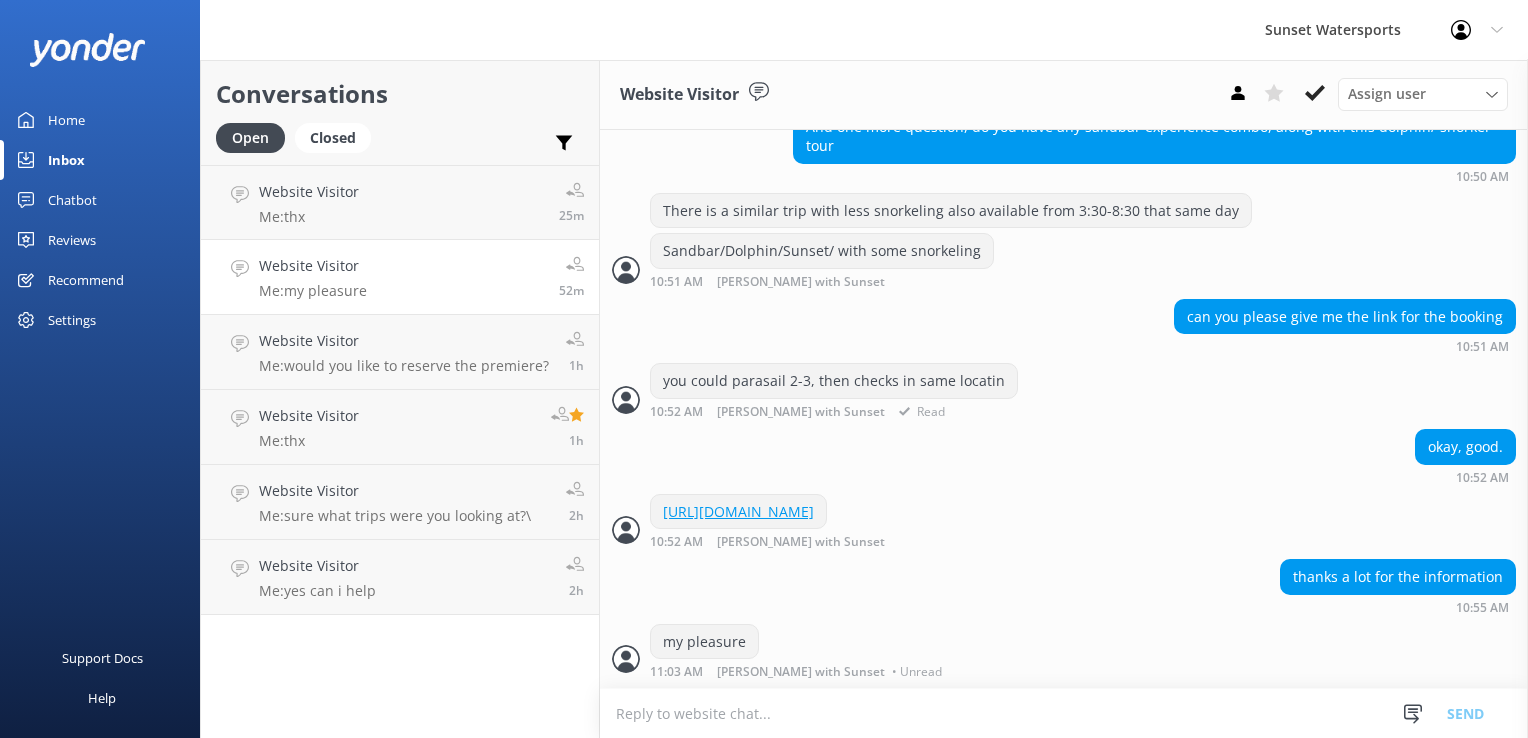 scroll, scrollTop: 2250, scrollLeft: 0, axis: vertical 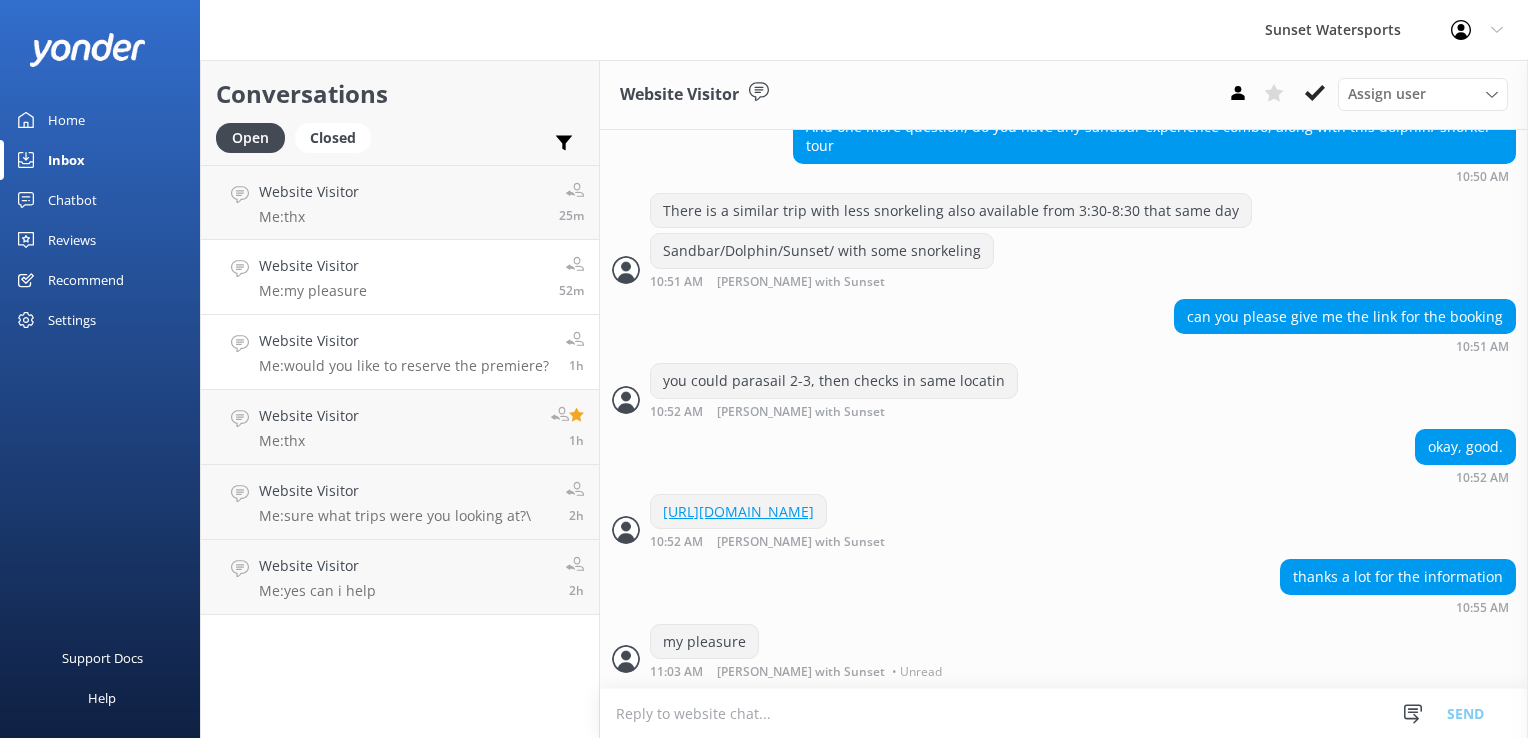 click on "Website Visitor" at bounding box center (404, 341) 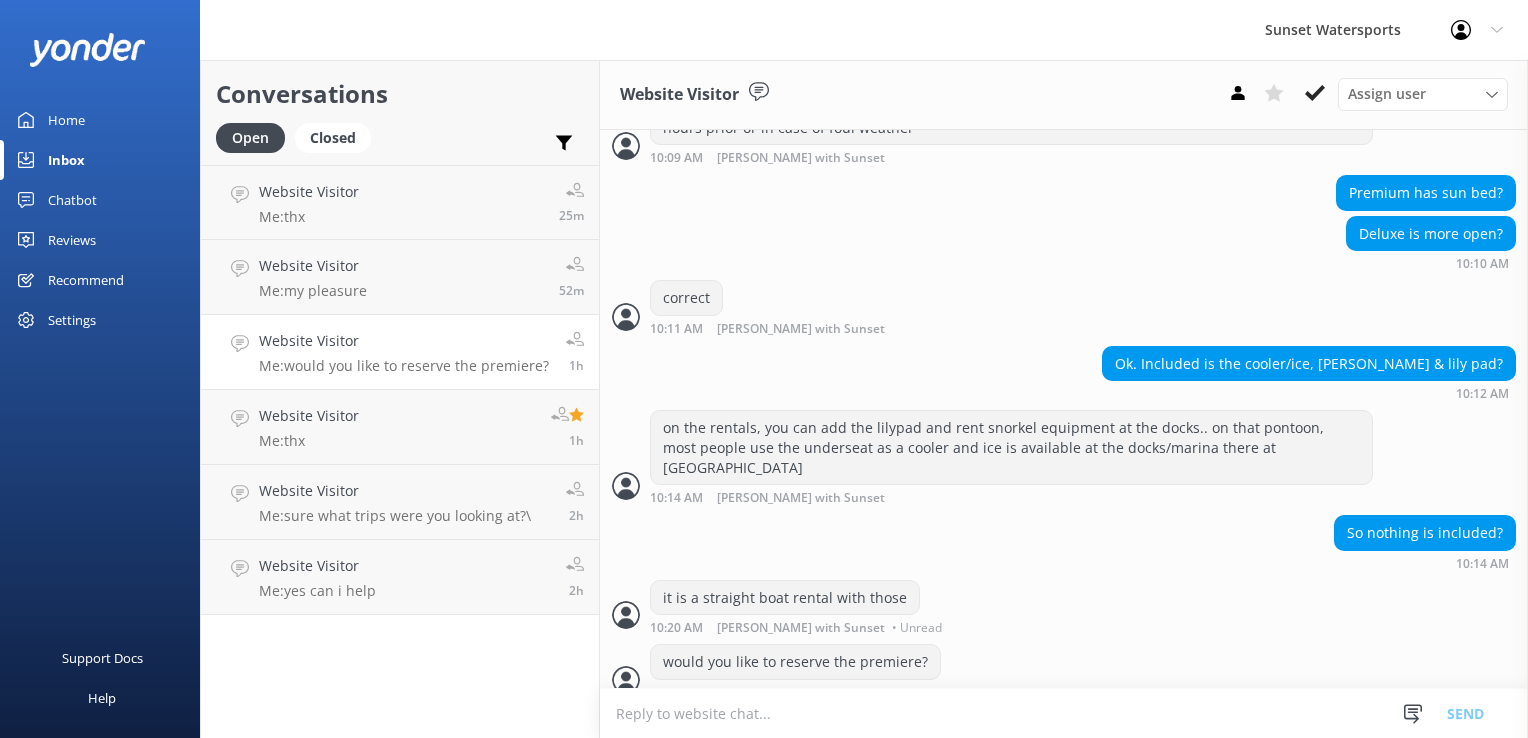 scroll, scrollTop: 2375, scrollLeft: 0, axis: vertical 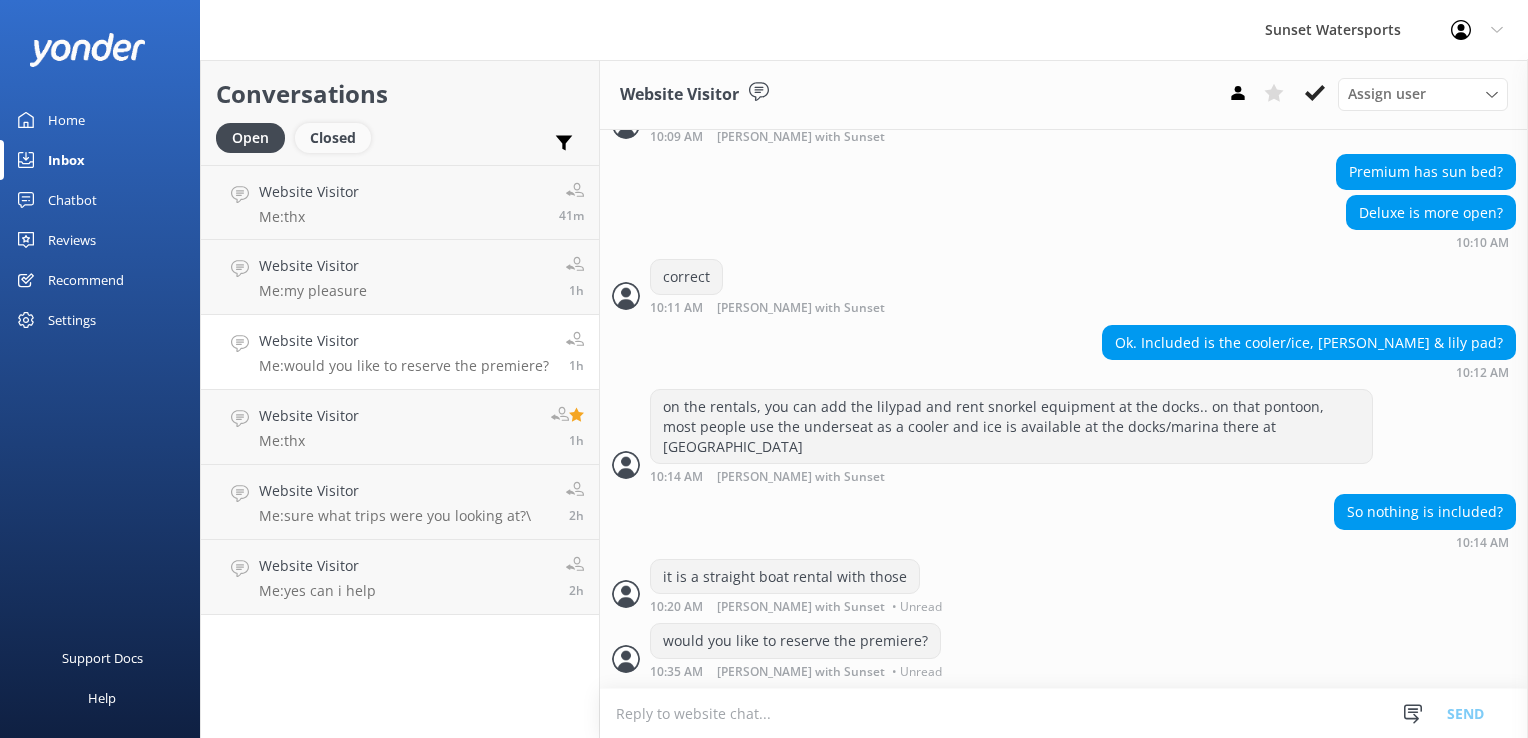 click on "Closed" at bounding box center (333, 138) 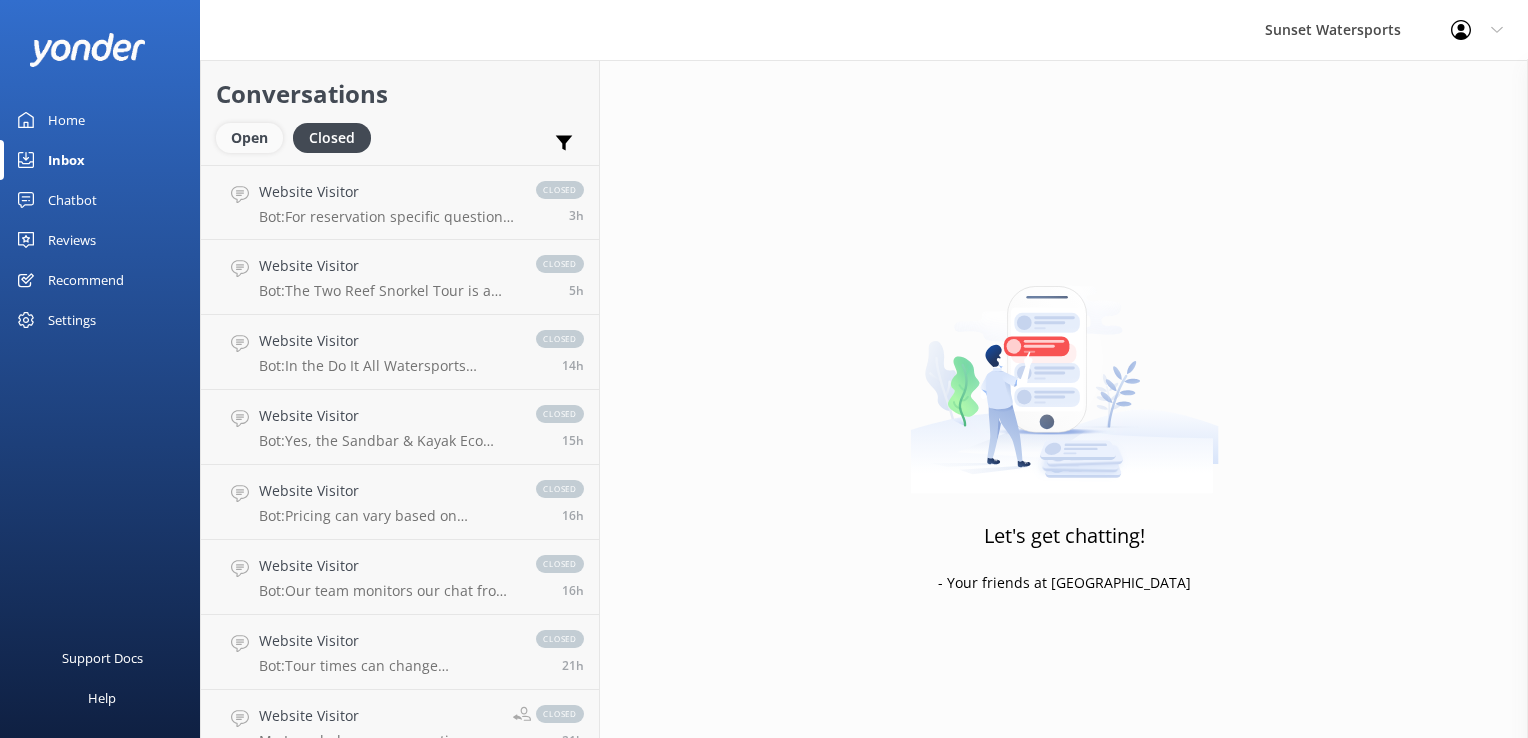 click on "Open" at bounding box center [249, 138] 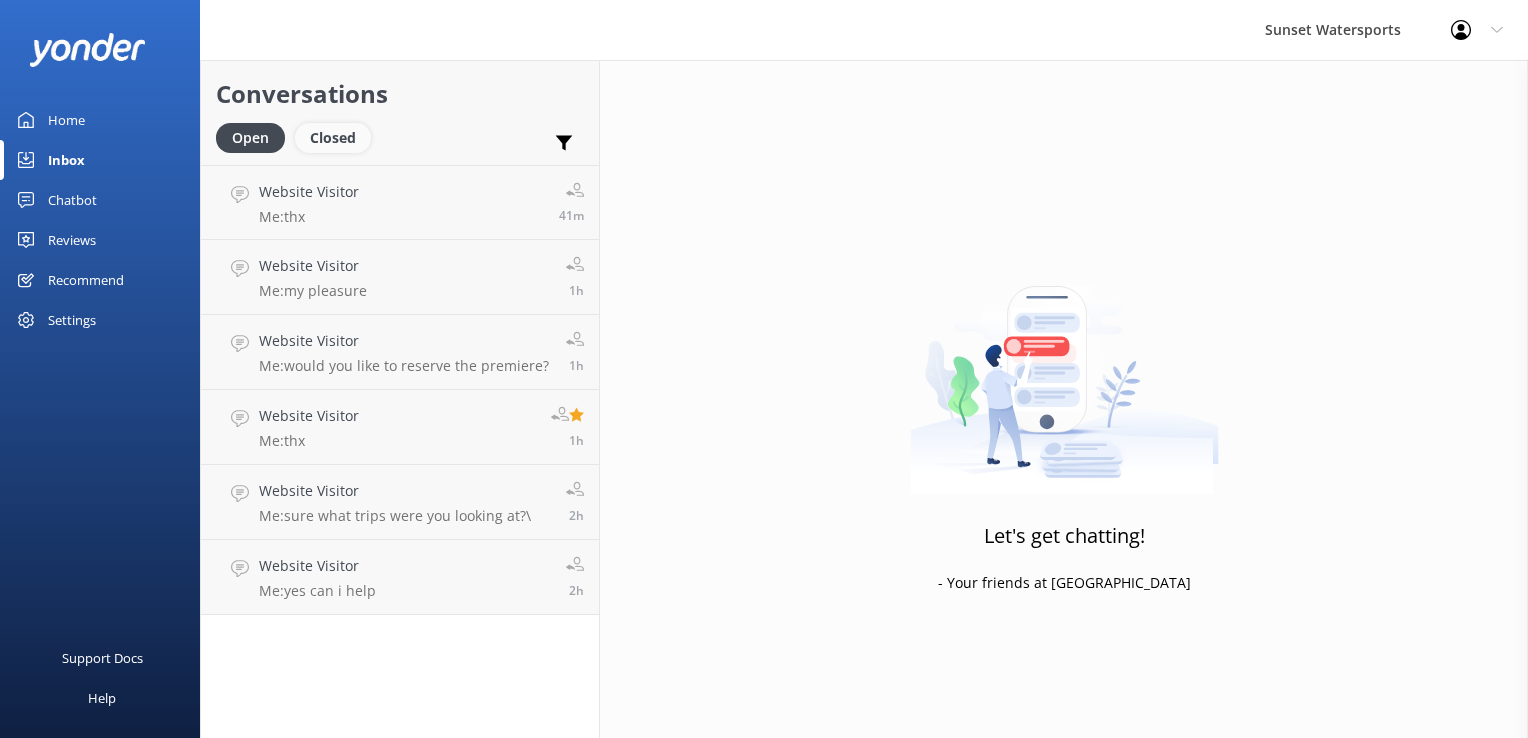 click on "Closed" at bounding box center (333, 138) 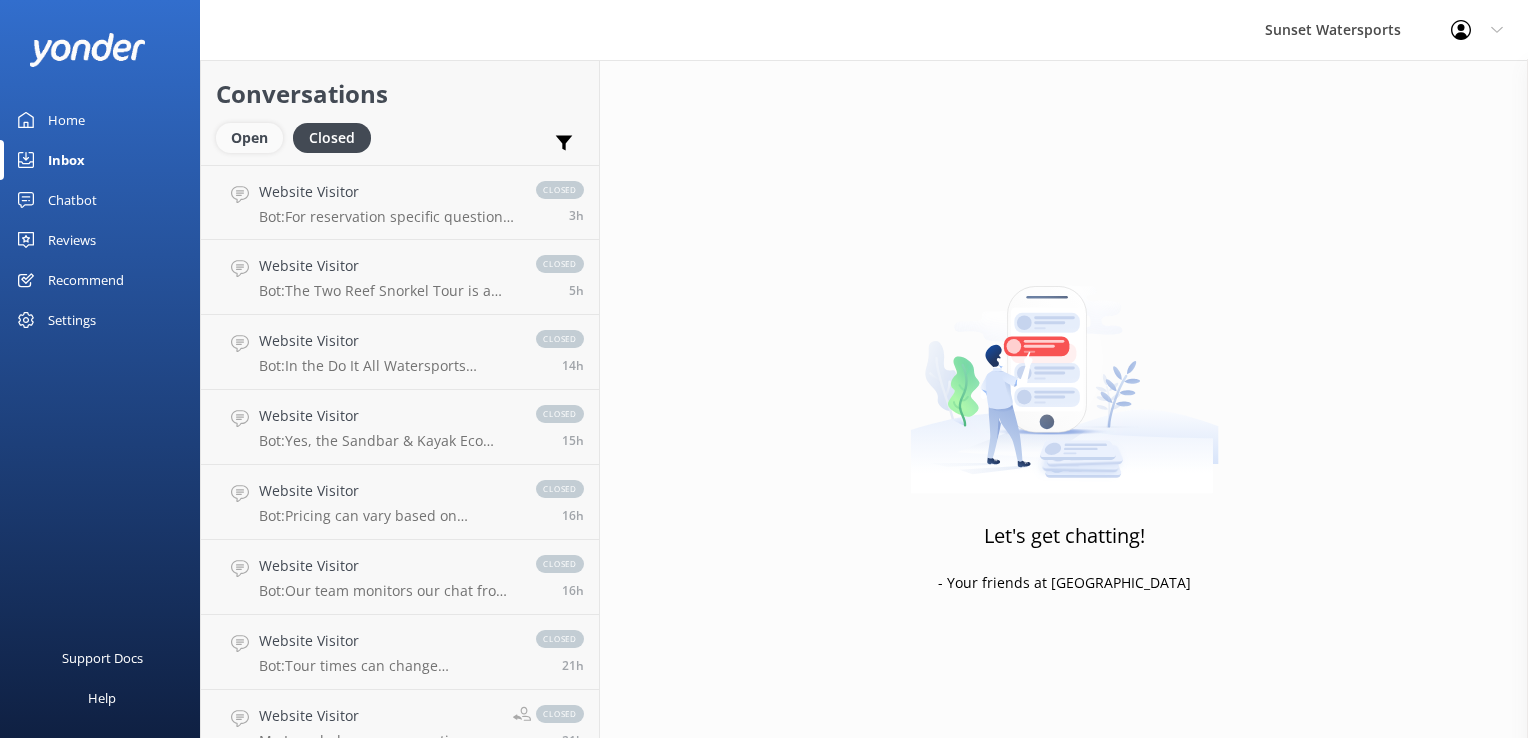 click on "Open" at bounding box center [249, 138] 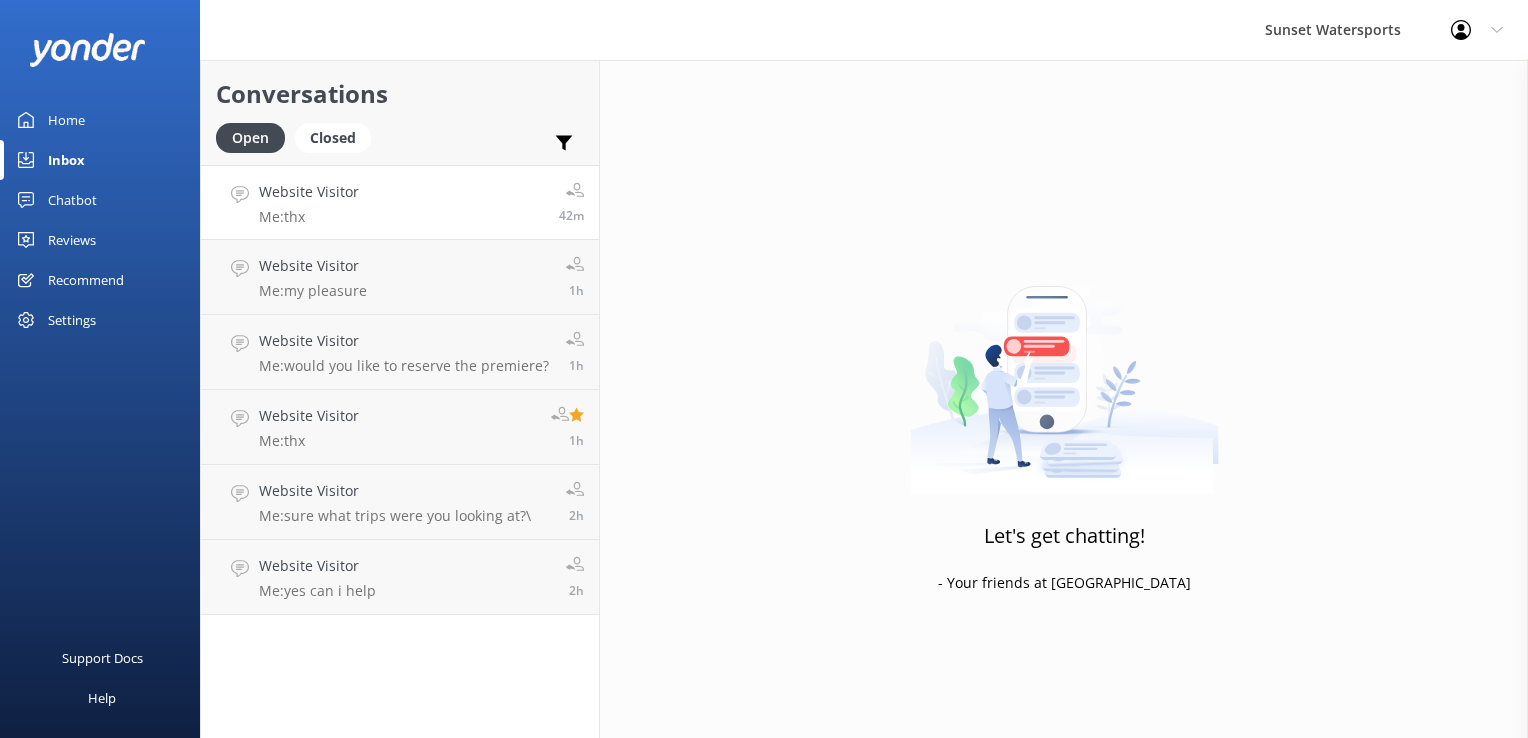 click on "Website Visitor Me:  thx 42m" at bounding box center (400, 202) 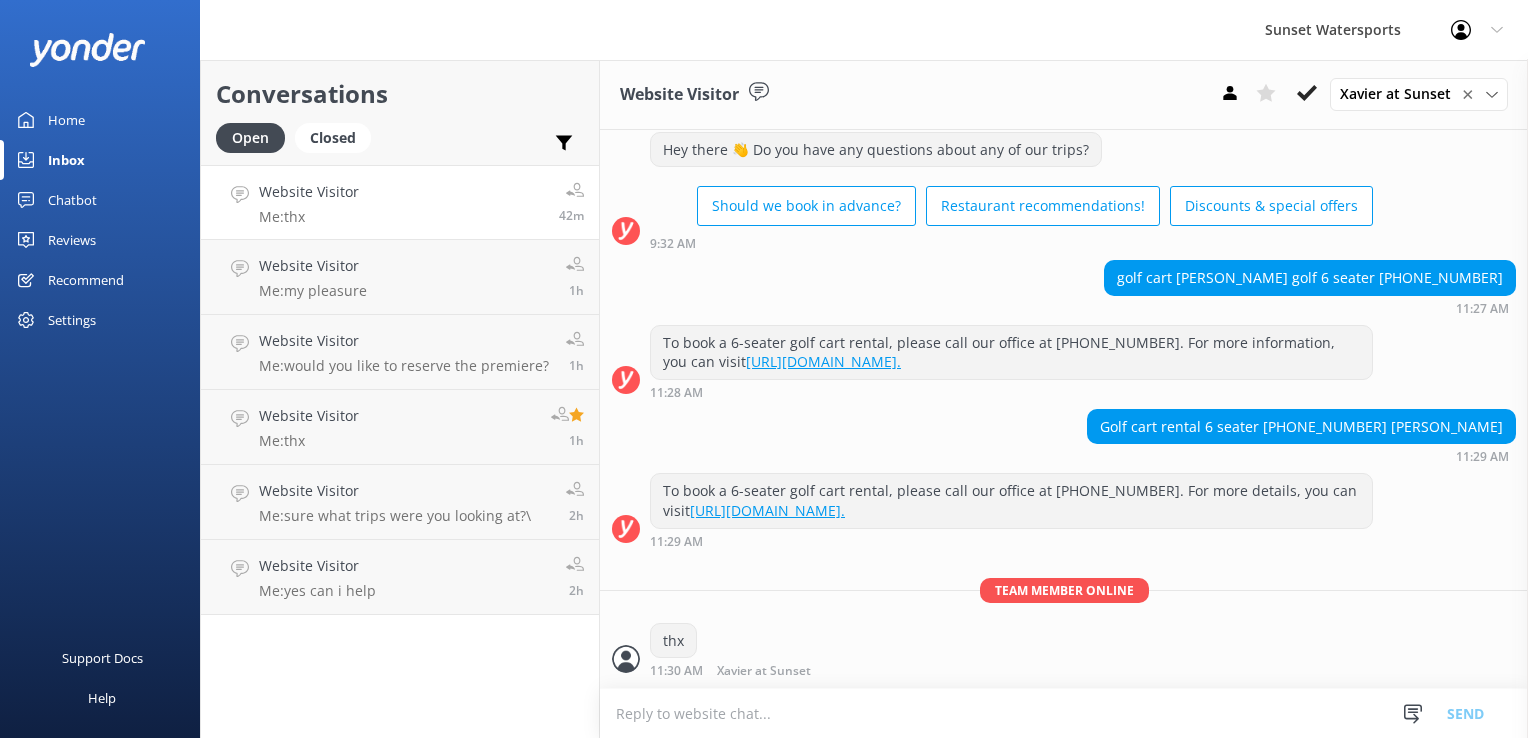 scroll, scrollTop: 17485, scrollLeft: 0, axis: vertical 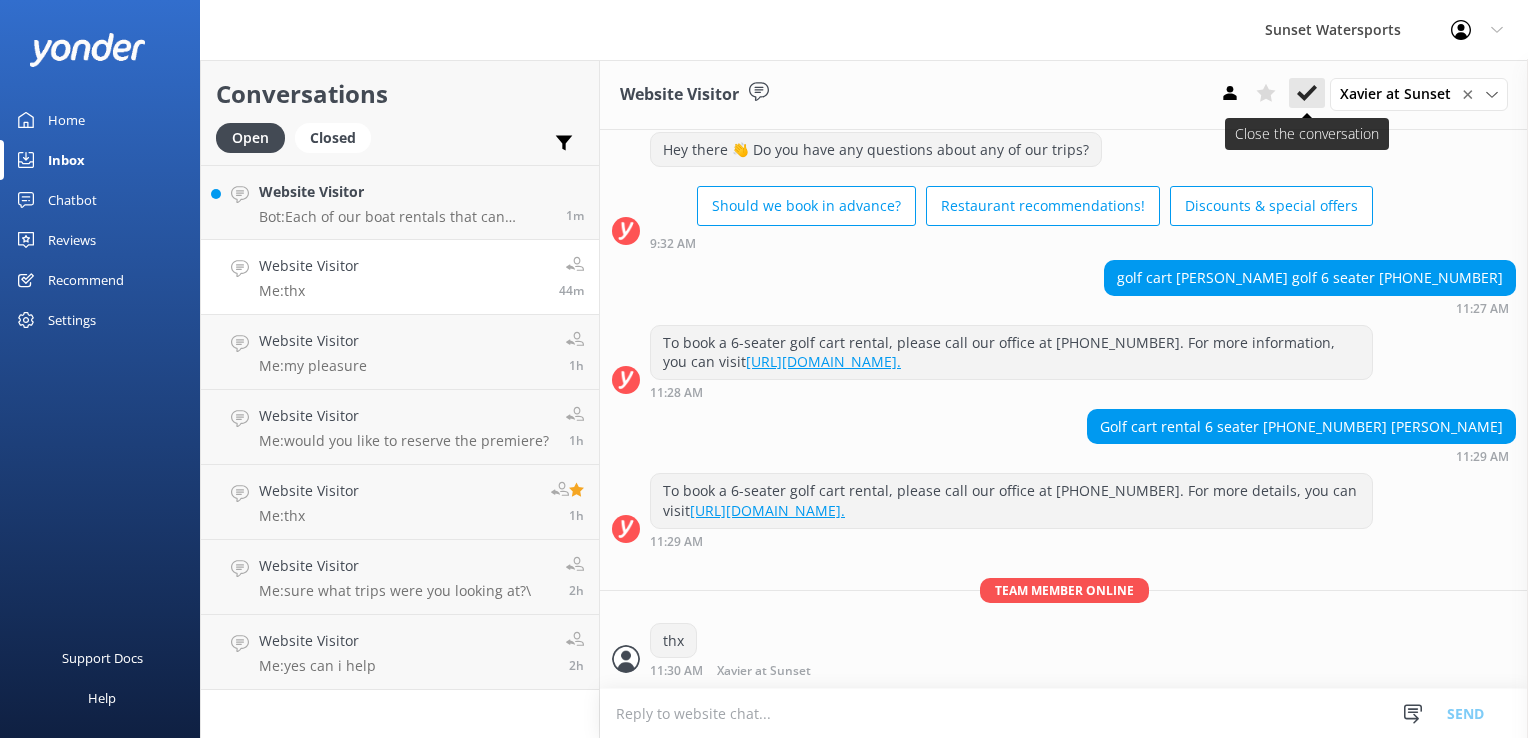 click 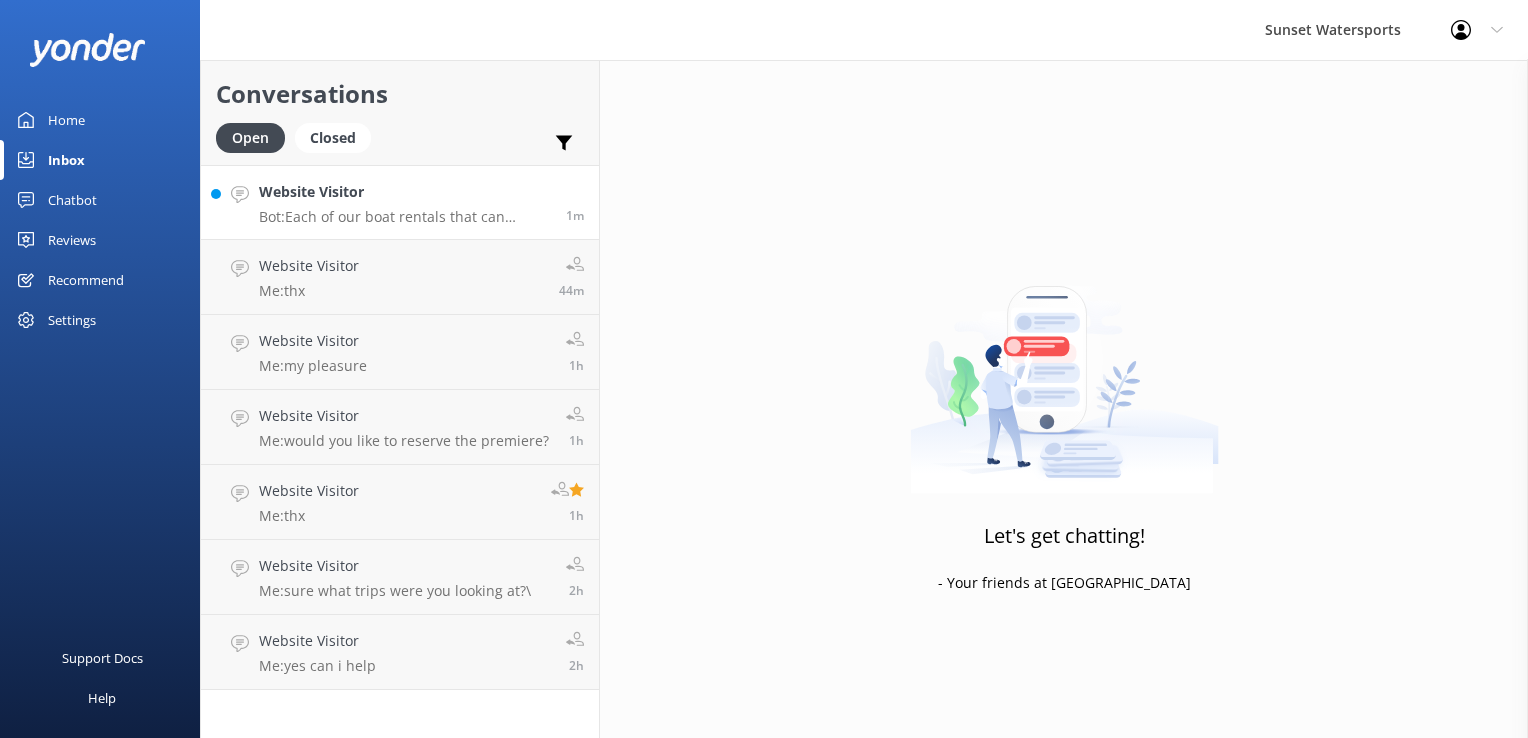 click on "Bot:  Each of our boat rentals that can accommodate up to eight people include:
- 22ft Deluxe Pontoon Boat
- 22ft Premier Pontoon Boat with Sun Bed
- 22ft Deluxe Hurricane Deck Boat
- 22ft Hurricane Deck Boat
You can view more details and book online at [URL][DOMAIN_NAME]." at bounding box center (405, 217) 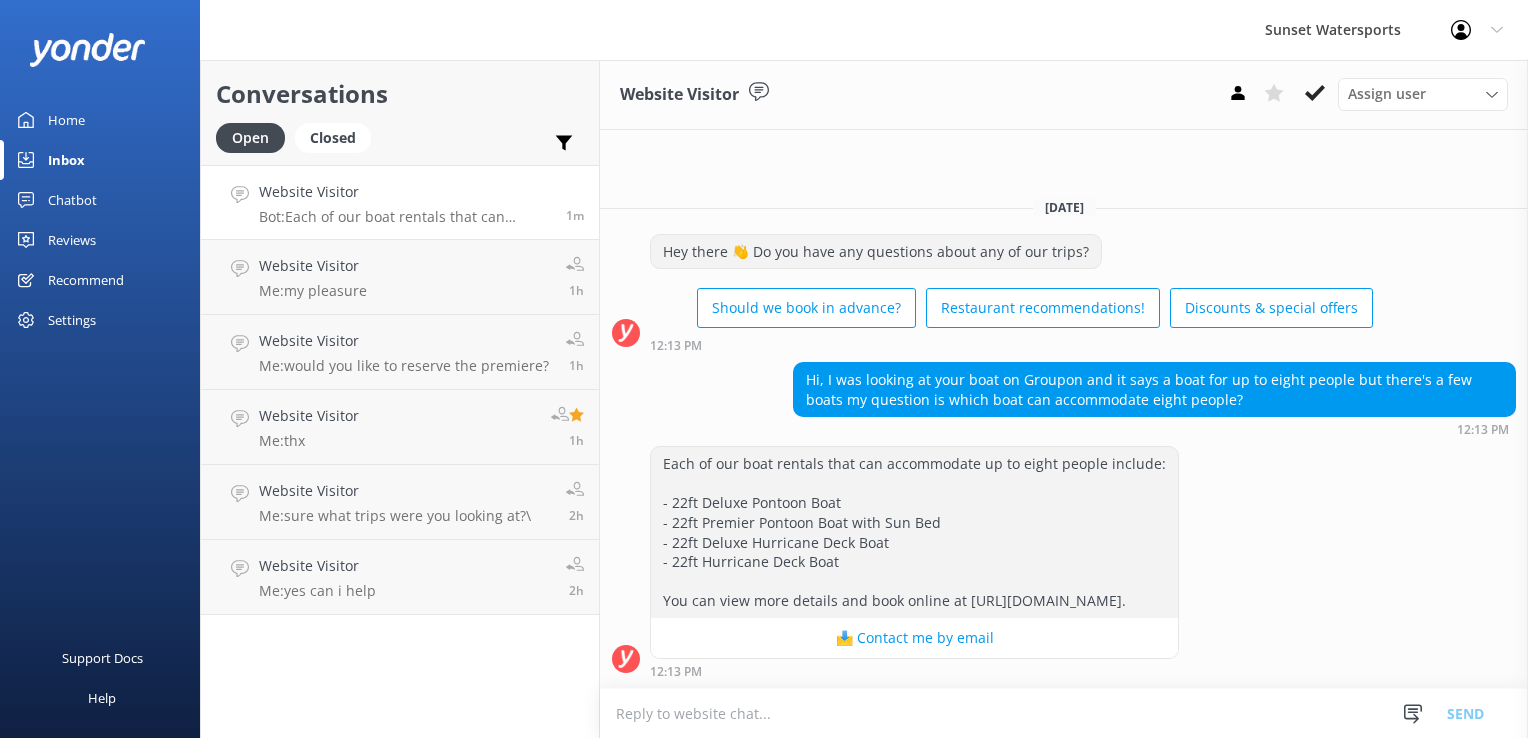 click at bounding box center [1064, 713] 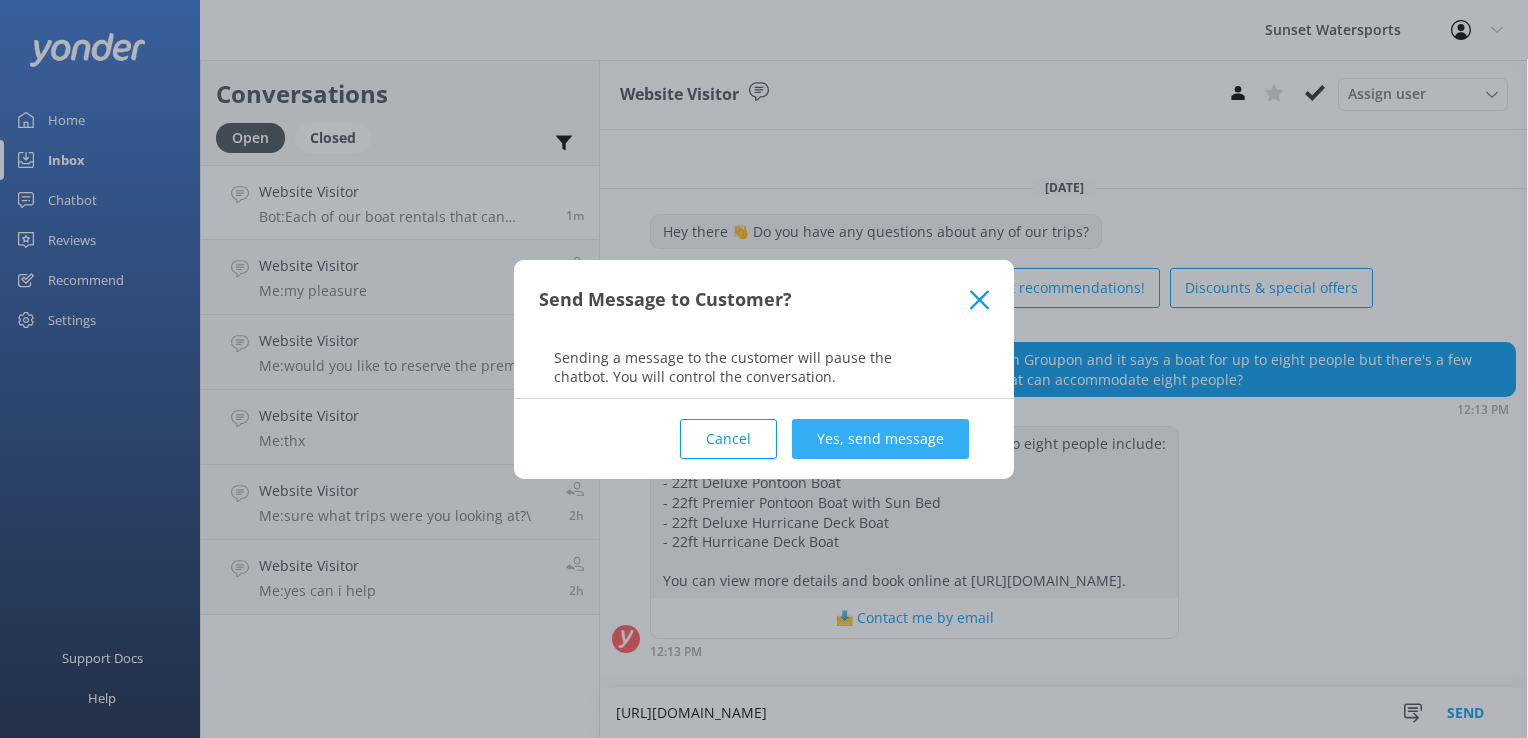 type on "[URL][DOMAIN_NAME]" 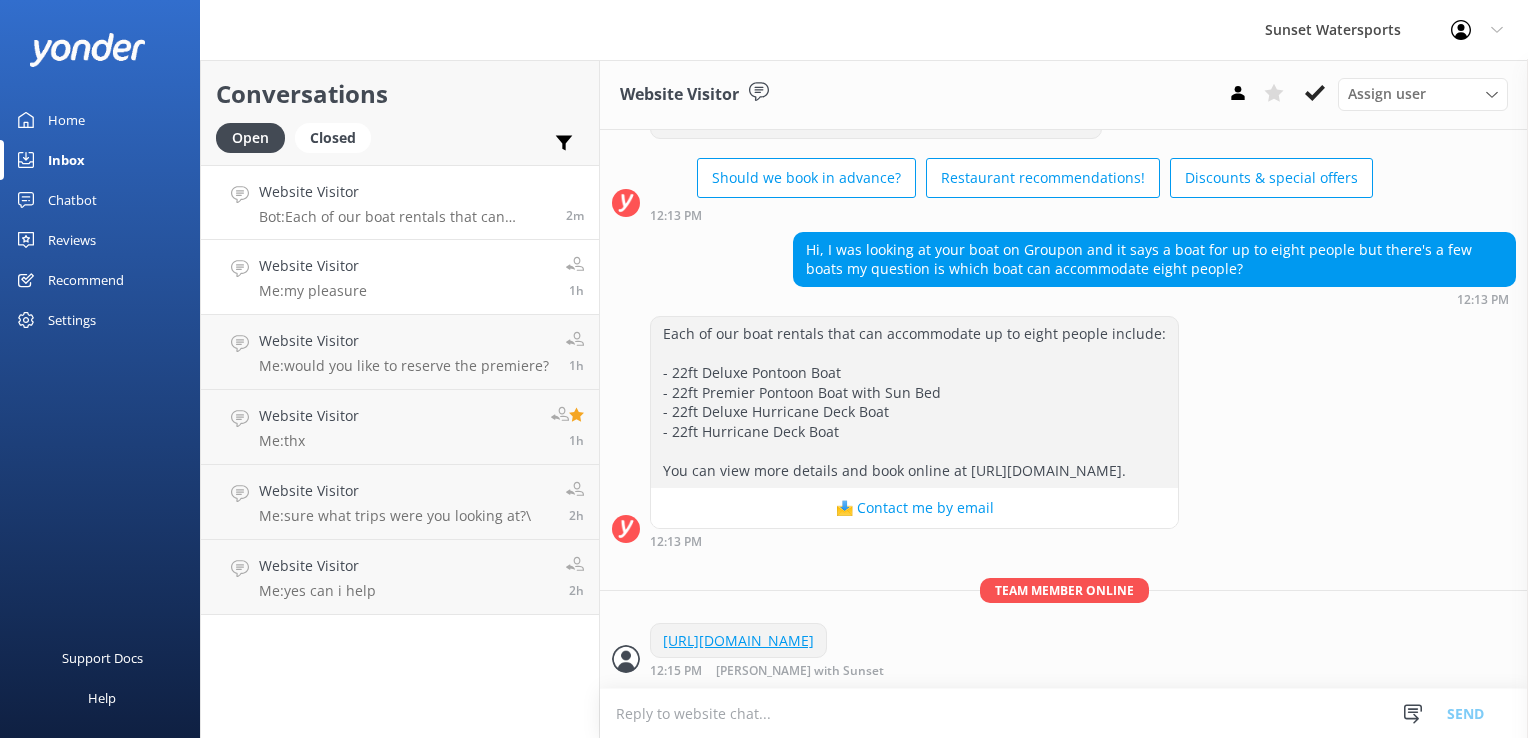 scroll, scrollTop: 160, scrollLeft: 0, axis: vertical 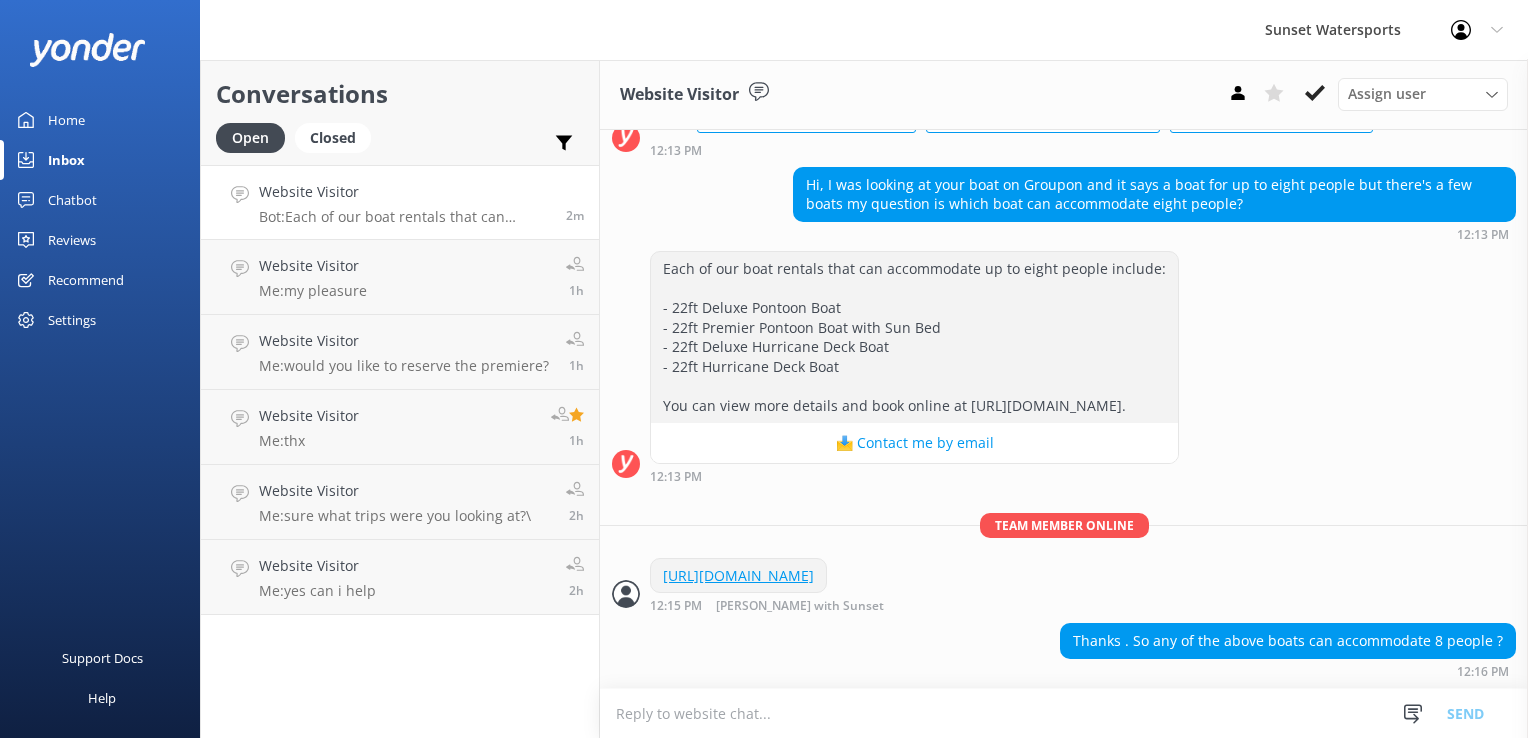 click at bounding box center [1064, 713] 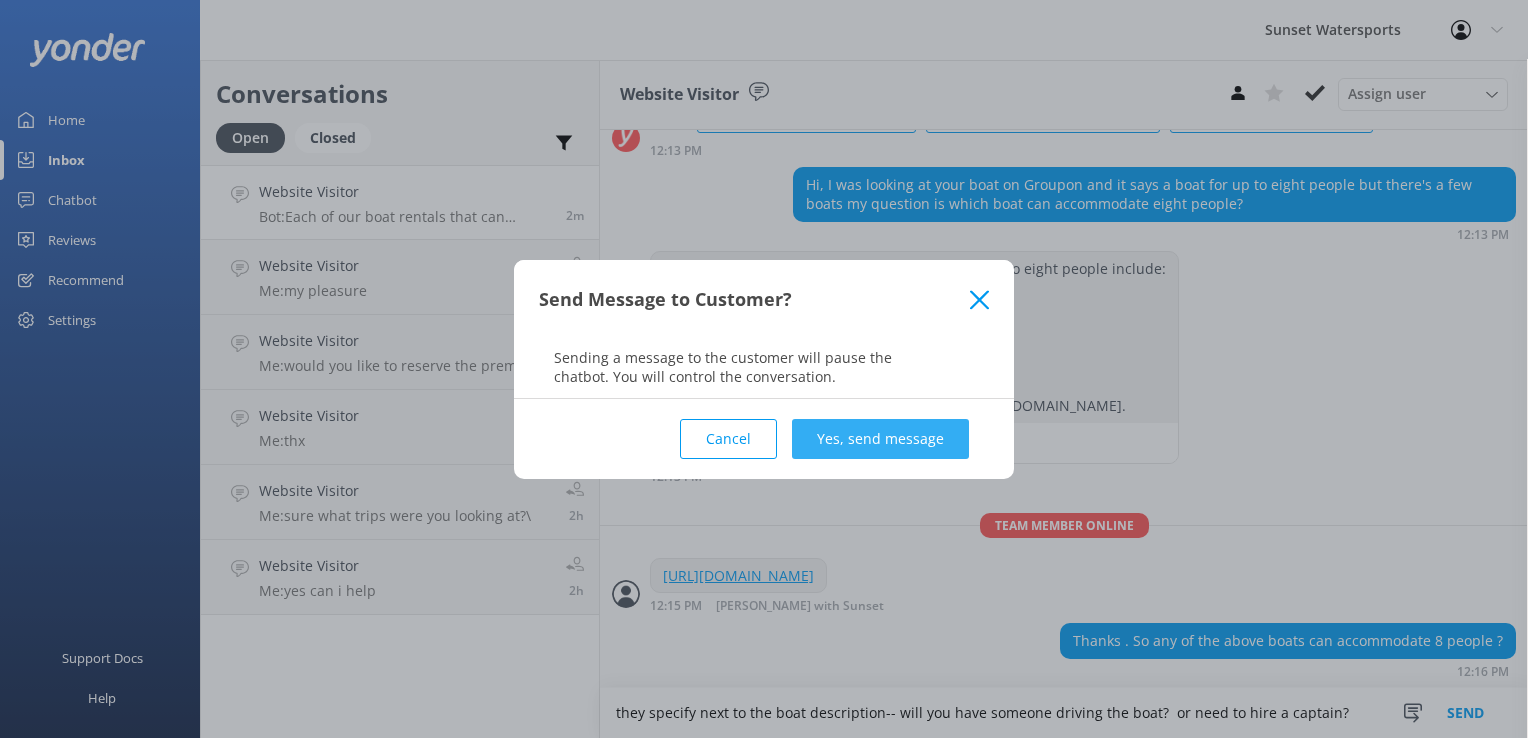 type on "they specify next to the boat description-- will you have someone driving the boat?  or need to hire a captain?" 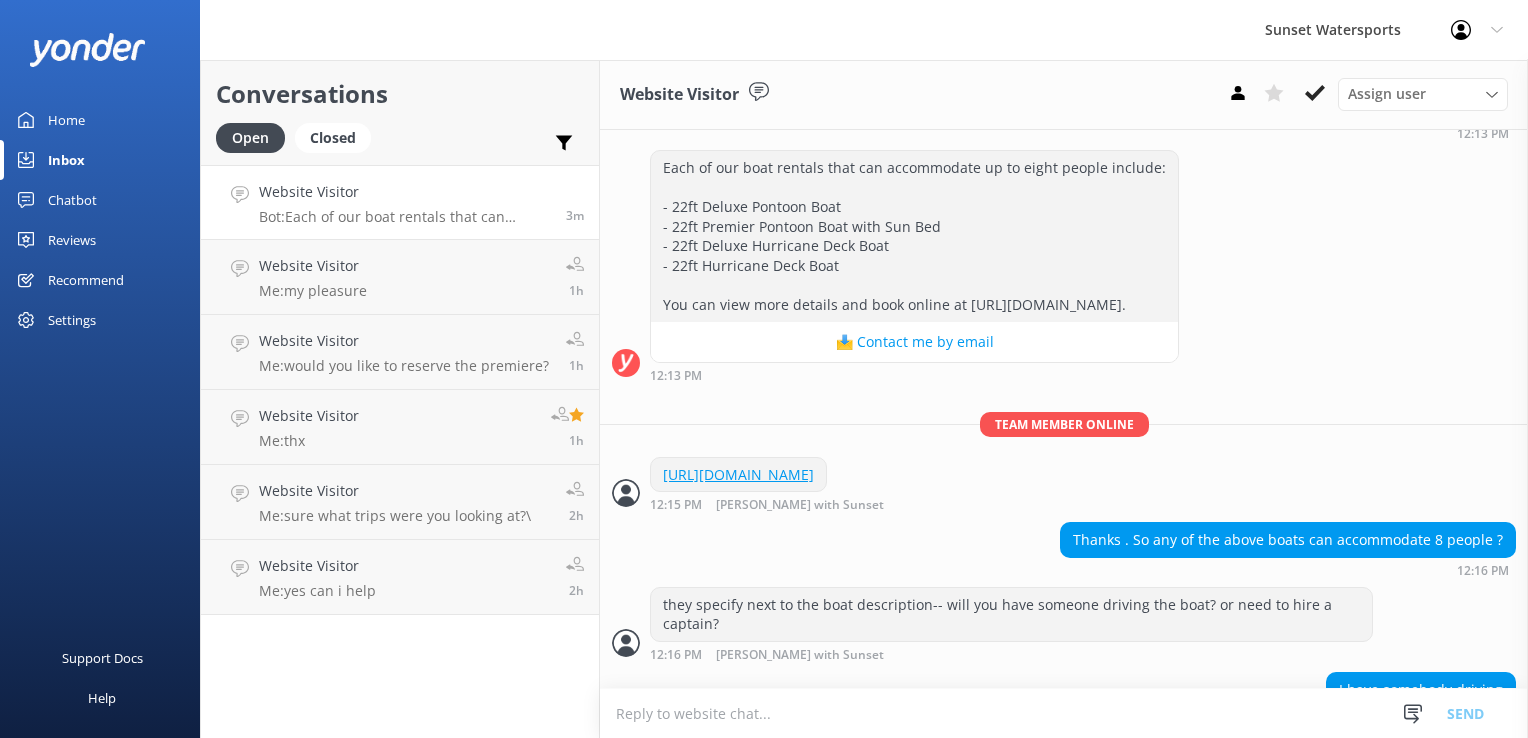 scroll, scrollTop: 309, scrollLeft: 0, axis: vertical 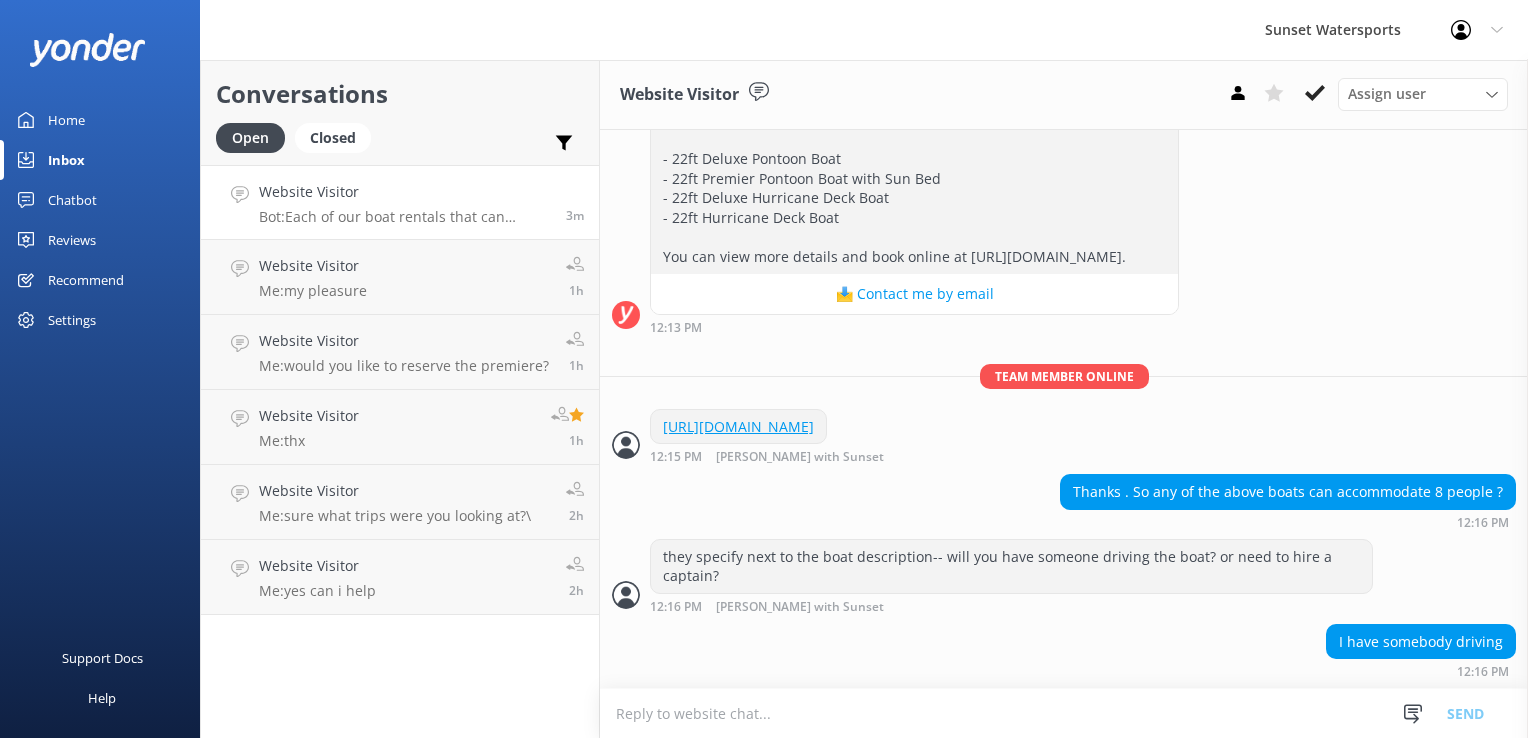 click at bounding box center (1064, 713) 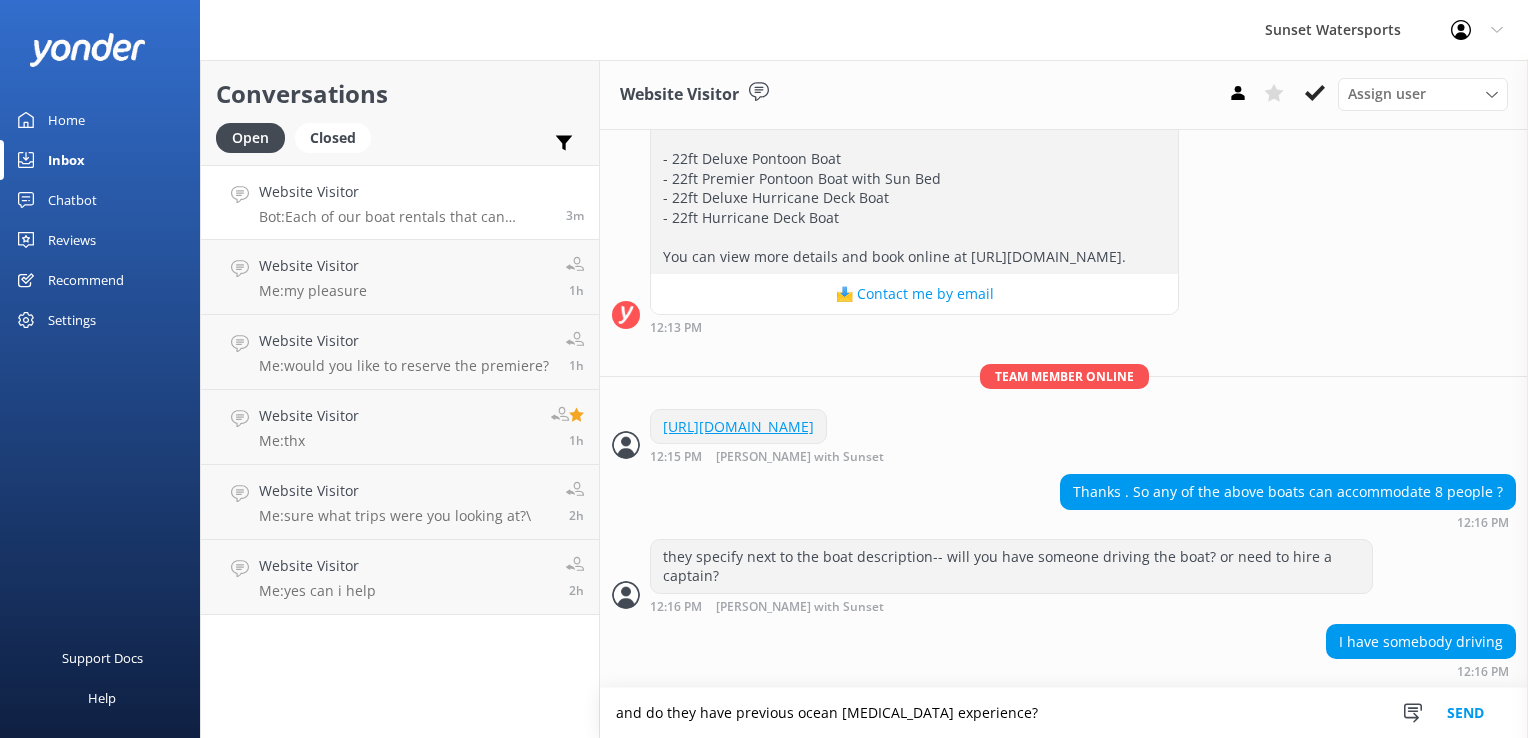 type on "and do they have previous ocean [MEDICAL_DATA] experience?" 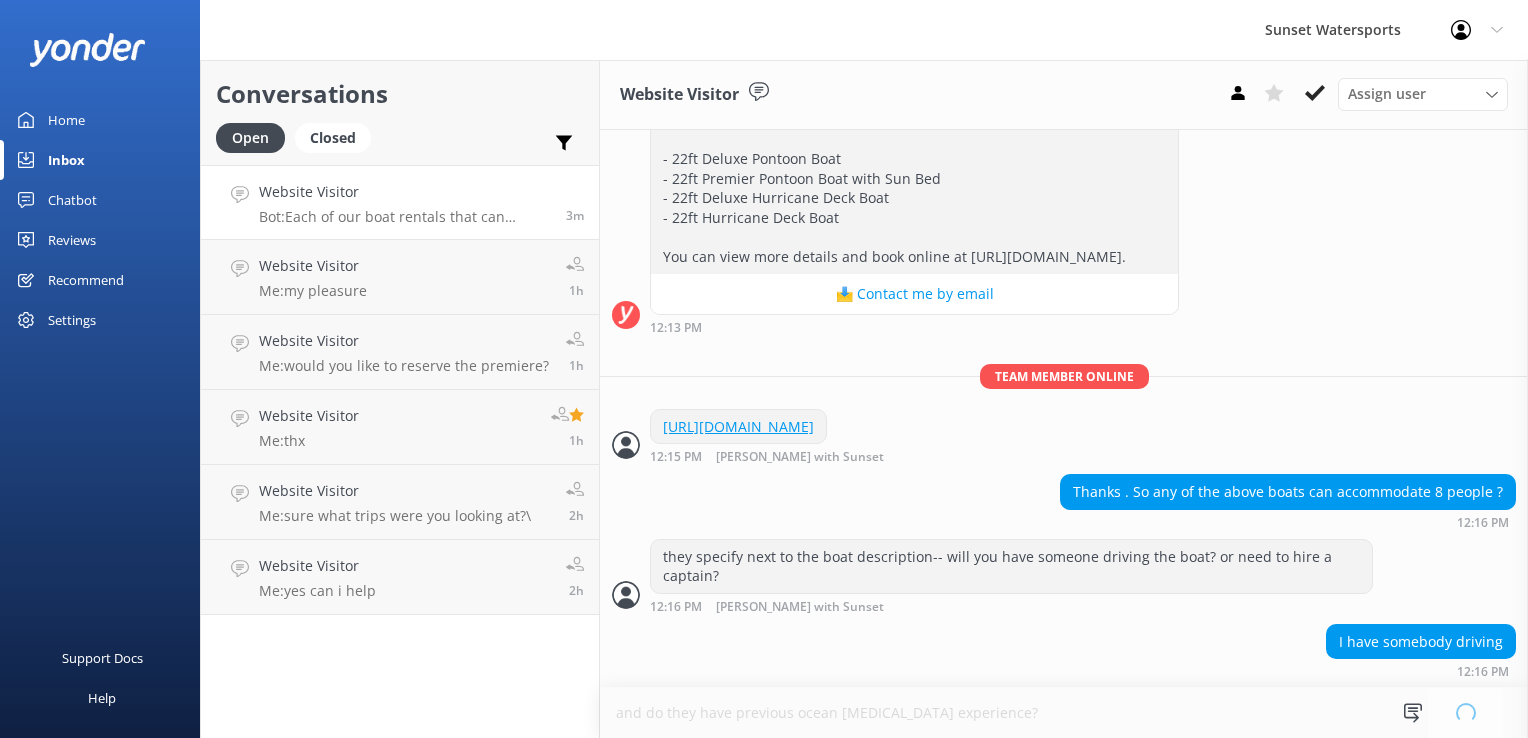 type 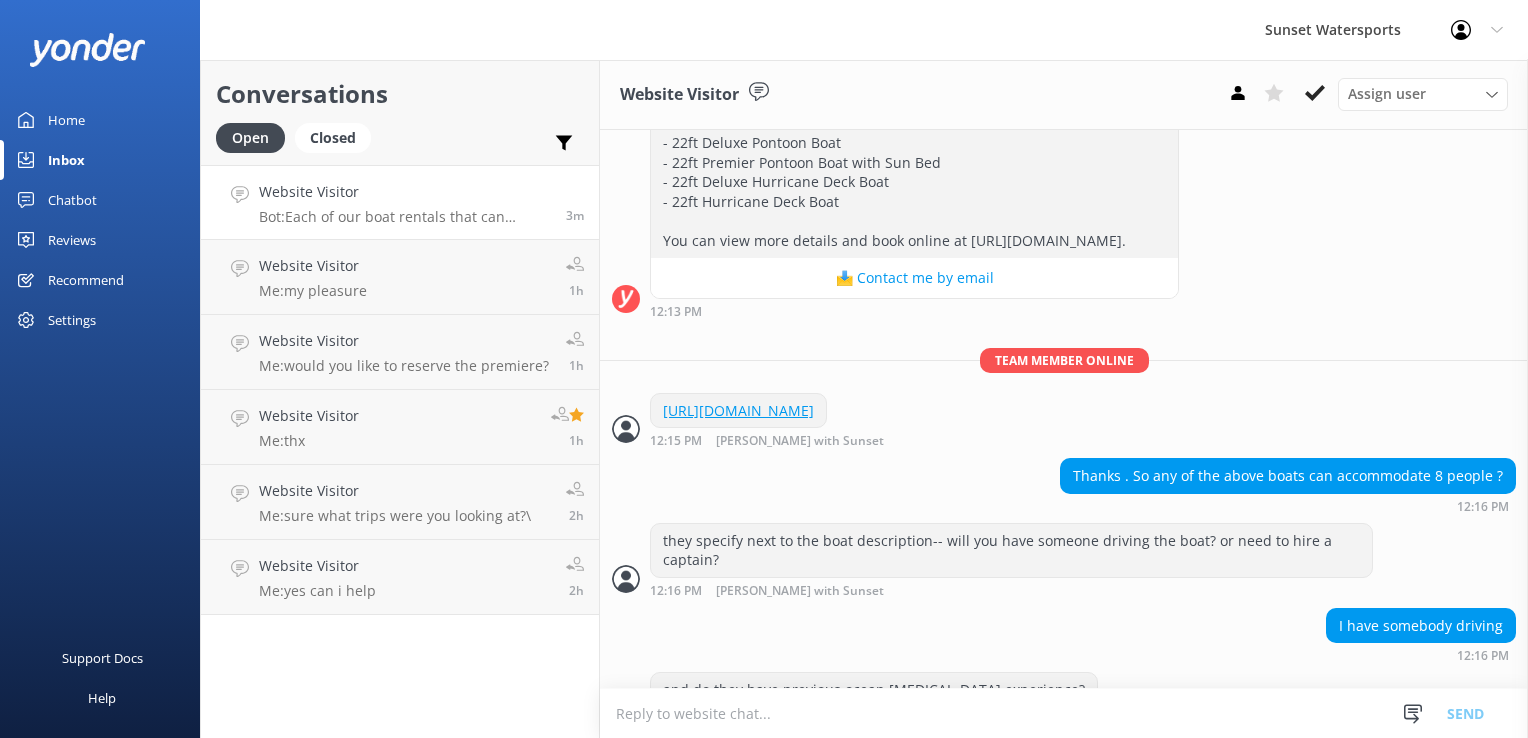 scroll, scrollTop: 373, scrollLeft: 0, axis: vertical 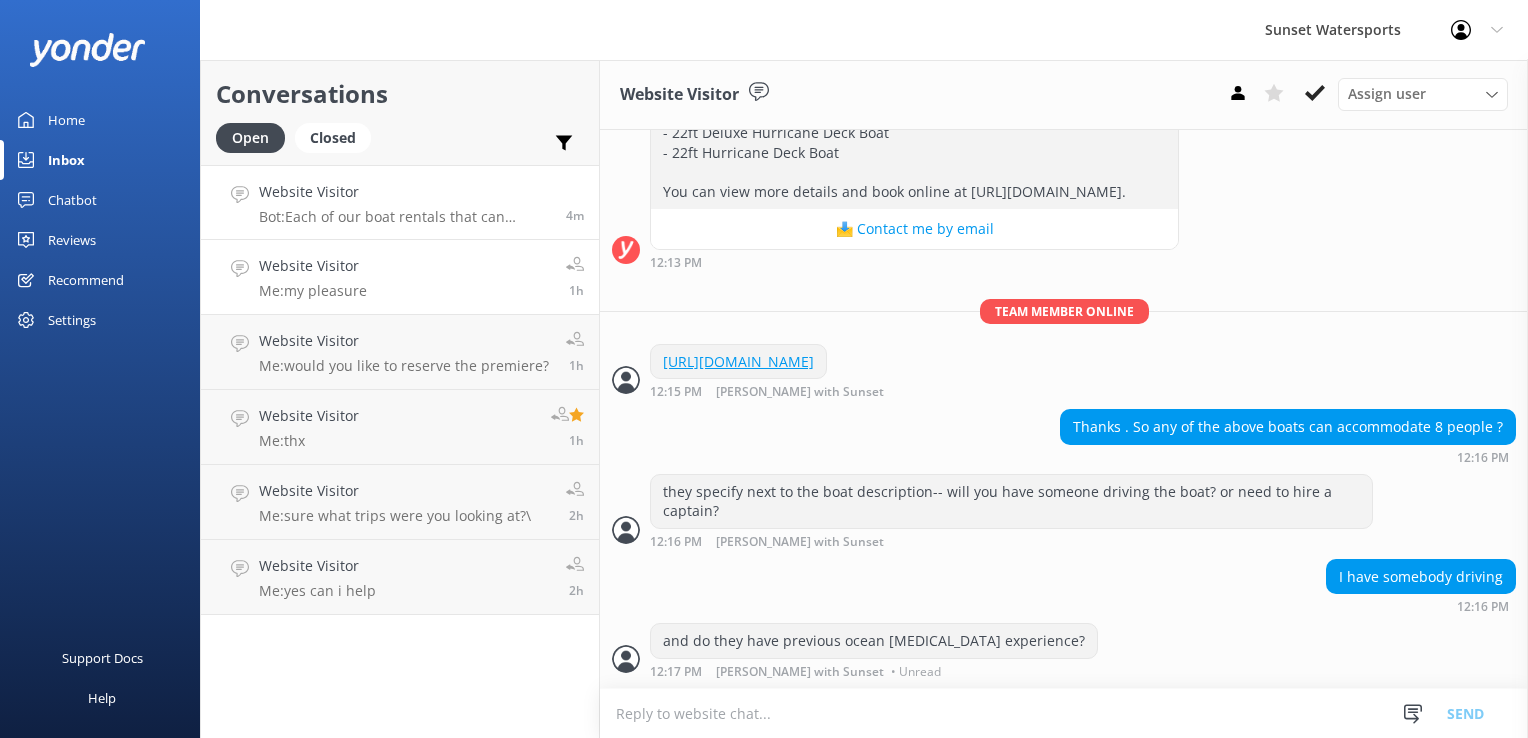 click on "Website Visitor Me:  my pleasure 1h" at bounding box center [400, 277] 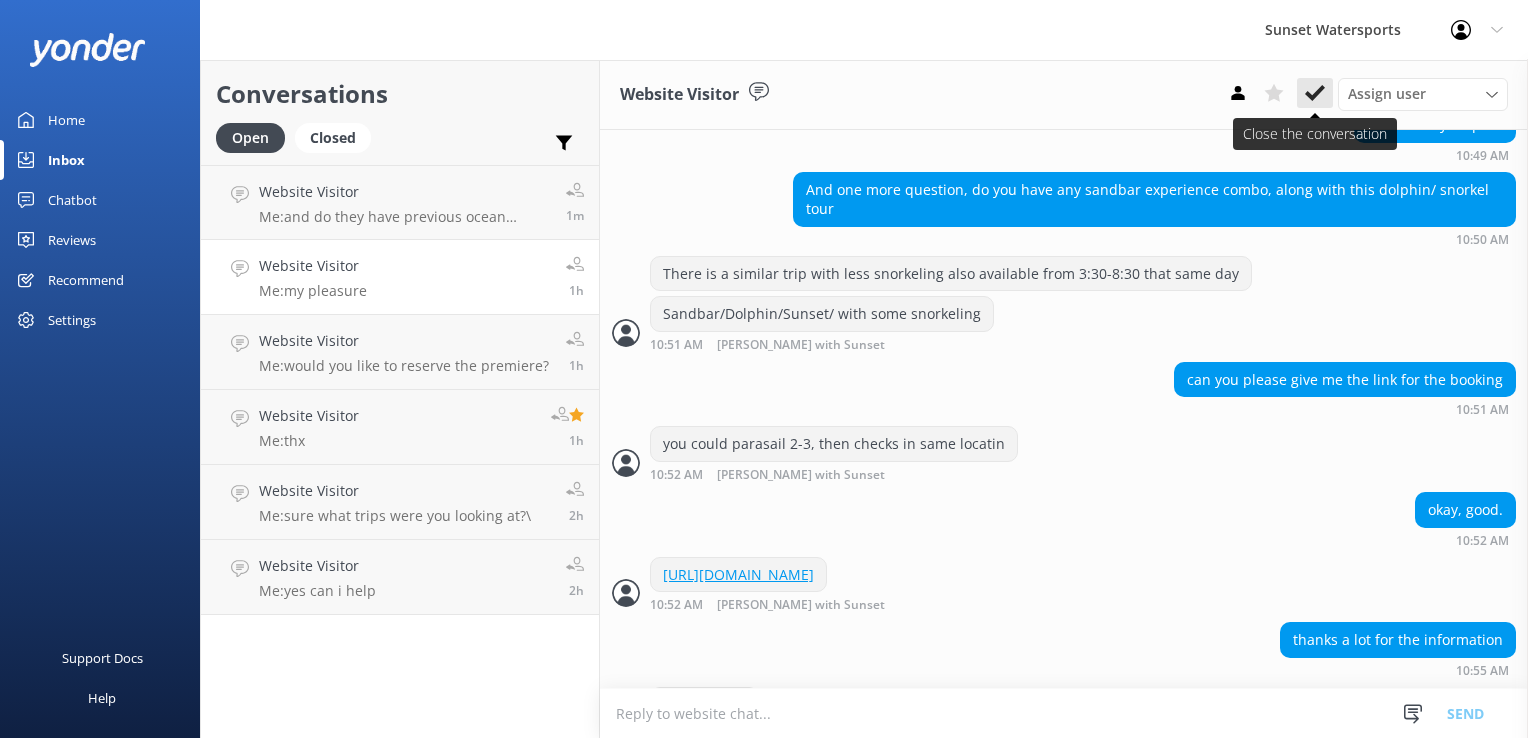 scroll, scrollTop: 2250, scrollLeft: 0, axis: vertical 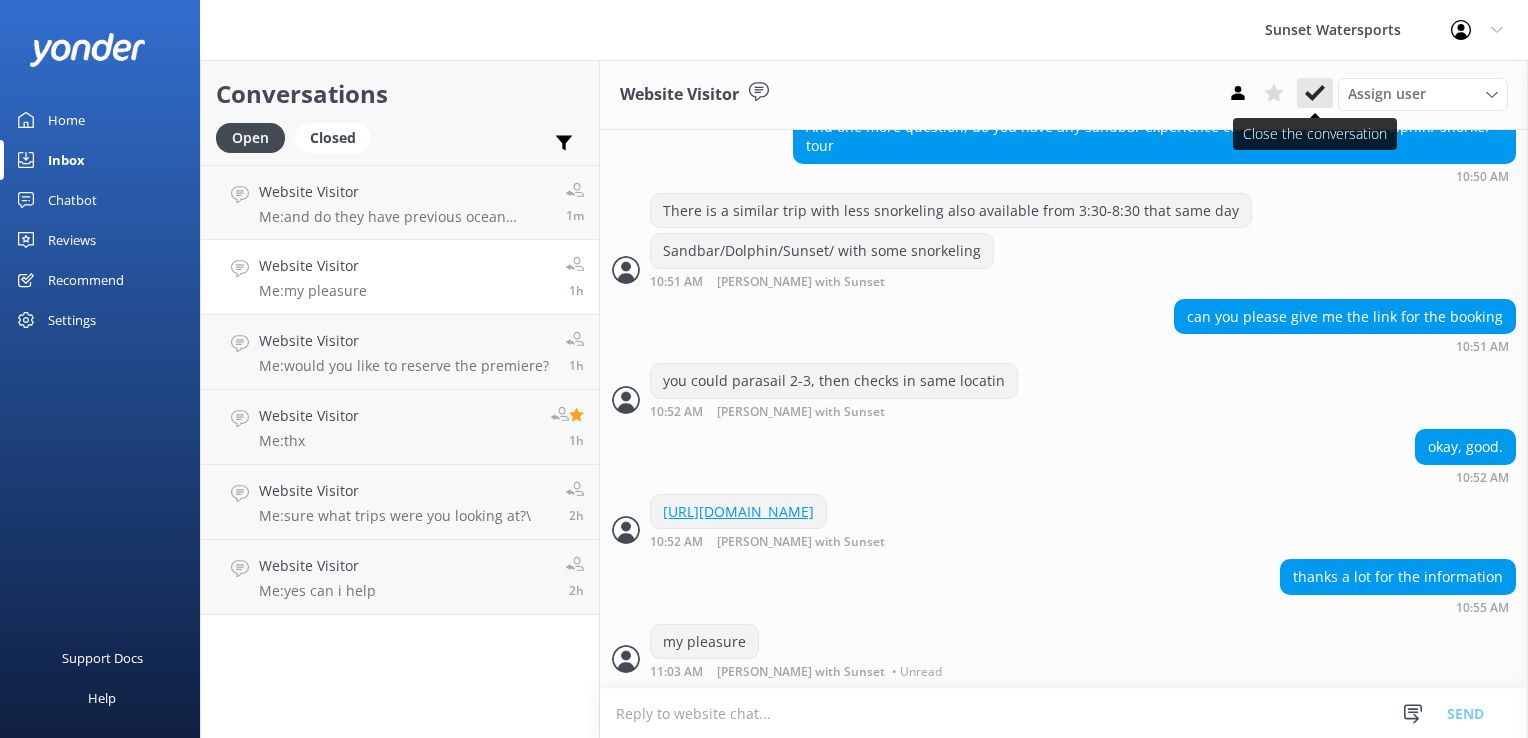 click 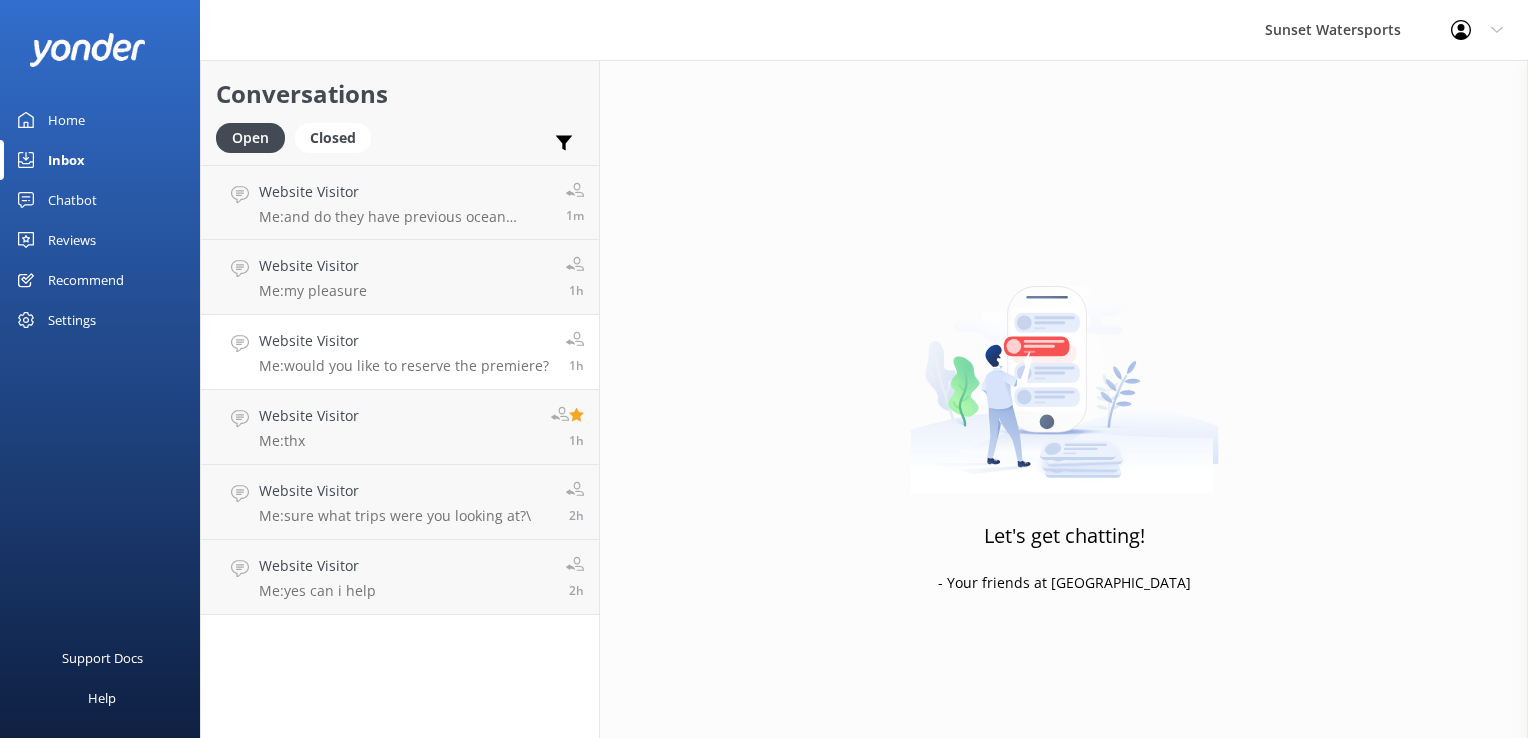 click on "Website Visitor" at bounding box center (404, 341) 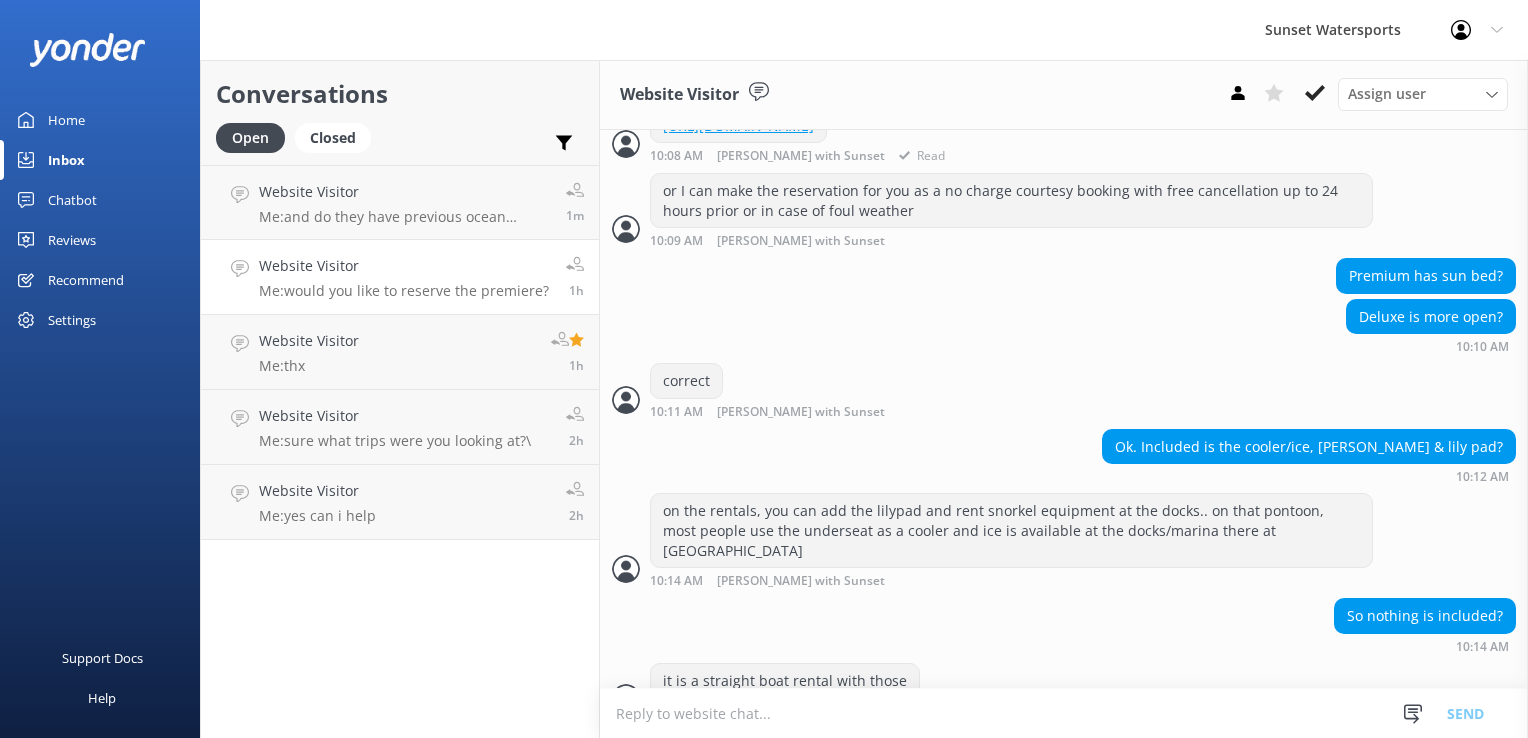 scroll, scrollTop: 2175, scrollLeft: 0, axis: vertical 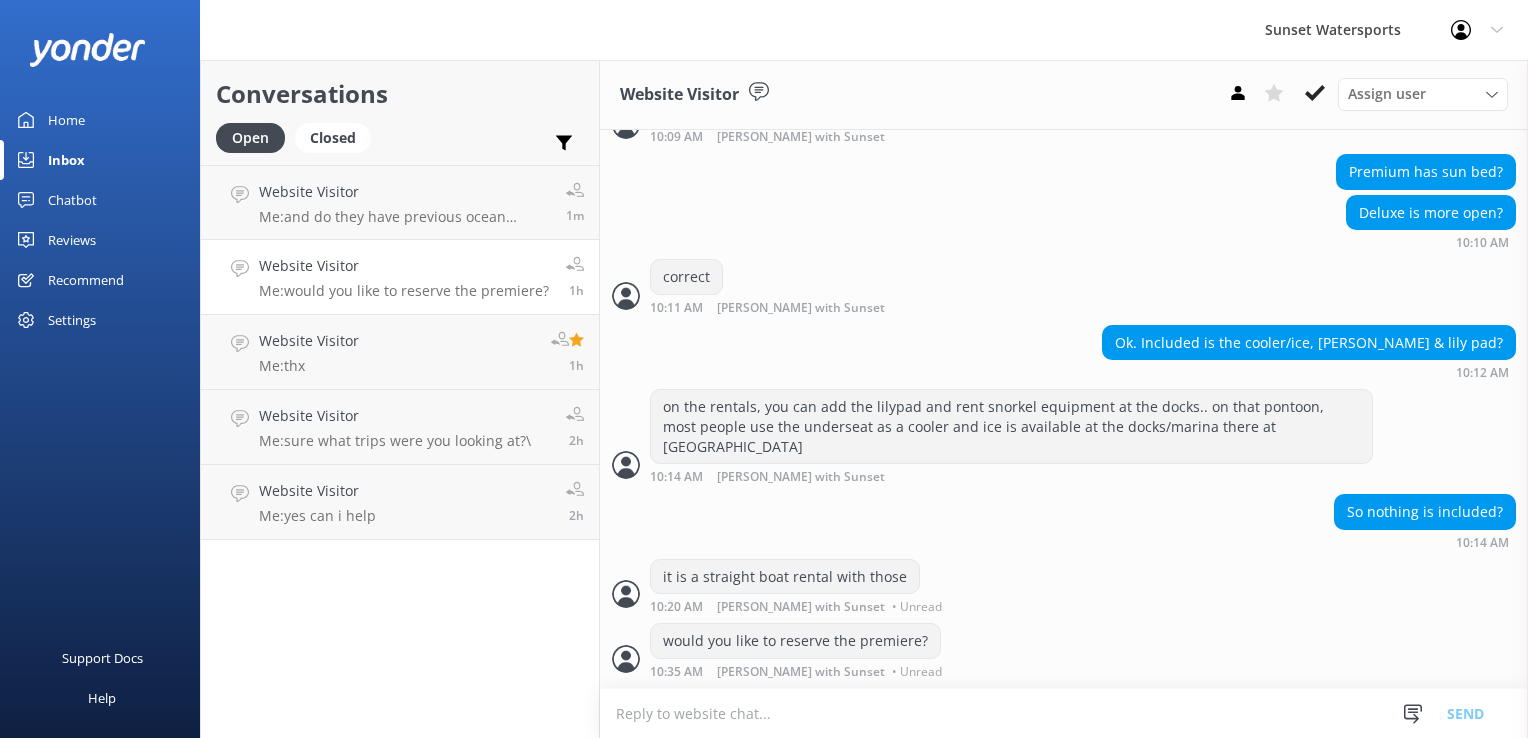paste on "[URL][DOMAIN_NAME]" 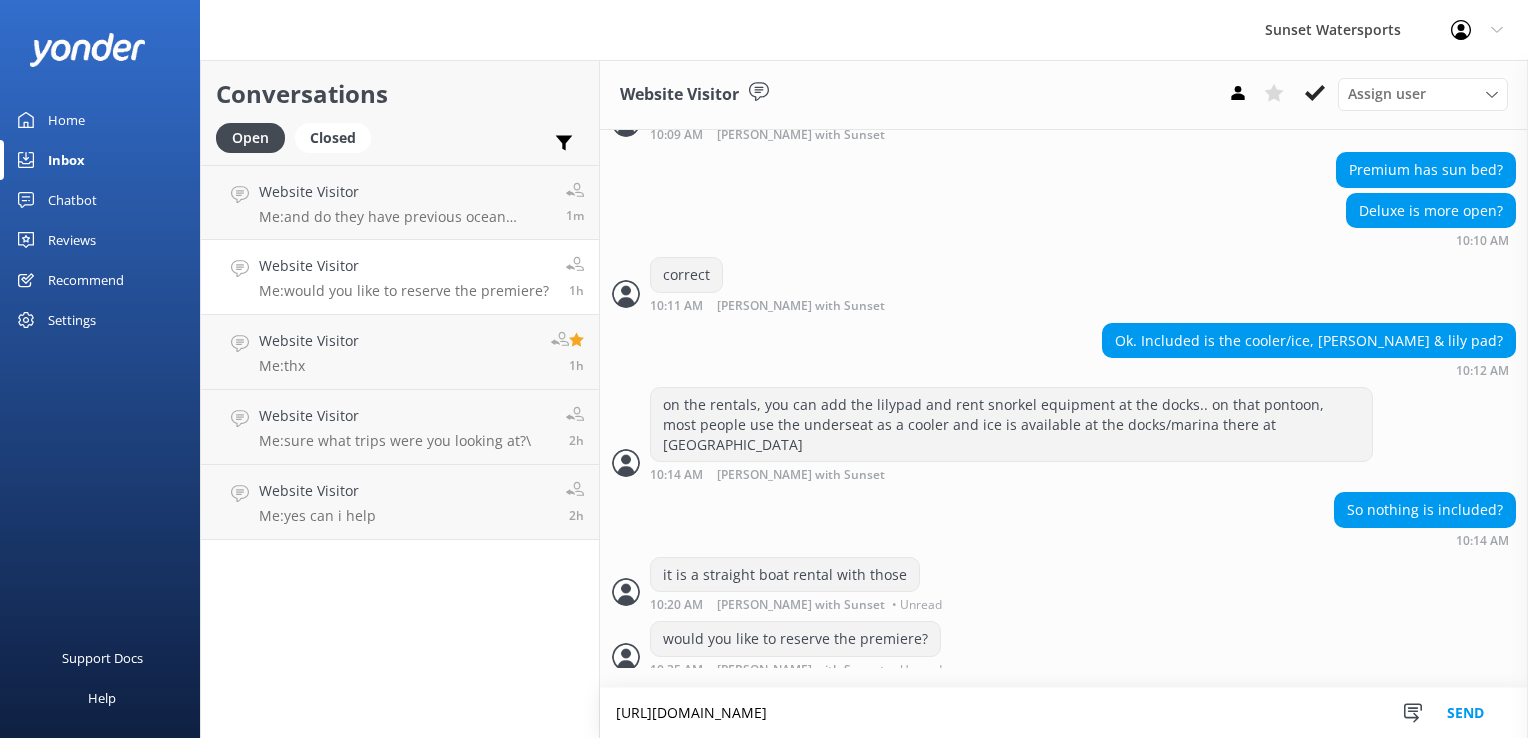 scroll, scrollTop: 2395, scrollLeft: 0, axis: vertical 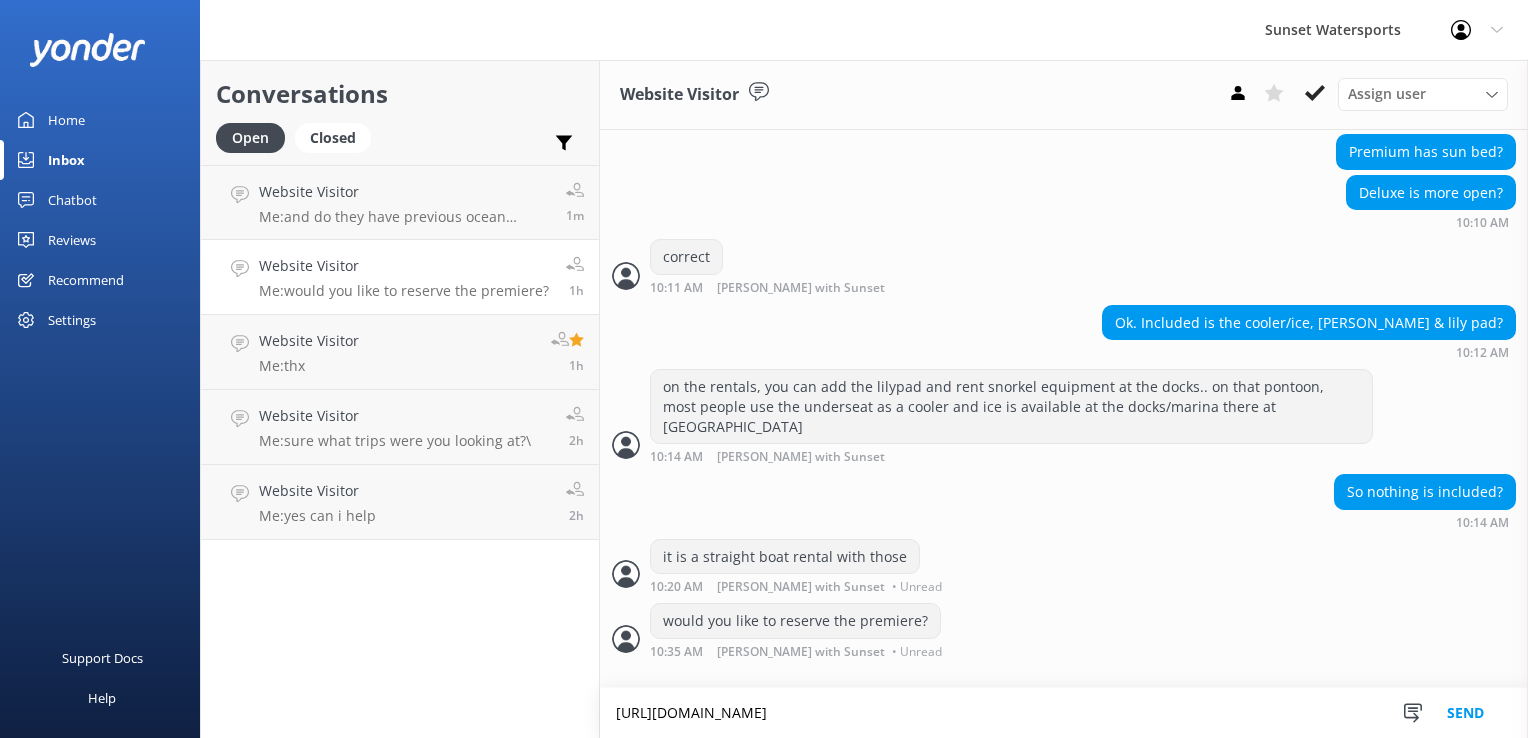 type on "[URL][DOMAIN_NAME]" 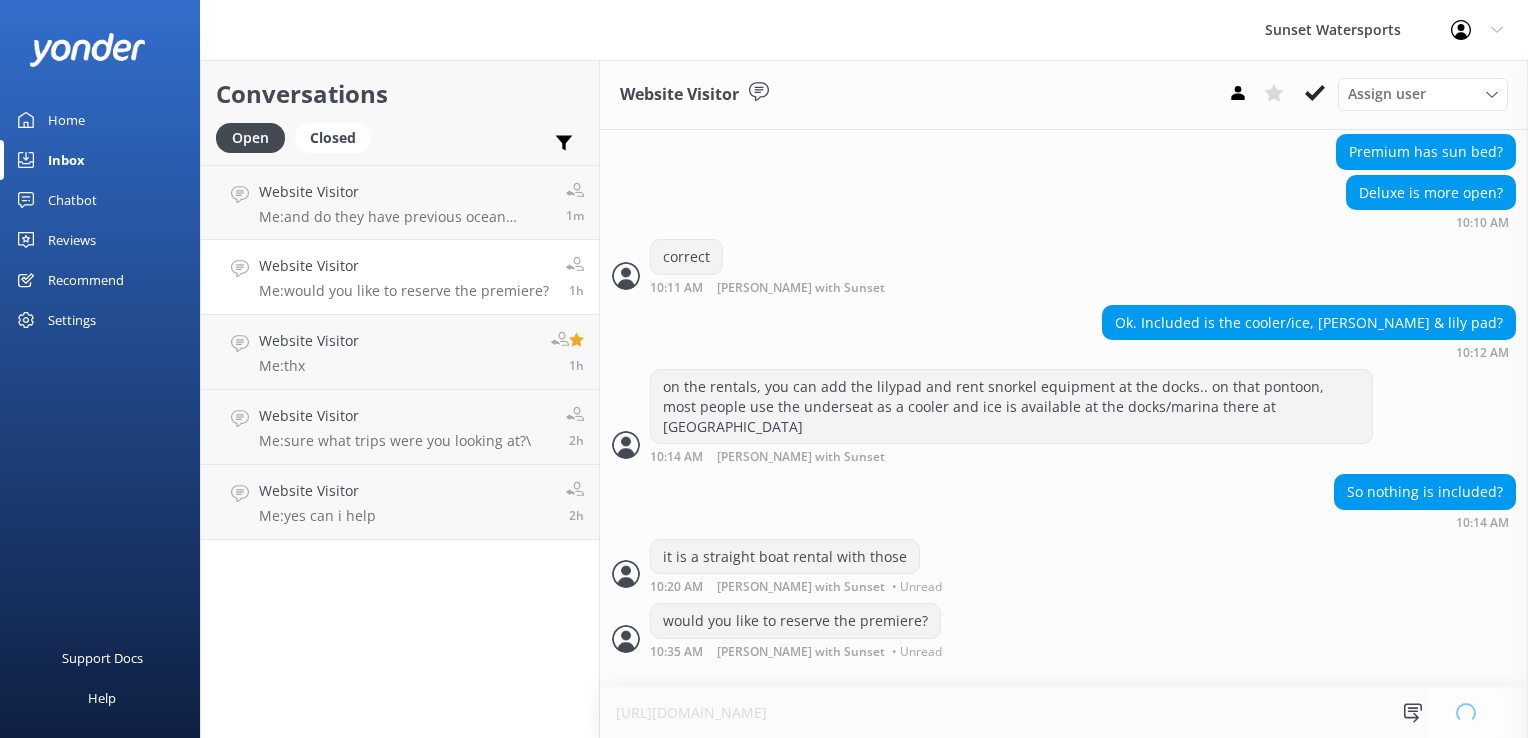 type 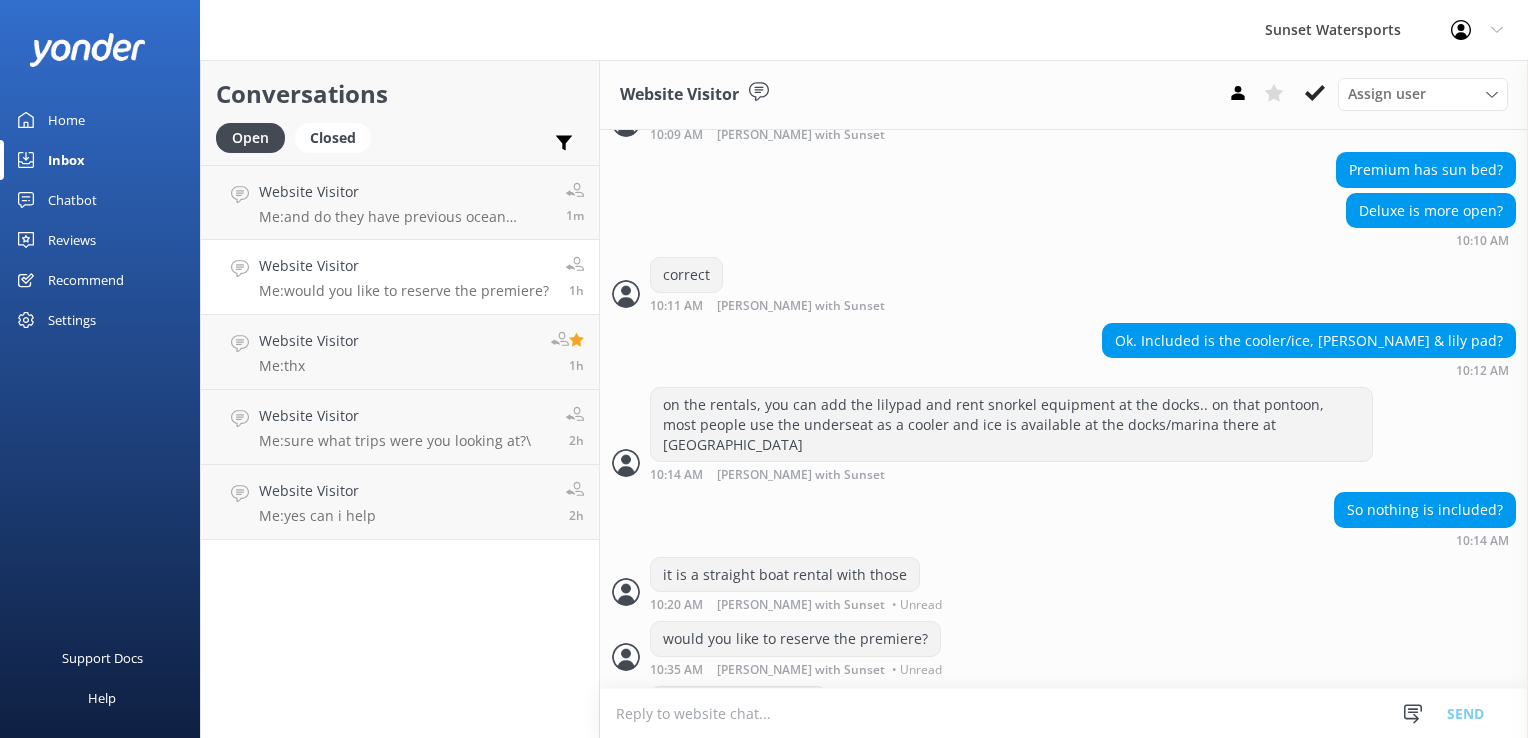 scroll, scrollTop: 2458, scrollLeft: 0, axis: vertical 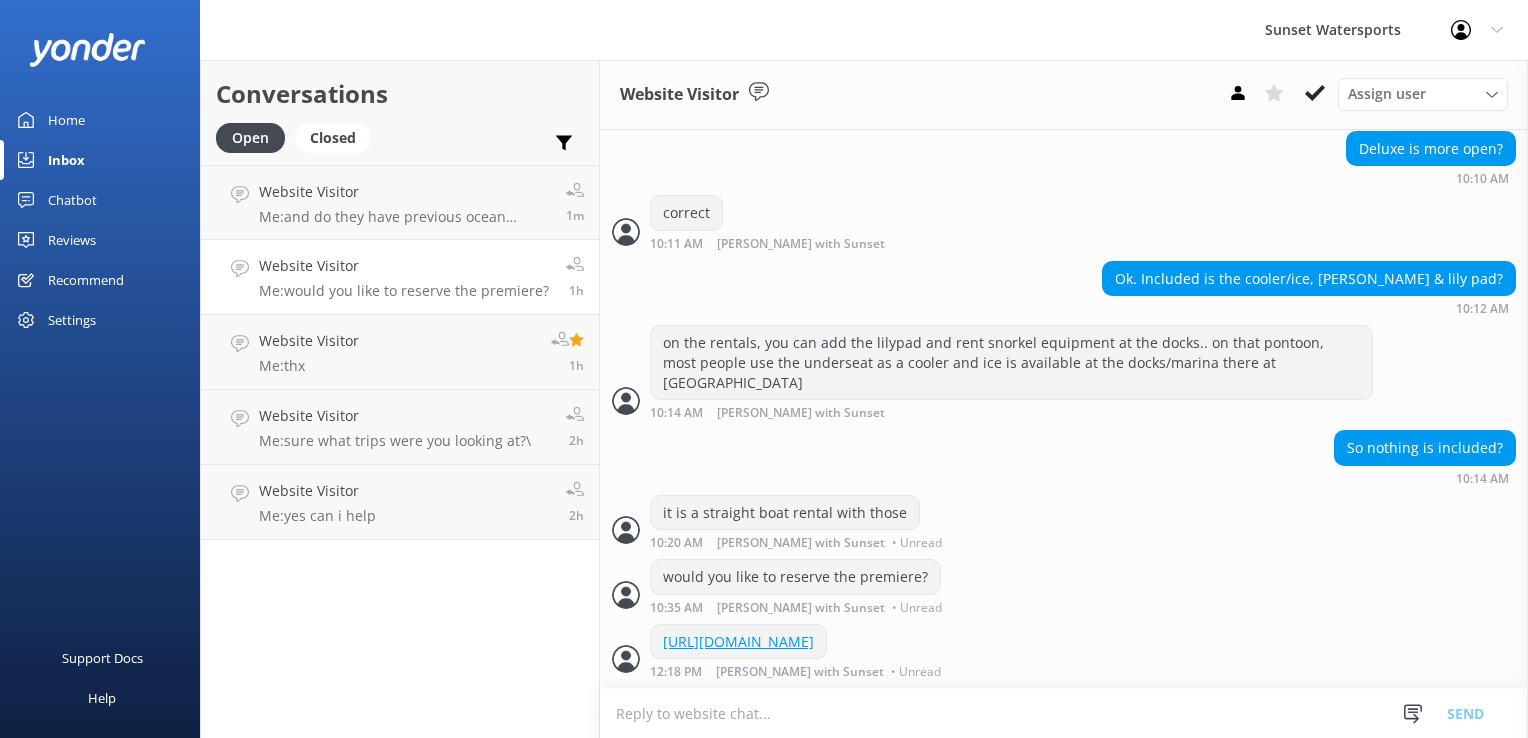 click on "Conversations Open Closed Important Assigned to me Unassigned Website Visitor Me:  and do they have previous ocean [MEDICAL_DATA] experience? 1m Website Visitor Me:  would you like to reserve the premiere? 1h Website Visitor Me:  thx 1h Website Visitor Me:  sure what trips were you looking at?\ 2h Website Visitor Me:  yes can i help 2h" at bounding box center (400, 399) 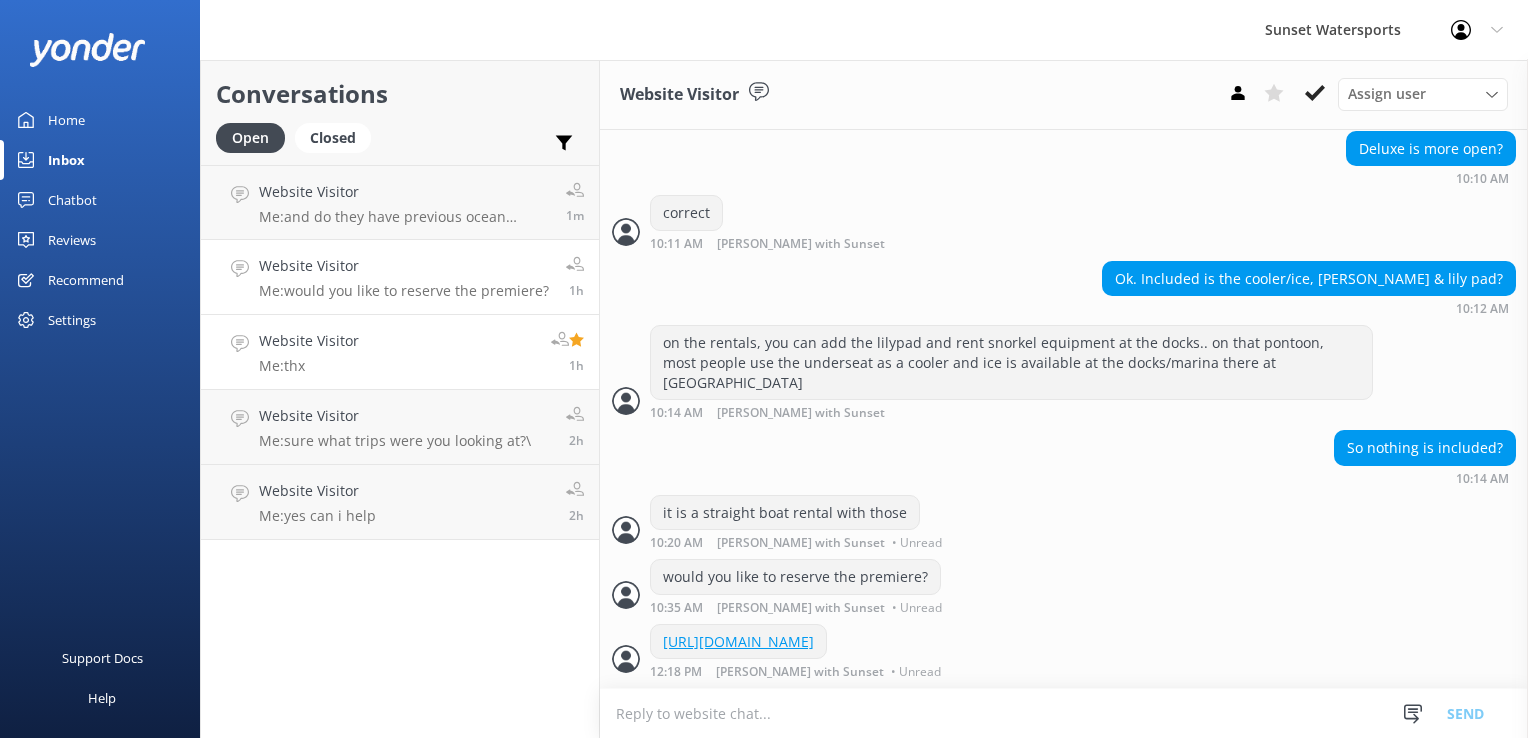click on "Website Visitor Me:  thx 1h" at bounding box center (400, 352) 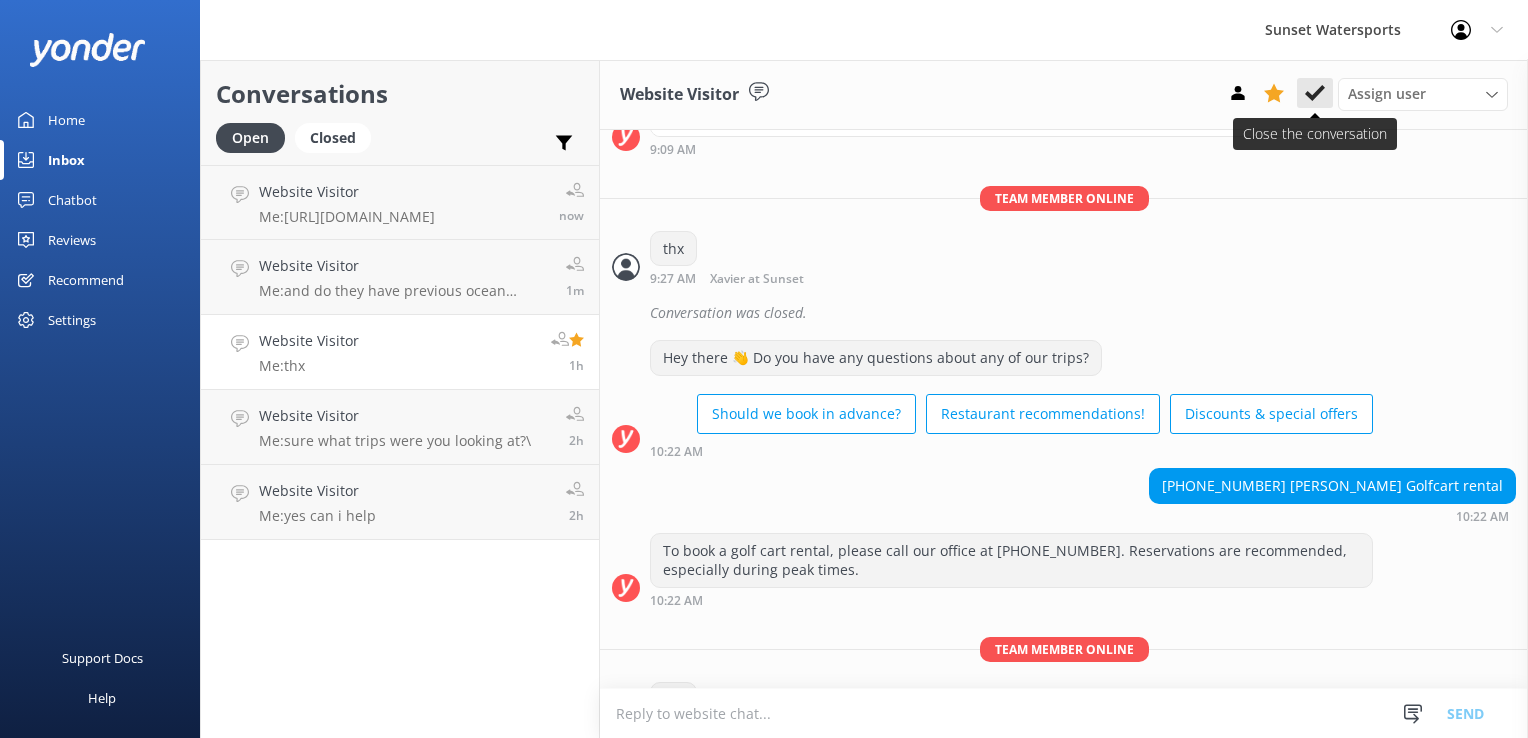 scroll, scrollTop: 6484, scrollLeft: 0, axis: vertical 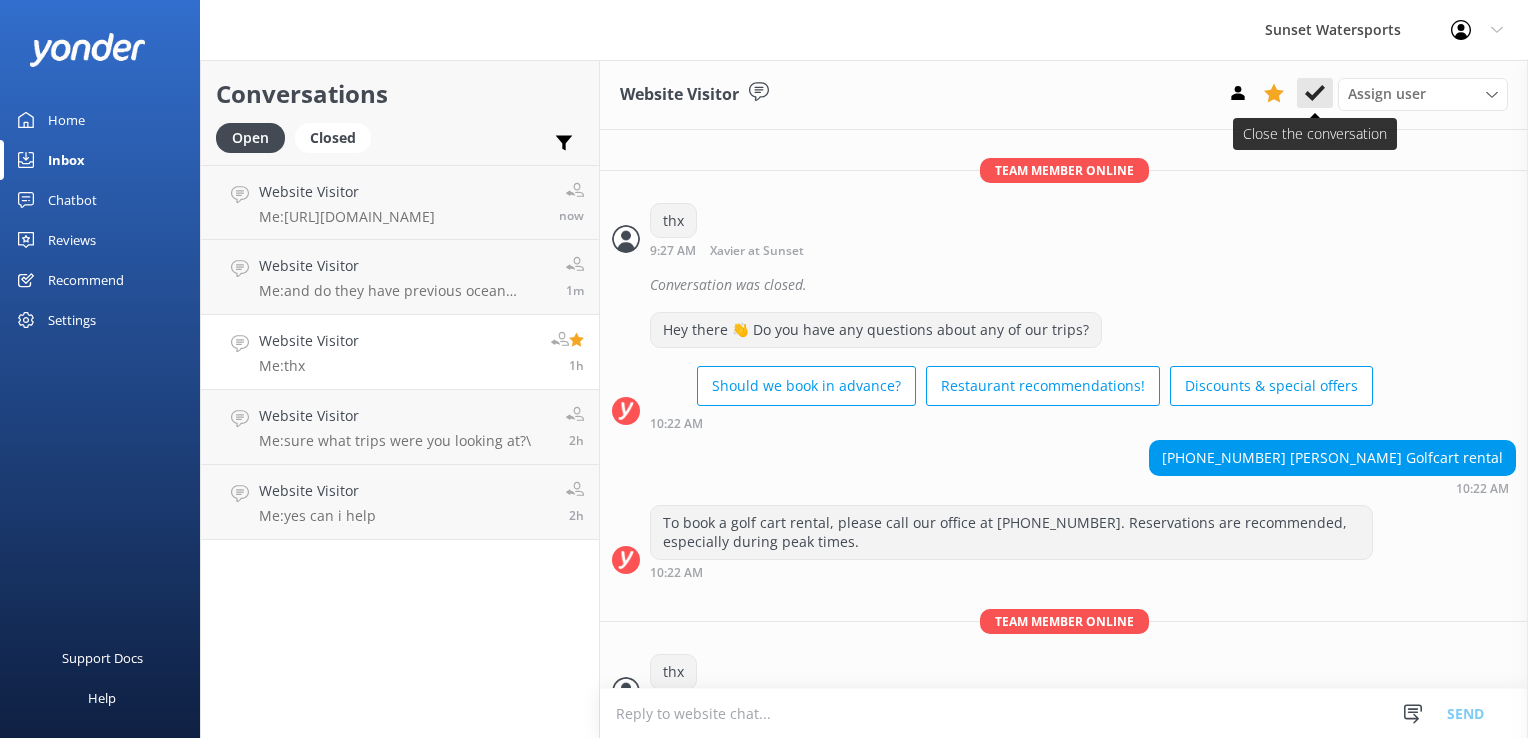 click 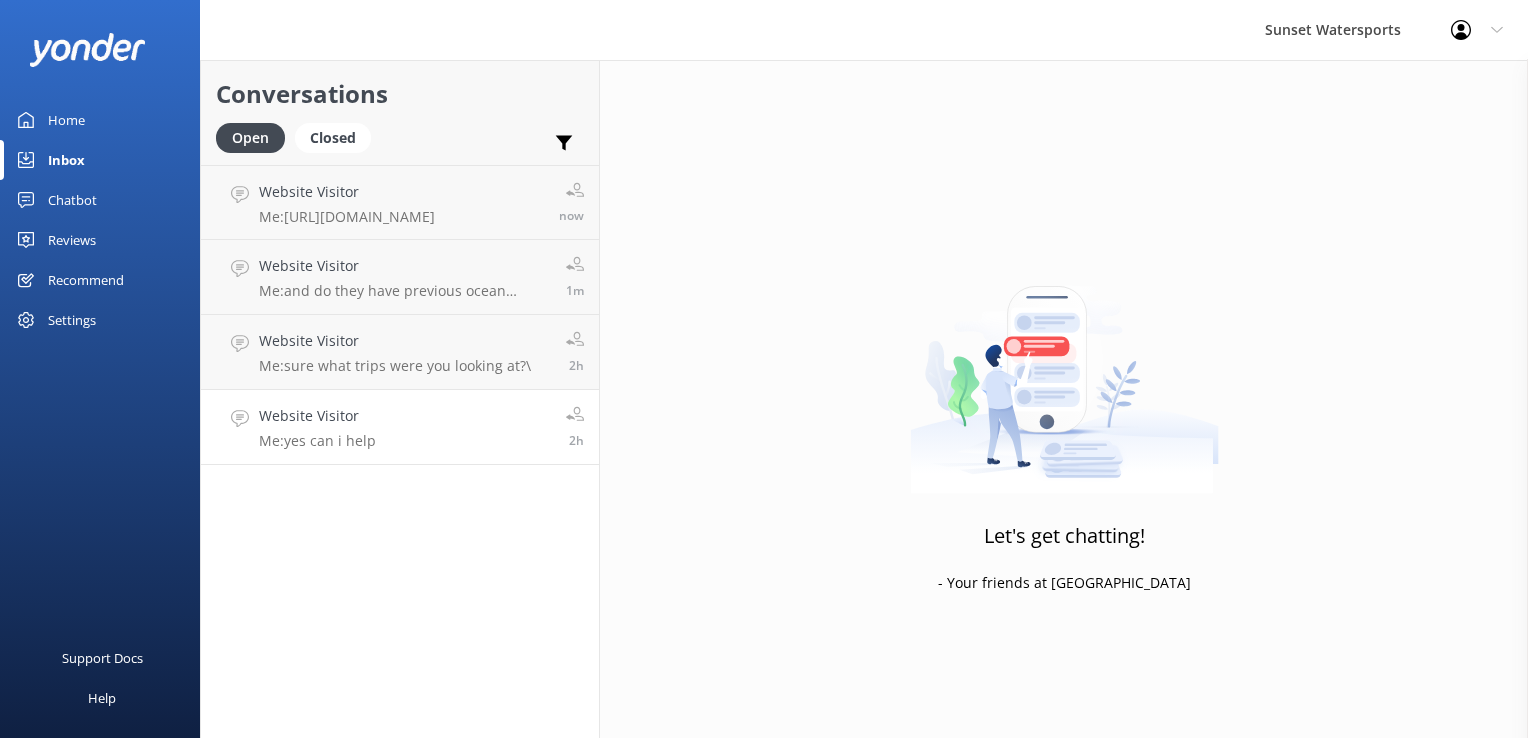 click on "Website Visitor Me:  yes can i help 2h" at bounding box center (400, 427) 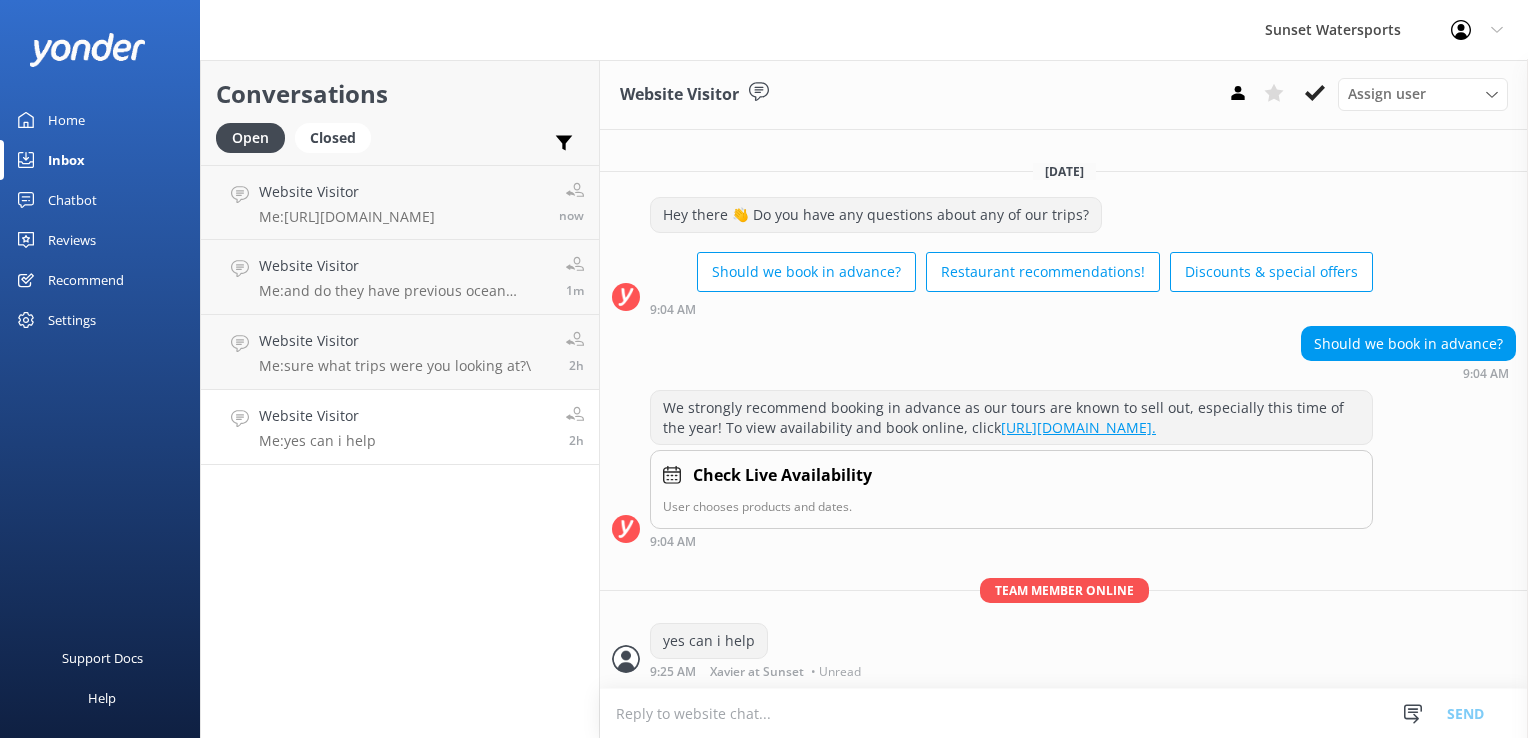 scroll, scrollTop: 1, scrollLeft: 0, axis: vertical 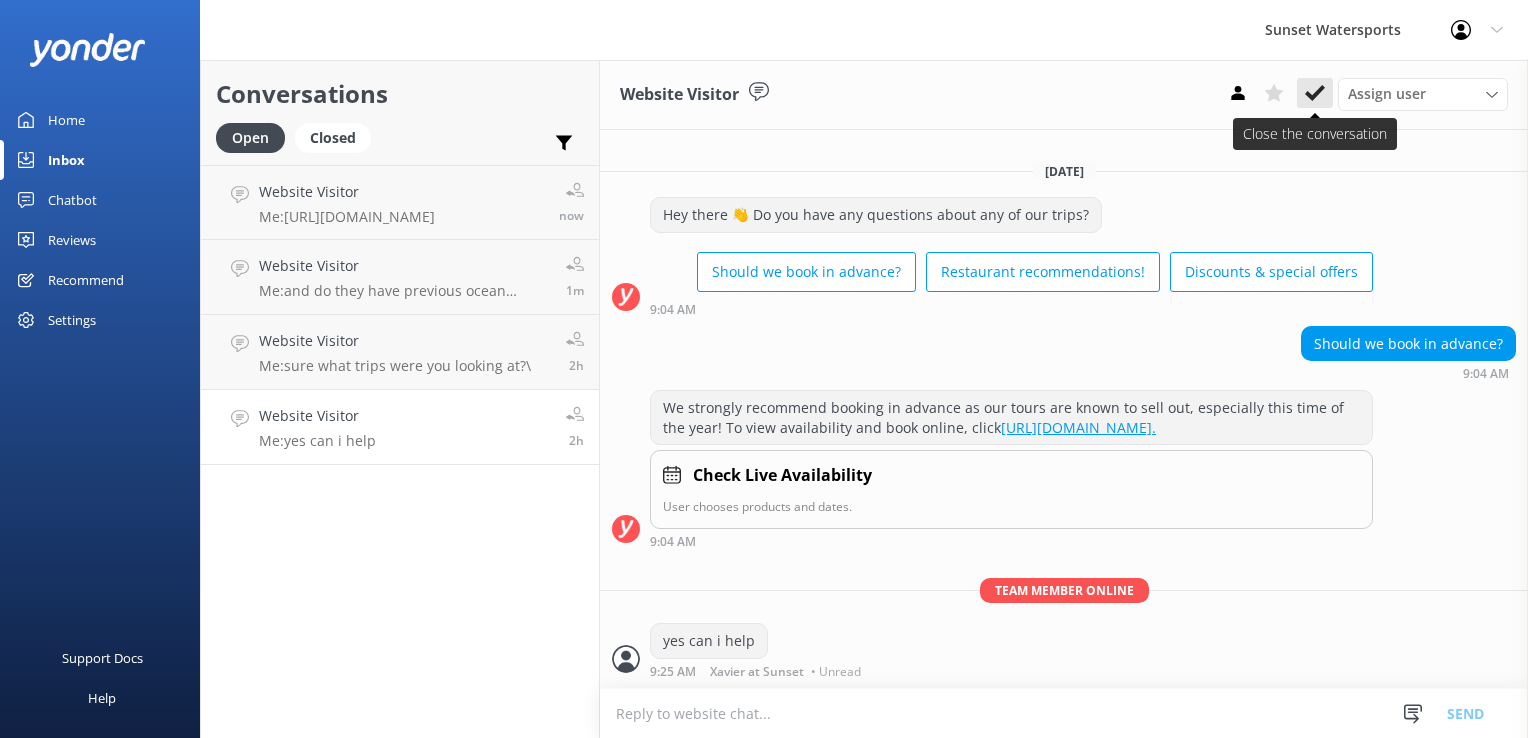 click 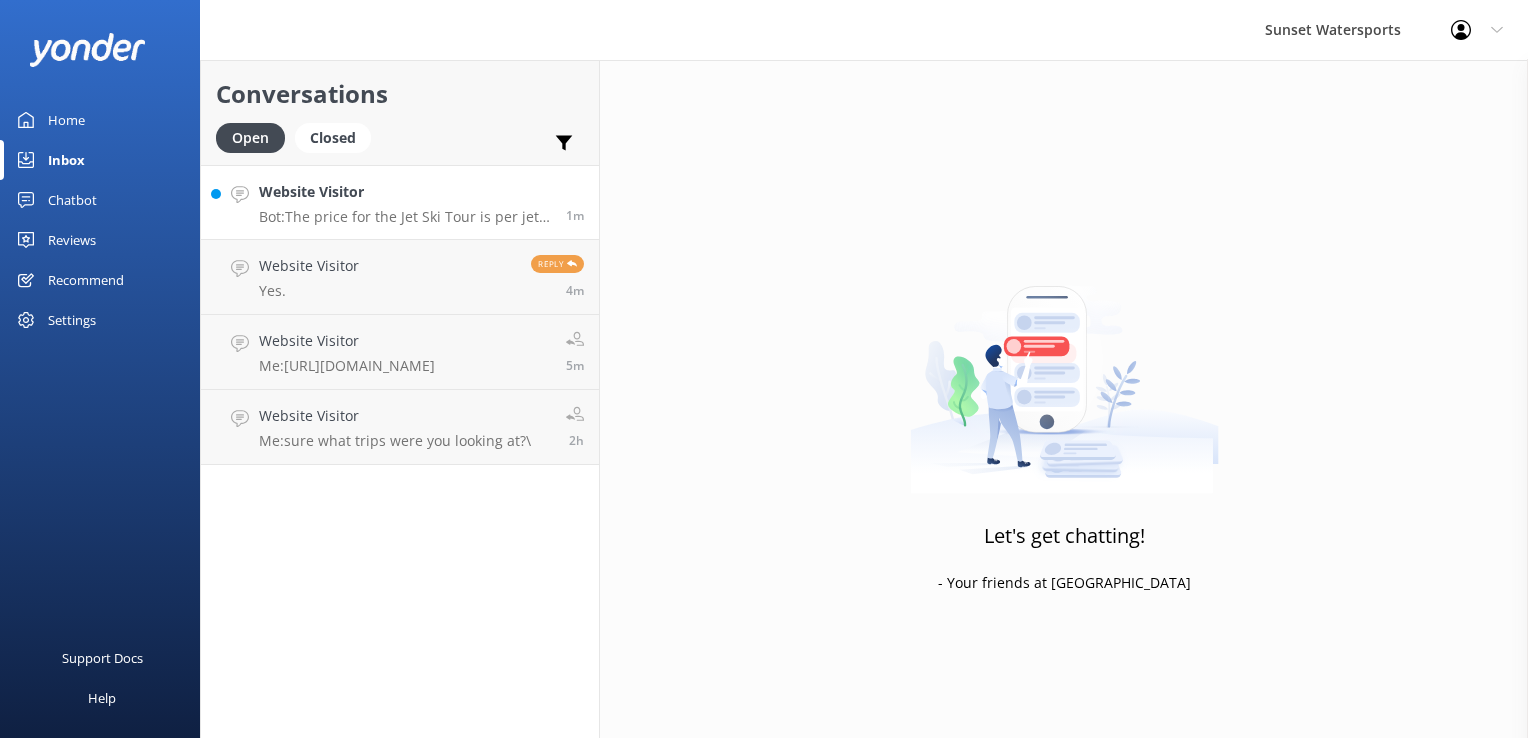 click on "Website Visitor Bot:  The price for the Jet Ski Tour is per jet ski, and each jet ski can carry up to 2 riders. There's no extra charge for a second passenger. 1m" at bounding box center [400, 202] 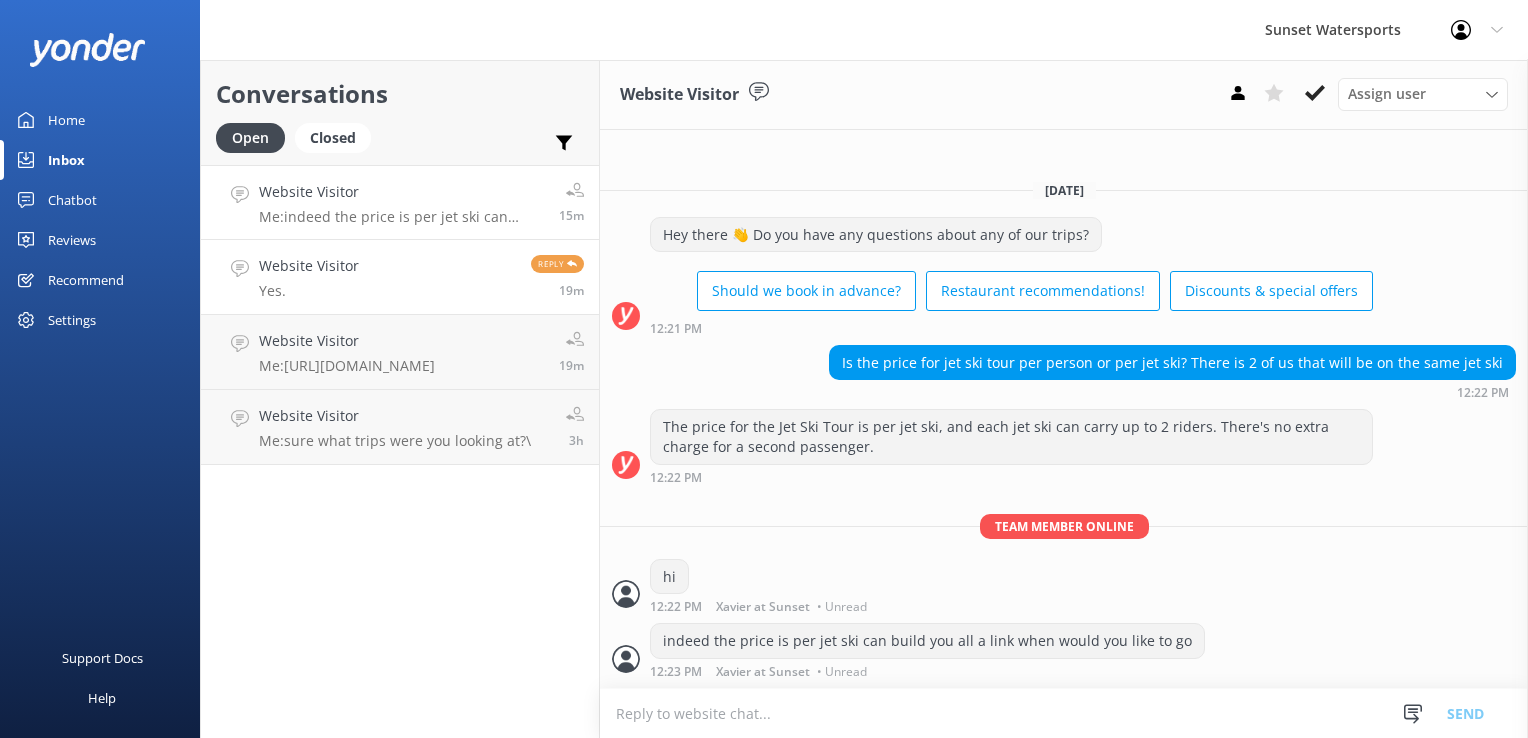 click on "Website Visitor Yes.   Reply 19m" at bounding box center (400, 277) 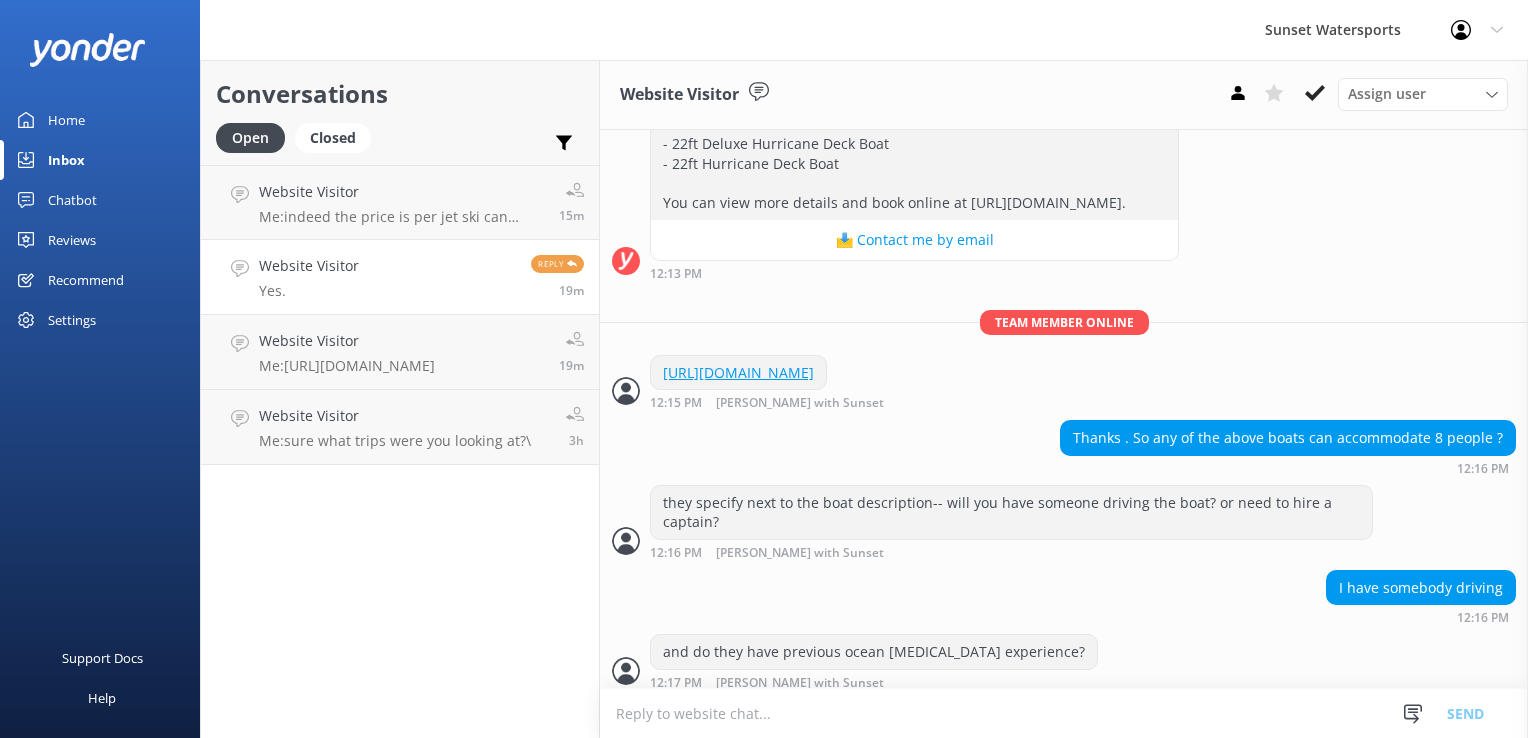 scroll, scrollTop: 438, scrollLeft: 0, axis: vertical 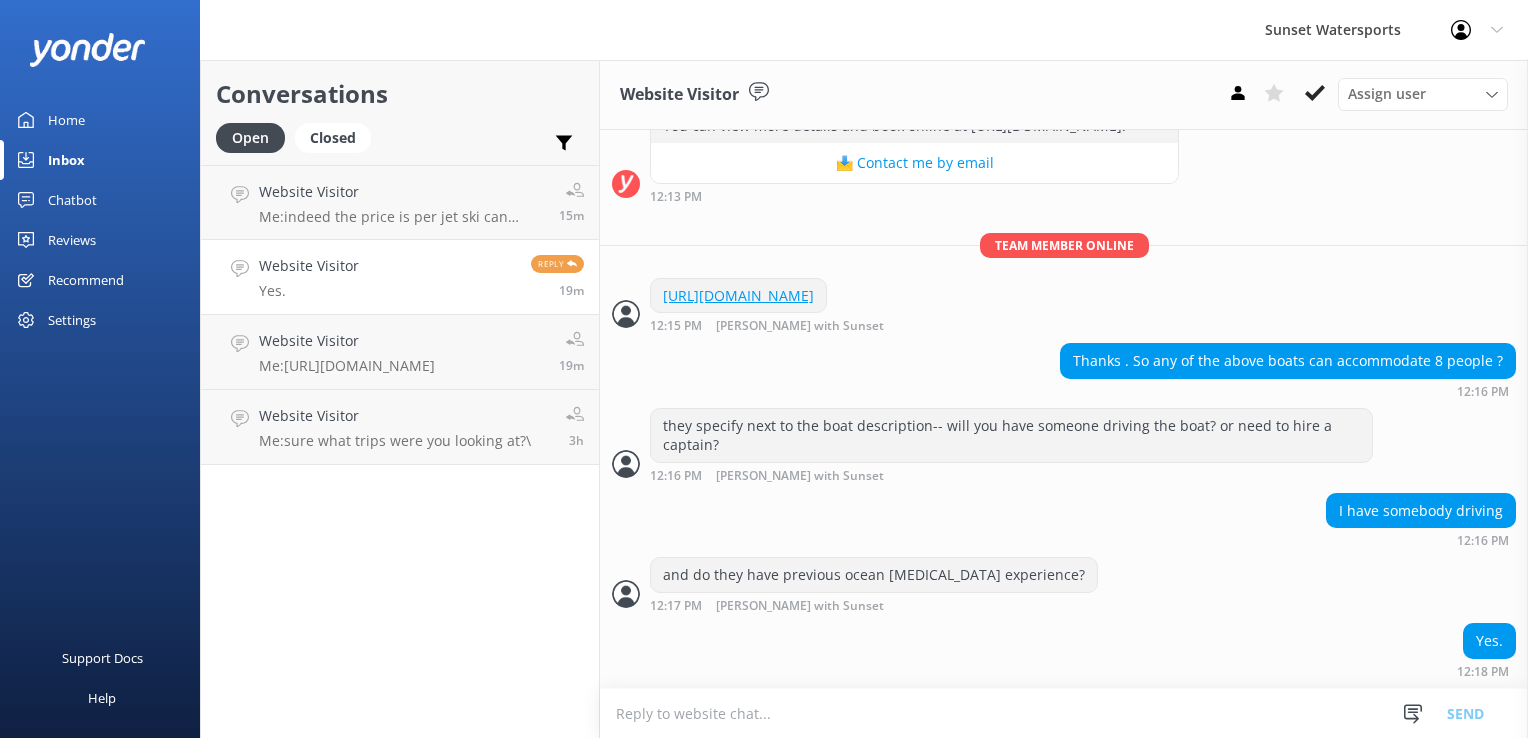 click at bounding box center (1064, 713) 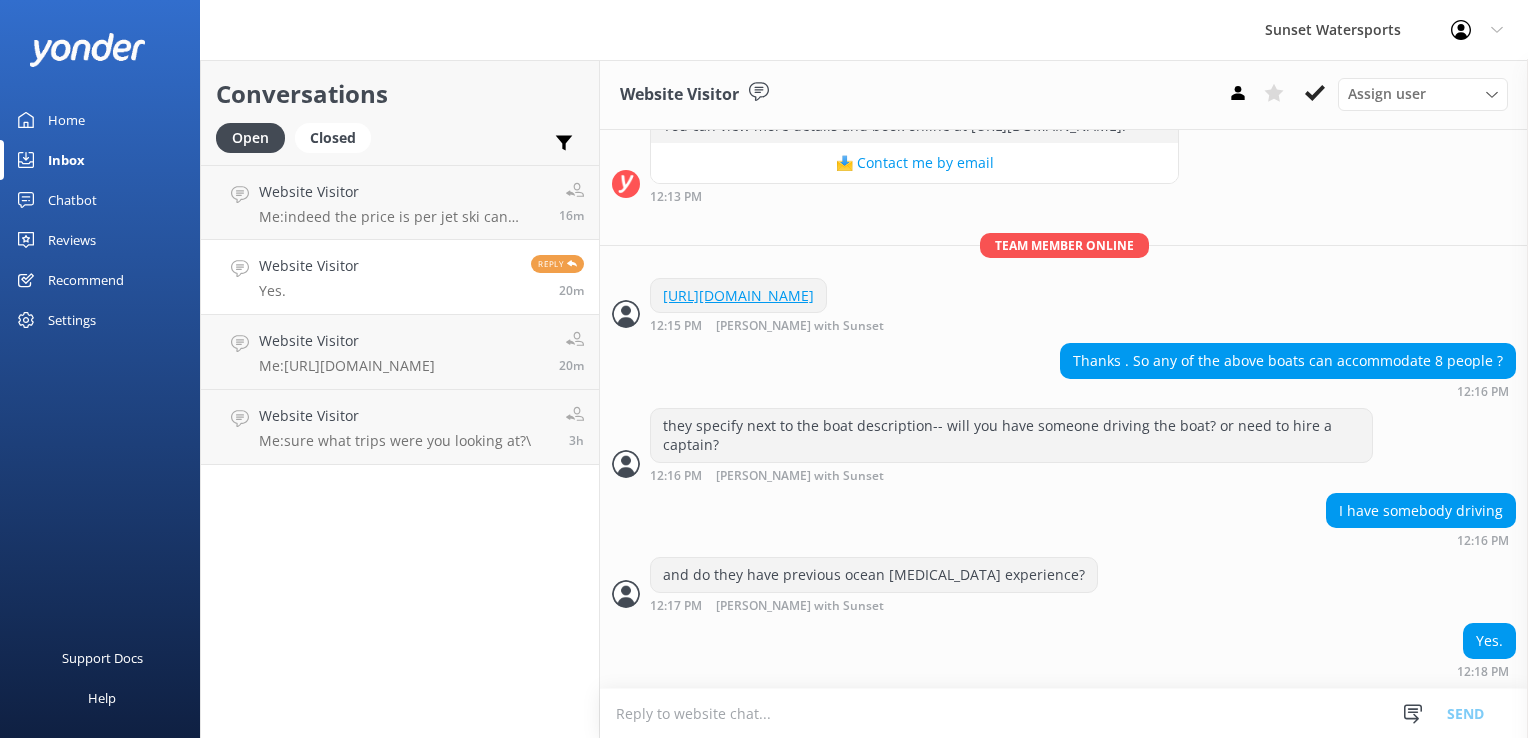 click at bounding box center [1064, 713] 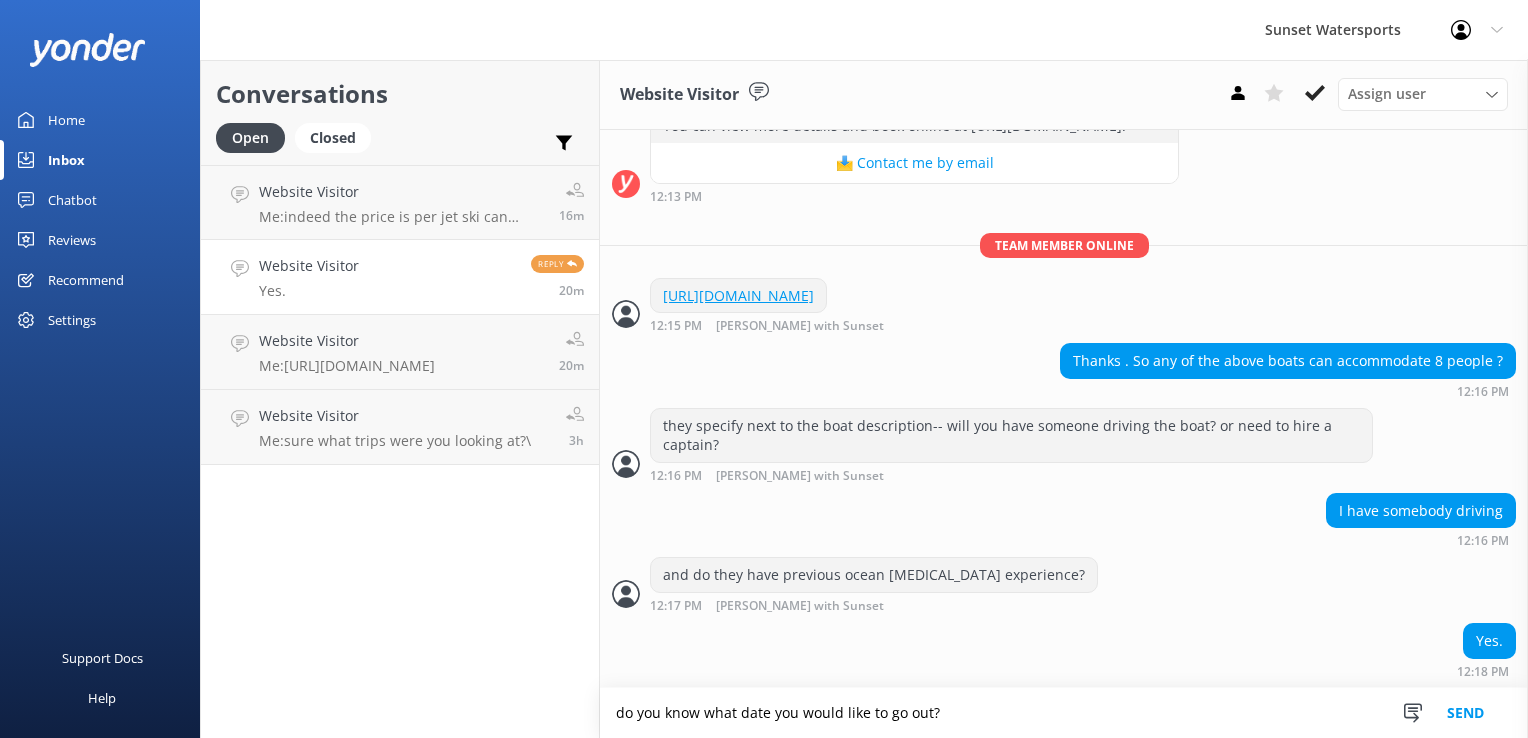 type on "do you know what date you would like to go out?" 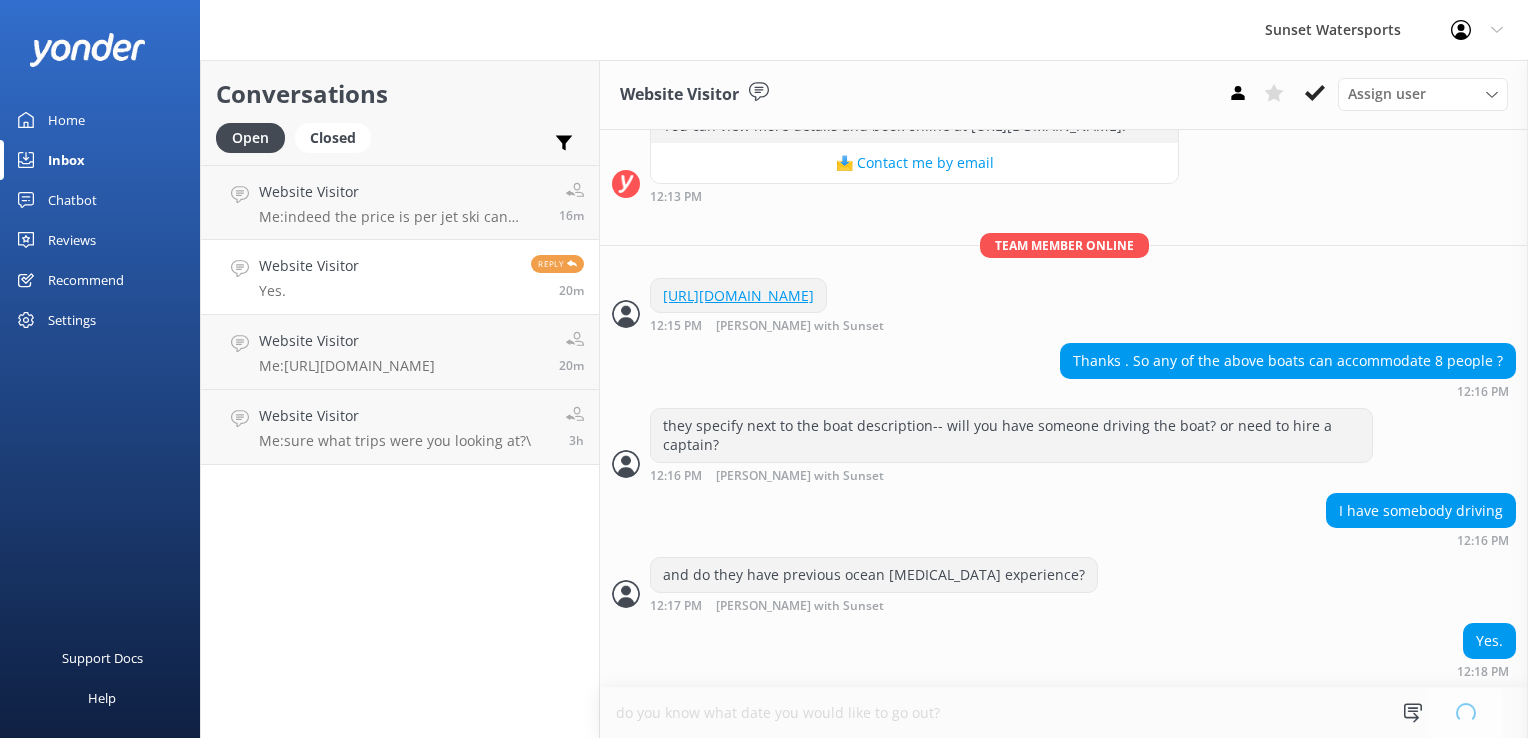 type 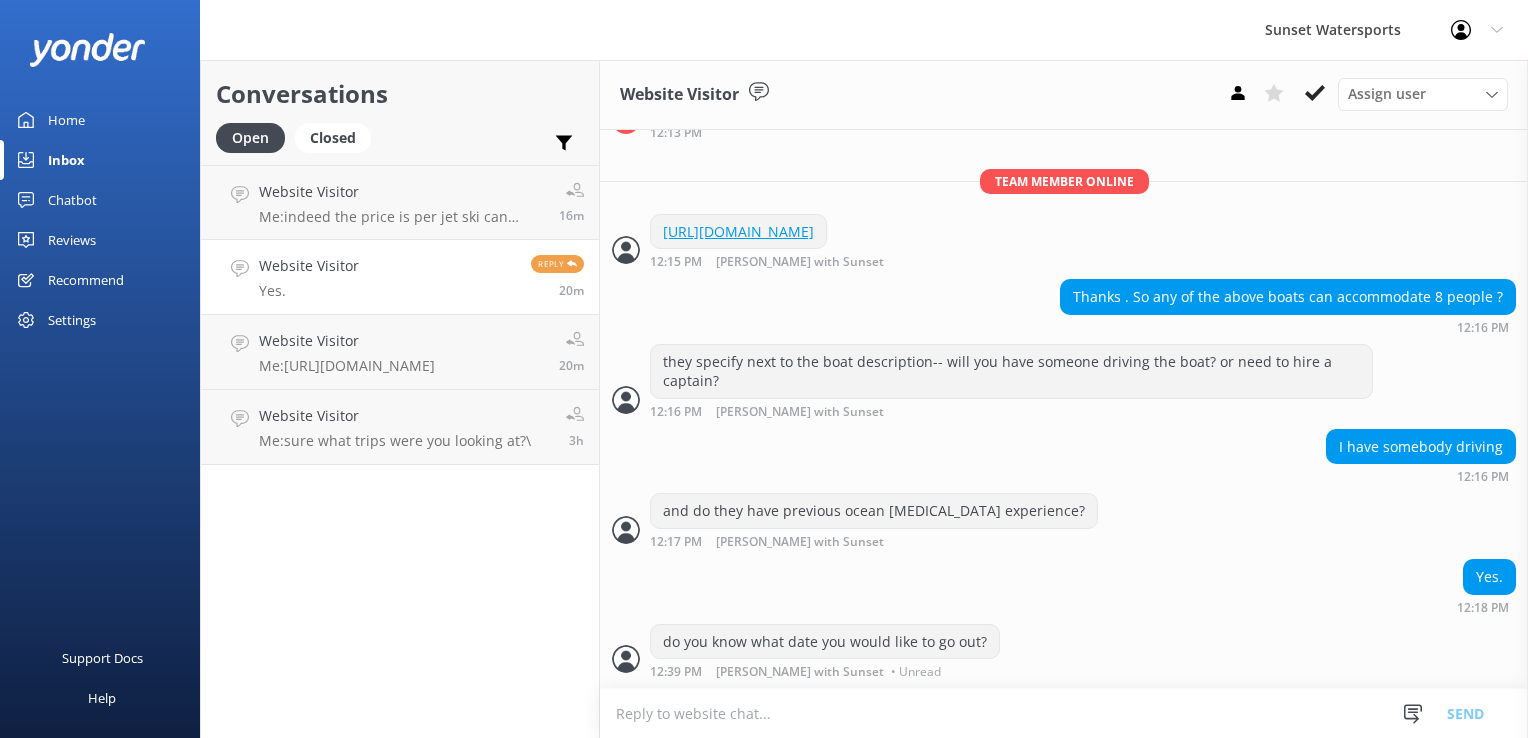 scroll, scrollTop: 502, scrollLeft: 0, axis: vertical 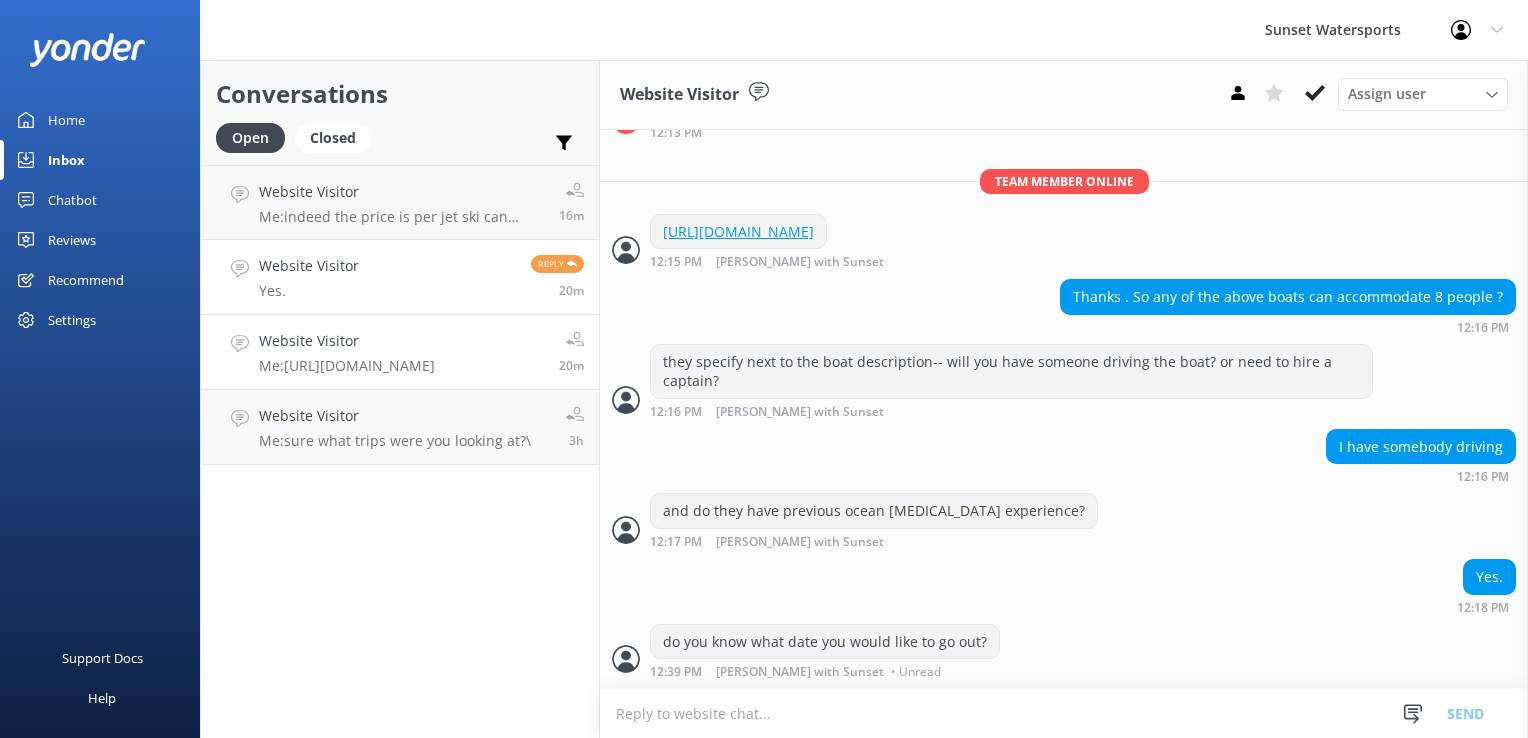 click on "Me:  [URL][DOMAIN_NAME]" at bounding box center [347, 366] 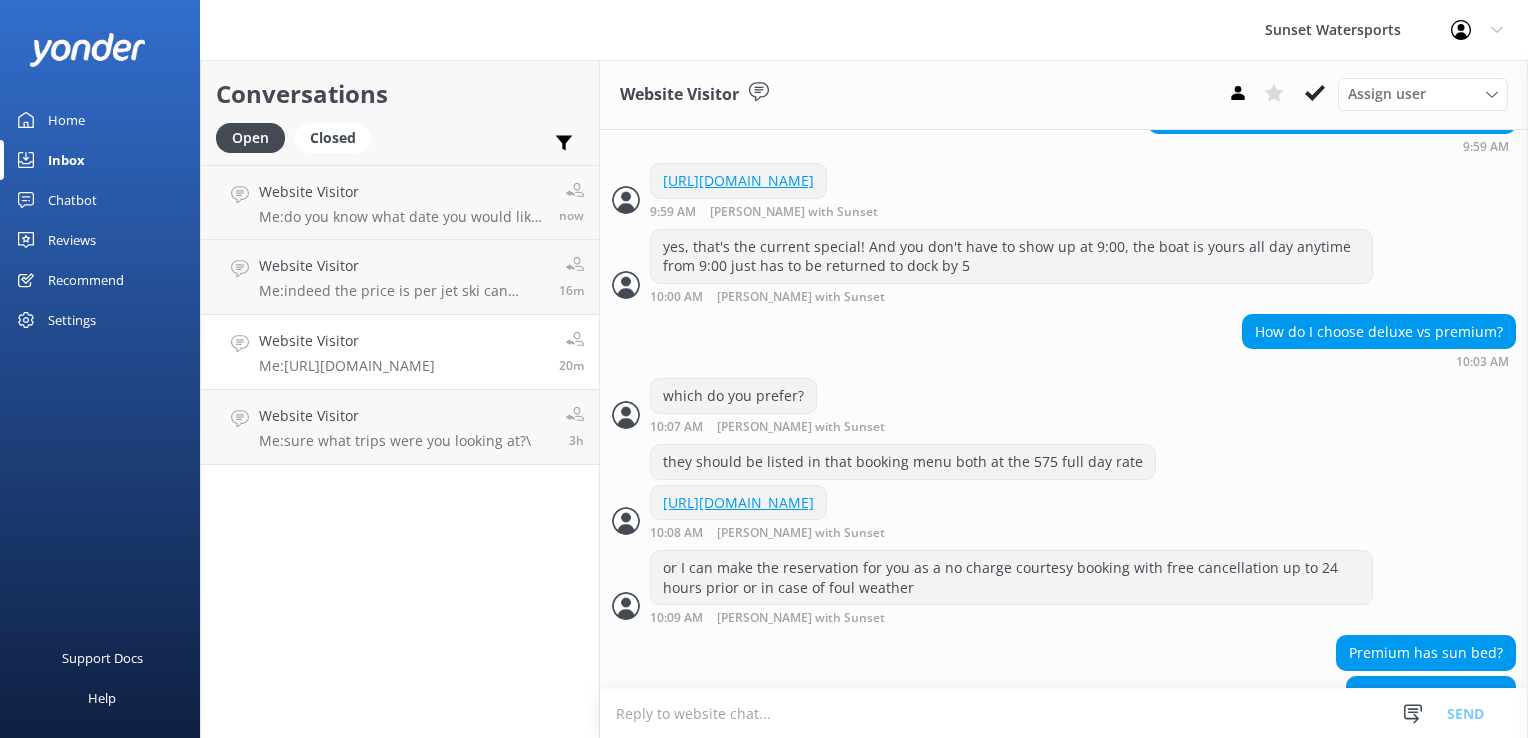 scroll, scrollTop: 2458, scrollLeft: 0, axis: vertical 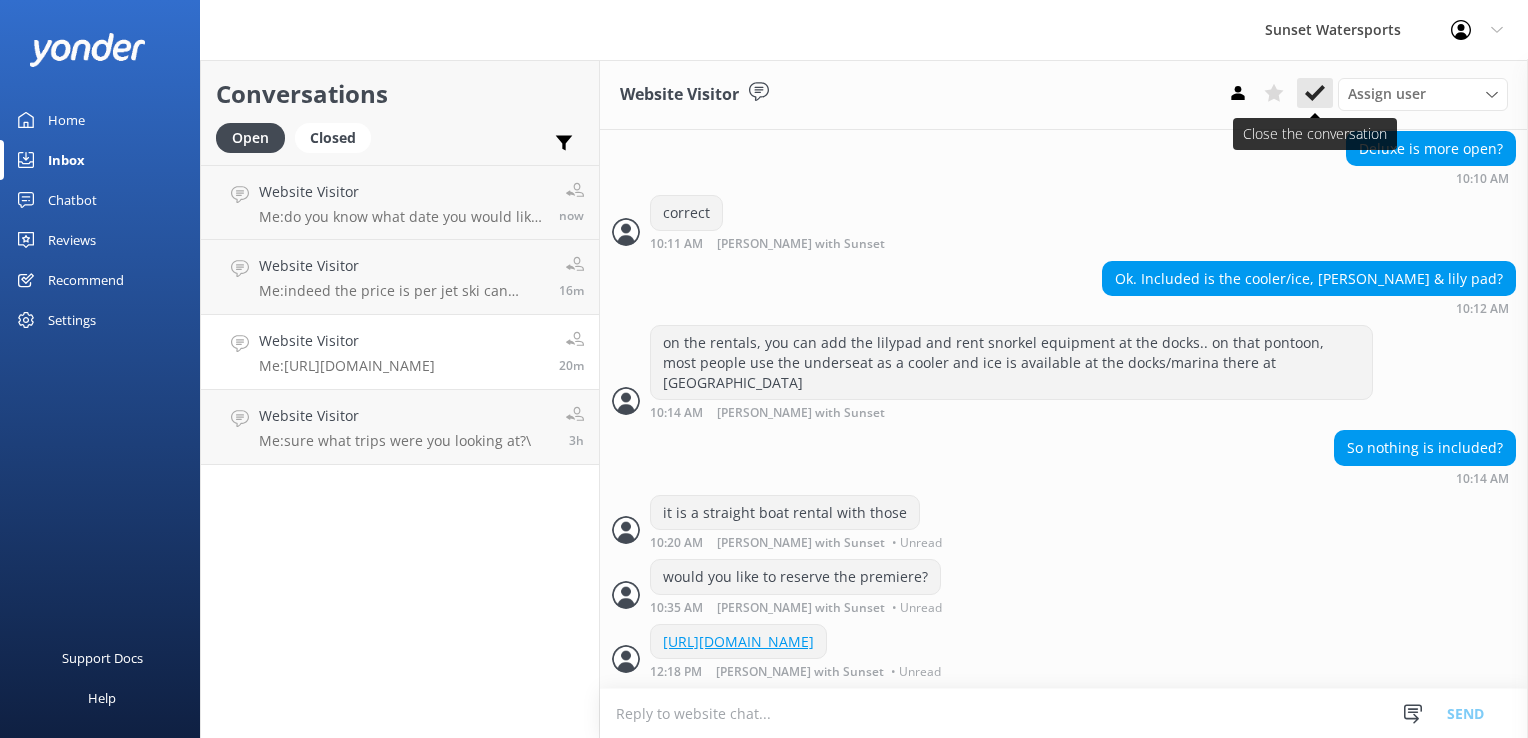 click at bounding box center (1315, 93) 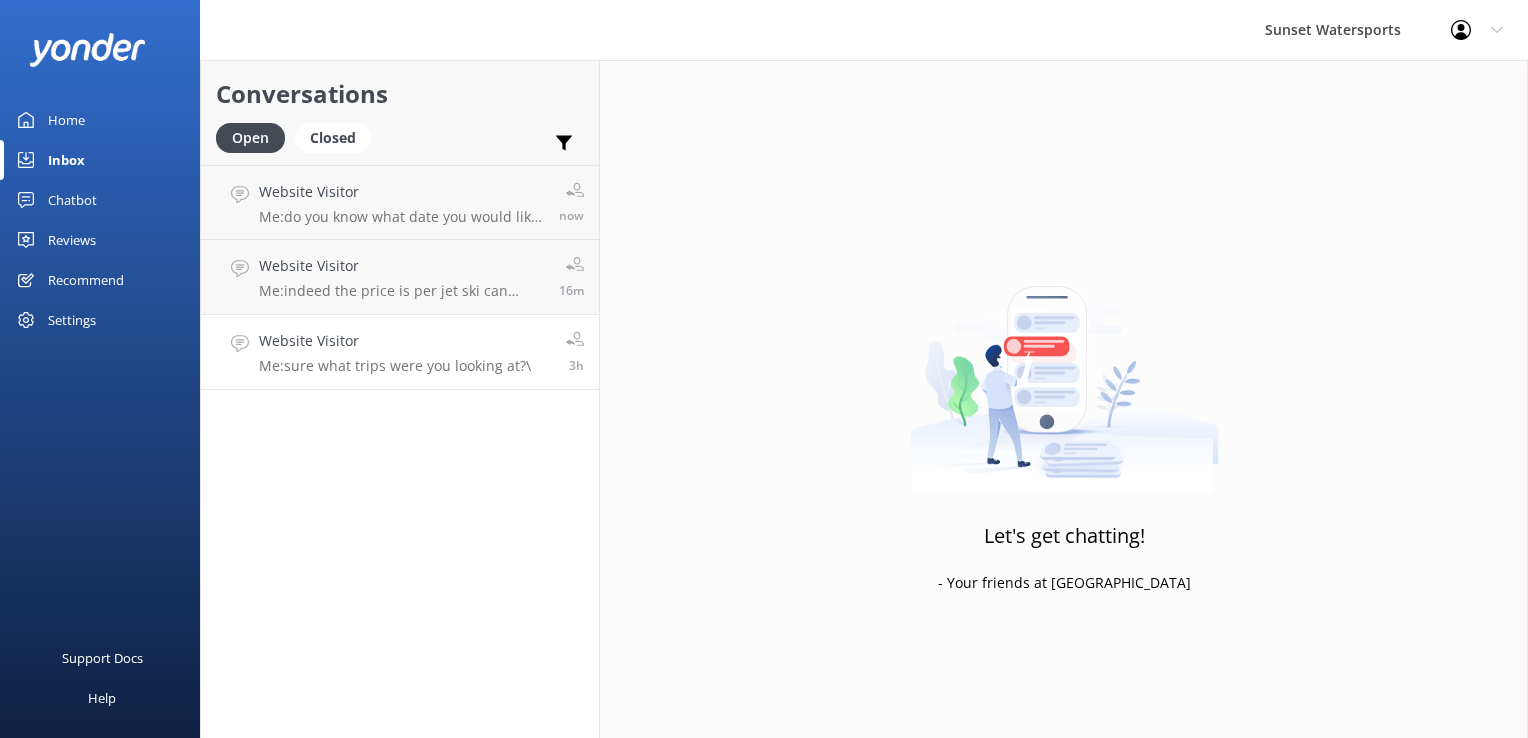 click on "Me:  sure what trips were you looking at?\" at bounding box center (395, 366) 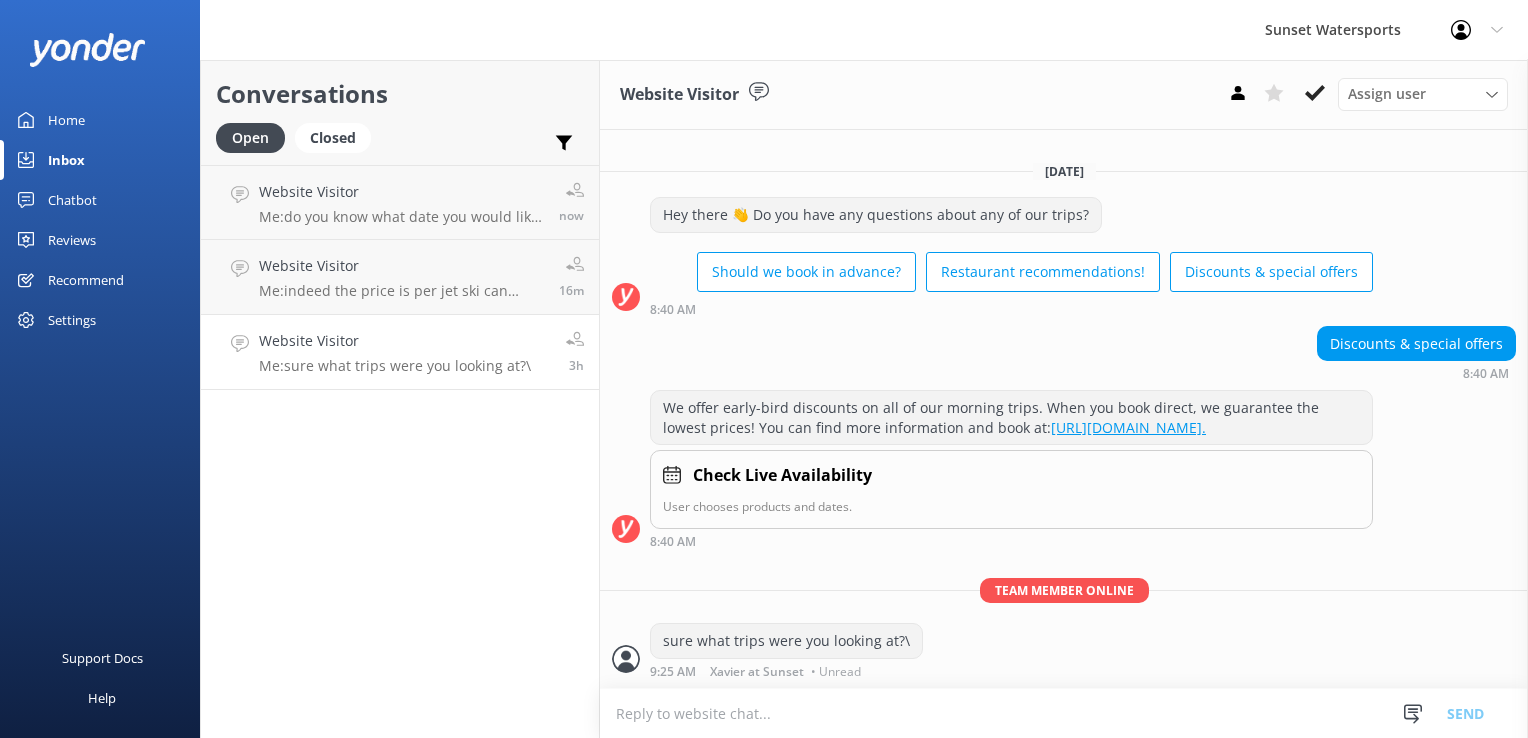 scroll, scrollTop: 1, scrollLeft: 0, axis: vertical 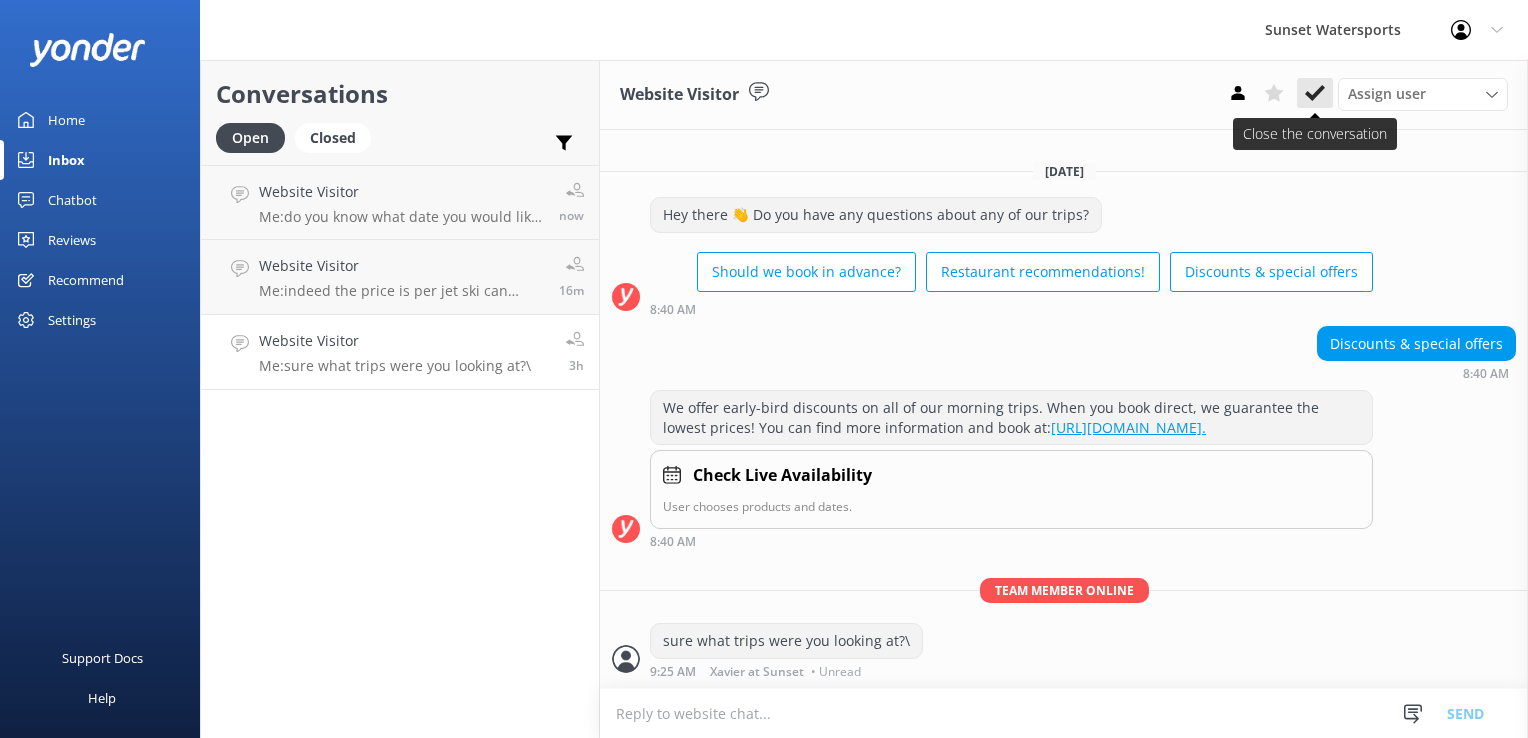 click 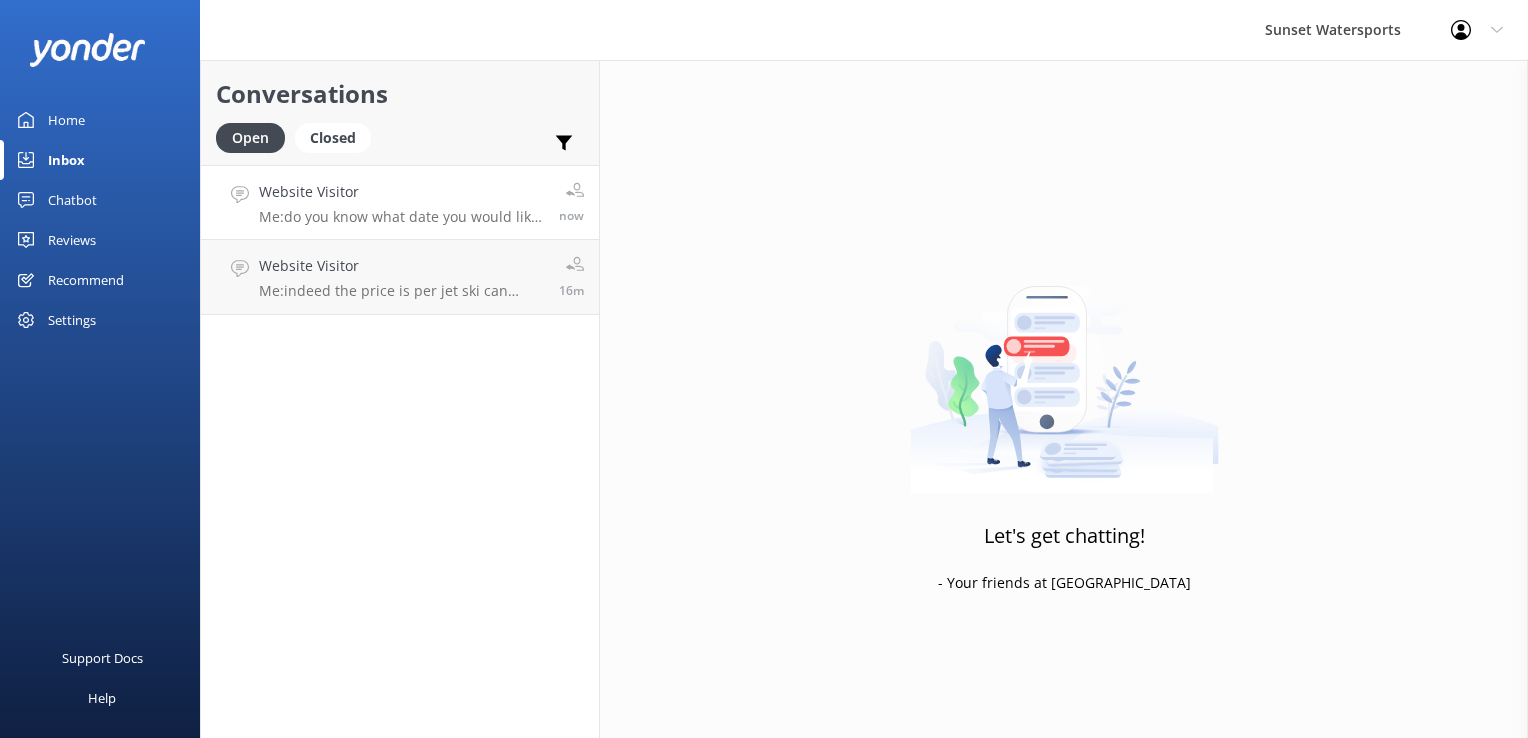 click on "Website Visitor" at bounding box center [401, 192] 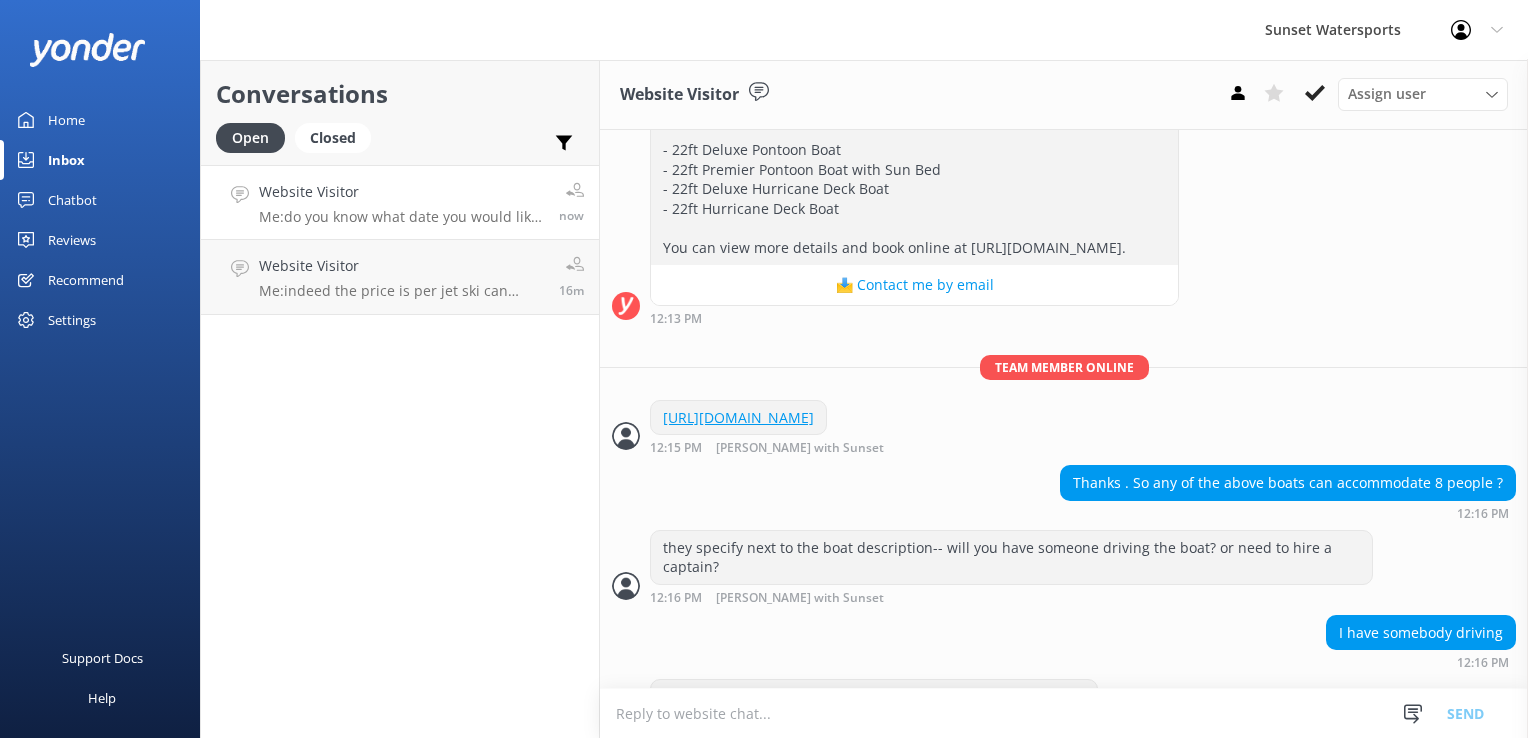 scroll, scrollTop: 502, scrollLeft: 0, axis: vertical 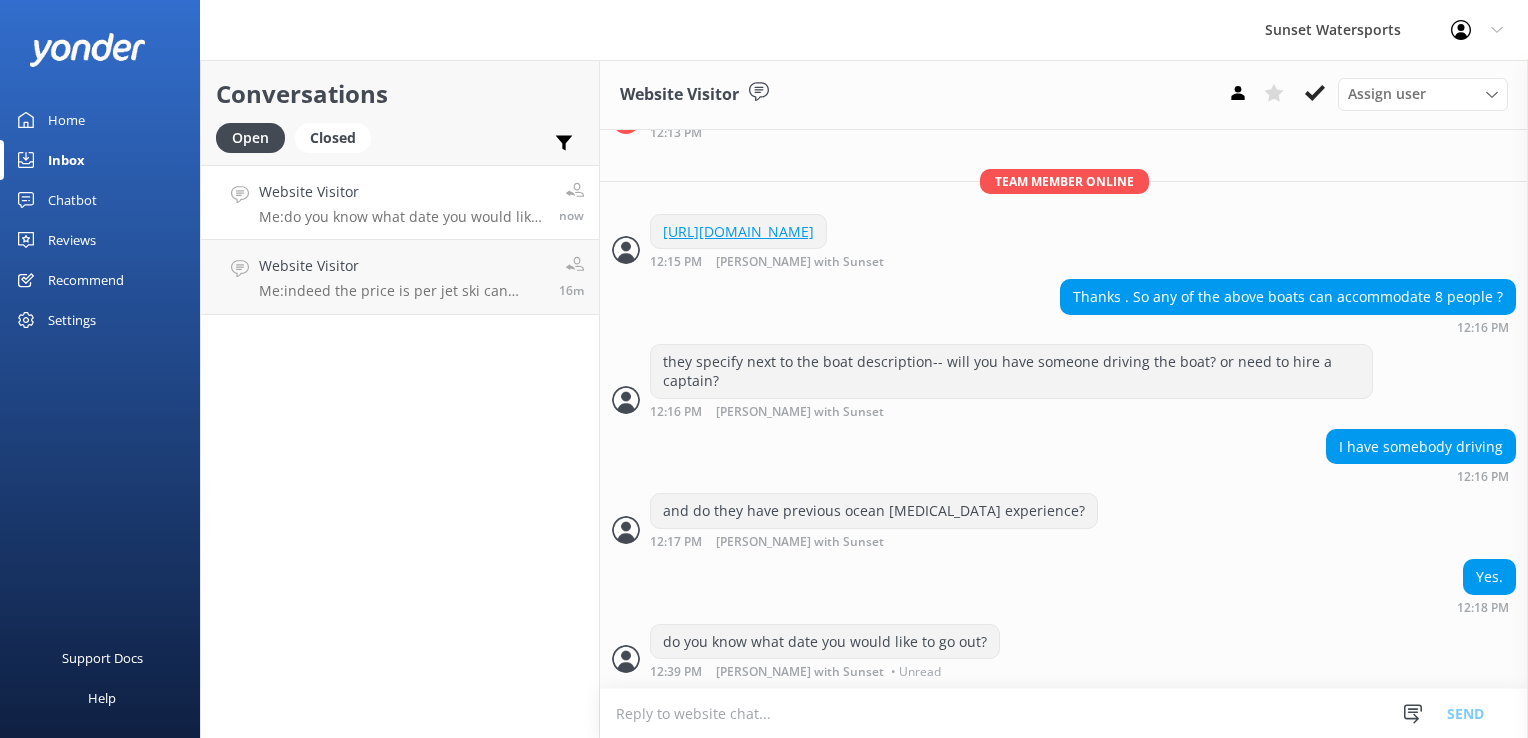 click on "Conversations Open Closed Important Assigned to me Unassigned Website Visitor Me:  do you know what date you would like to go out? now Website Visitor Me:  indeed the price is per jet ski can build you all a link when would you like to go 16m" at bounding box center (400, 399) 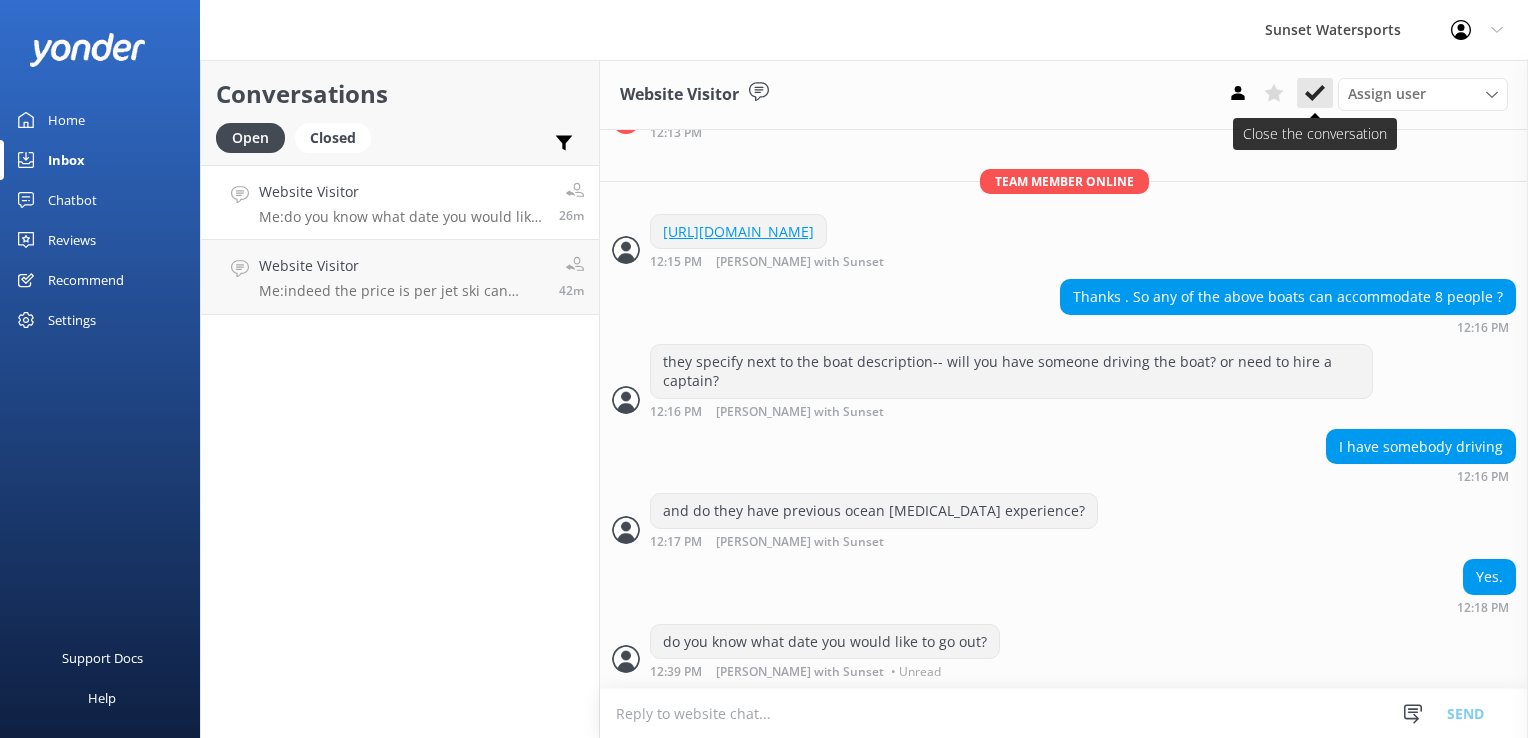 click 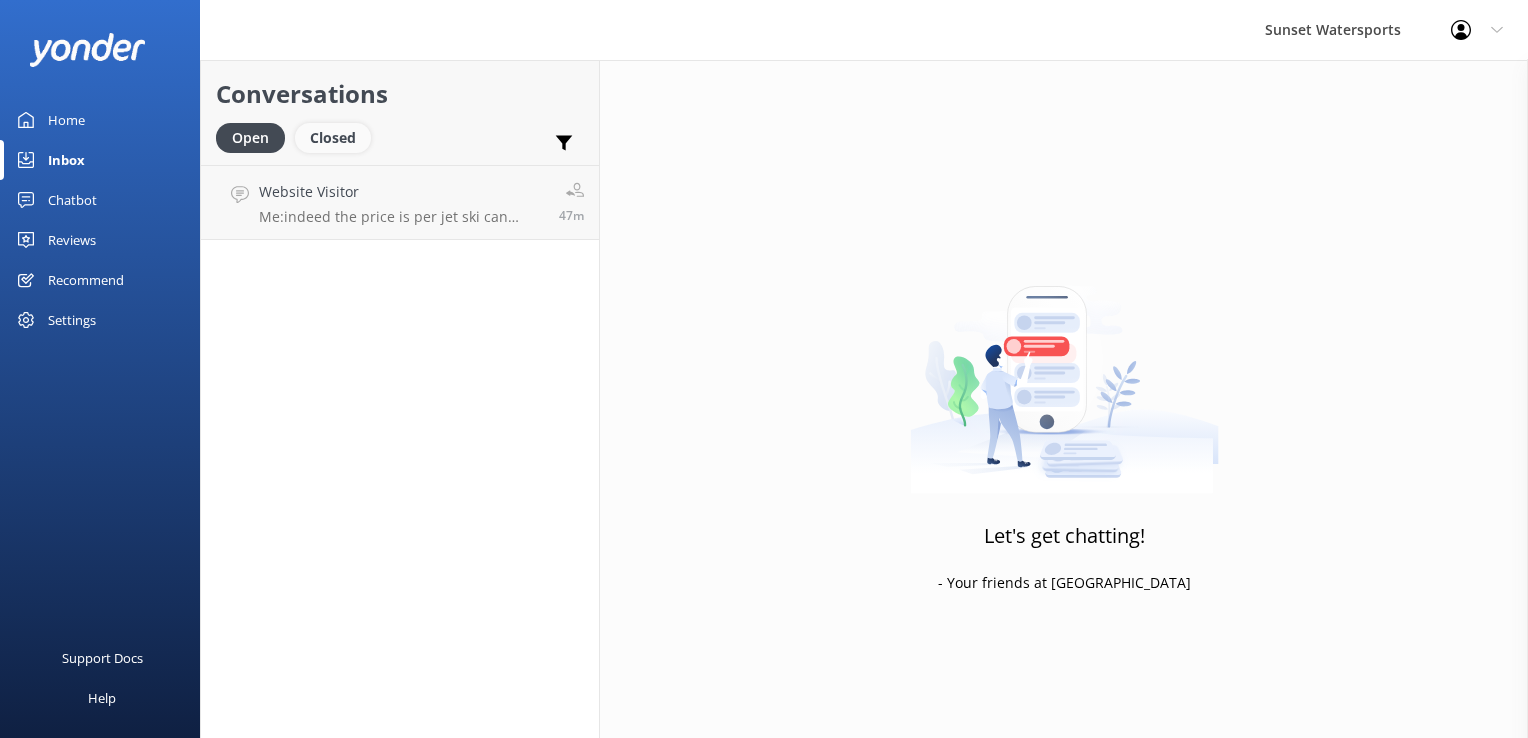 click on "Closed" at bounding box center [333, 138] 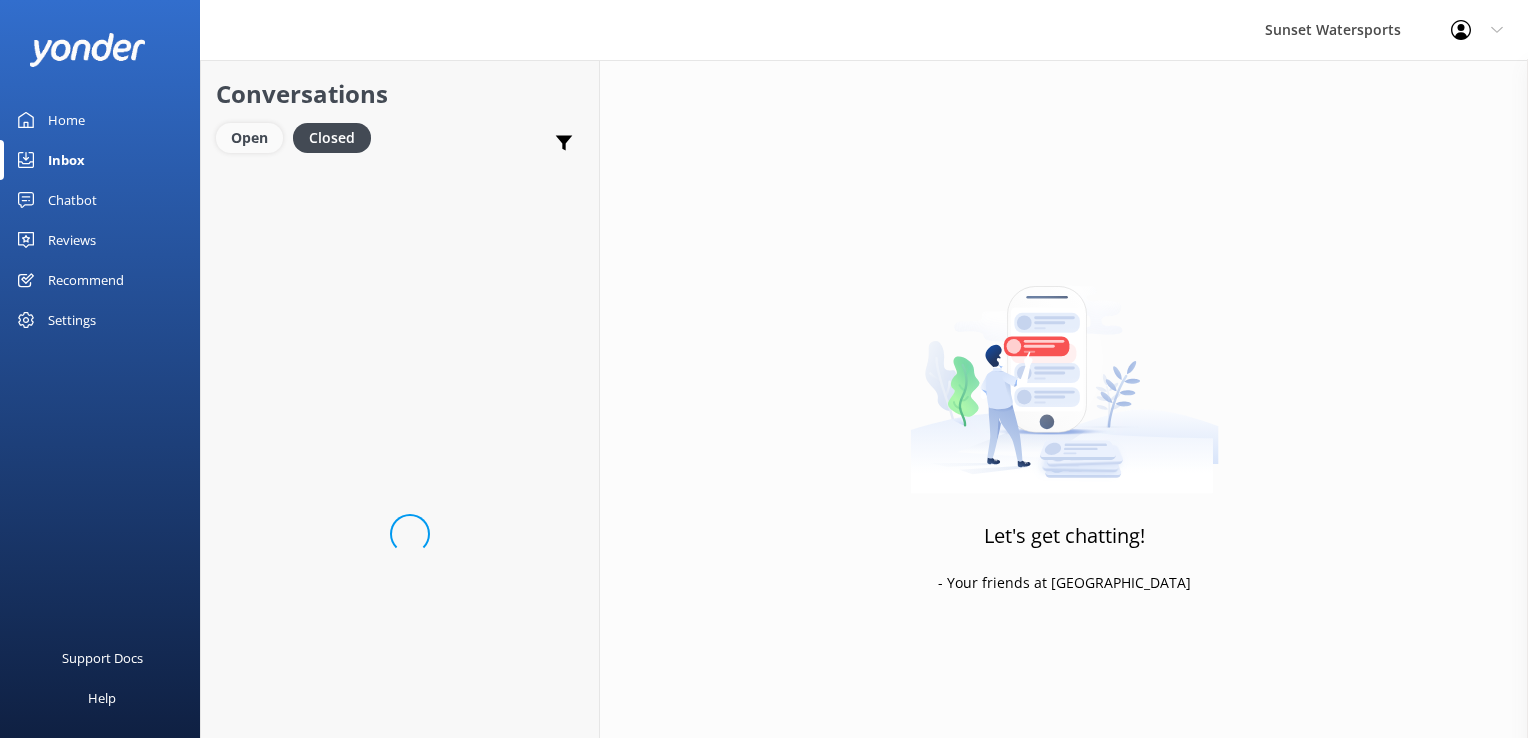 click on "Open" at bounding box center [249, 138] 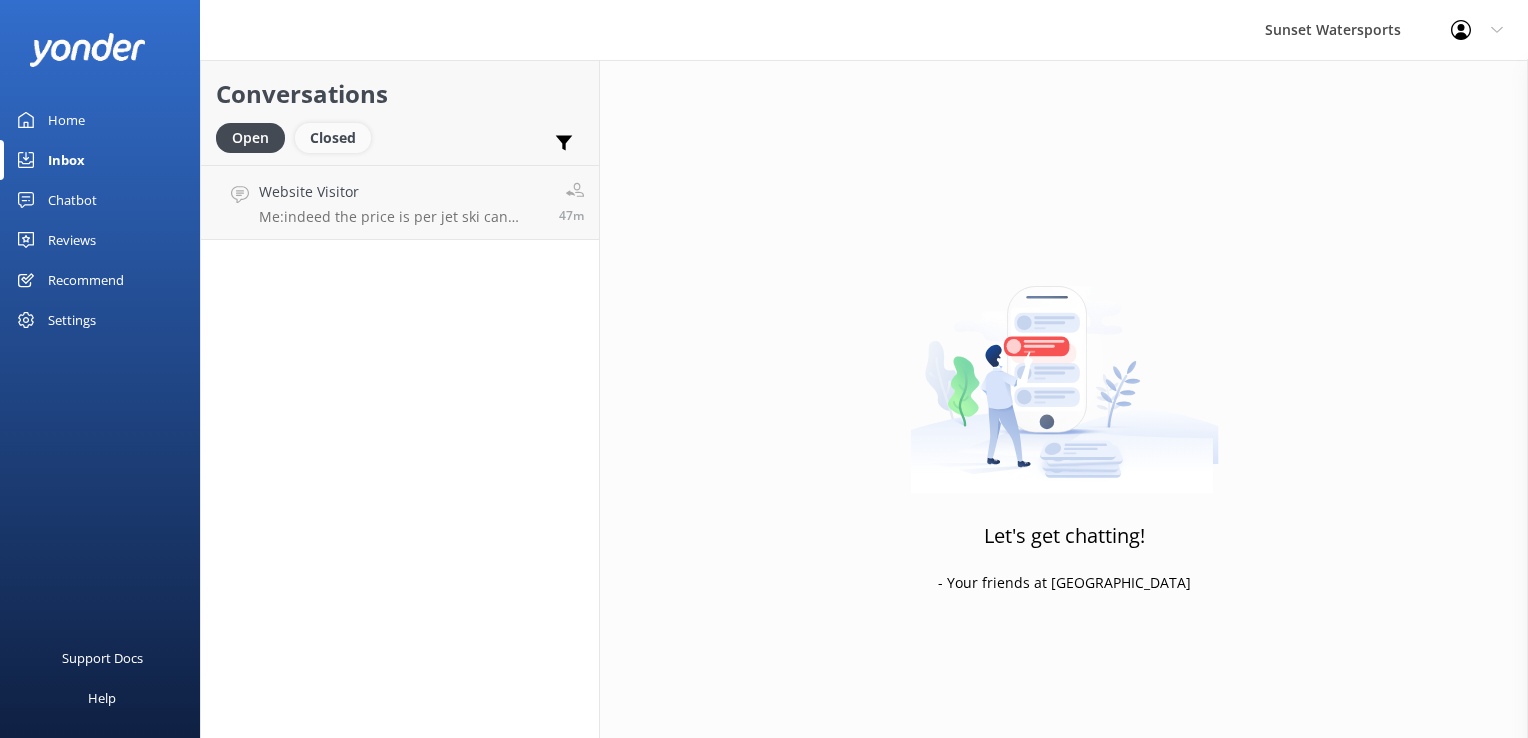 click on "Closed" at bounding box center (333, 138) 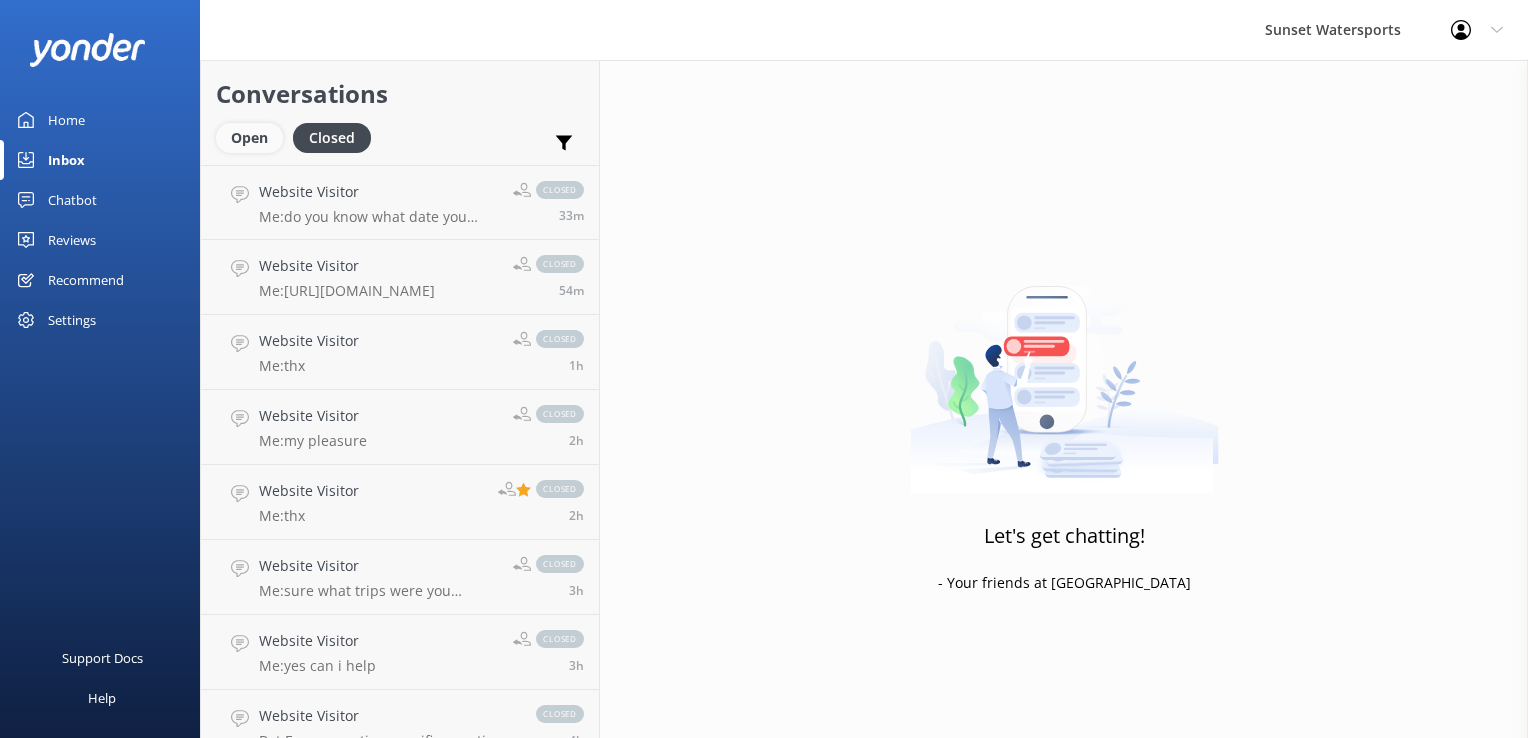 click on "Open" at bounding box center (249, 138) 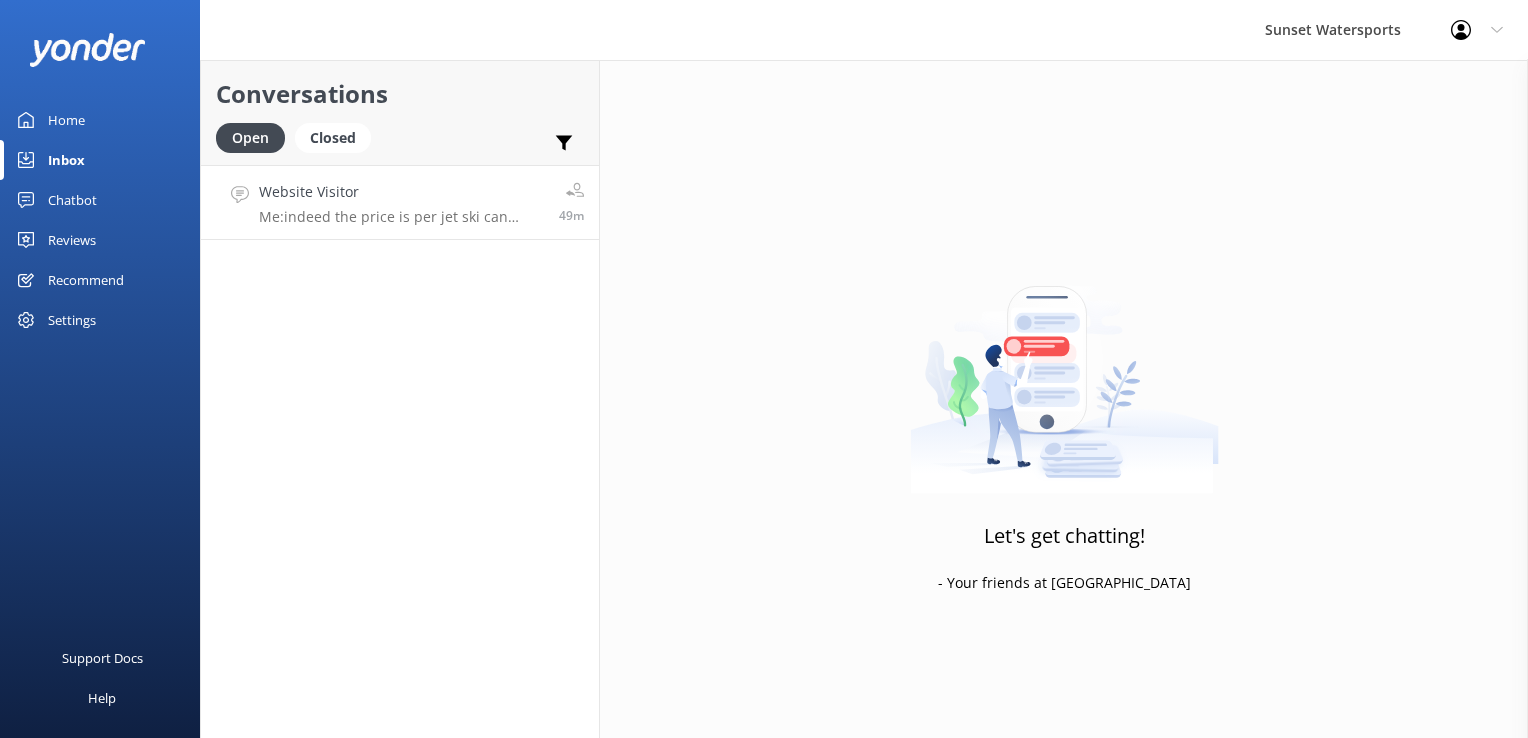 click on "Website Visitor" at bounding box center [401, 192] 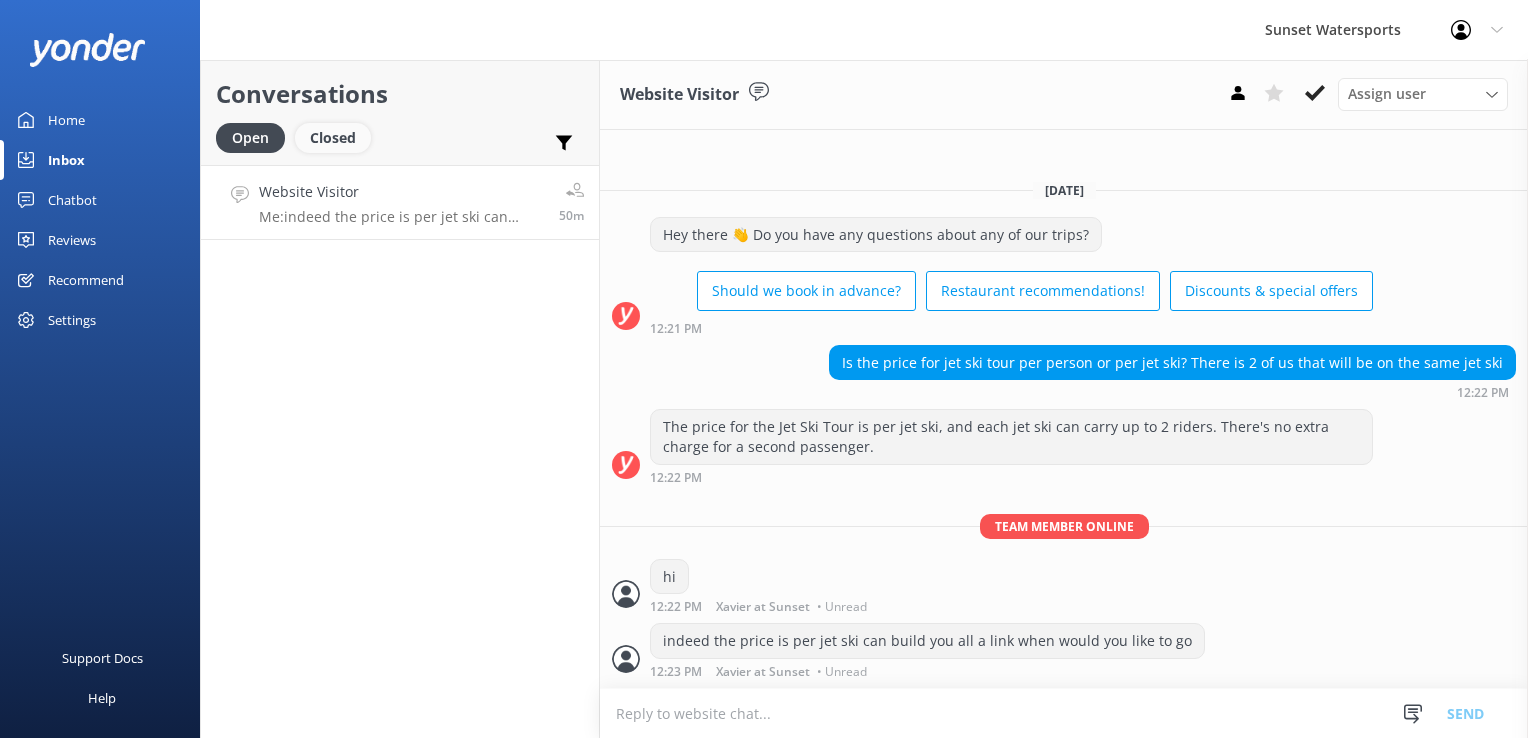 click on "Closed" at bounding box center [333, 138] 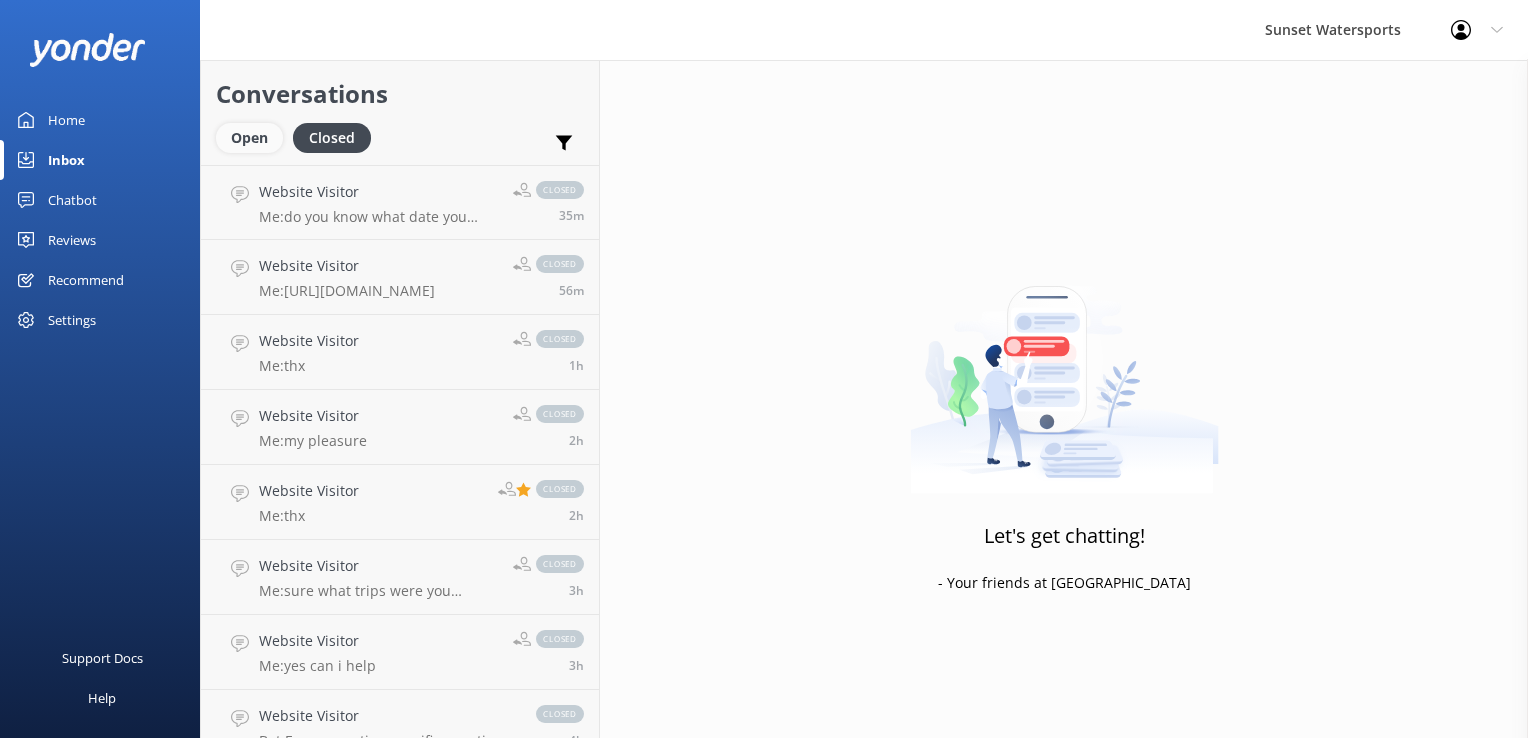 click on "Open" at bounding box center [249, 138] 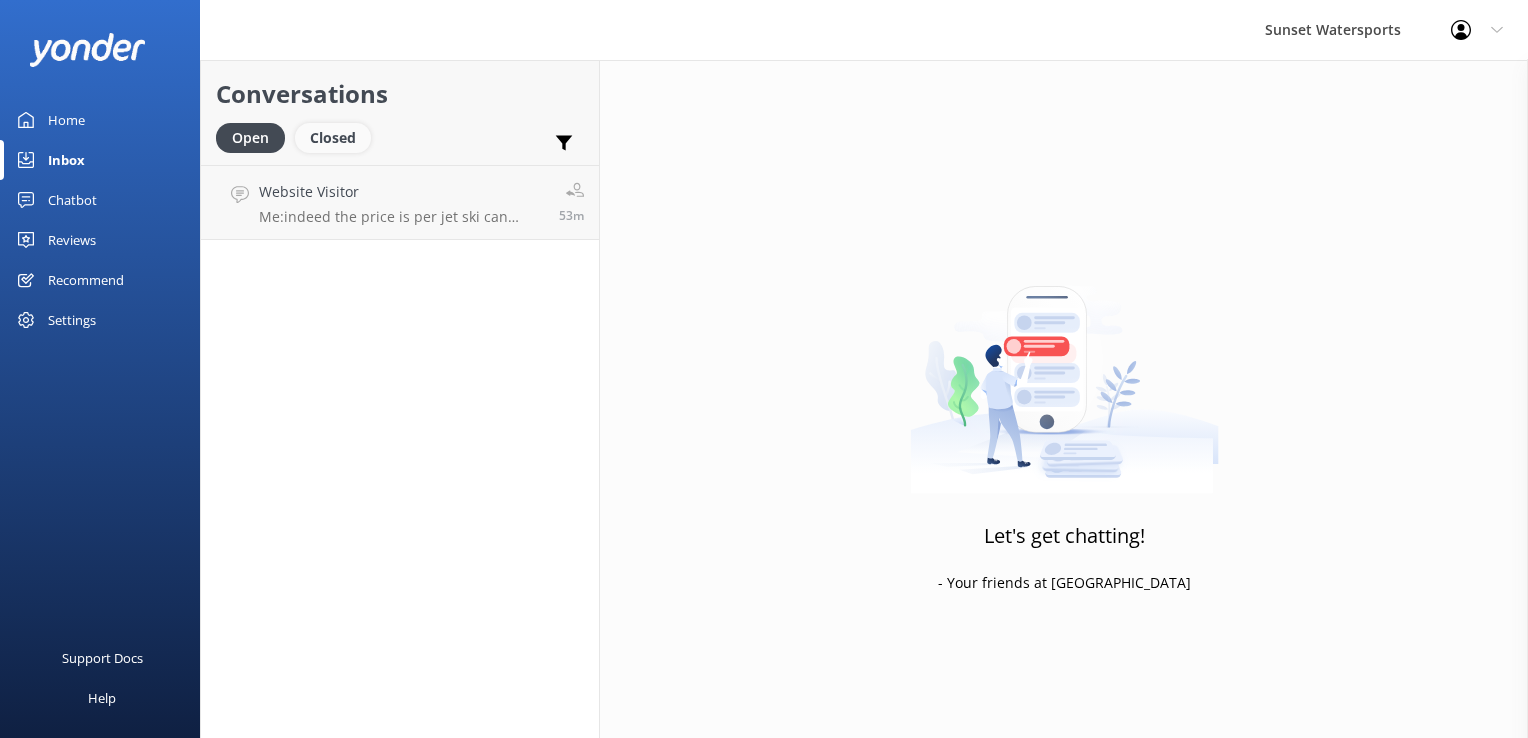 click on "Closed" at bounding box center [333, 138] 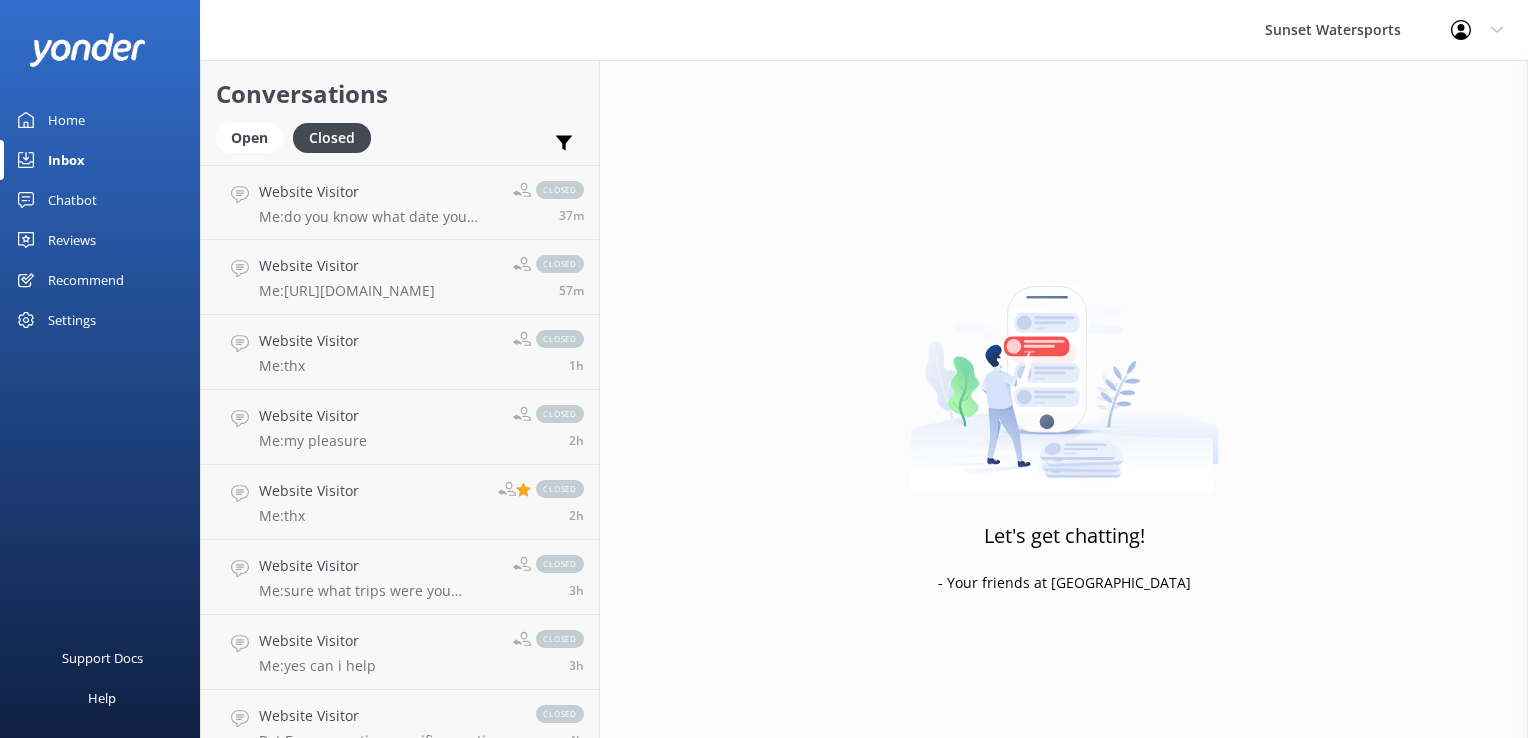click on "Conversations Open Closed Important Assigned to me Unassigned" at bounding box center (400, 112) 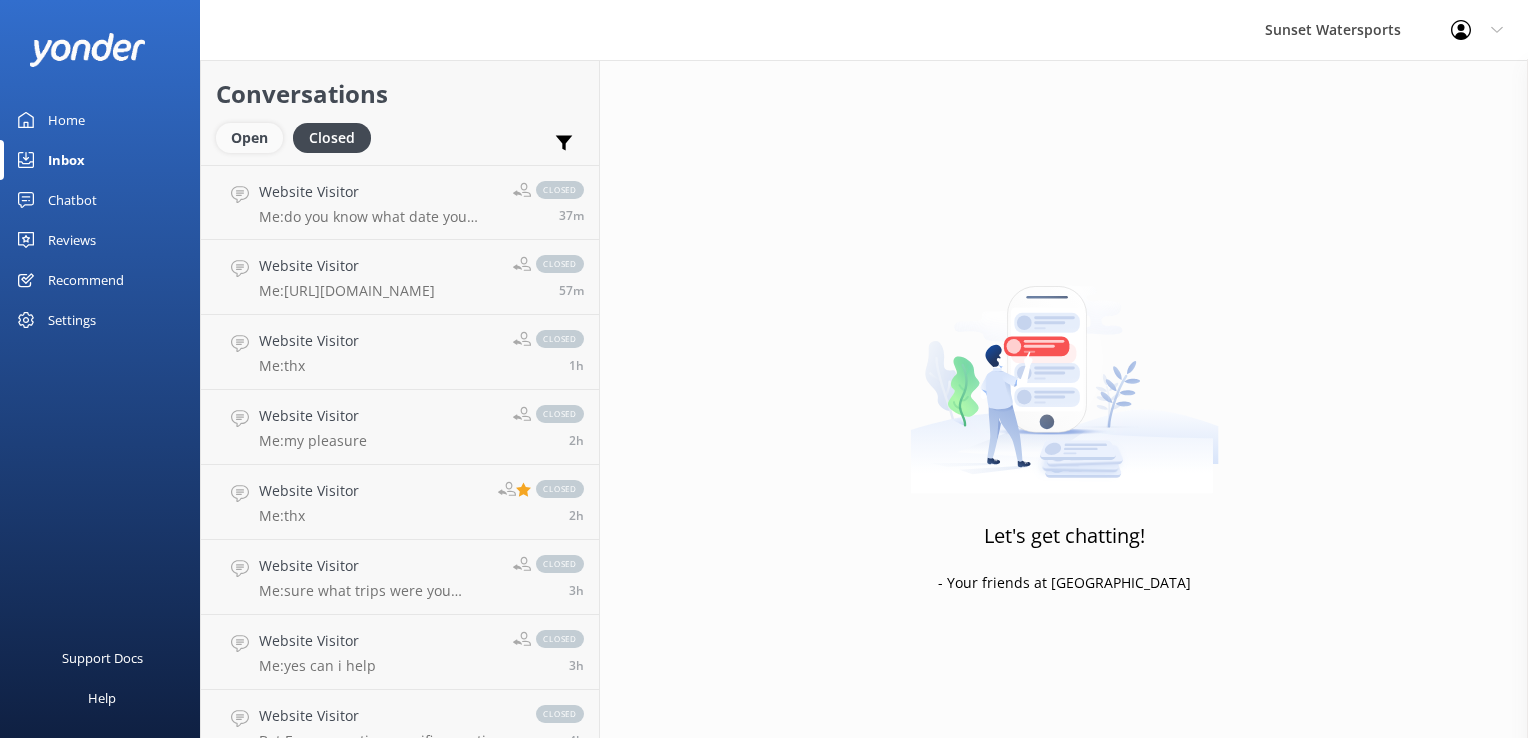 click on "Open" at bounding box center [249, 138] 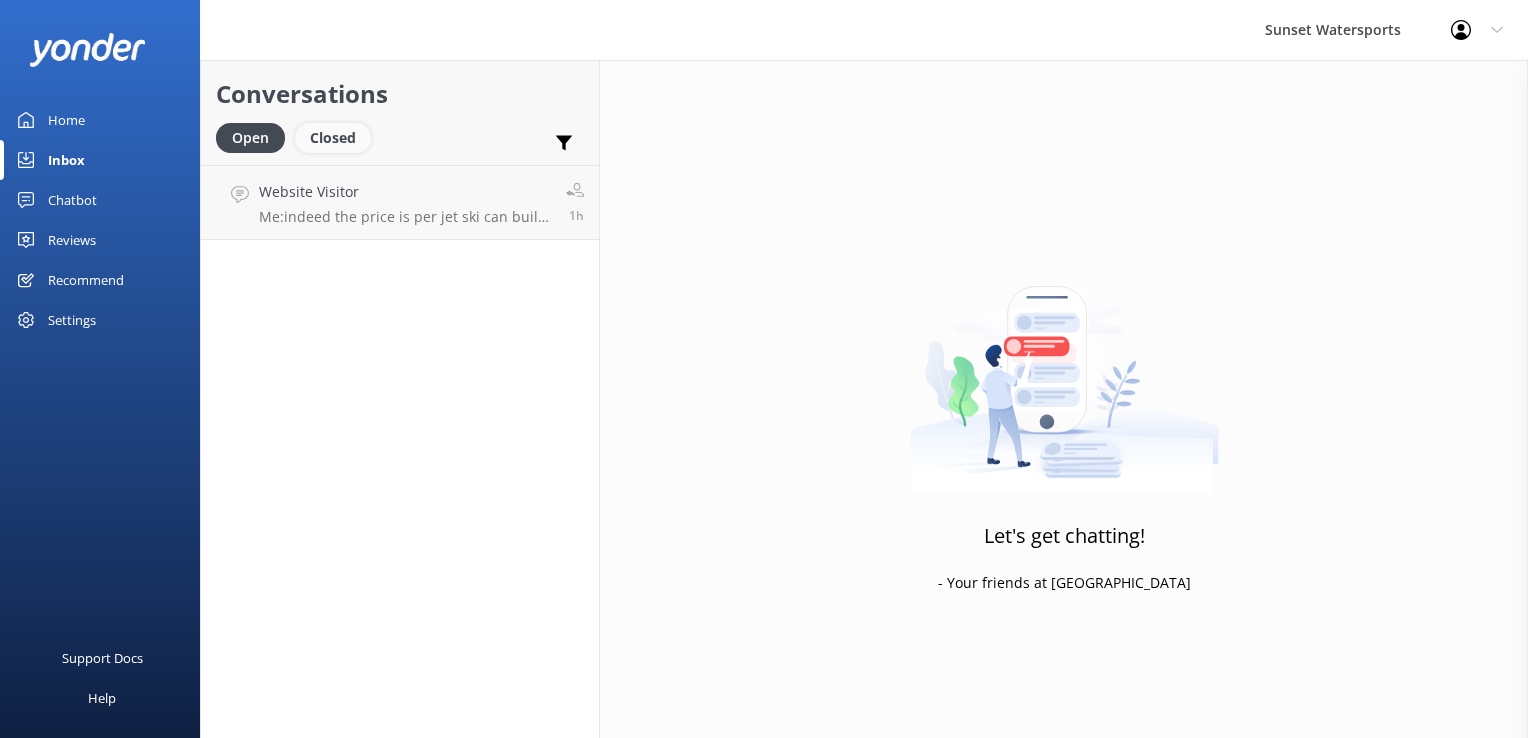 click on "Closed" at bounding box center (333, 138) 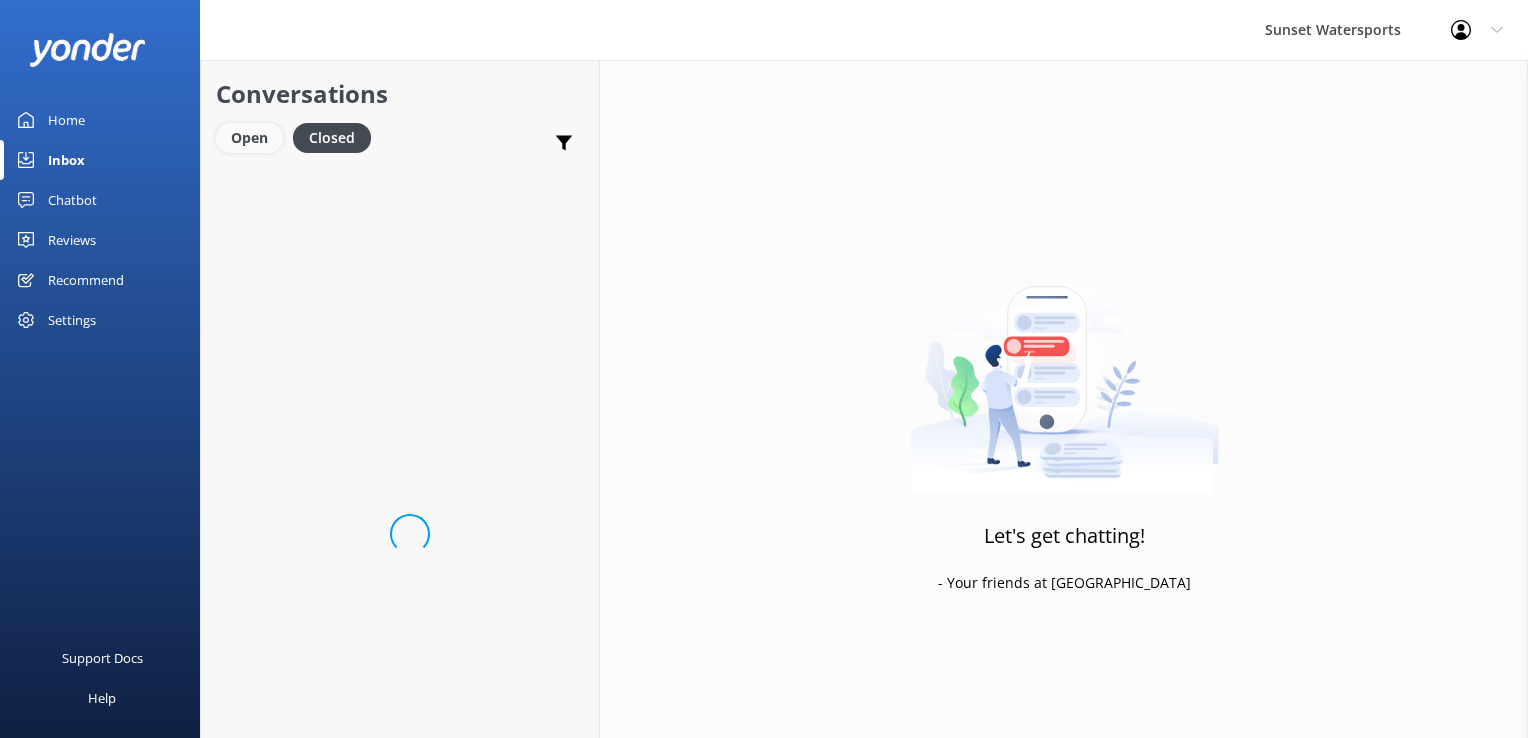 click on "Open" at bounding box center (249, 138) 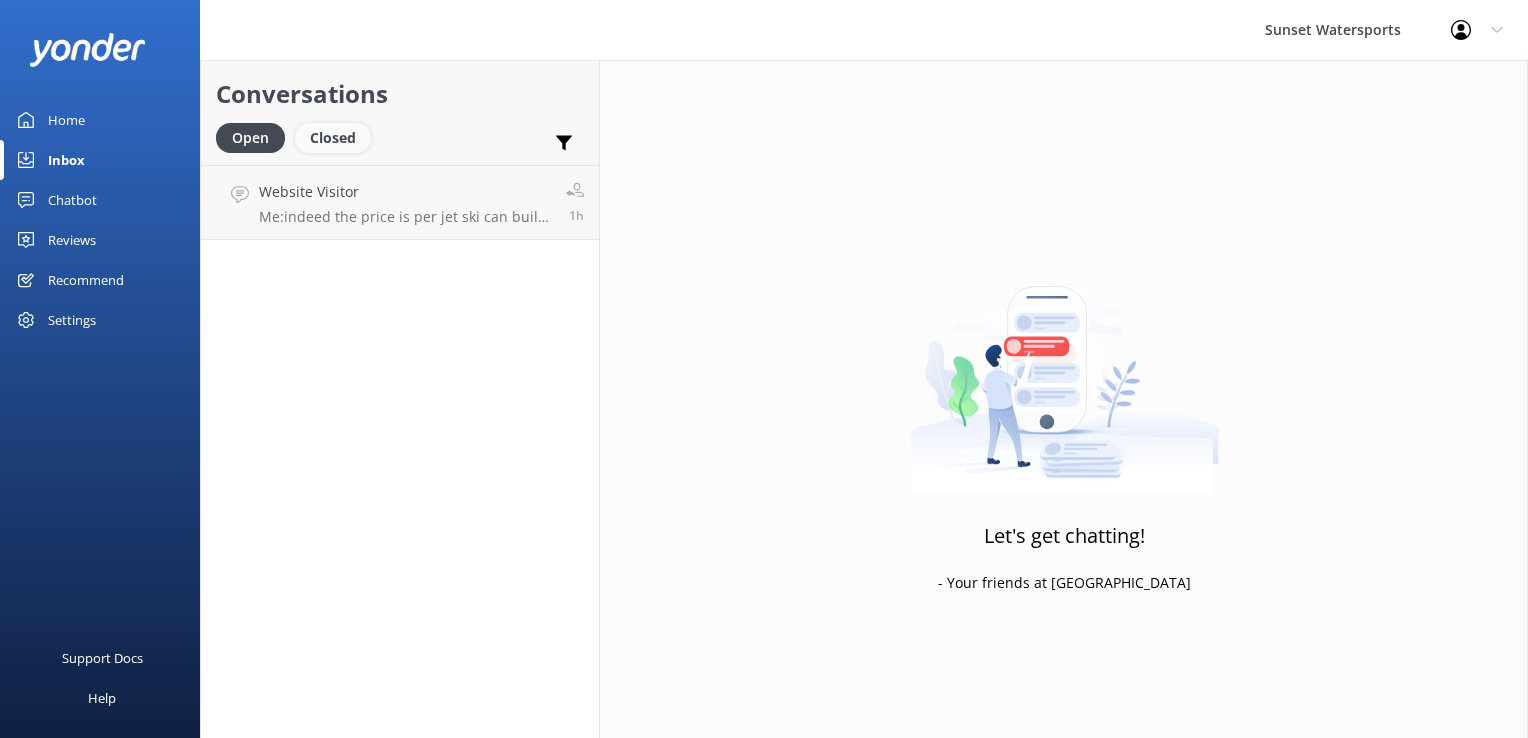 drag, startPoint x: 319, startPoint y: 136, endPoint x: 308, endPoint y: 136, distance: 11 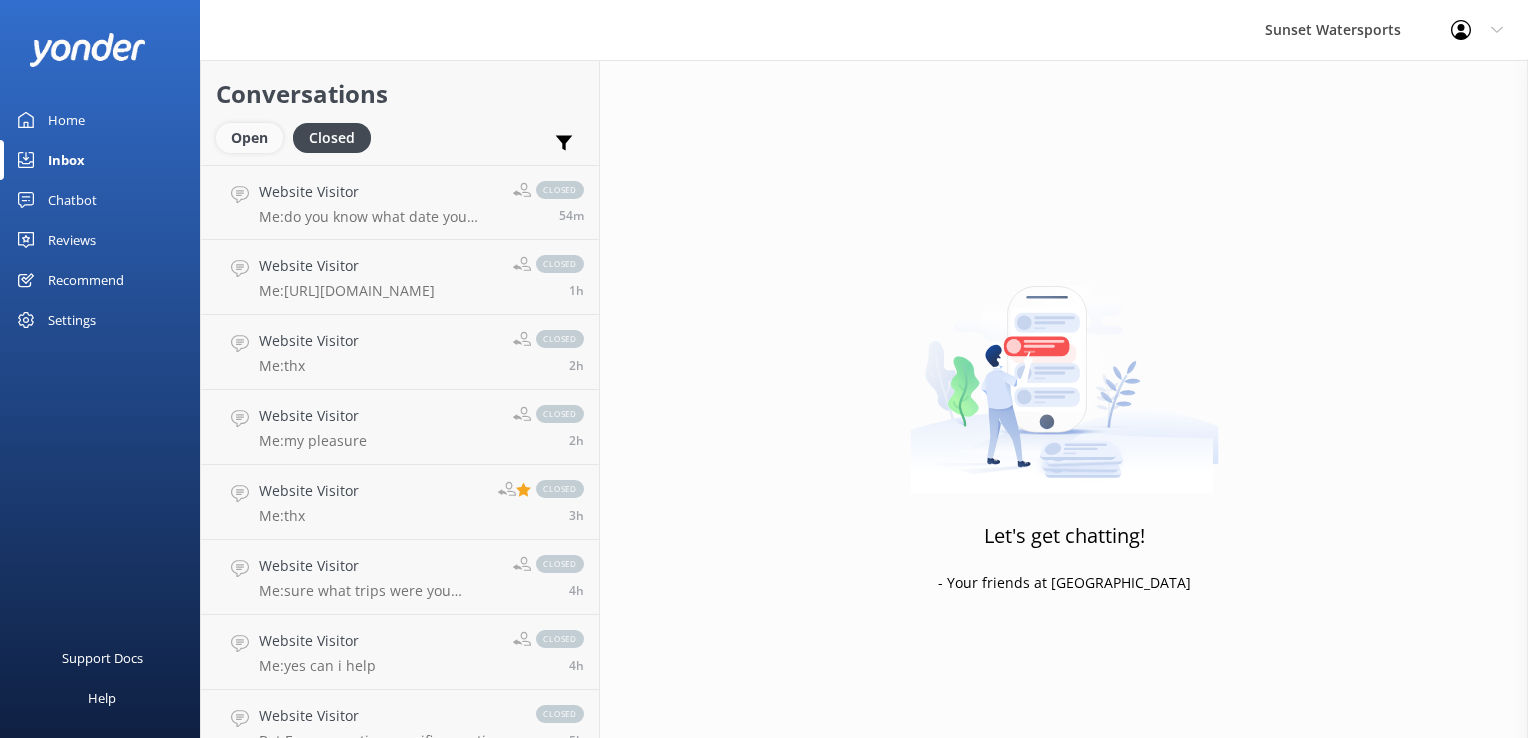 click on "Open" at bounding box center (249, 138) 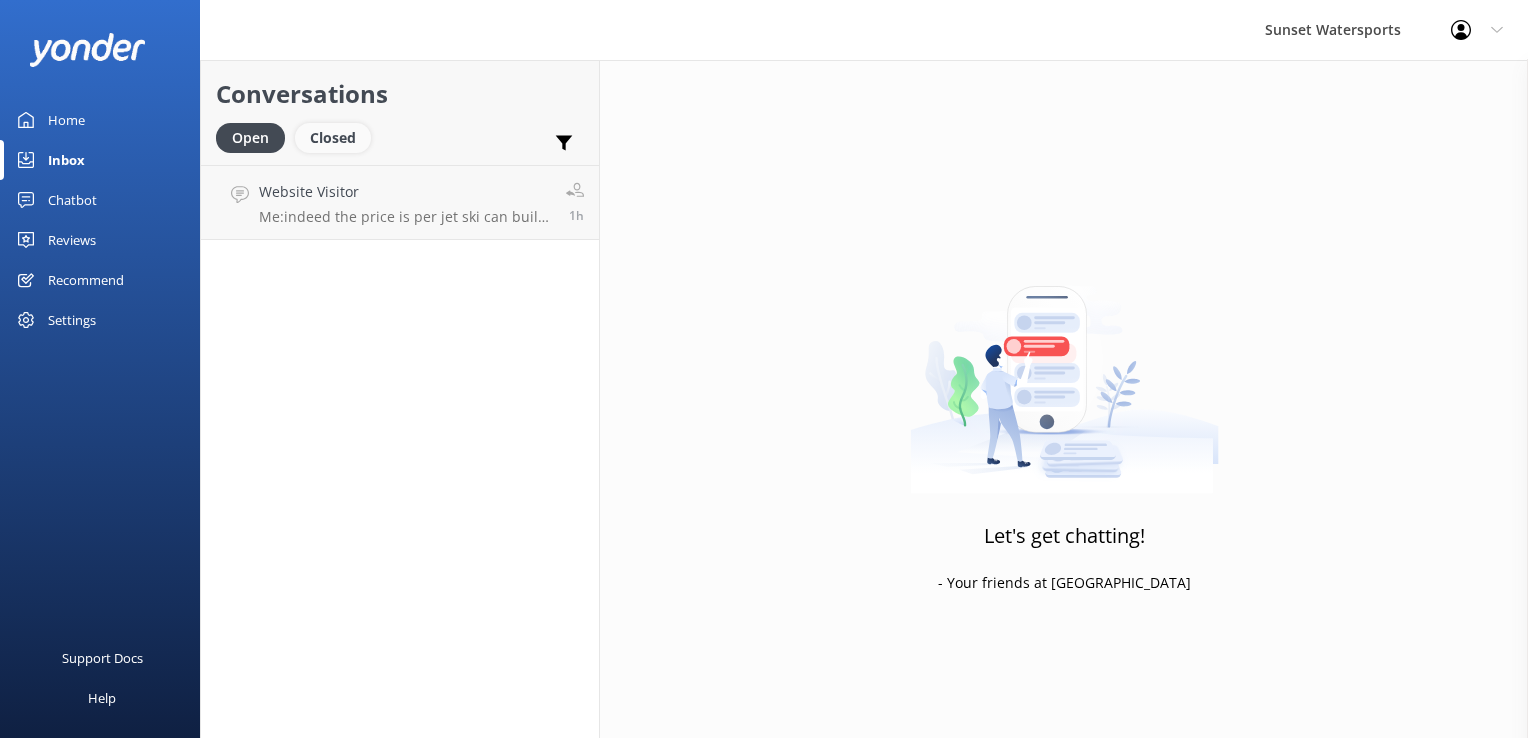 click on "Closed" at bounding box center (333, 138) 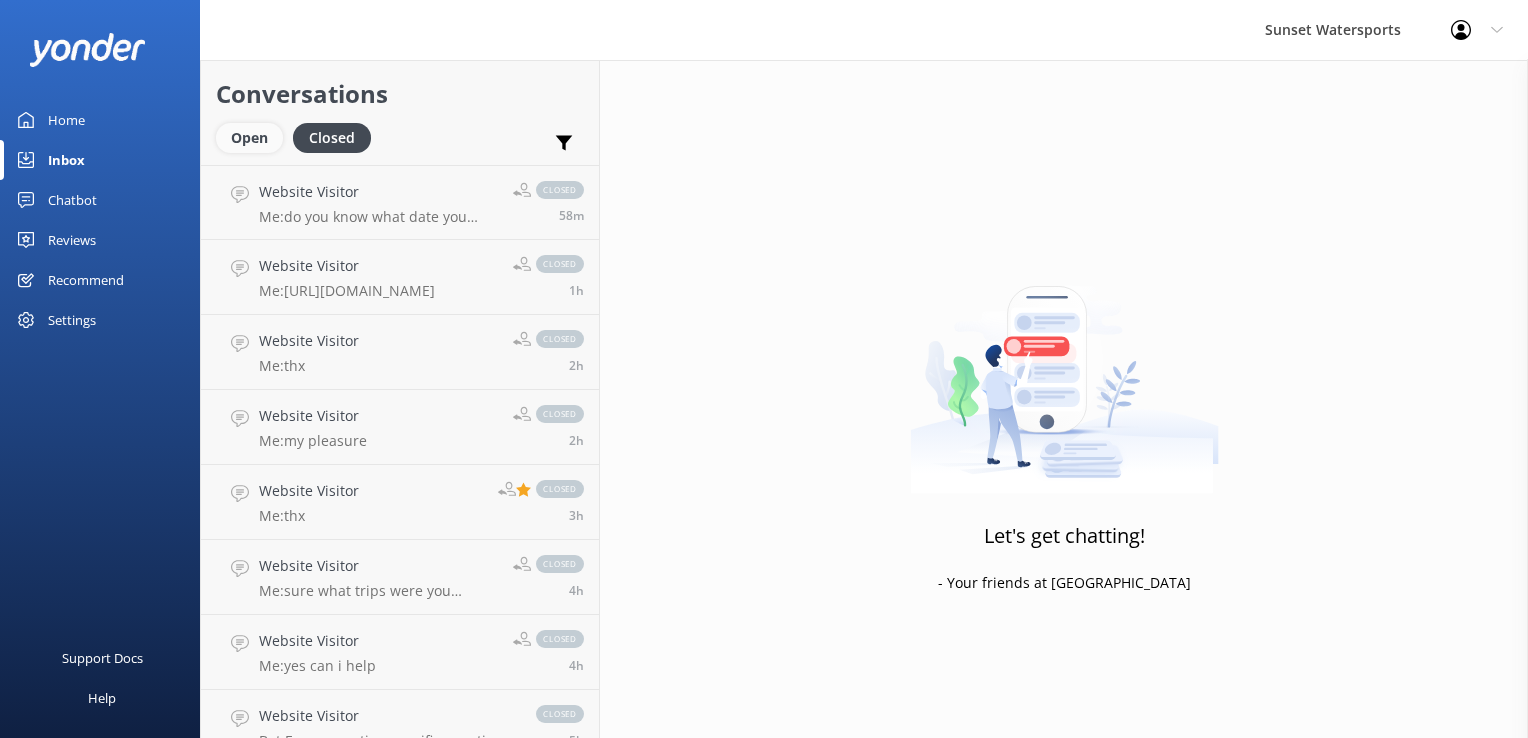 click on "Open" at bounding box center (249, 138) 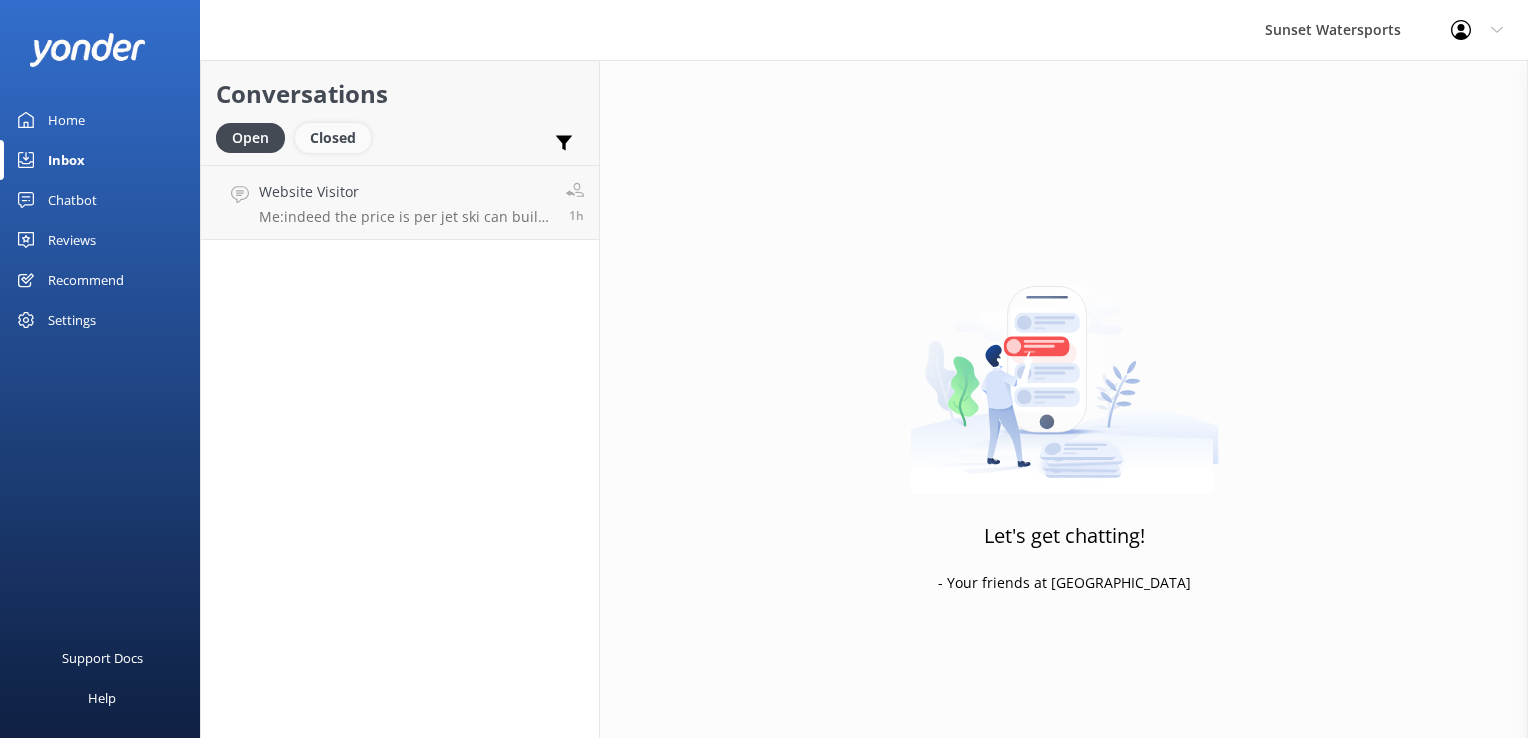 click on "Closed" at bounding box center [333, 138] 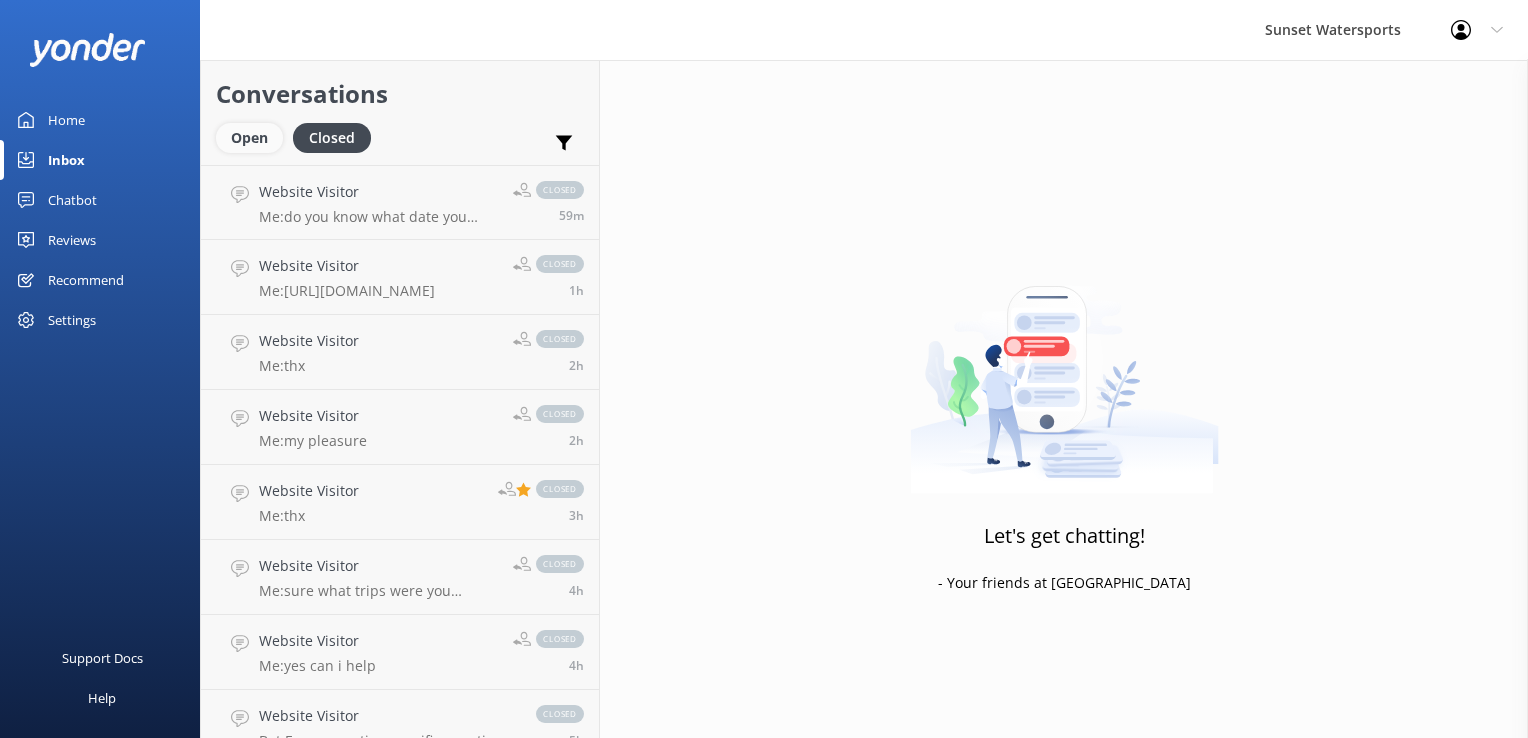 click on "Open" at bounding box center [249, 138] 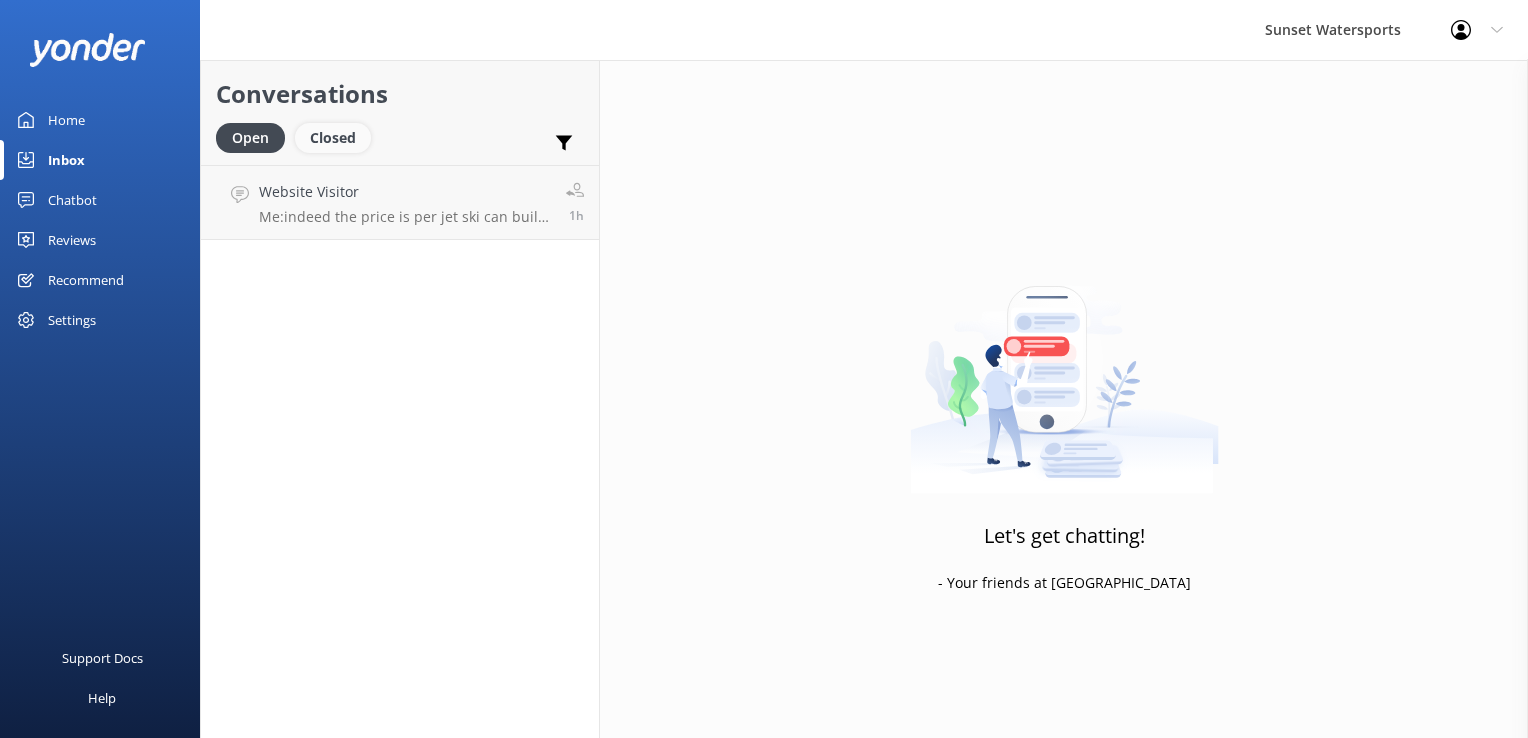 click on "Closed" at bounding box center [333, 138] 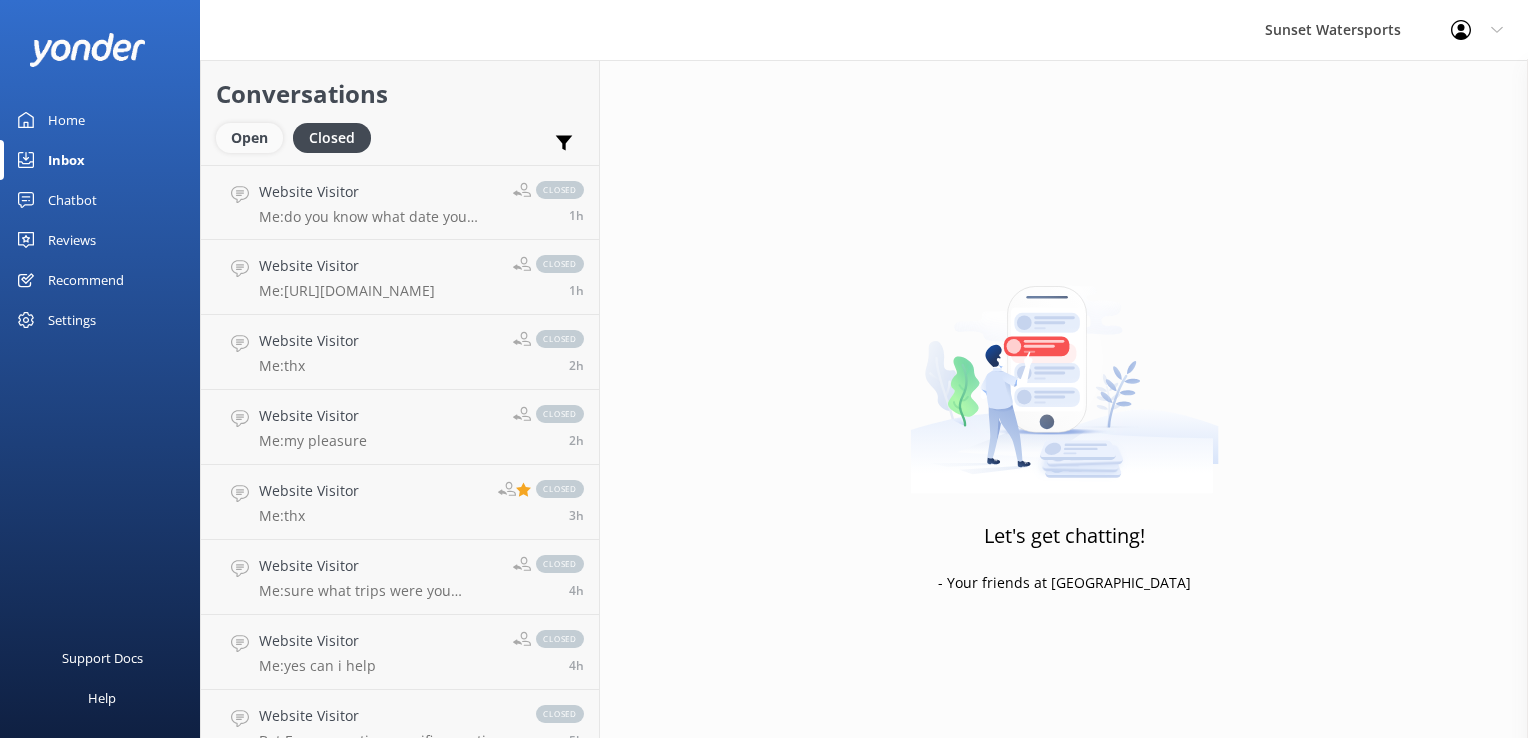 click on "Open" at bounding box center [249, 138] 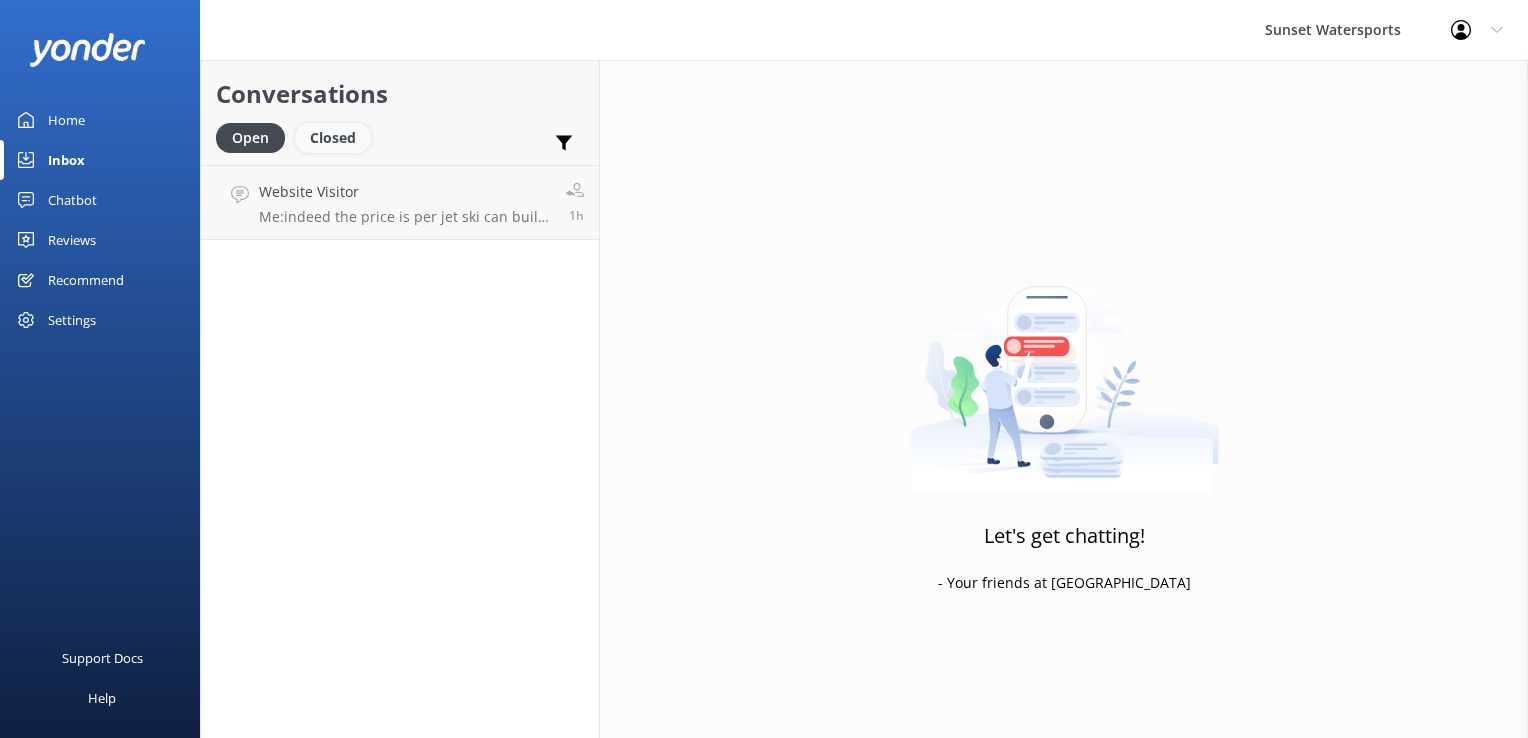 click on "Closed" at bounding box center (333, 138) 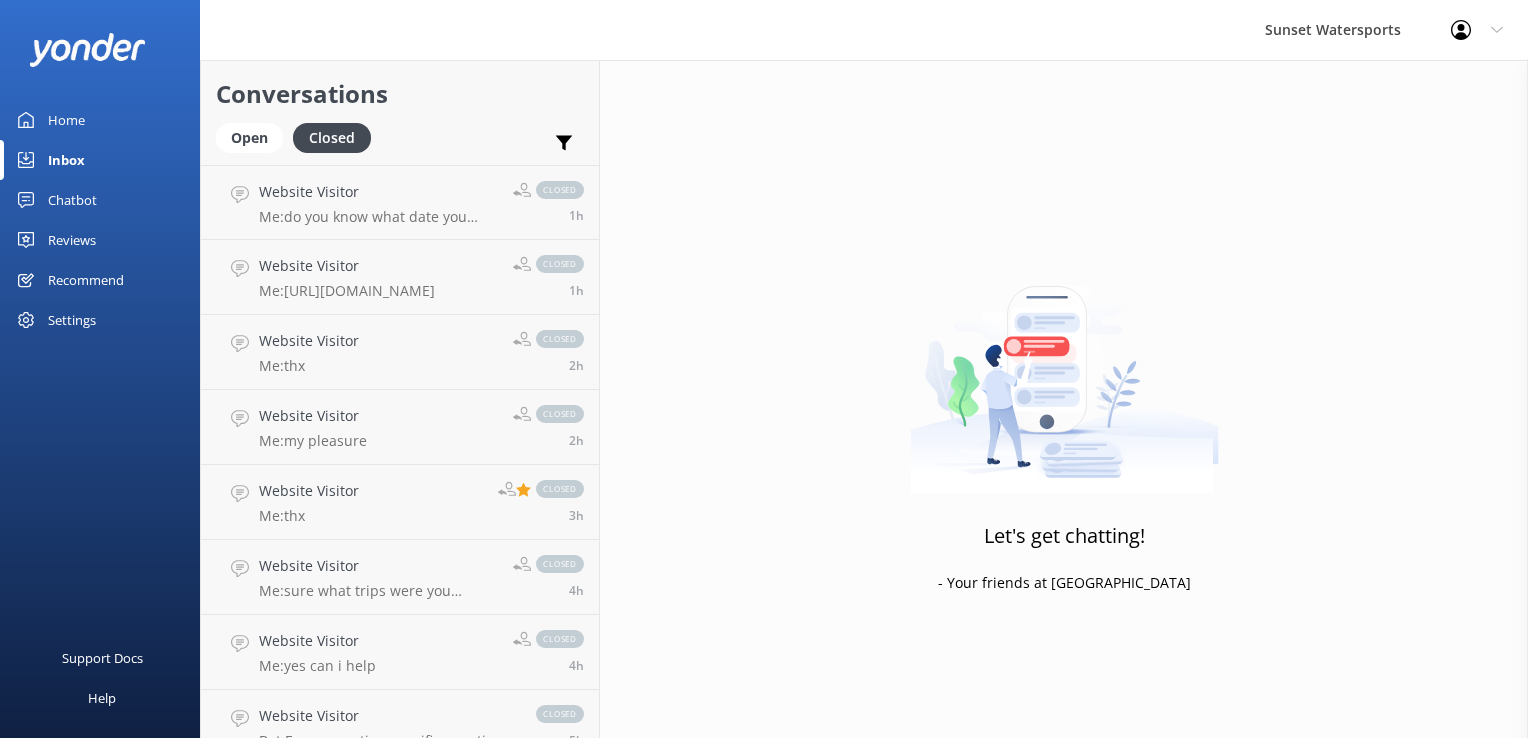 click on "Open Closed" at bounding box center [298, 147] 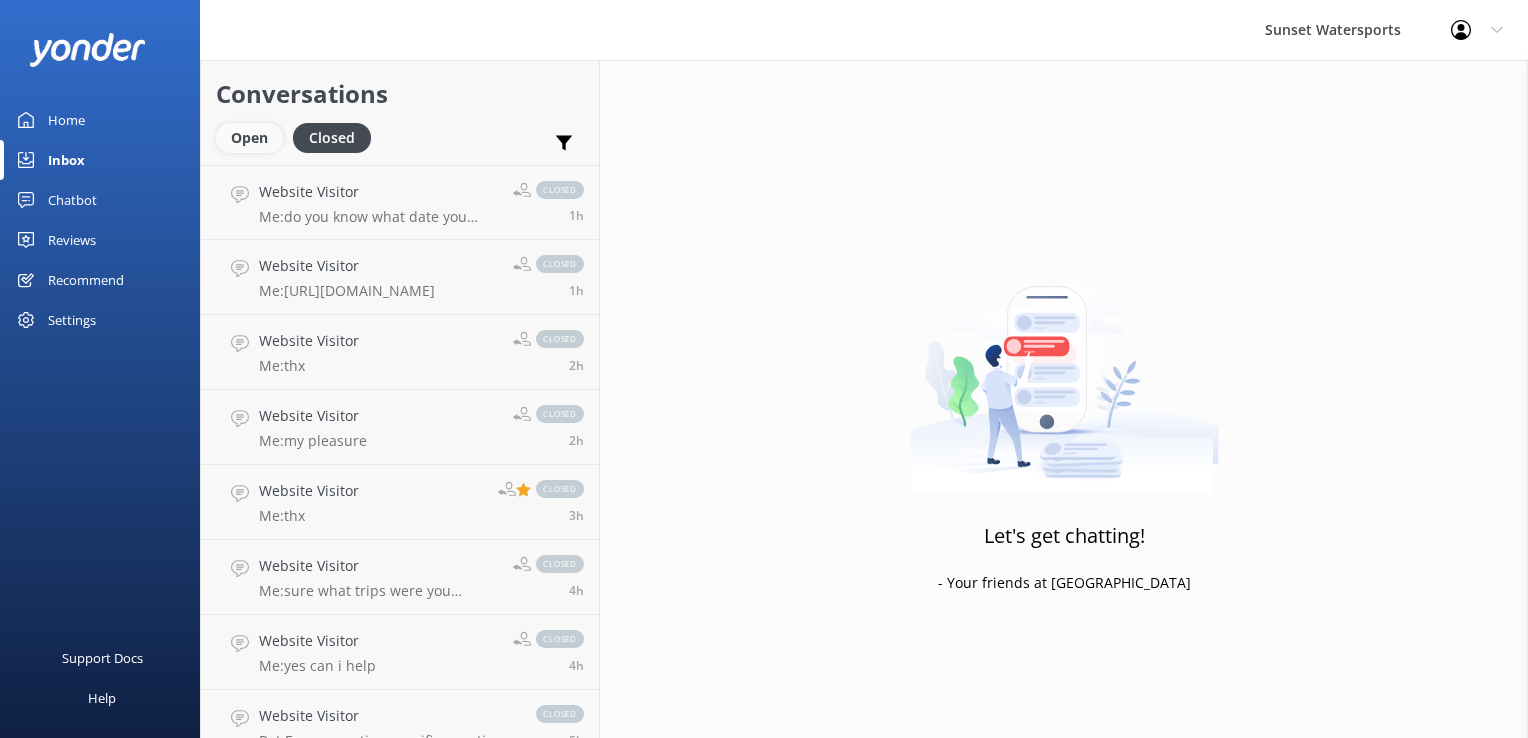 click on "Open" at bounding box center (249, 138) 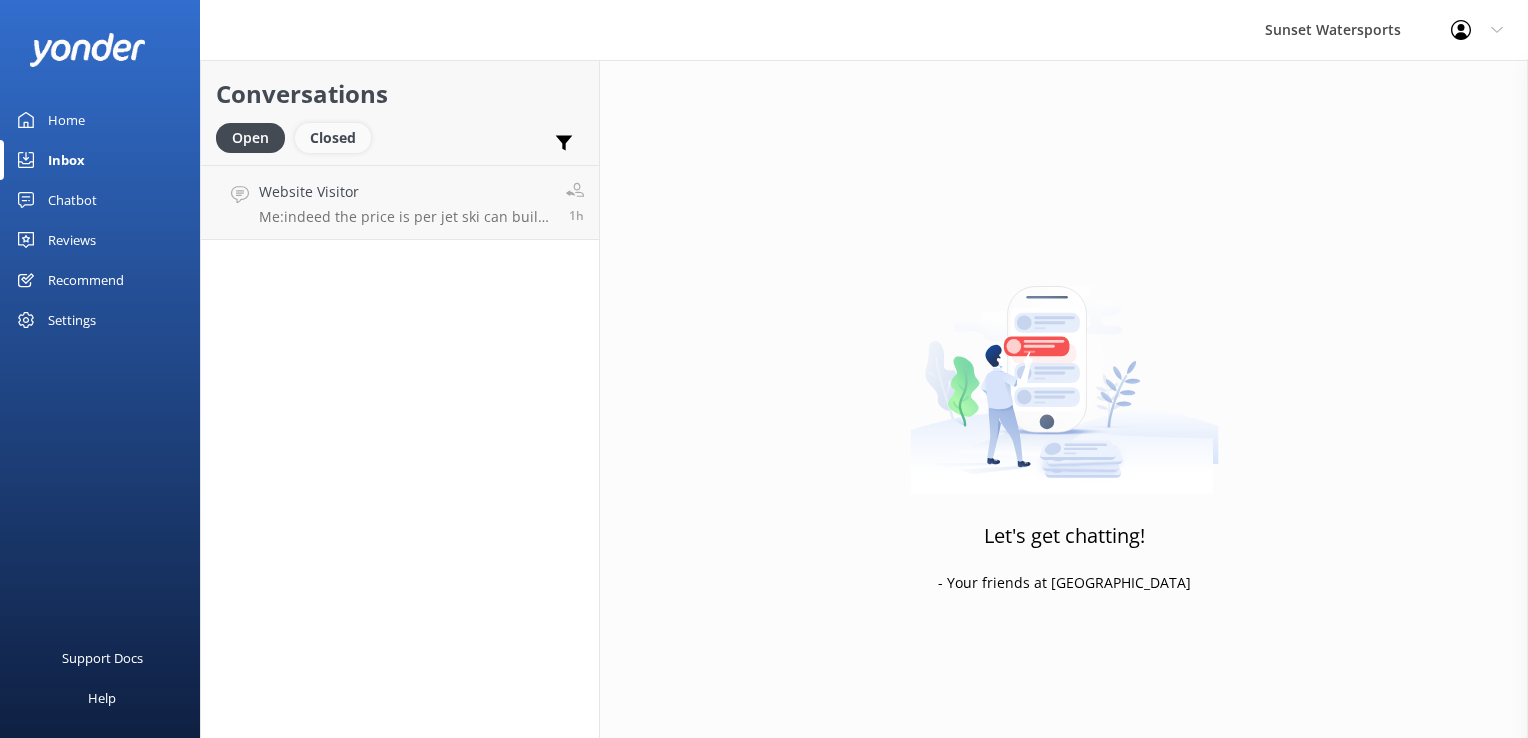 click on "Closed" at bounding box center (333, 138) 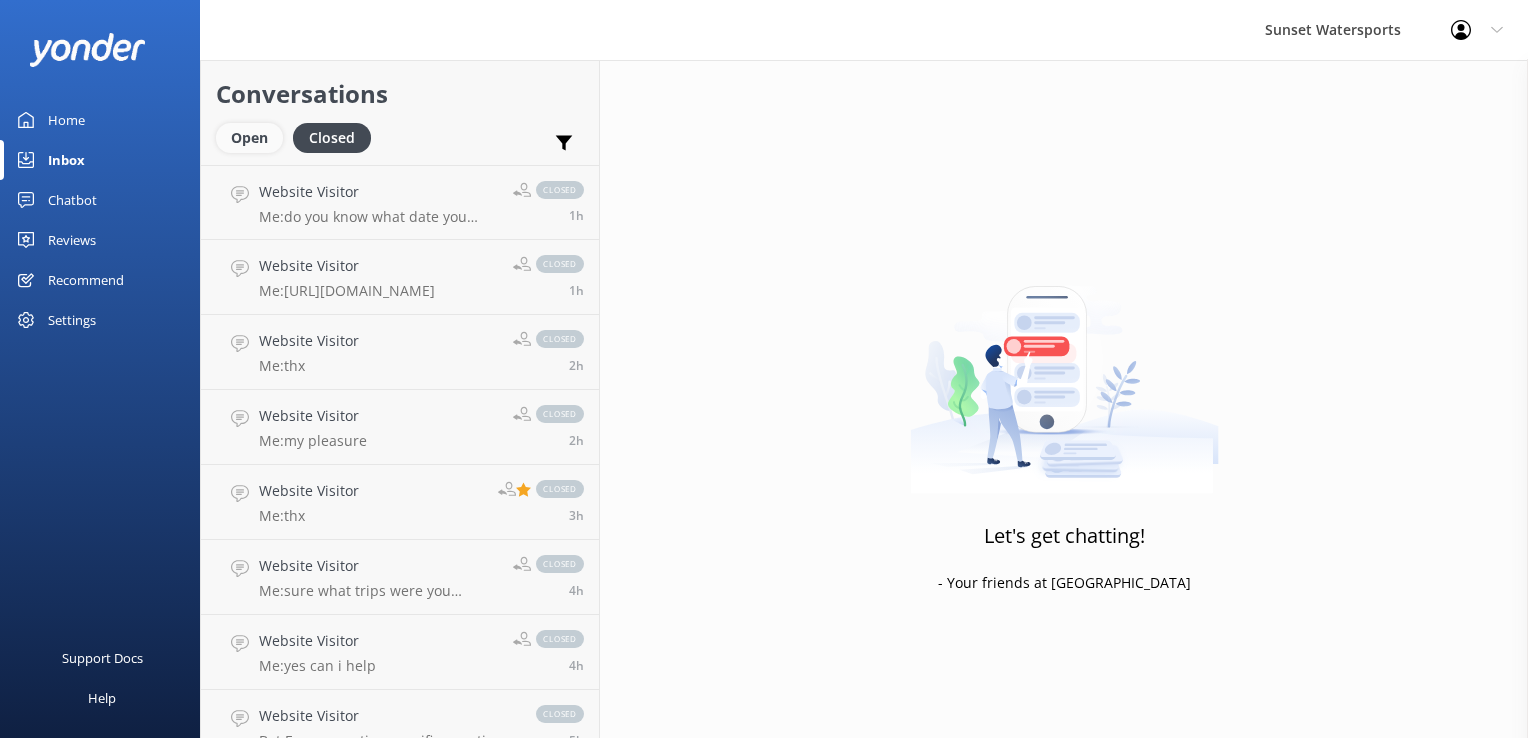 click on "Open" at bounding box center [249, 138] 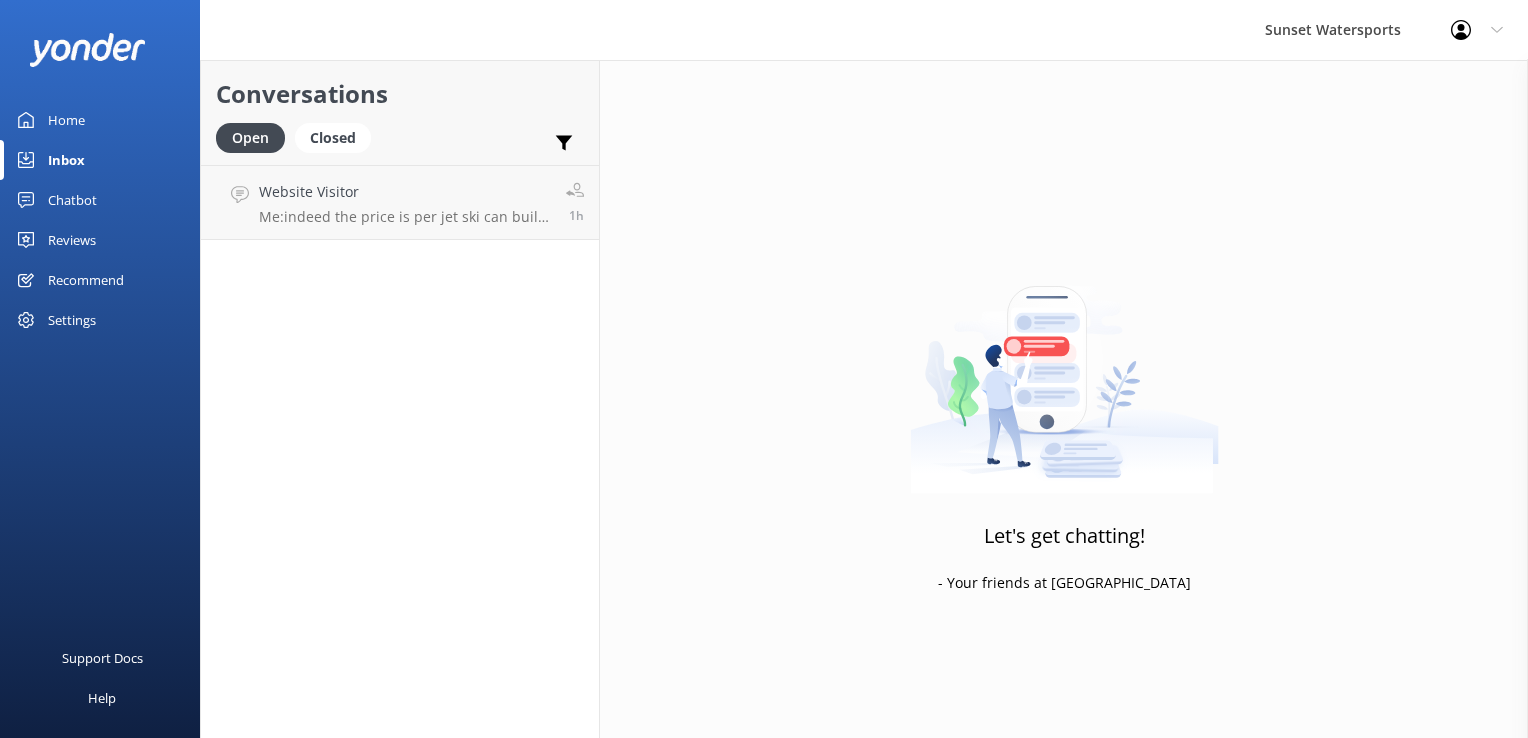 click on "Conversations Open Closed Important Assigned to me Unassigned" at bounding box center (400, 112) 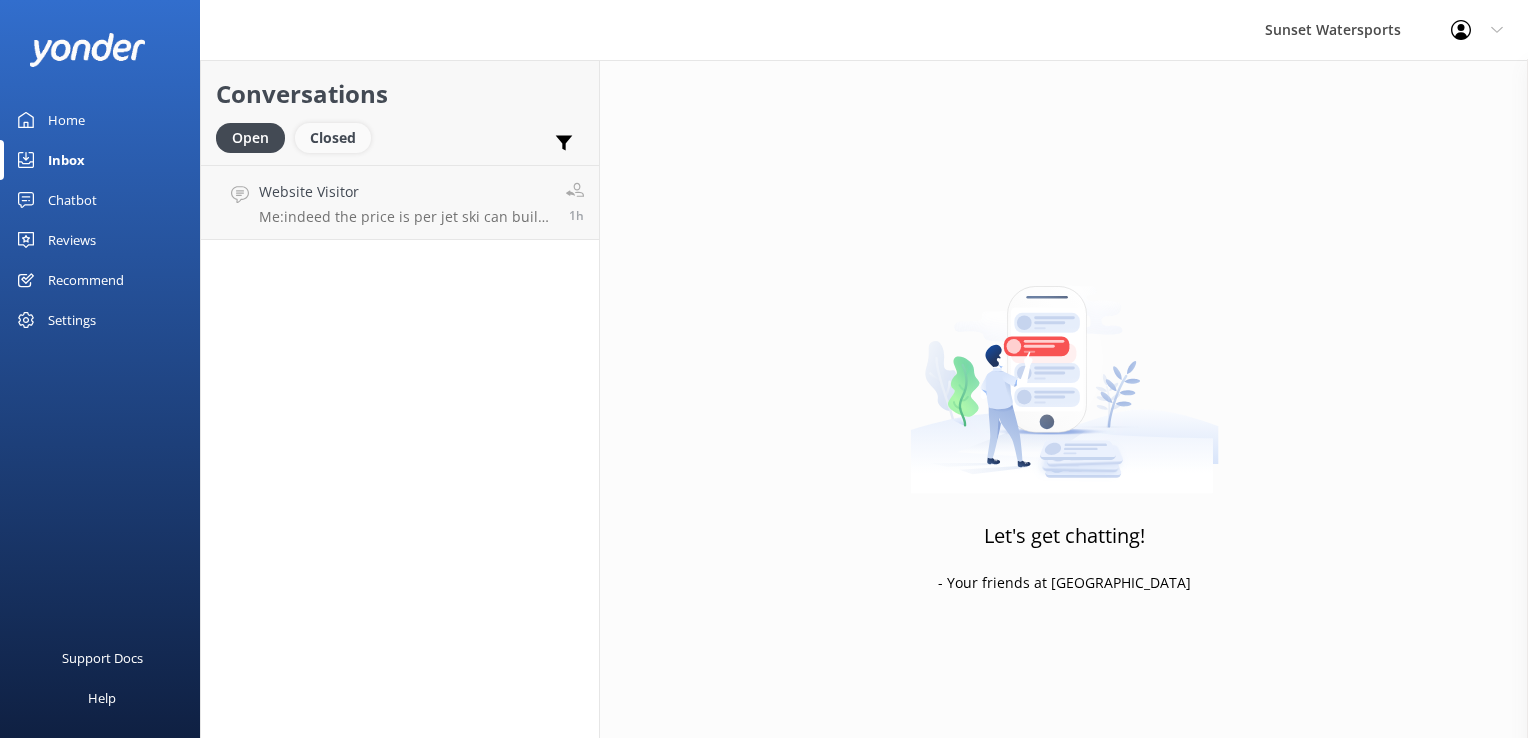 click on "Closed" at bounding box center [333, 138] 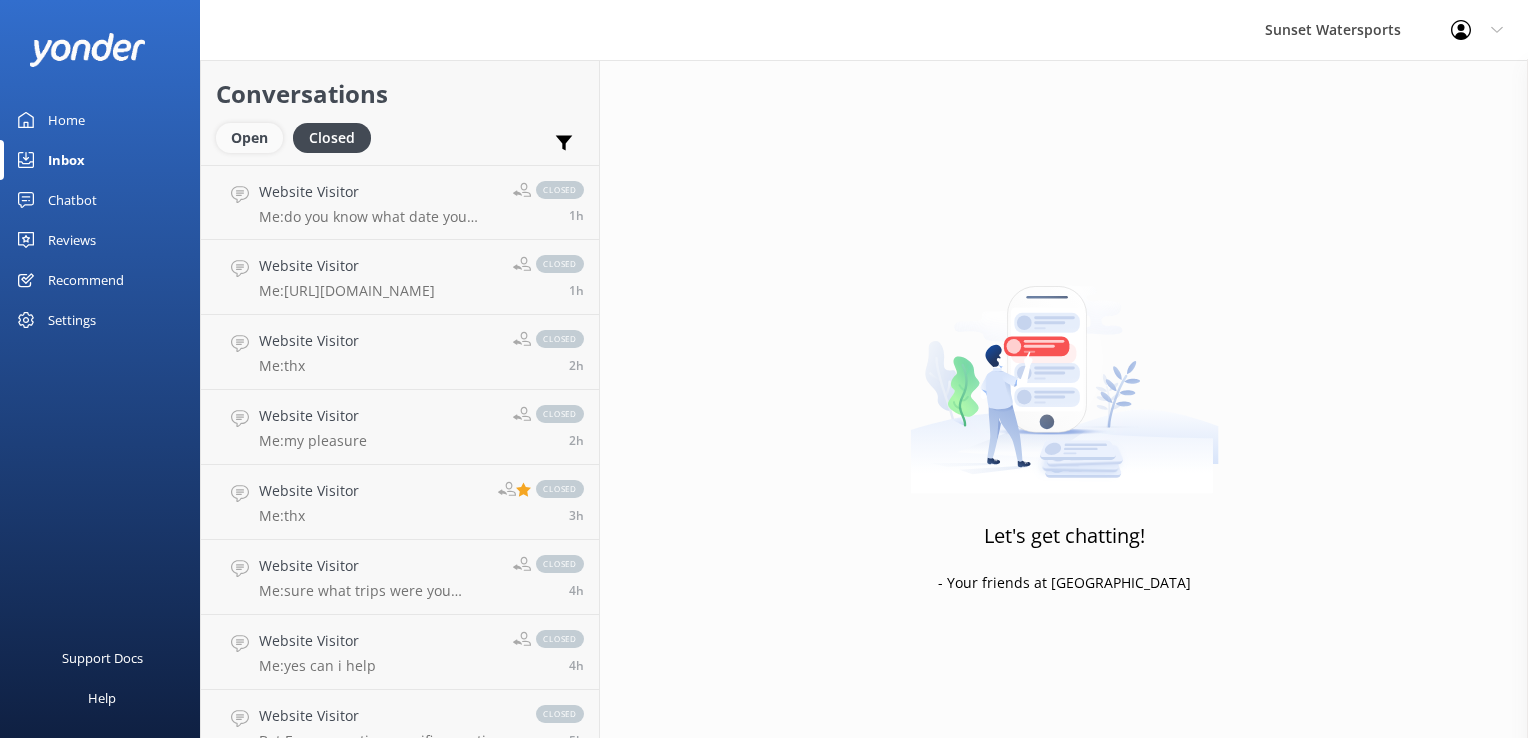 click on "Open" at bounding box center (249, 138) 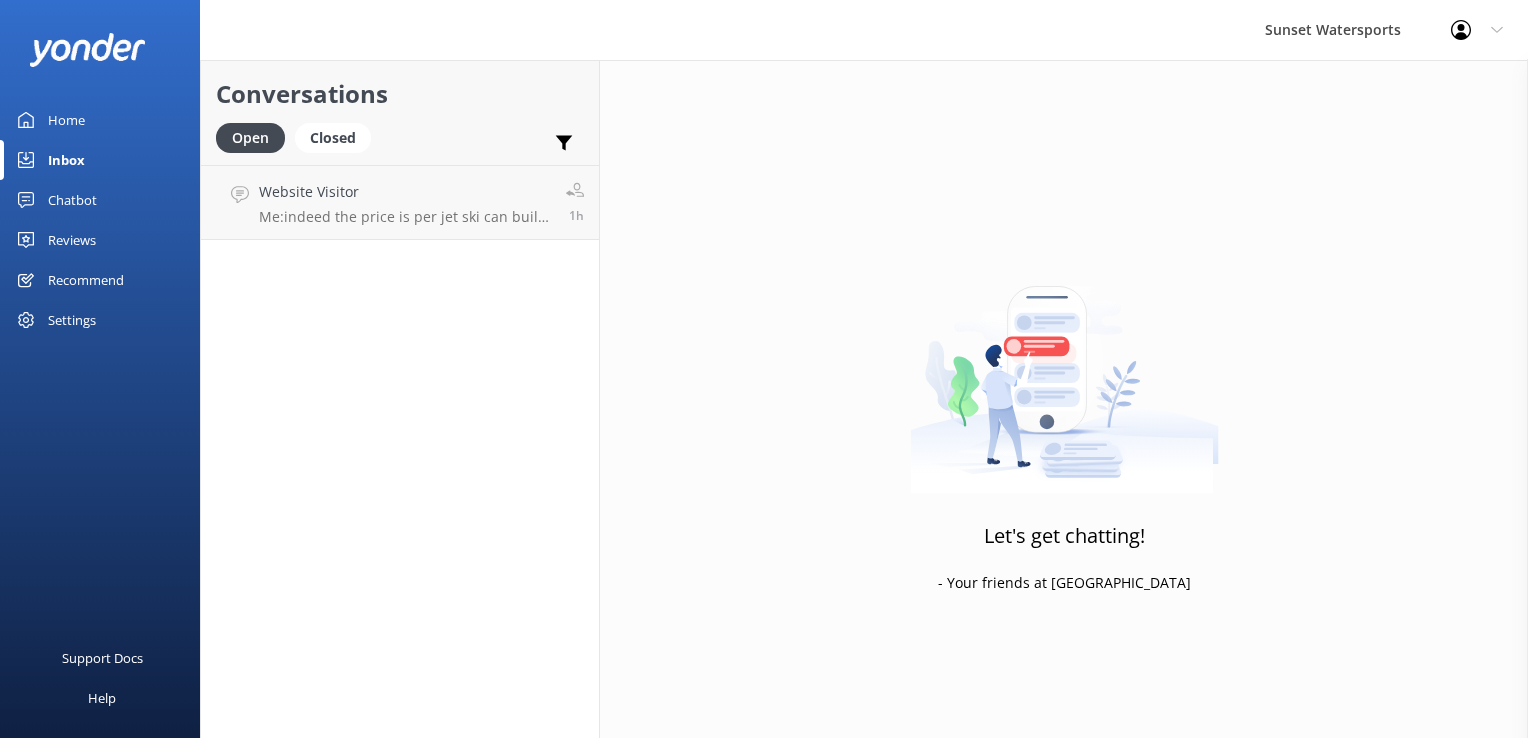 click on "Sunset Watersports Profile Settings Logout" at bounding box center (764, 30) 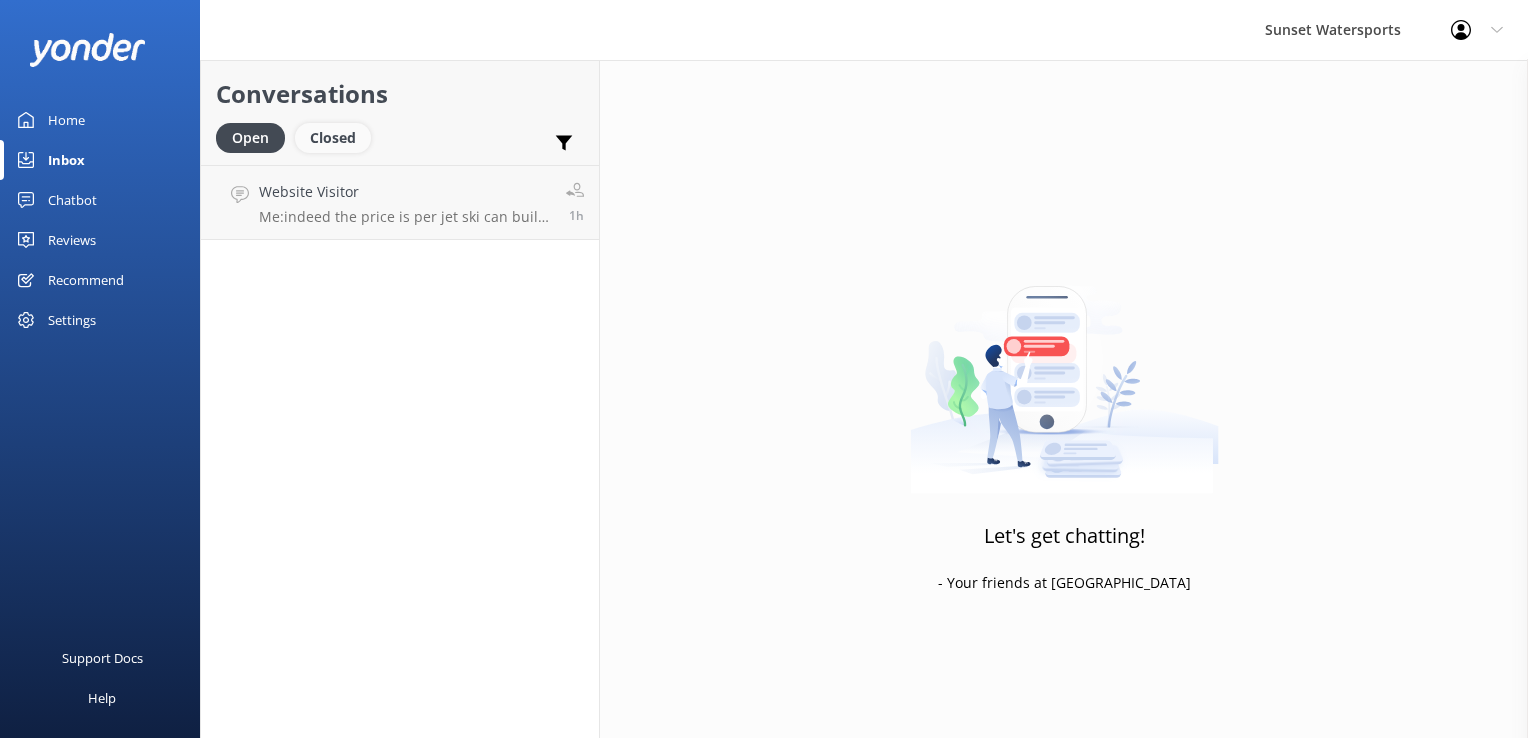 click on "Closed" at bounding box center (333, 138) 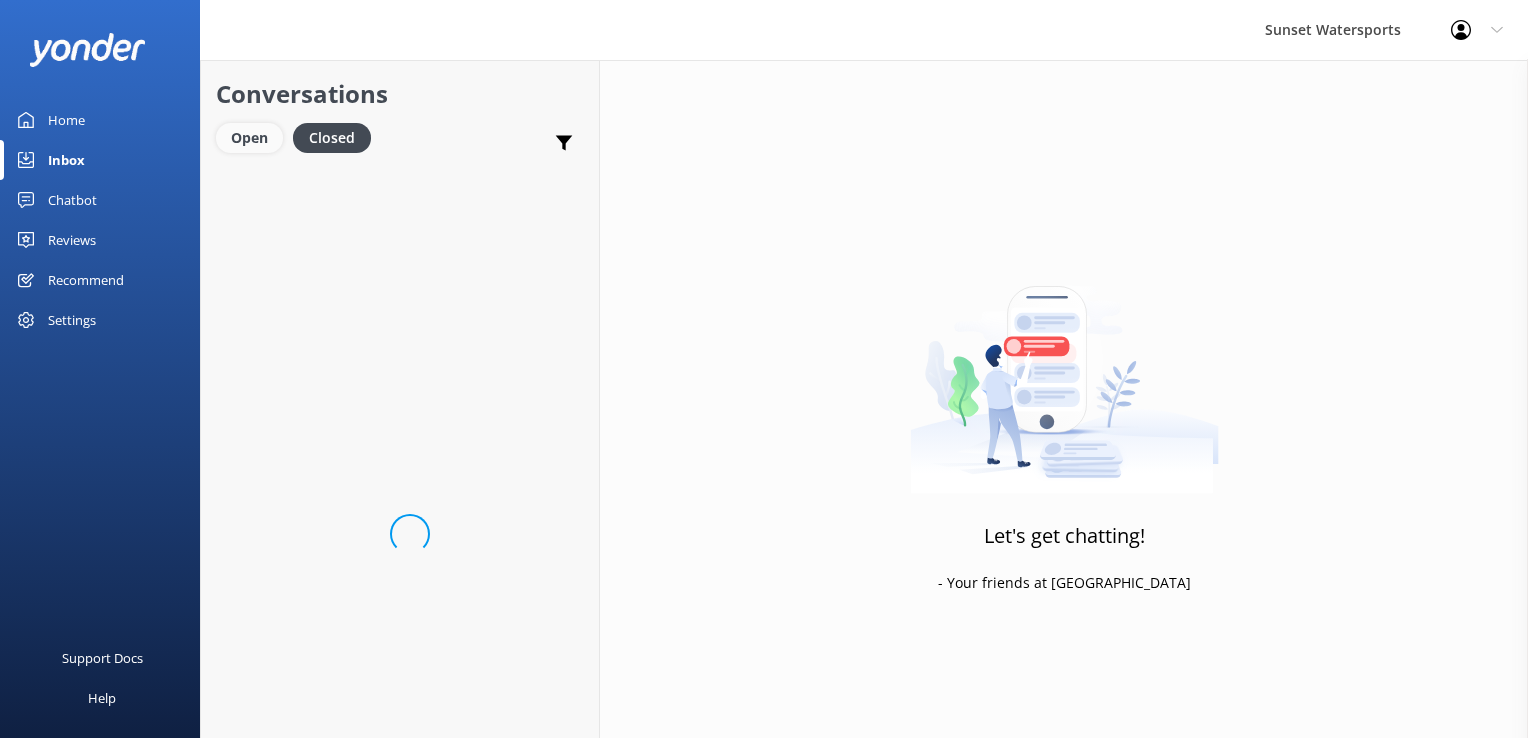 click on "Open" at bounding box center (249, 138) 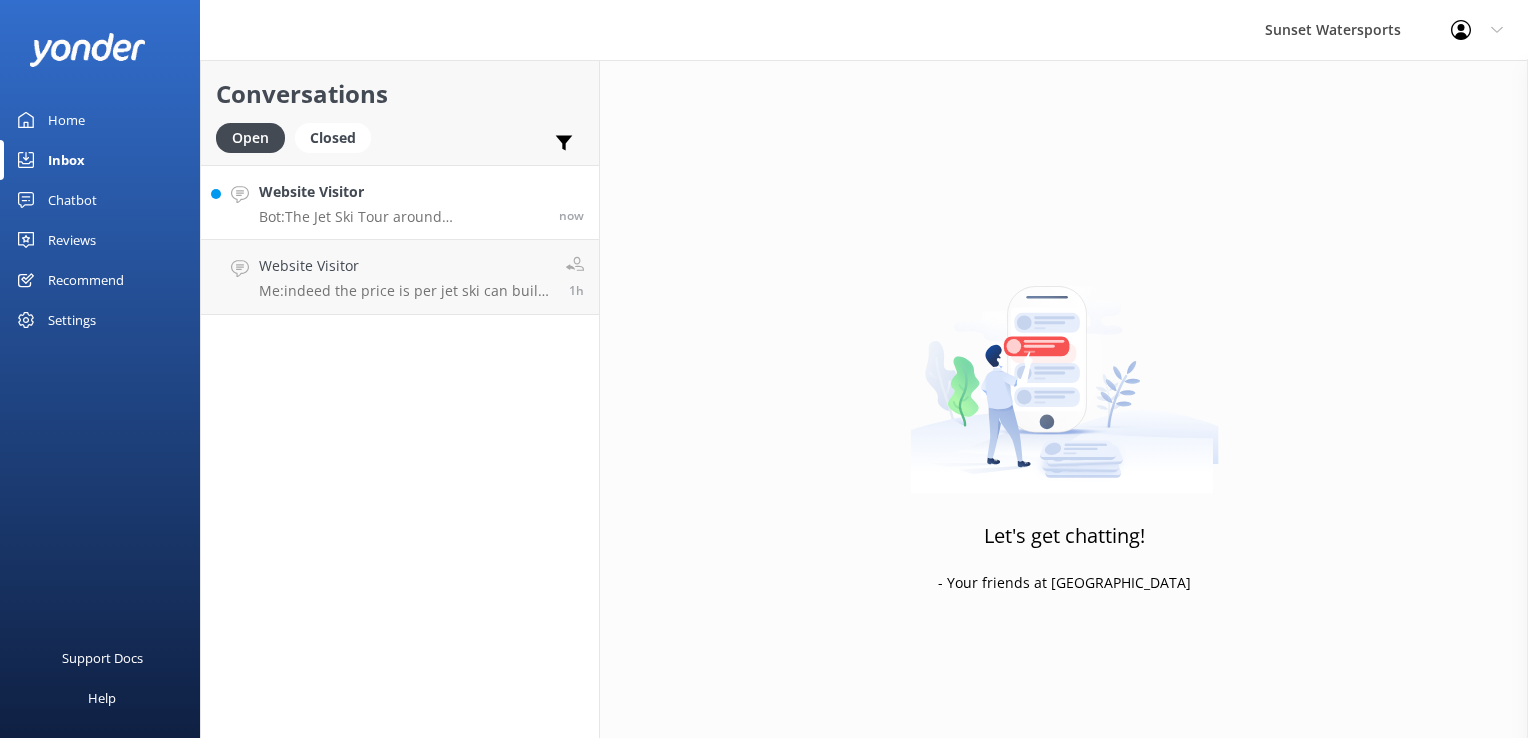 click on "Website Visitor" at bounding box center (401, 192) 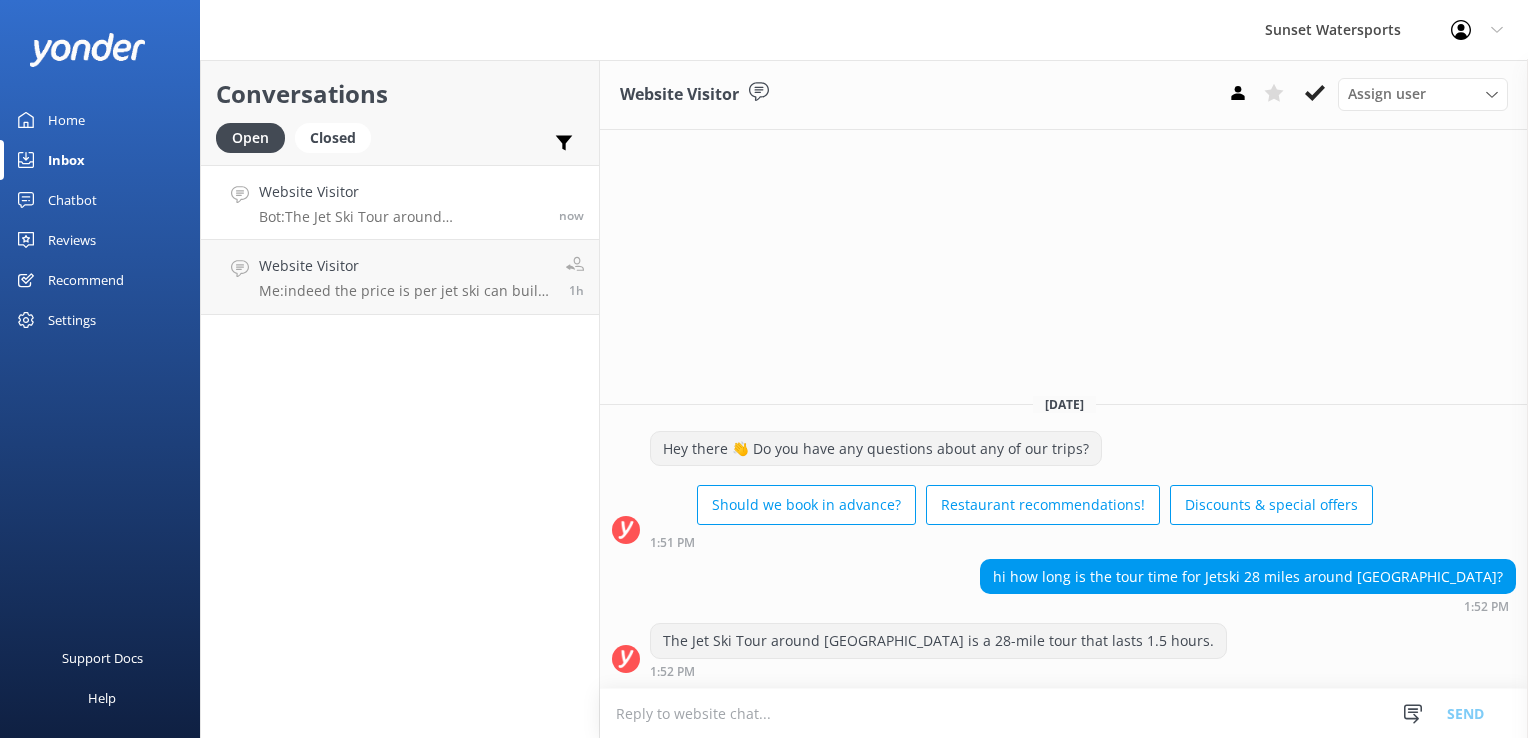 click at bounding box center [1064, 713] 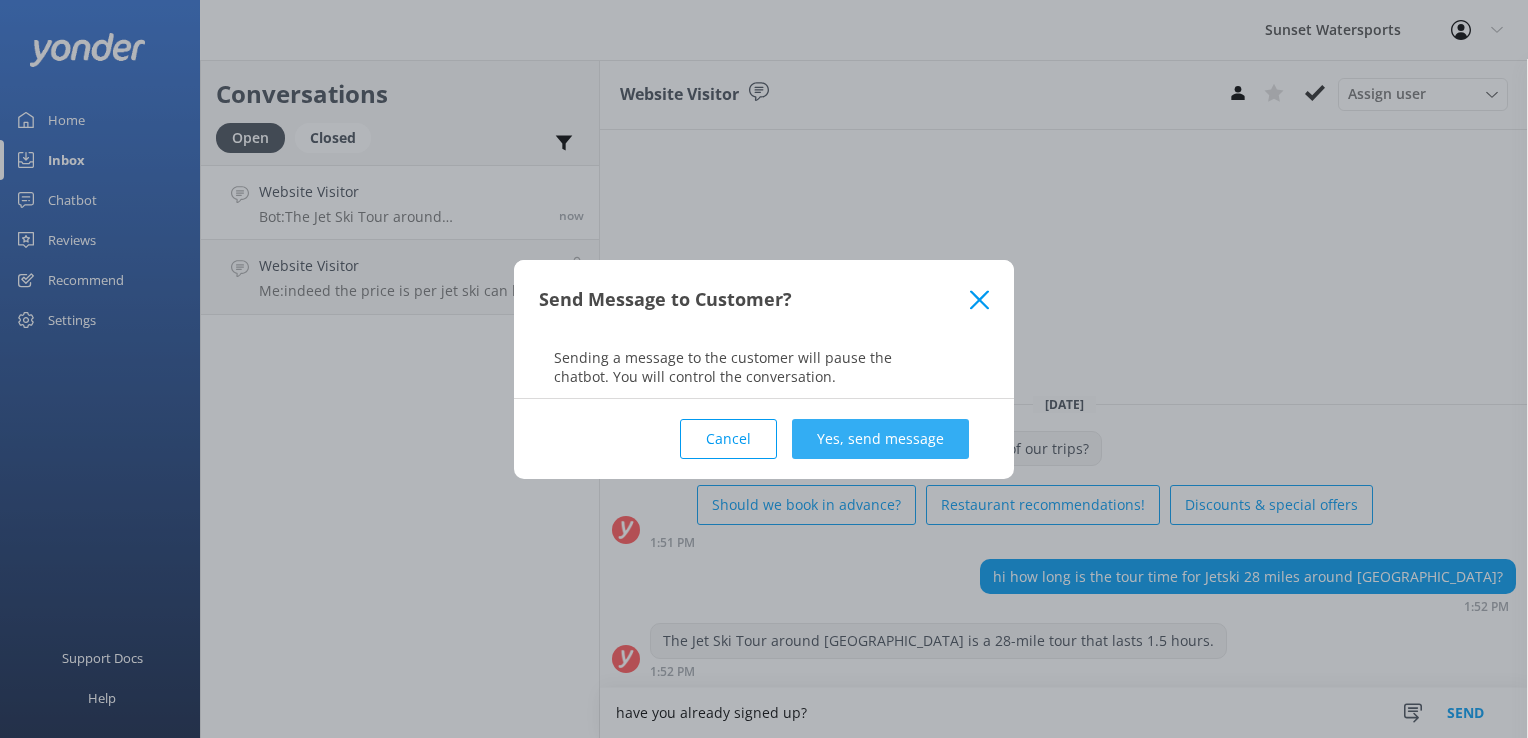 type on "have you already signed up?" 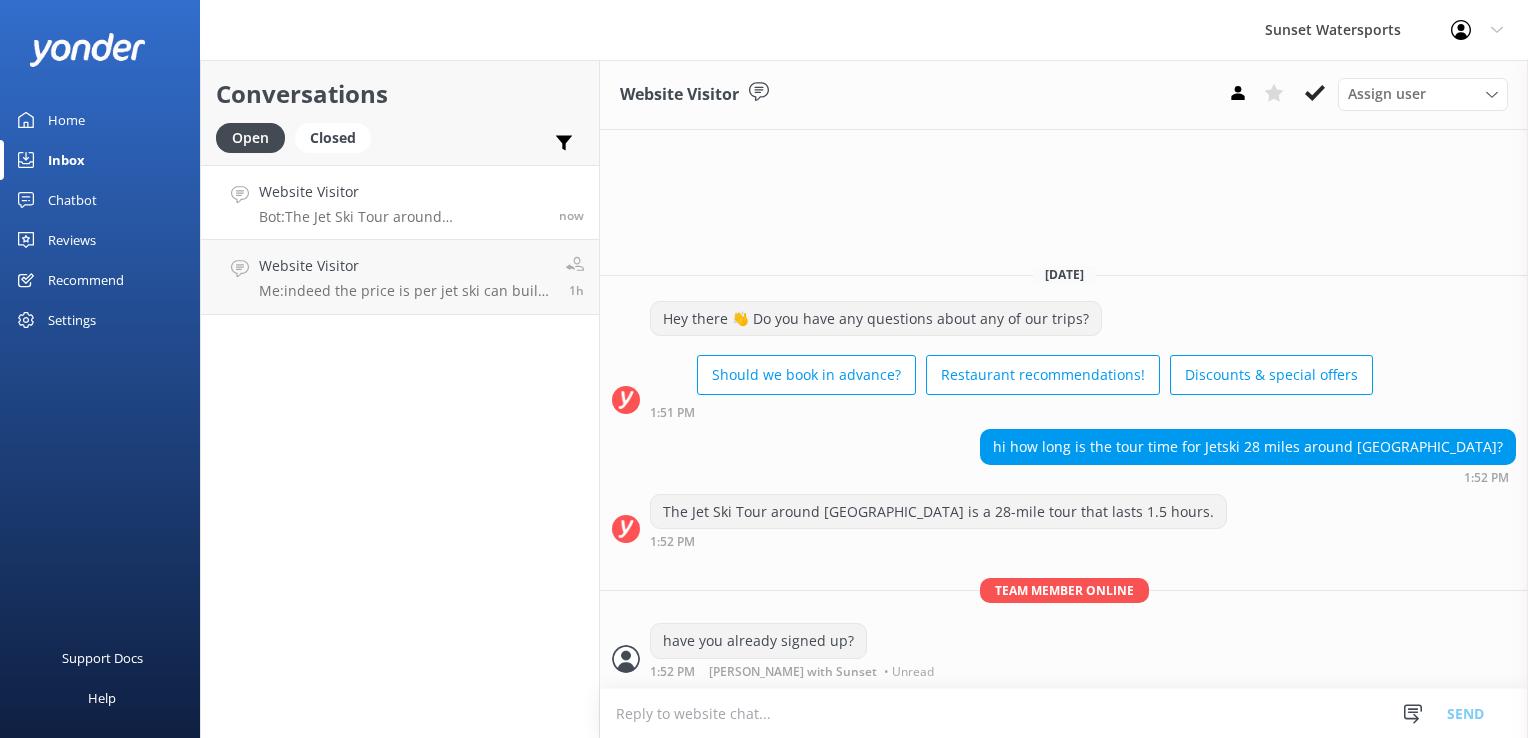 click at bounding box center (1064, 713) 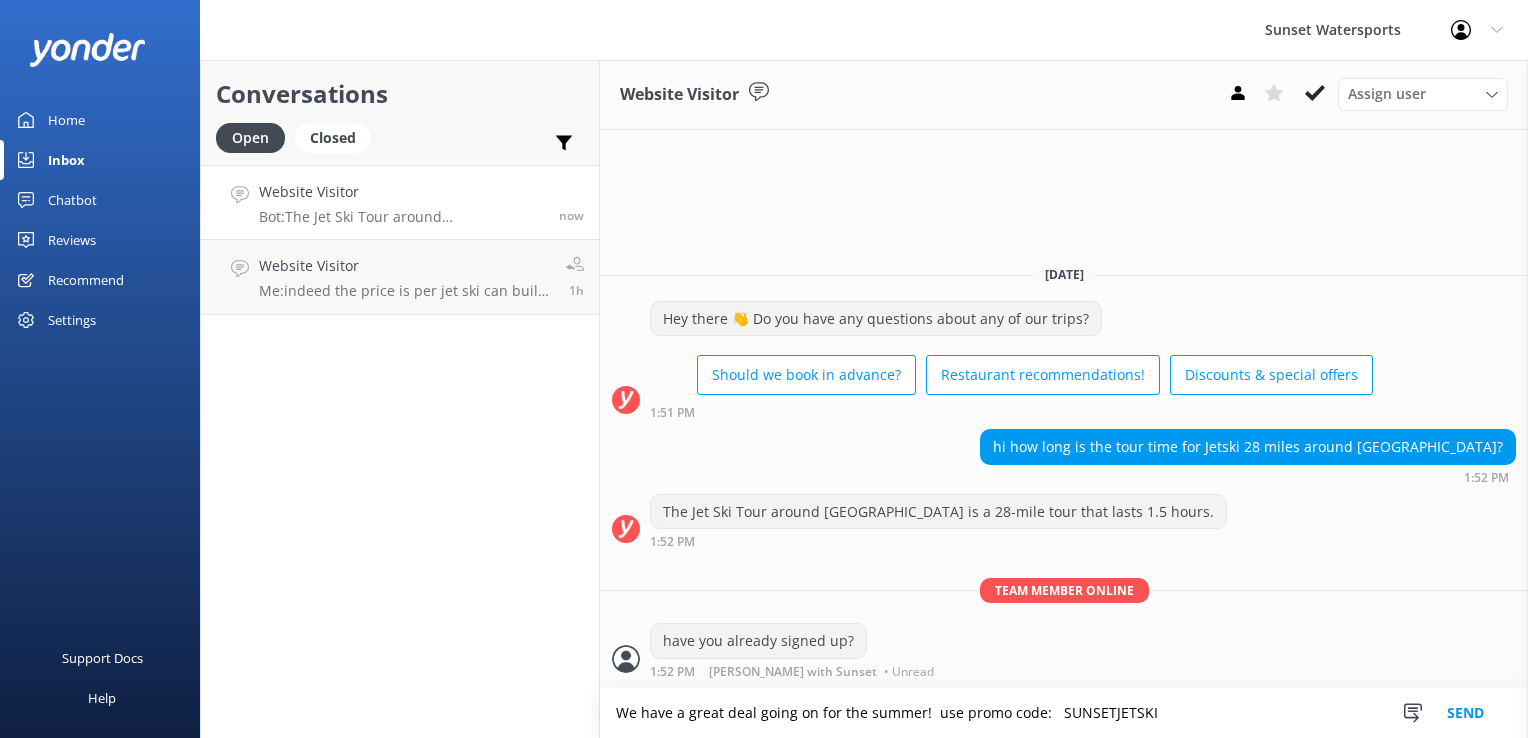 type on "We have a great deal going on for the summer!  use promo code:   SUNSETJETSKI" 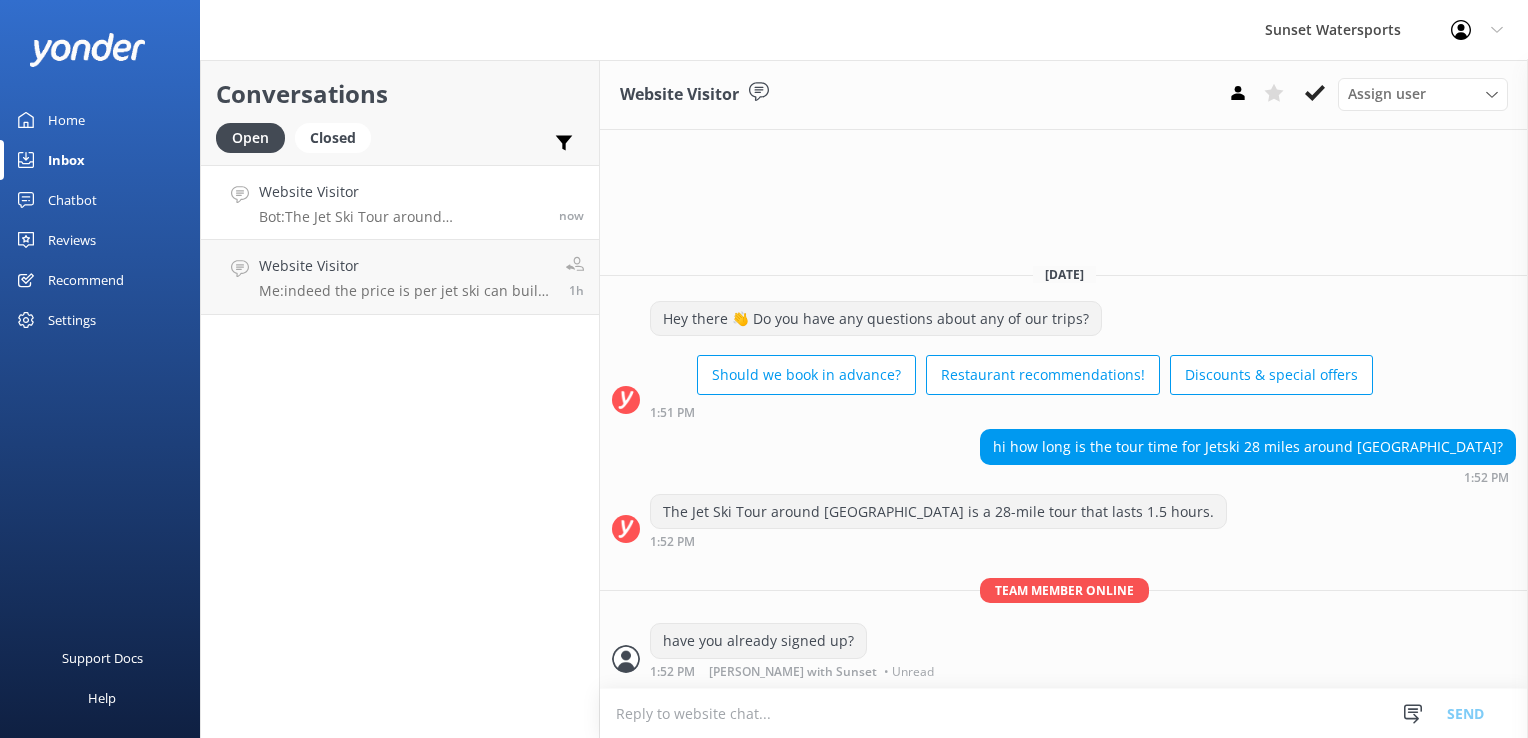 drag, startPoint x: 776, startPoint y: 722, endPoint x: 940, endPoint y: 789, distance: 177.15813 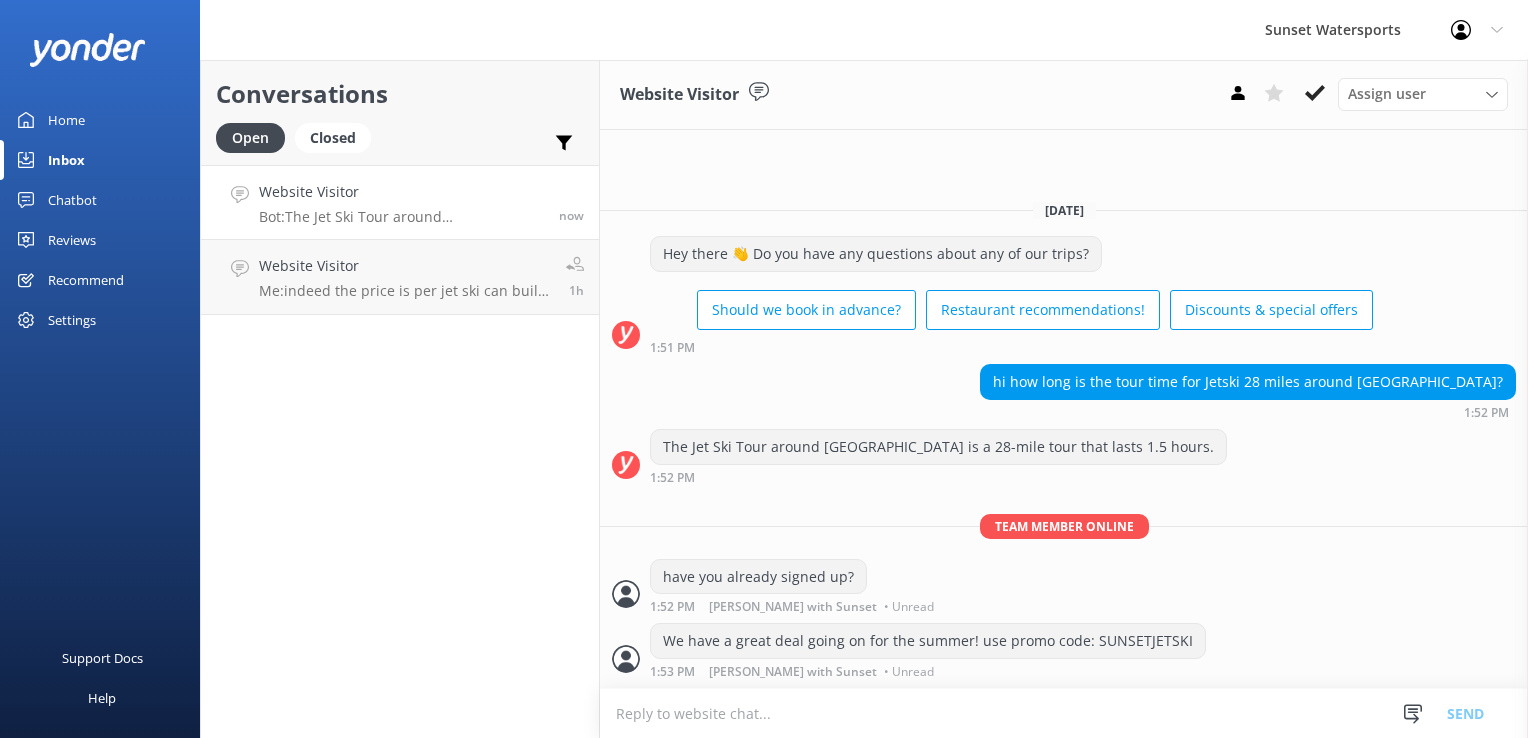 paste on "[URL][DOMAIN_NAME]" 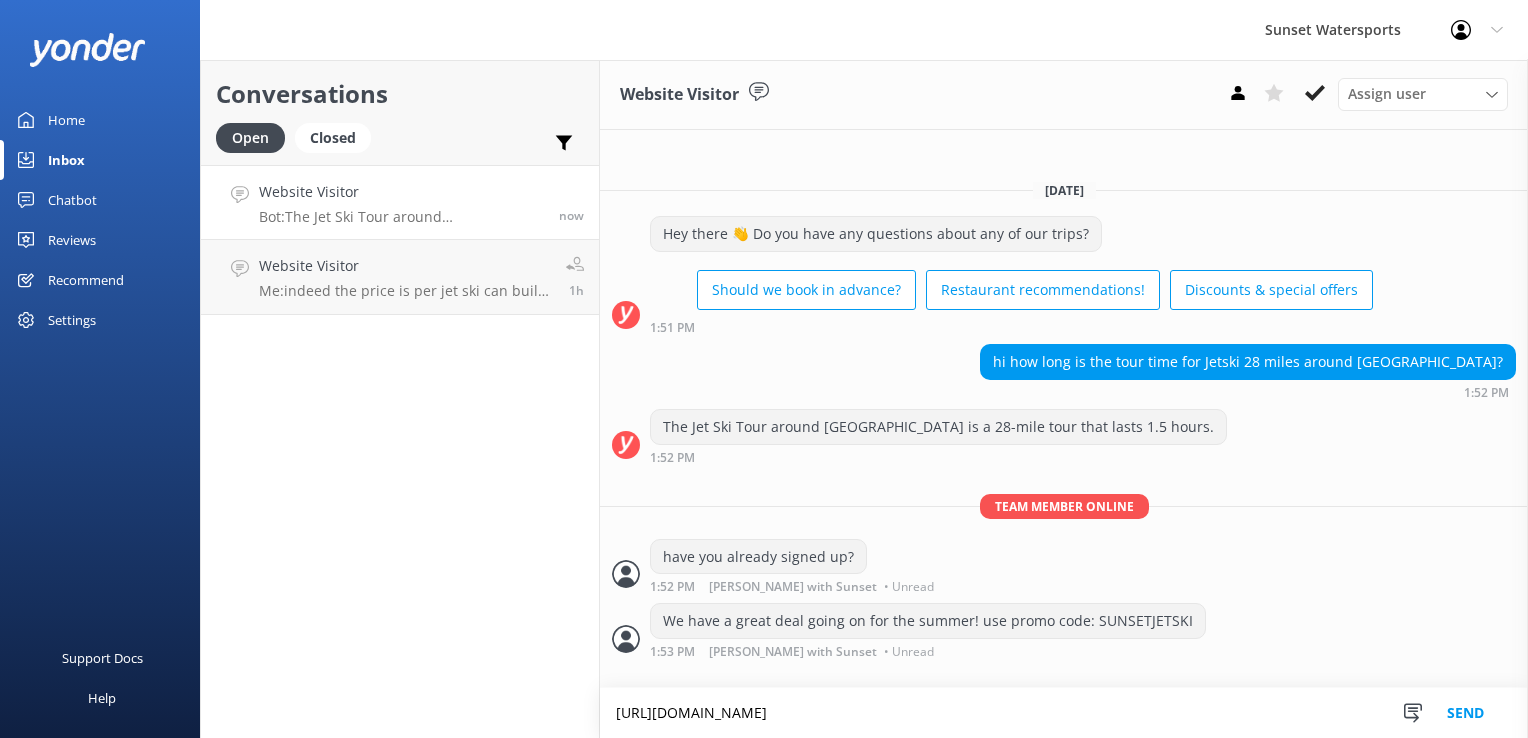type on "[URL][DOMAIN_NAME]" 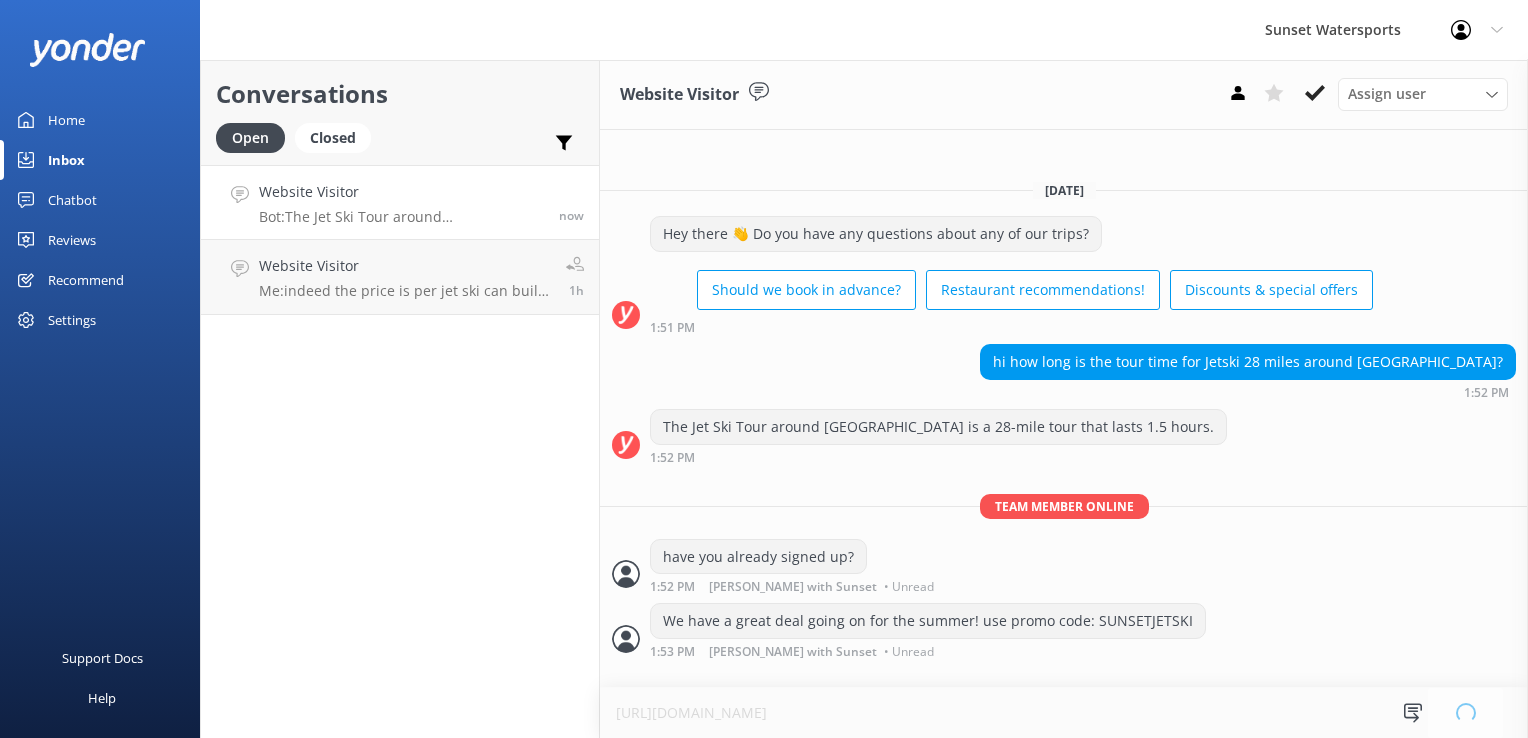 type 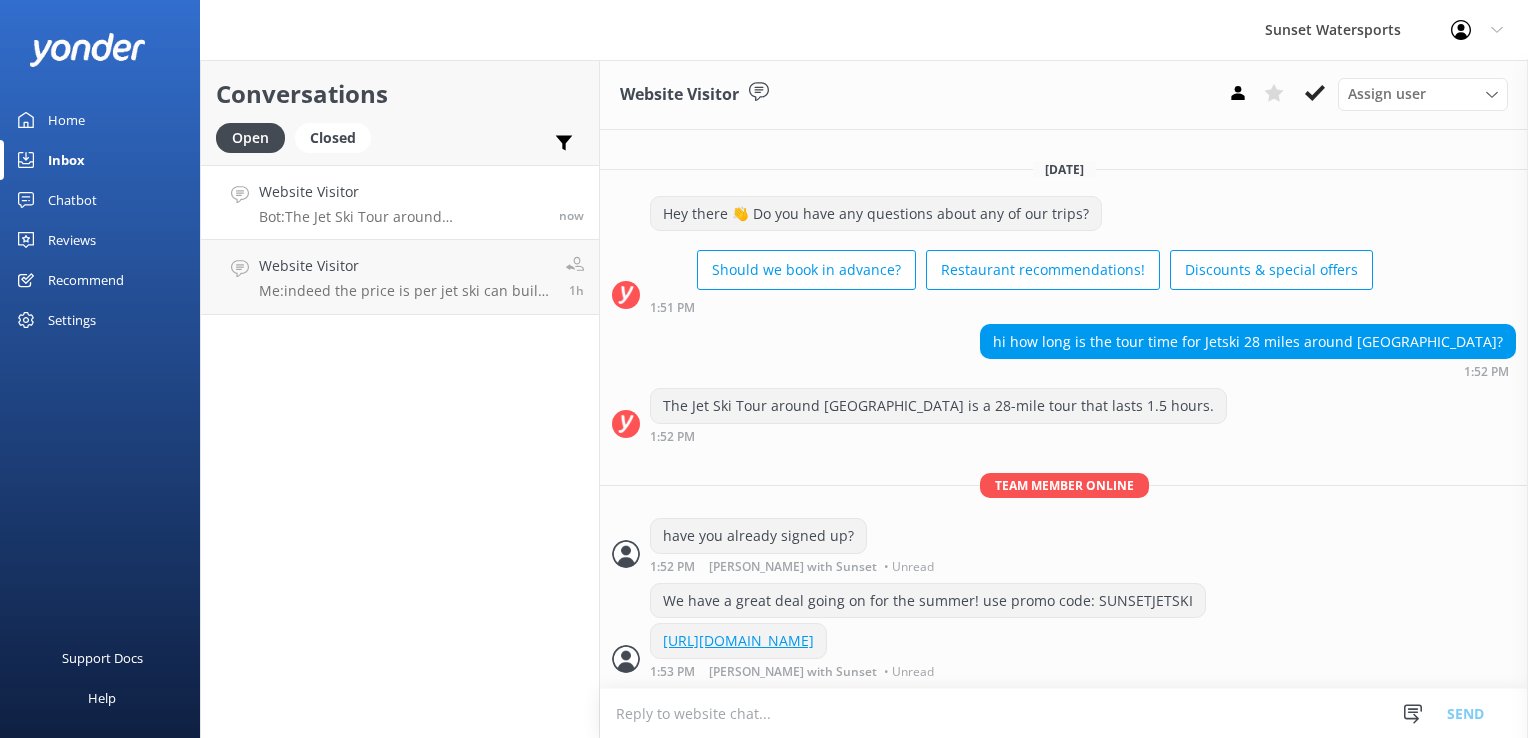 scroll, scrollTop: 3, scrollLeft: 0, axis: vertical 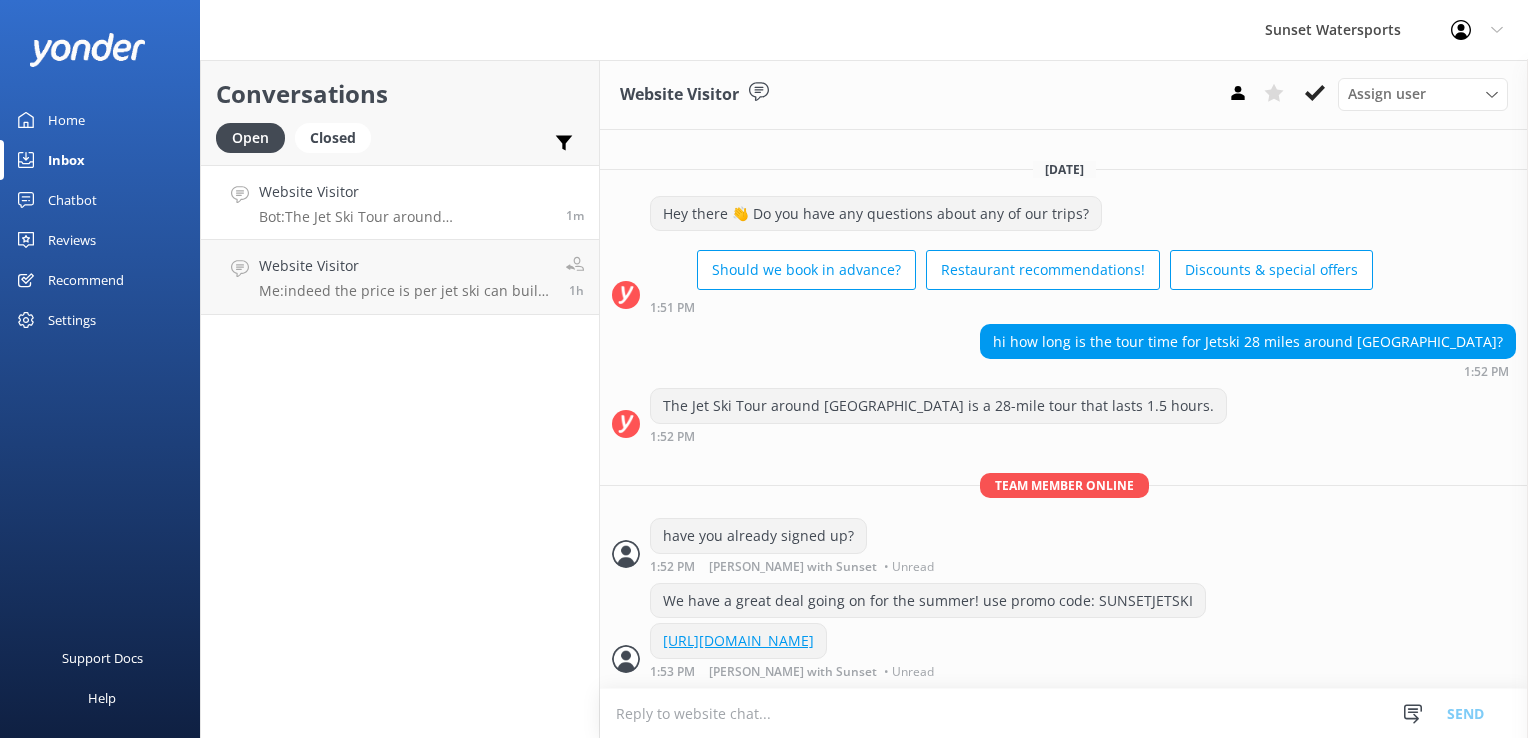 click on "Sunset Watersports Profile Settings Logout" at bounding box center (764, 30) 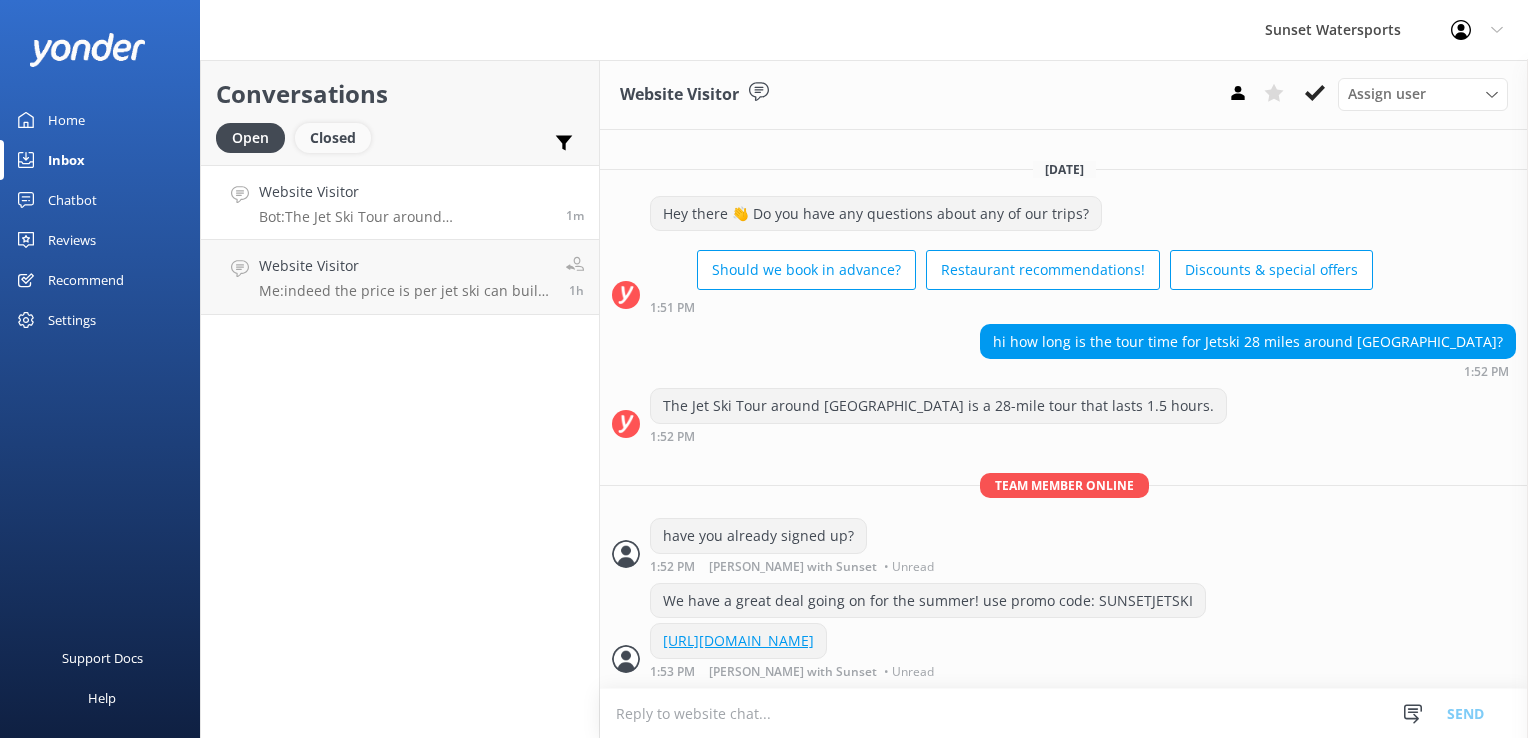 click on "Closed" at bounding box center [333, 138] 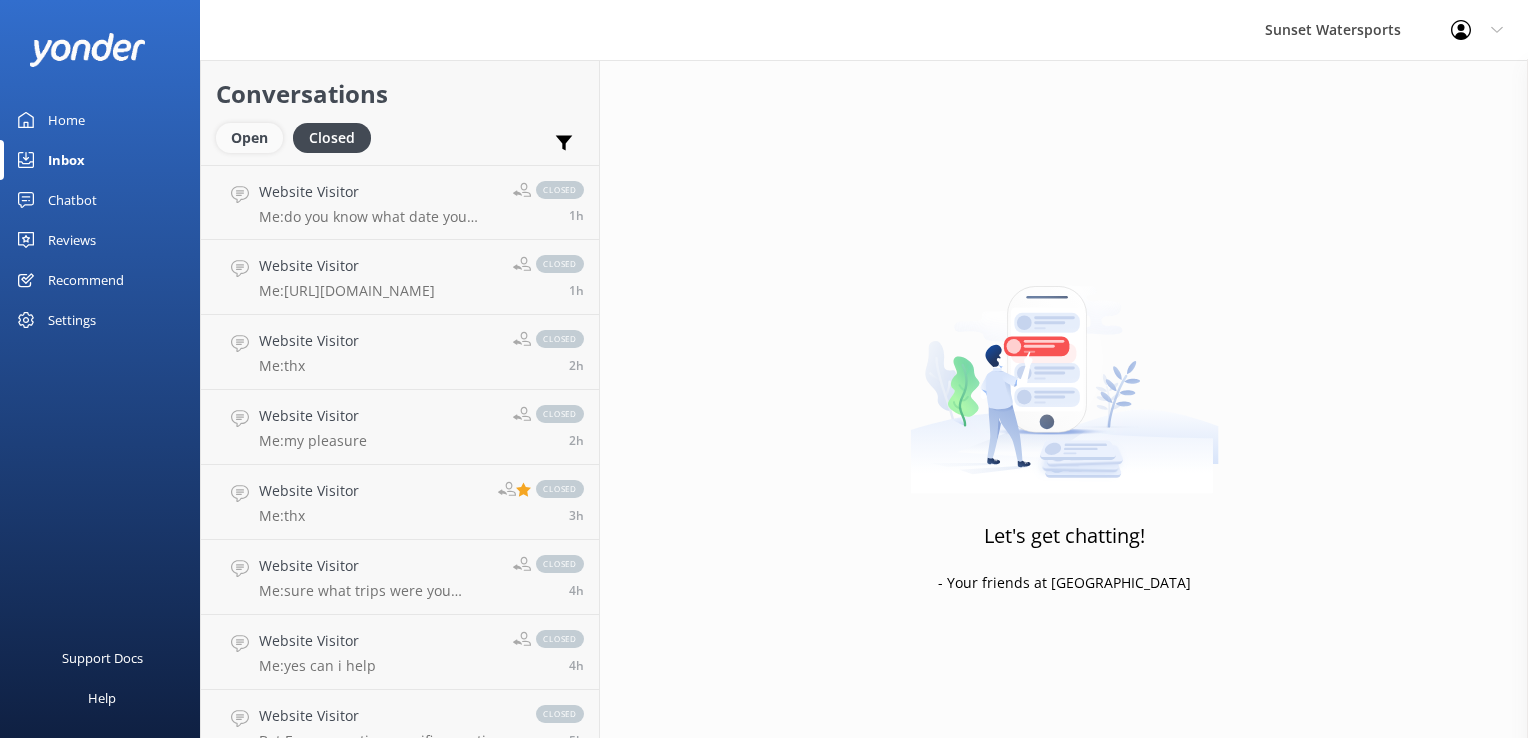 click on "Open" at bounding box center [249, 138] 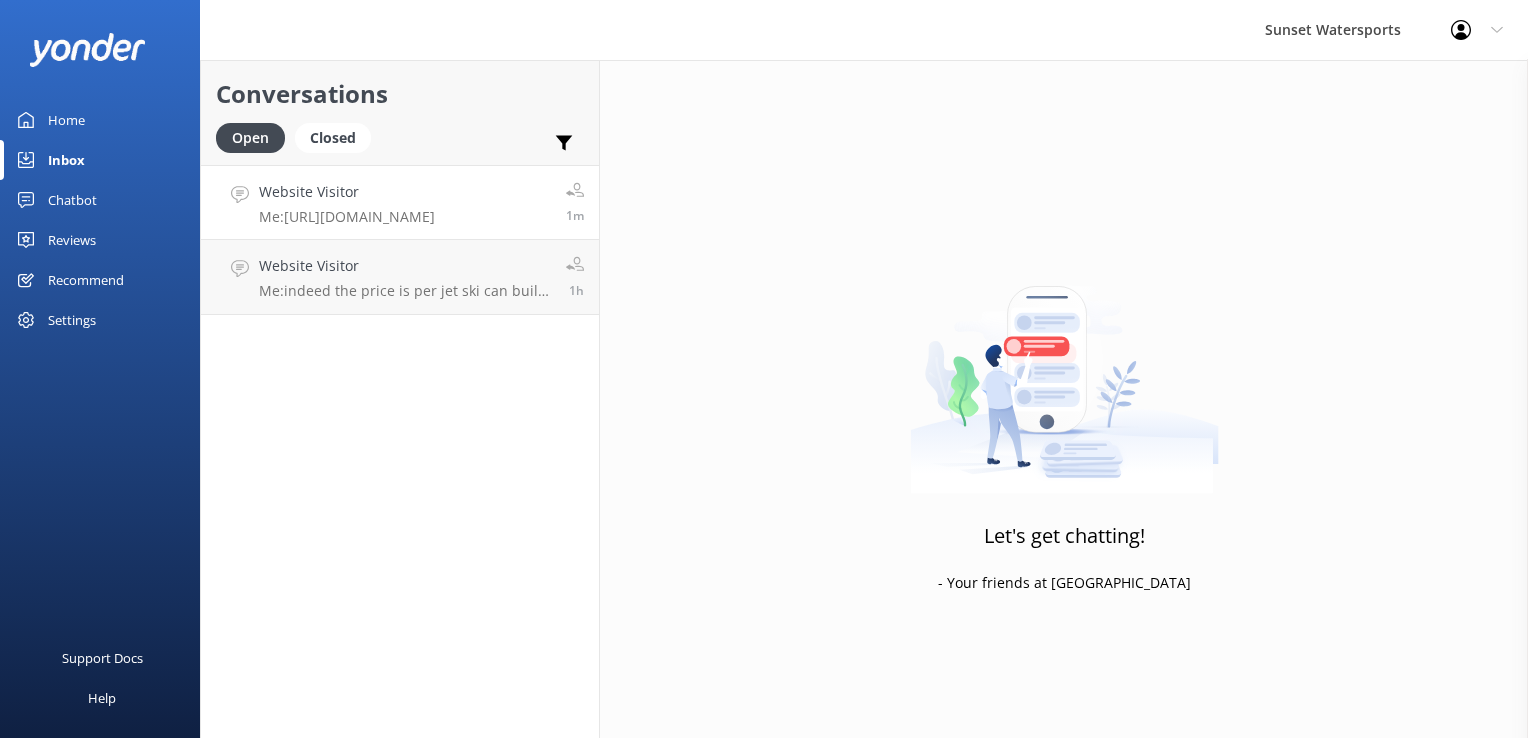 click on "Me:  [URL][DOMAIN_NAME]" at bounding box center (347, 217) 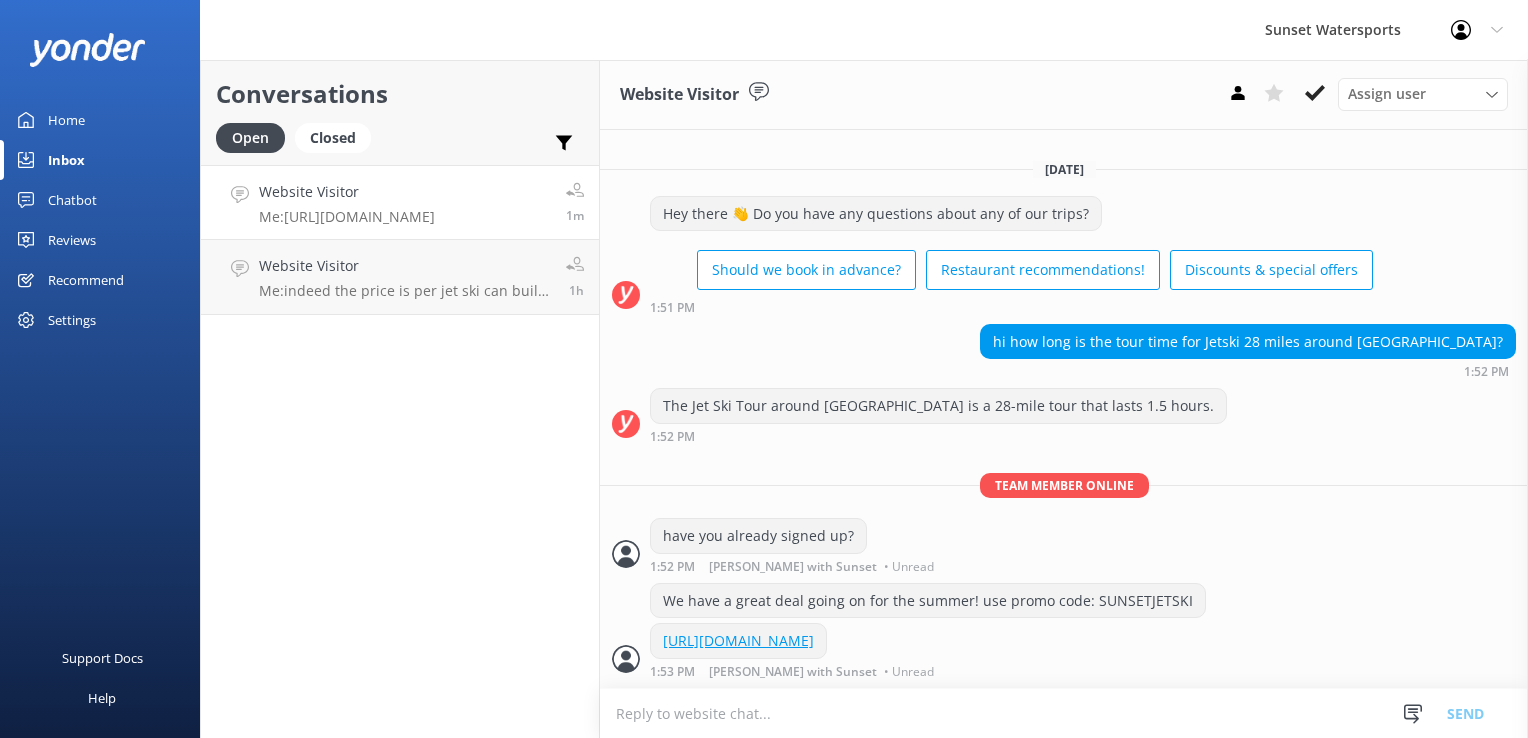 scroll, scrollTop: 3, scrollLeft: 0, axis: vertical 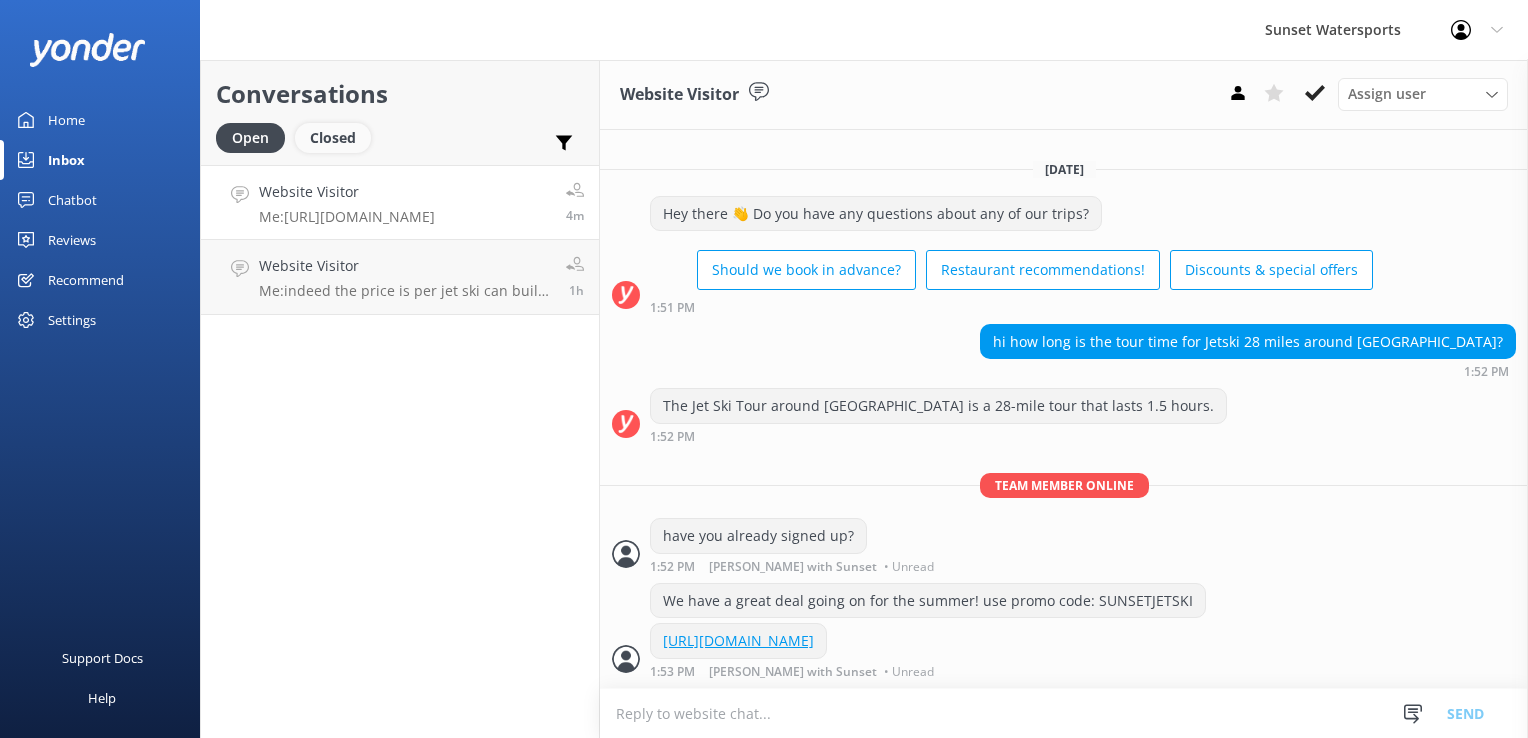 click on "Closed" at bounding box center [333, 138] 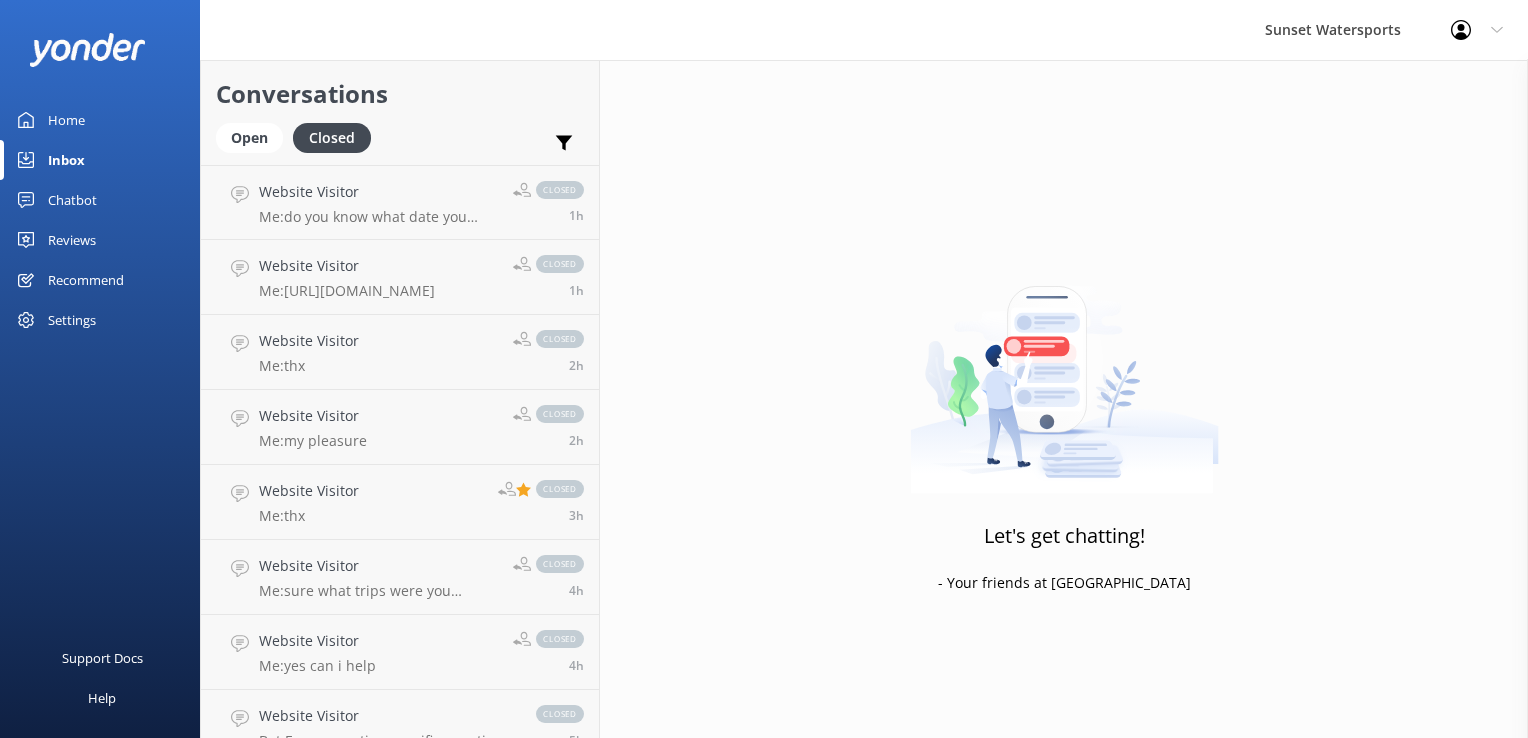 click on "Conversations Open Closed Important Assigned to me Unassigned" at bounding box center [400, 112] 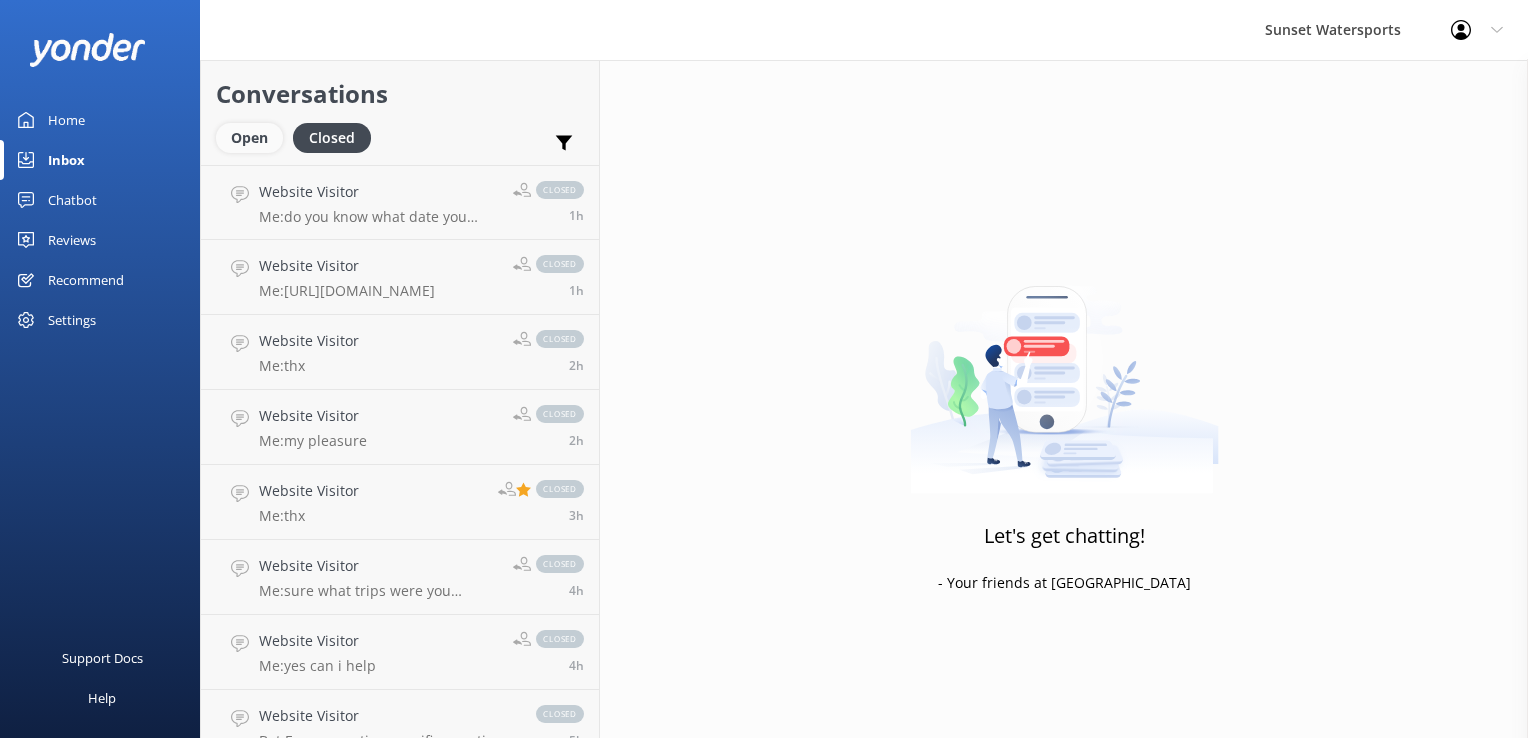 click on "Open" at bounding box center (249, 138) 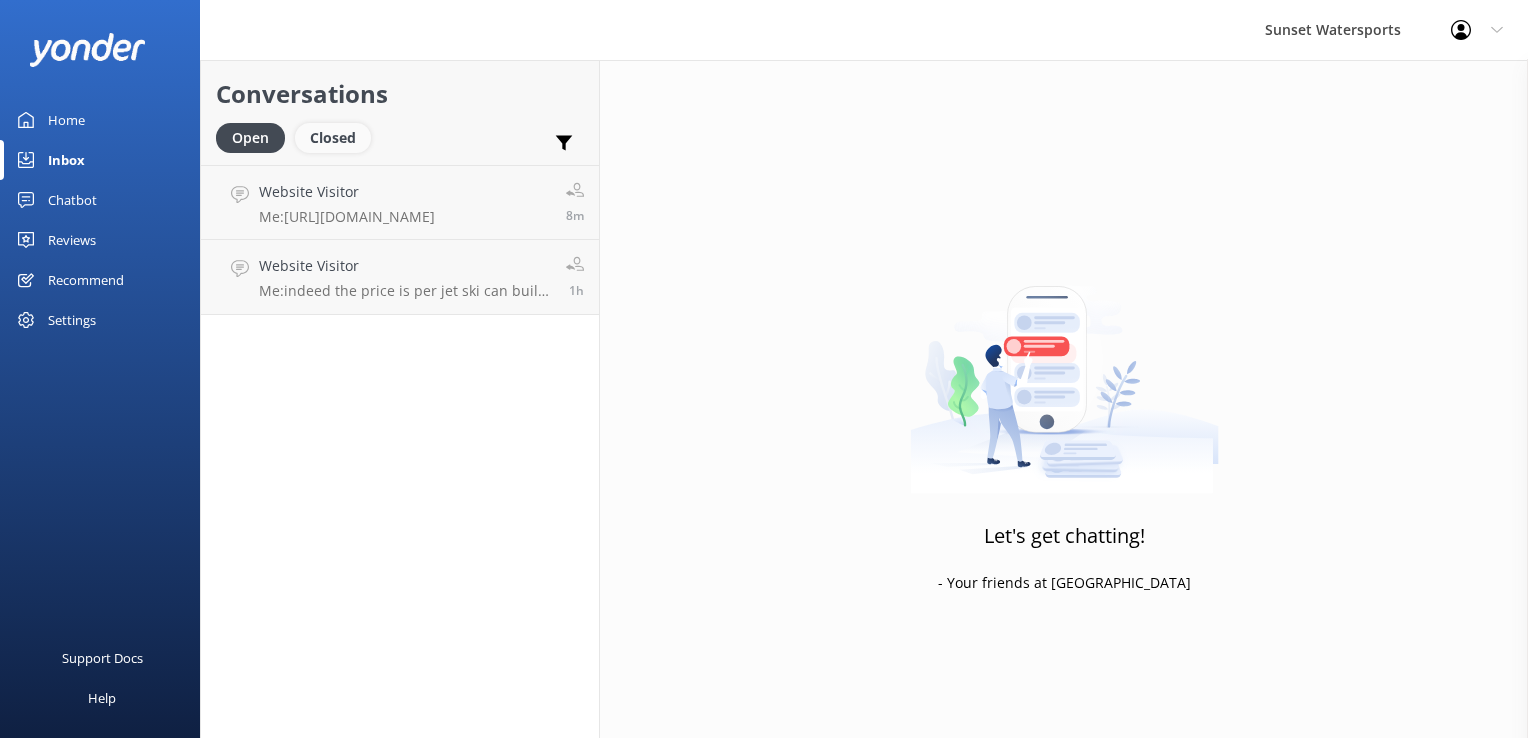 click on "Closed" at bounding box center [333, 138] 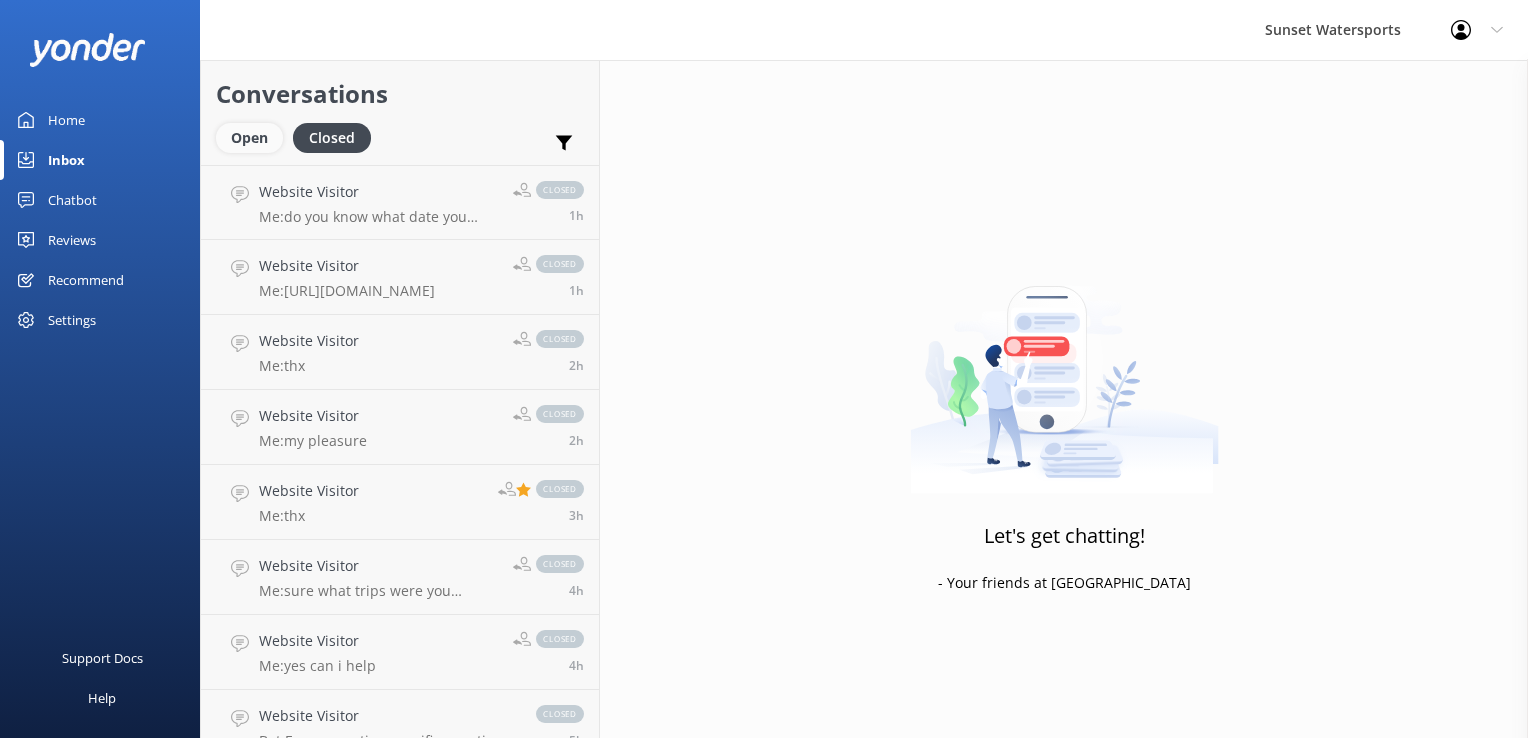 click on "Open" at bounding box center (249, 138) 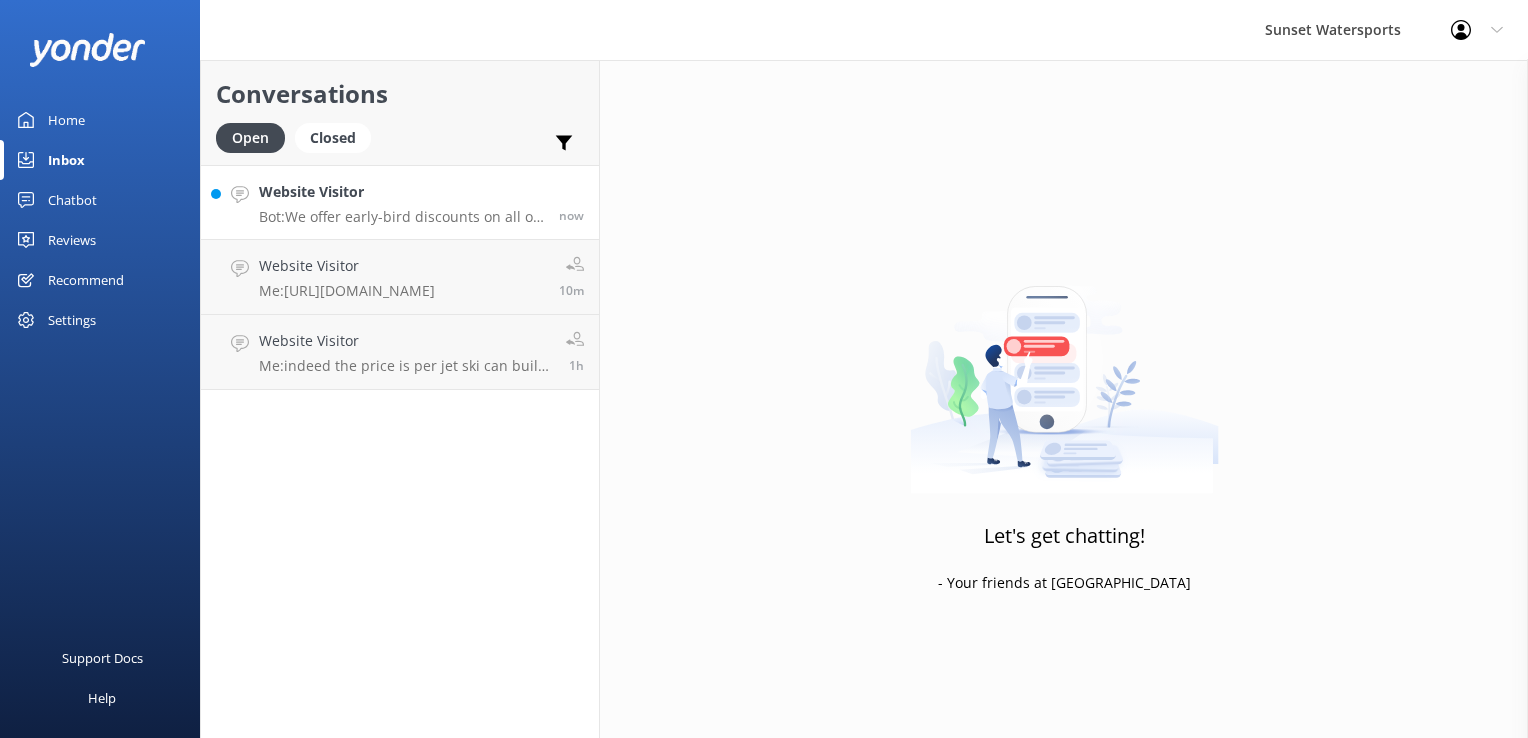 click on "Website Visitor" at bounding box center [401, 192] 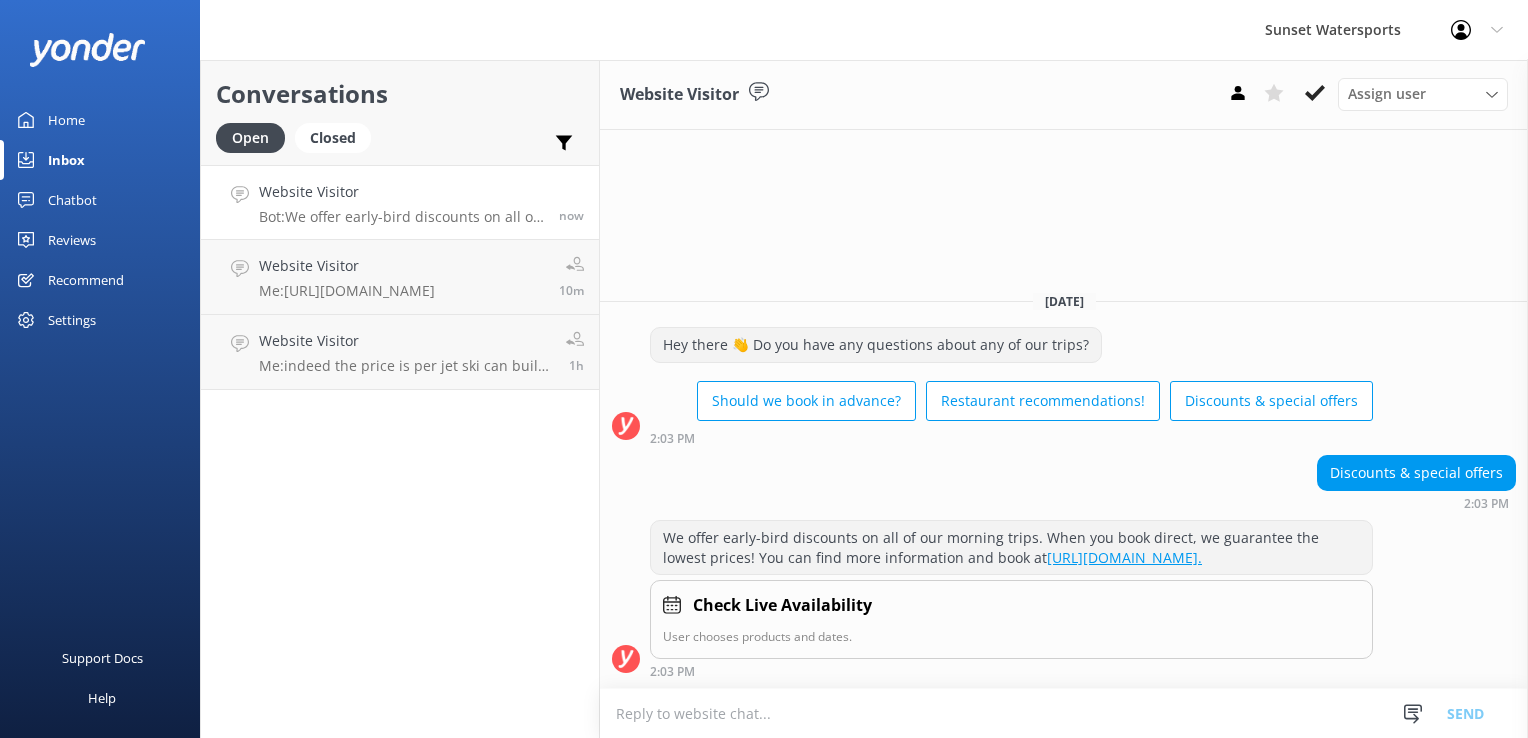 click at bounding box center (1064, 713) 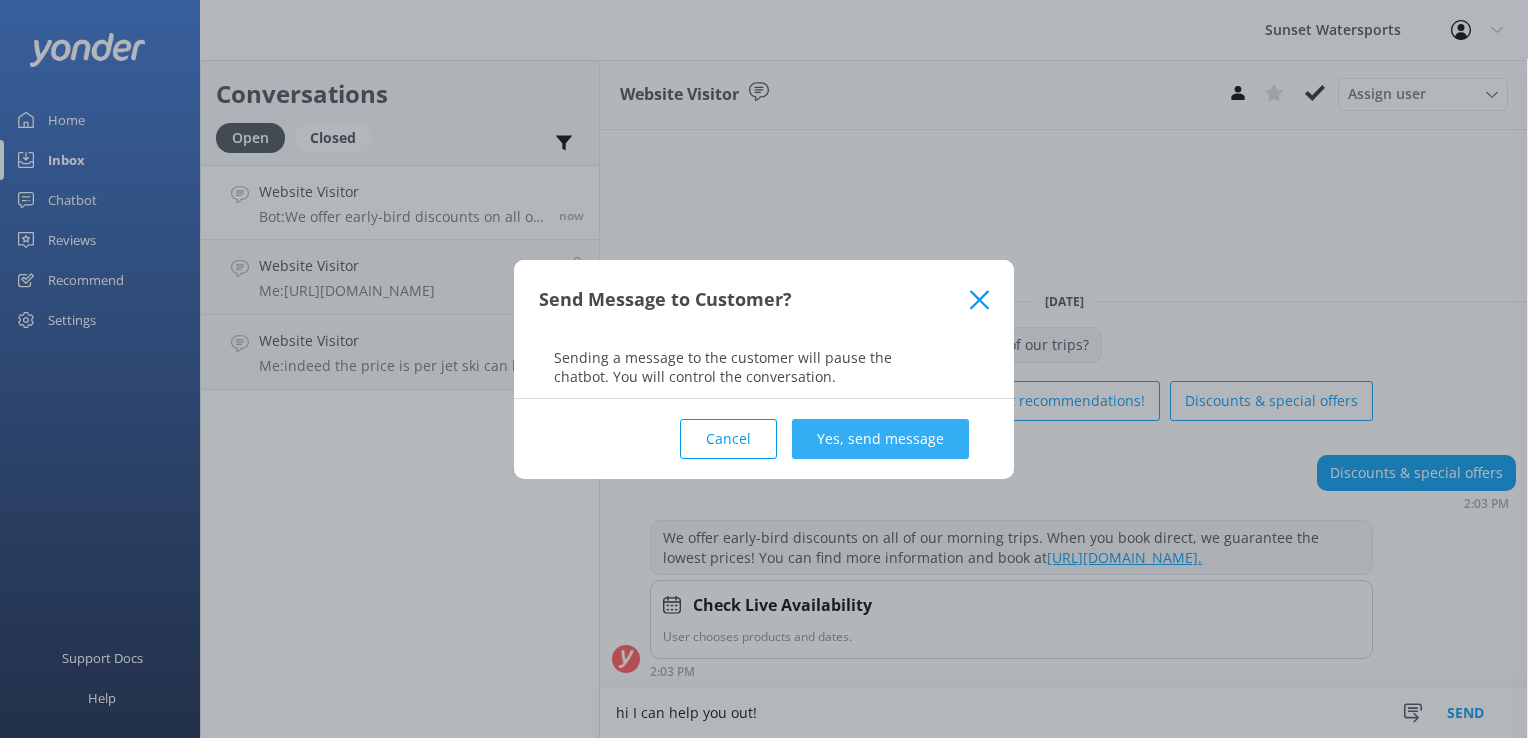 type on "hi I can help you out!" 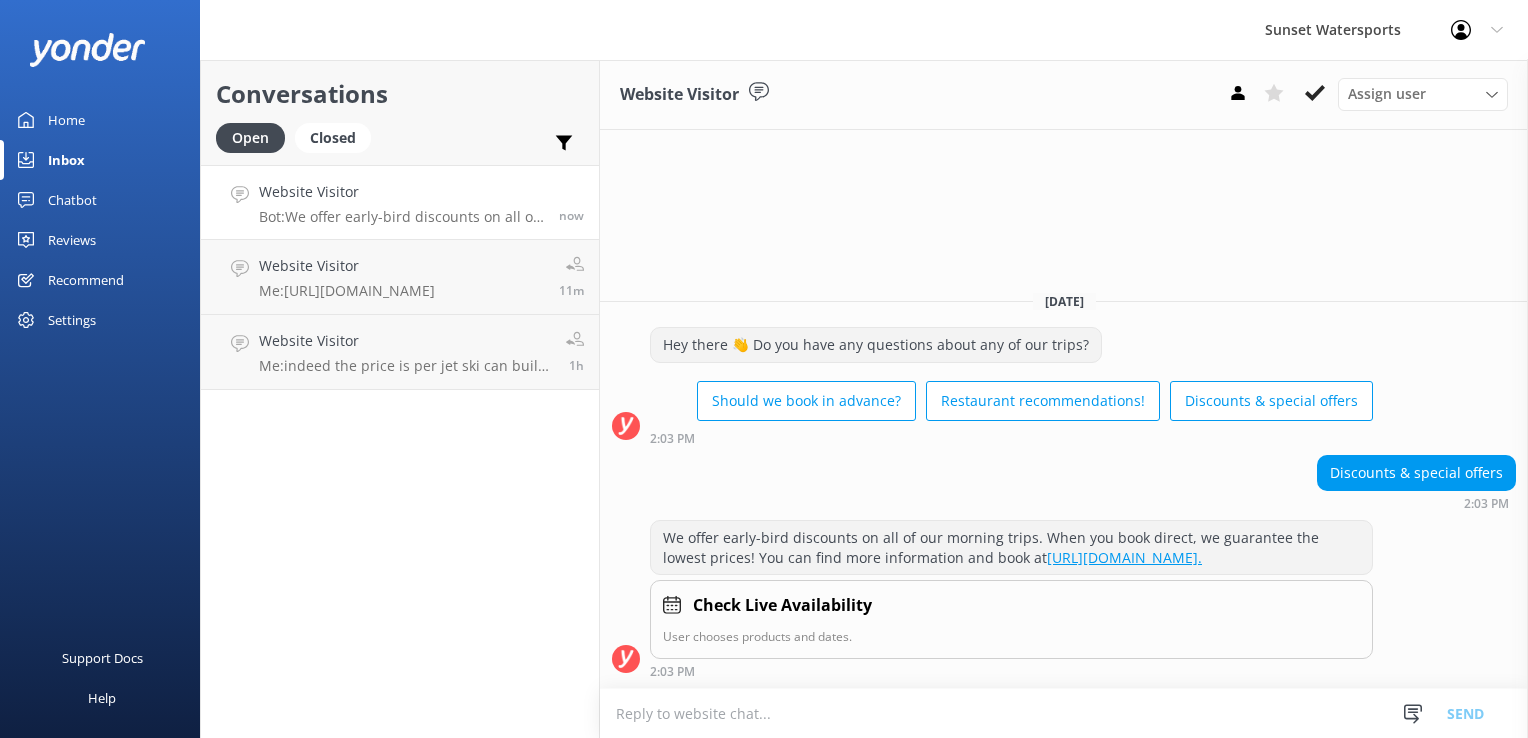 scroll, scrollTop: 2, scrollLeft: 0, axis: vertical 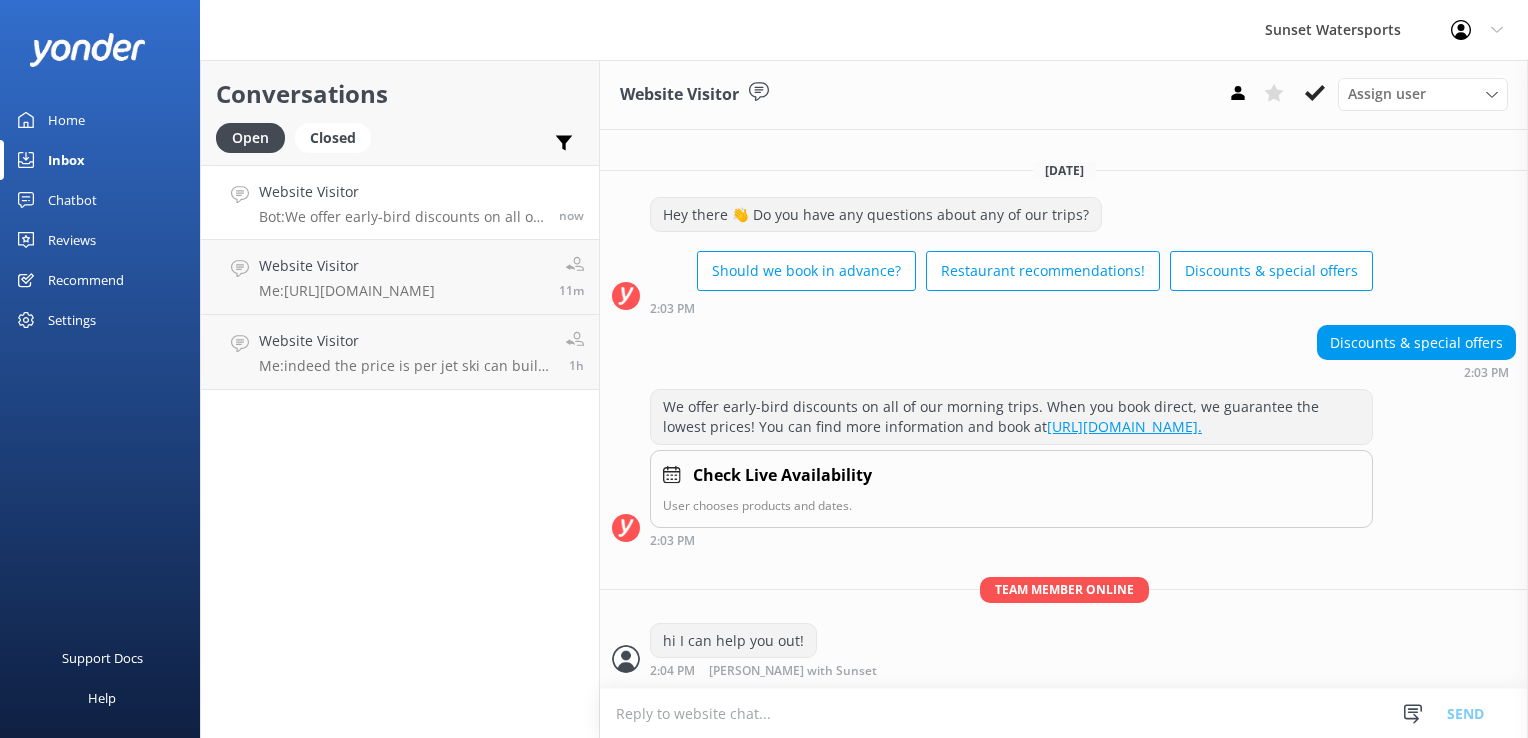 click at bounding box center (1064, 713) 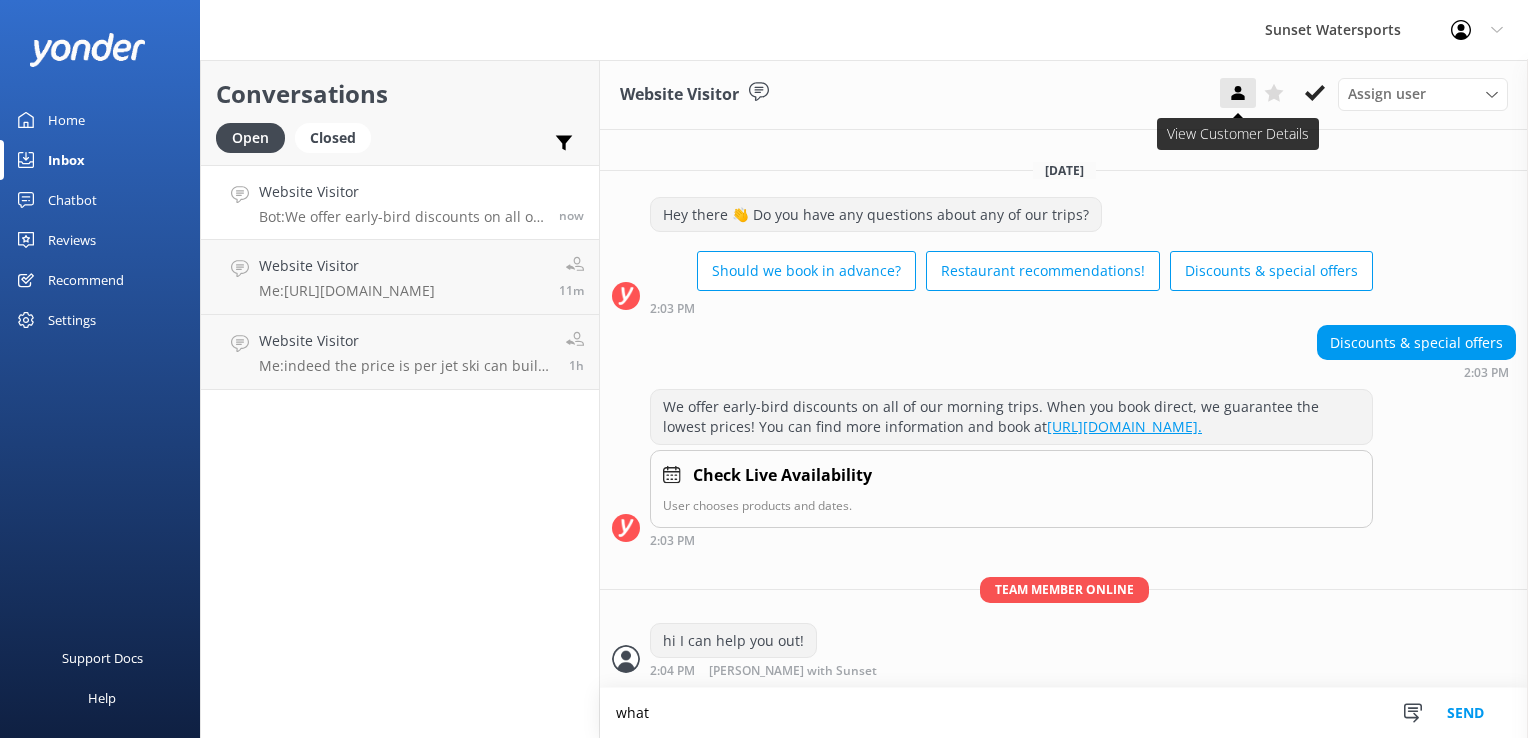 click 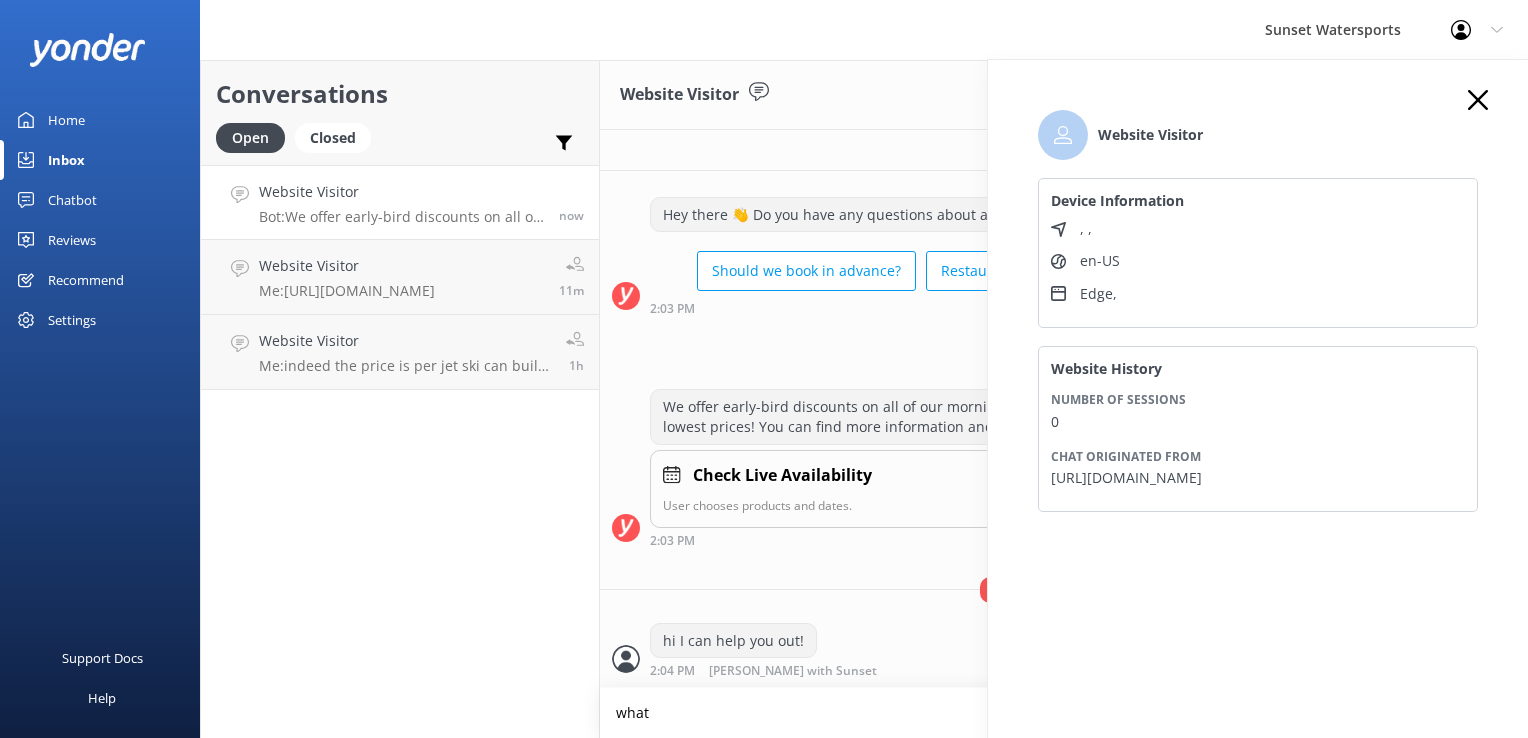 click on "what" at bounding box center [1064, 713] 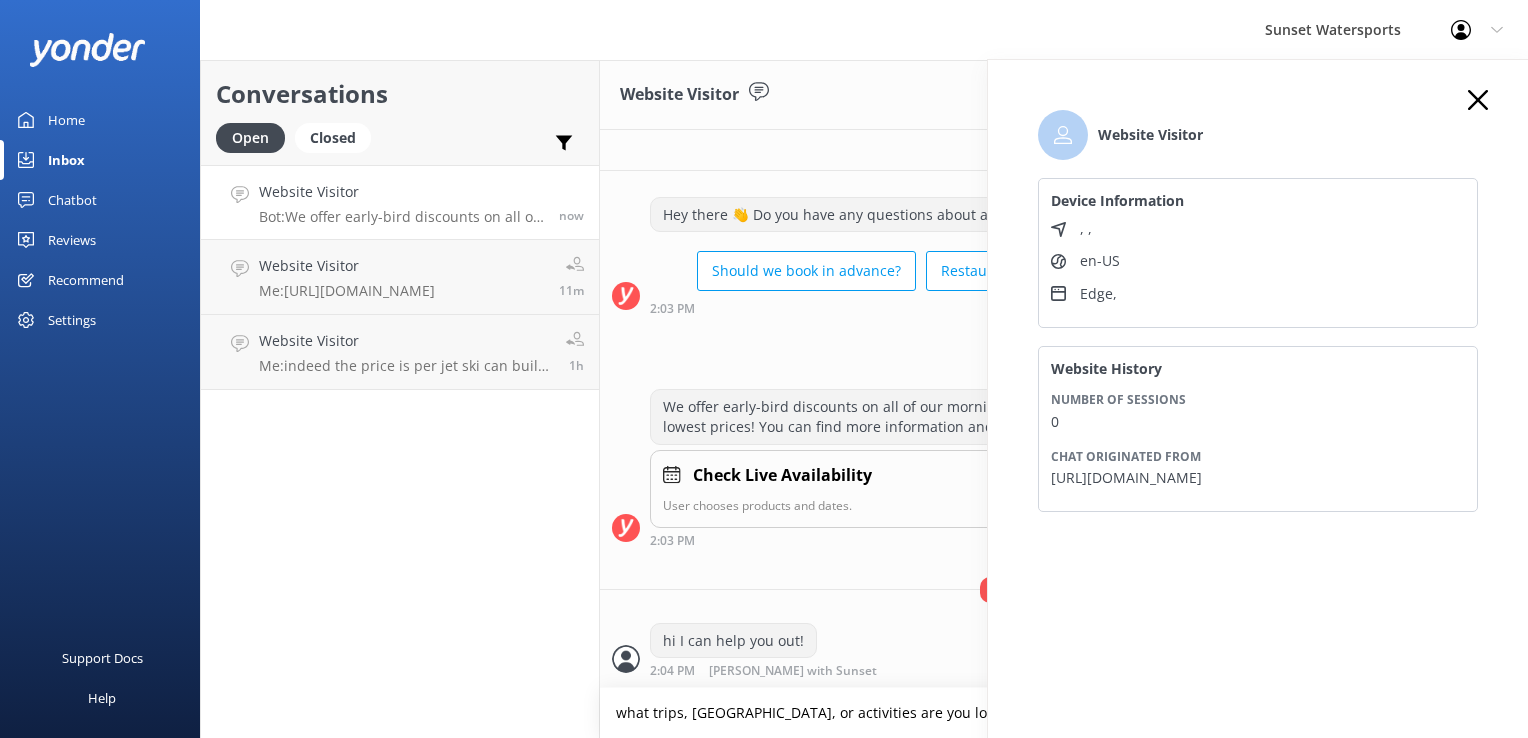 type on "what trips, [GEOGRAPHIC_DATA], or activities are you looking at?" 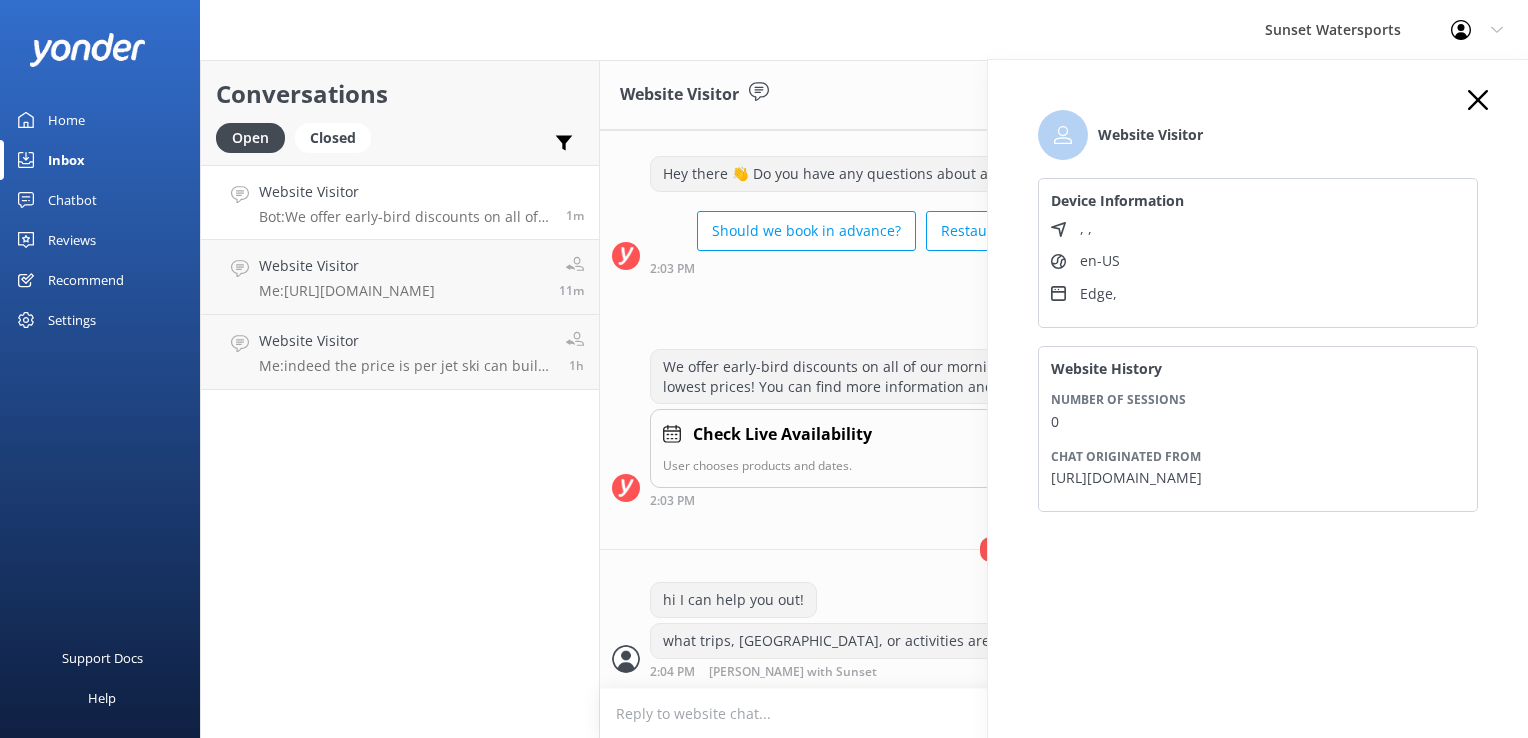 scroll, scrollTop: 106, scrollLeft: 0, axis: vertical 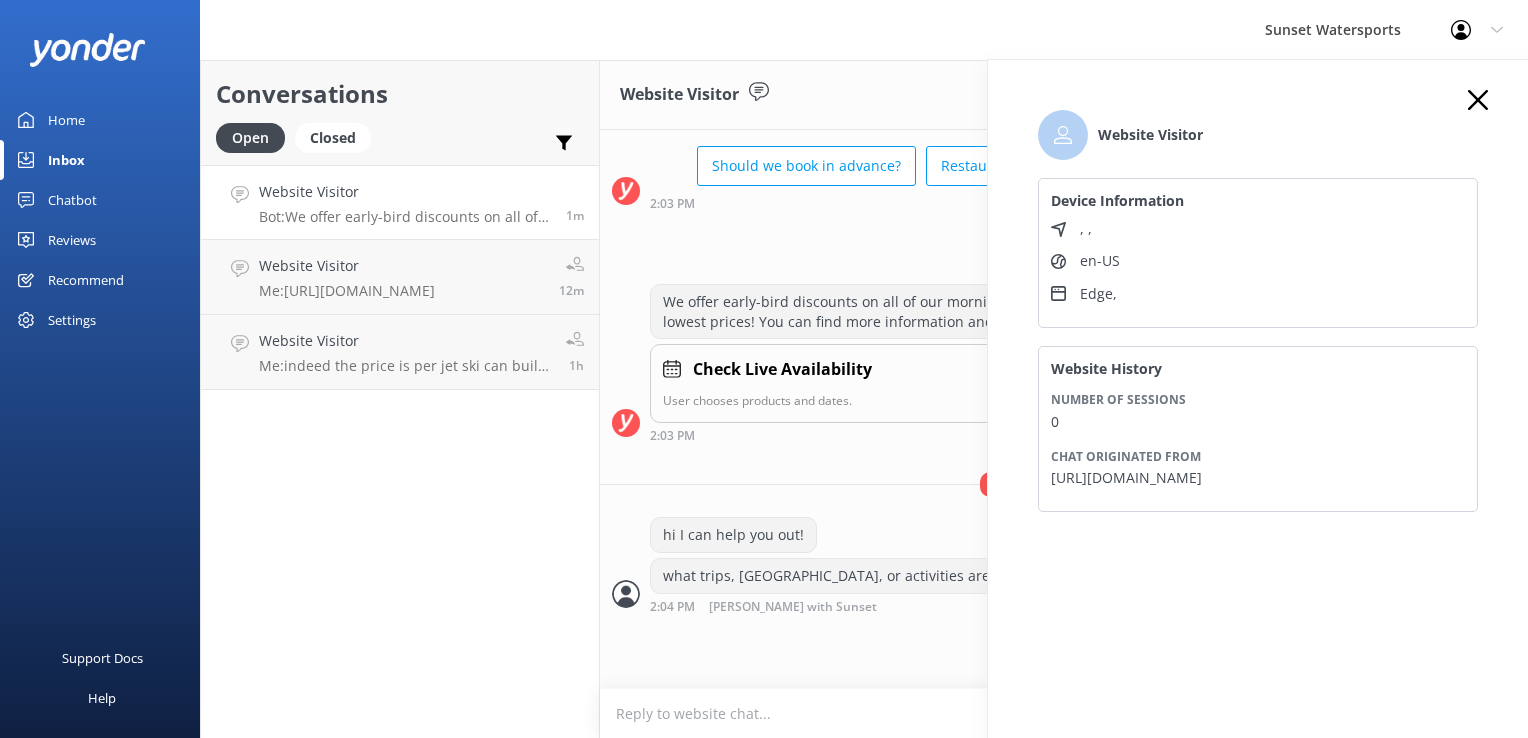 click on "i was curious if the do it all package is an option for the free birthday trip 2:05 PM" at bounding box center [1064, 650] 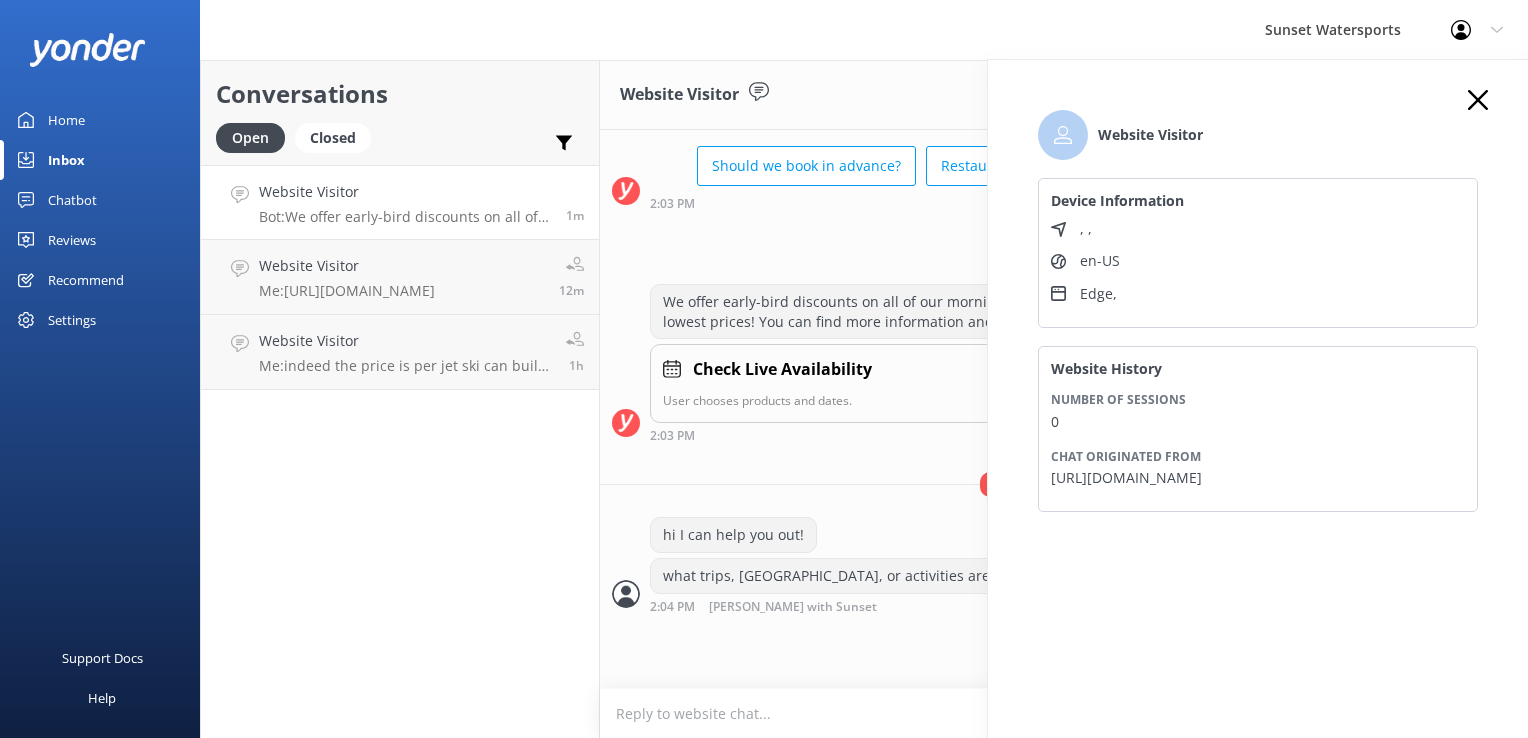 click on "Conversations Open Closed Important Assigned to me Unassigned Website Visitor Bot:  We offer early-bird discounts on all of our morning trips. When you book direct, we guarantee the lowest prices! You can find more information and book at [URL][DOMAIN_NAME]. 1m Website Visitor Me:  [URL][DOMAIN_NAME] 12m Website Visitor Me:  indeed the price is per jet ski can build you all a link when would you like to go 1h" at bounding box center (400, 399) 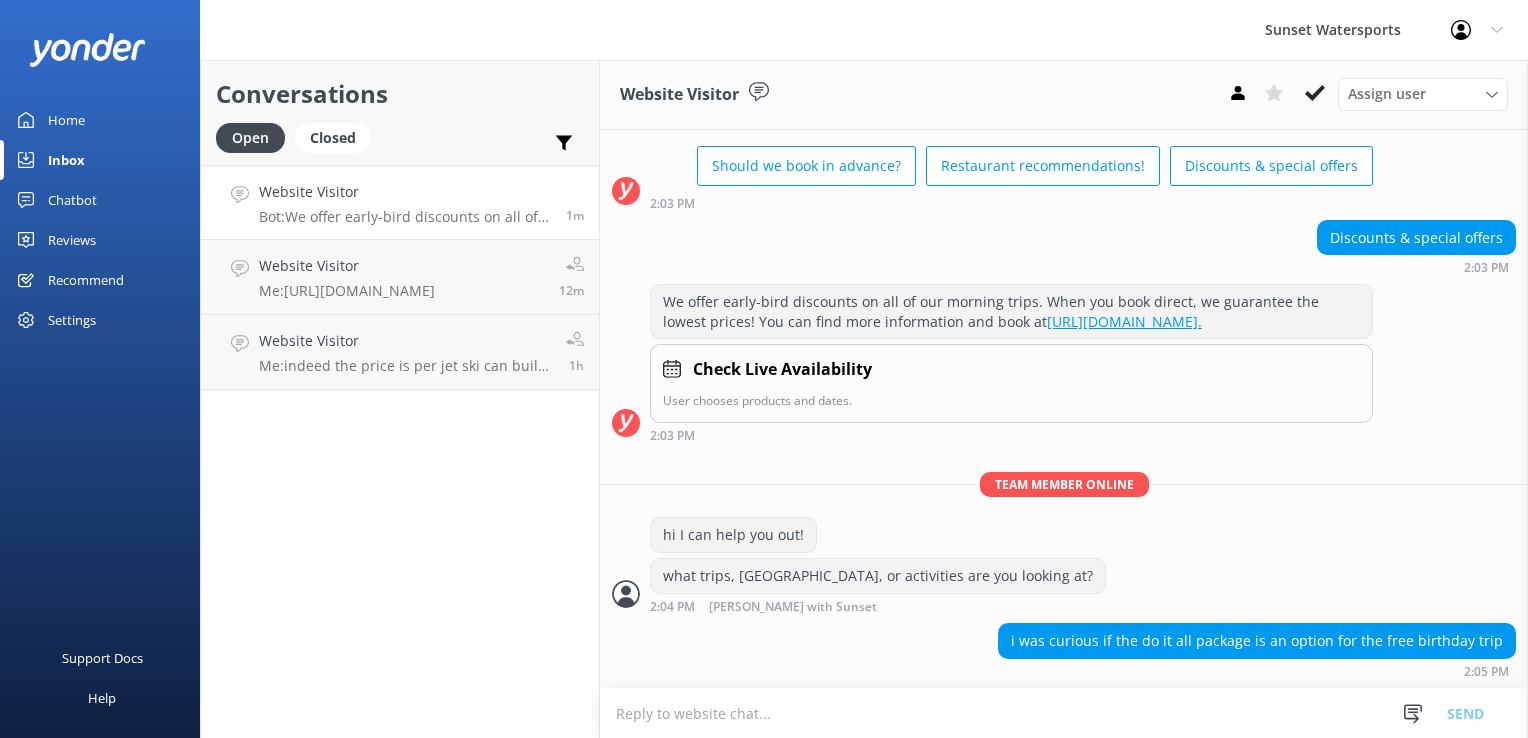 click at bounding box center (1064, 713) 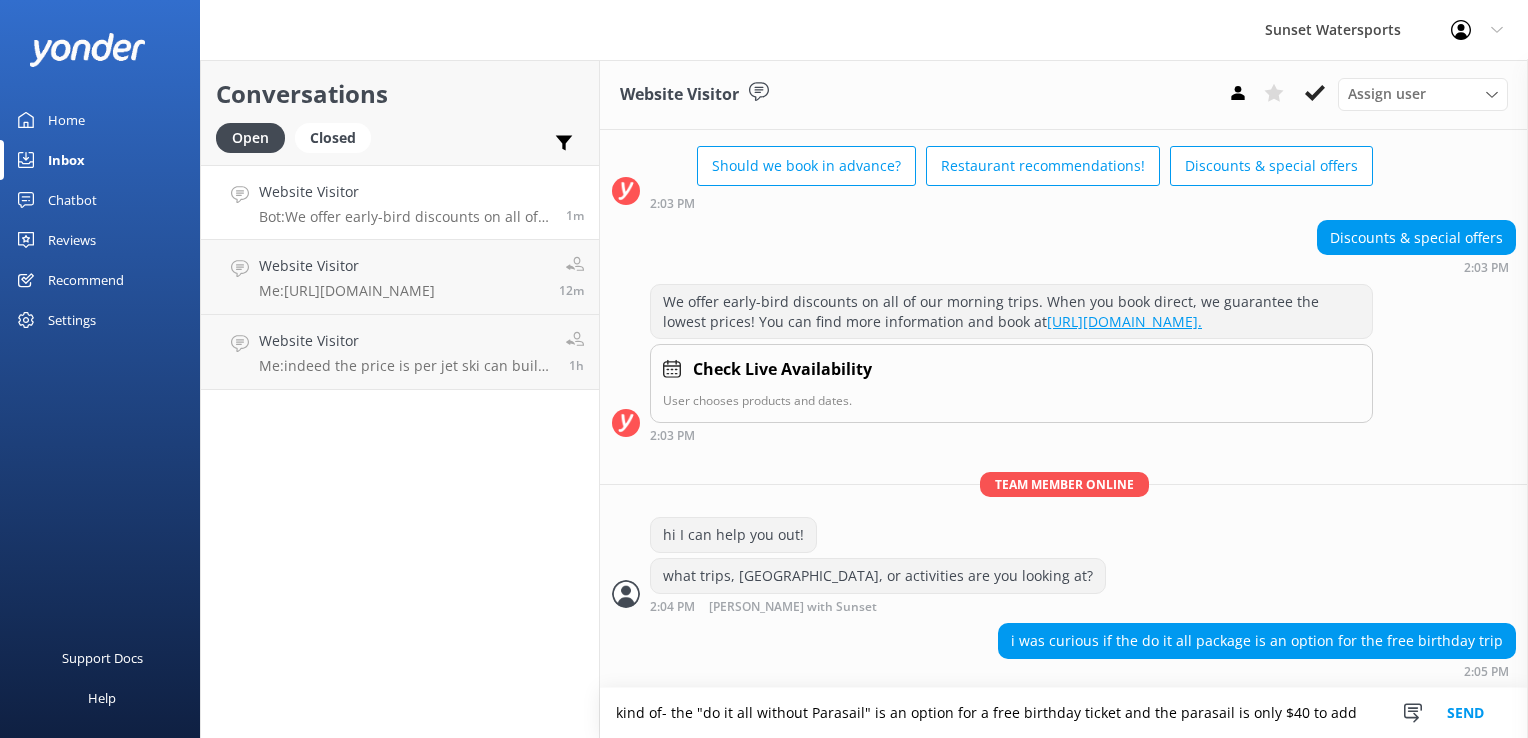 type on "kind of- the "do it all without Parasail" is an option for a free birthday ticket and the parasail is only $40 to add" 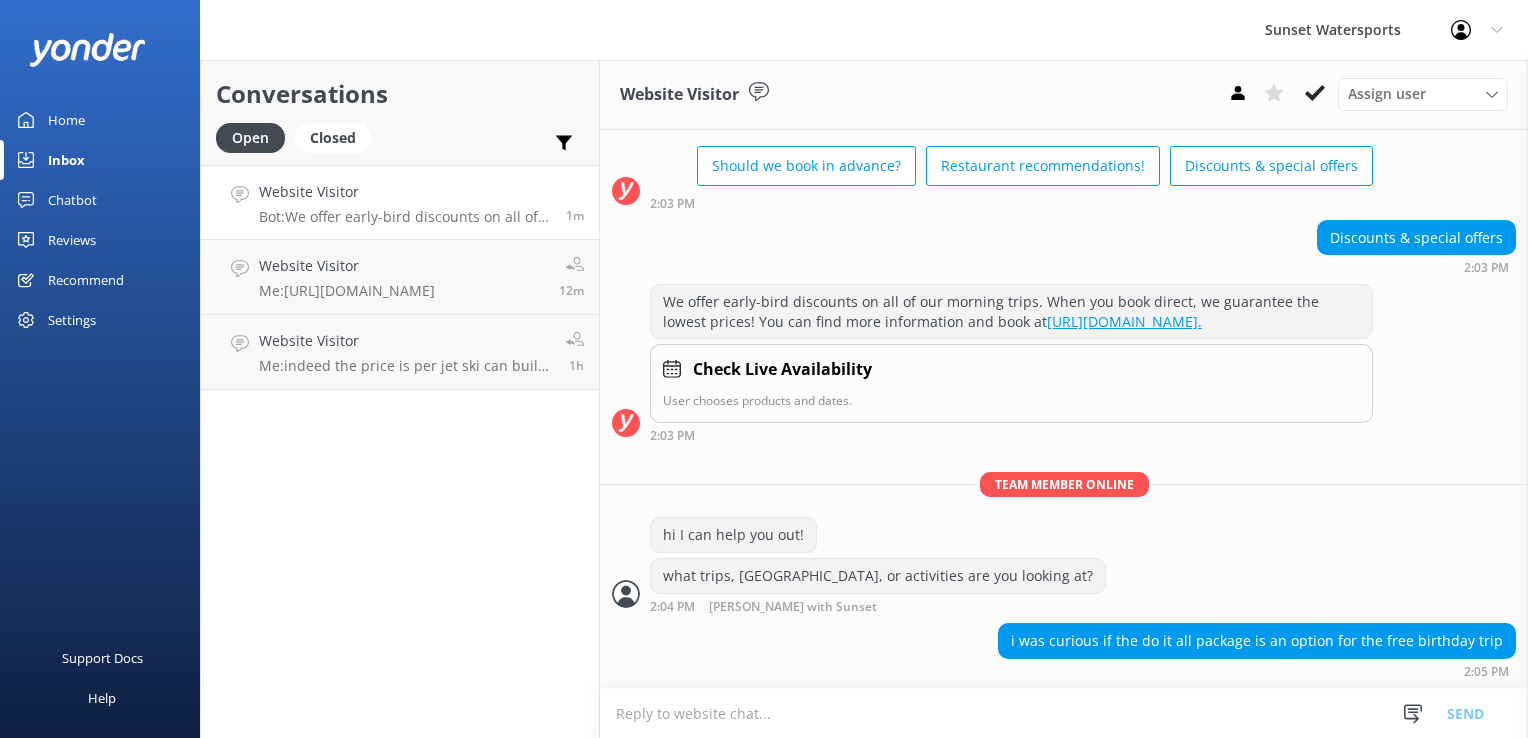click at bounding box center [1064, 713] 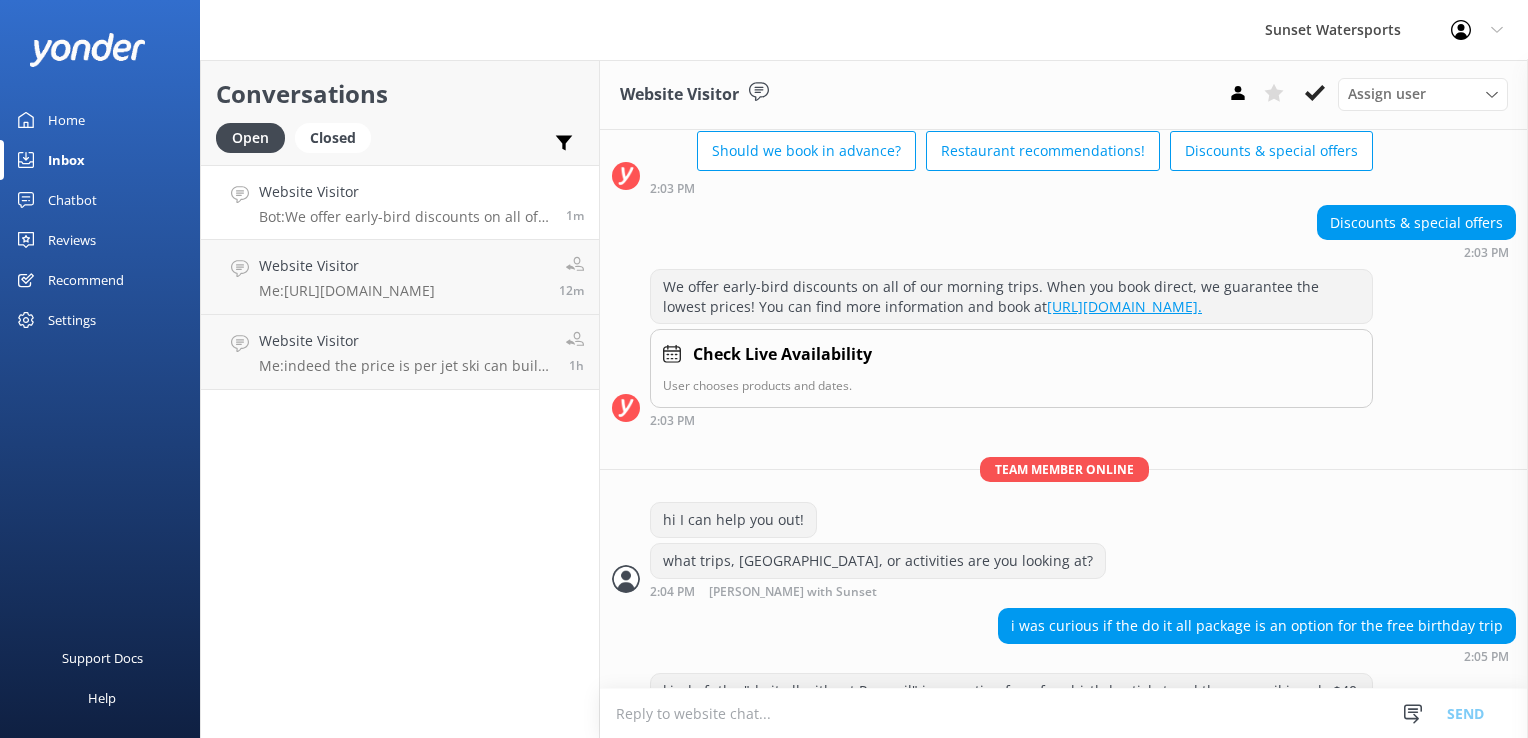 scroll, scrollTop: 191, scrollLeft: 0, axis: vertical 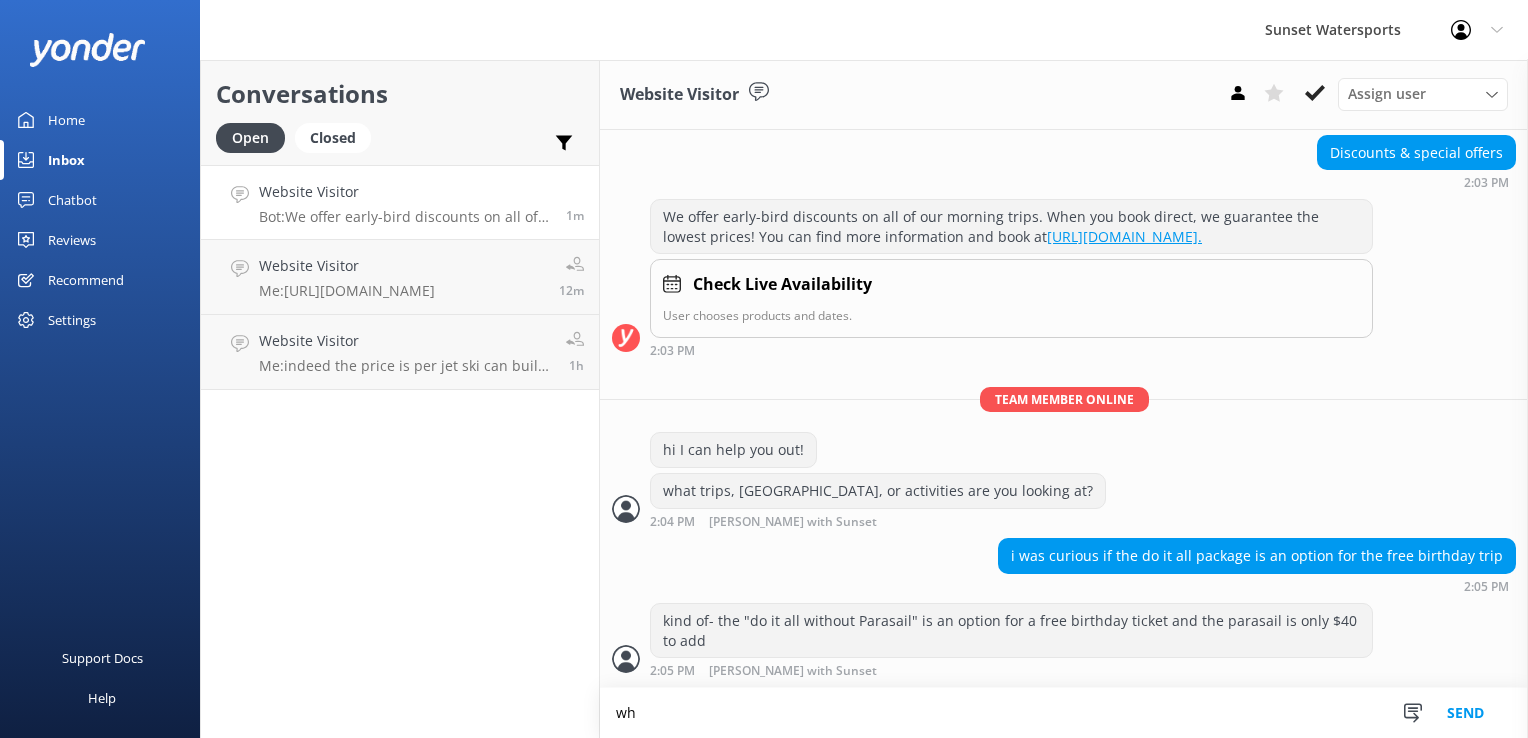 type on "w" 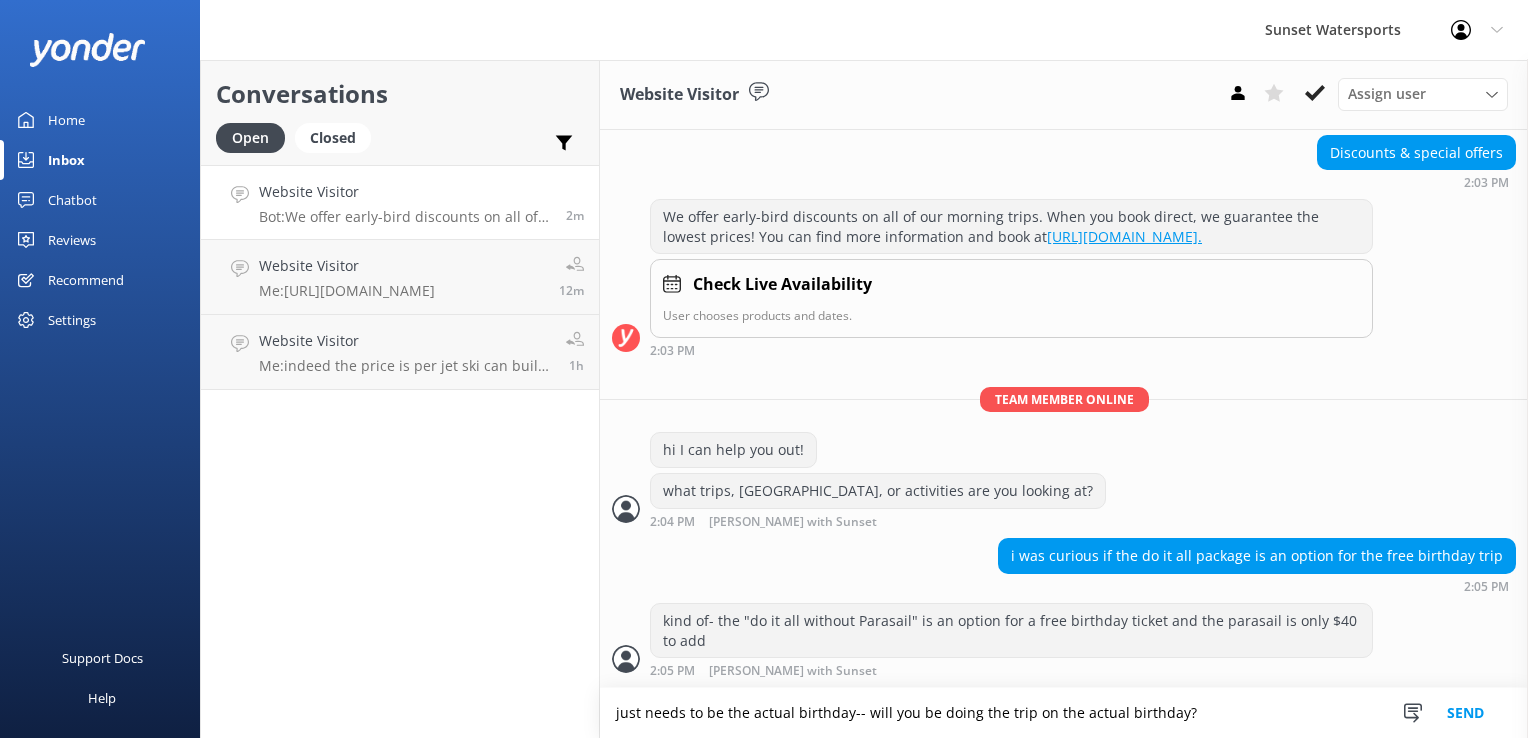 type on "just needs to be the actual birthday-- will you be doing the trip on the actual birthday?" 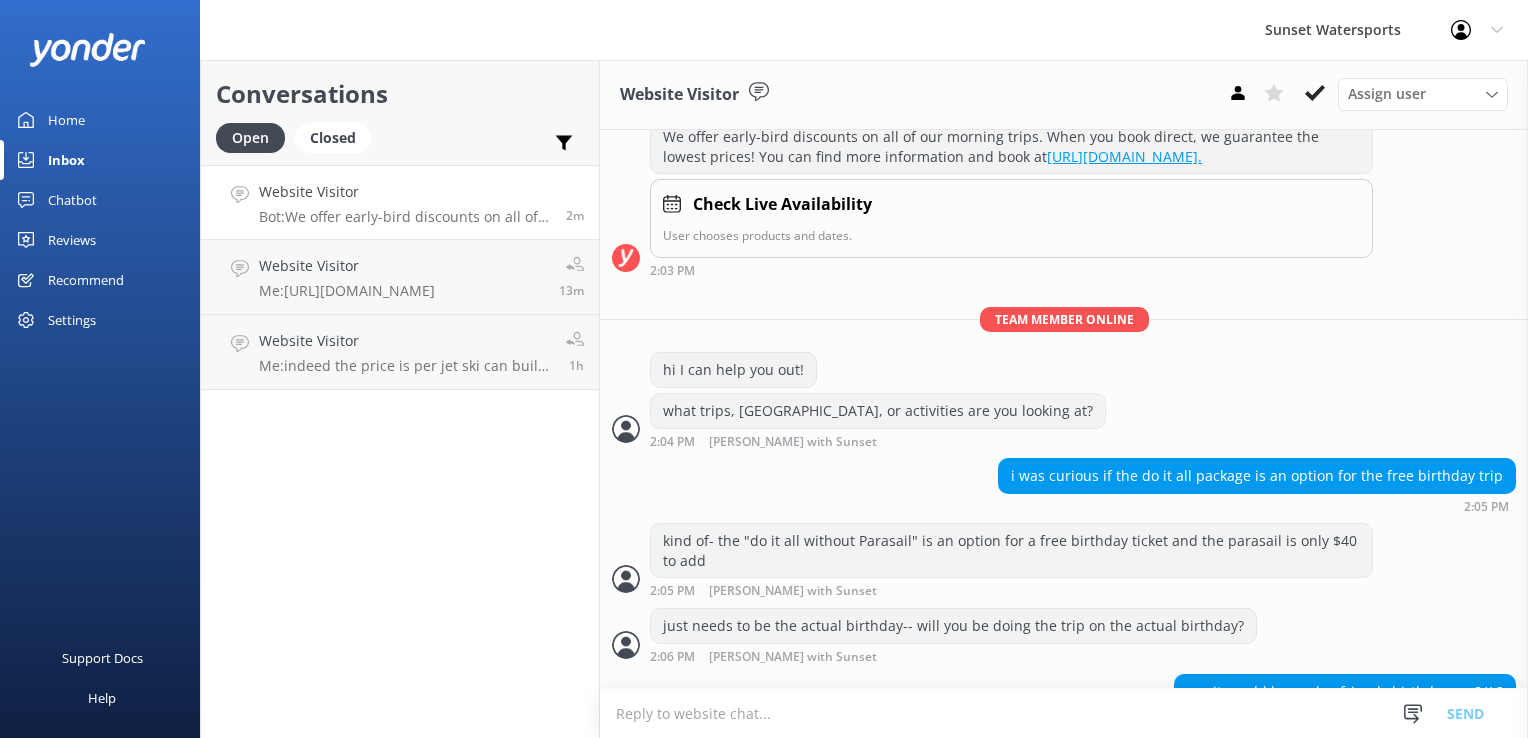 scroll, scrollTop: 368, scrollLeft: 0, axis: vertical 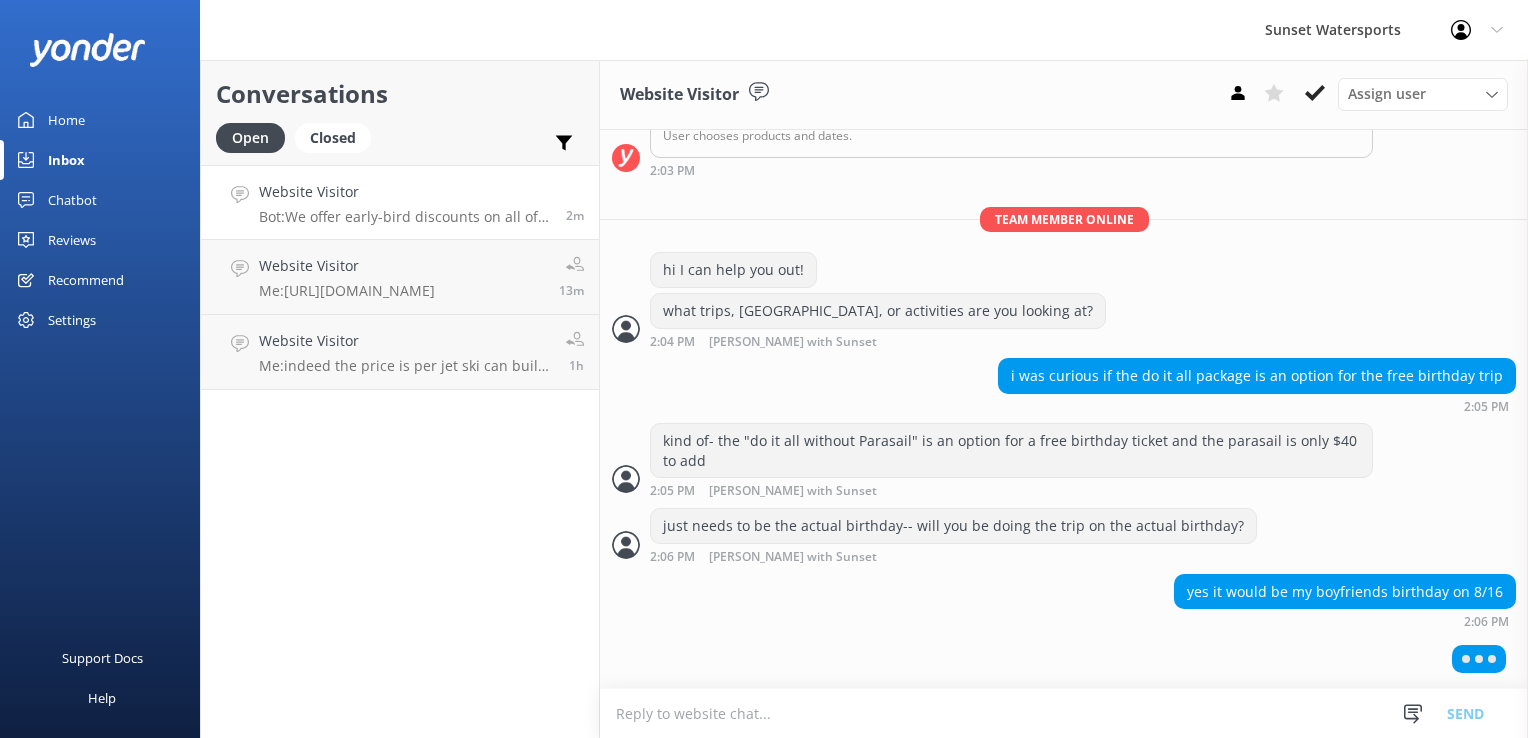 click at bounding box center (1064, 713) 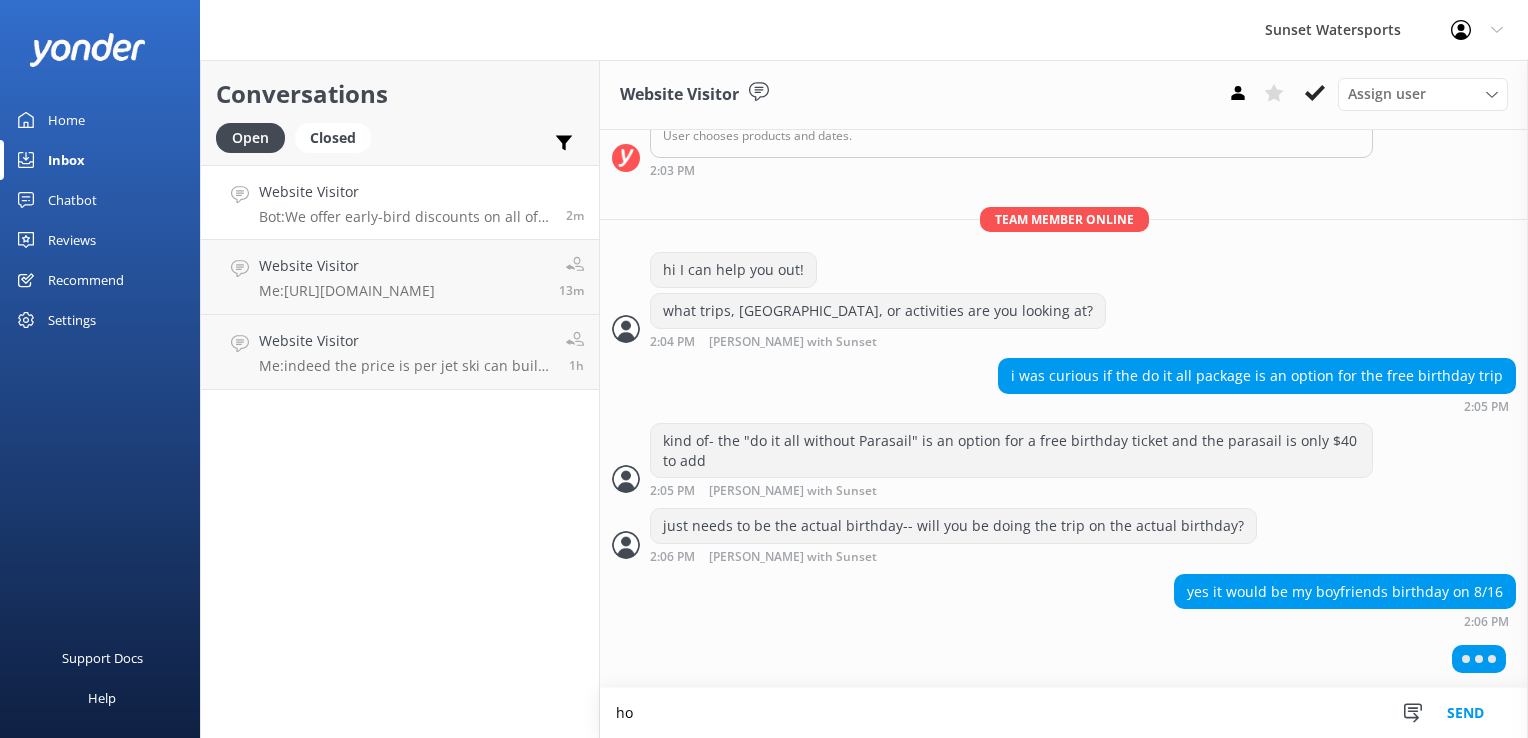 type on "h" 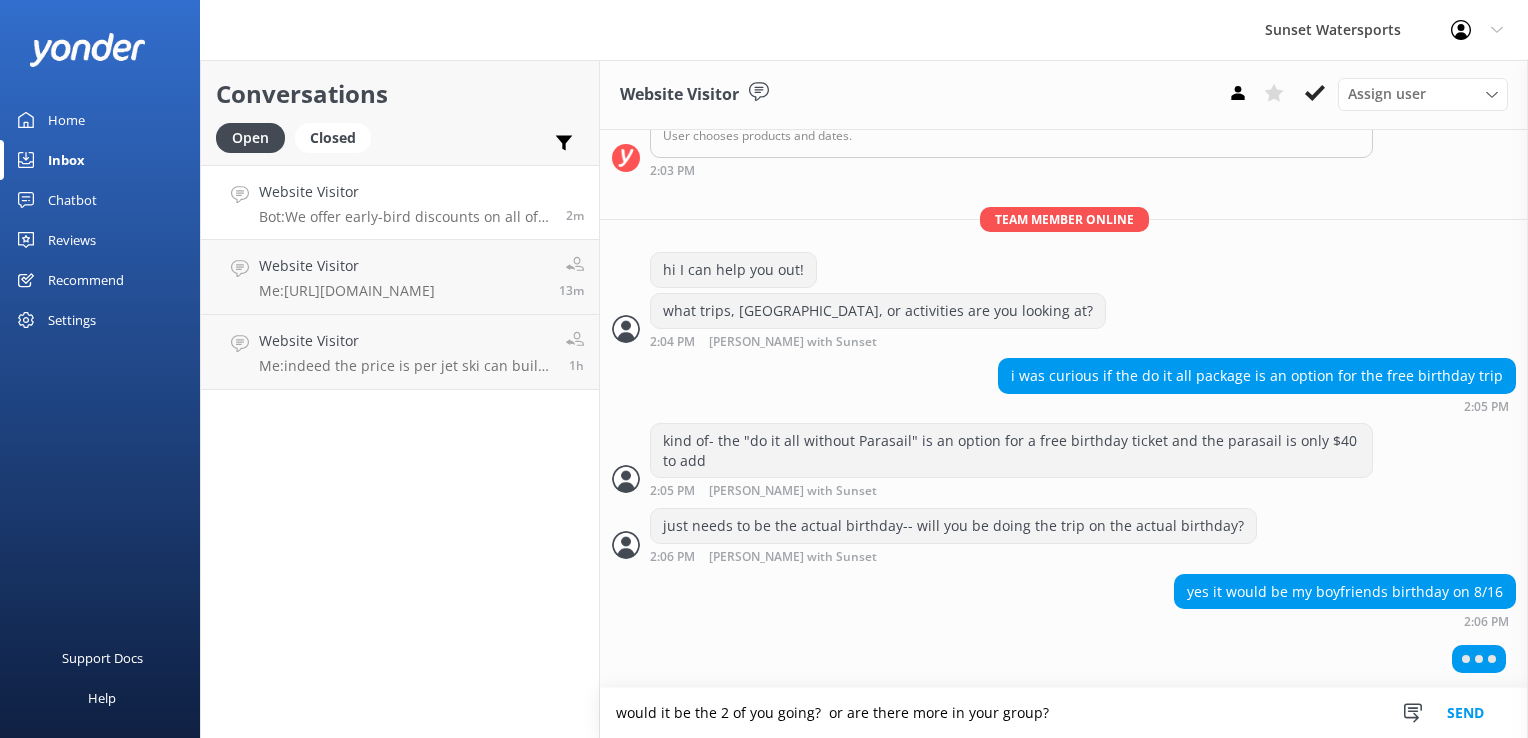 type on "would it be the 2 of you going?  or are there more in your group?" 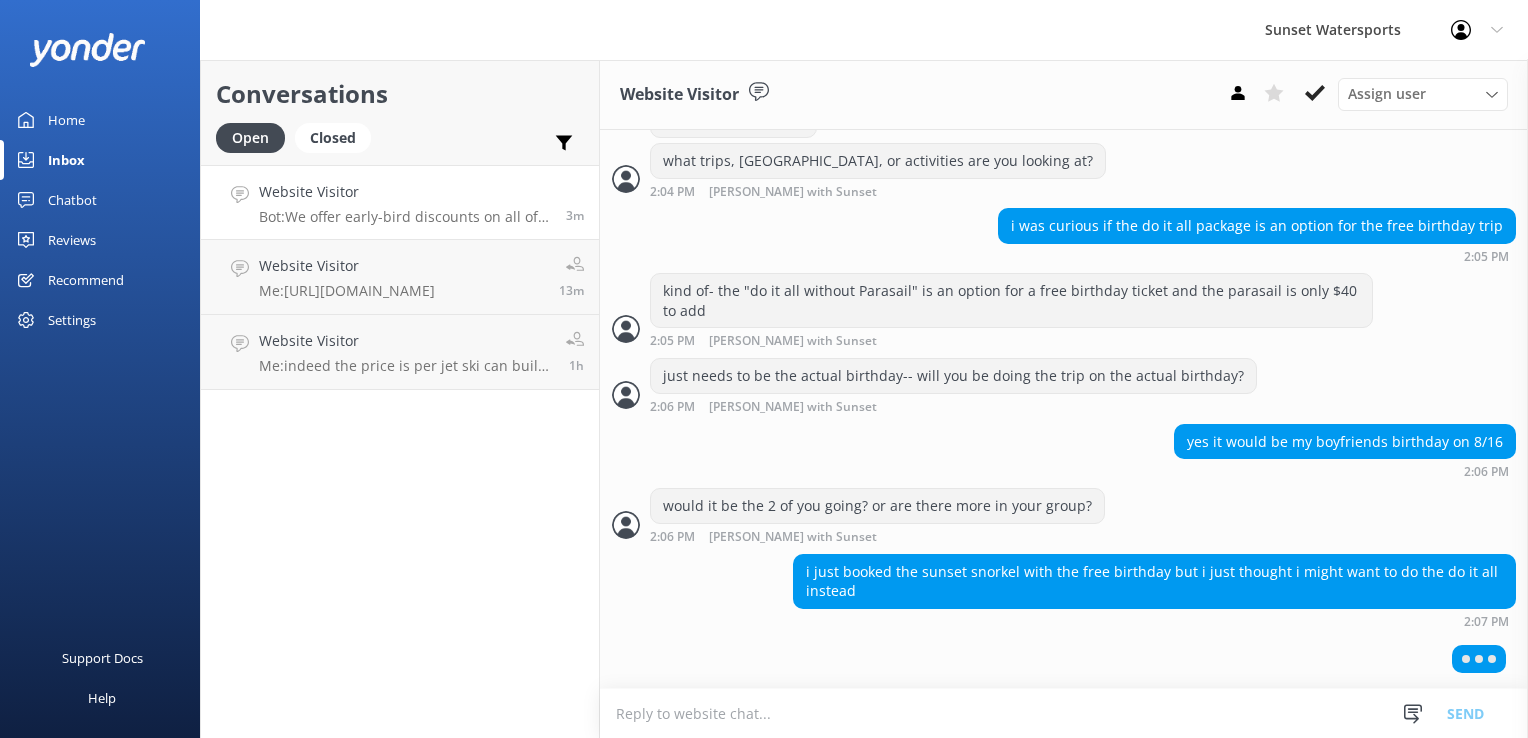 scroll, scrollTop: 470, scrollLeft: 0, axis: vertical 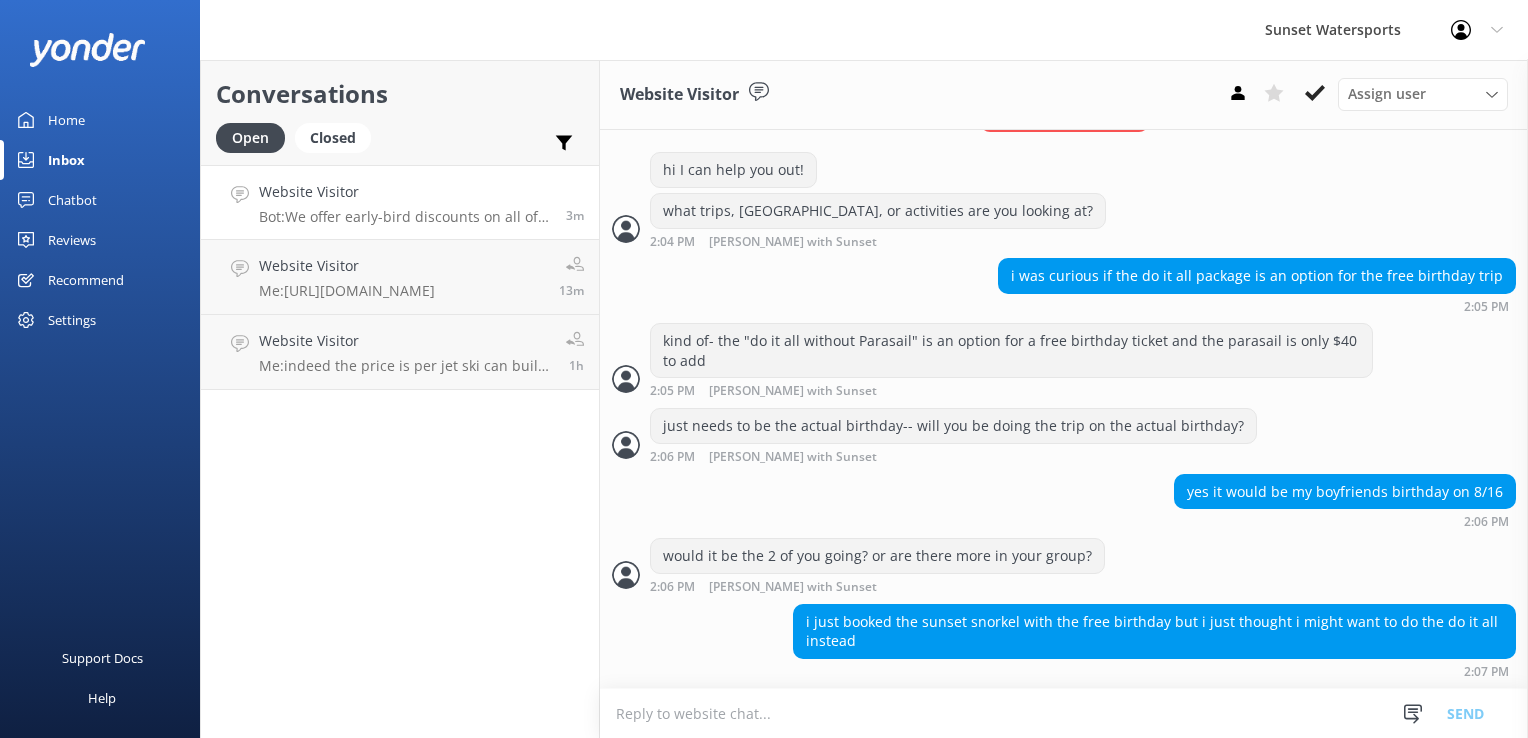 click at bounding box center [1064, 713] 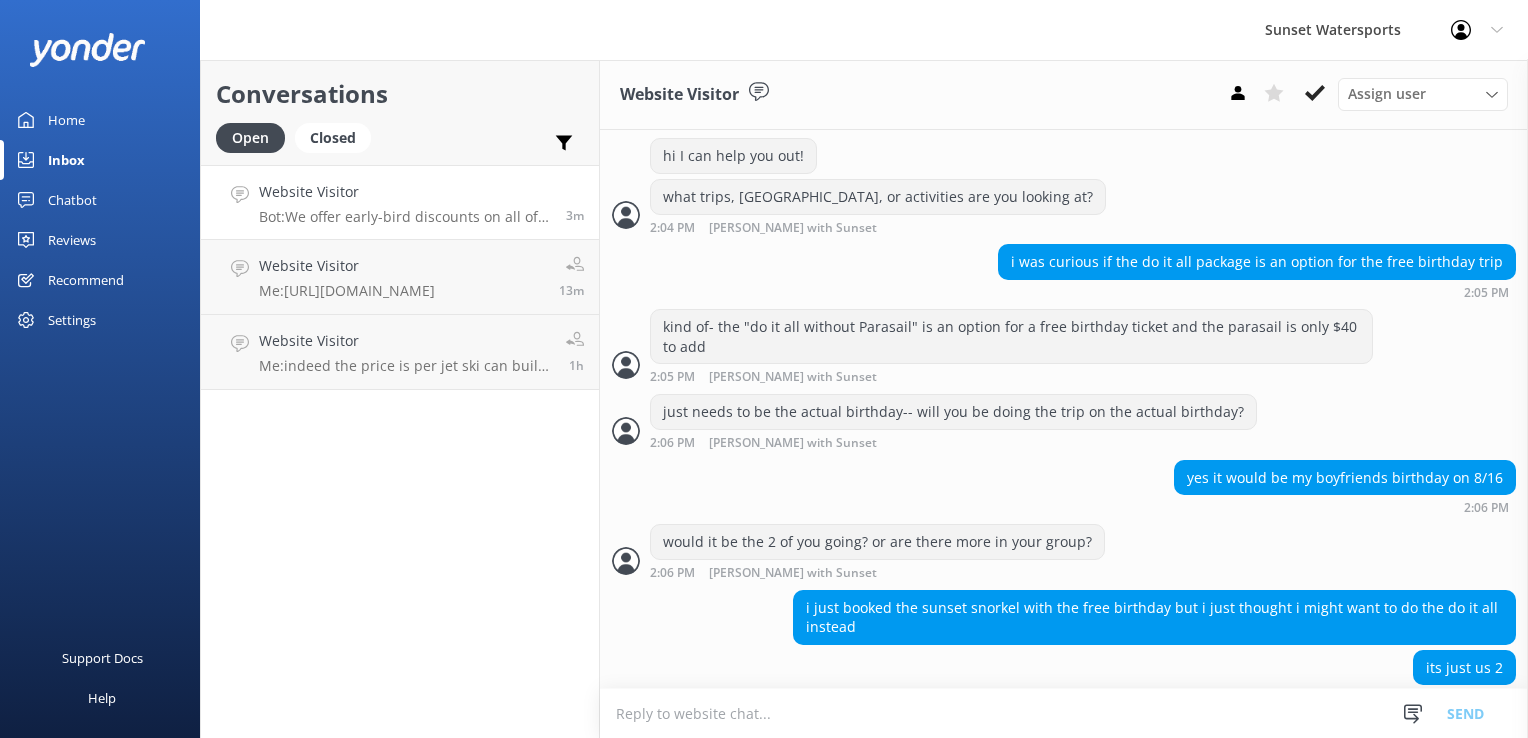 scroll, scrollTop: 510, scrollLeft: 0, axis: vertical 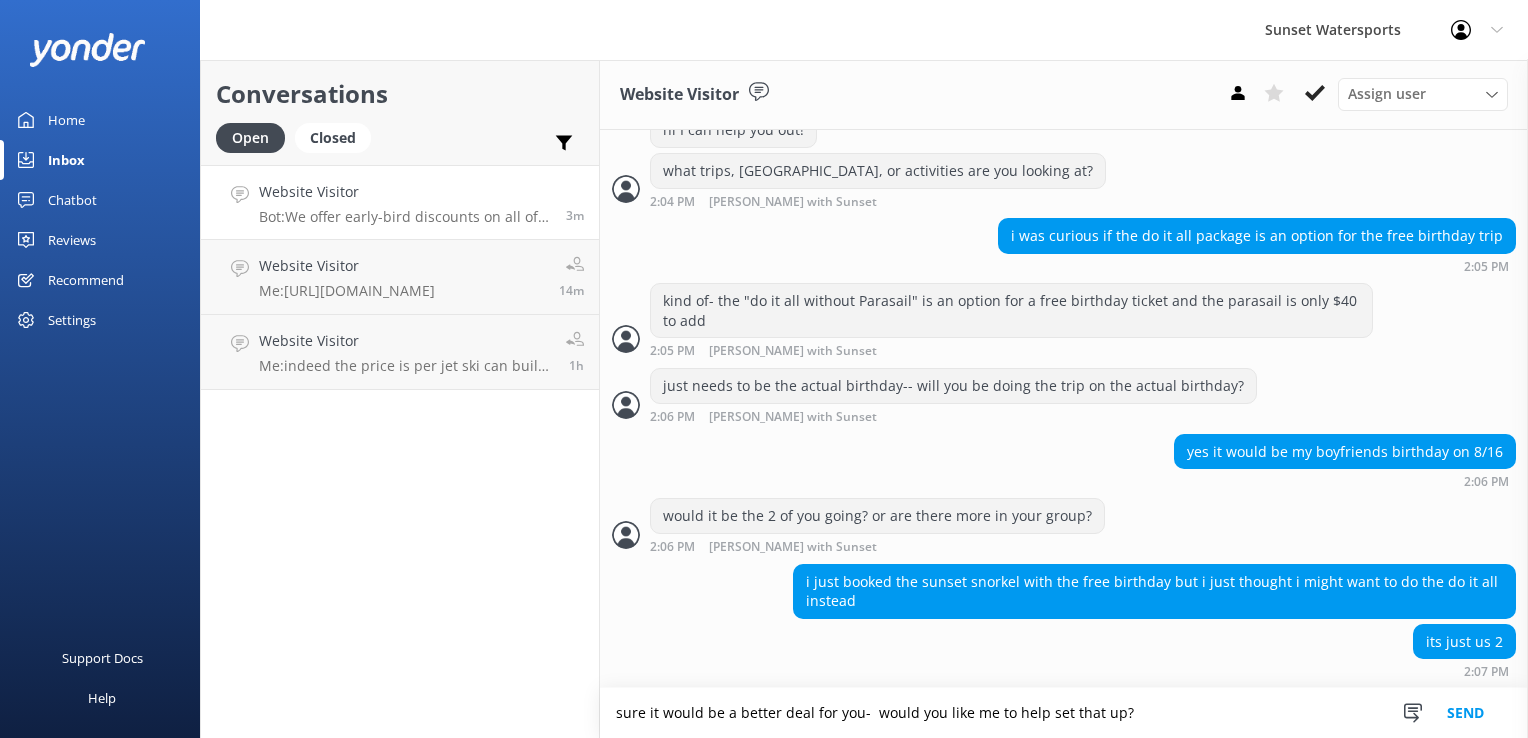 type on "sure it would be a better deal for you-  would you like me to help set that up?" 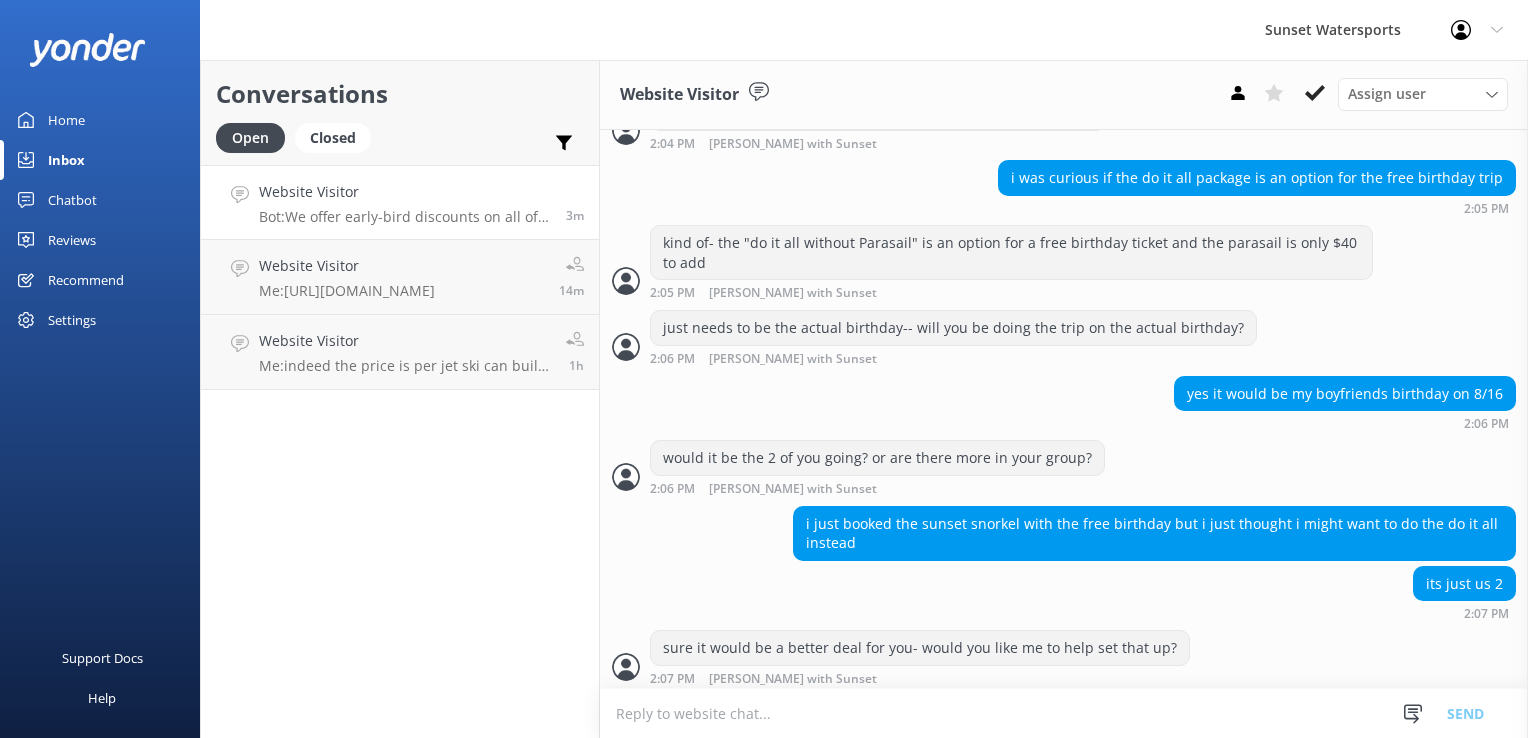 scroll, scrollTop: 575, scrollLeft: 0, axis: vertical 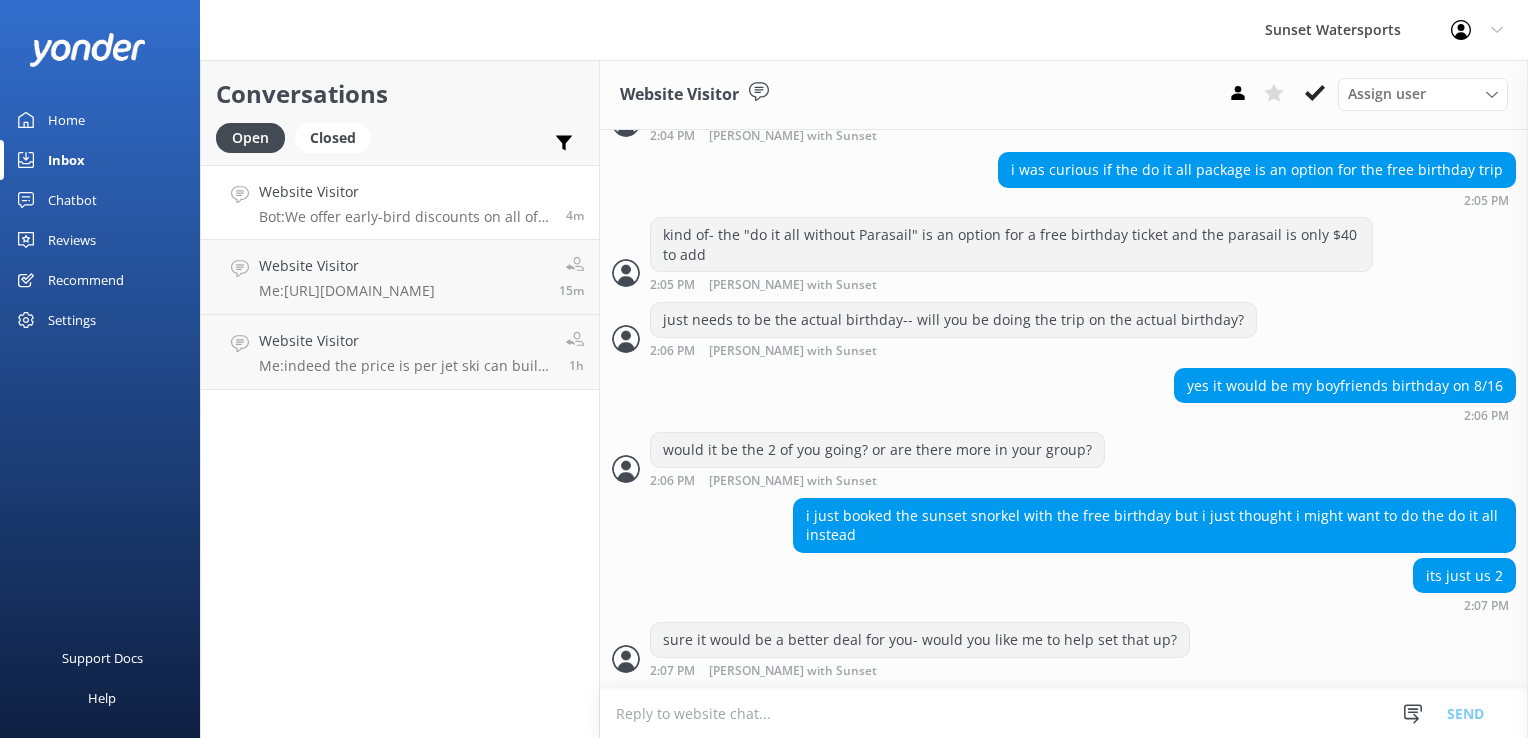click at bounding box center (1064, 713) 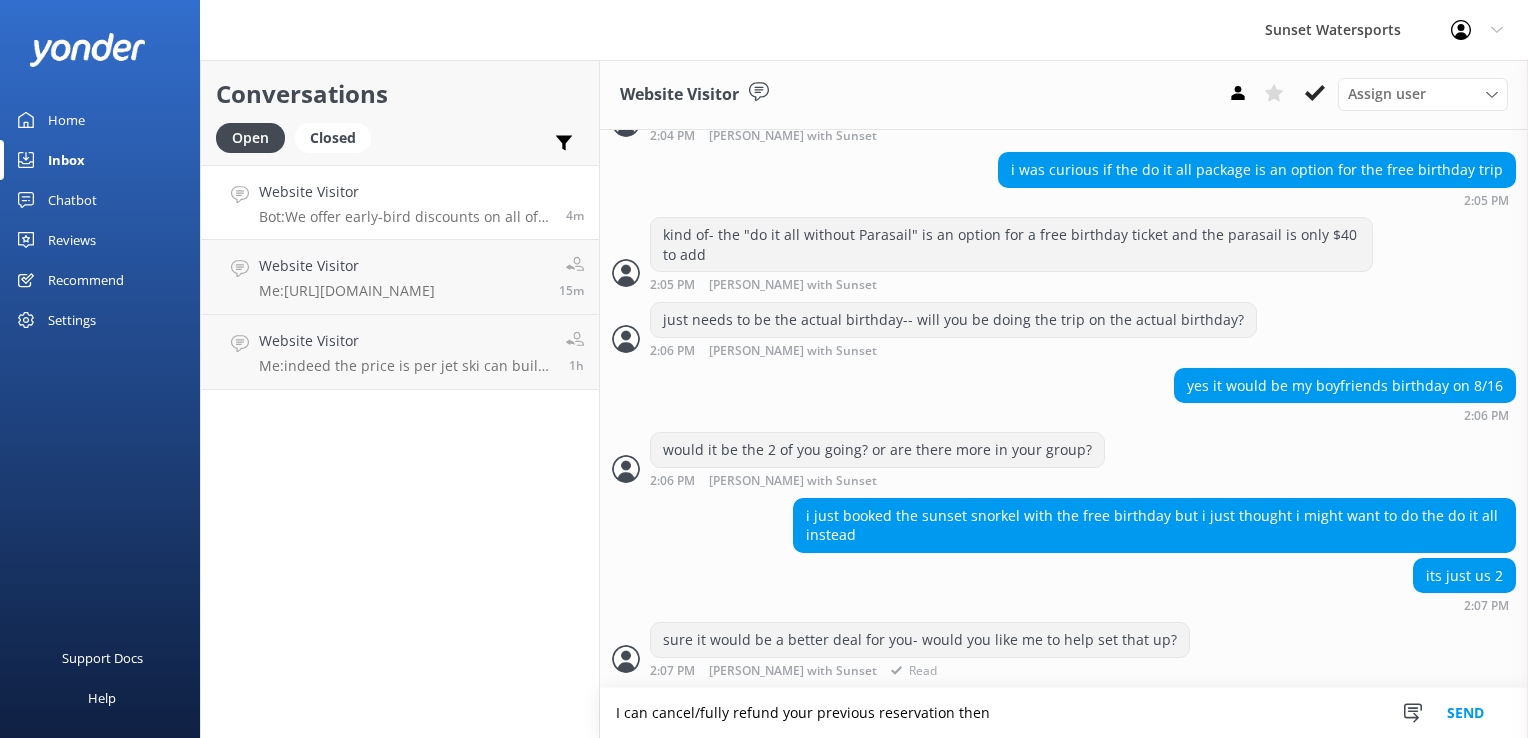 scroll, scrollTop: 639, scrollLeft: 0, axis: vertical 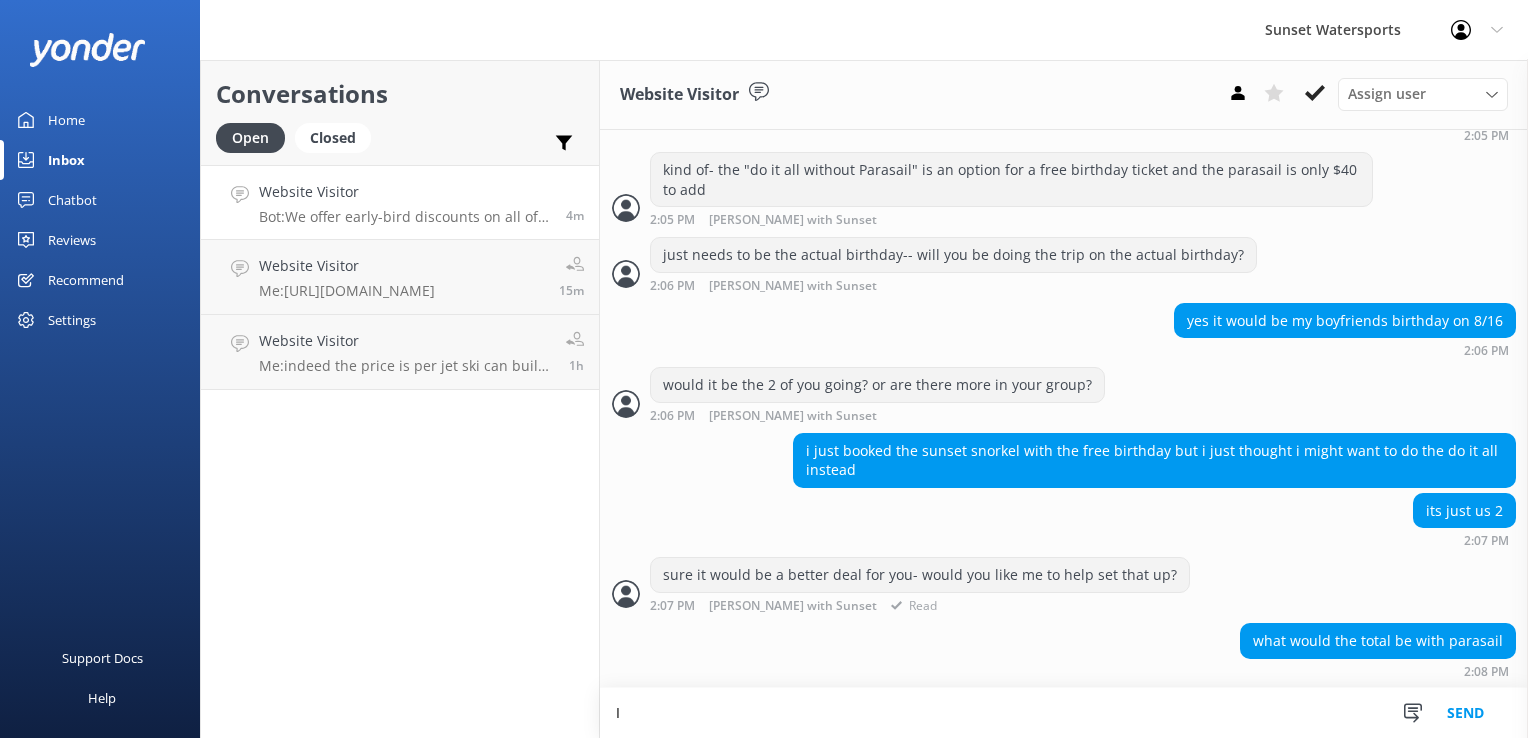 type on "I" 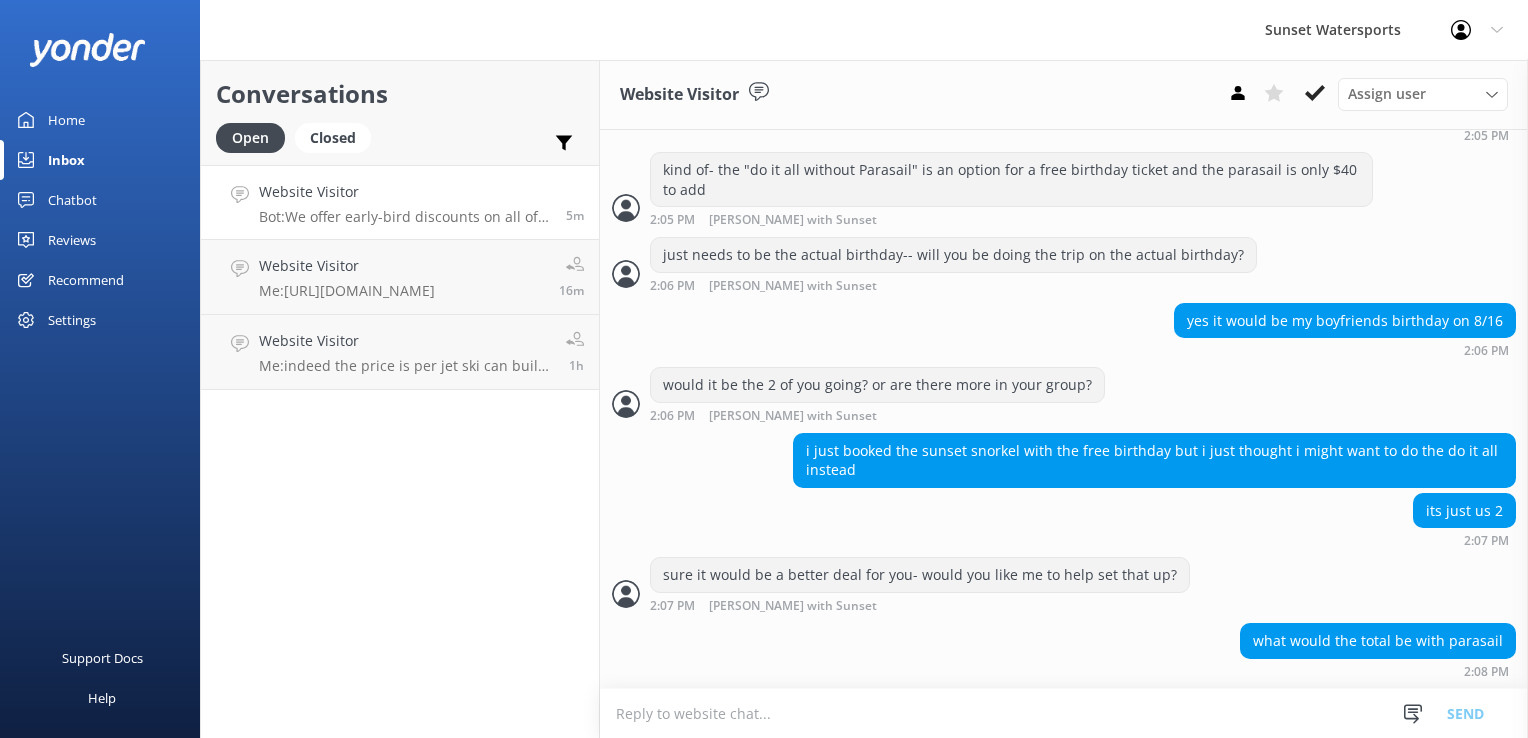 click at bounding box center (1064, 713) 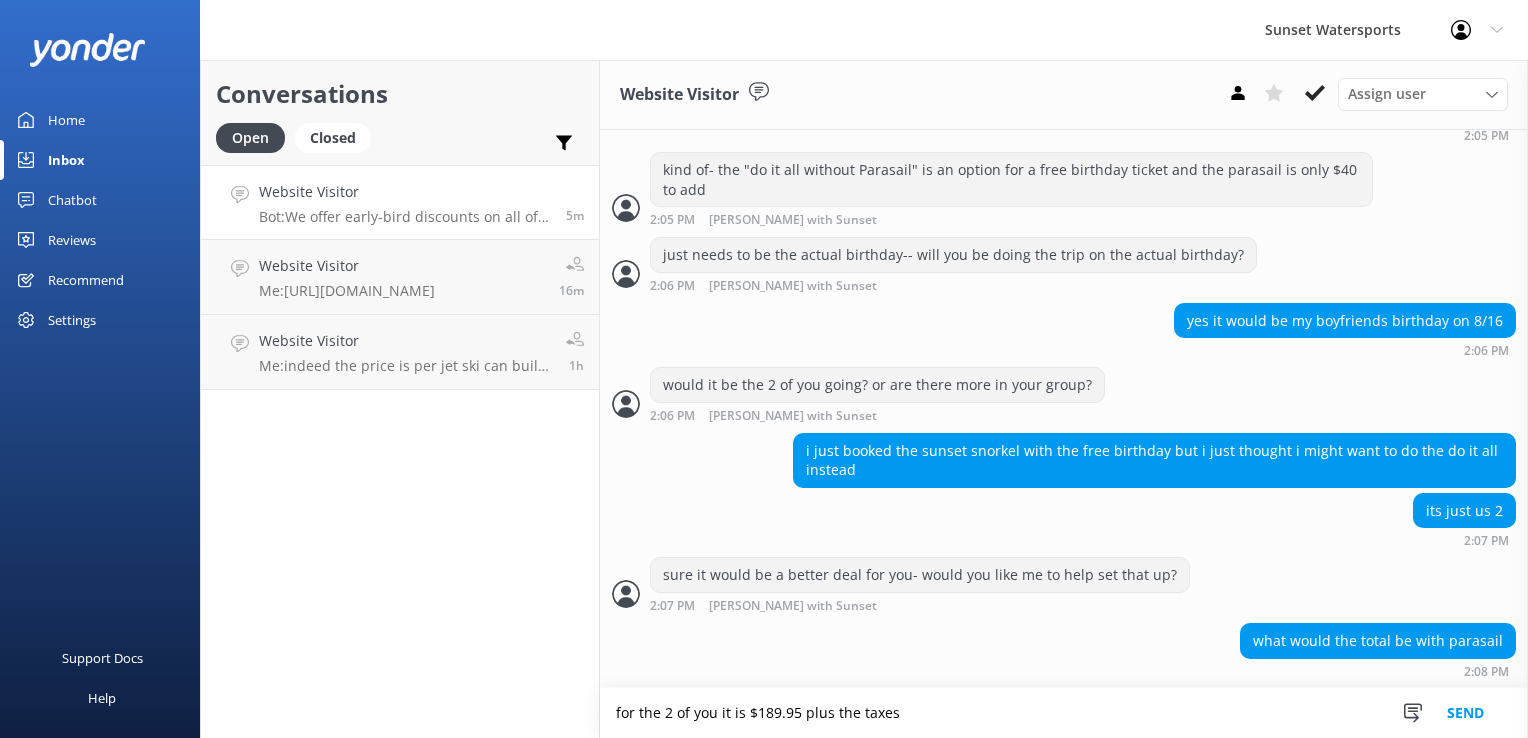 type on "for the 2 of you it is $189.95 plus the taxes" 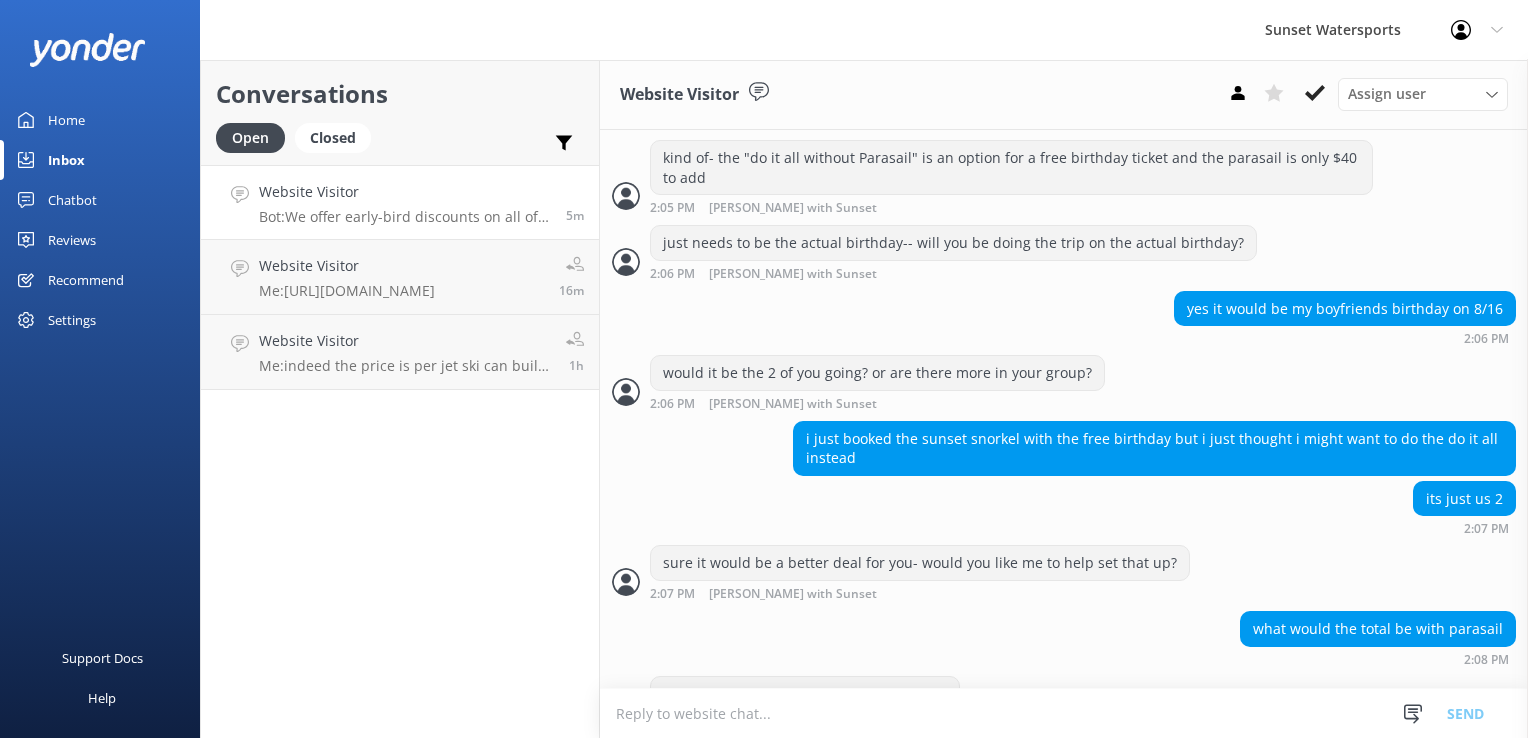 scroll, scrollTop: 704, scrollLeft: 0, axis: vertical 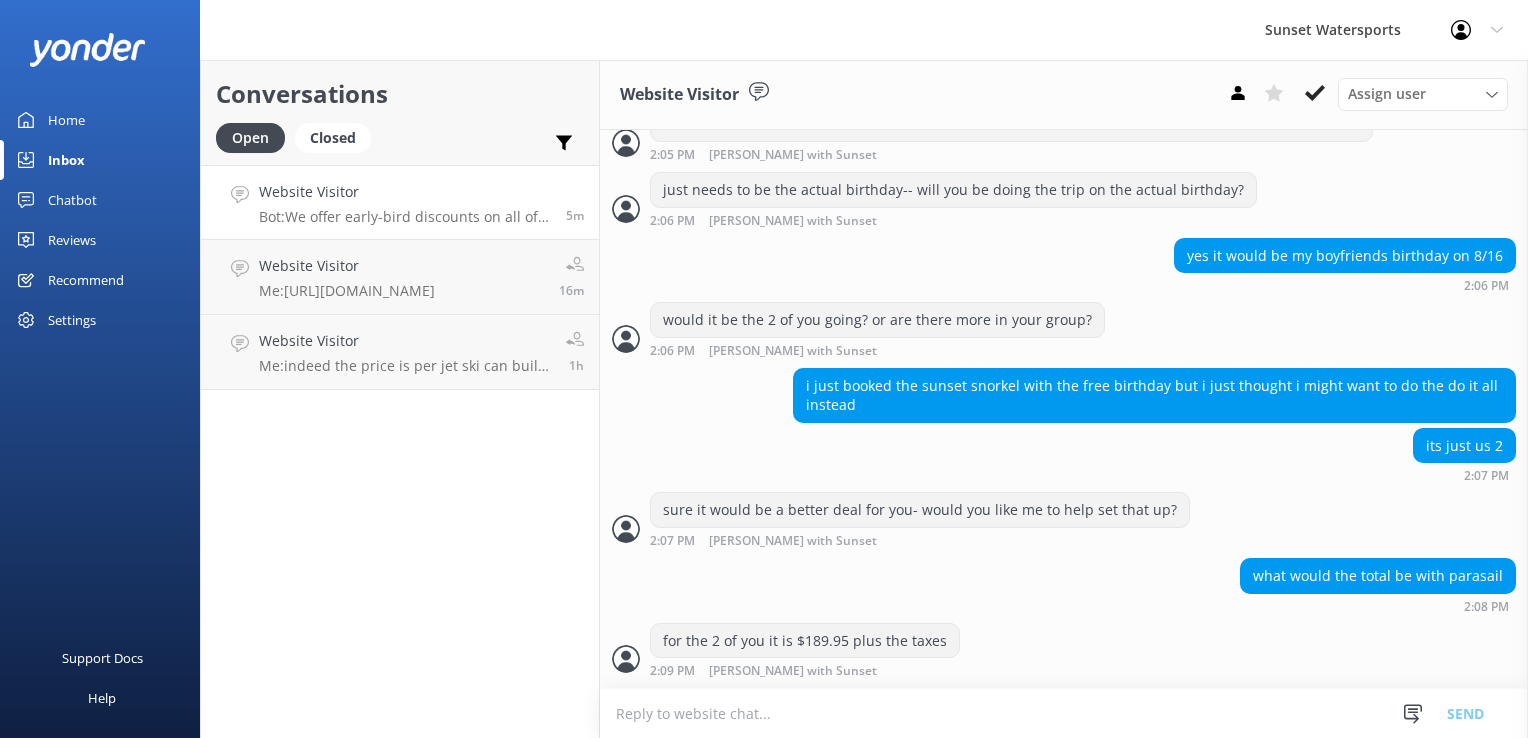 click at bounding box center [1064, 713] 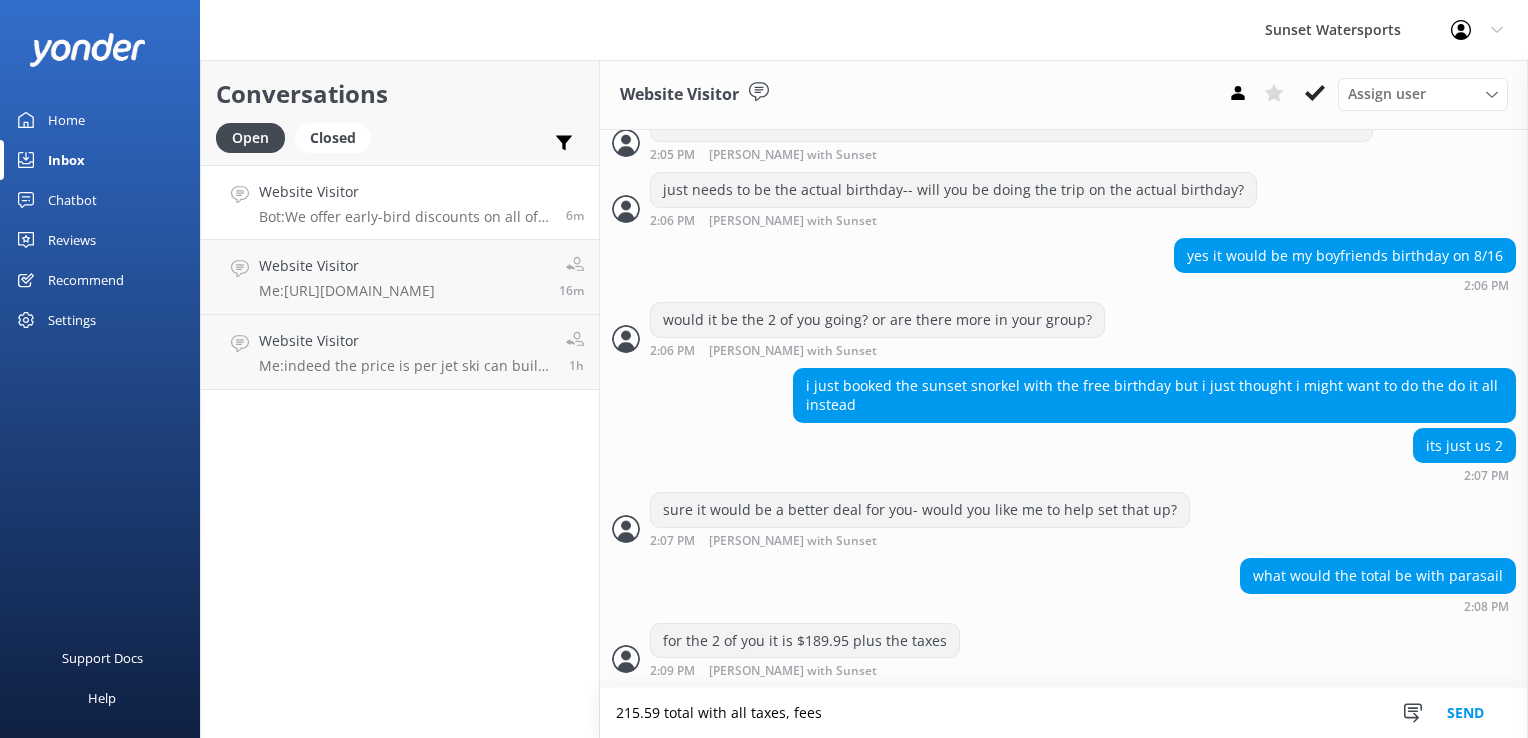 type on "215.59 total with all taxes, fees" 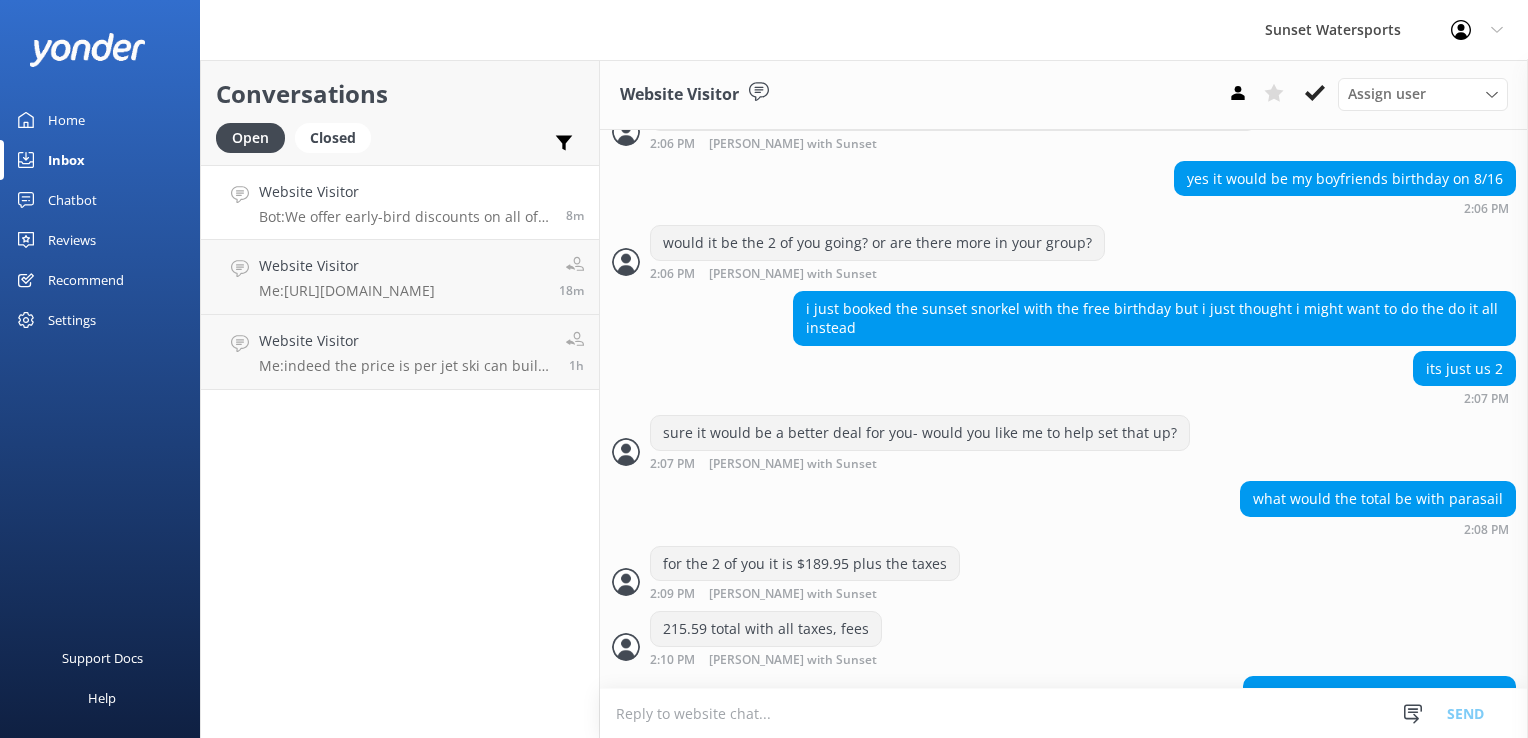 scroll, scrollTop: 873, scrollLeft: 0, axis: vertical 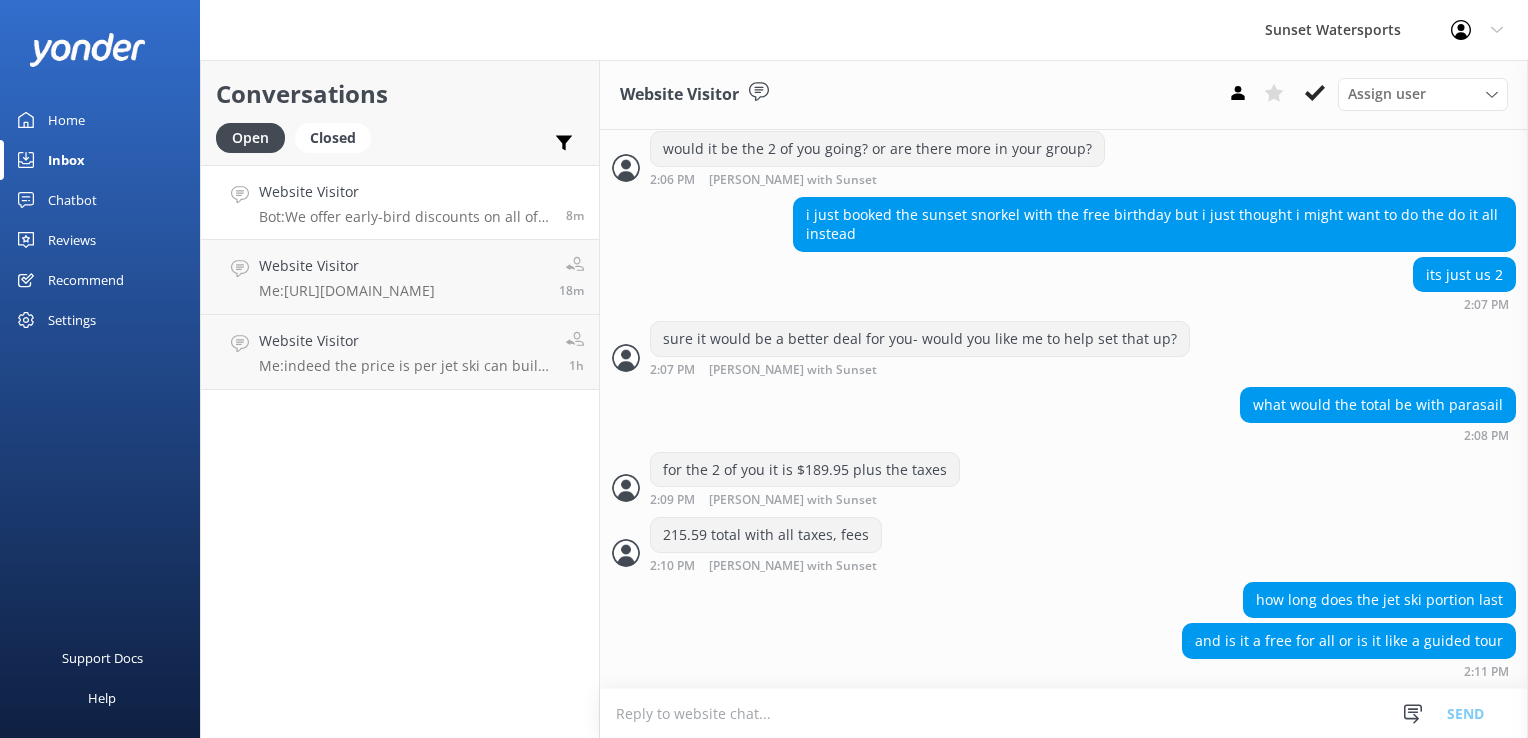 click at bounding box center (1064, 713) 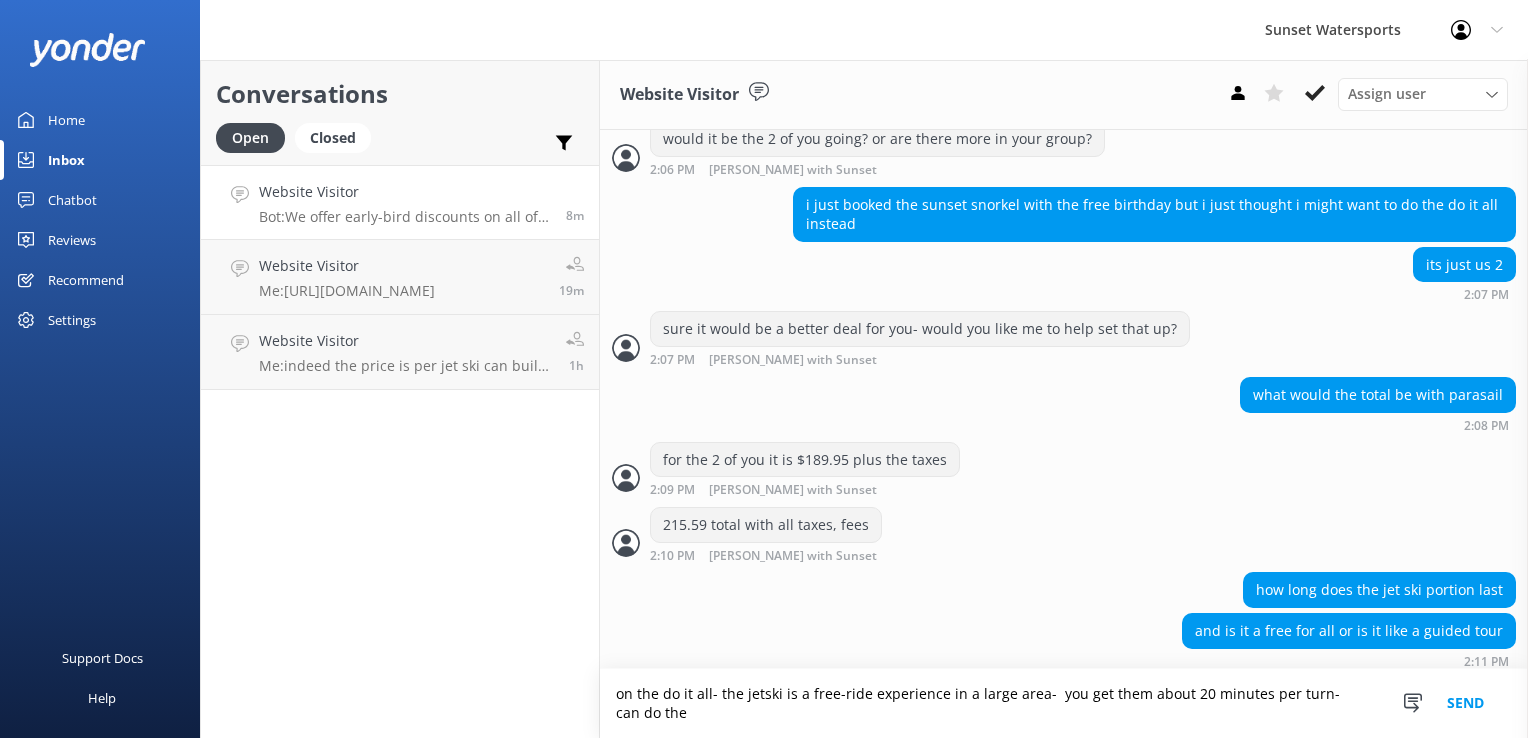 scroll, scrollTop: 893, scrollLeft: 0, axis: vertical 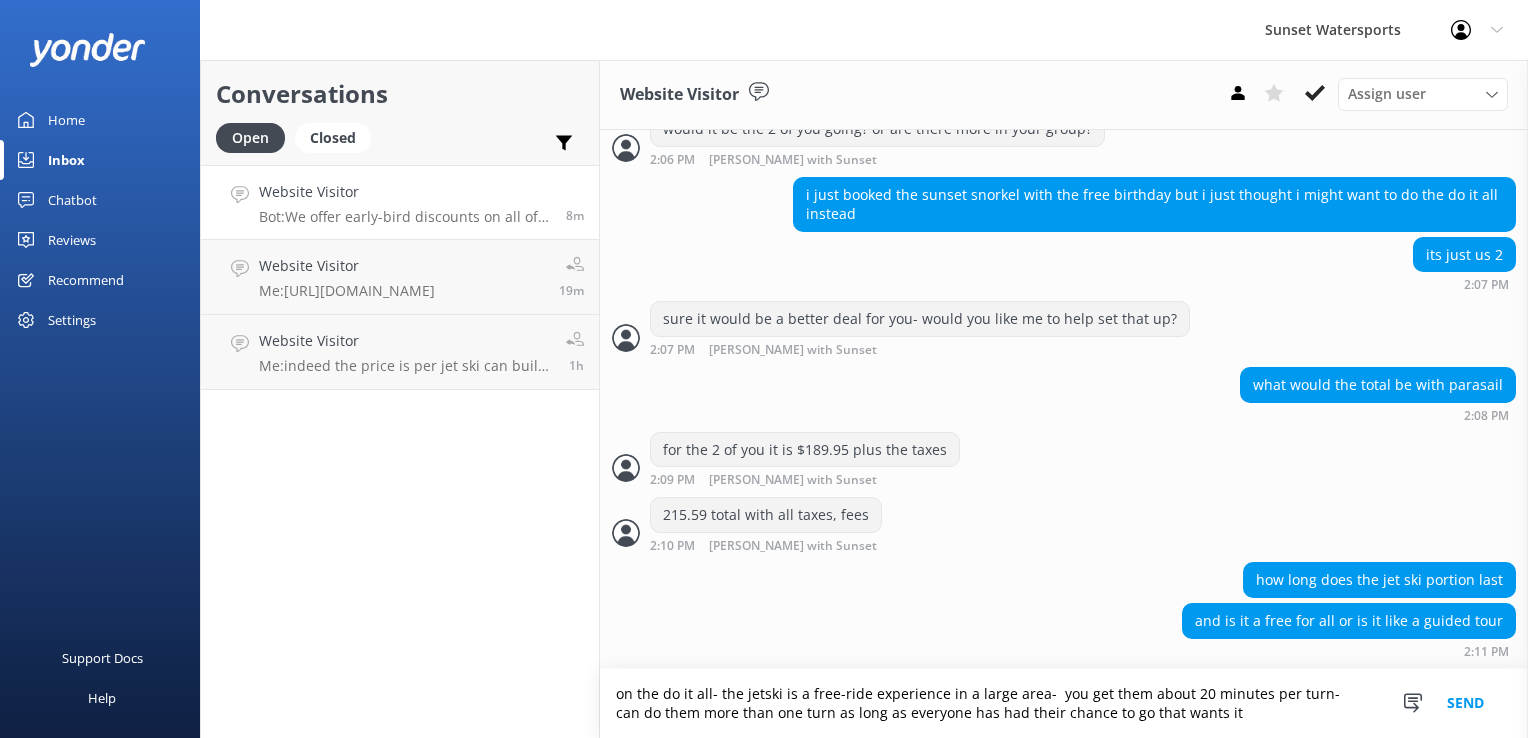 type on "on the do it all- the jetski is a free-ride experience in a large area-  you get them about 20 minutes per turn- can do them more than one turn as long as everyone has had their chance to go that wants it" 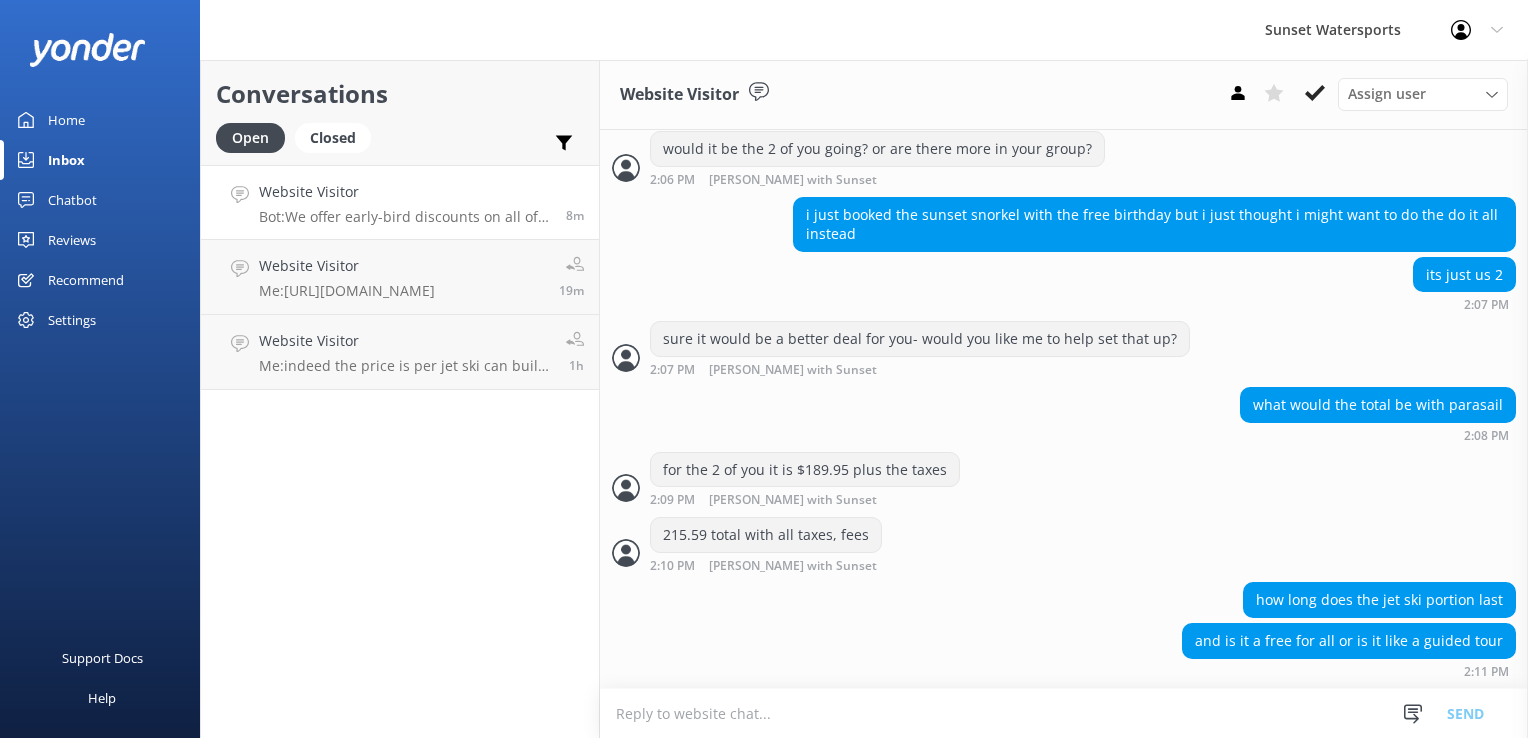 scroll, scrollTop: 958, scrollLeft: 0, axis: vertical 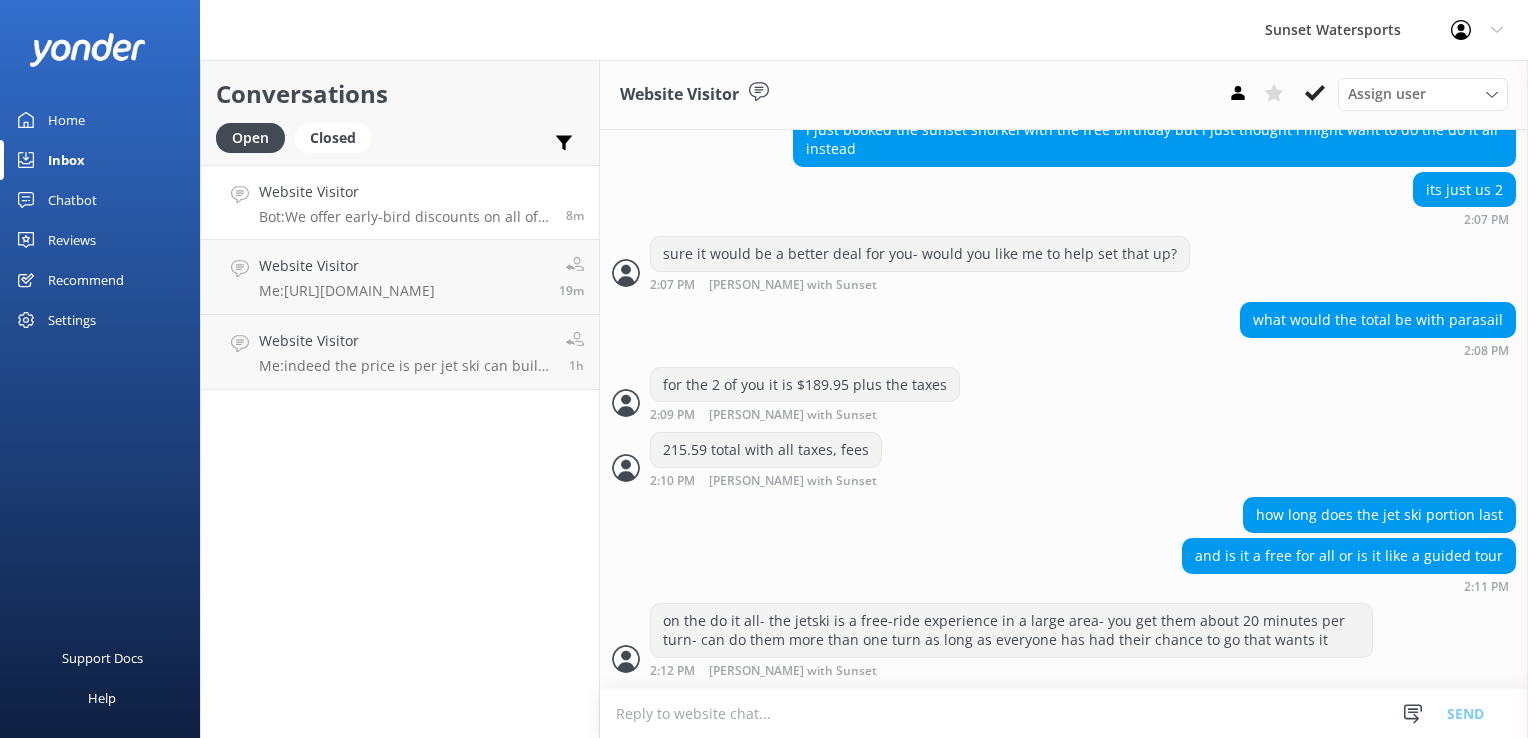 click at bounding box center [1064, 713] 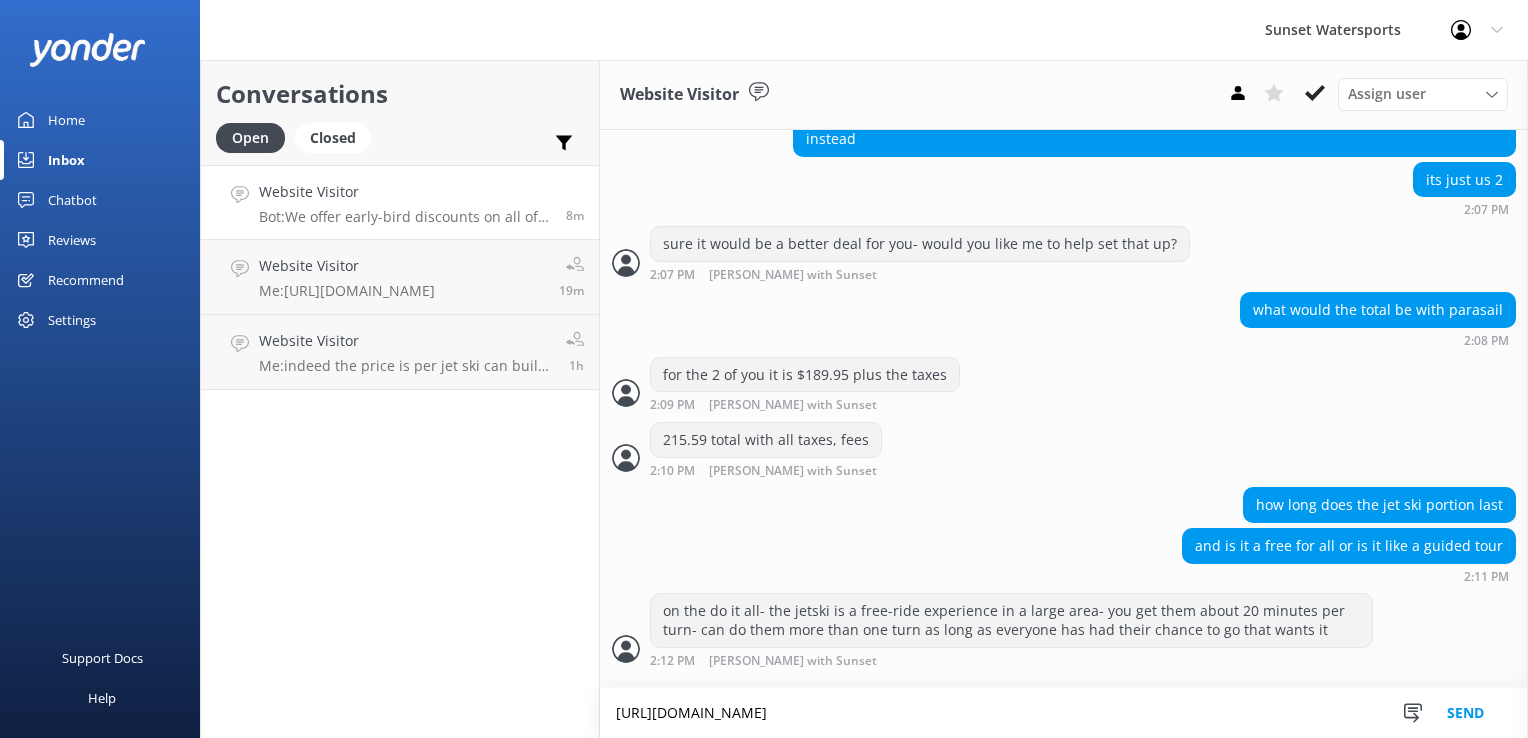 scroll, scrollTop: 978, scrollLeft: 0, axis: vertical 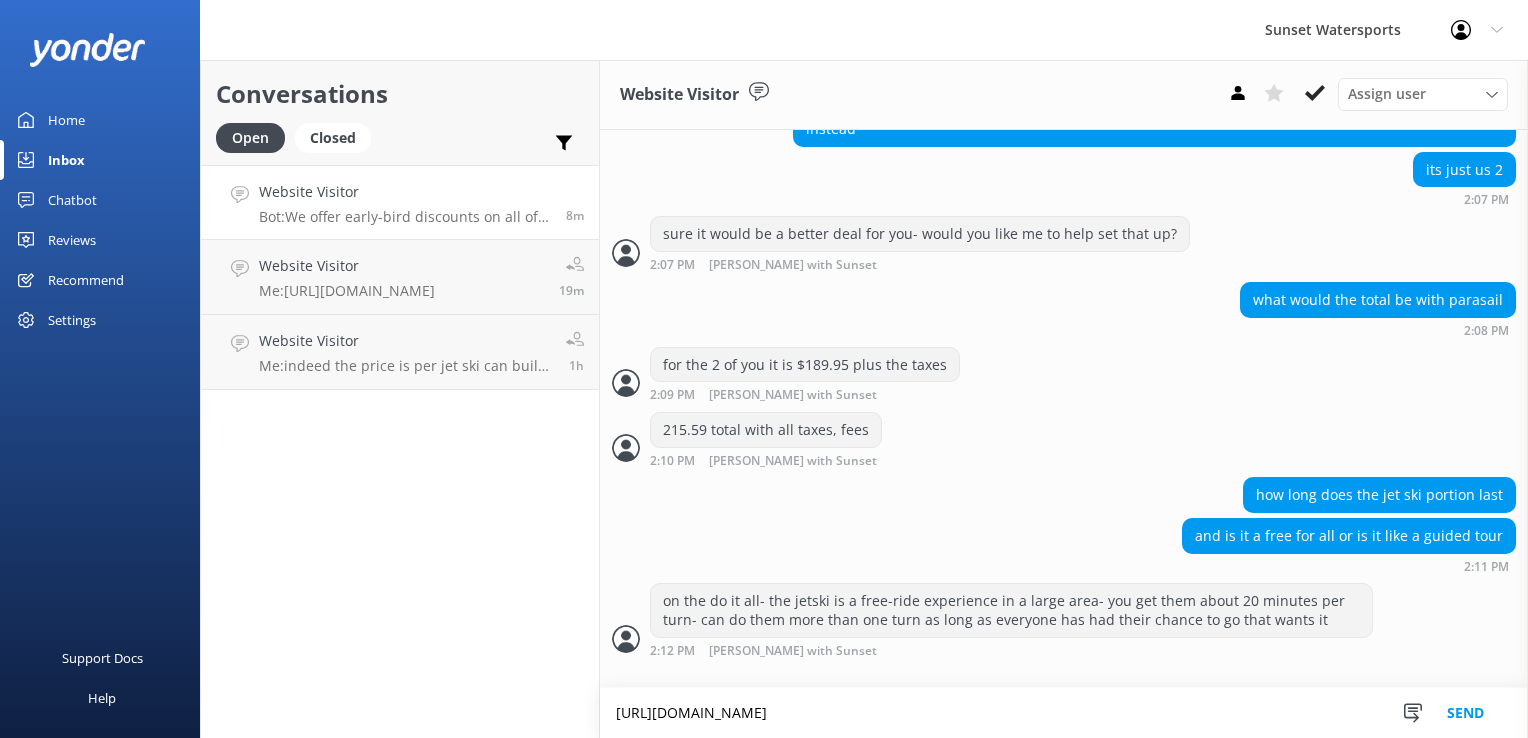 type on "[URL][DOMAIN_NAME]" 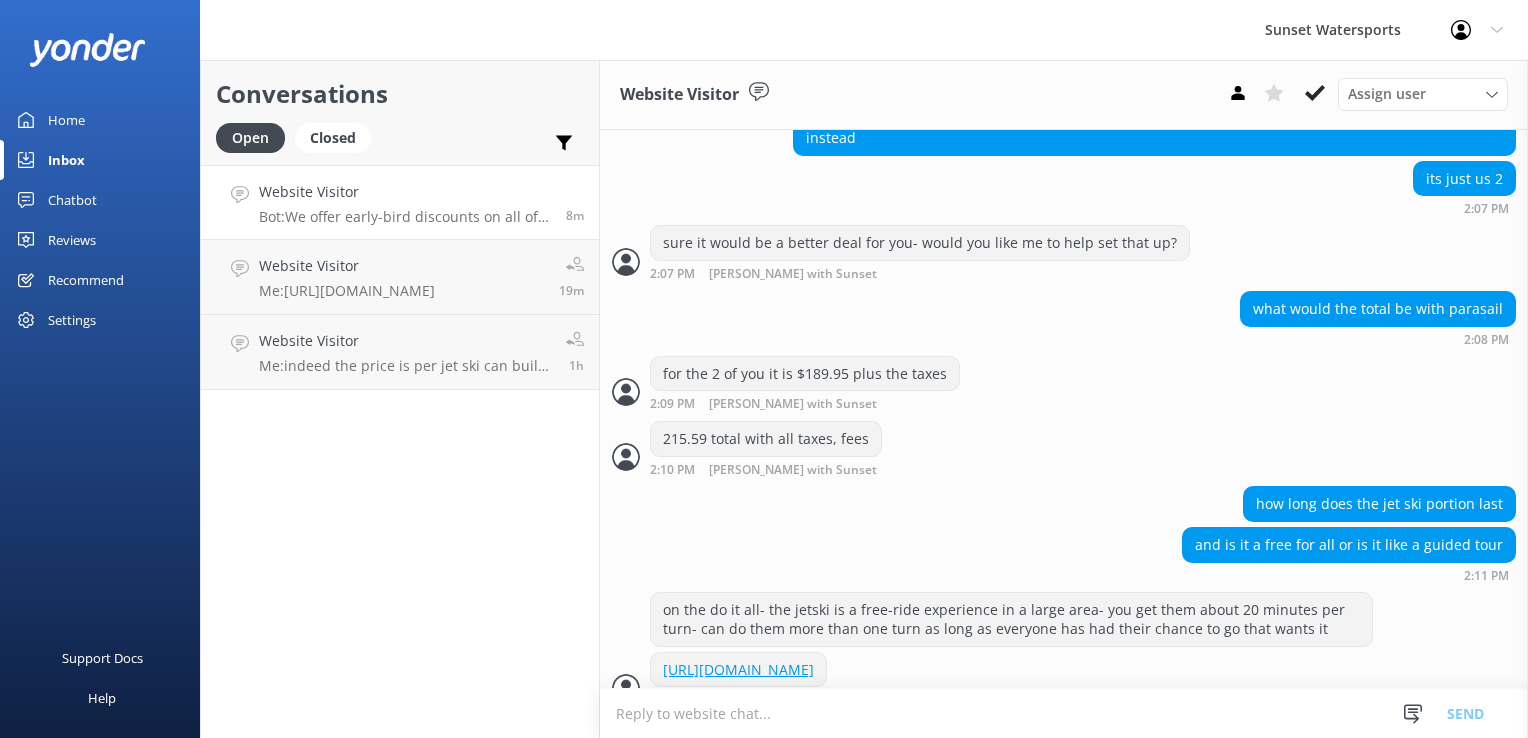 scroll, scrollTop: 1037, scrollLeft: 0, axis: vertical 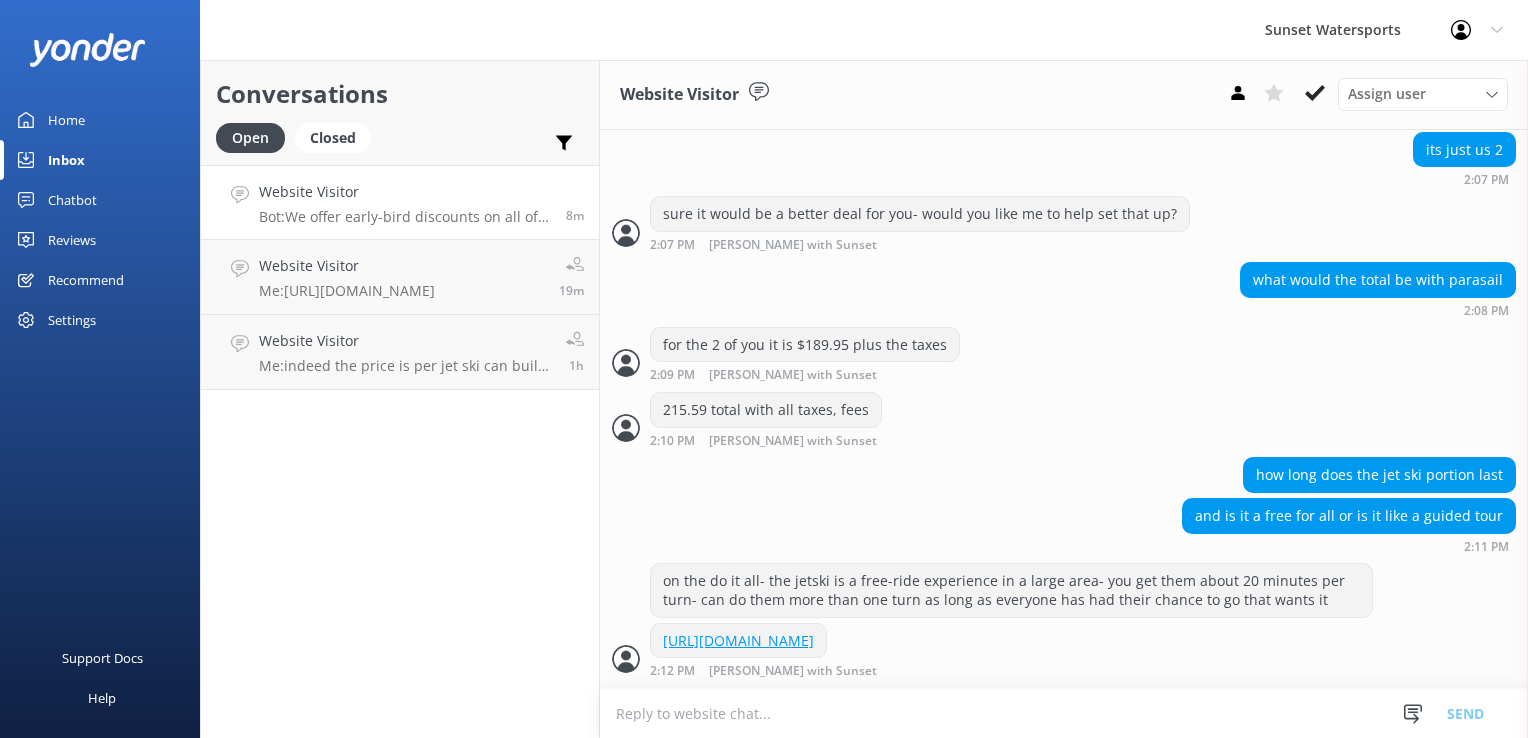 click at bounding box center [1064, 713] 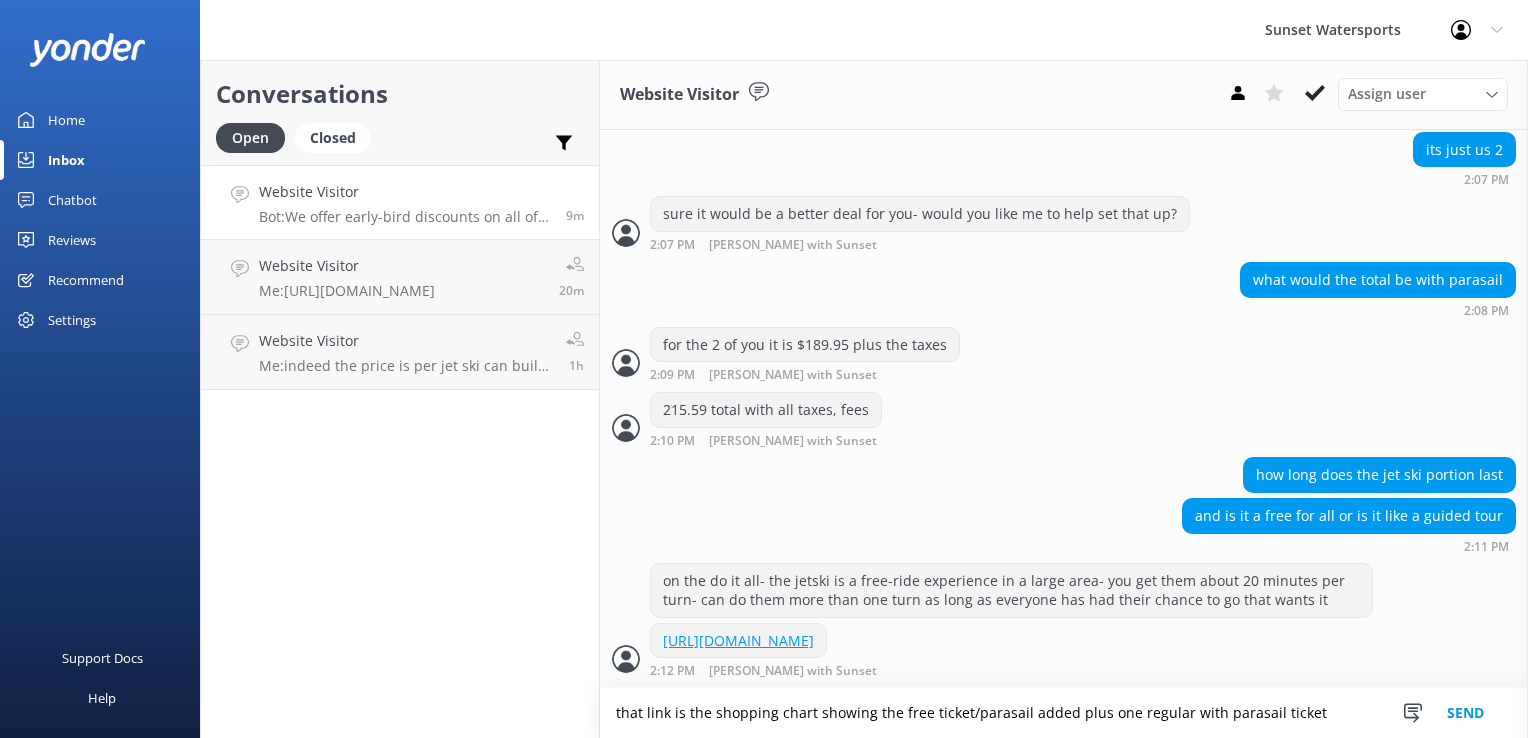 type on "that link is the shopping chart showing the free ticket/parasail added plus one regular with parasail ticket" 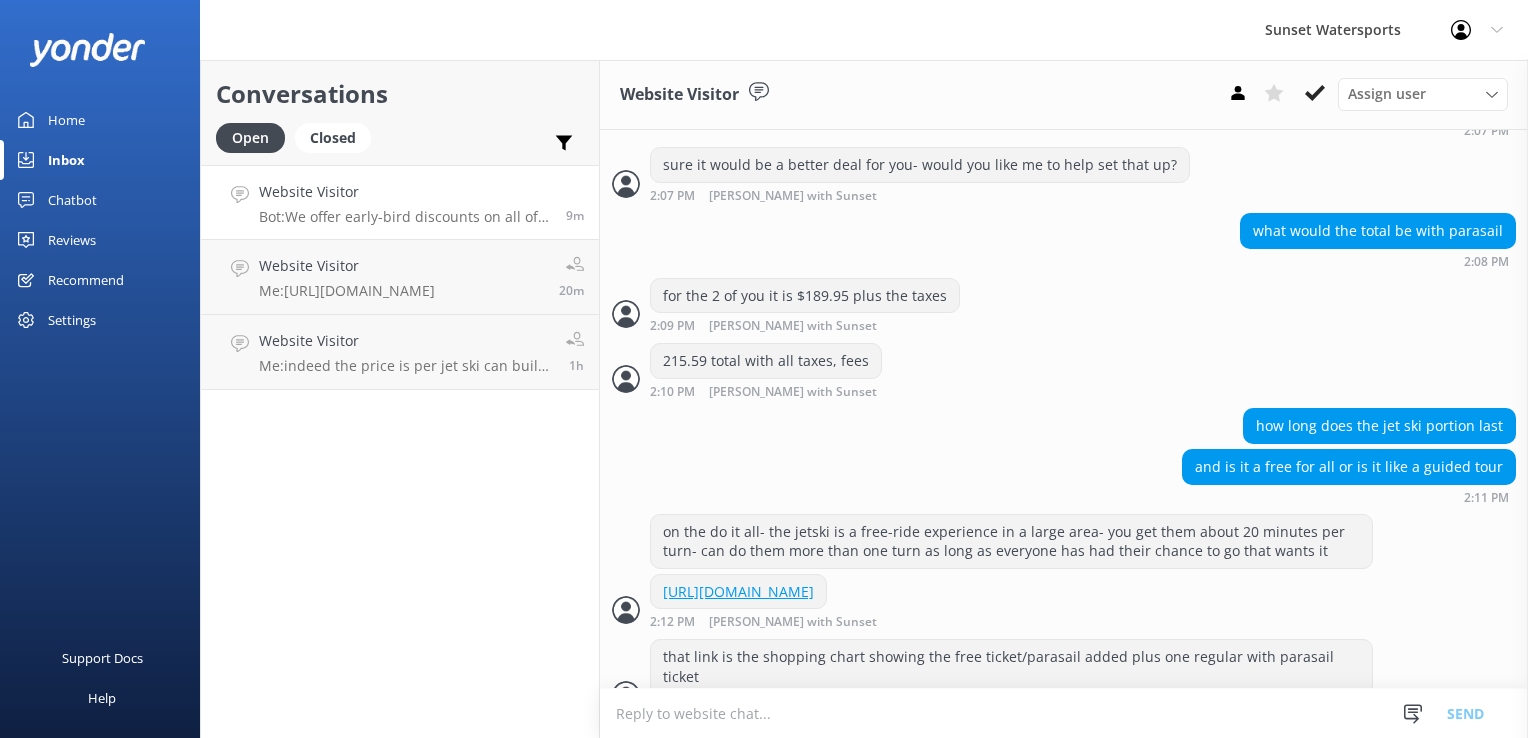 click at bounding box center [1064, 713] 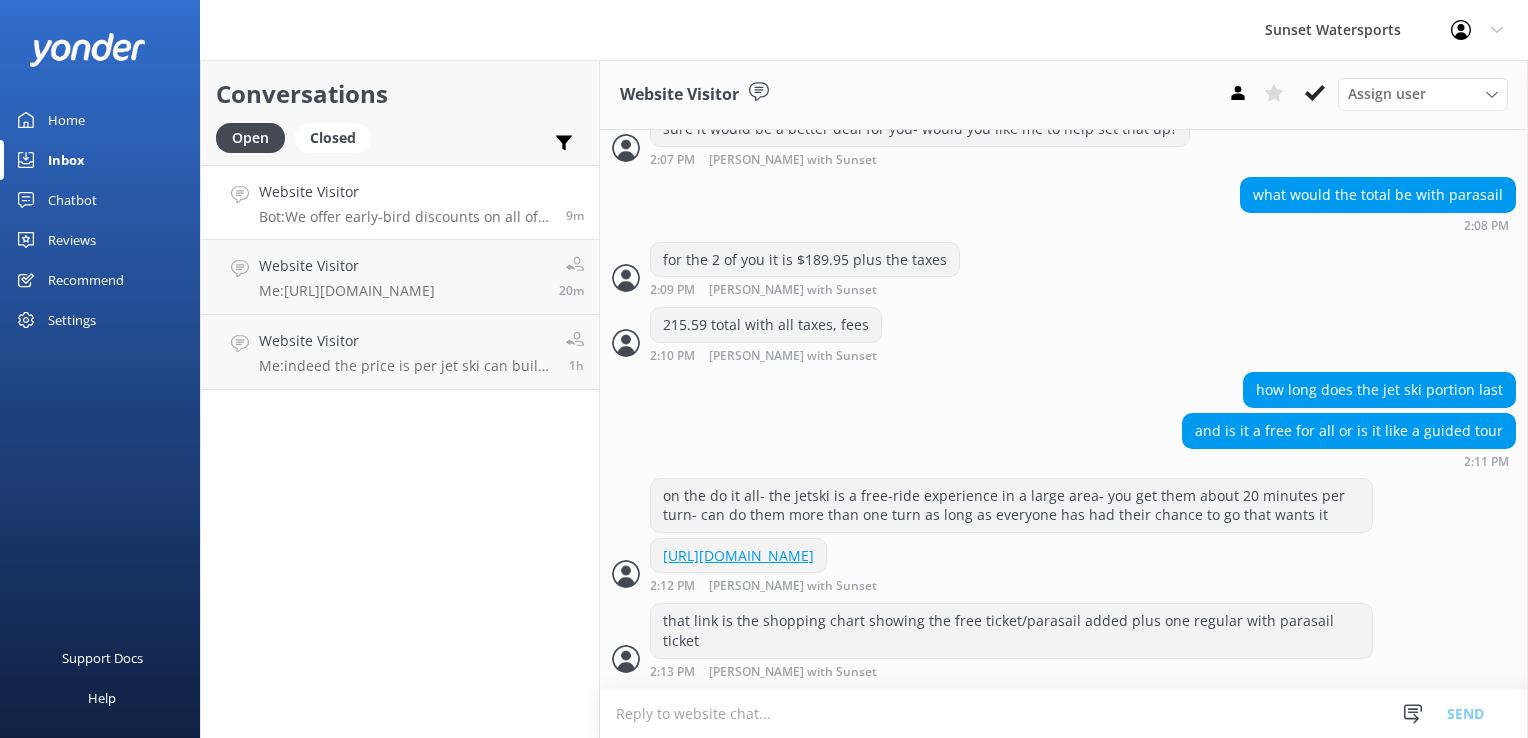 scroll, scrollTop: 1103, scrollLeft: 0, axis: vertical 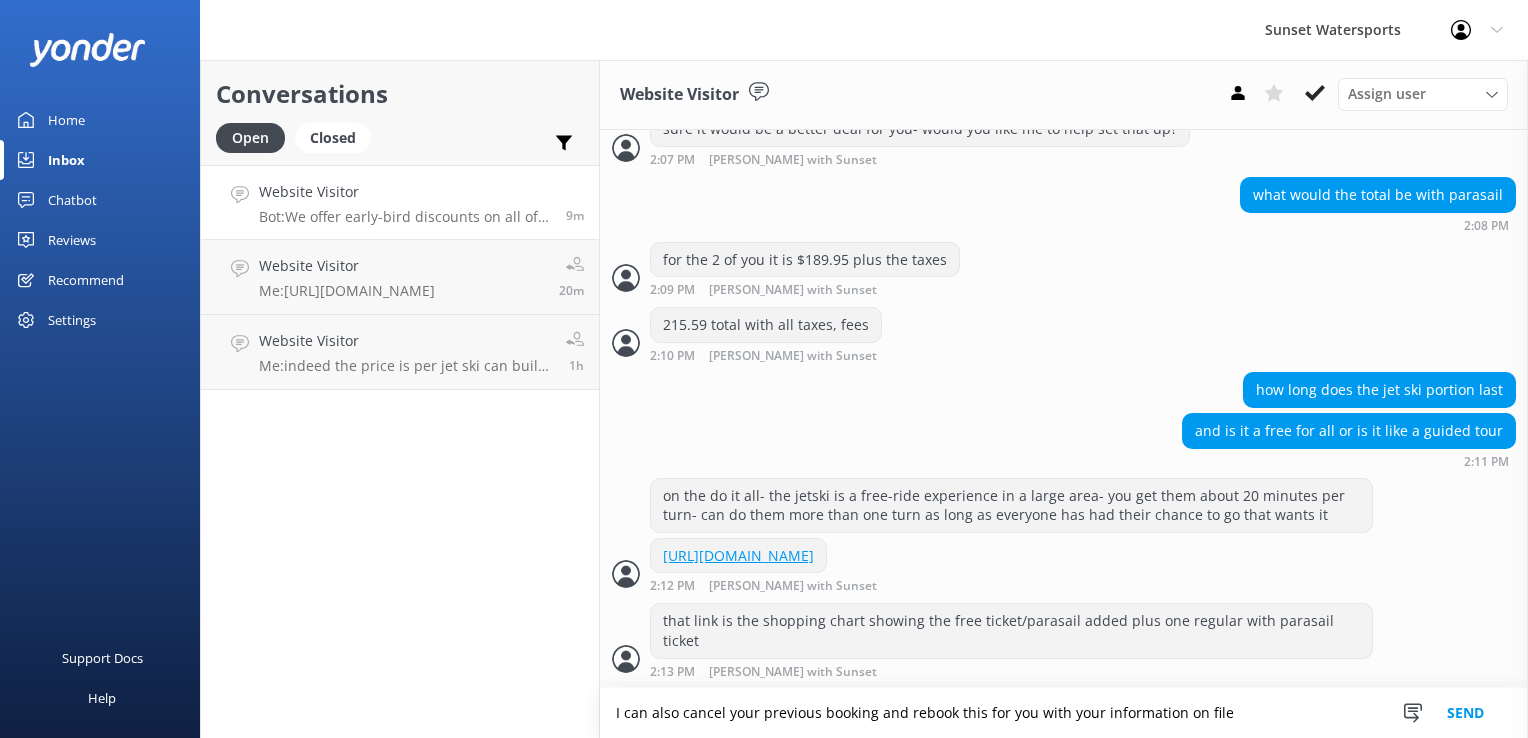 type on "I can also cancel your previous booking and rebook this for you with your information on file" 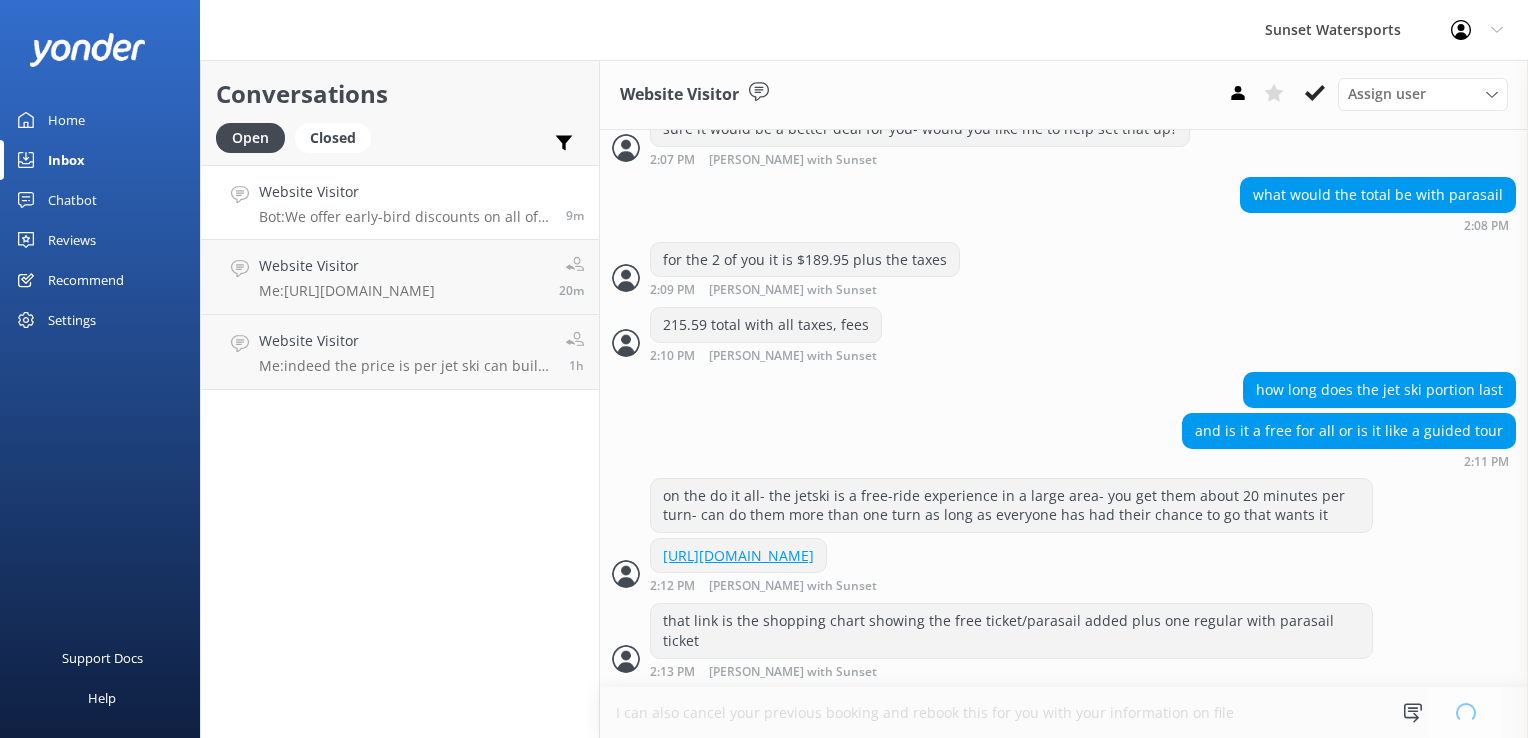 type 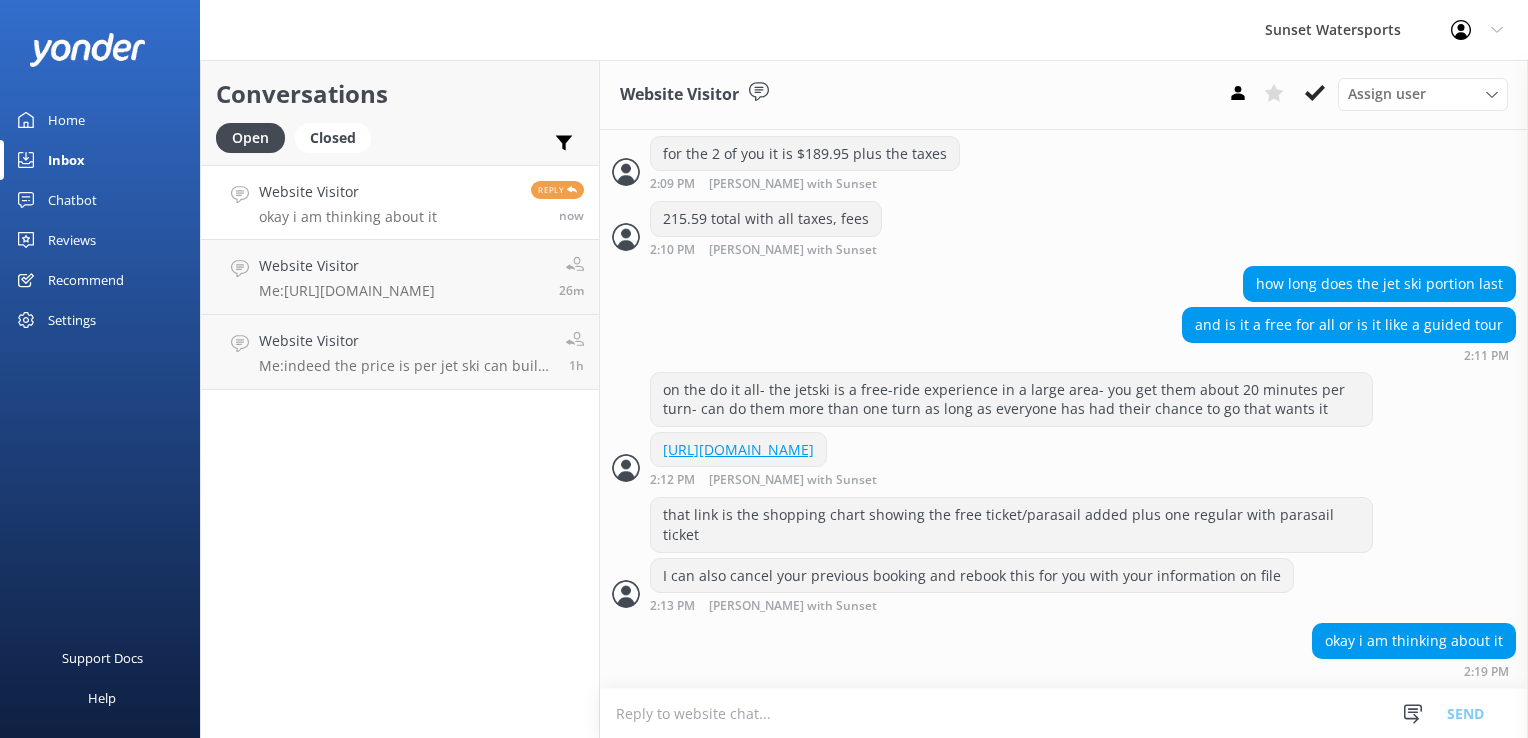 scroll, scrollTop: 1207, scrollLeft: 0, axis: vertical 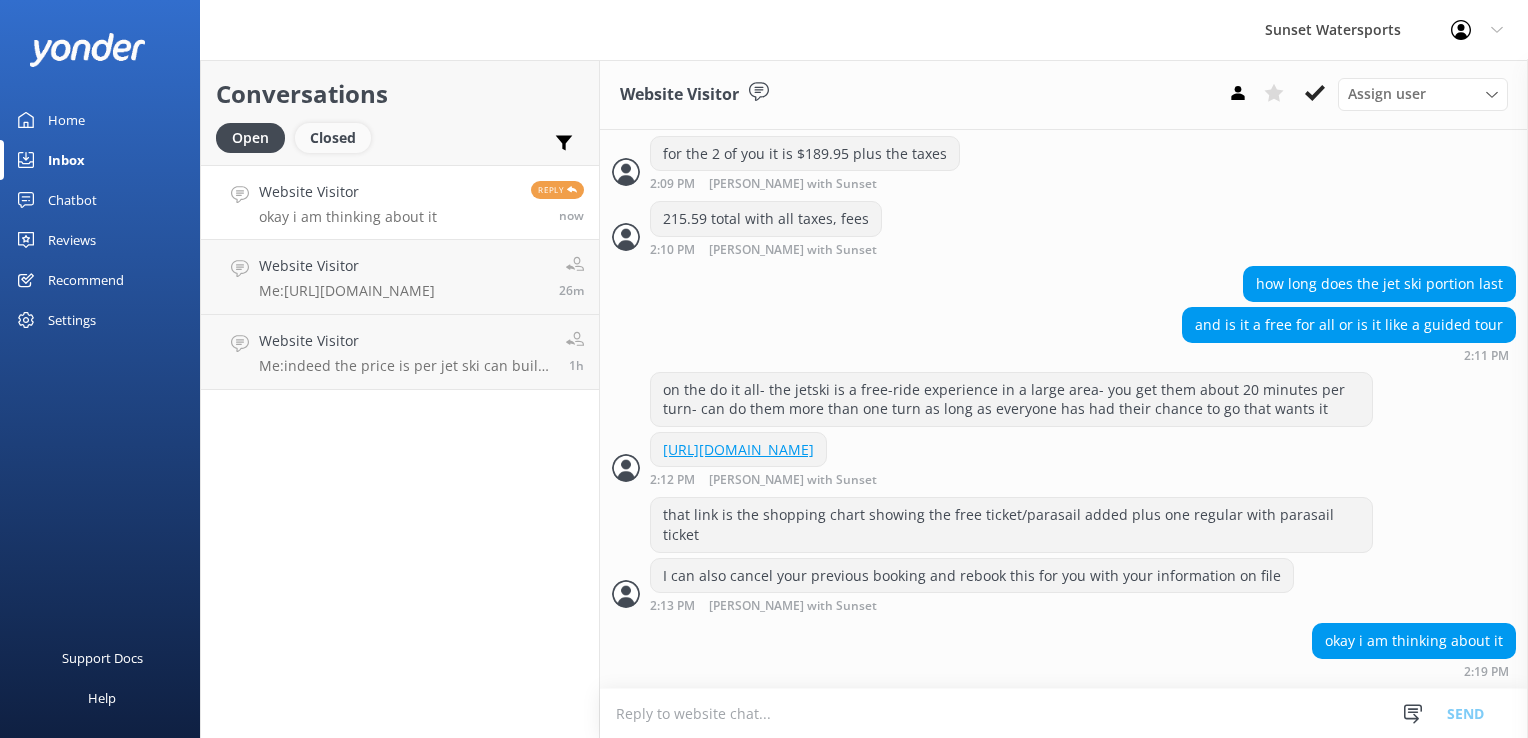click on "Closed" at bounding box center (333, 138) 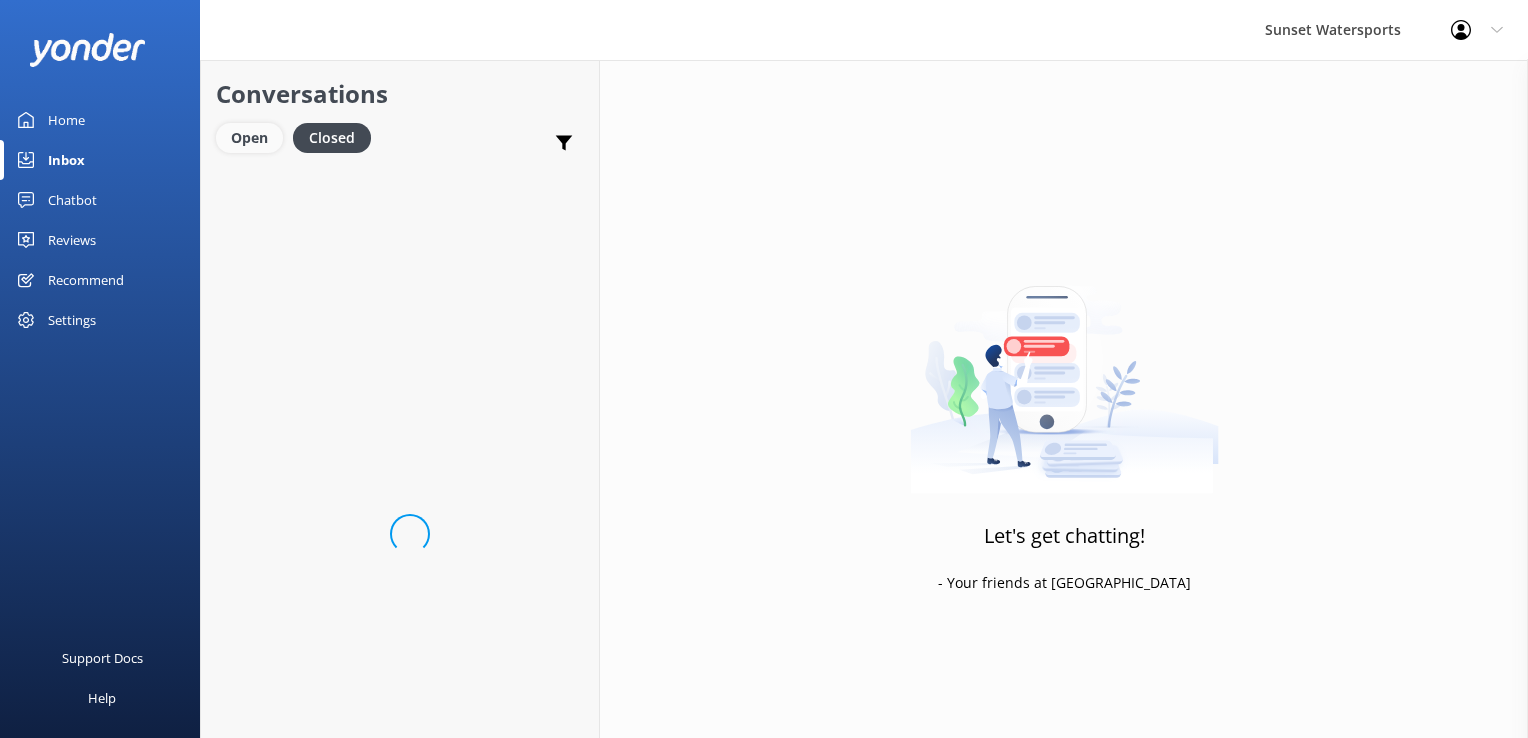 click on "Open" at bounding box center (249, 138) 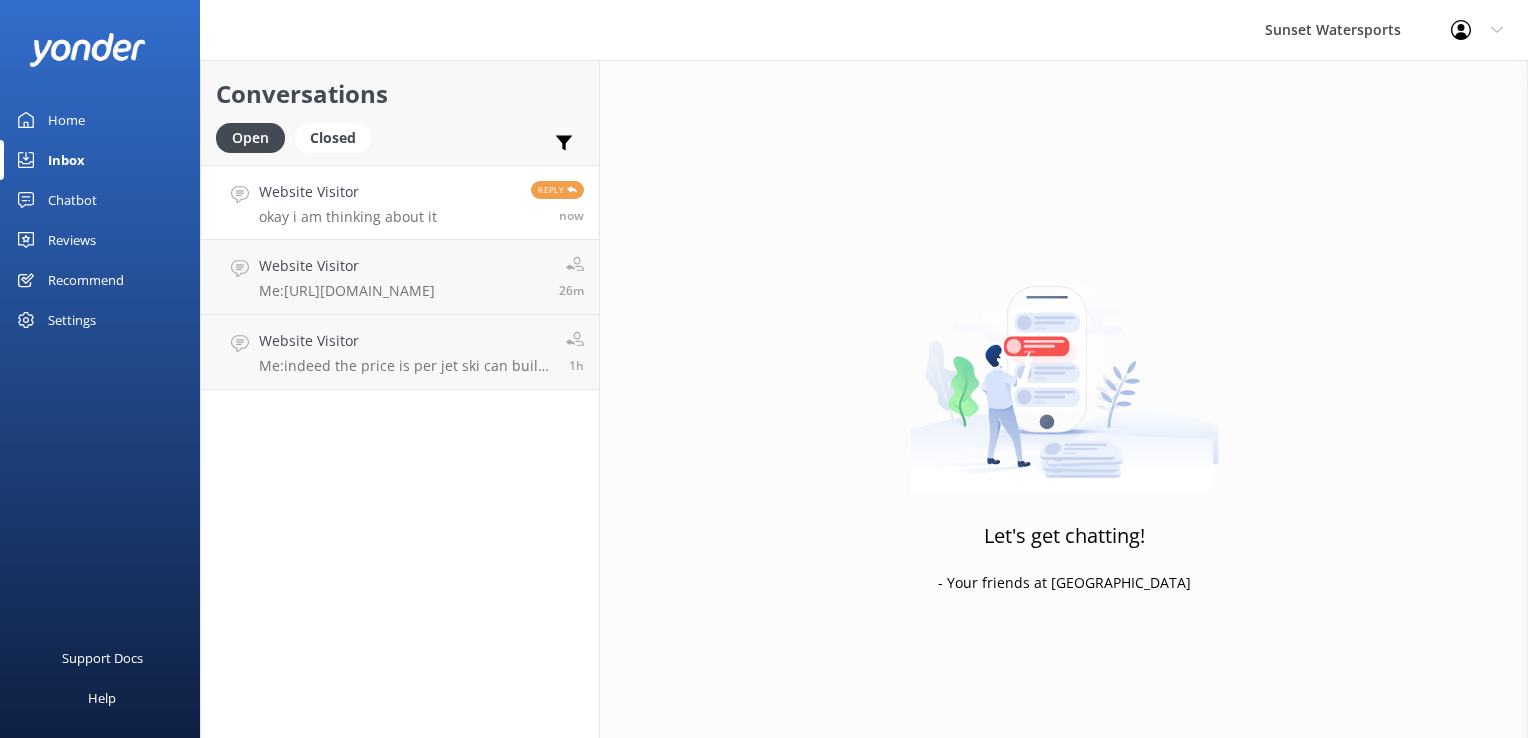 click on "okay i am thinking about it" at bounding box center [348, 217] 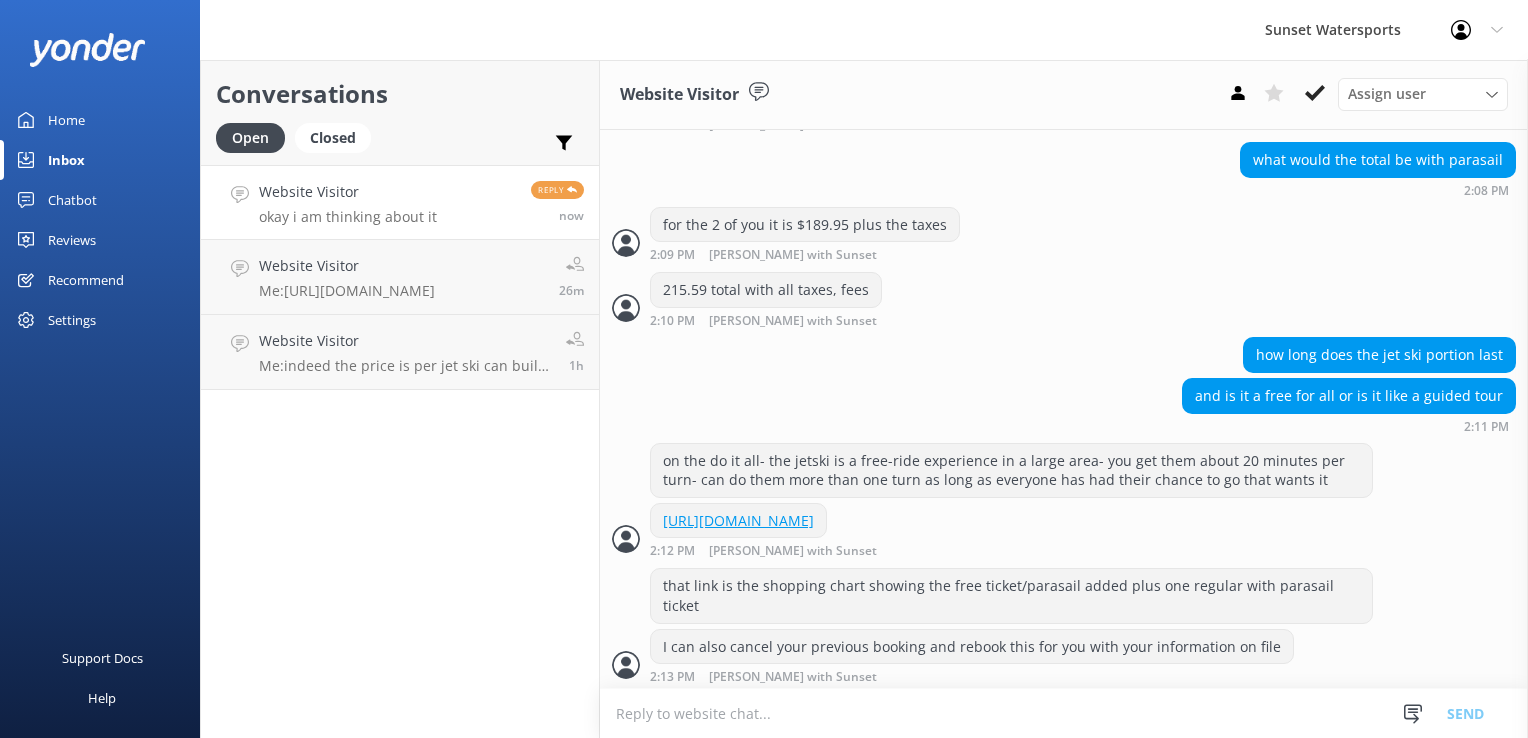 scroll, scrollTop: 1207, scrollLeft: 0, axis: vertical 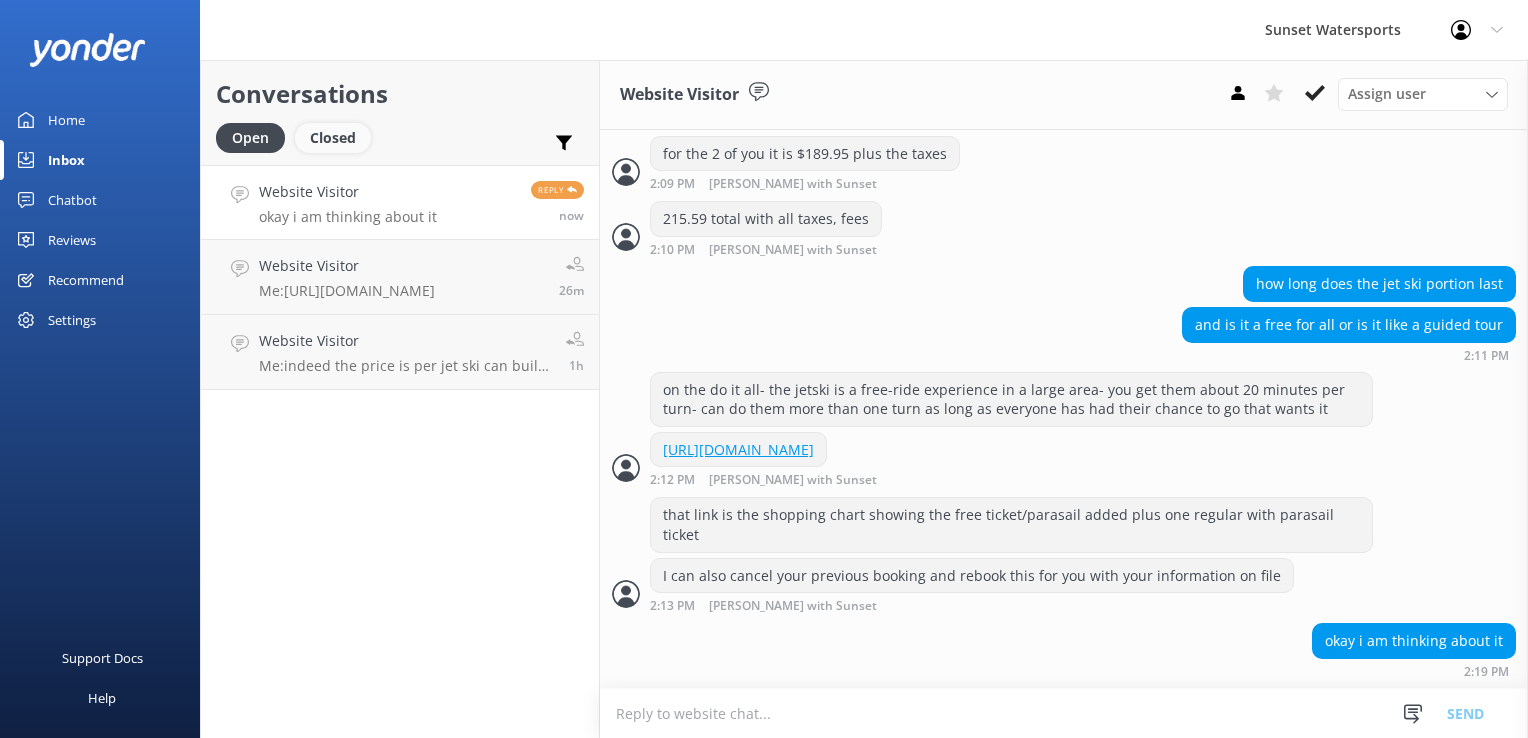 click on "Closed" at bounding box center (333, 138) 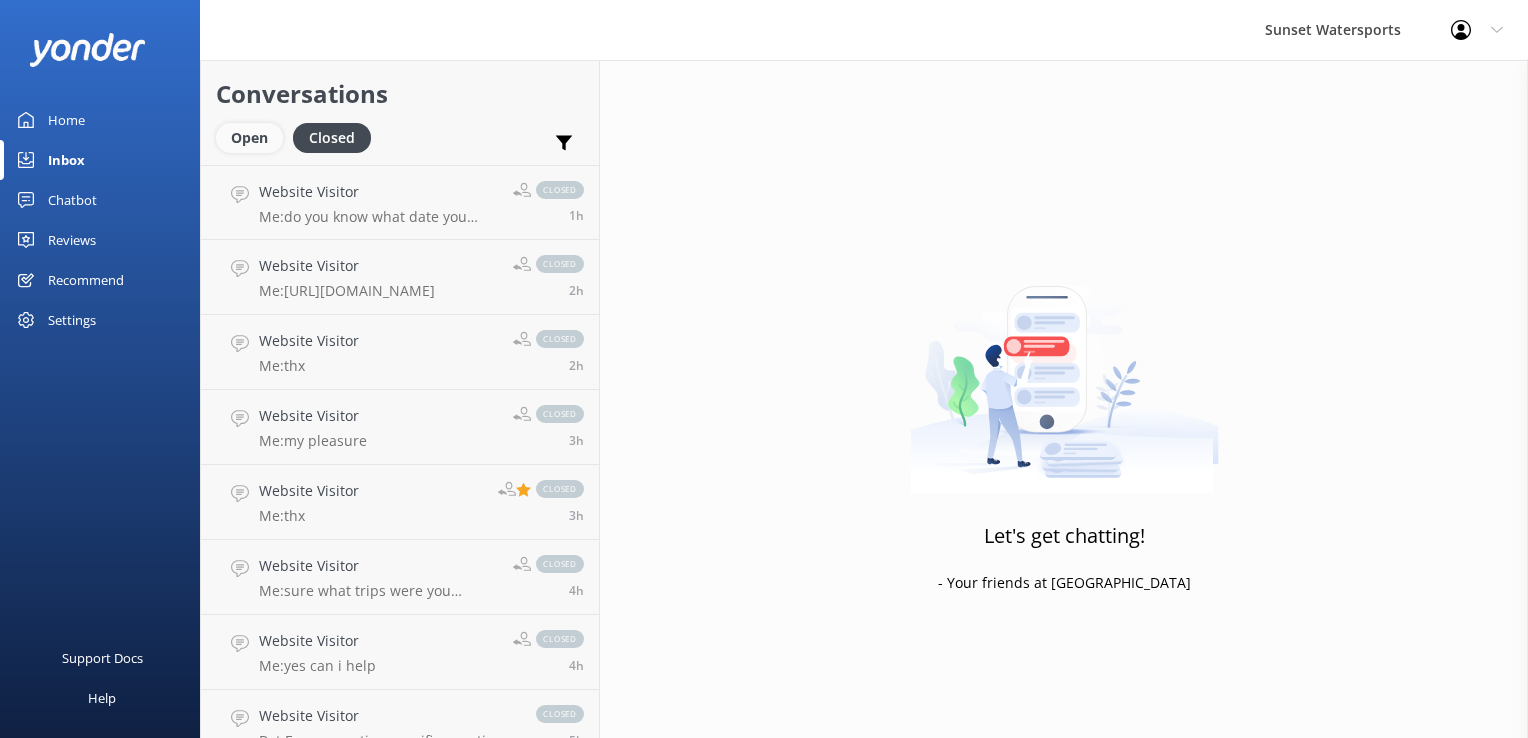 click on "Open" at bounding box center (249, 138) 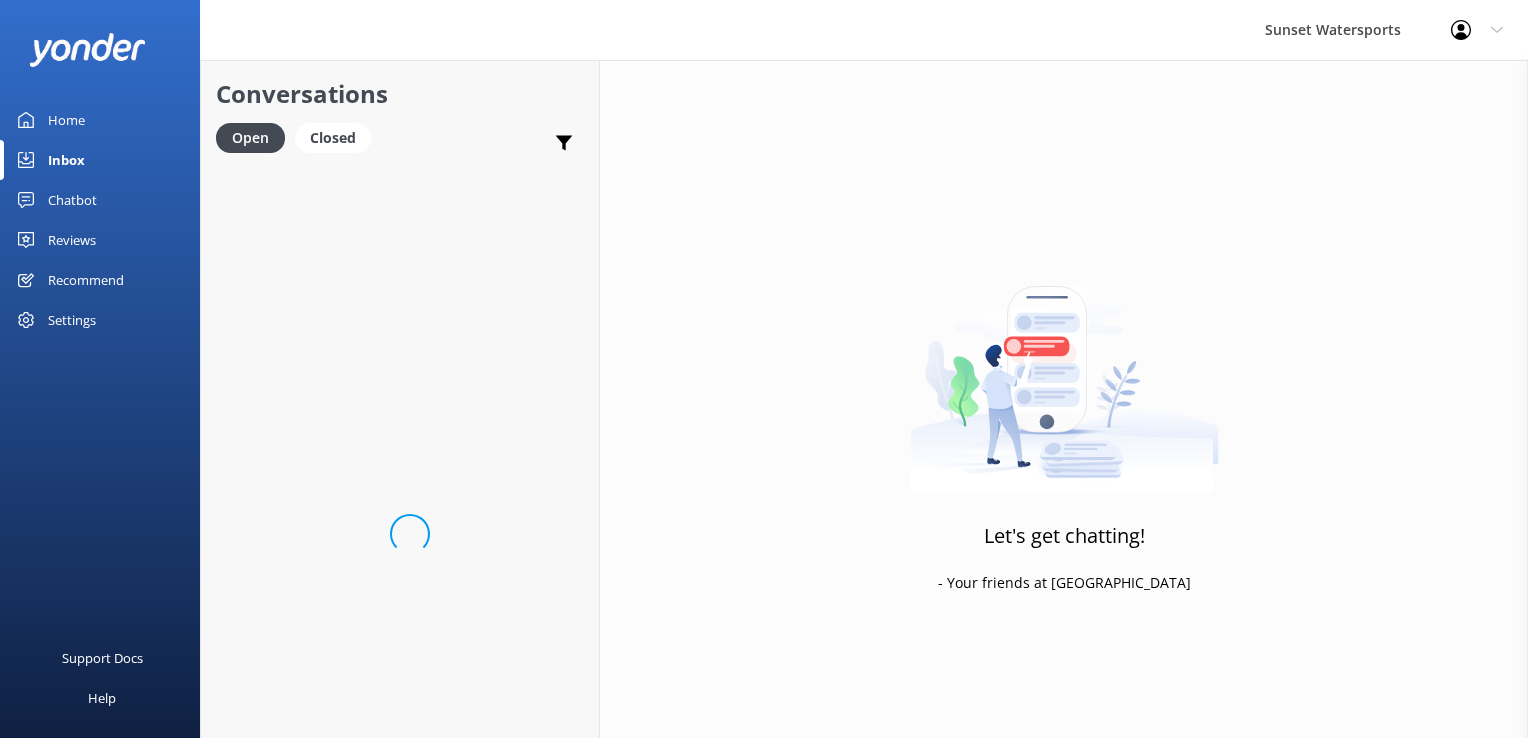 scroll, scrollTop: 0, scrollLeft: 0, axis: both 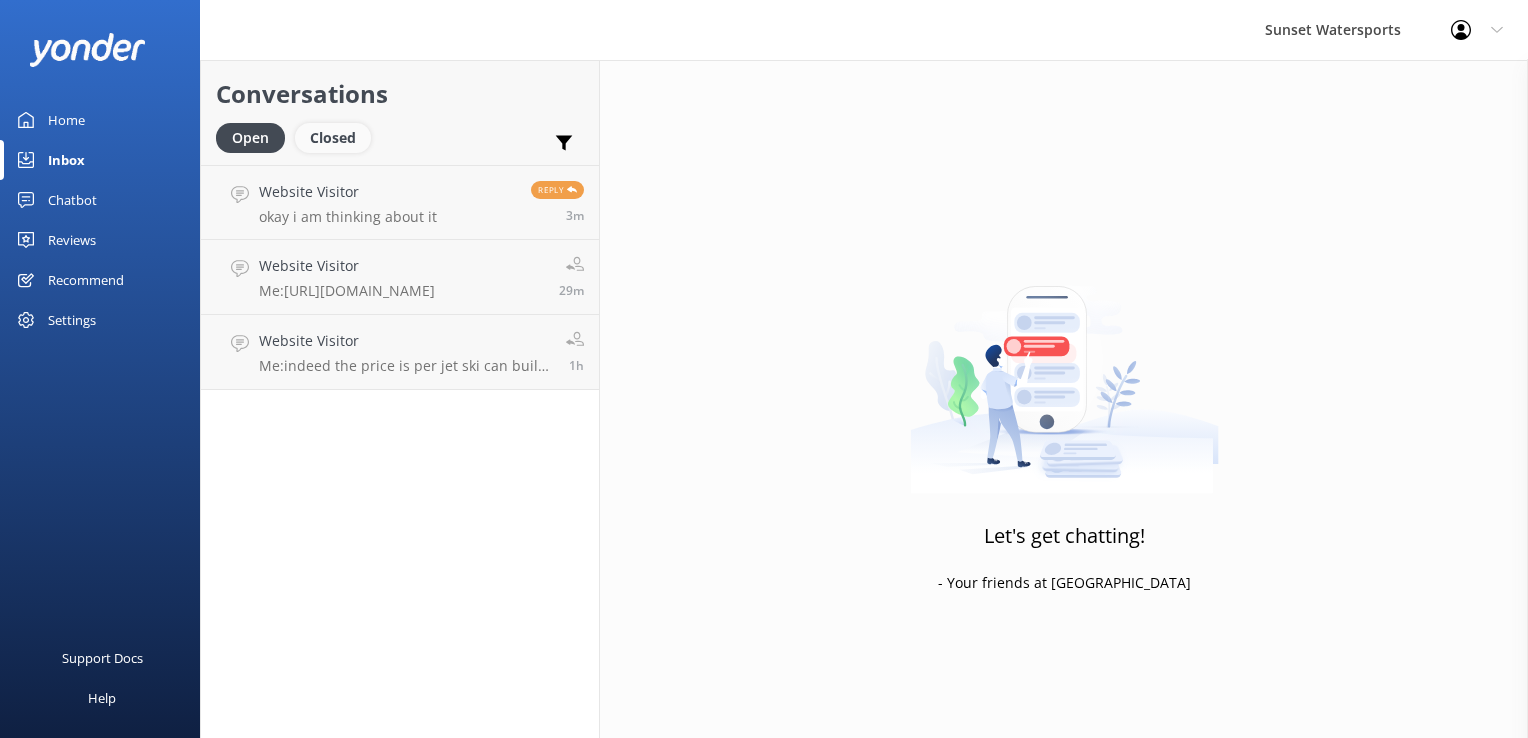 click on "Closed" at bounding box center (333, 138) 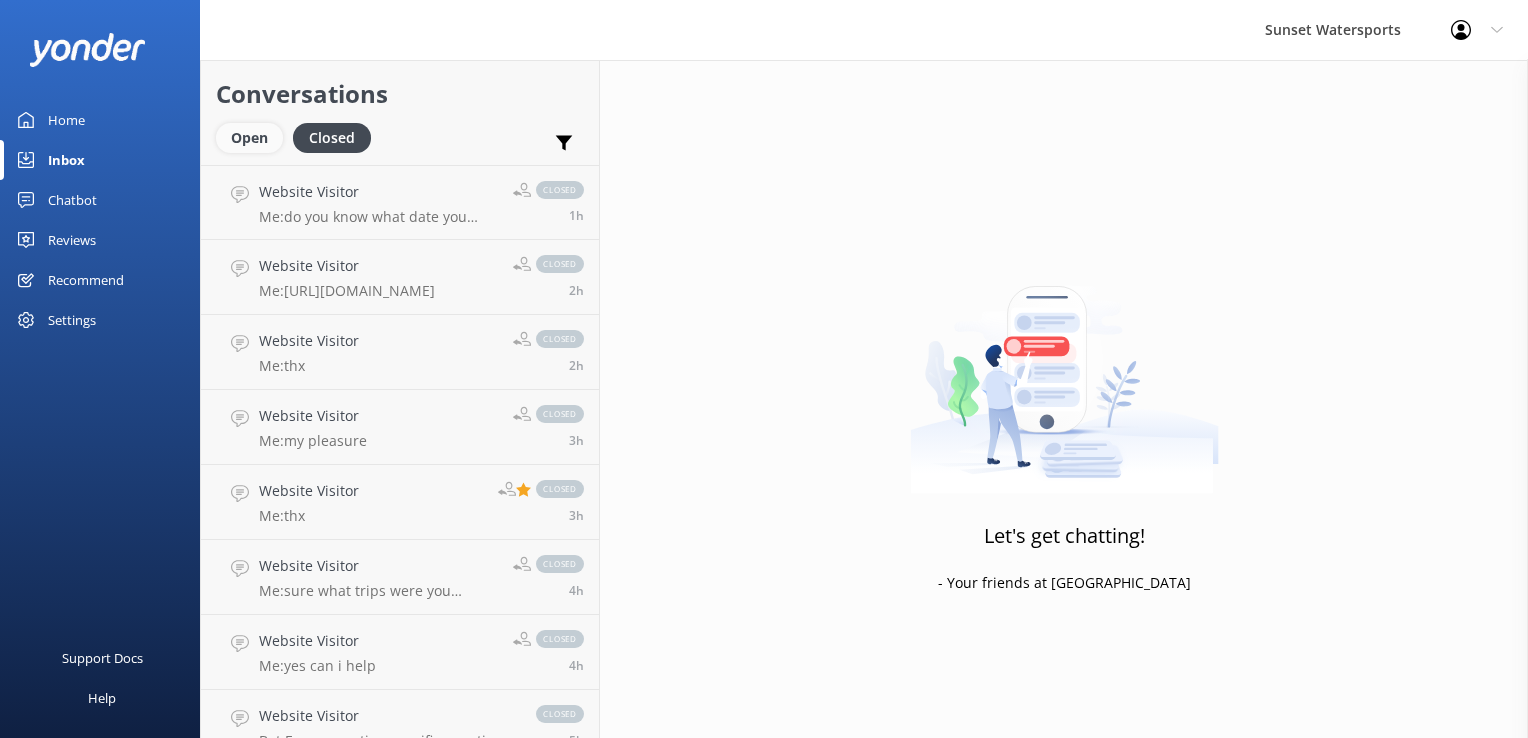 click on "Open" at bounding box center [249, 138] 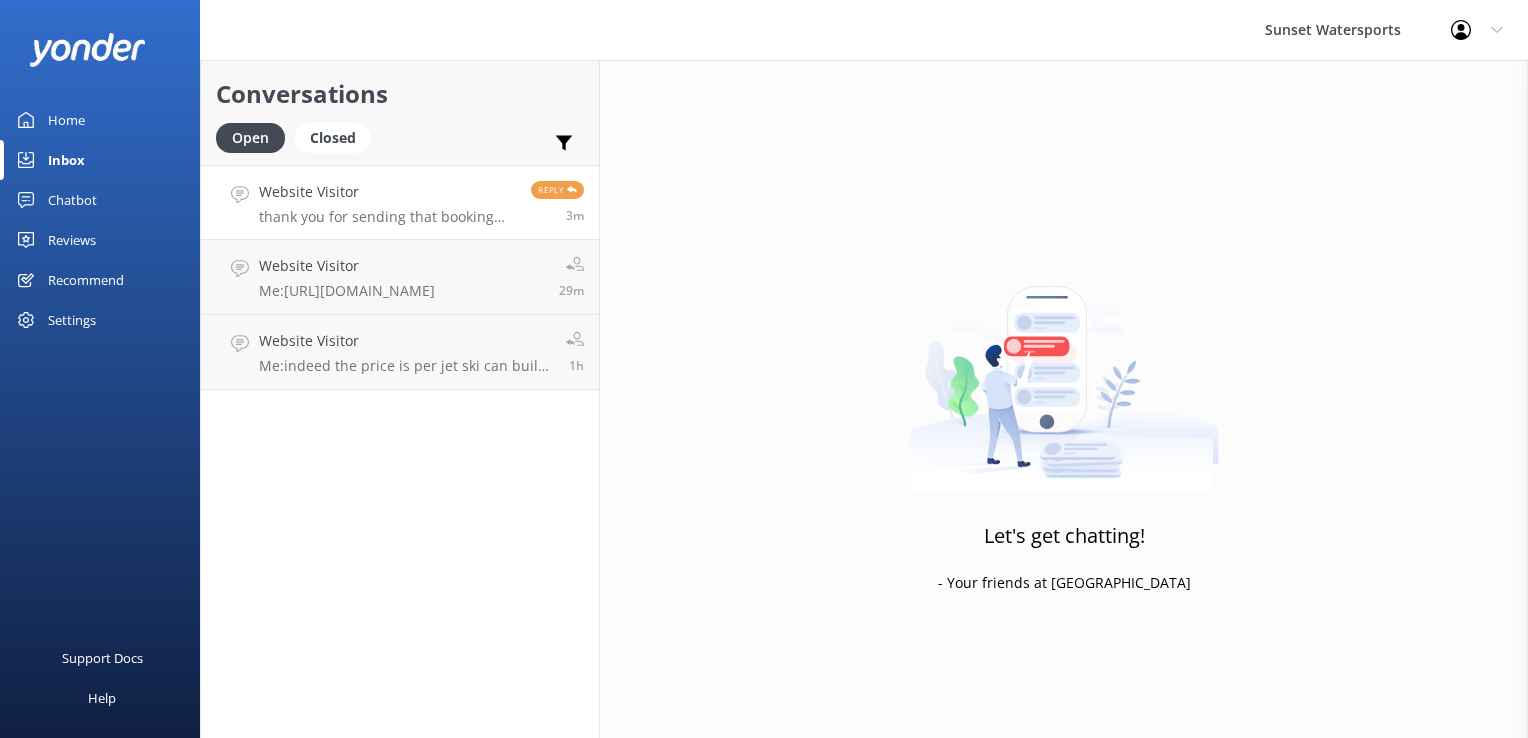 click on "thank you for sending that booking link" at bounding box center [387, 217] 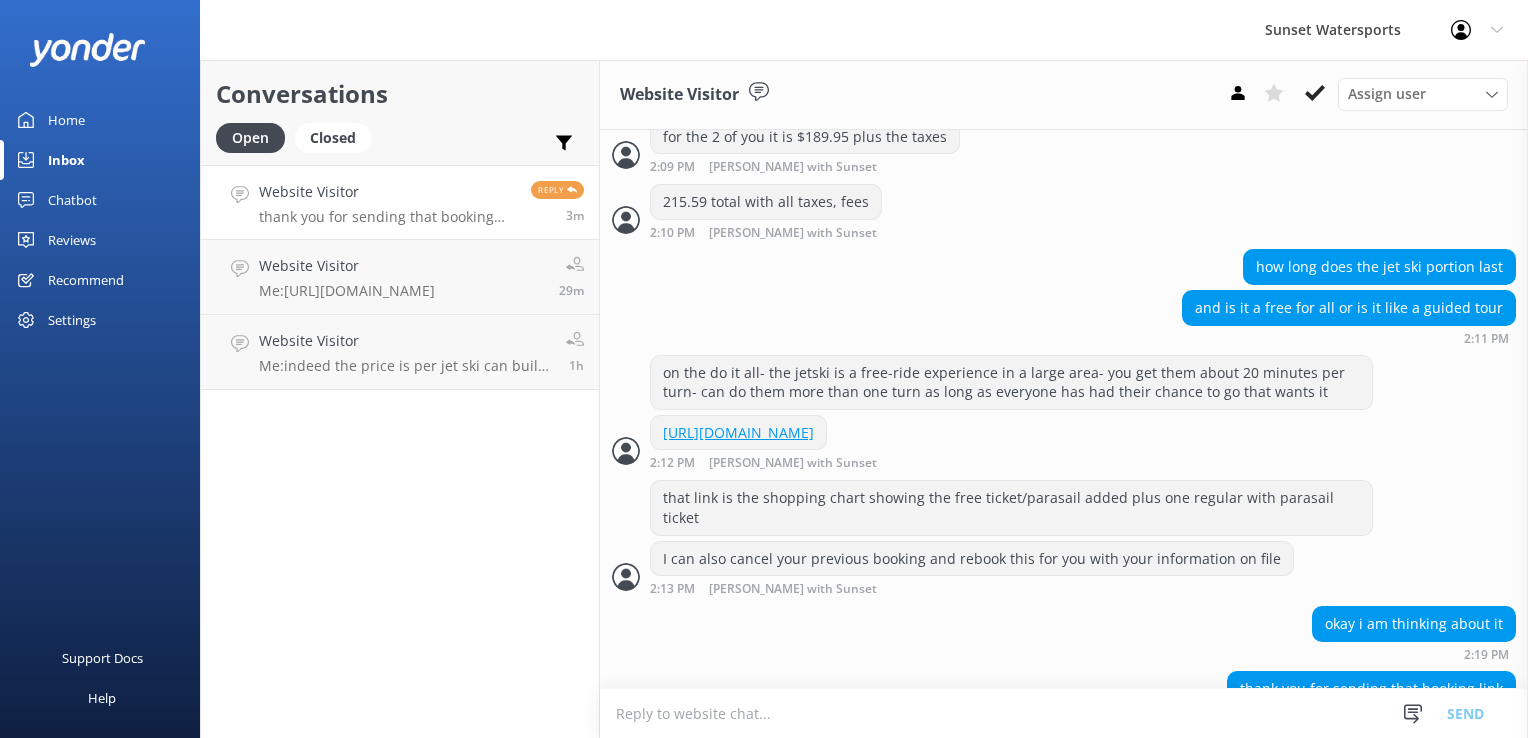 scroll, scrollTop: 1271, scrollLeft: 0, axis: vertical 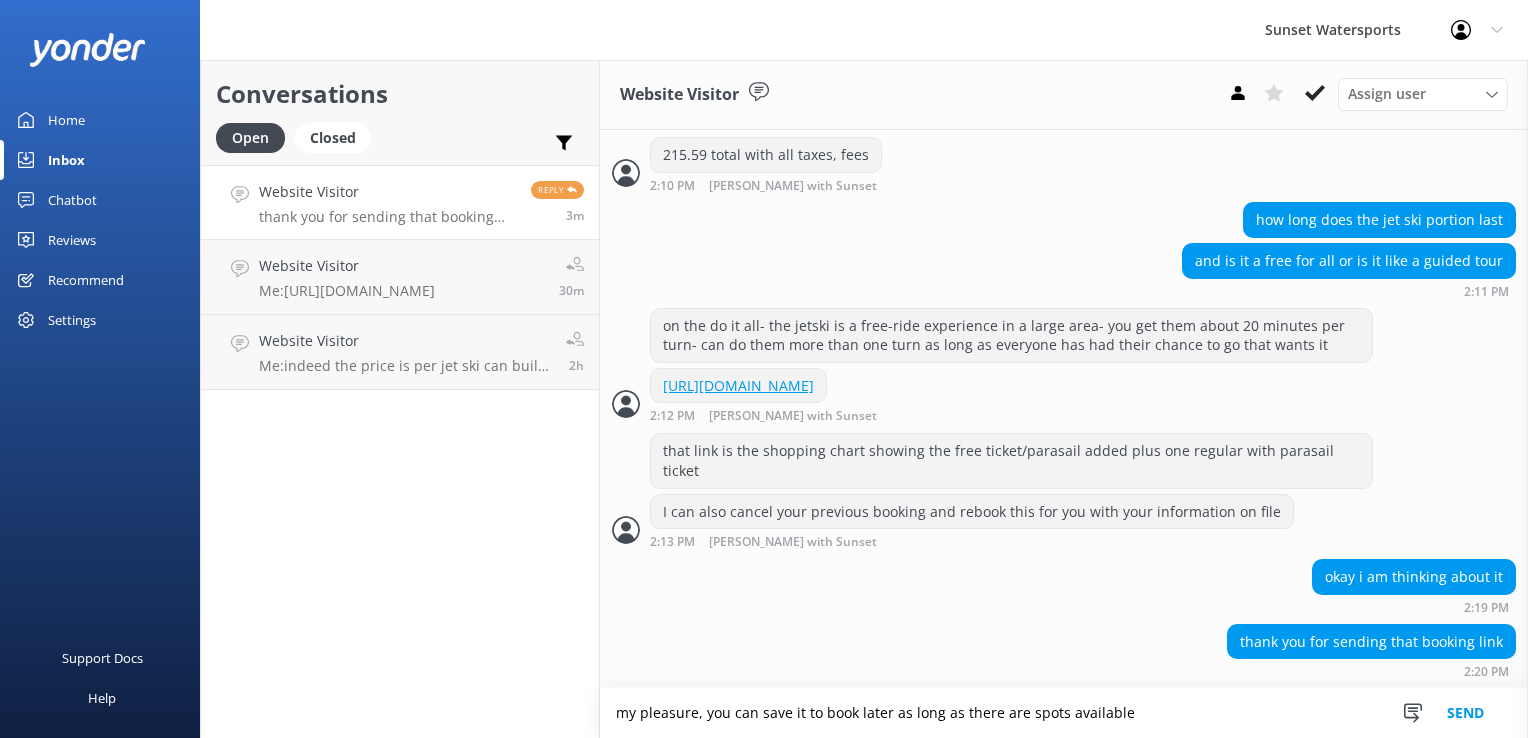type on "my pleasure, you can save it to book later as long as there are spots available" 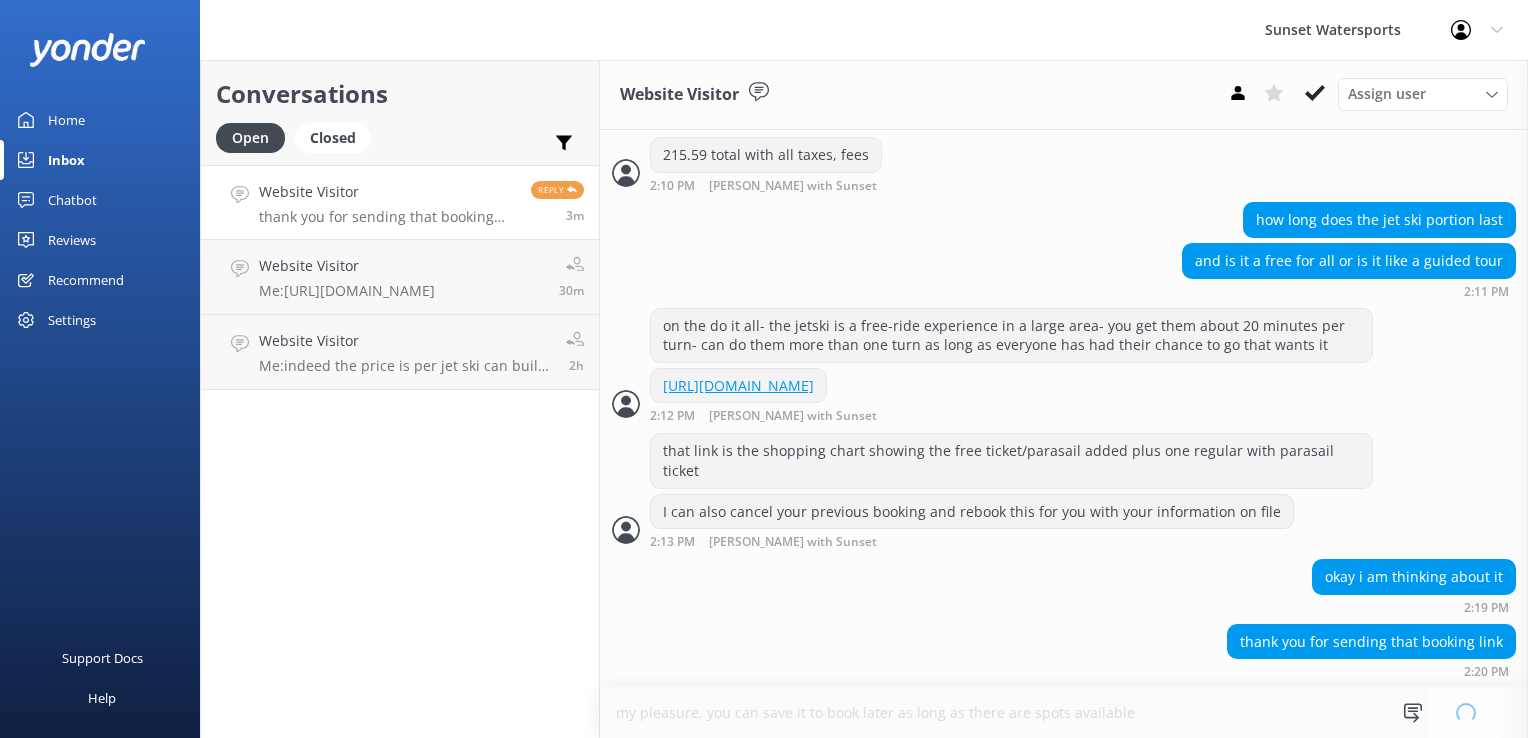 type 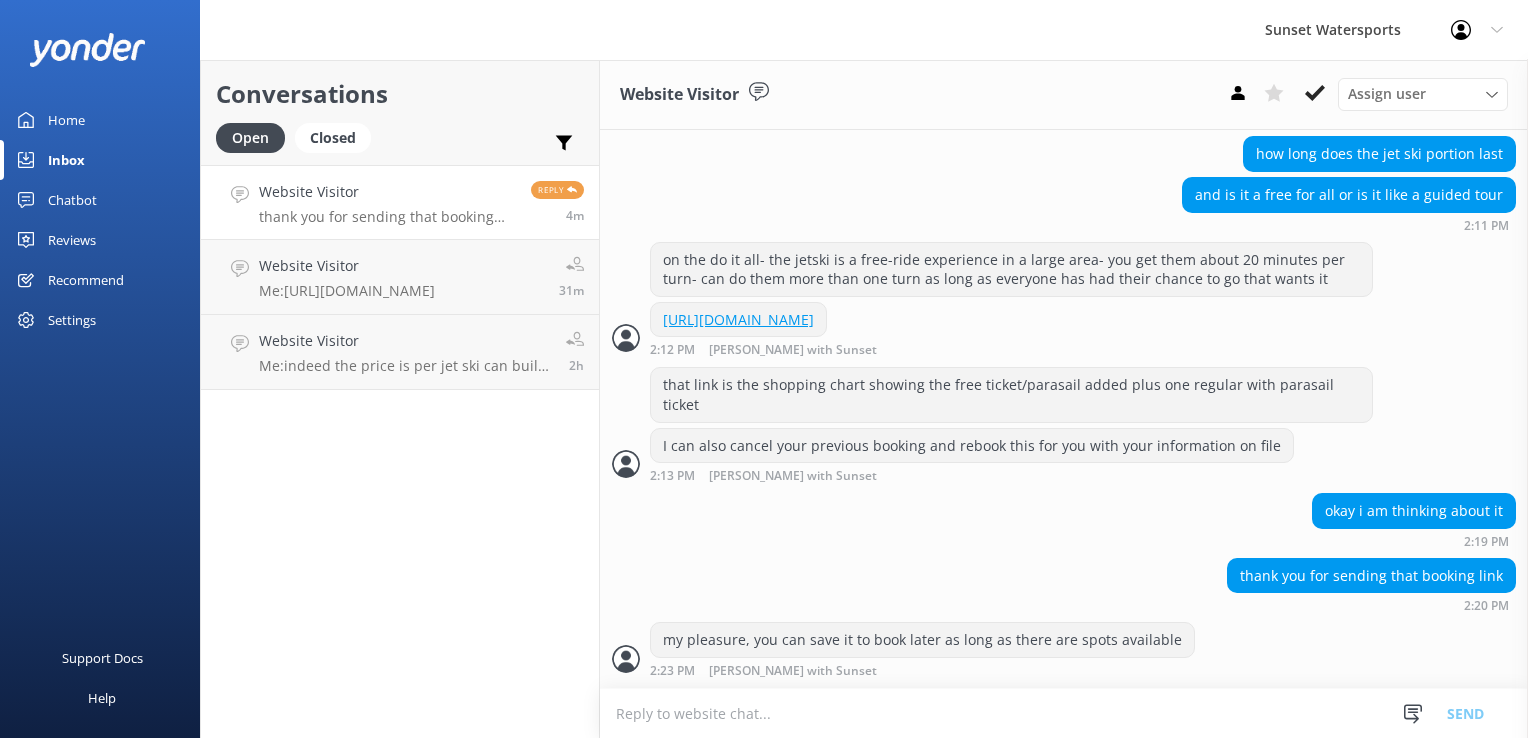 scroll, scrollTop: 1400, scrollLeft: 0, axis: vertical 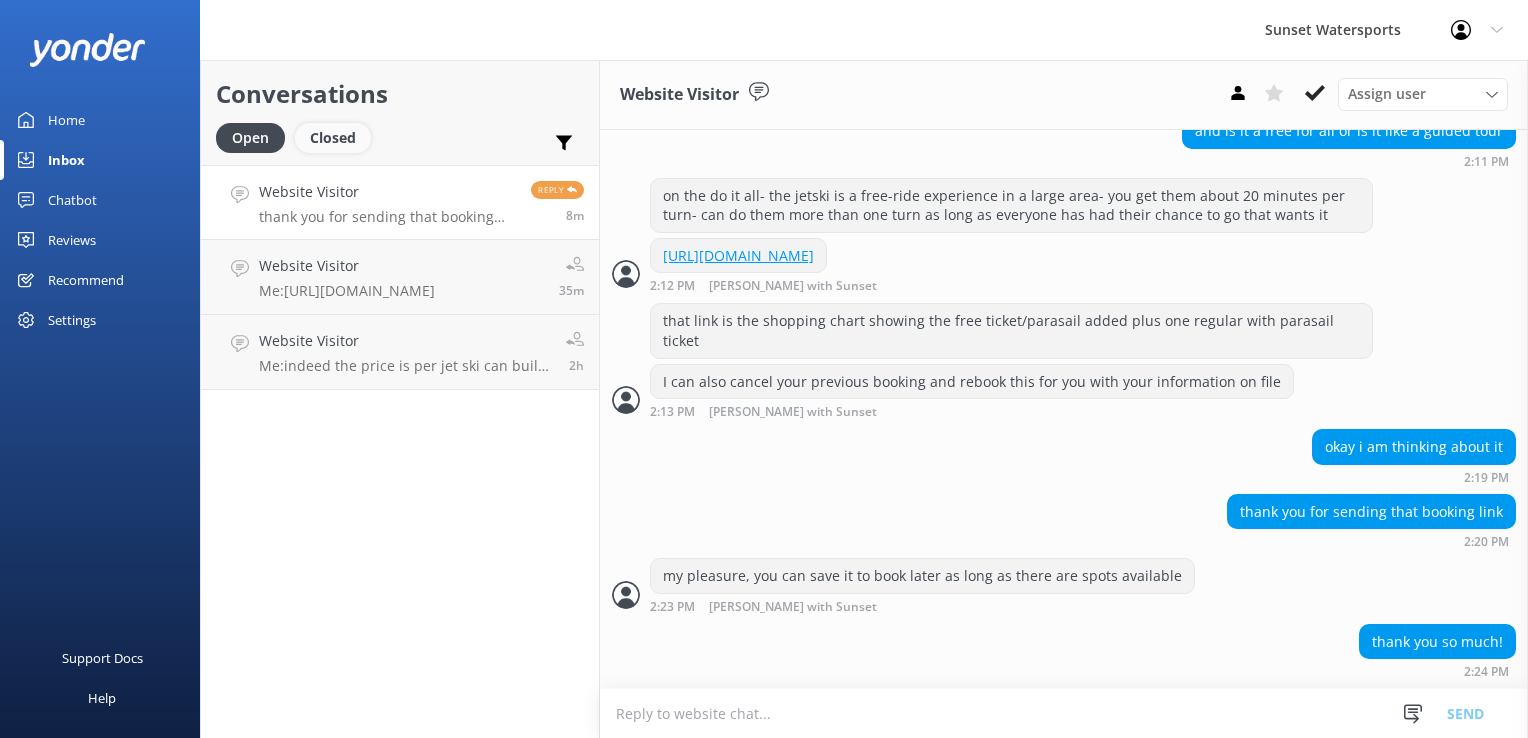 click on "Closed" at bounding box center (333, 138) 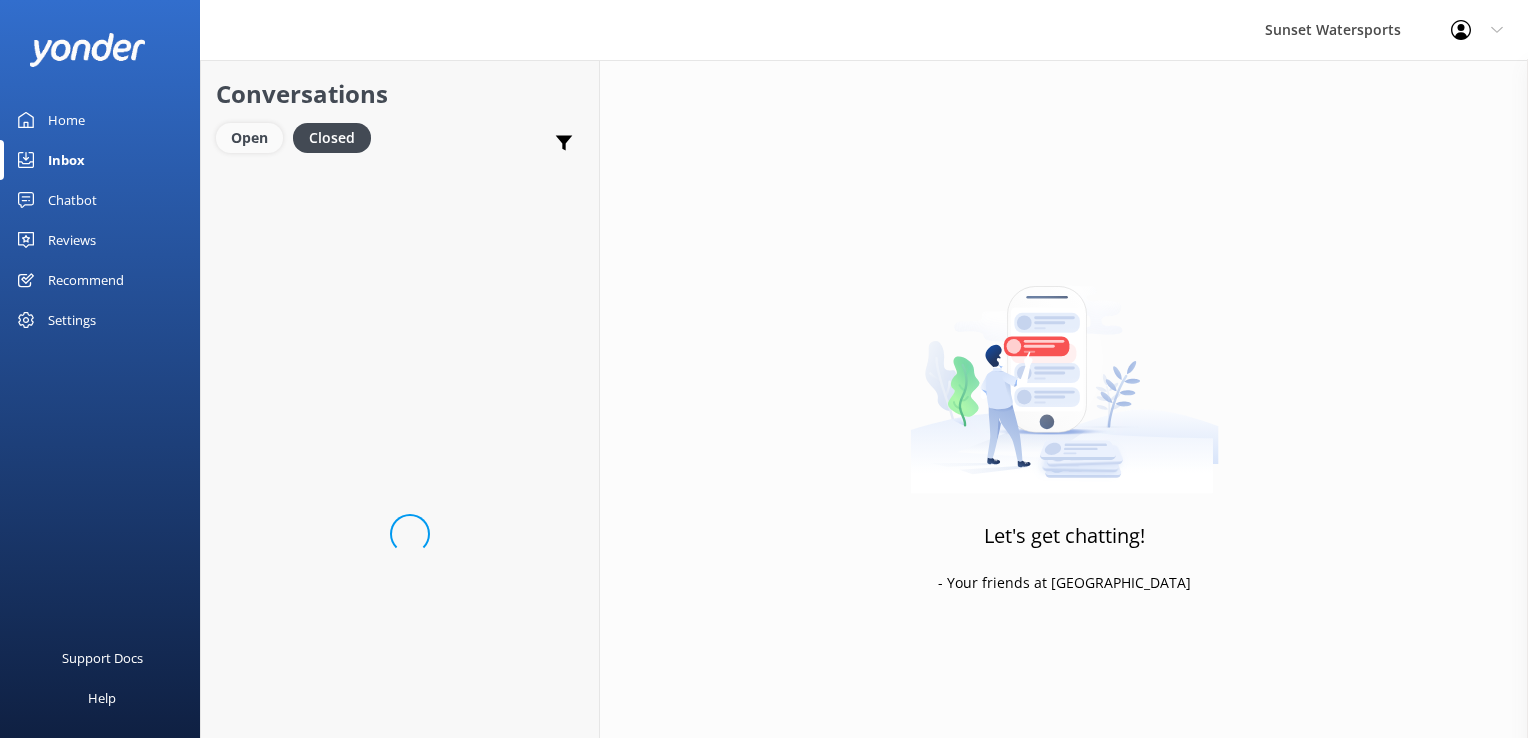 click on "Open" at bounding box center (249, 138) 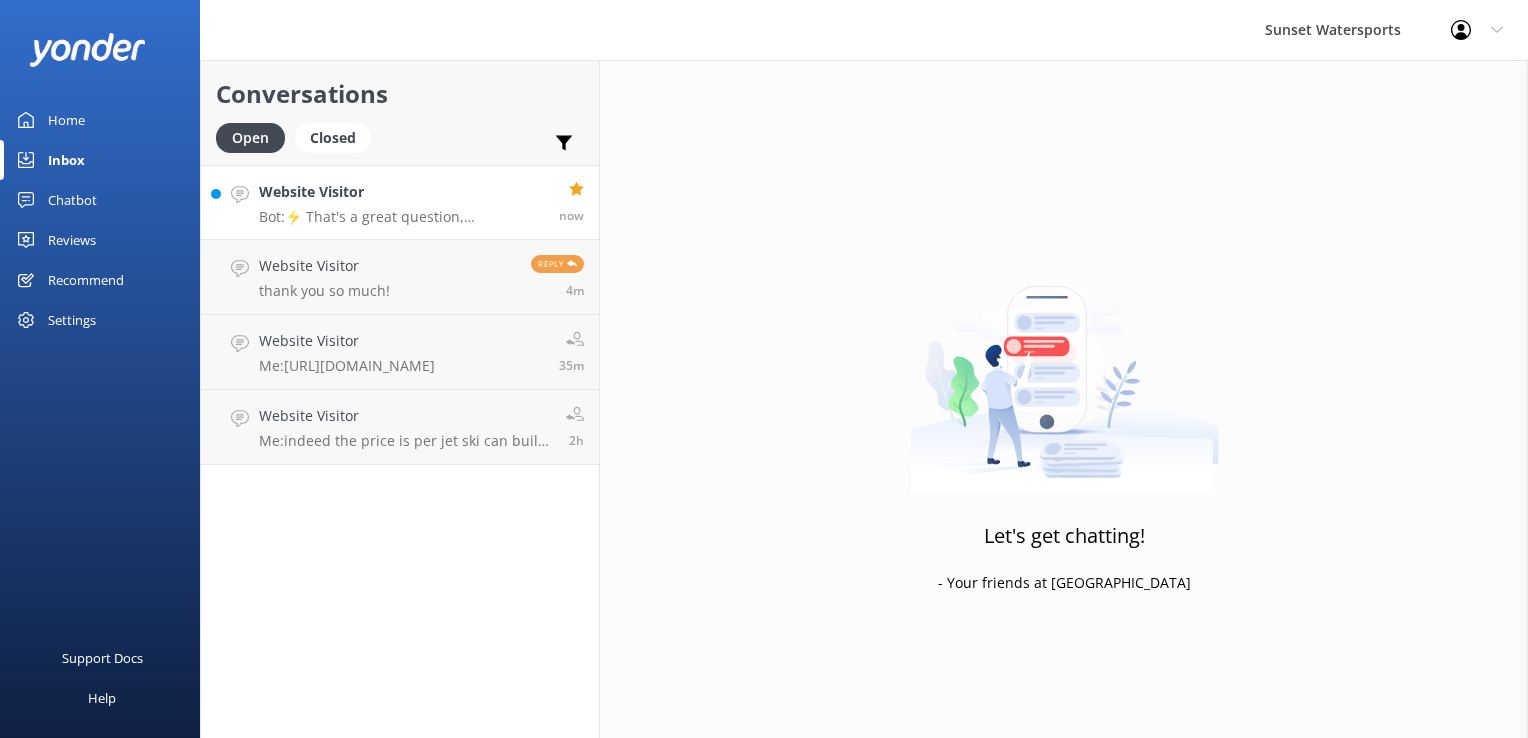click on "Website Visitor" at bounding box center (401, 192) 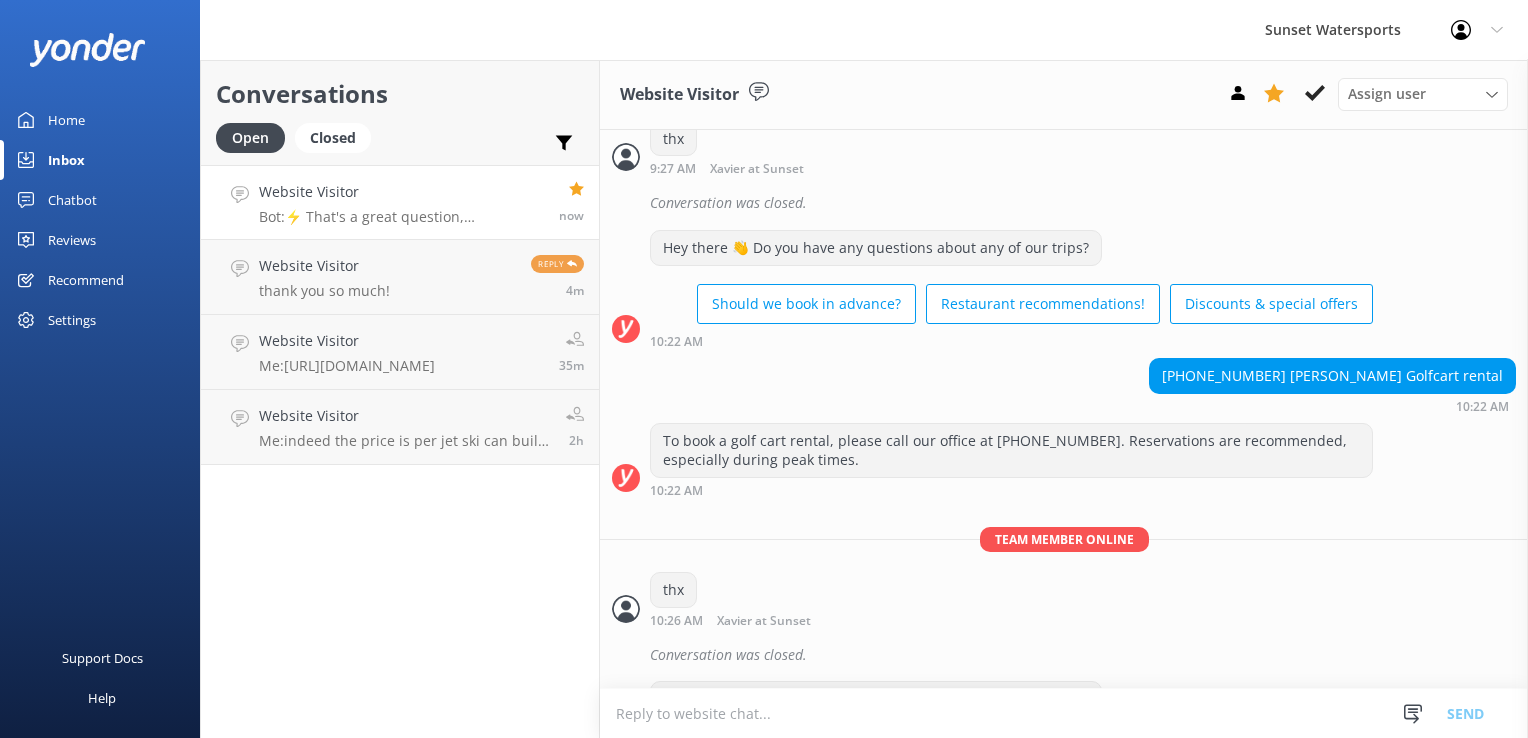 scroll, scrollTop: 6843, scrollLeft: 0, axis: vertical 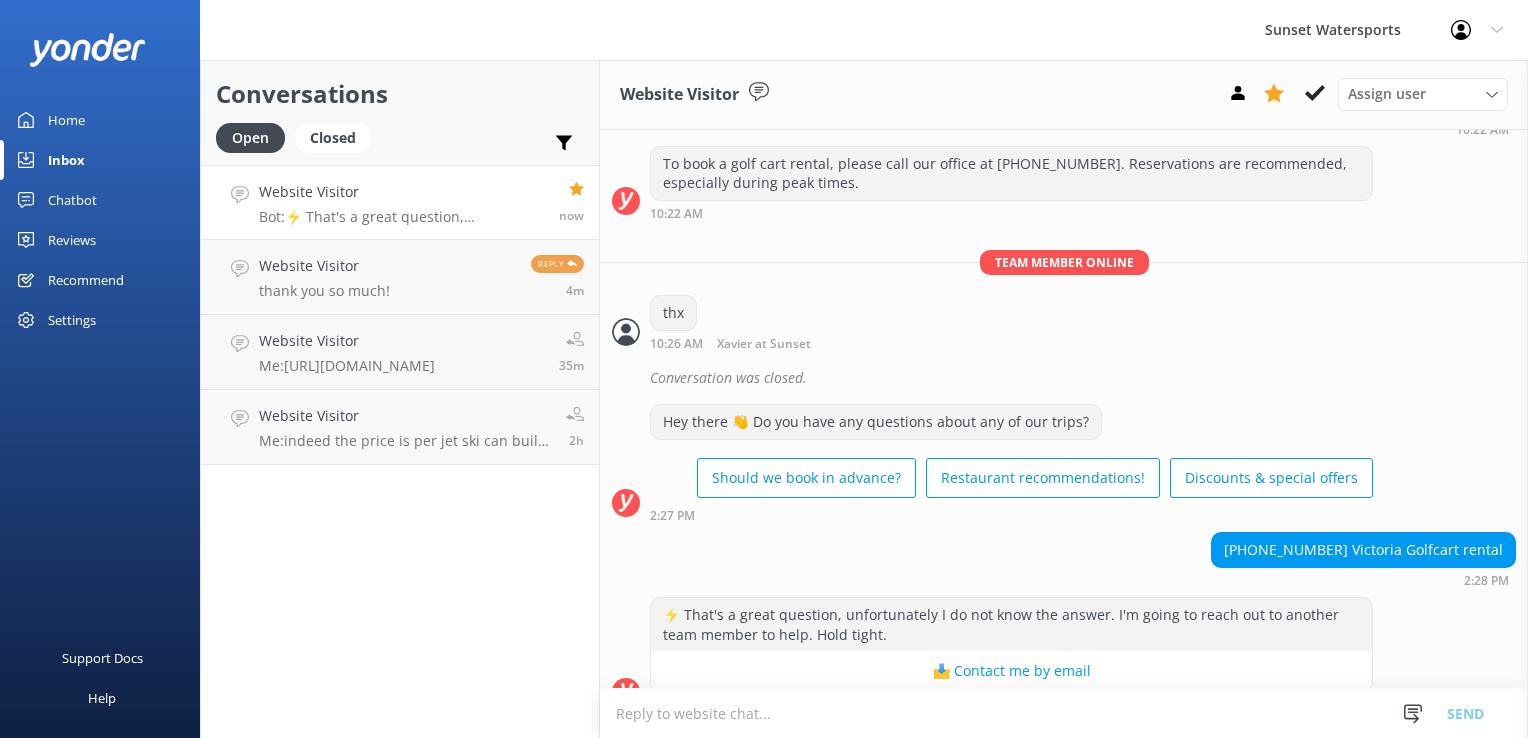 click at bounding box center (1064, 713) 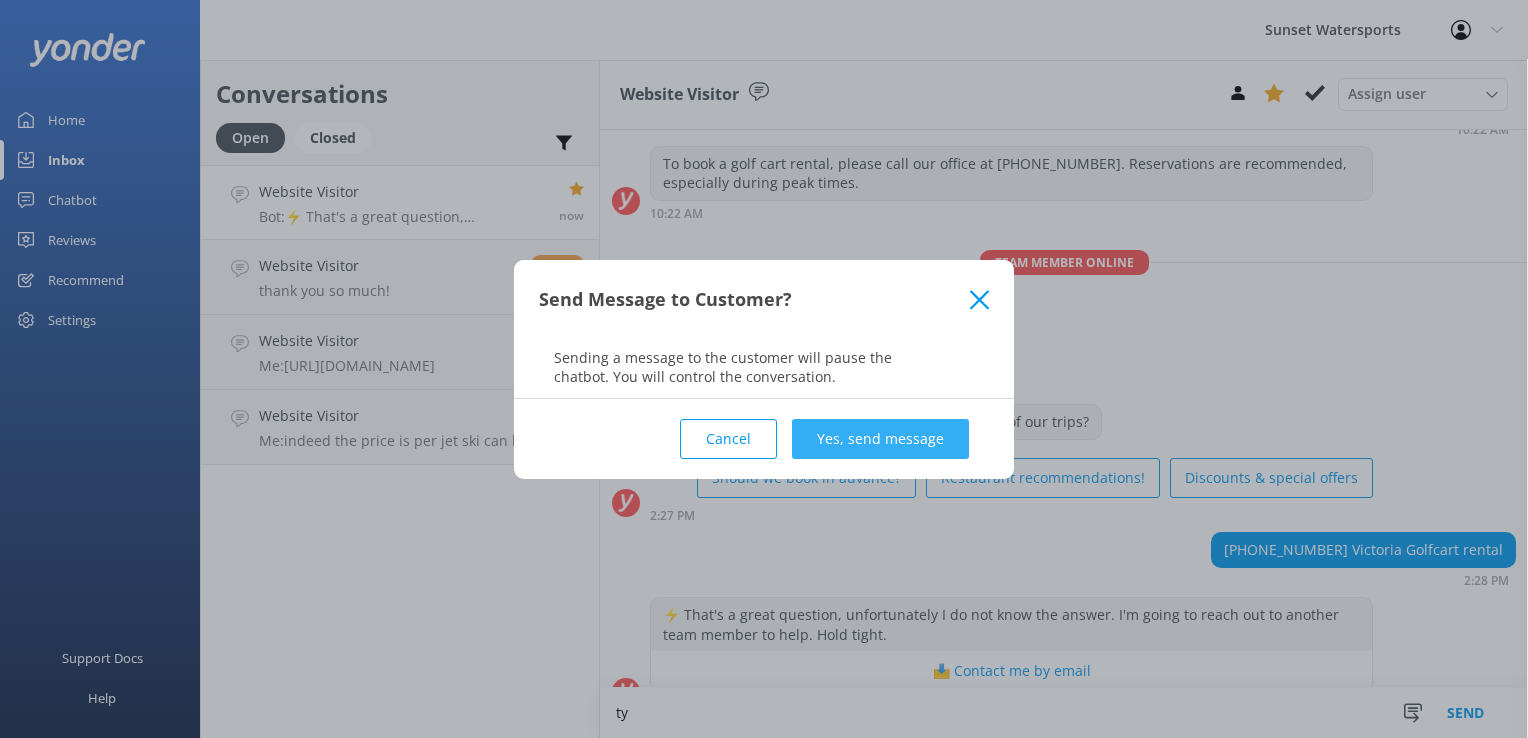 type on "ty" 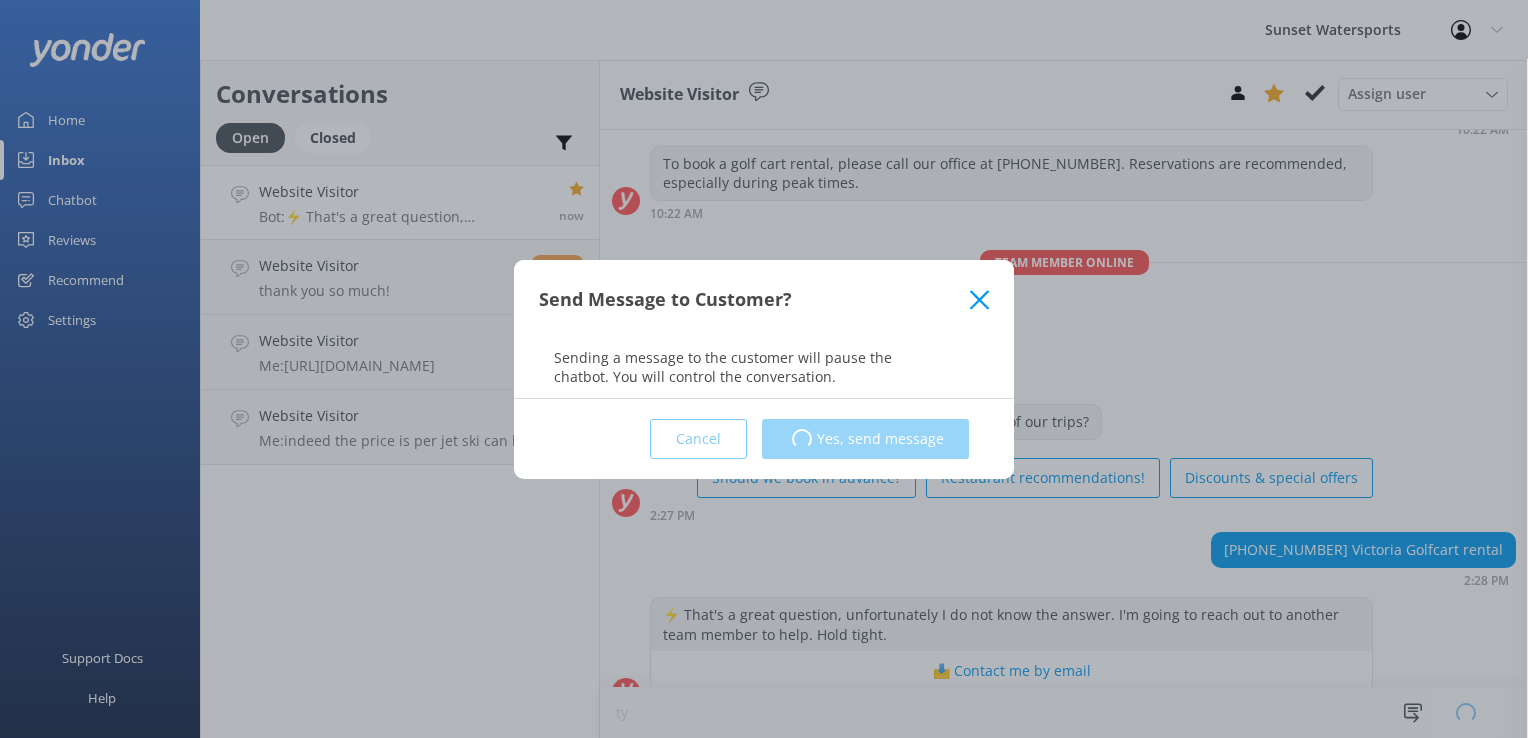 type 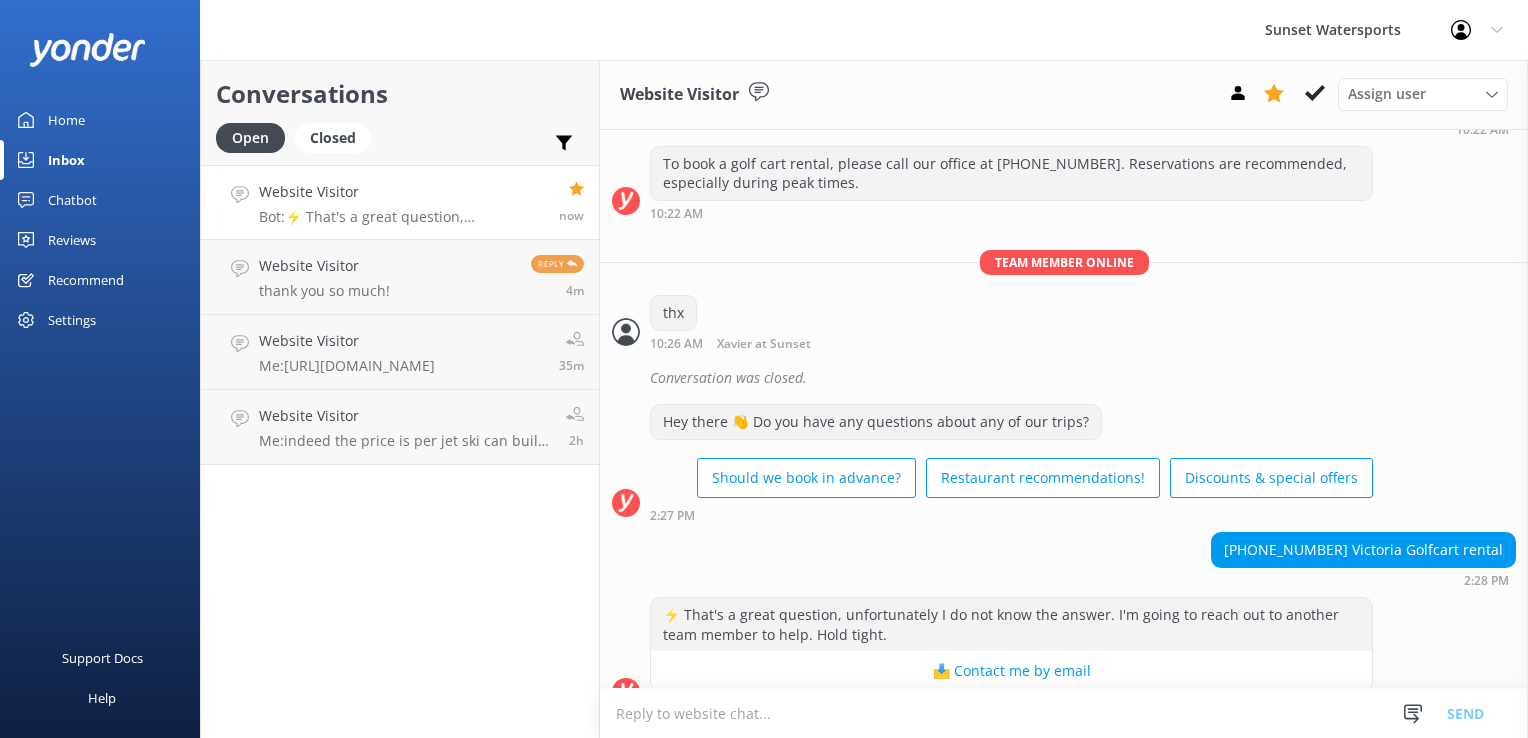 scroll, scrollTop: 6972, scrollLeft: 0, axis: vertical 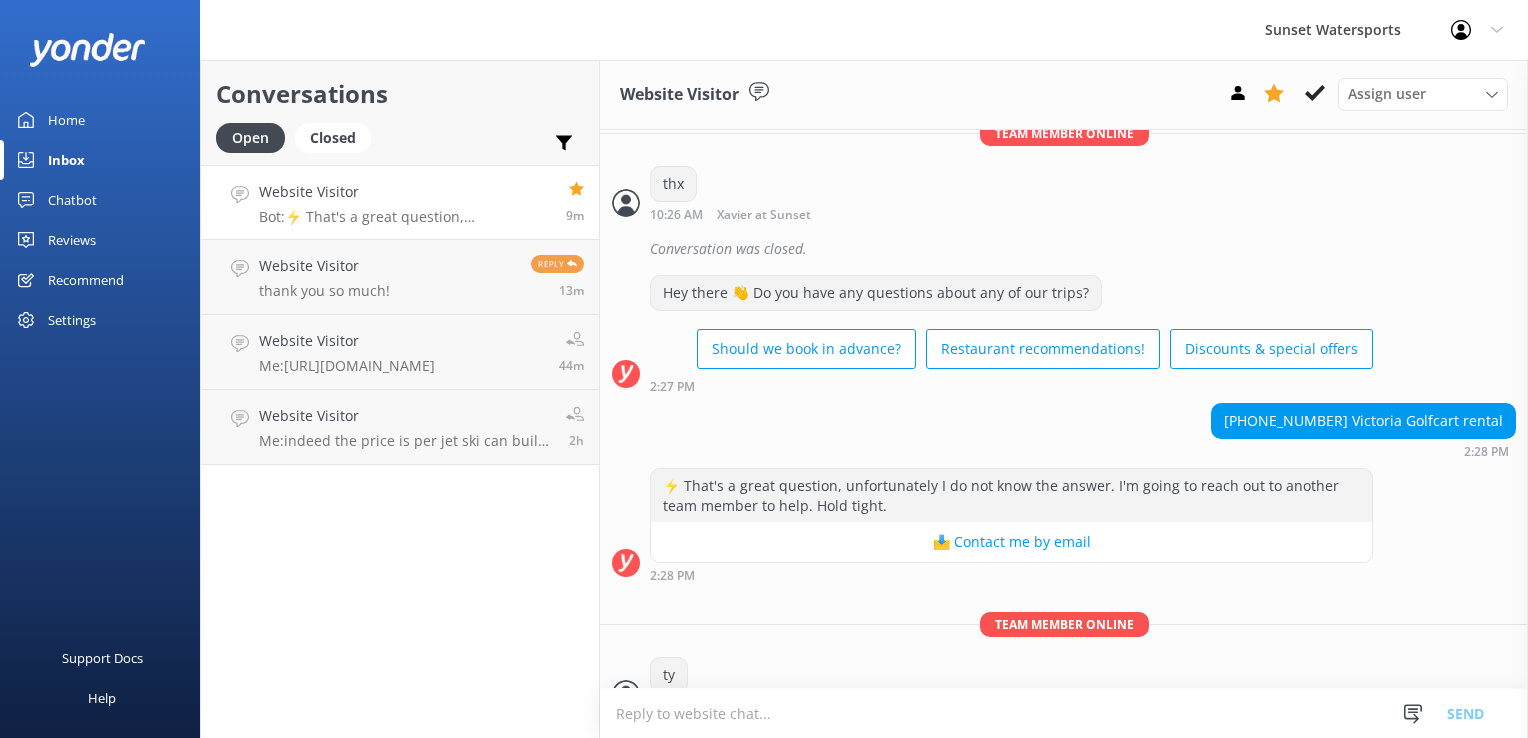 click on "Website Visitor" at bounding box center [405, 192] 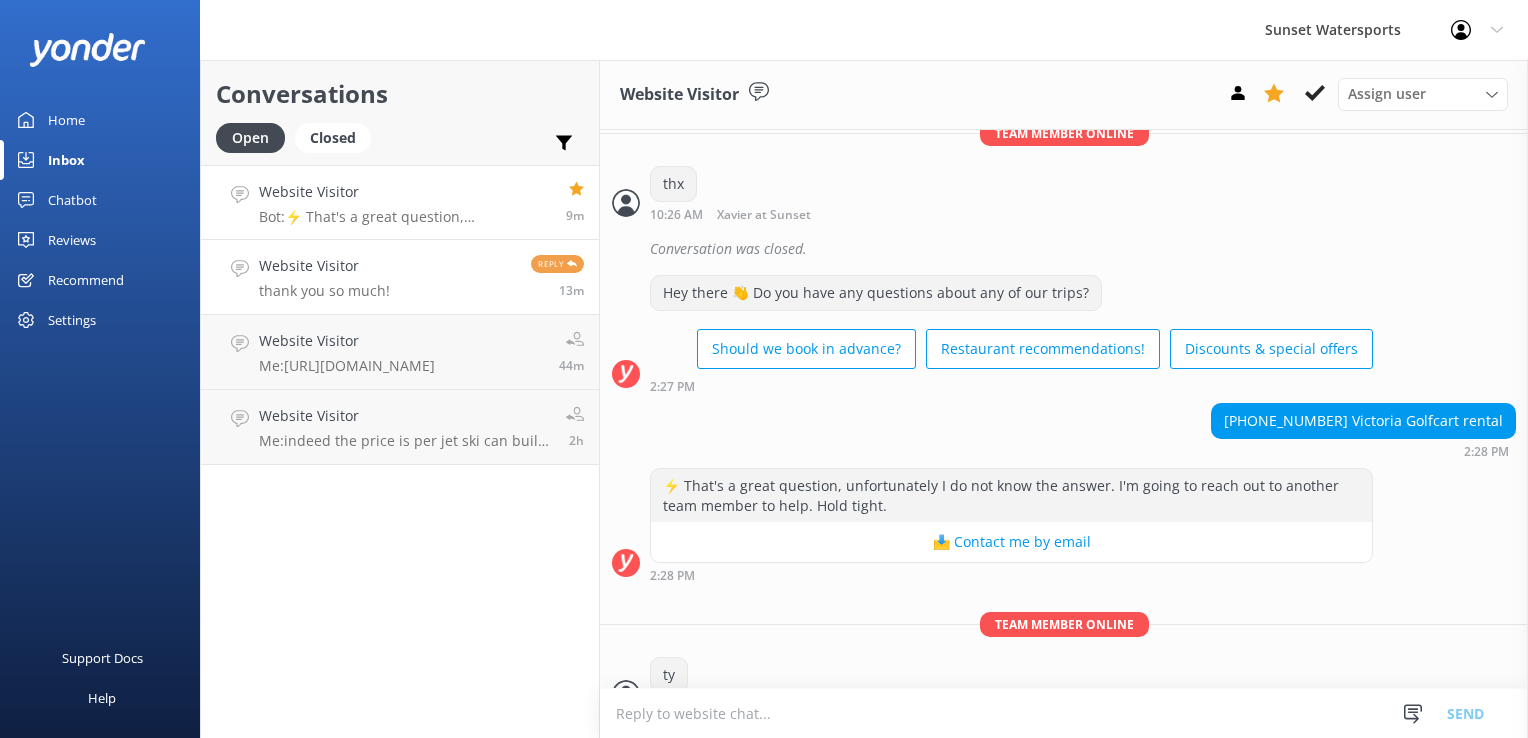 click on "Website Visitor thank you so much! Reply 13m" at bounding box center [400, 277] 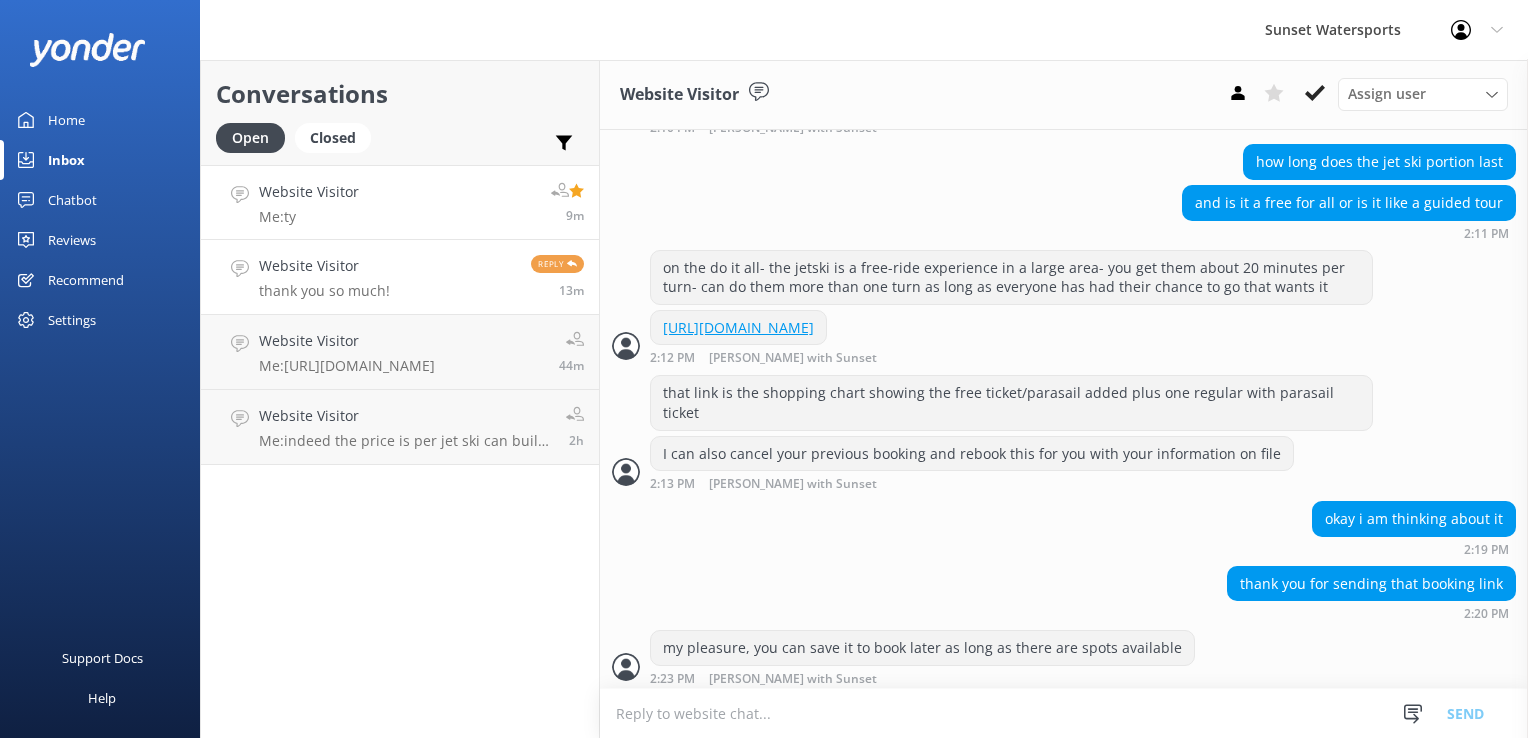 scroll, scrollTop: 1400, scrollLeft: 0, axis: vertical 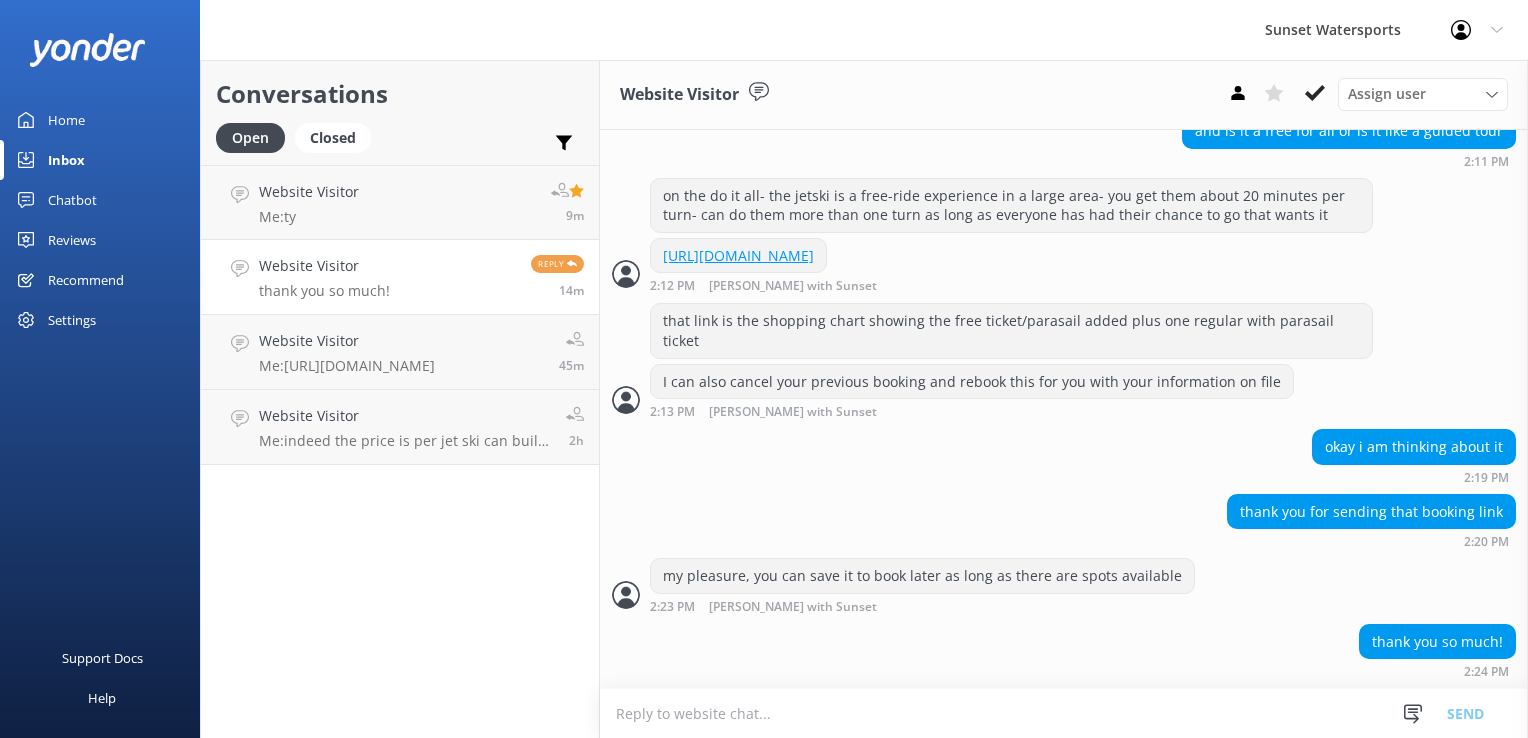 click on "Website Visitor thank you so much! Reply 14m" at bounding box center [400, 277] 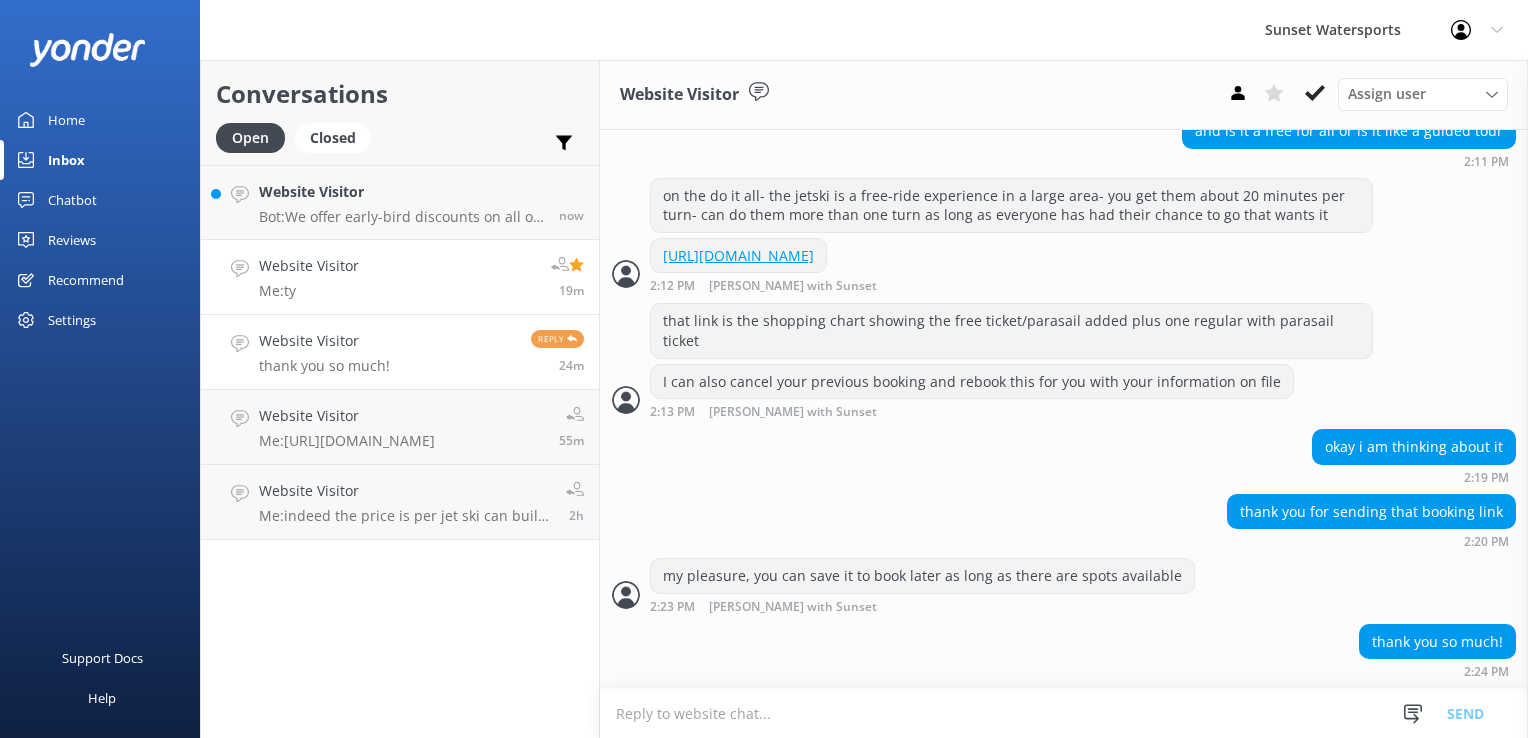 click on "Website Visitor" at bounding box center (309, 266) 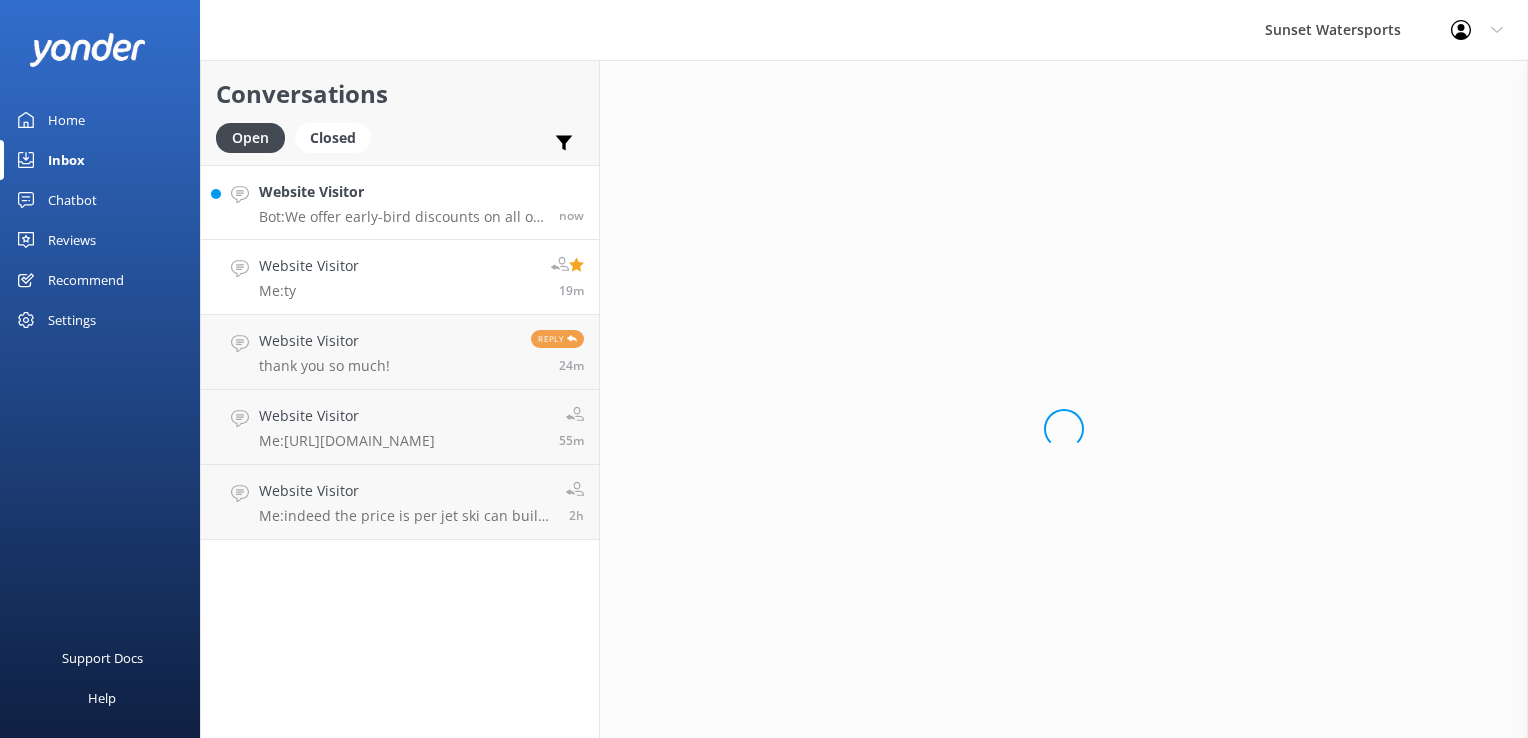 click on "Bot:  We offer early-bird discounts on all of our morning trips. When you book direct, we guarantee the lowest prices! You can find more information and book at https://fareharbor.com/embeds/book/sunsetwatersportskeywest/?full-items=yes&flow=468359." at bounding box center [401, 217] 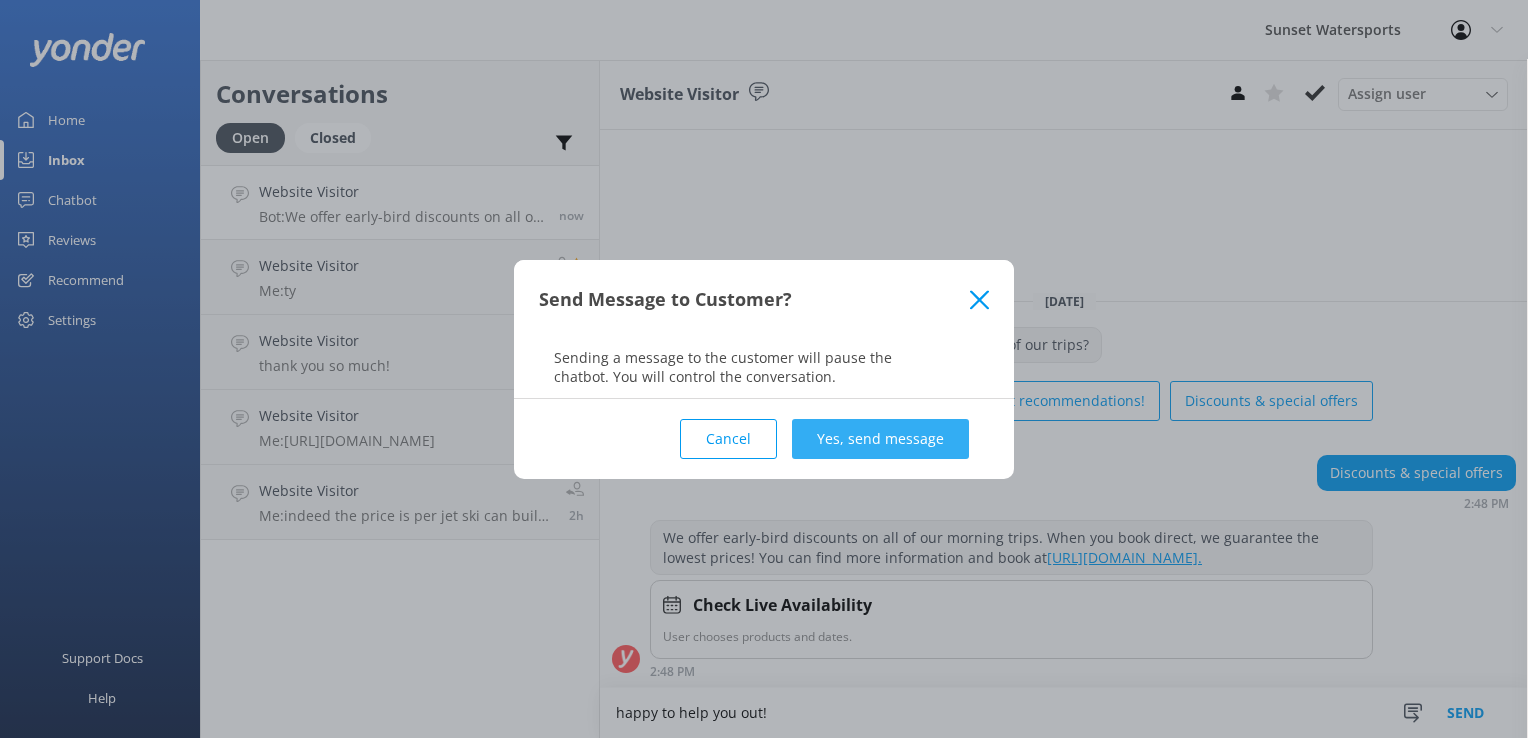 type on "happy to help you out!" 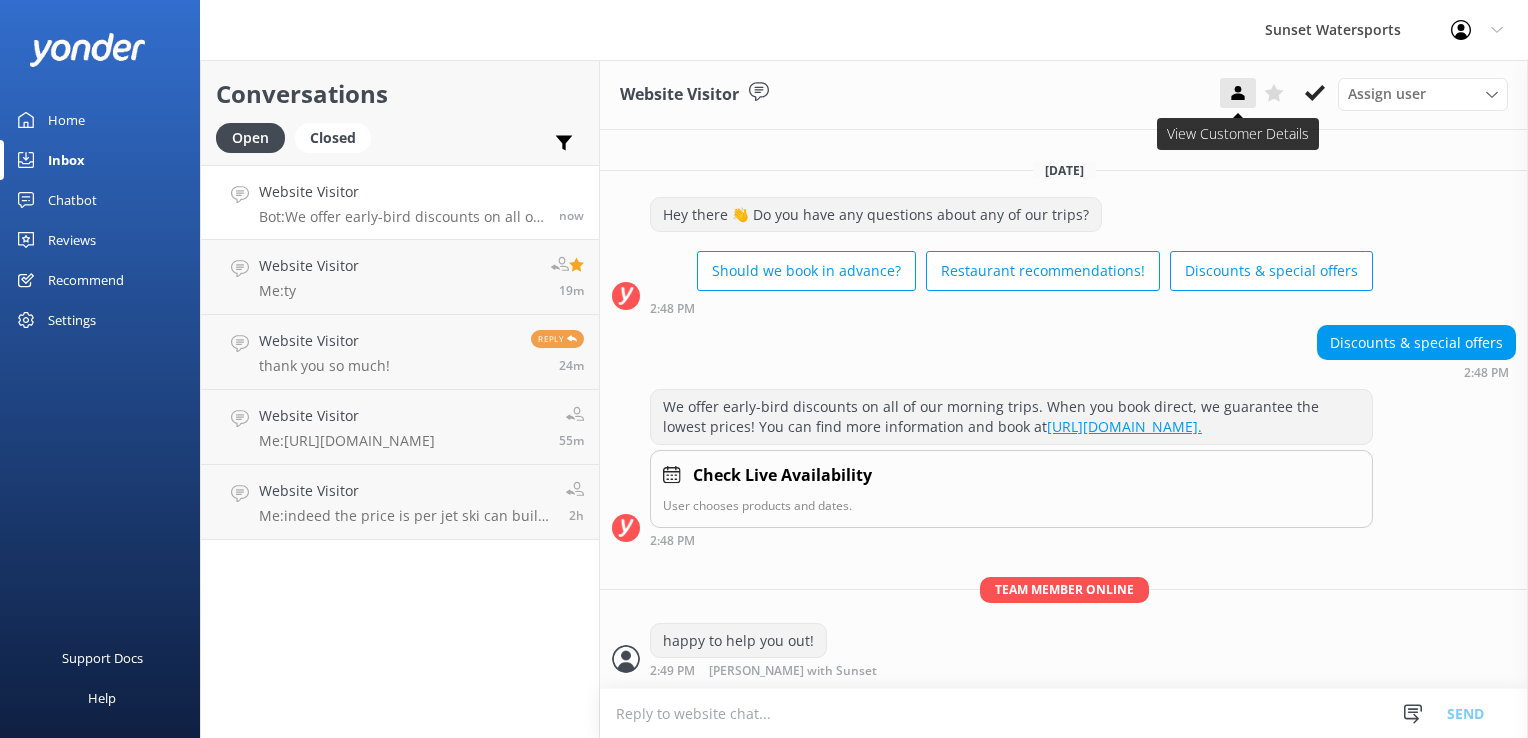 scroll, scrollTop: 2, scrollLeft: 0, axis: vertical 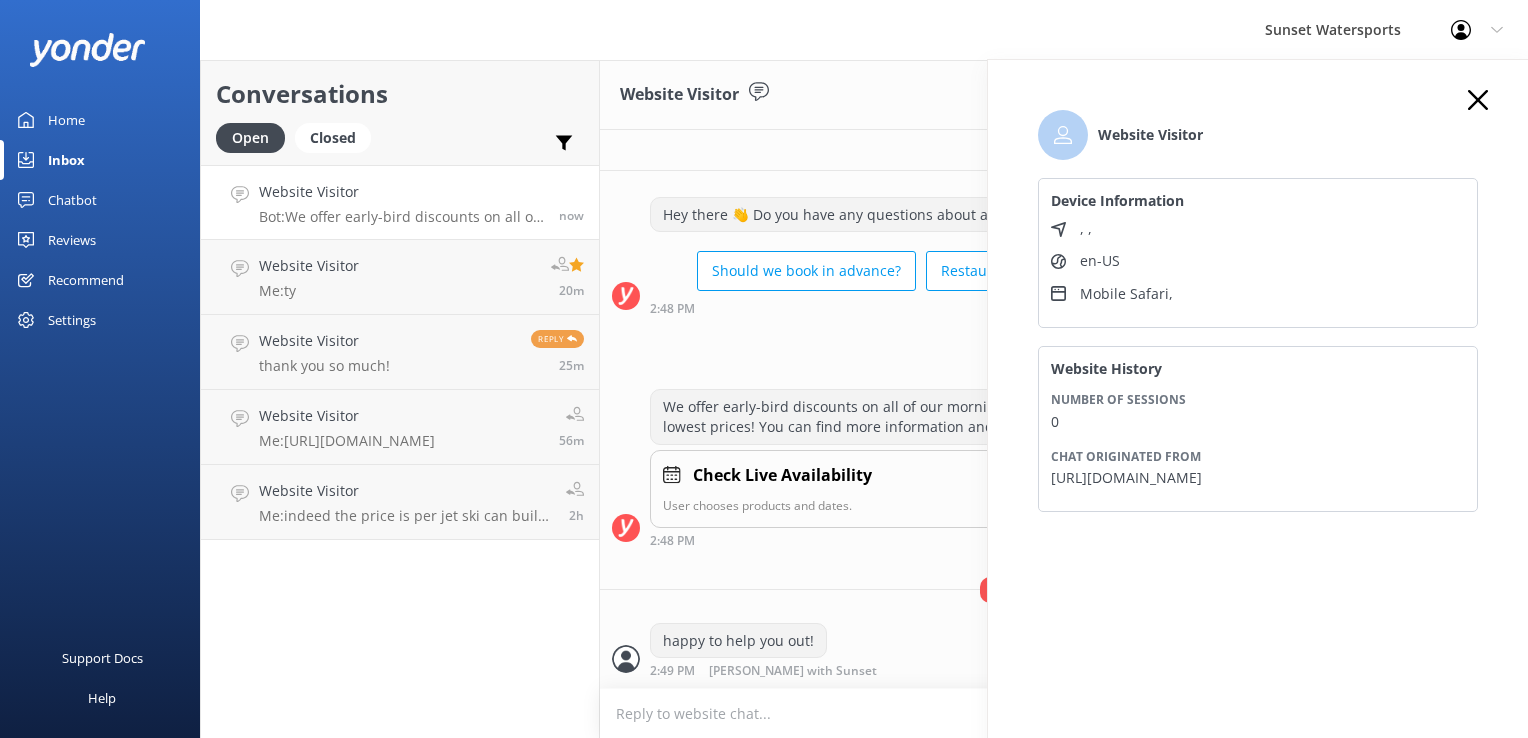 click at bounding box center (1064, 713) 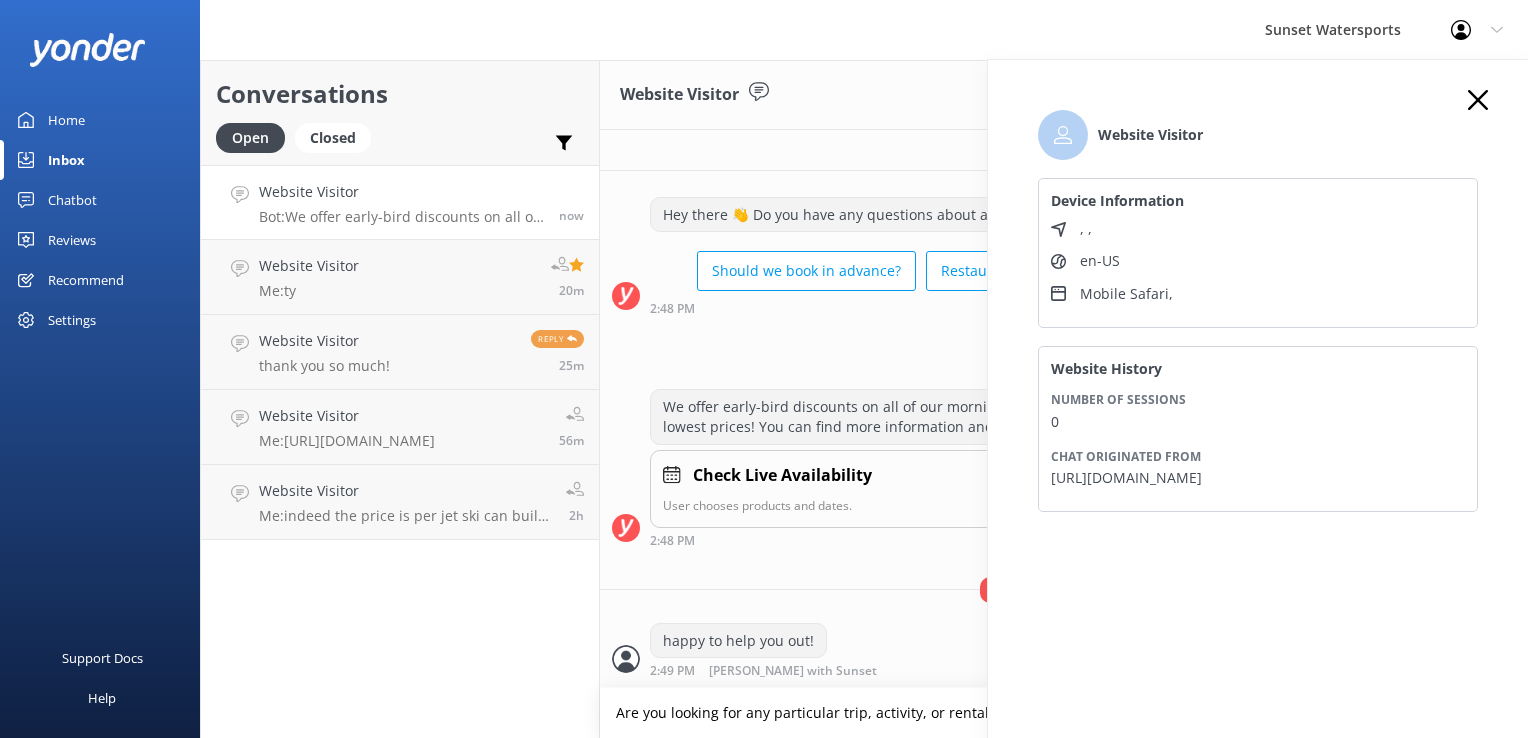 type on "Are you looking for any particular trip, activity, or rental?" 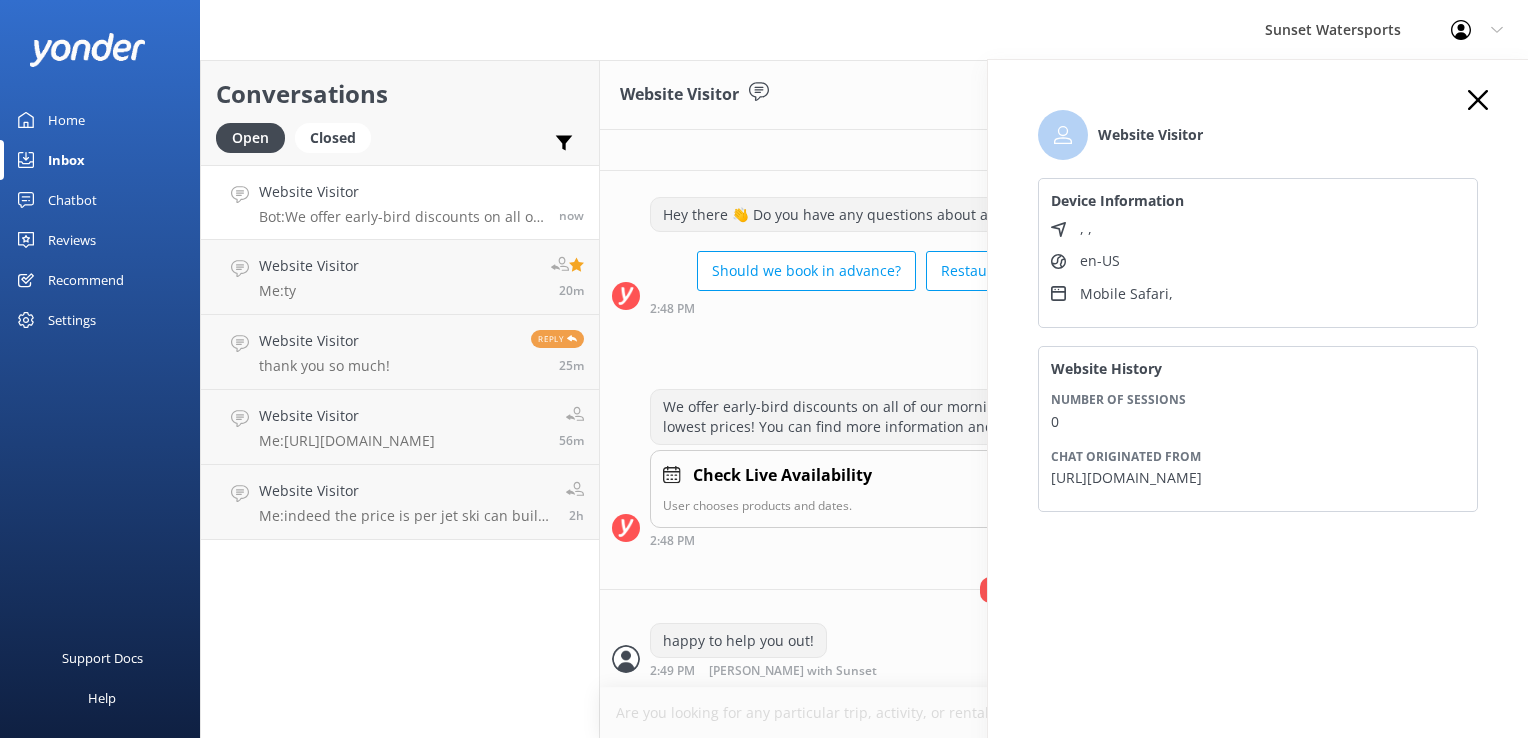type 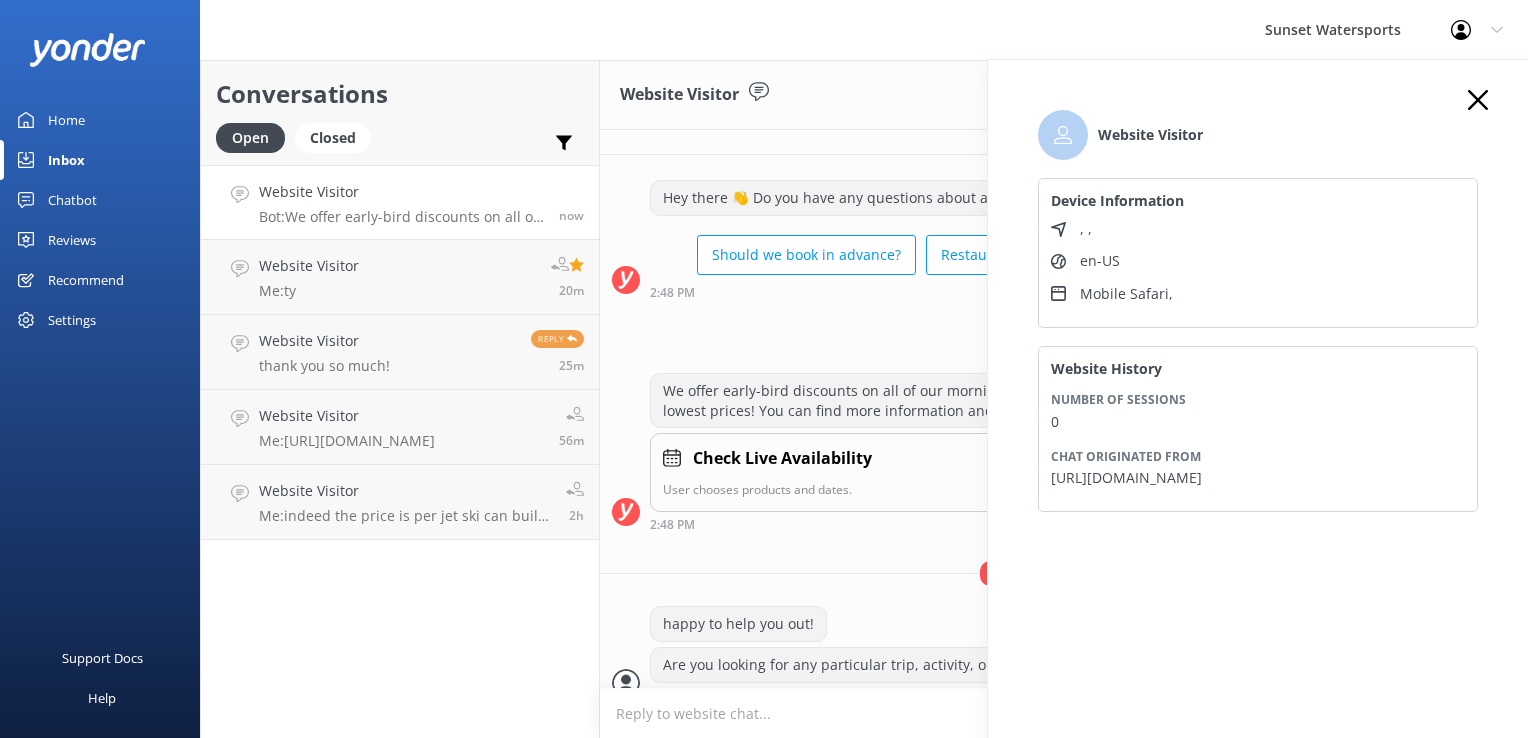 scroll, scrollTop: 42, scrollLeft: 0, axis: vertical 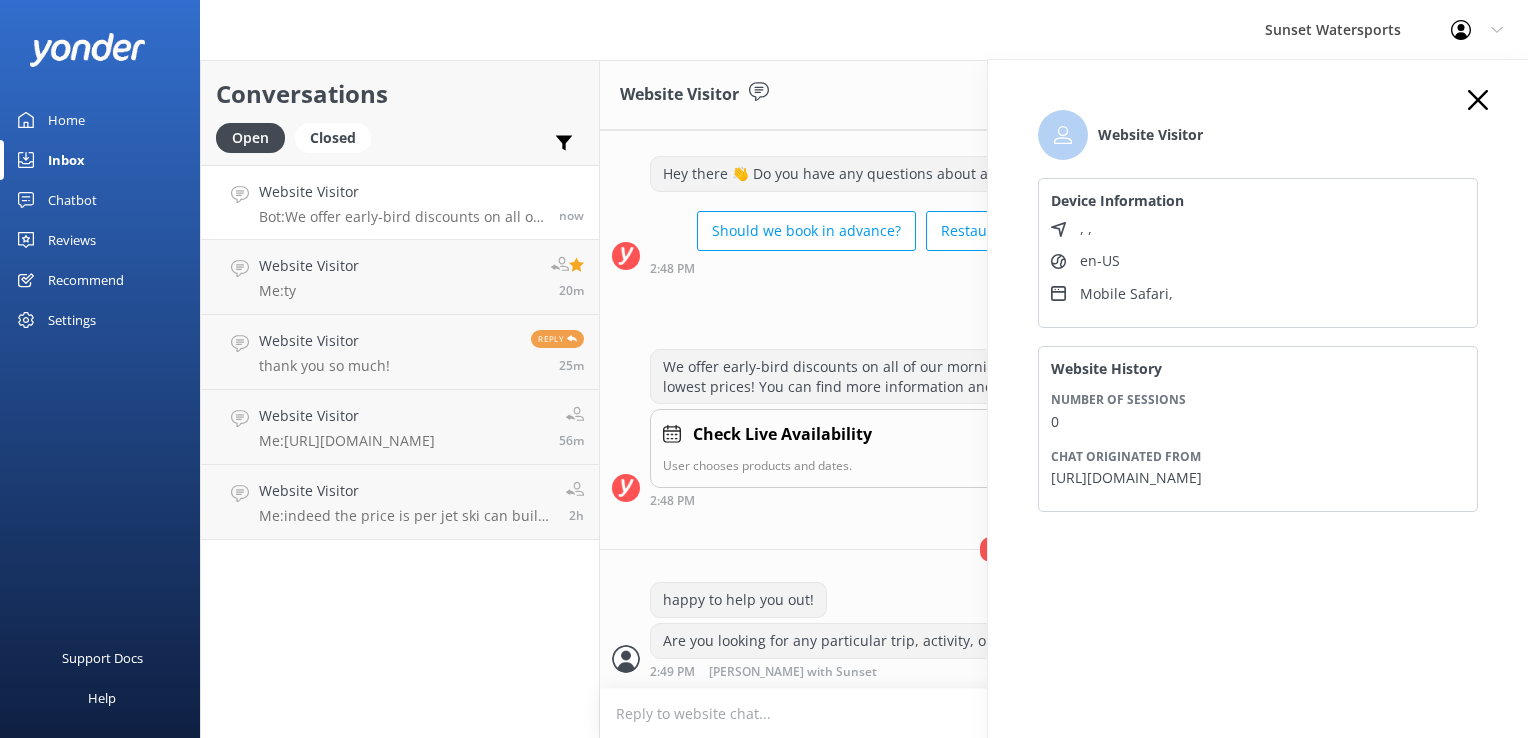 click 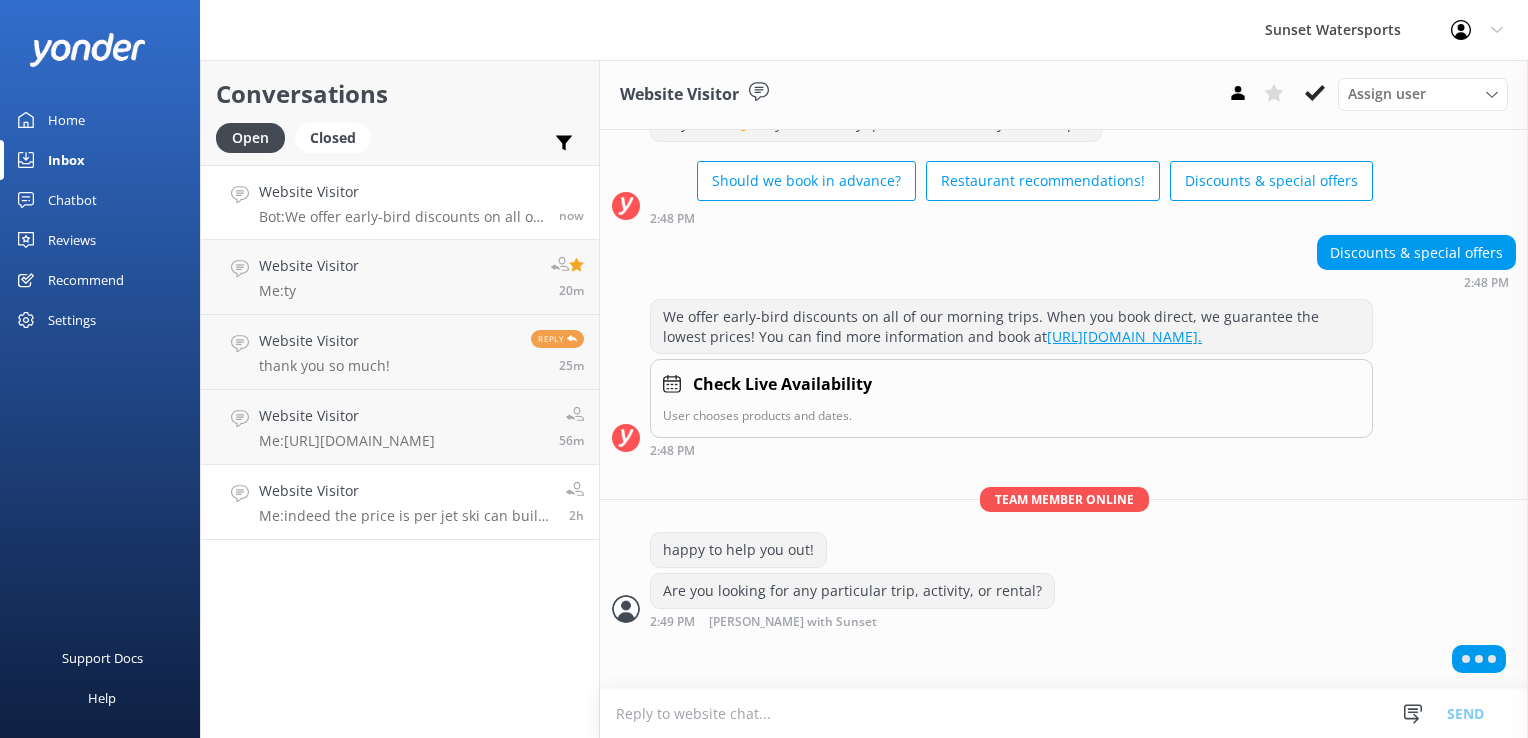 scroll, scrollTop: 89, scrollLeft: 0, axis: vertical 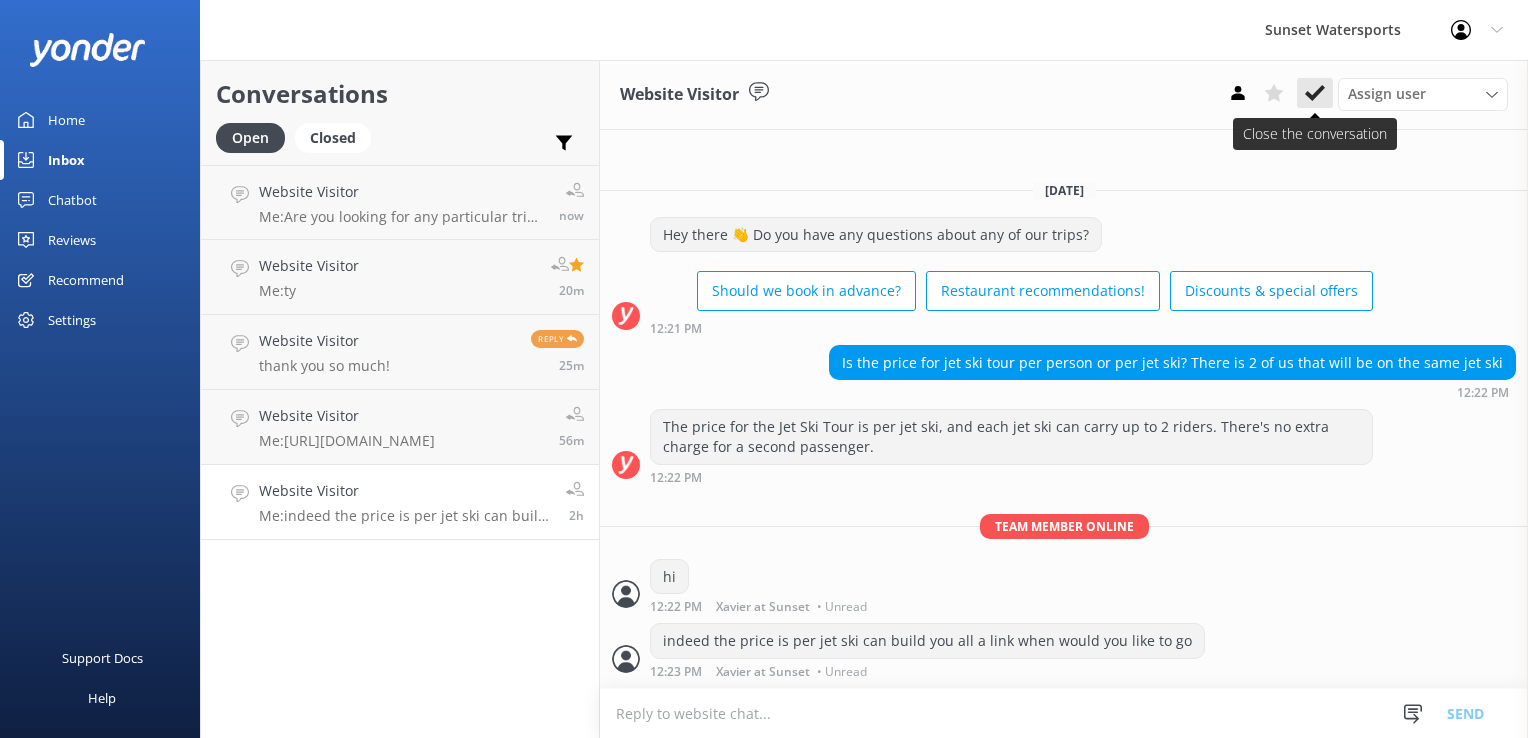 click 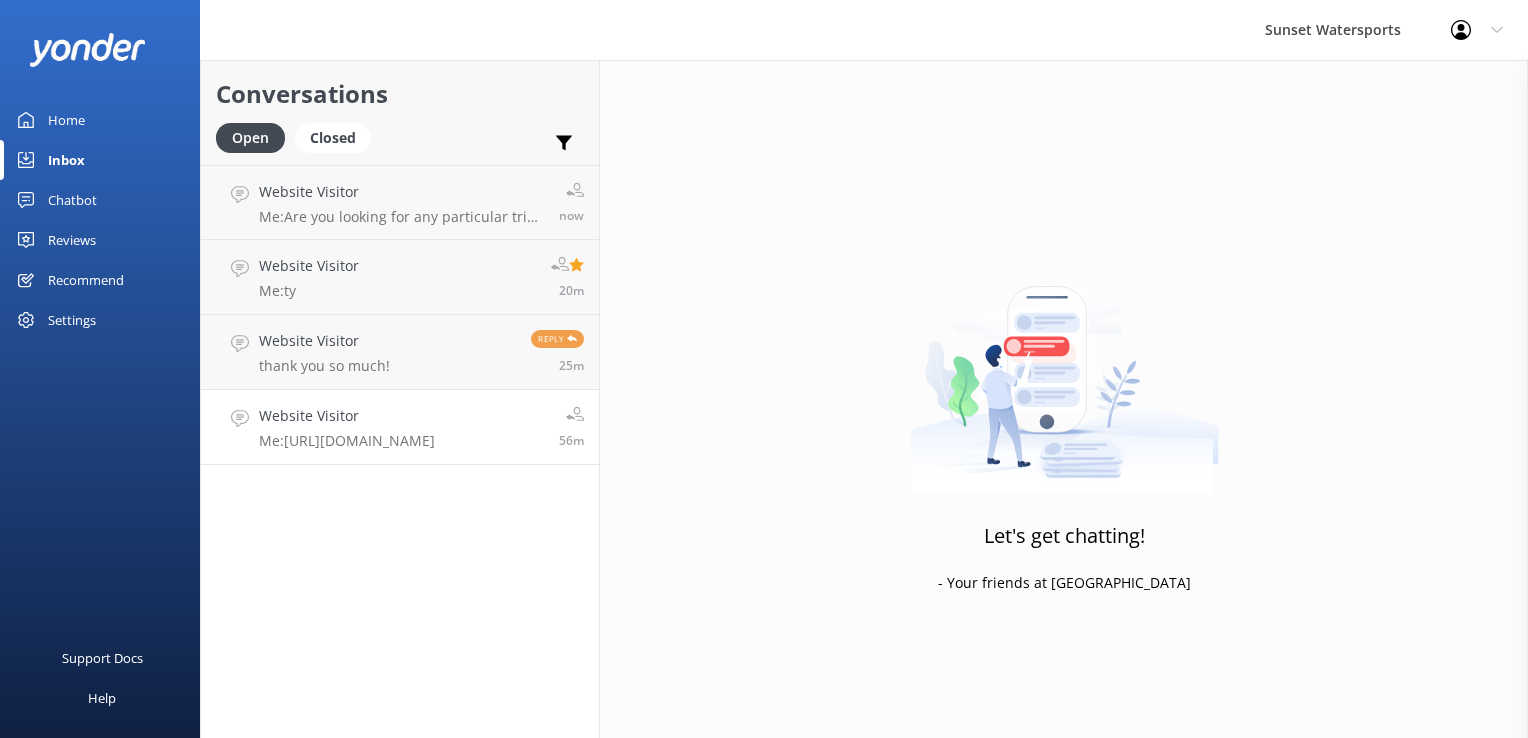 click on "Me:  [URL][DOMAIN_NAME]" at bounding box center [347, 441] 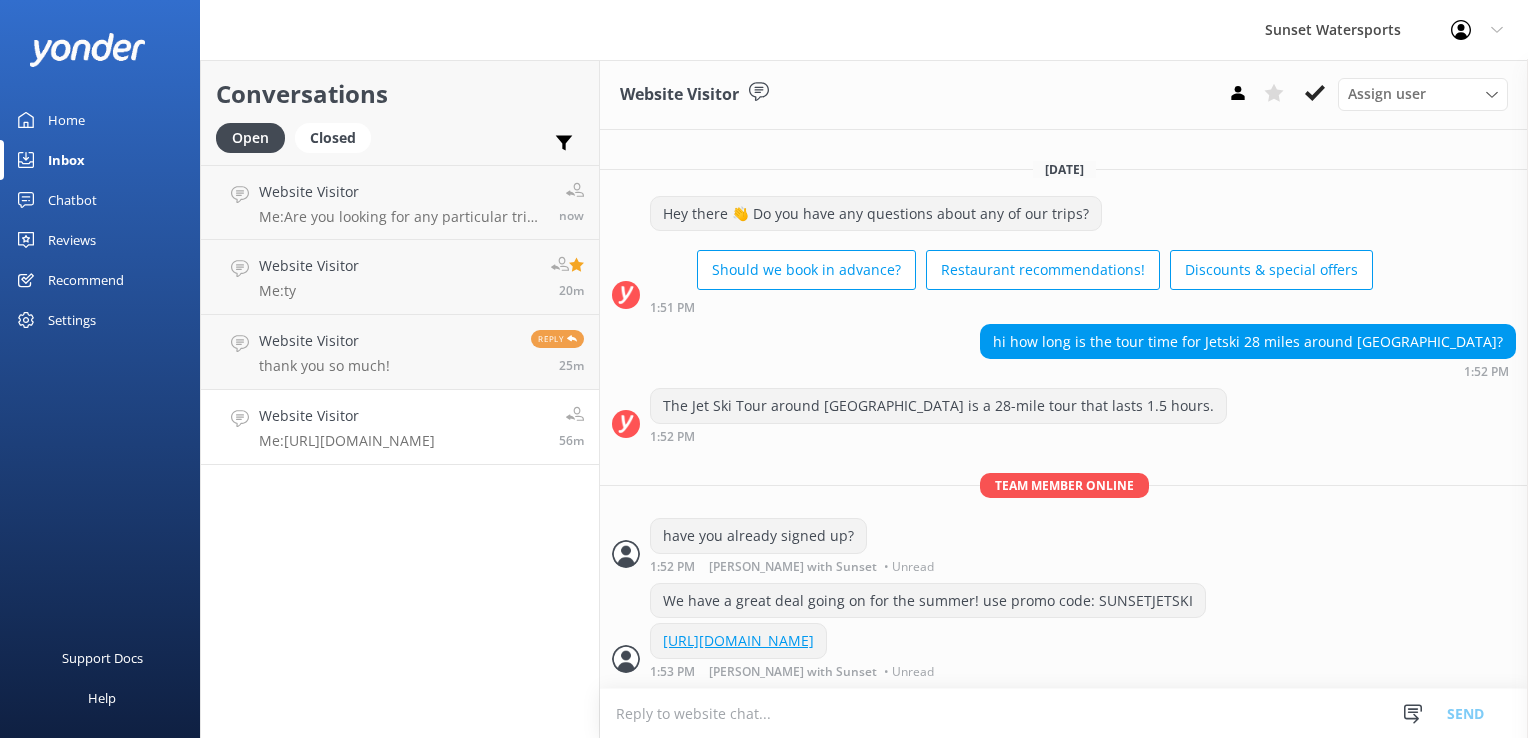 scroll, scrollTop: 3, scrollLeft: 0, axis: vertical 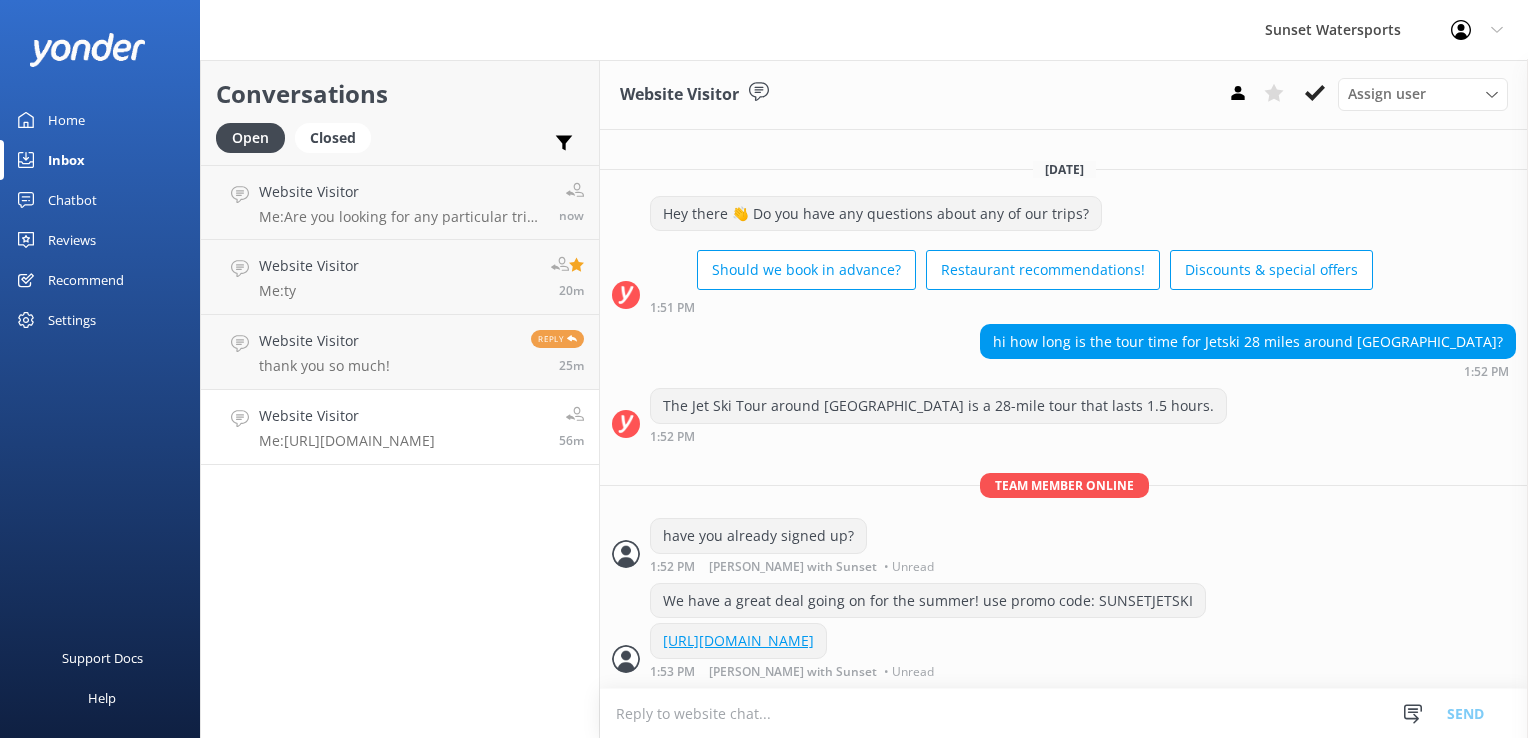 click 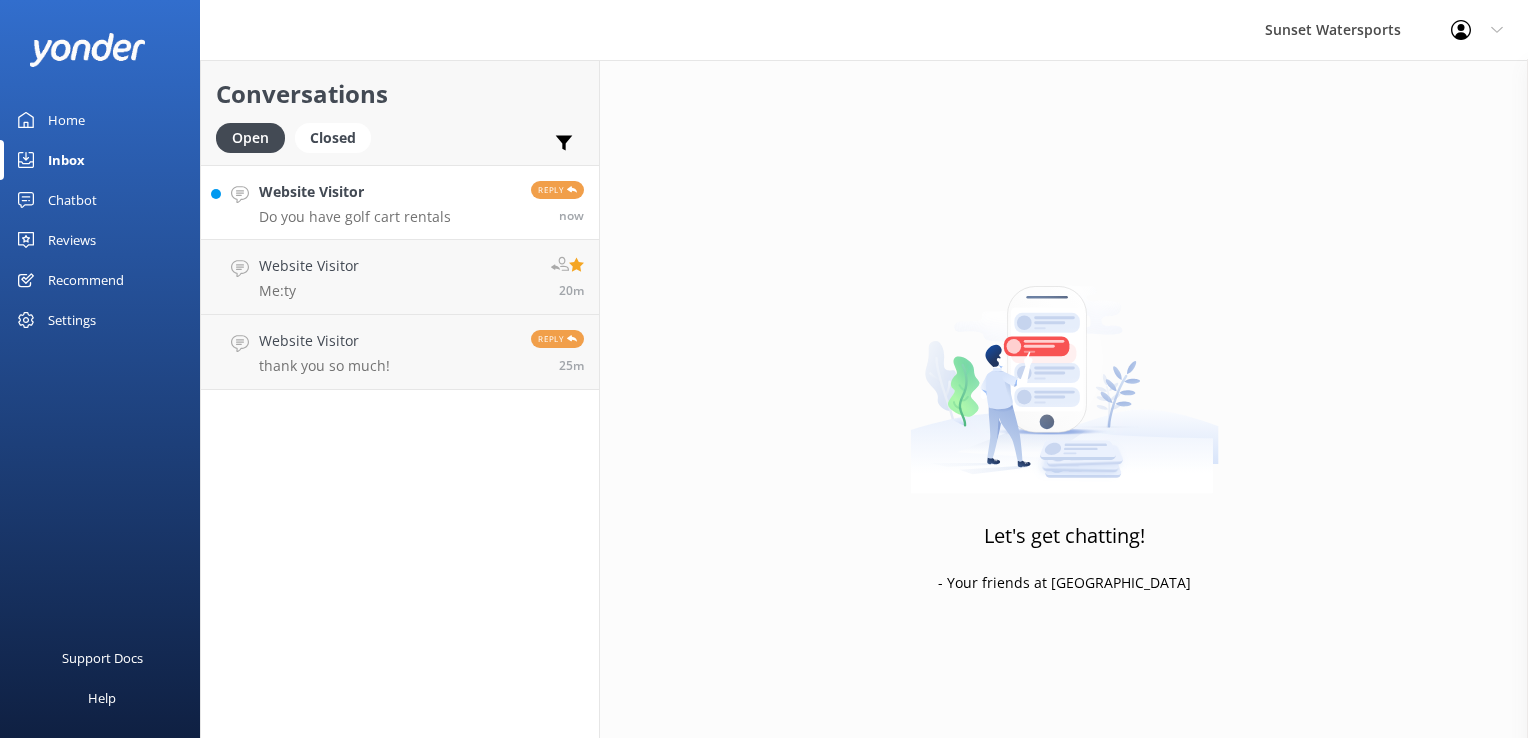 click on "Do you have golf cart rentals" at bounding box center (355, 217) 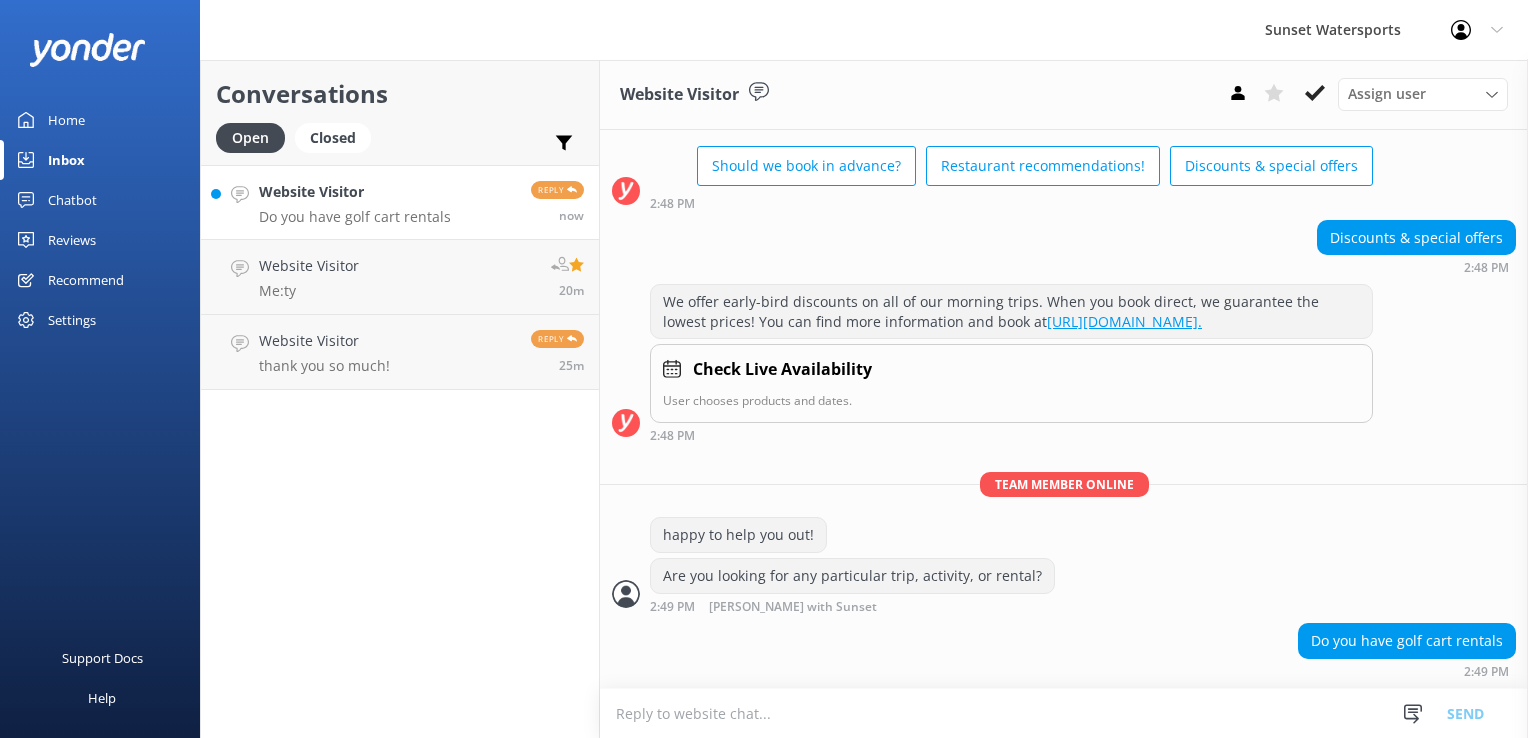 scroll, scrollTop: 106, scrollLeft: 0, axis: vertical 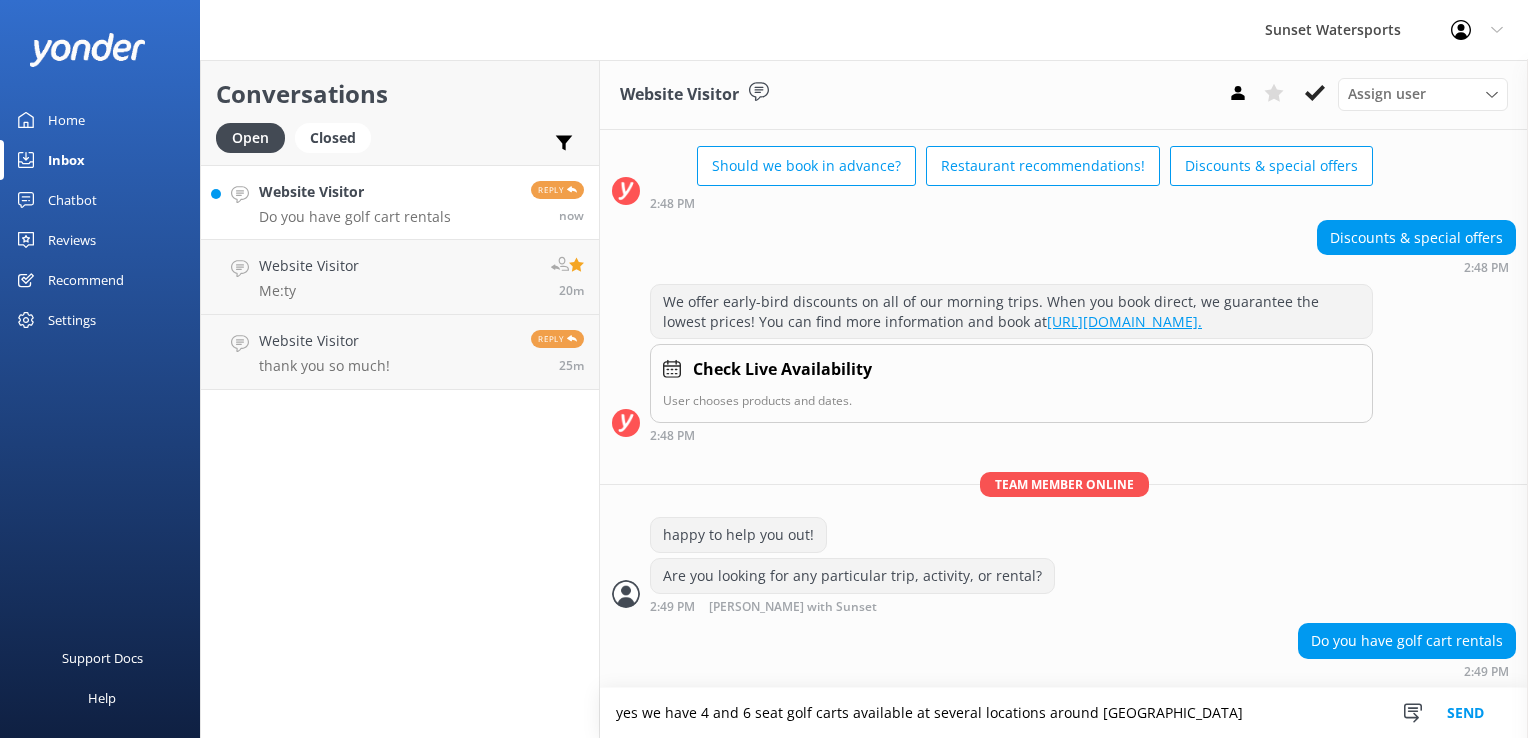 type on "yes we have 4 and 6 seat golf carts available at several locations around Key West" 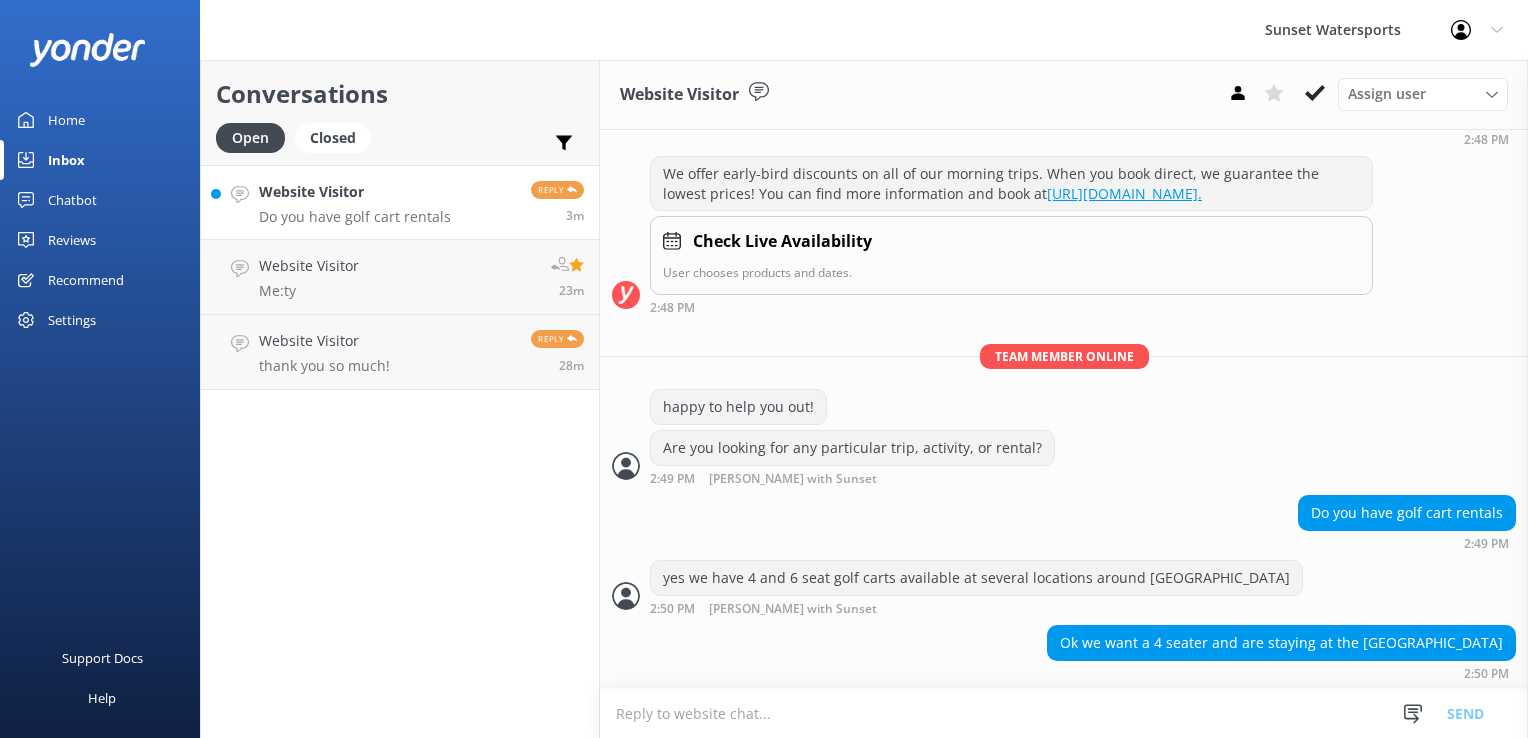 scroll, scrollTop: 236, scrollLeft: 0, axis: vertical 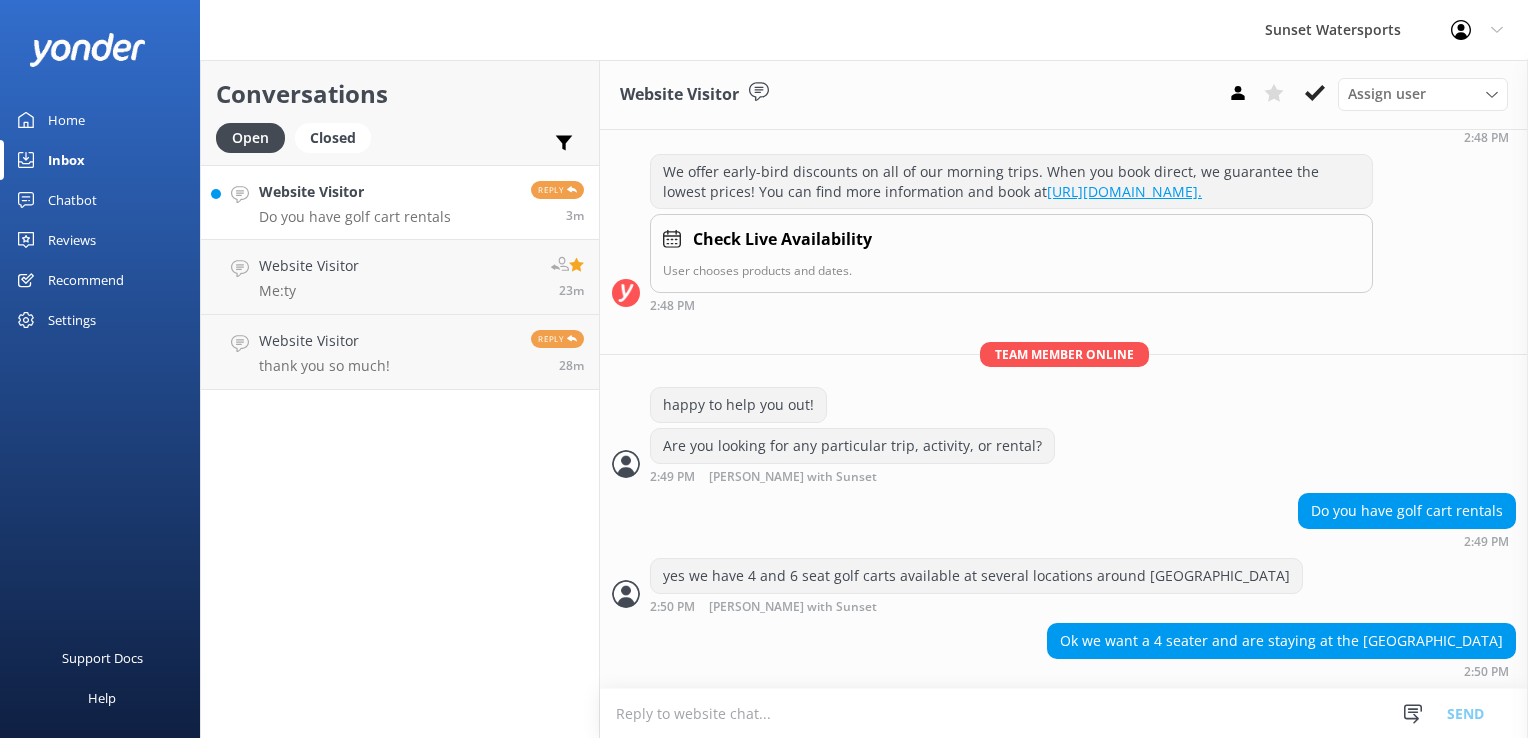 click at bounding box center (1064, 713) 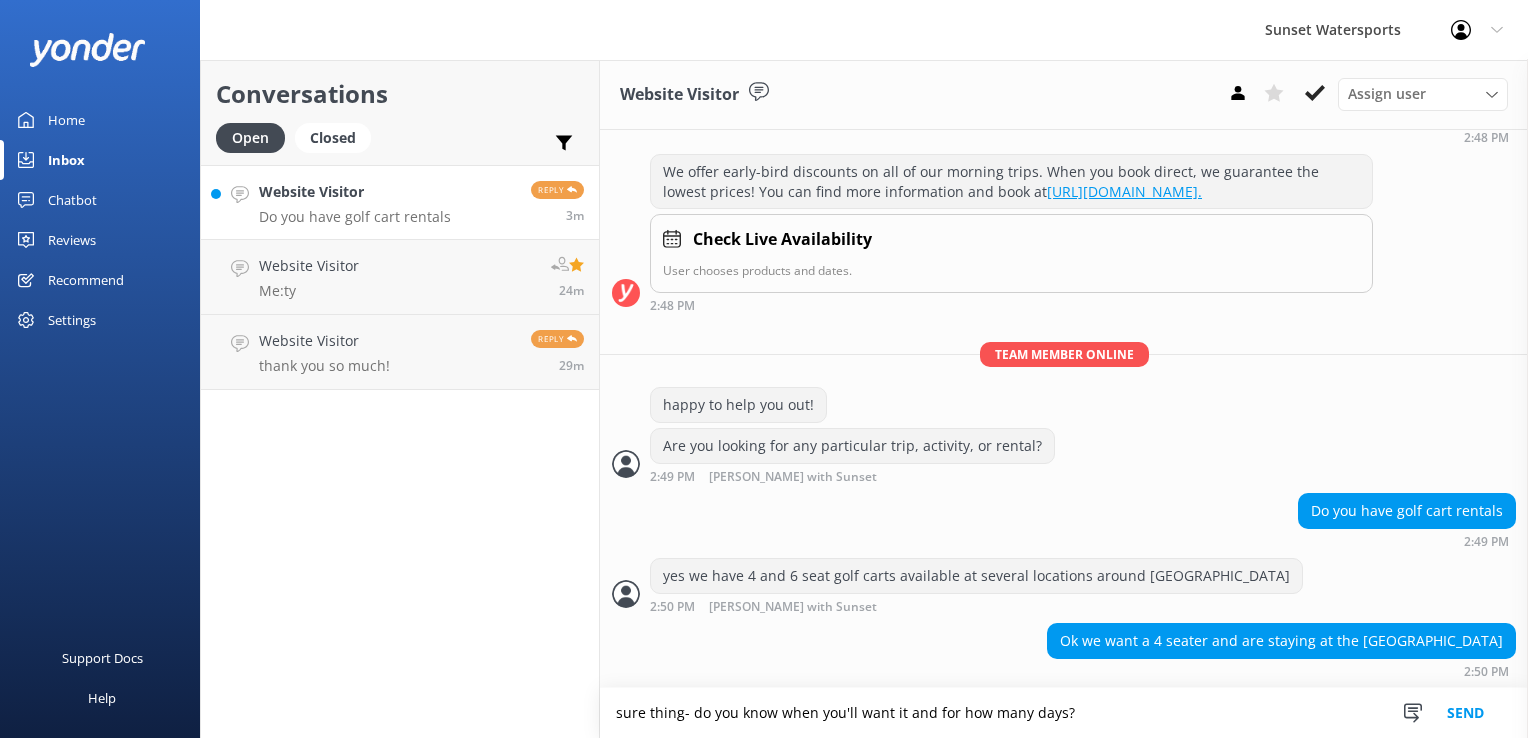 type on "sure thing- do you know when you'll want it and for how many days?" 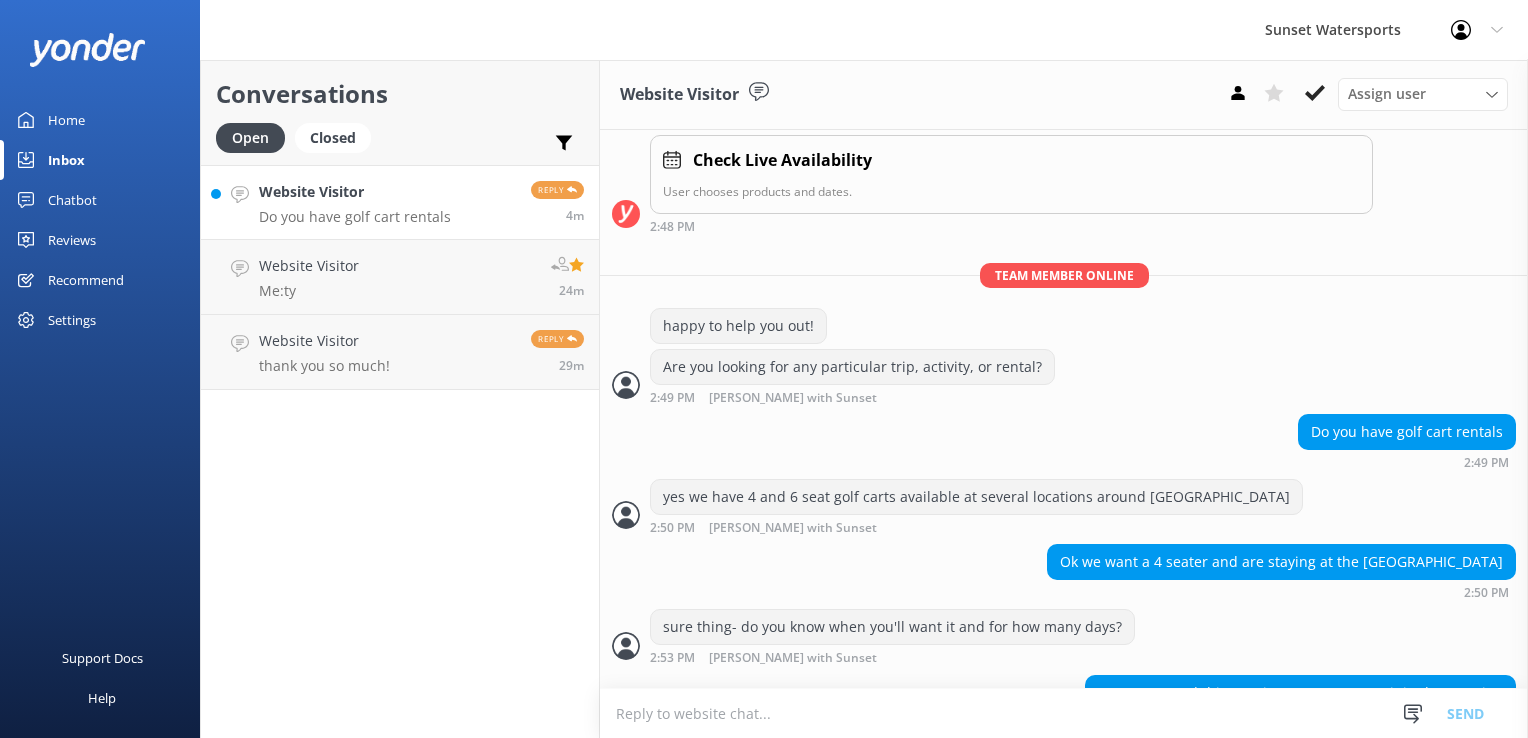 scroll, scrollTop: 365, scrollLeft: 0, axis: vertical 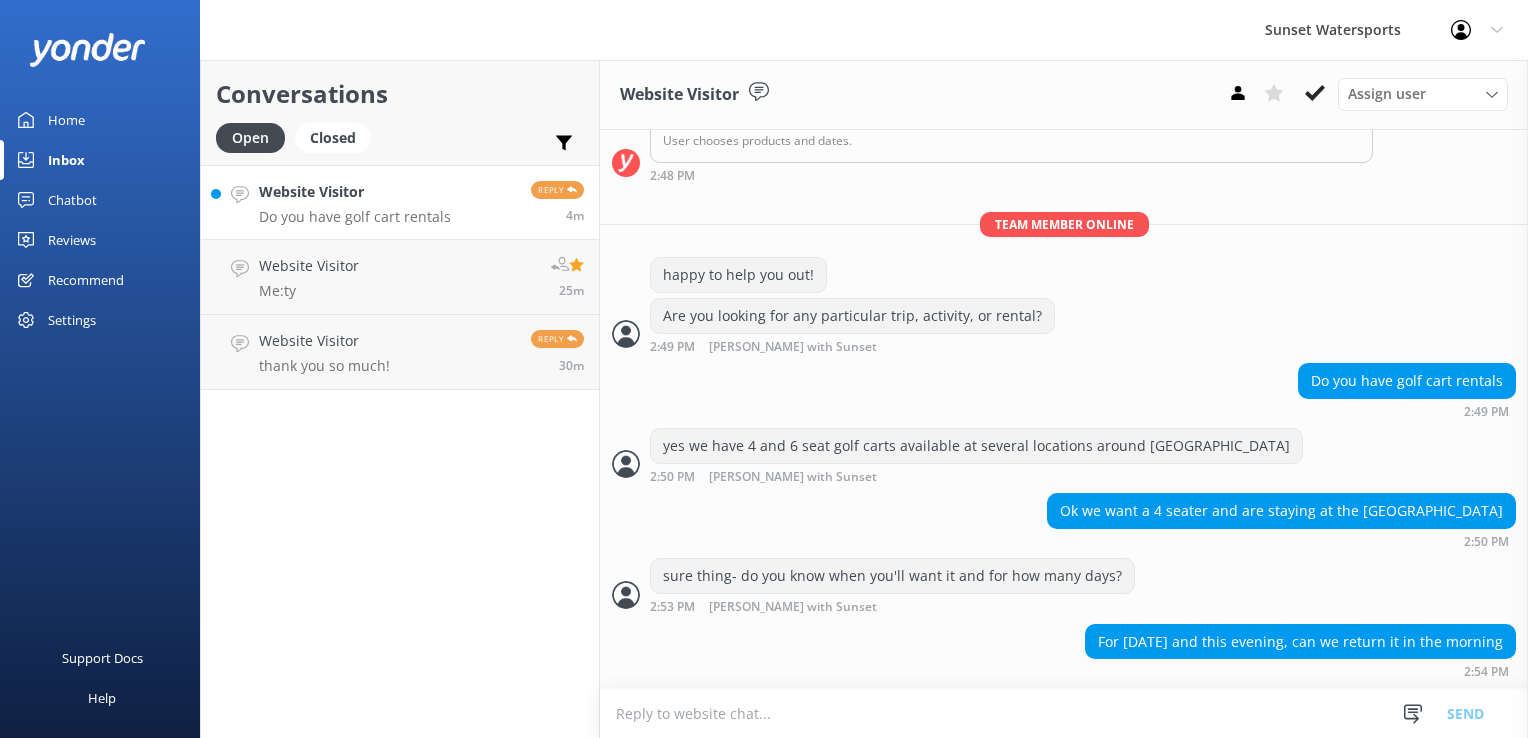 click at bounding box center (1064, 713) 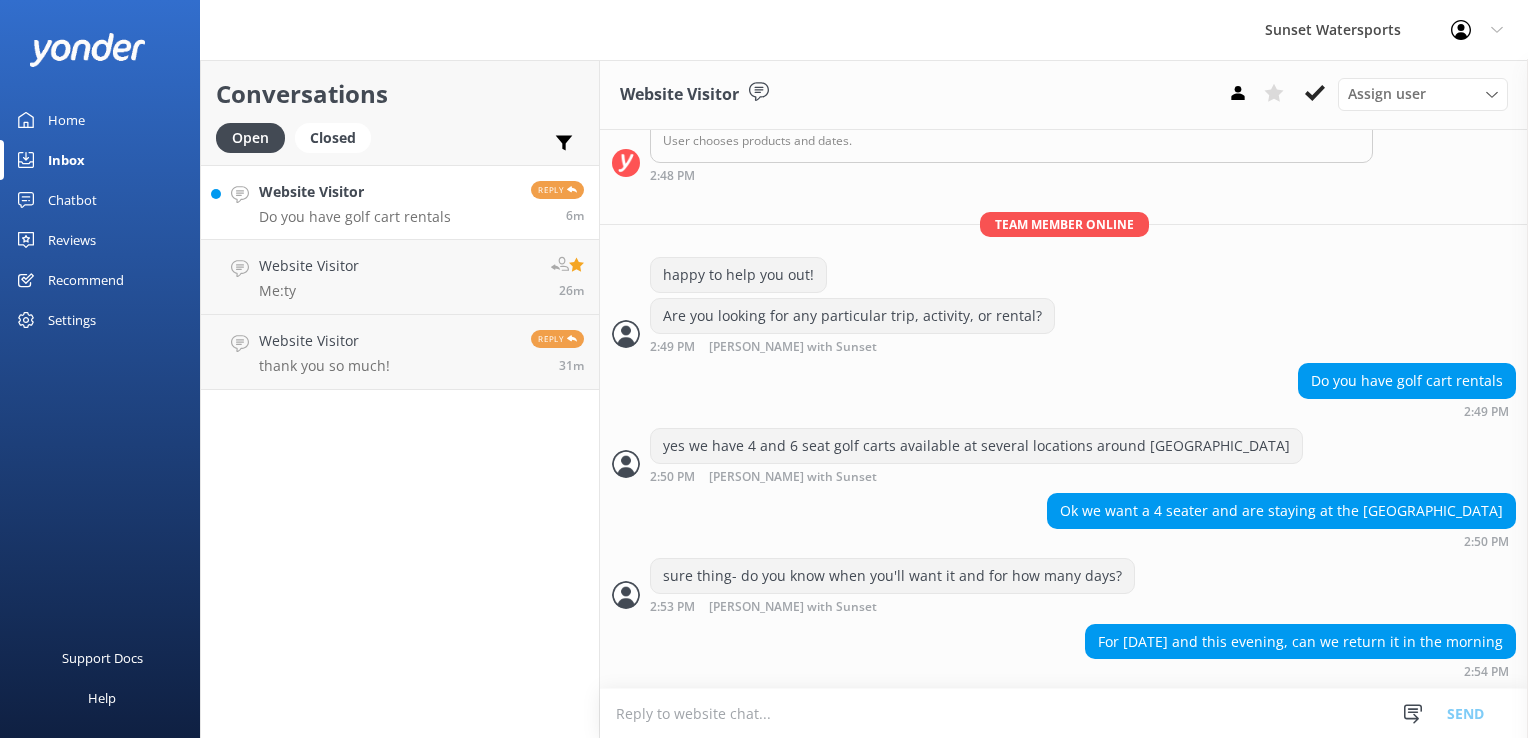 click at bounding box center (1064, 713) 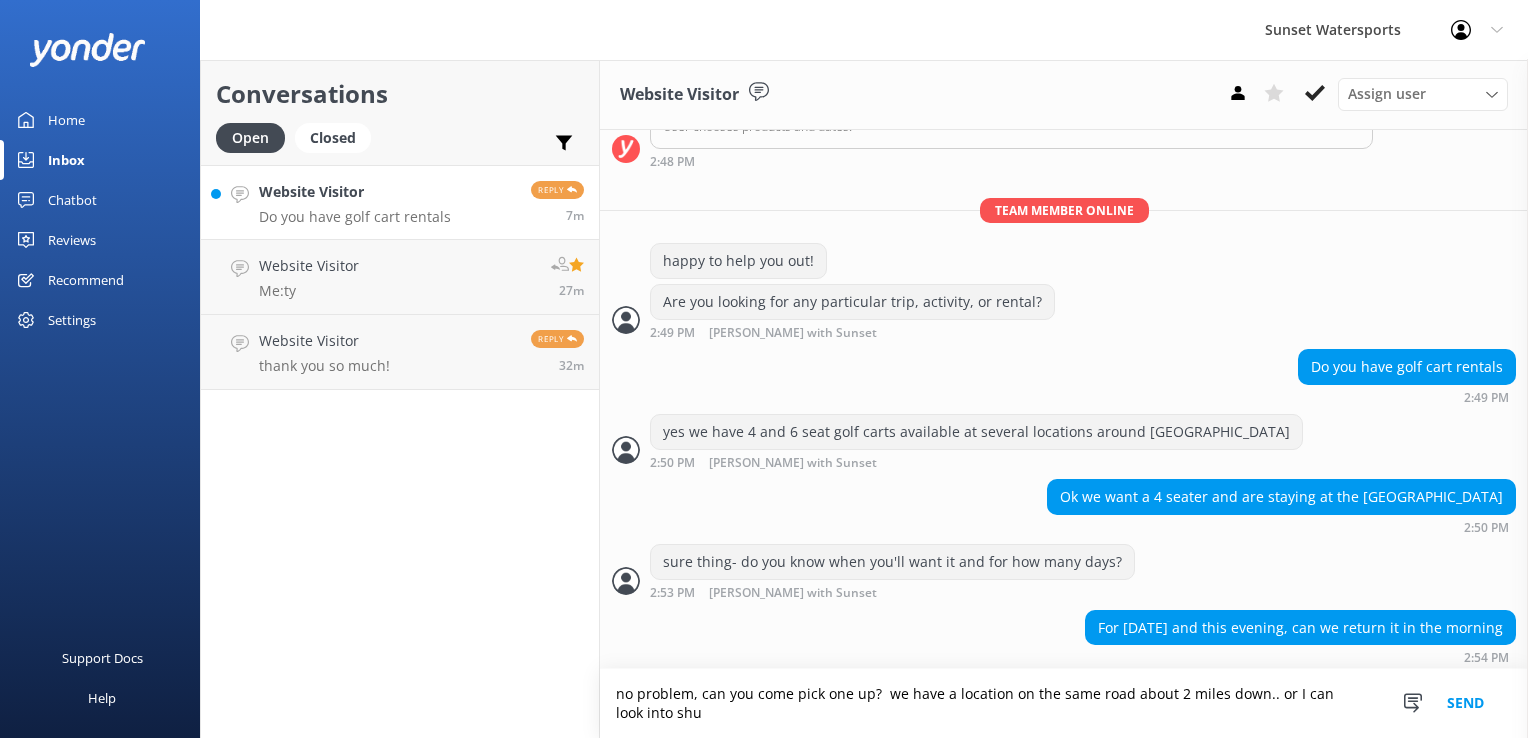 scroll, scrollTop: 385, scrollLeft: 0, axis: vertical 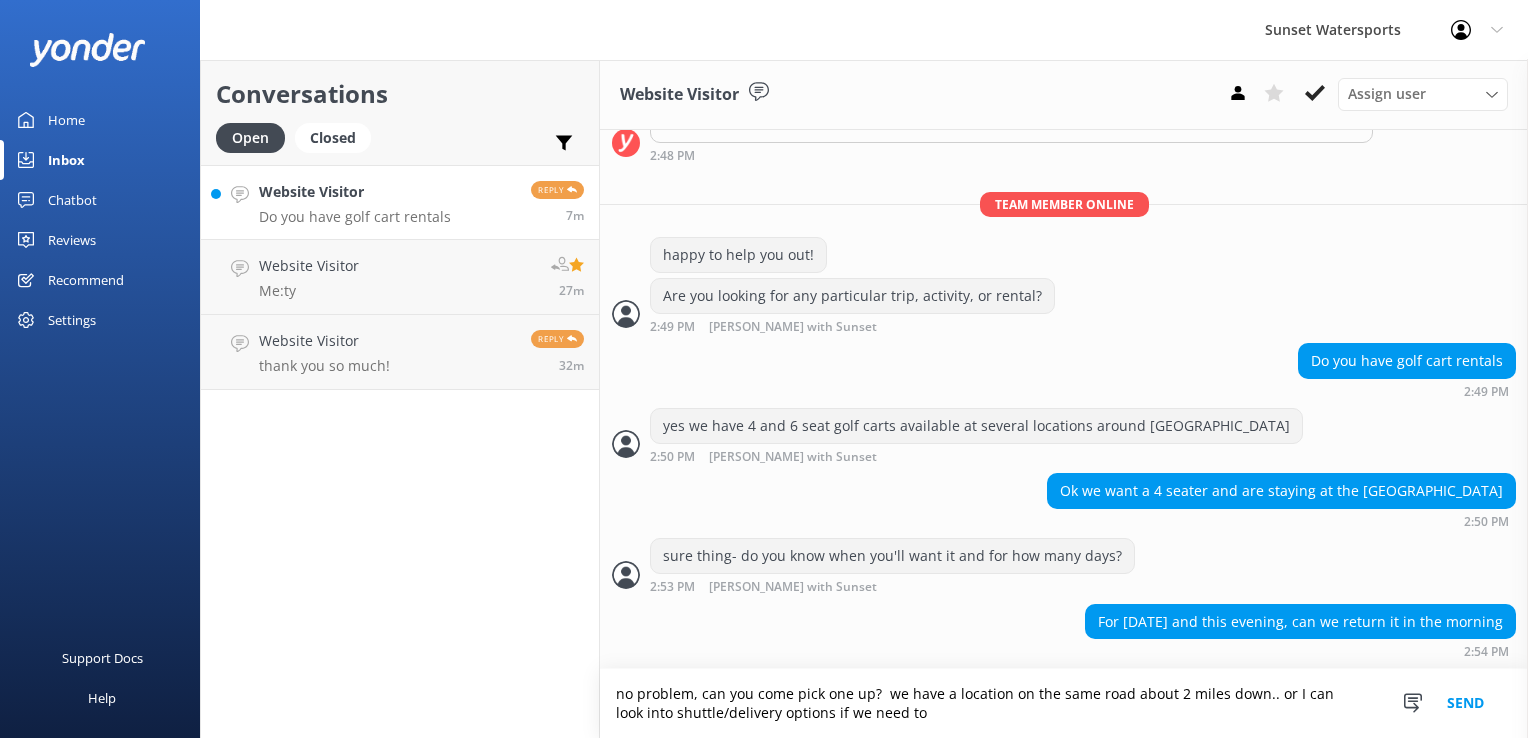 type on "no problem, can you come pick one up?  we have a location on the same road about 2 miles down.. or I can look into shuttle/delivery options if we need to" 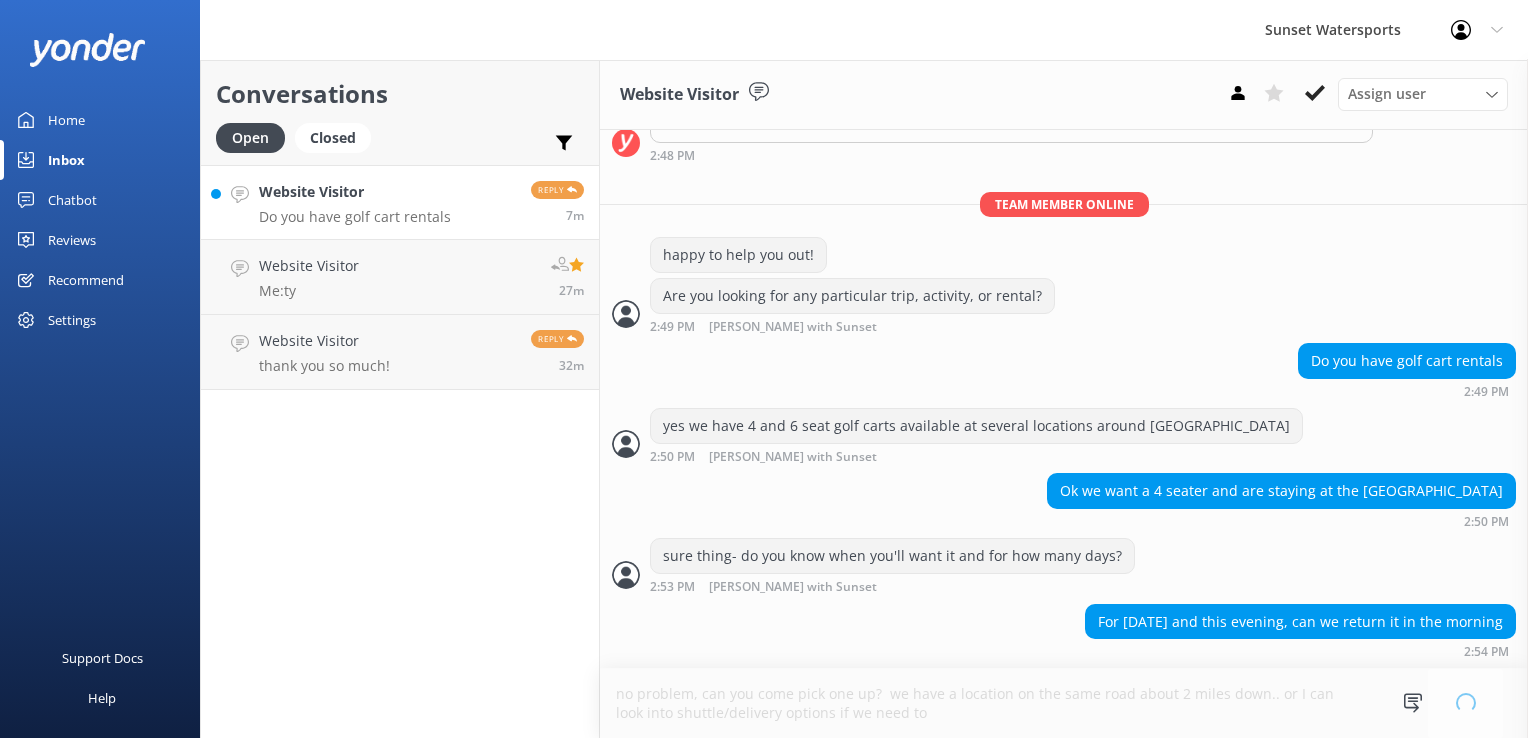 type 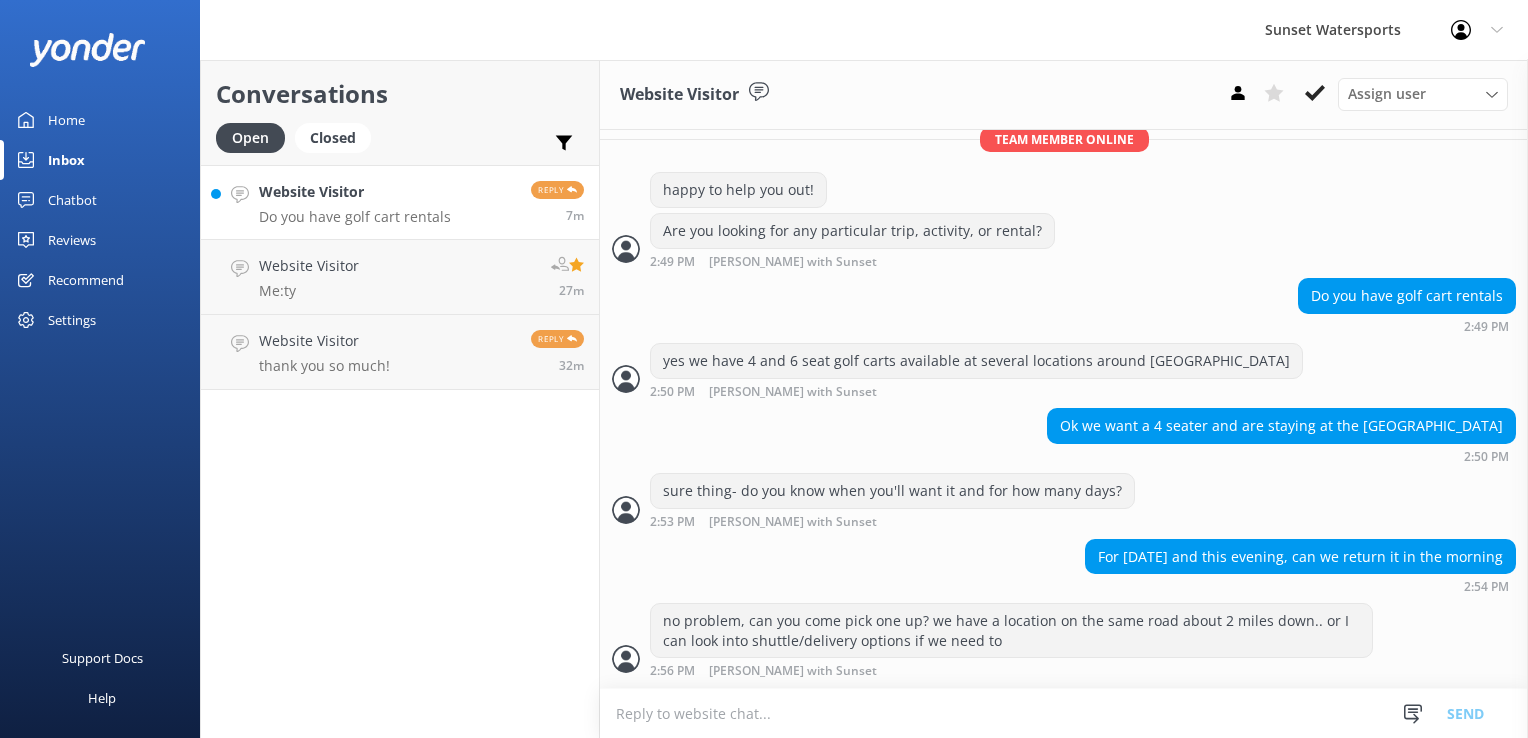 scroll, scrollTop: 450, scrollLeft: 0, axis: vertical 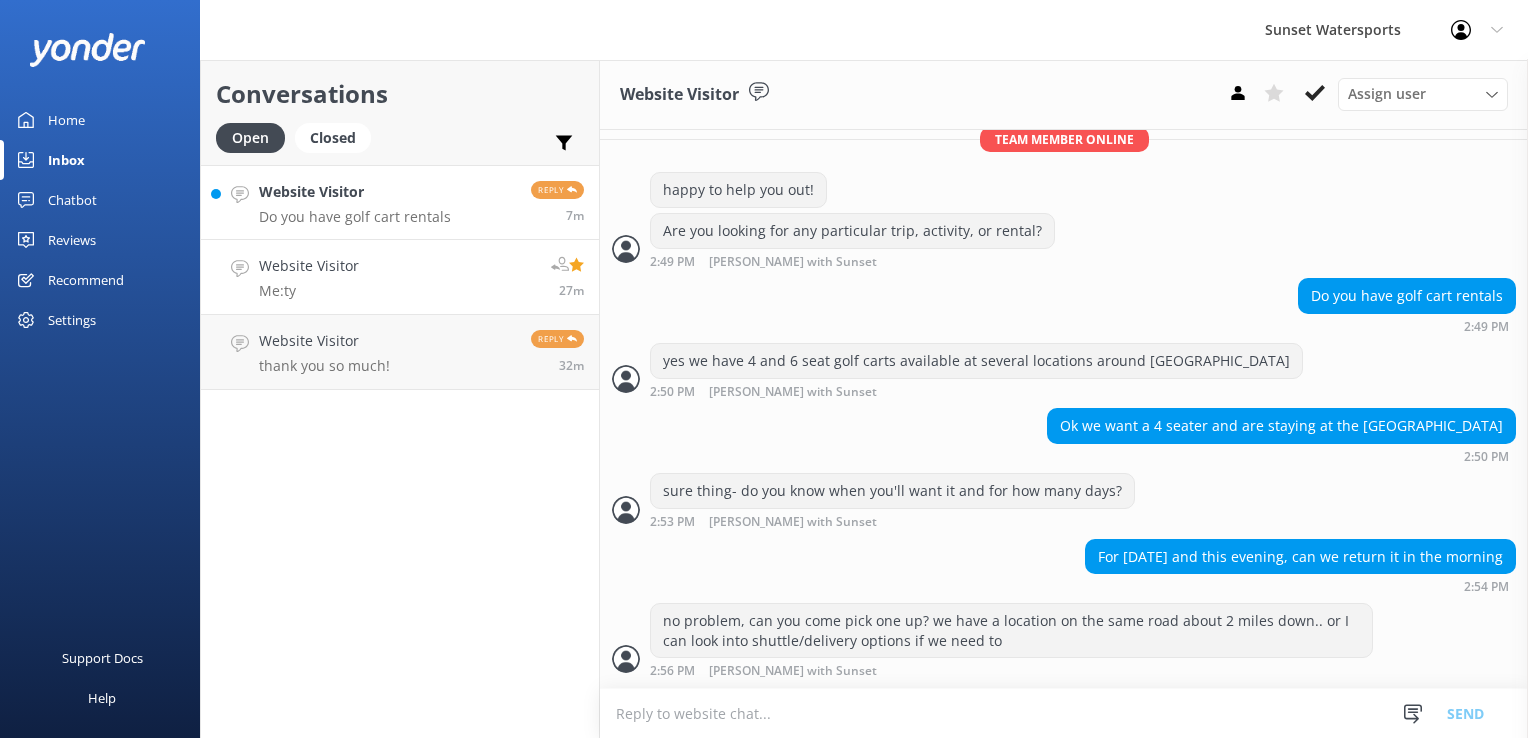 click on "Website Visitor Me:  ty 27m" at bounding box center (400, 277) 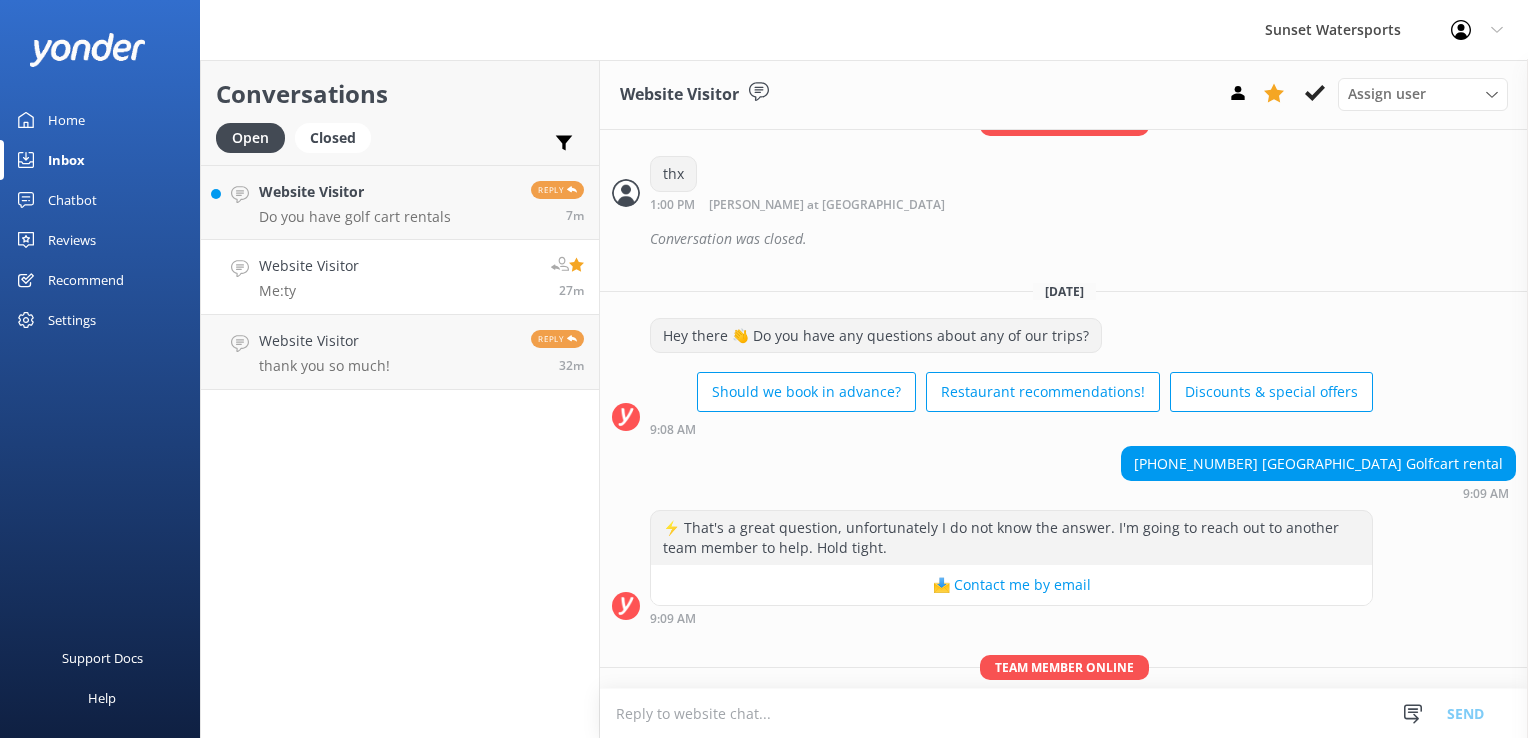 scroll, scrollTop: 6972, scrollLeft: 0, axis: vertical 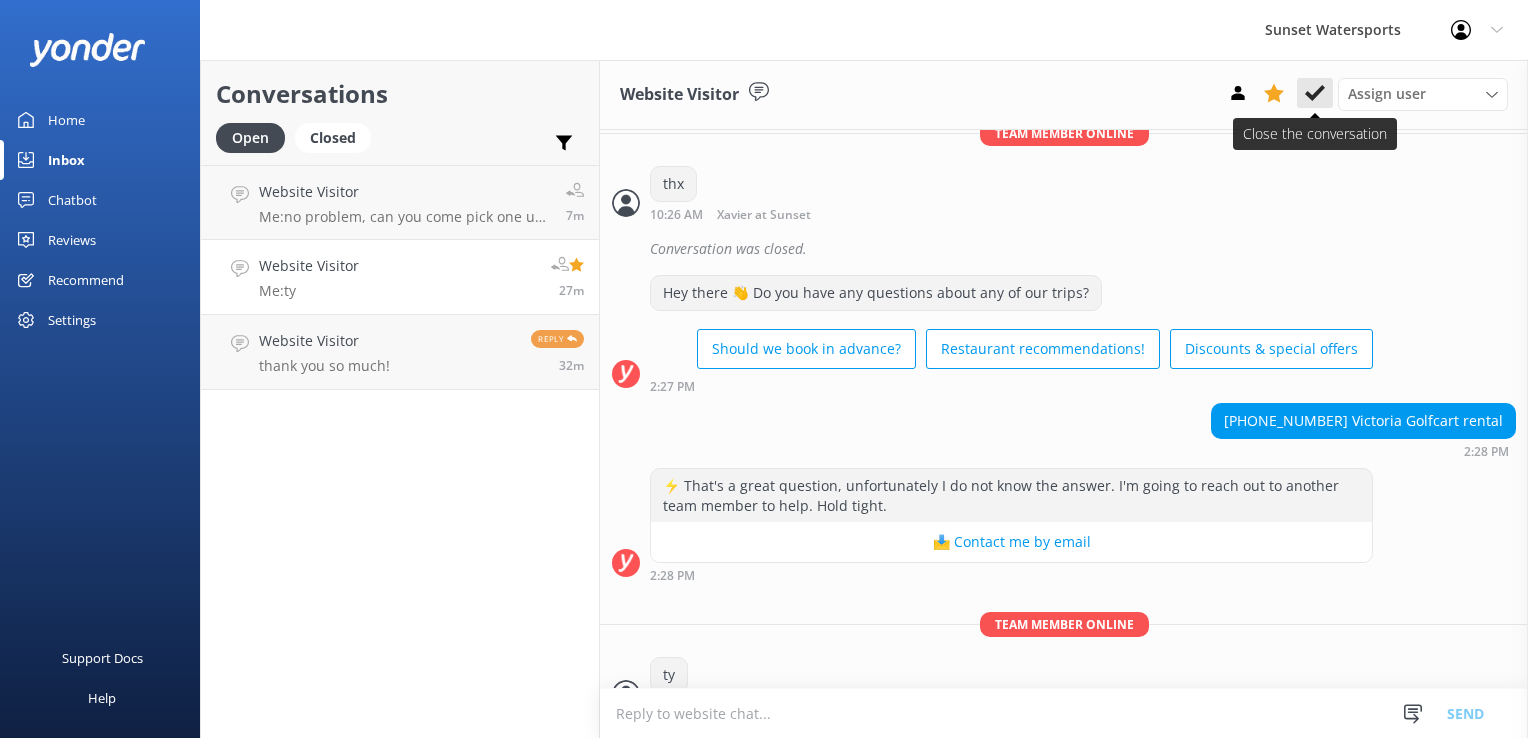 click 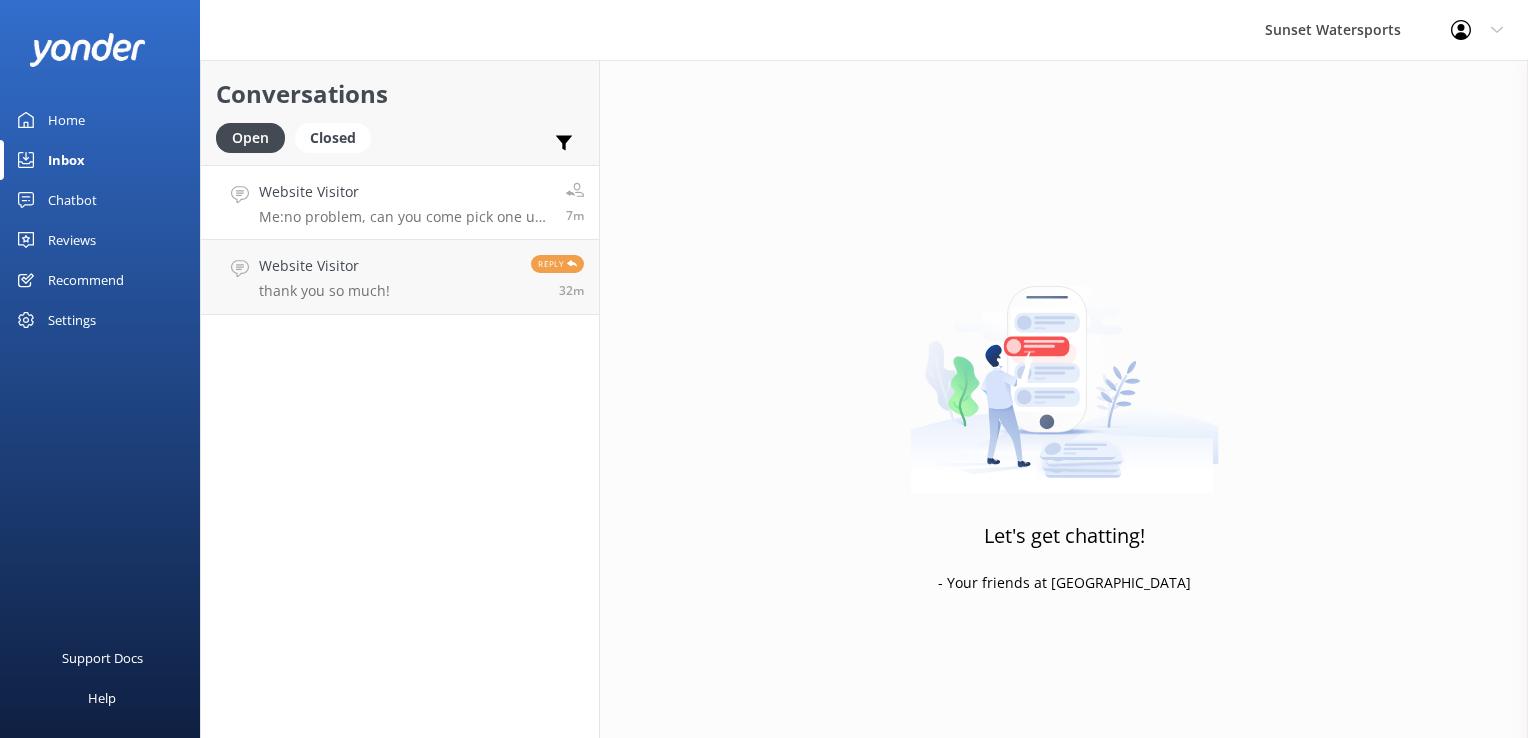 click on "Me:  no problem, can you come pick one up?  we have a location on the same road about 2 miles down.. or I can look into shuttle/delivery options if we need to" at bounding box center (405, 217) 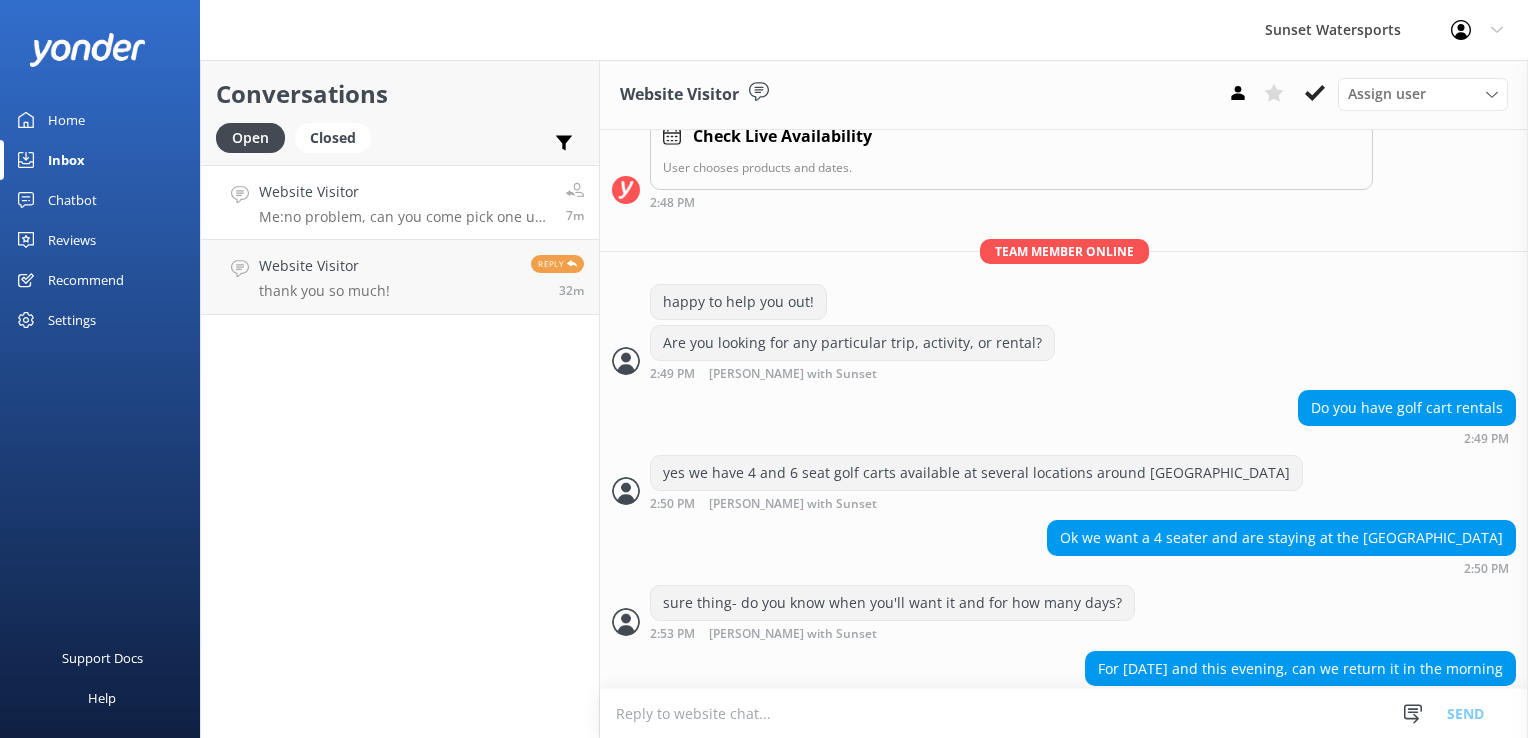 scroll, scrollTop: 450, scrollLeft: 0, axis: vertical 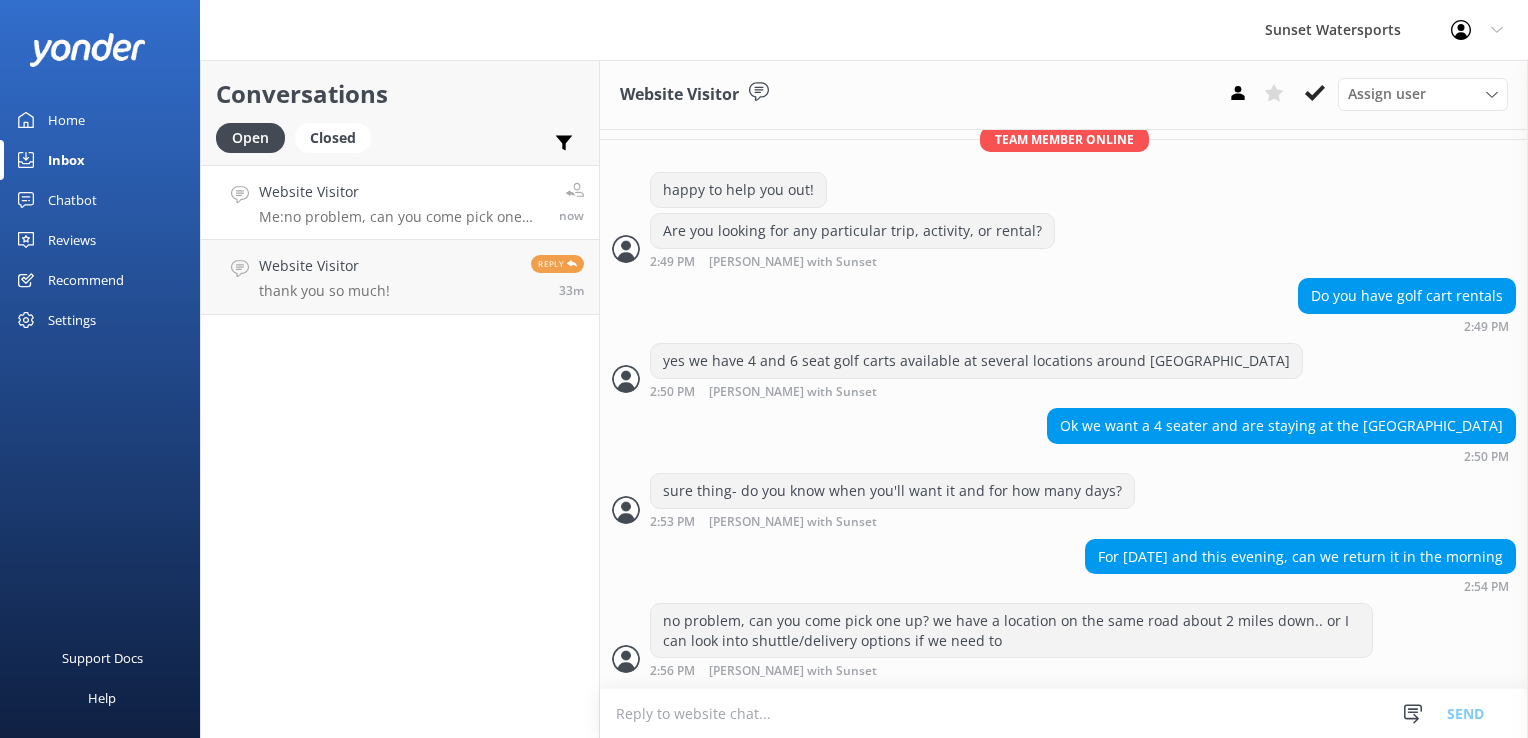 click at bounding box center (1064, 713) 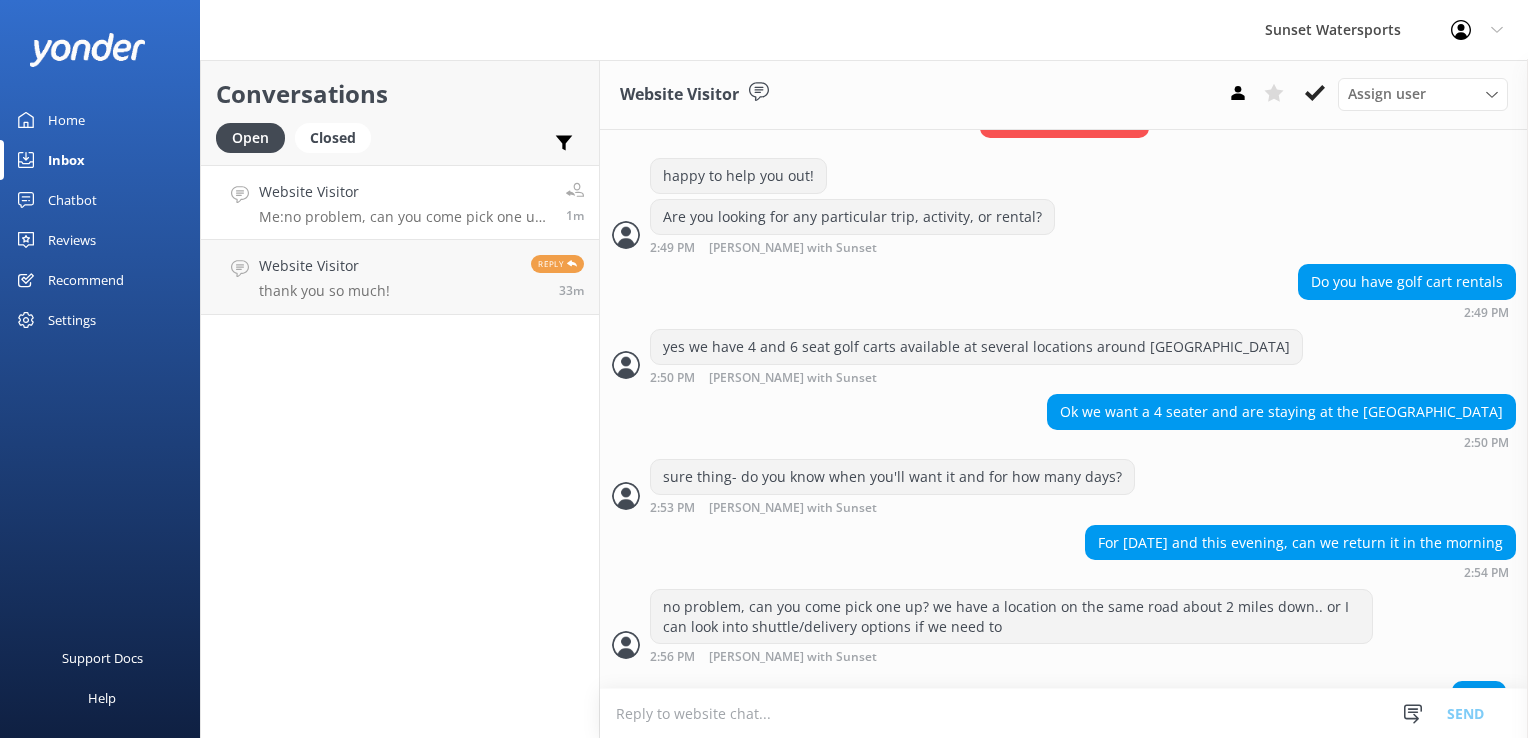 scroll, scrollTop: 497, scrollLeft: 0, axis: vertical 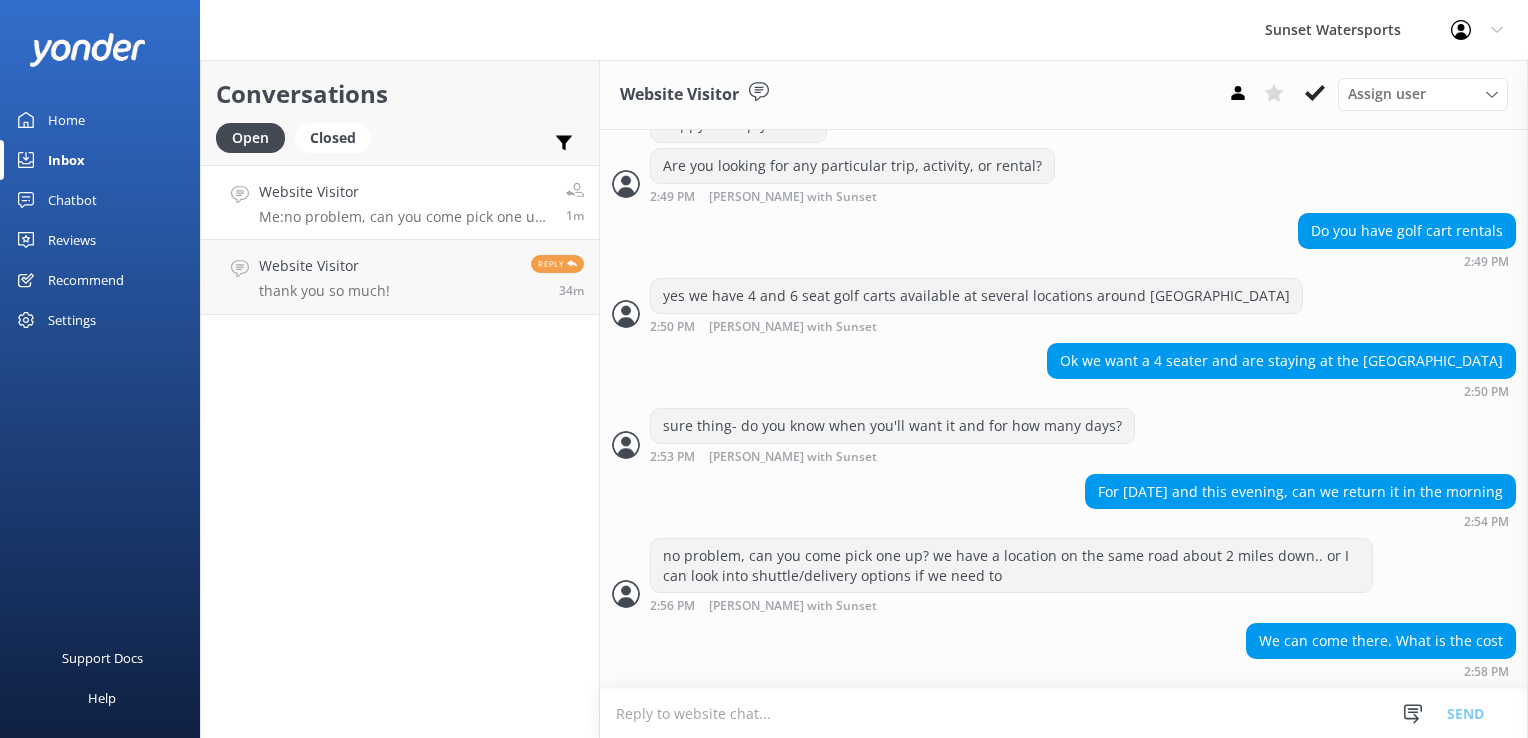 click at bounding box center (1064, 713) 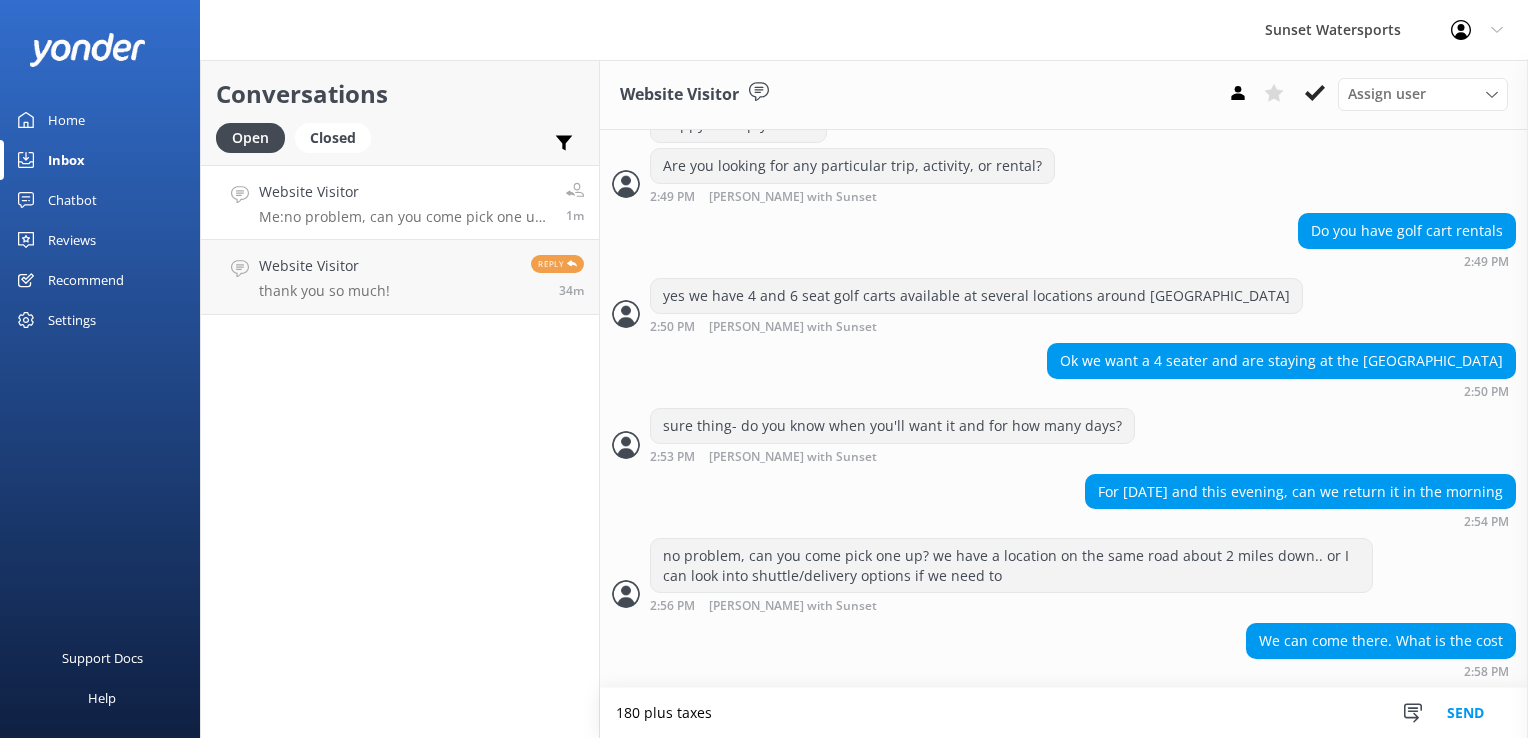 type on "180 plus taxes" 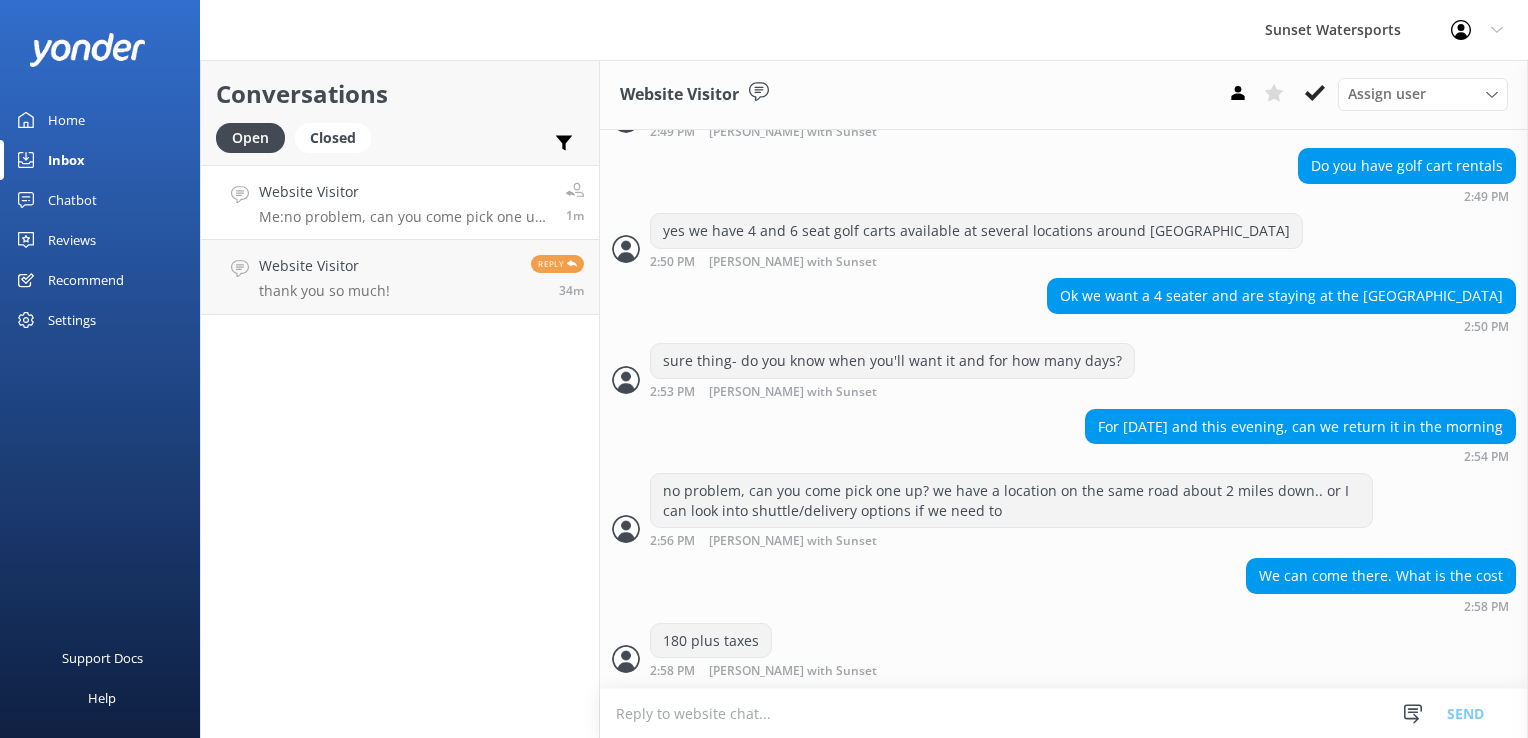 scroll, scrollTop: 579, scrollLeft: 0, axis: vertical 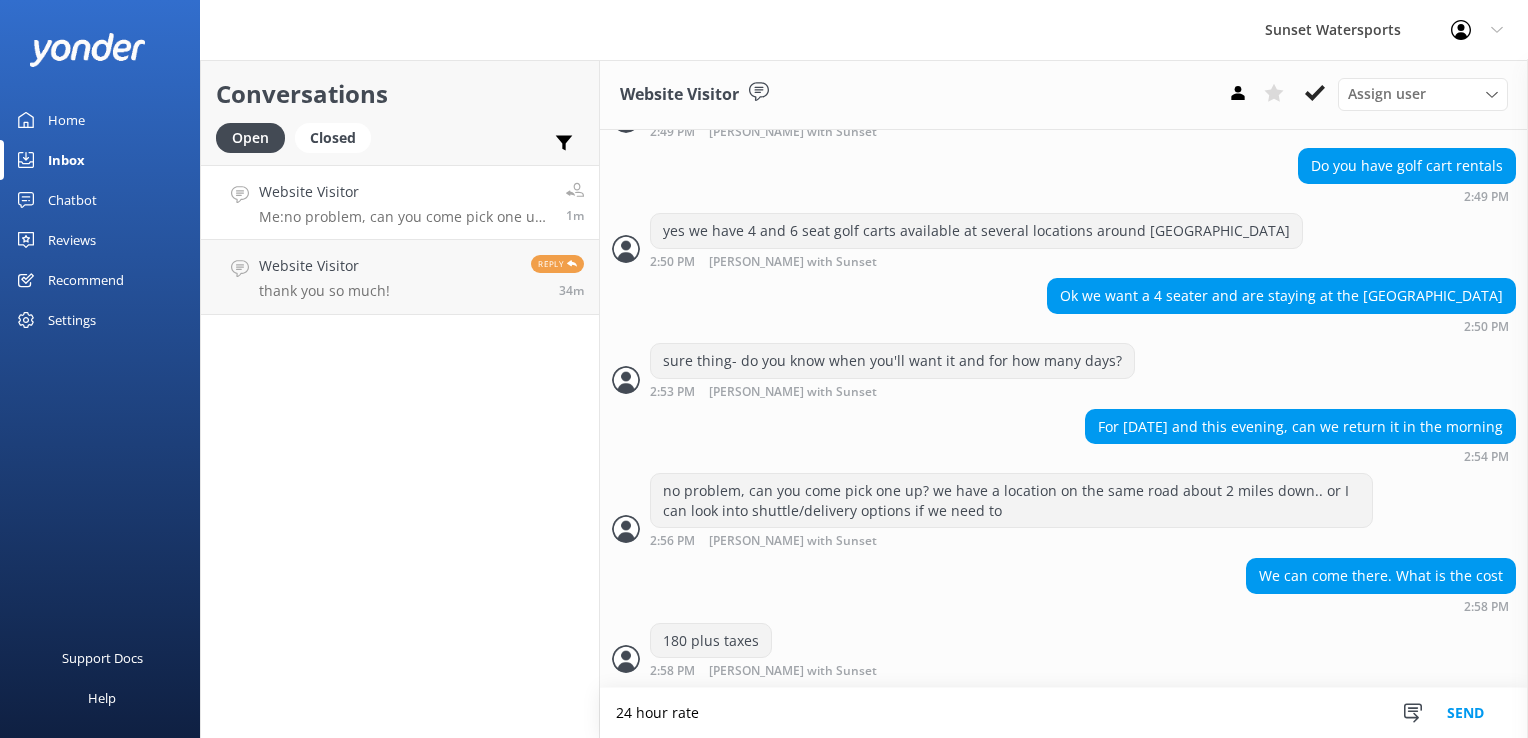 type on "24 hour rate" 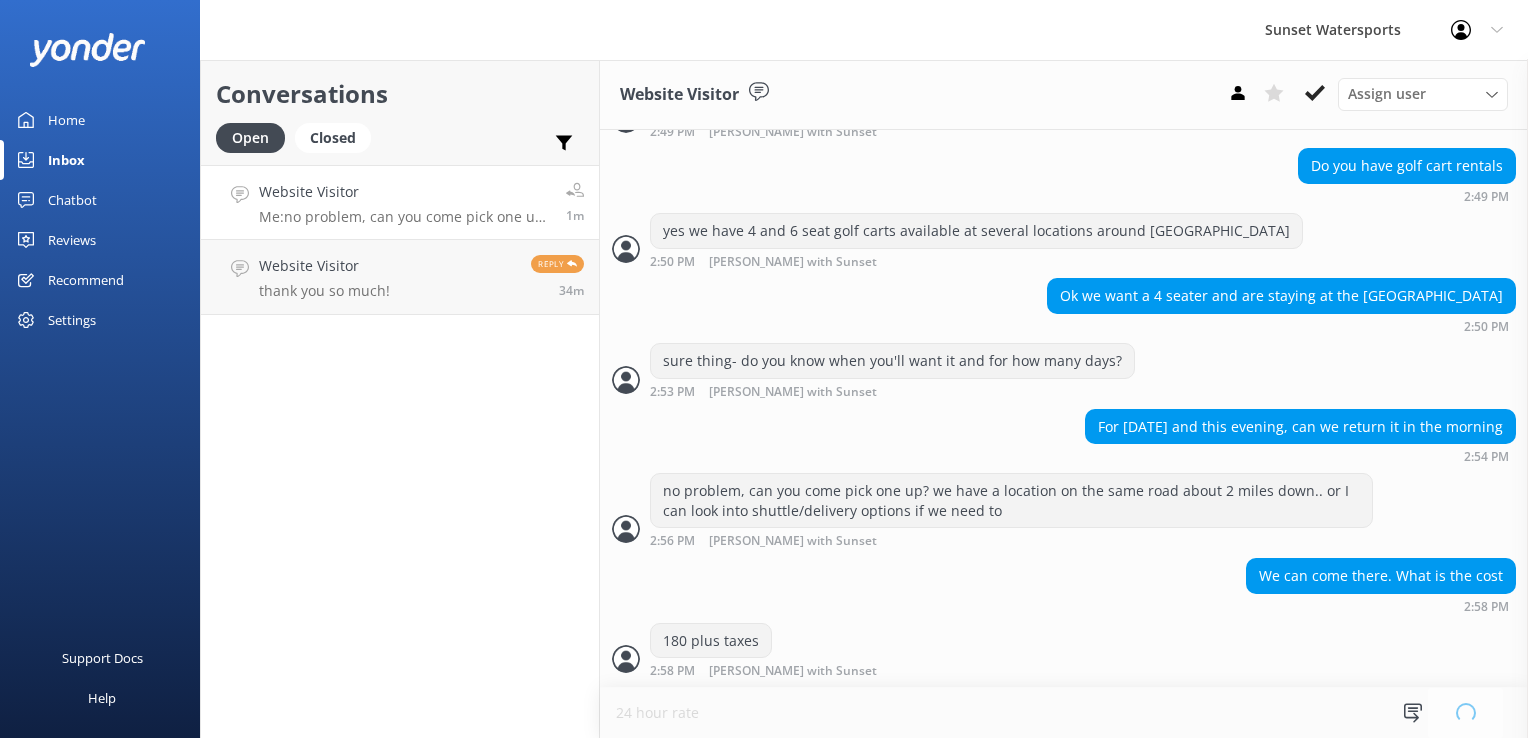 type 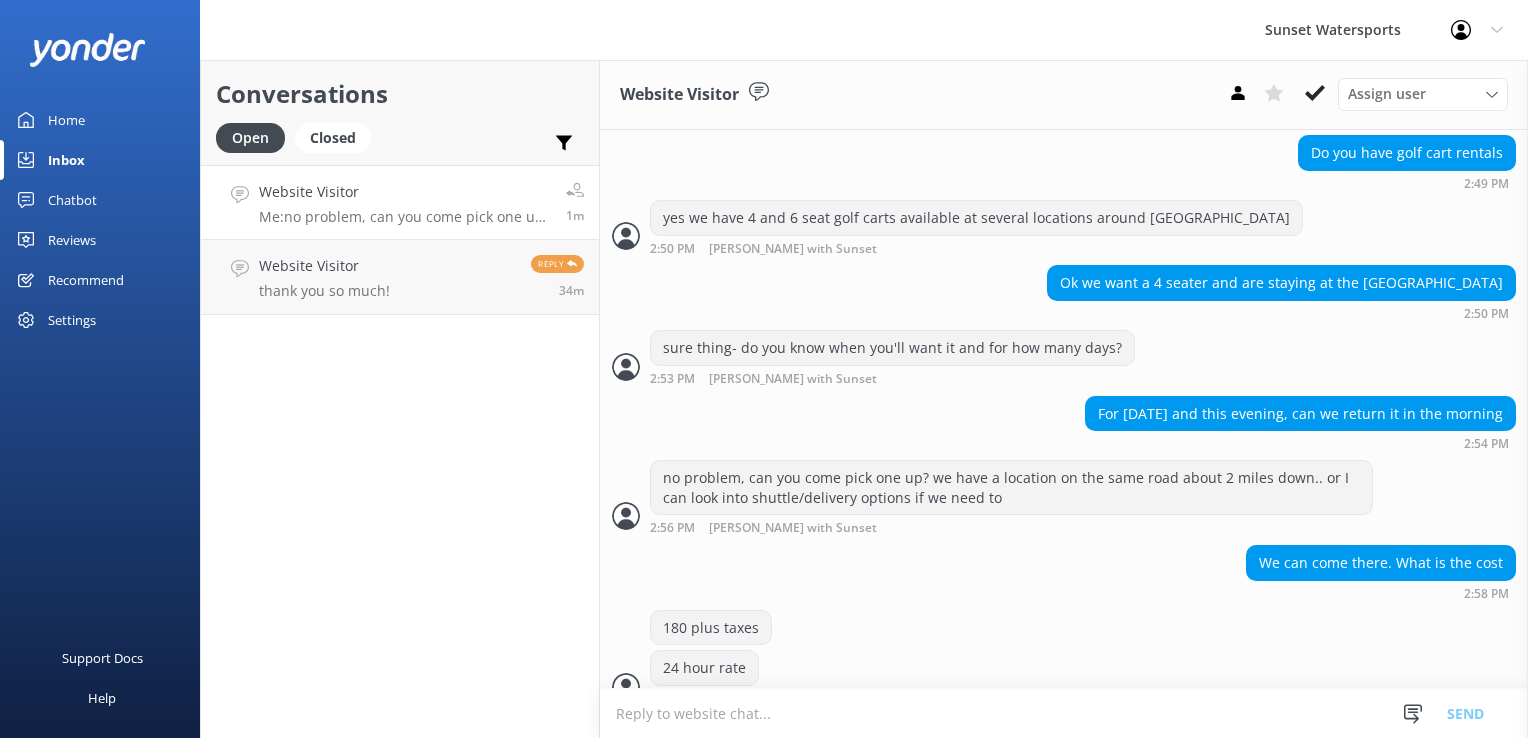 scroll, scrollTop: 619, scrollLeft: 0, axis: vertical 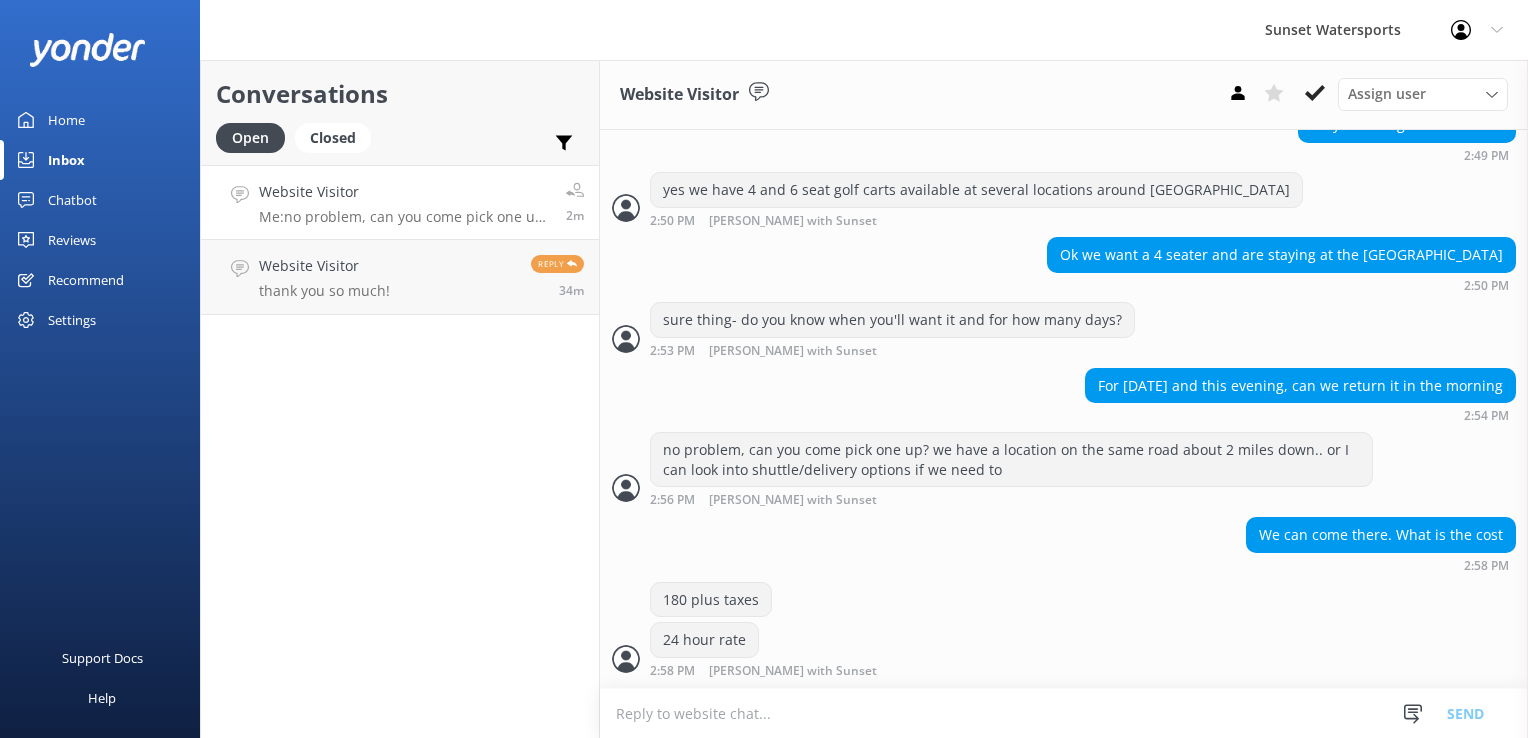 click at bounding box center (1064, 713) 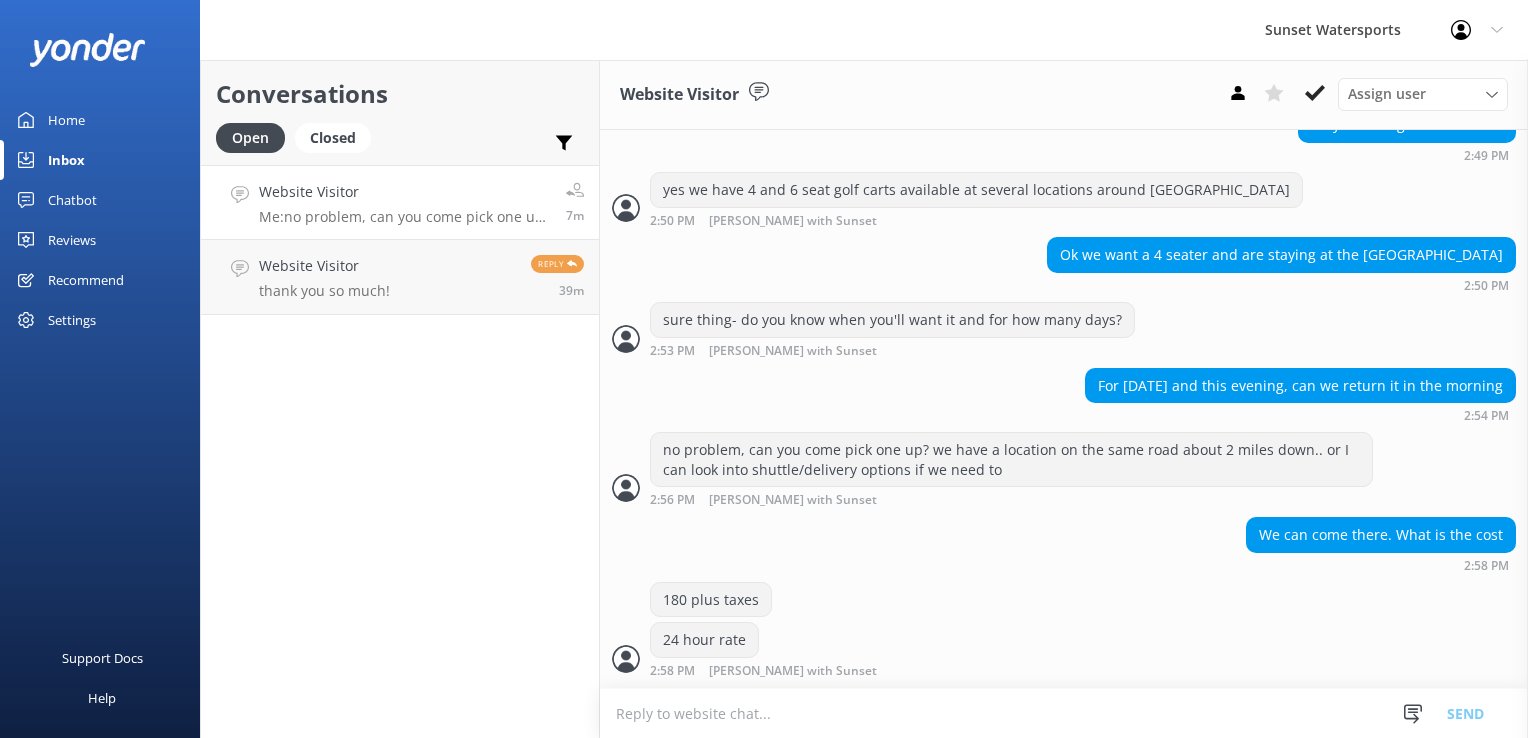 click on "Sunset Watersports Profile Settings Logout" at bounding box center (764, 30) 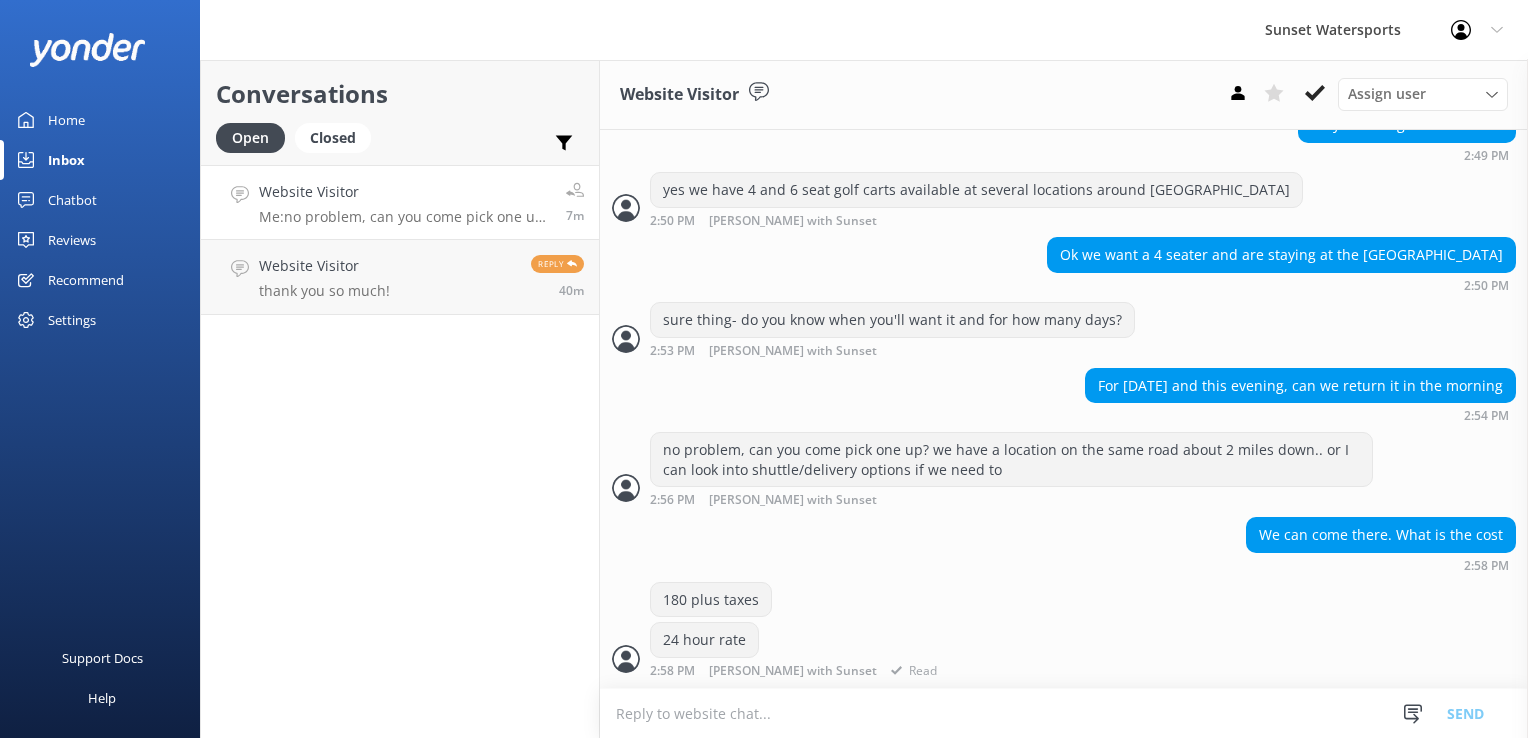 click on "180 plus taxes" at bounding box center [1064, 602] 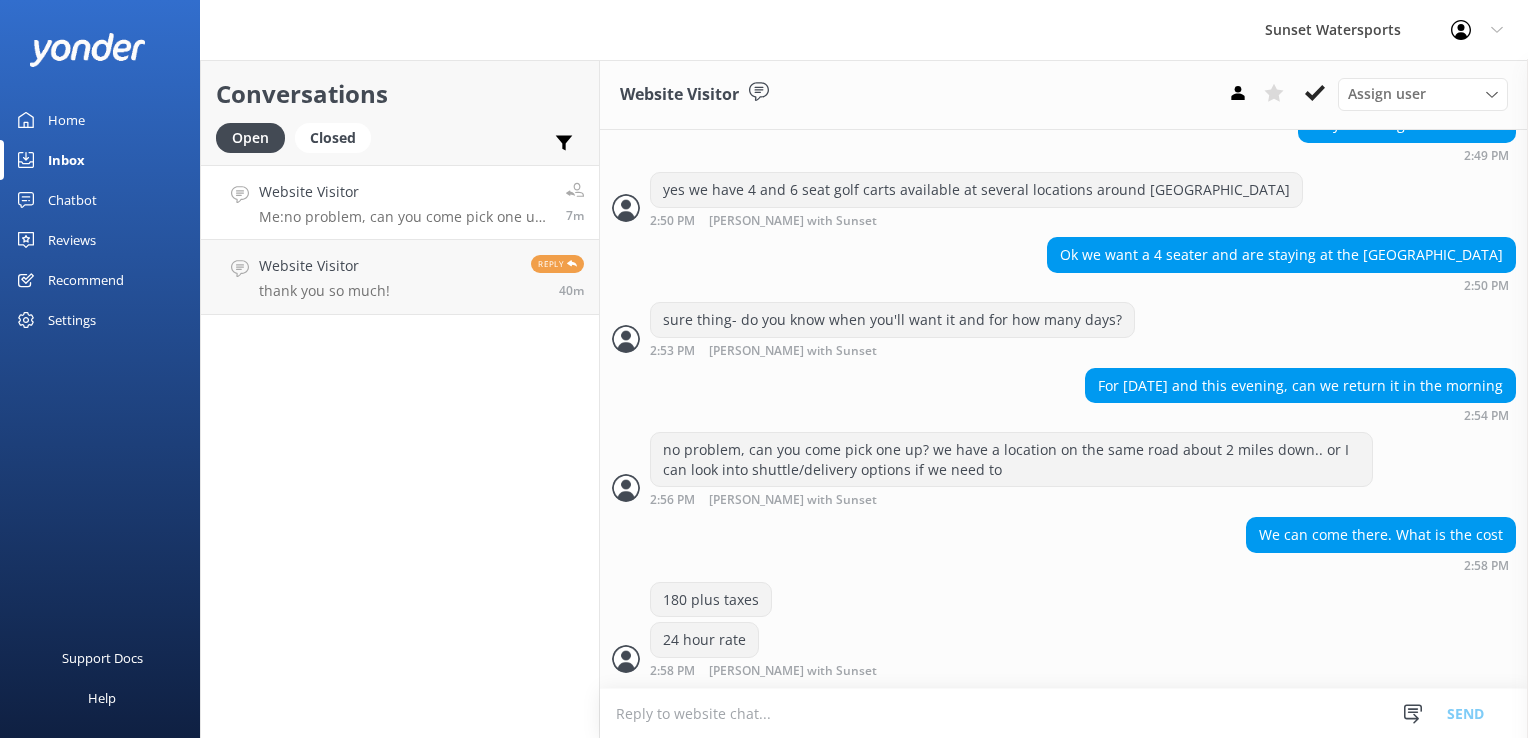 click on "Website Visitor" at bounding box center (405, 192) 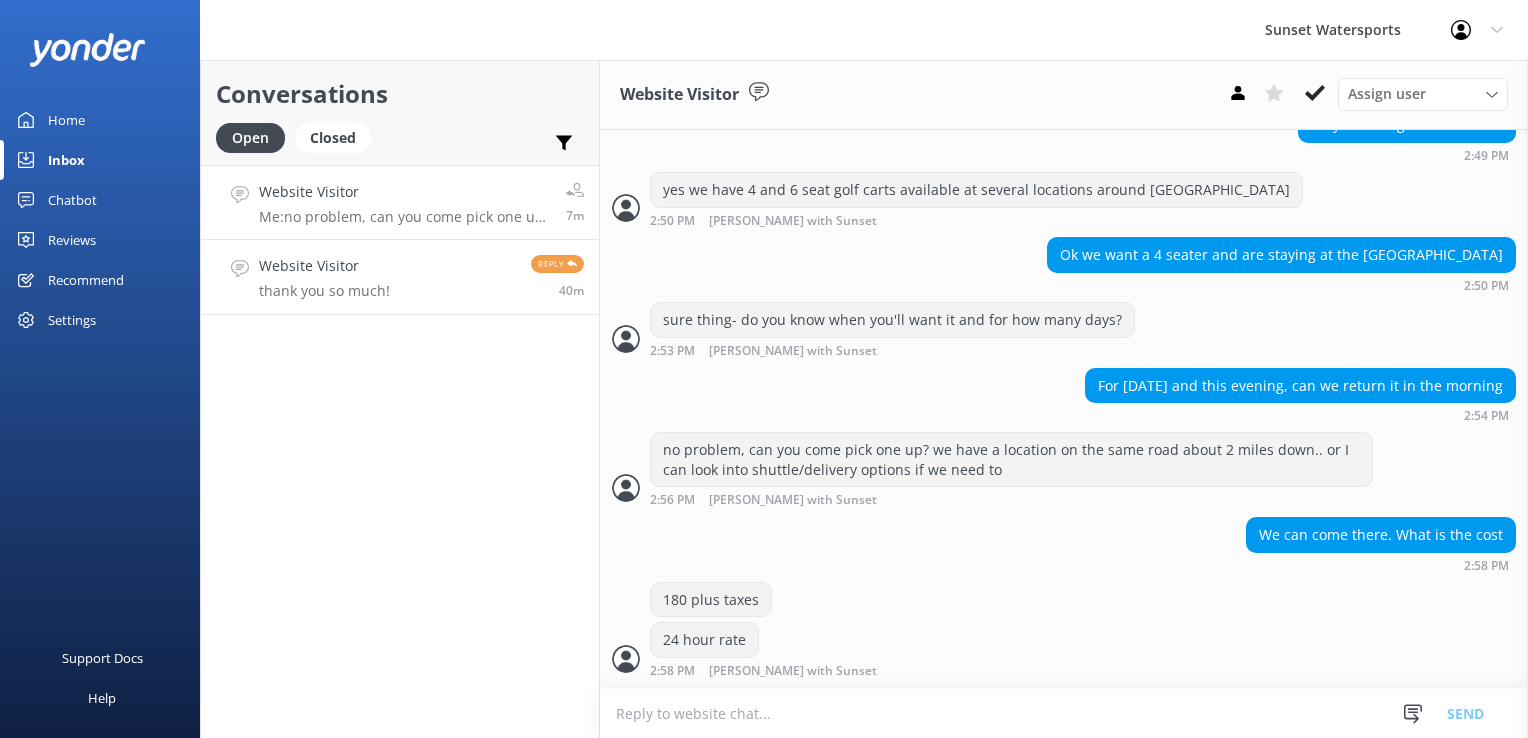 click on "Website Visitor" at bounding box center (324, 266) 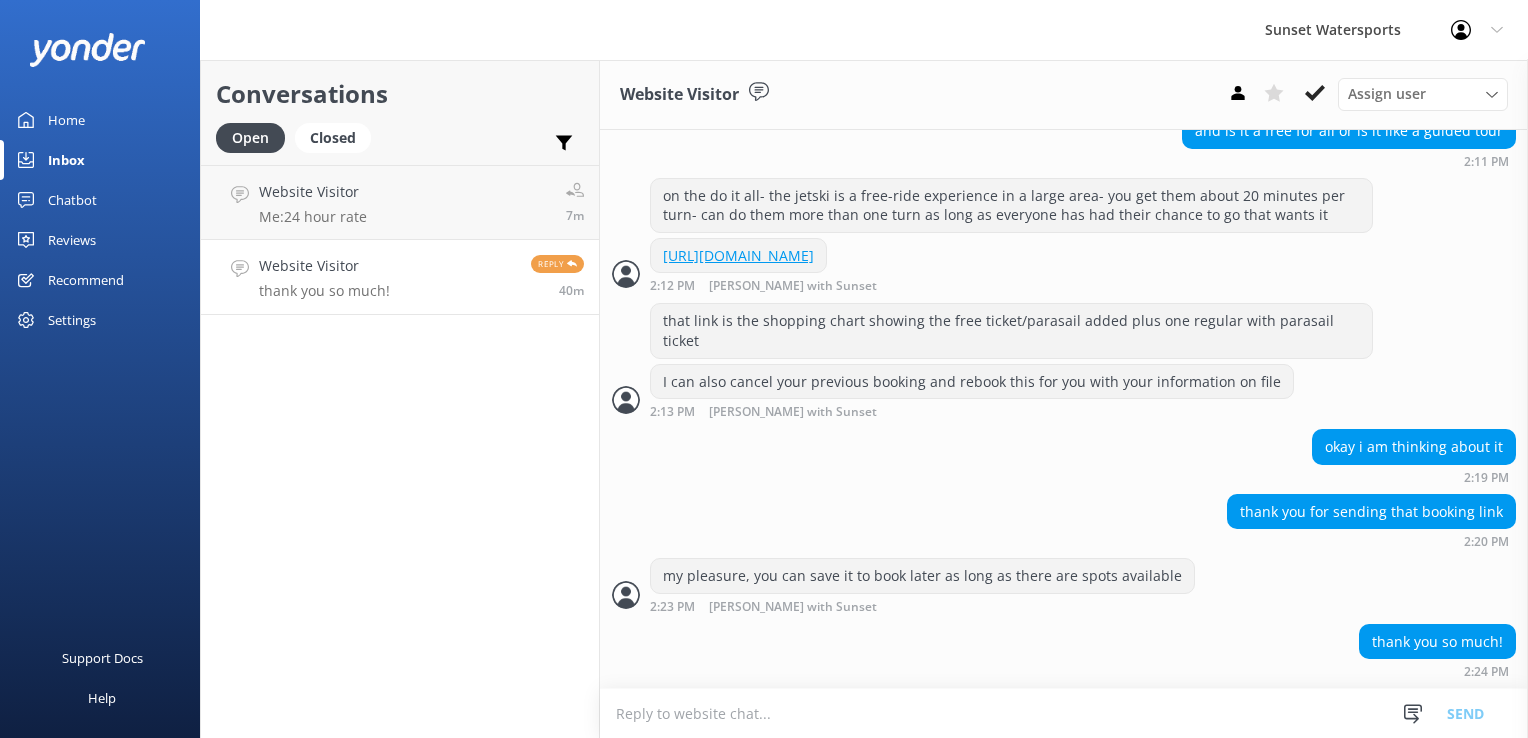 scroll, scrollTop: 1400, scrollLeft: 0, axis: vertical 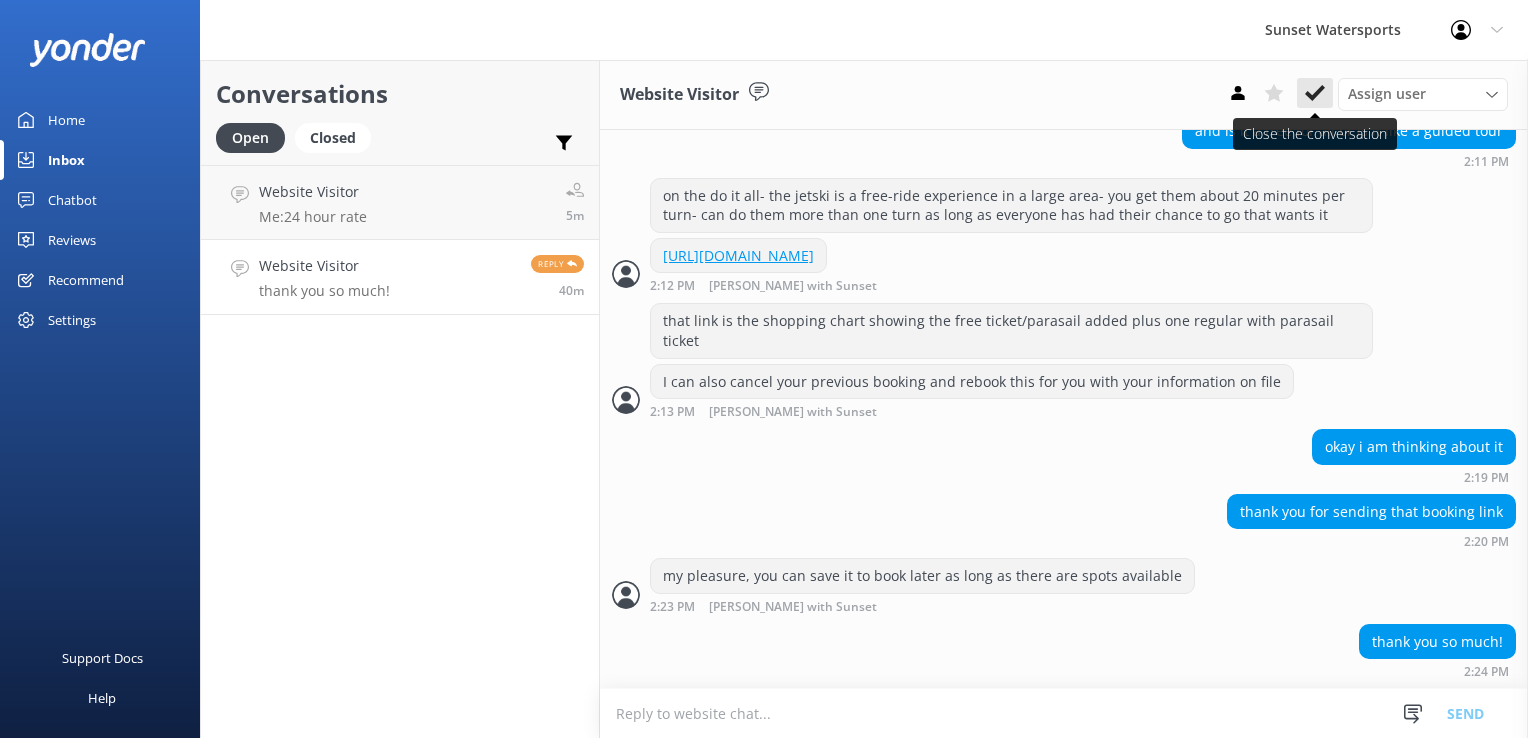 click 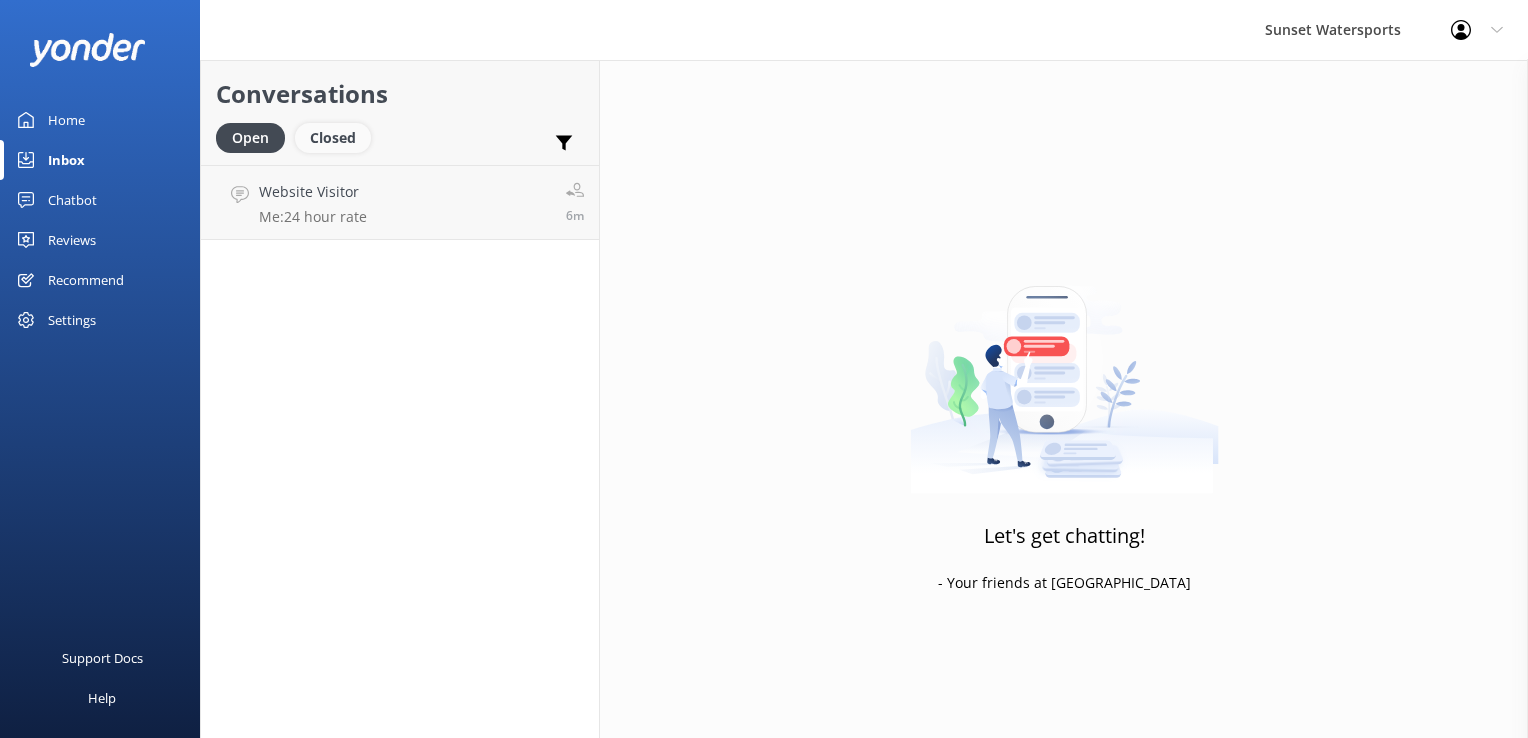 click on "Closed" at bounding box center (333, 138) 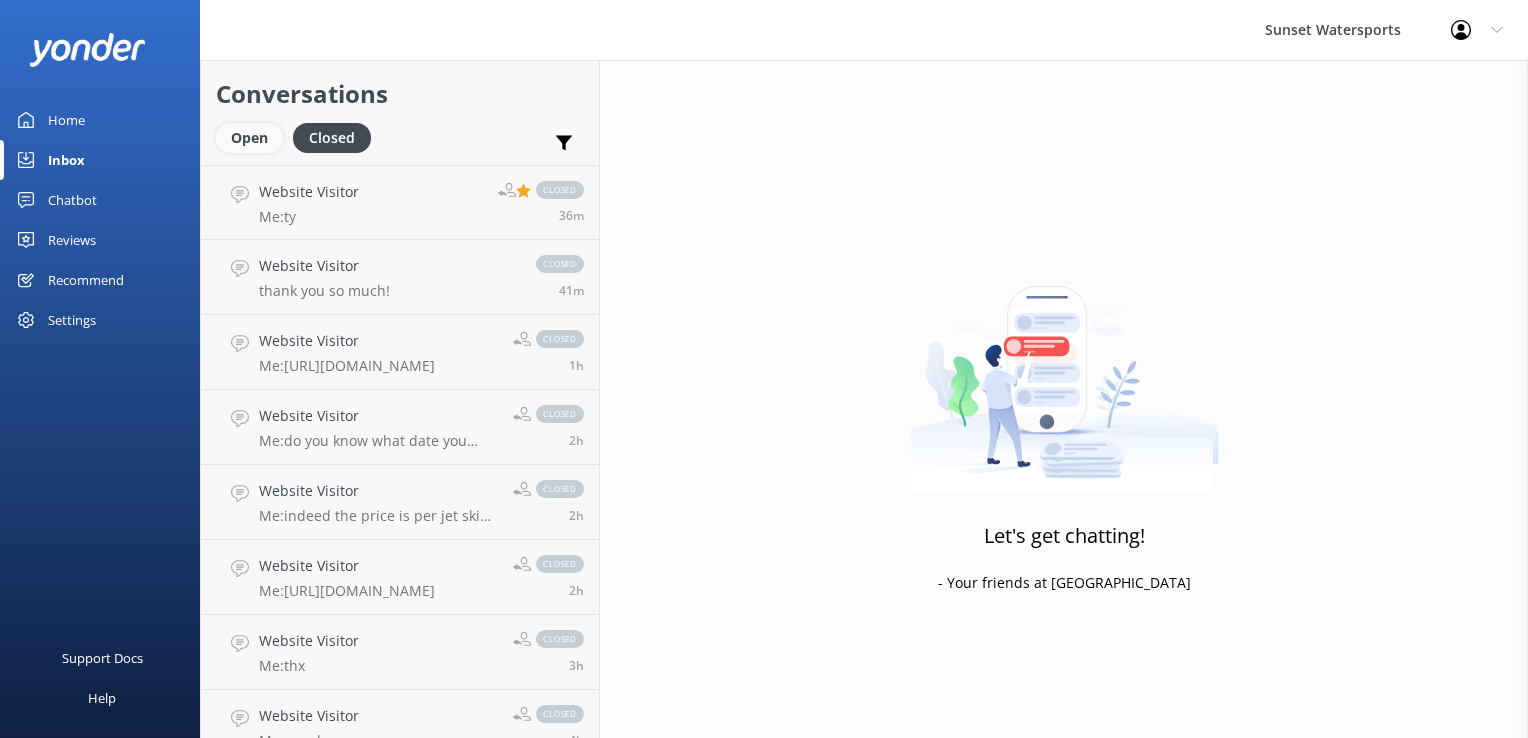 click on "Open" at bounding box center [249, 138] 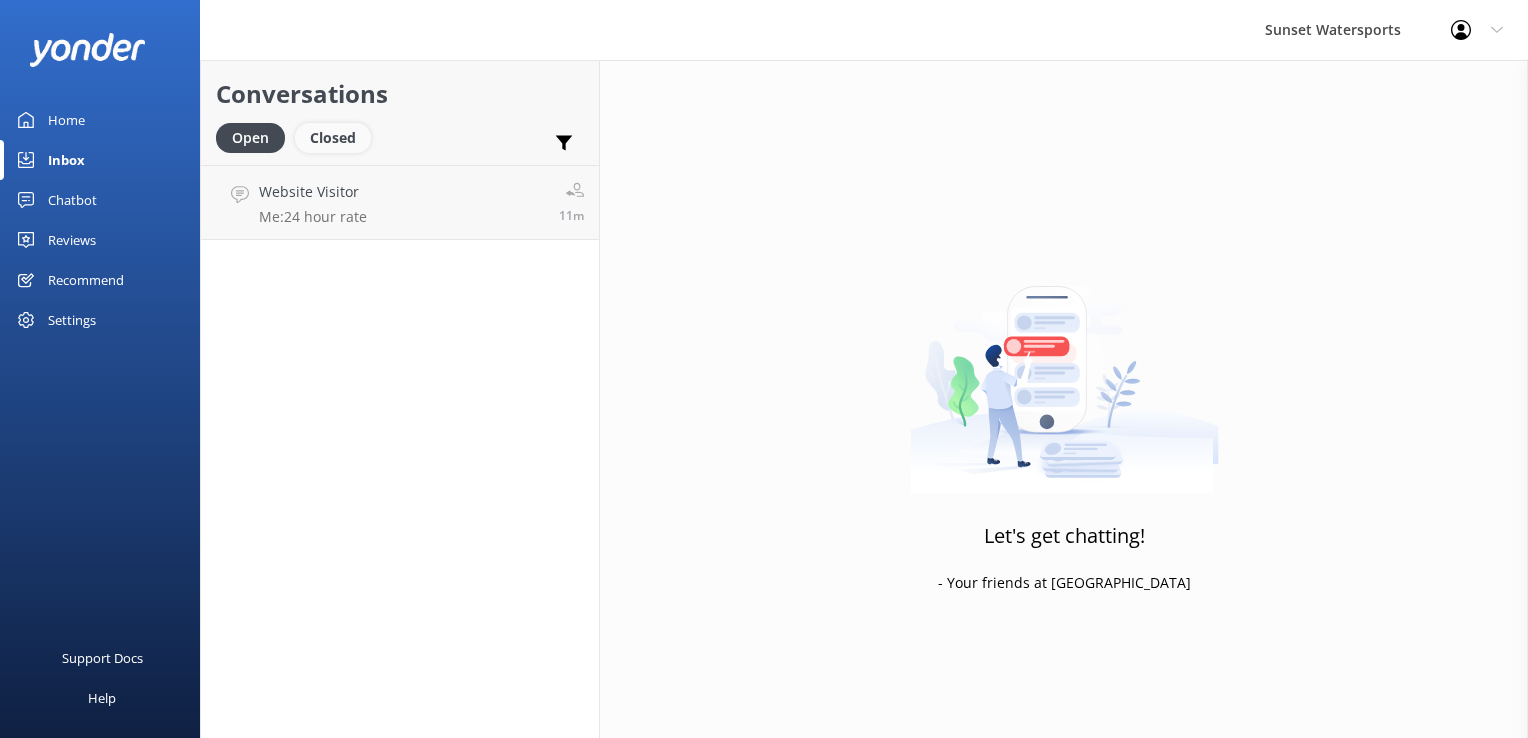 click on "Closed" at bounding box center [333, 138] 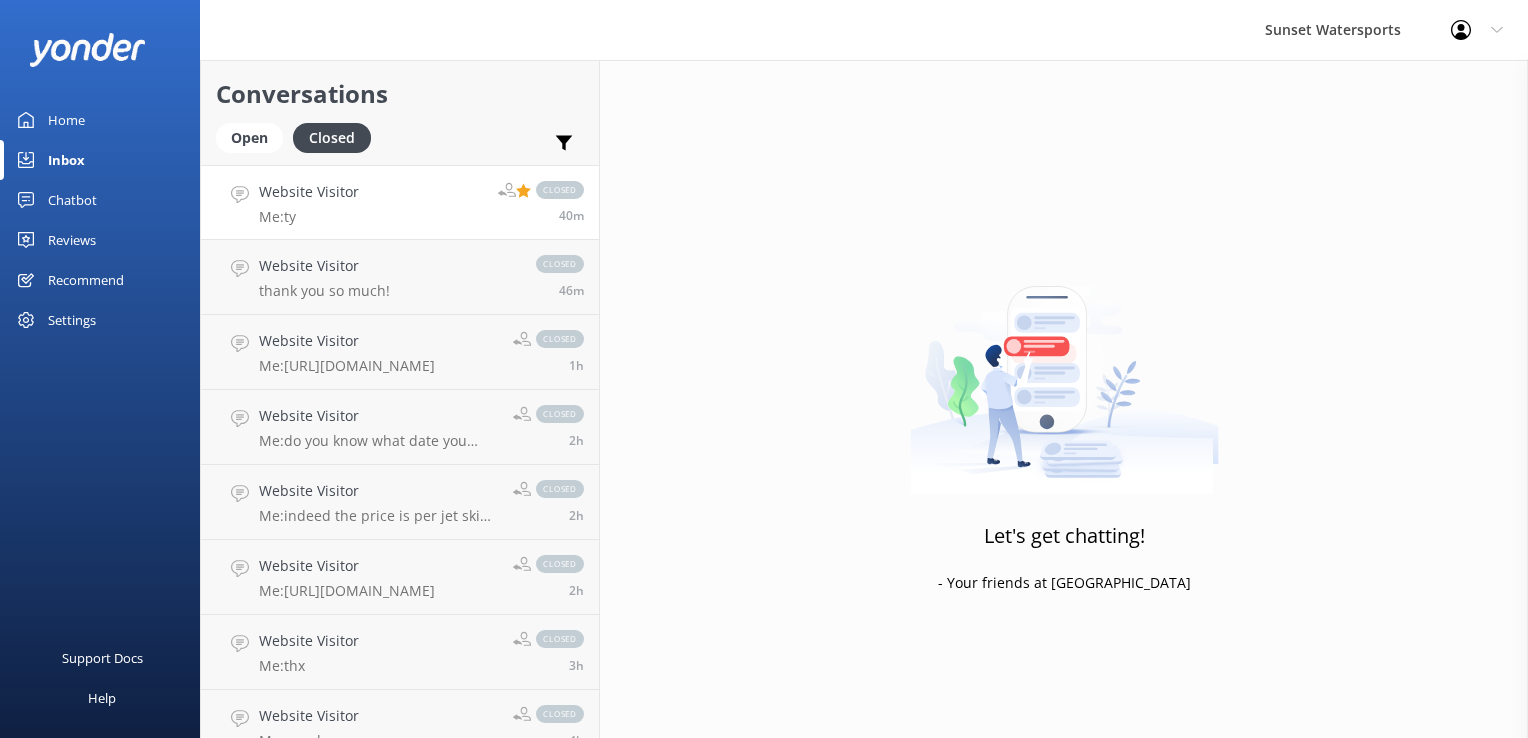 click on "Website Visitor Me:  ty closed 40m" at bounding box center [400, 202] 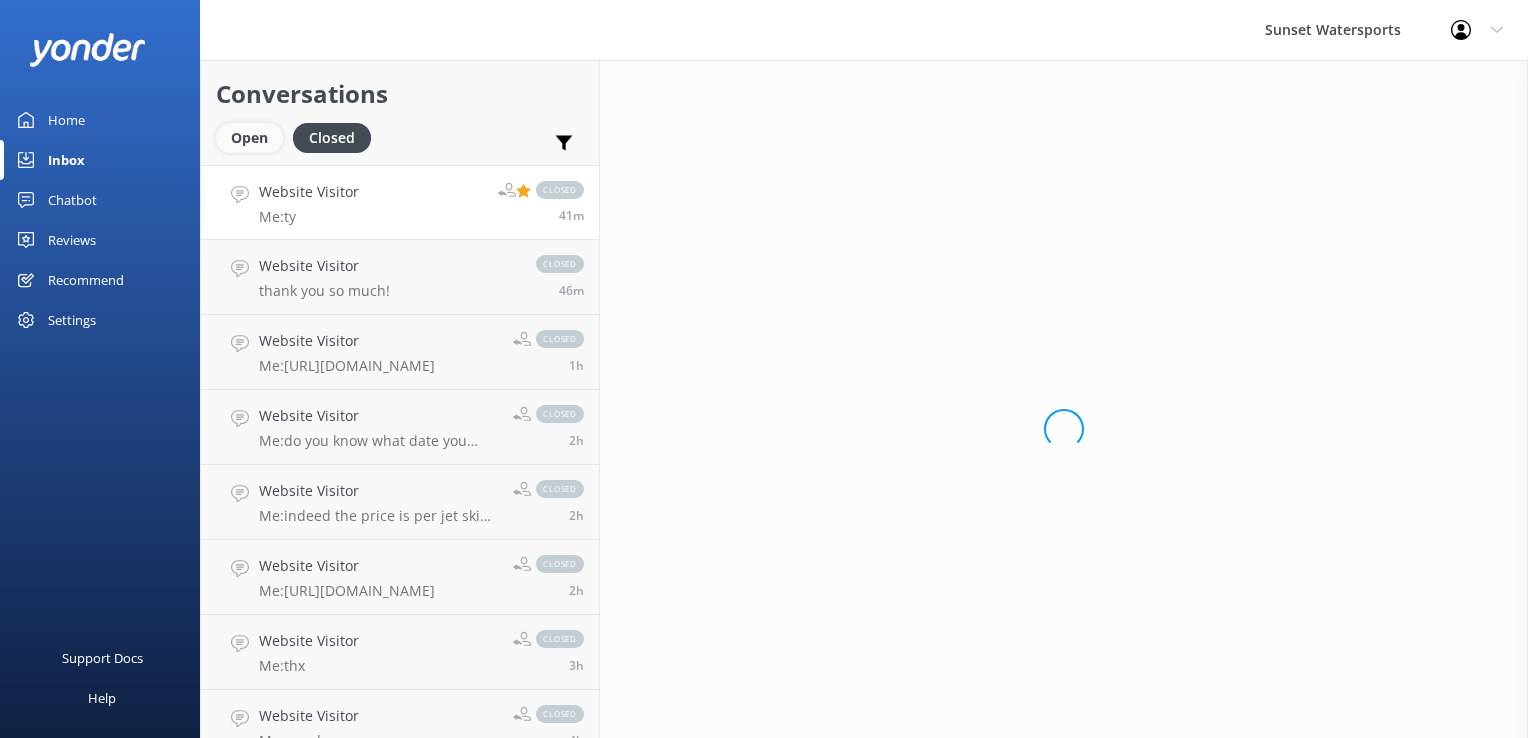 click on "Open" at bounding box center (249, 138) 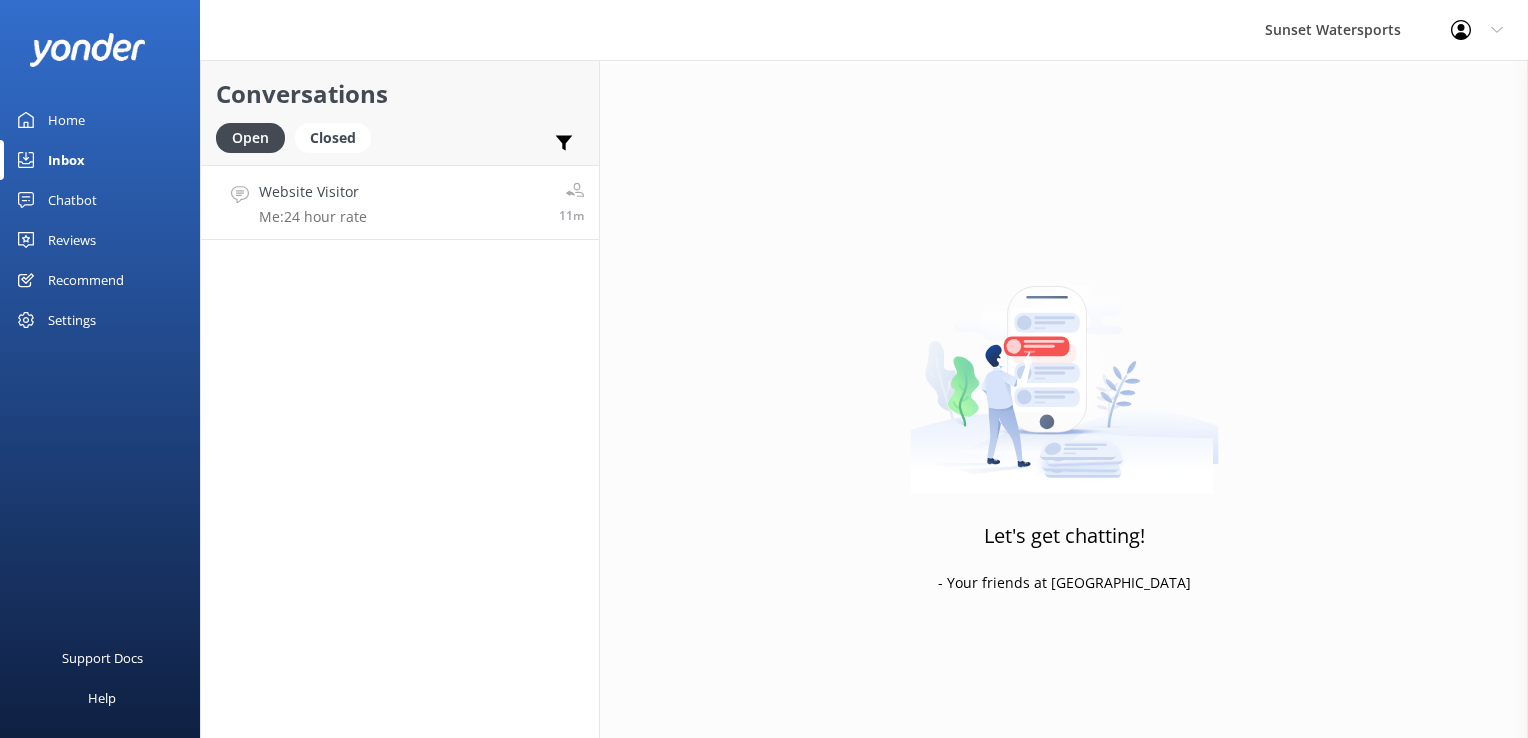 click on "Website Visitor" at bounding box center (313, 192) 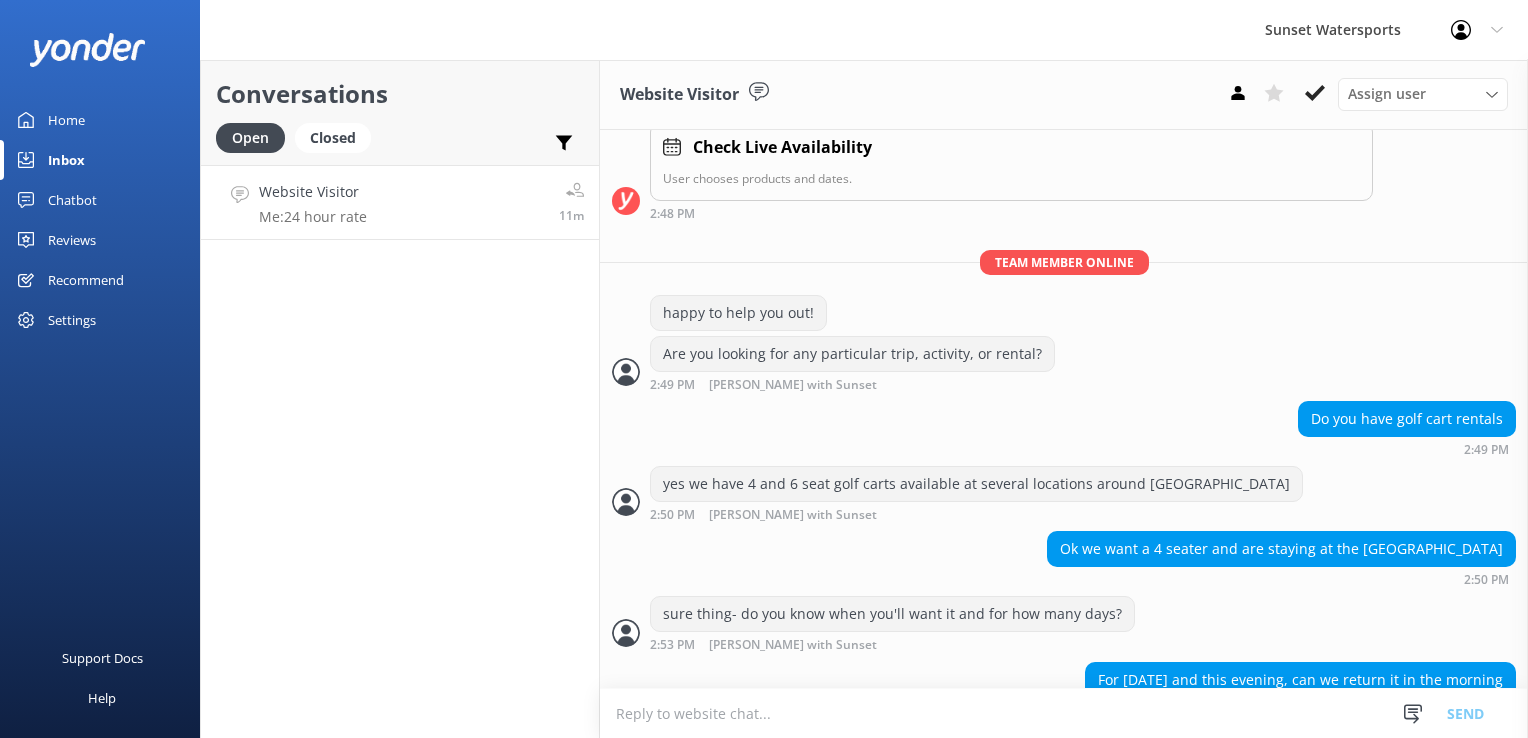 scroll, scrollTop: 619, scrollLeft: 0, axis: vertical 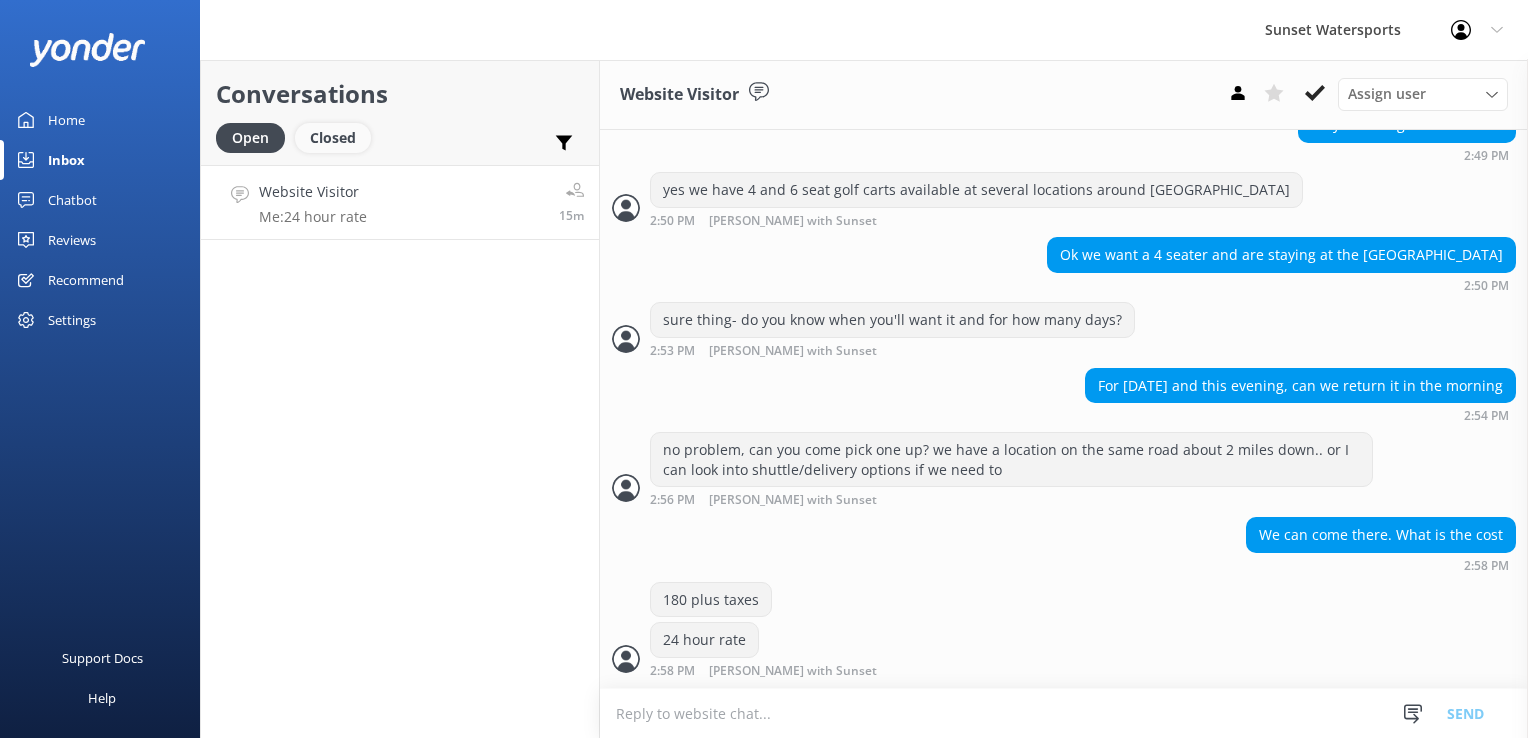 click on "Closed" at bounding box center [333, 138] 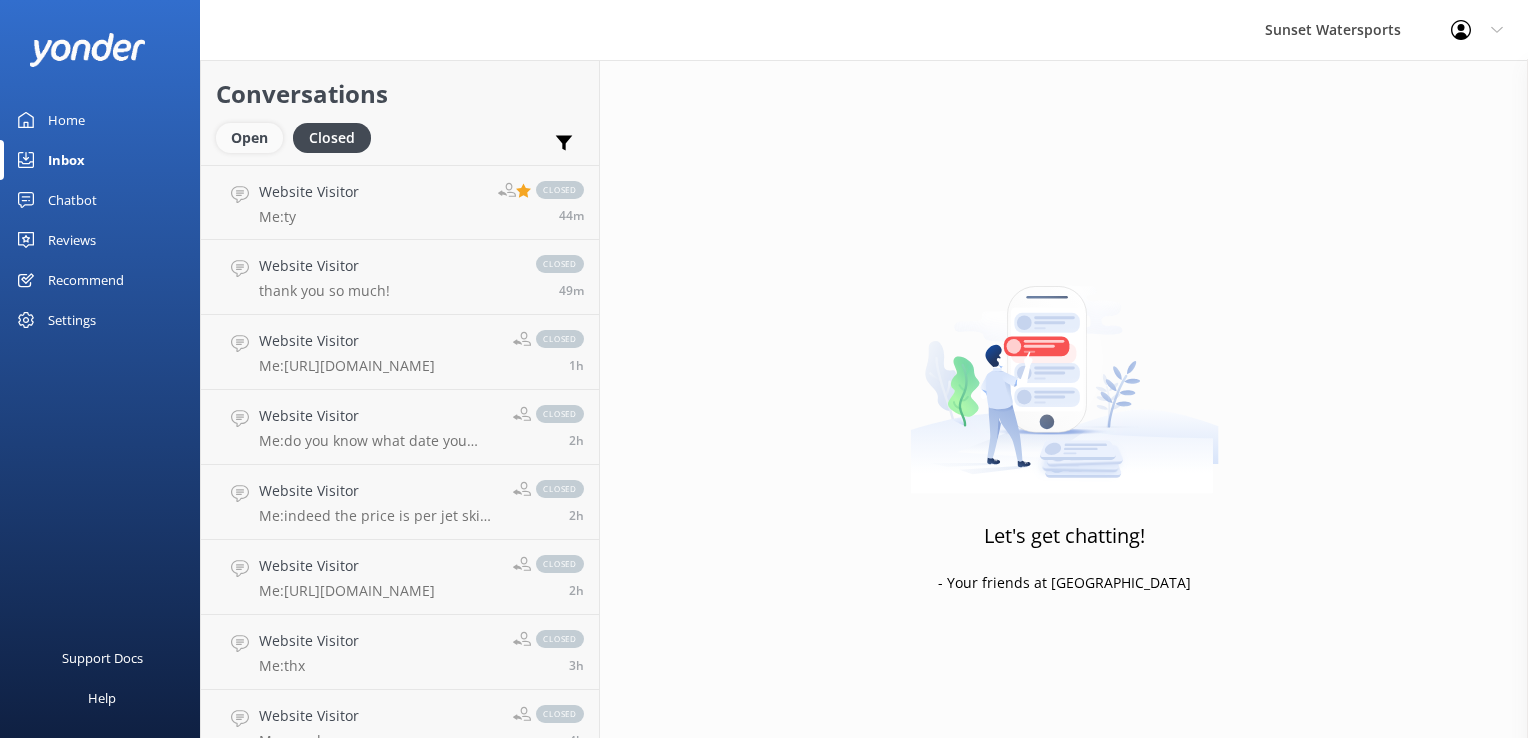 click on "Open" at bounding box center [249, 138] 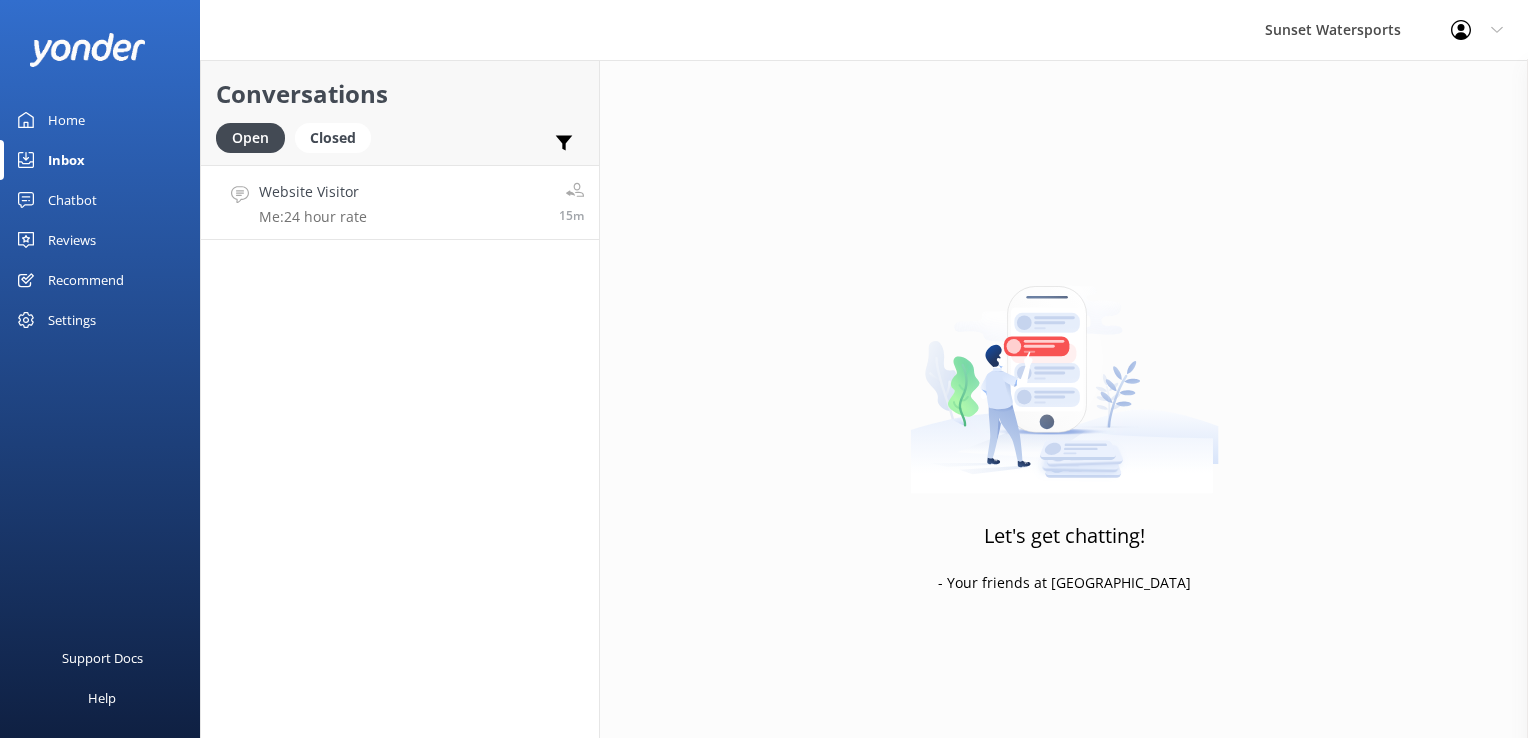 click on "Website Visitor" at bounding box center (313, 192) 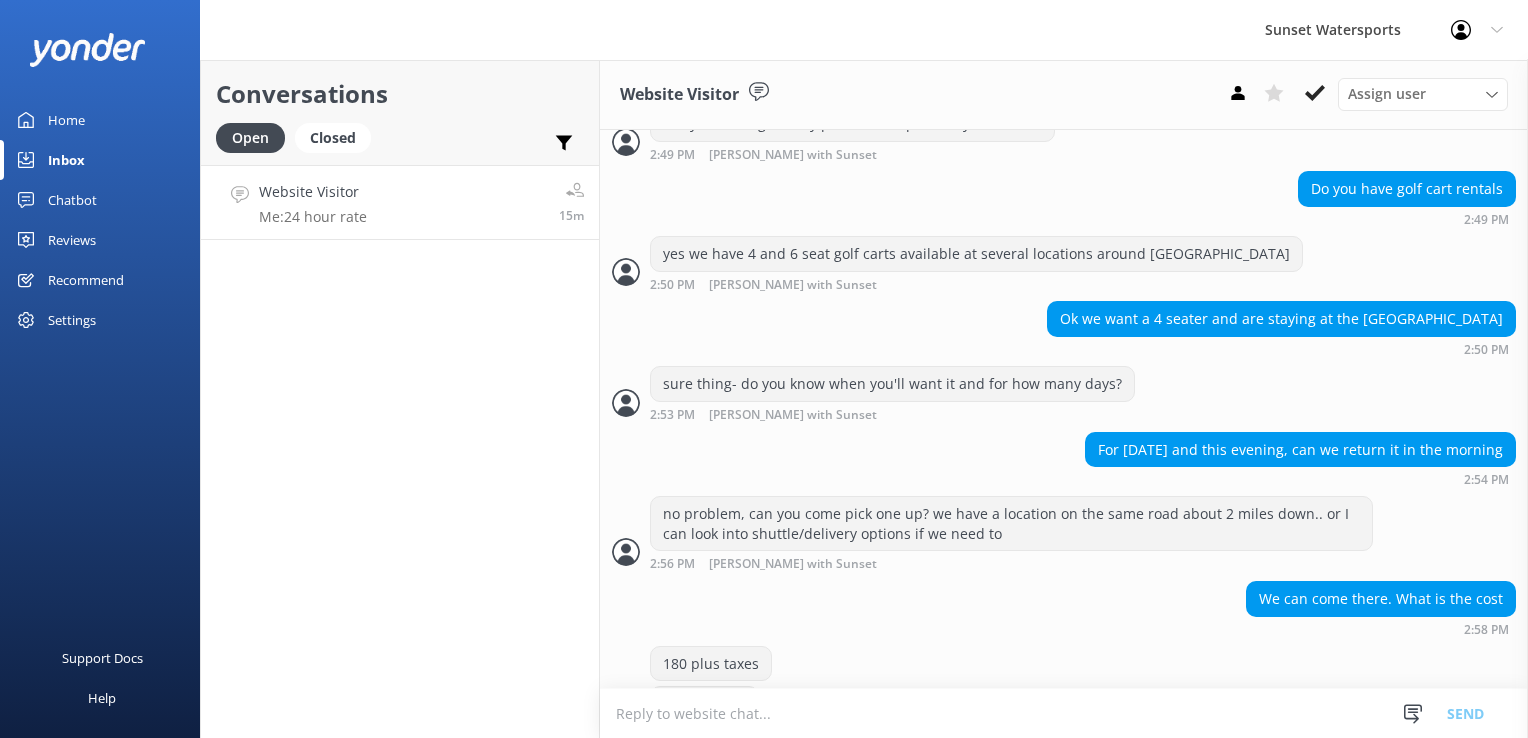 scroll, scrollTop: 619, scrollLeft: 0, axis: vertical 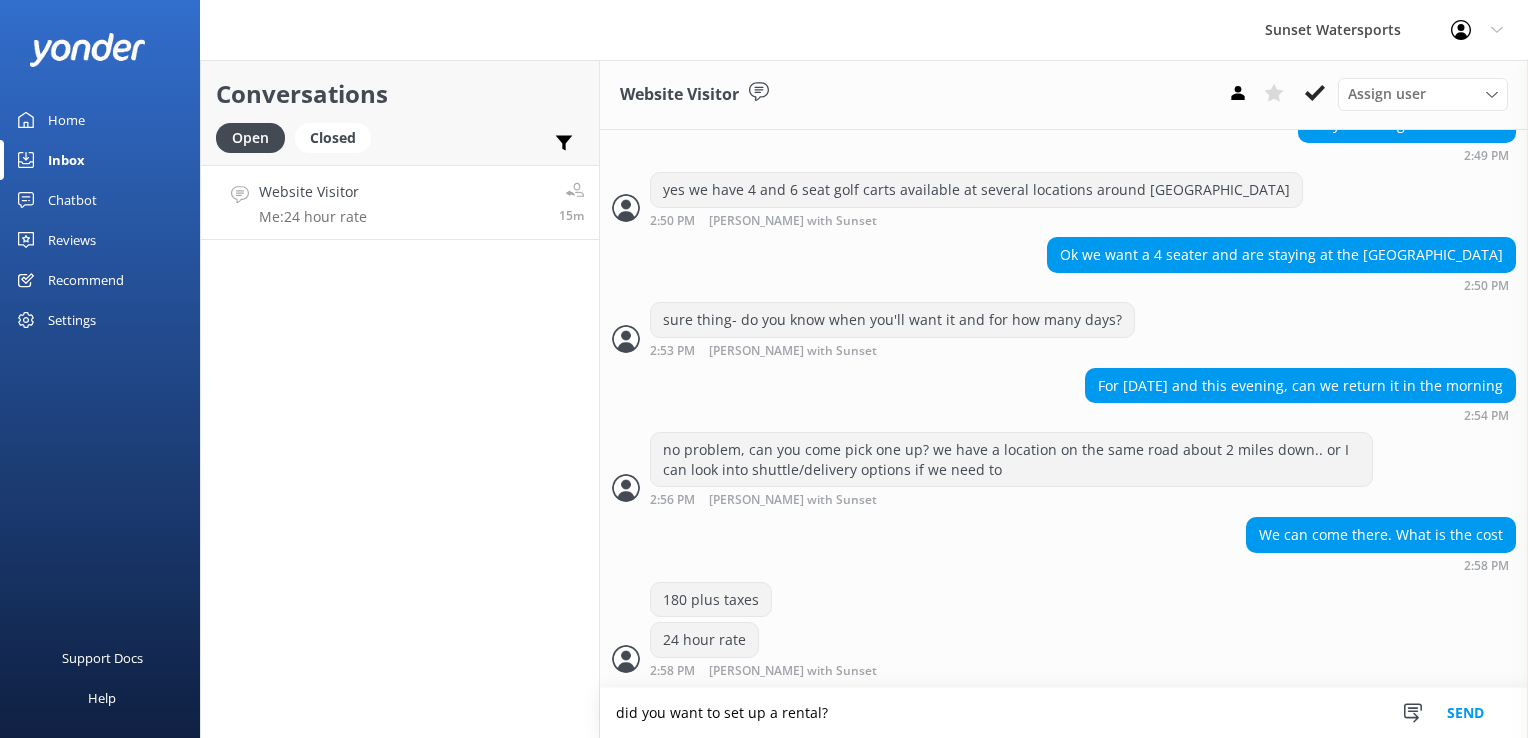 type on "did you want to set up a rental?" 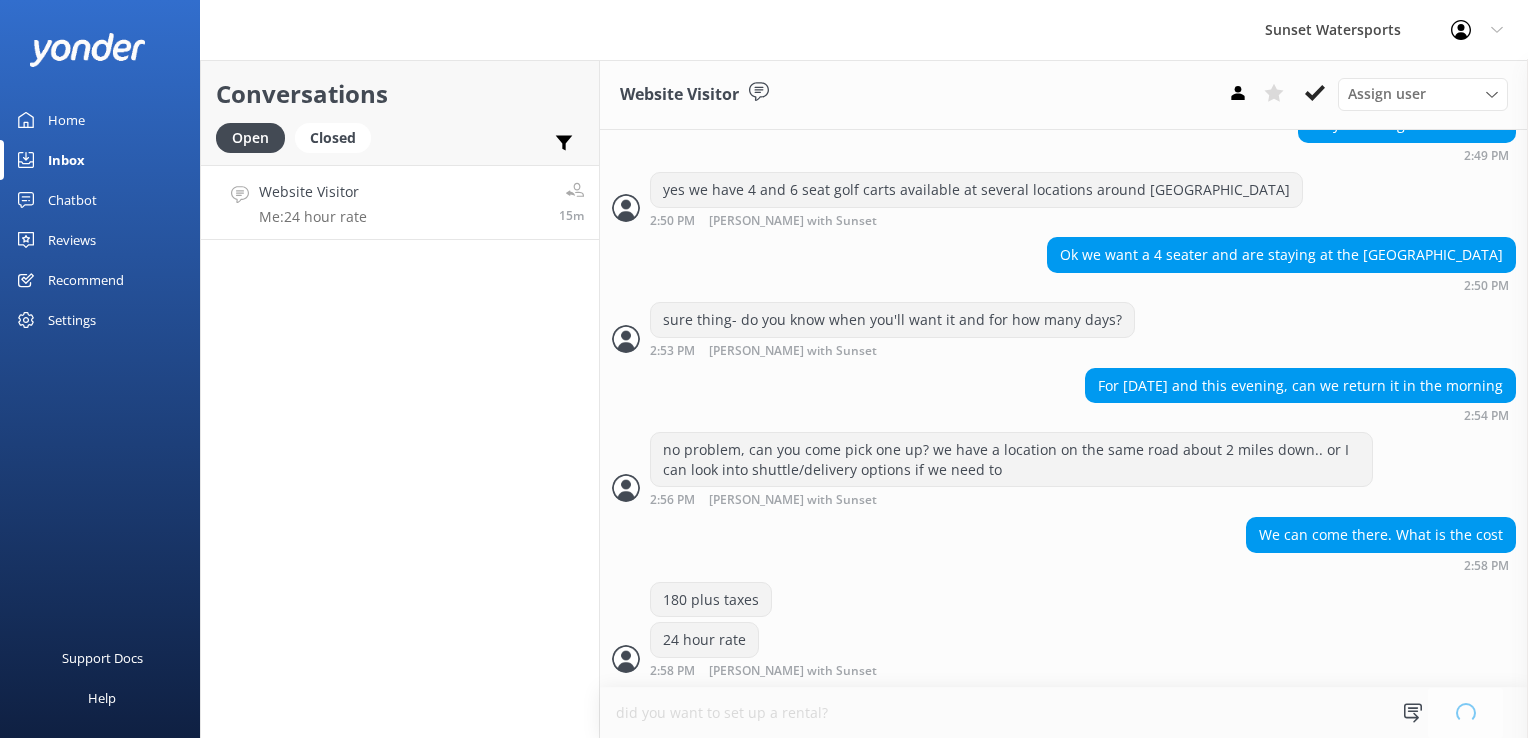 type 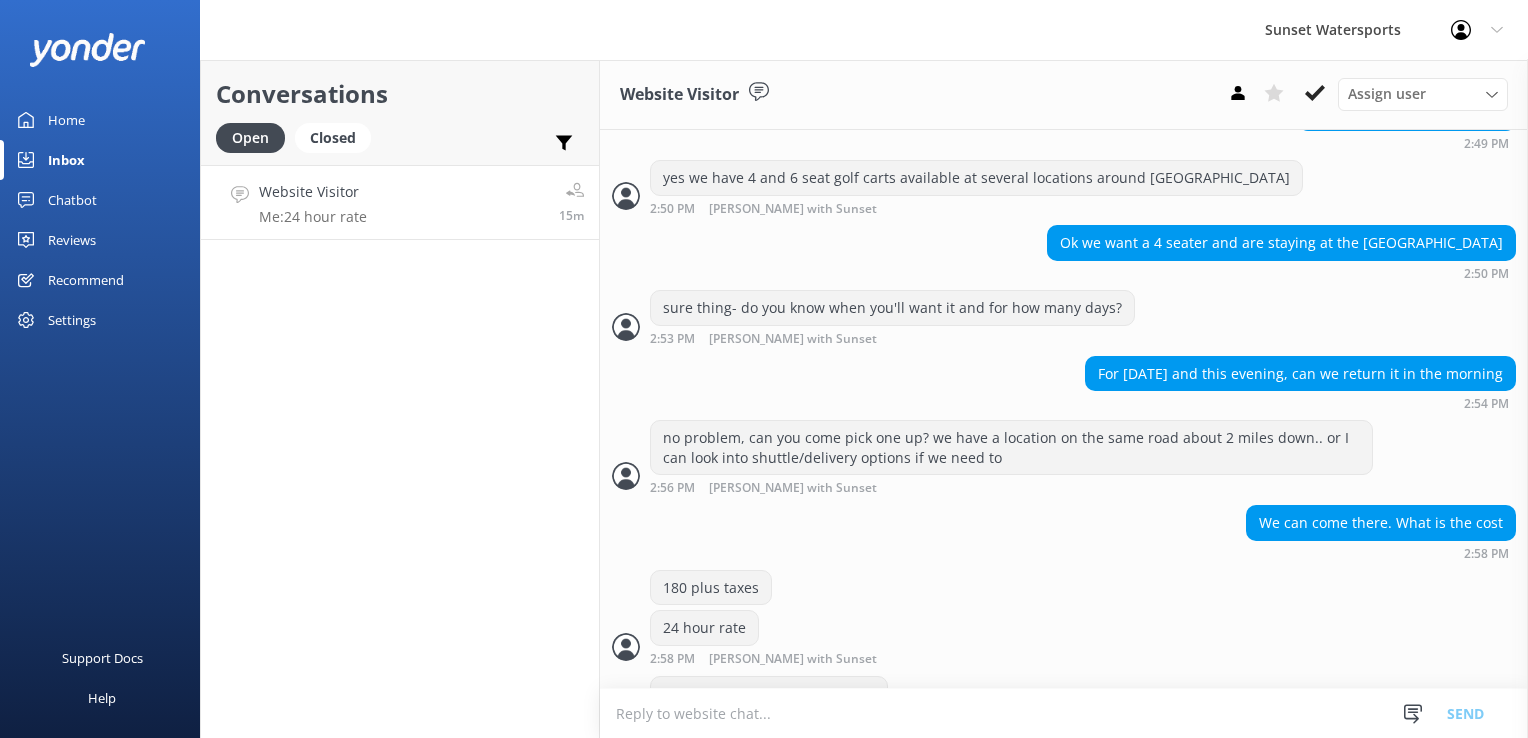 scroll, scrollTop: 684, scrollLeft: 0, axis: vertical 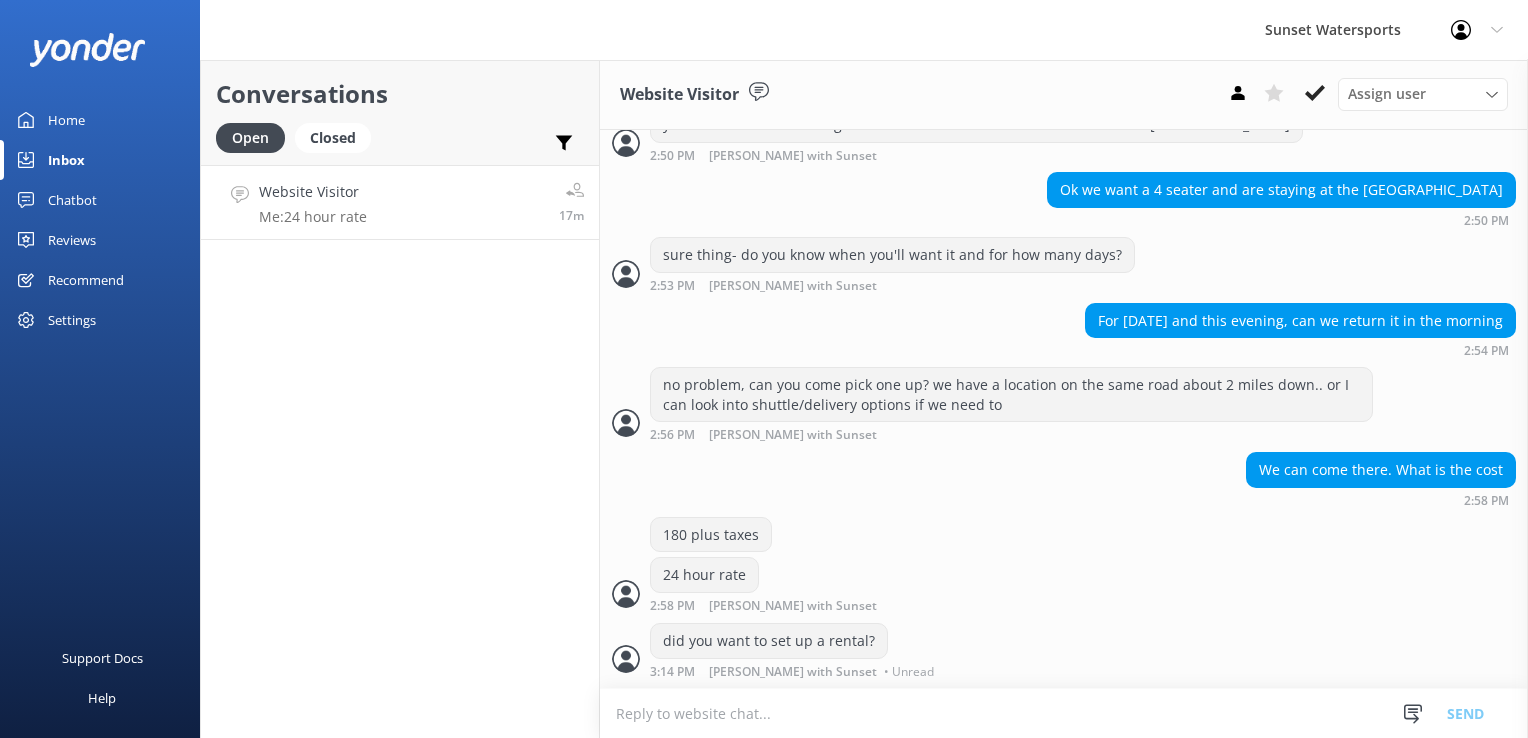 click on "Conversations Open Closed Important Assigned to me Unassigned Website Visitor Me:  24 hour rate 17m" at bounding box center (400, 399) 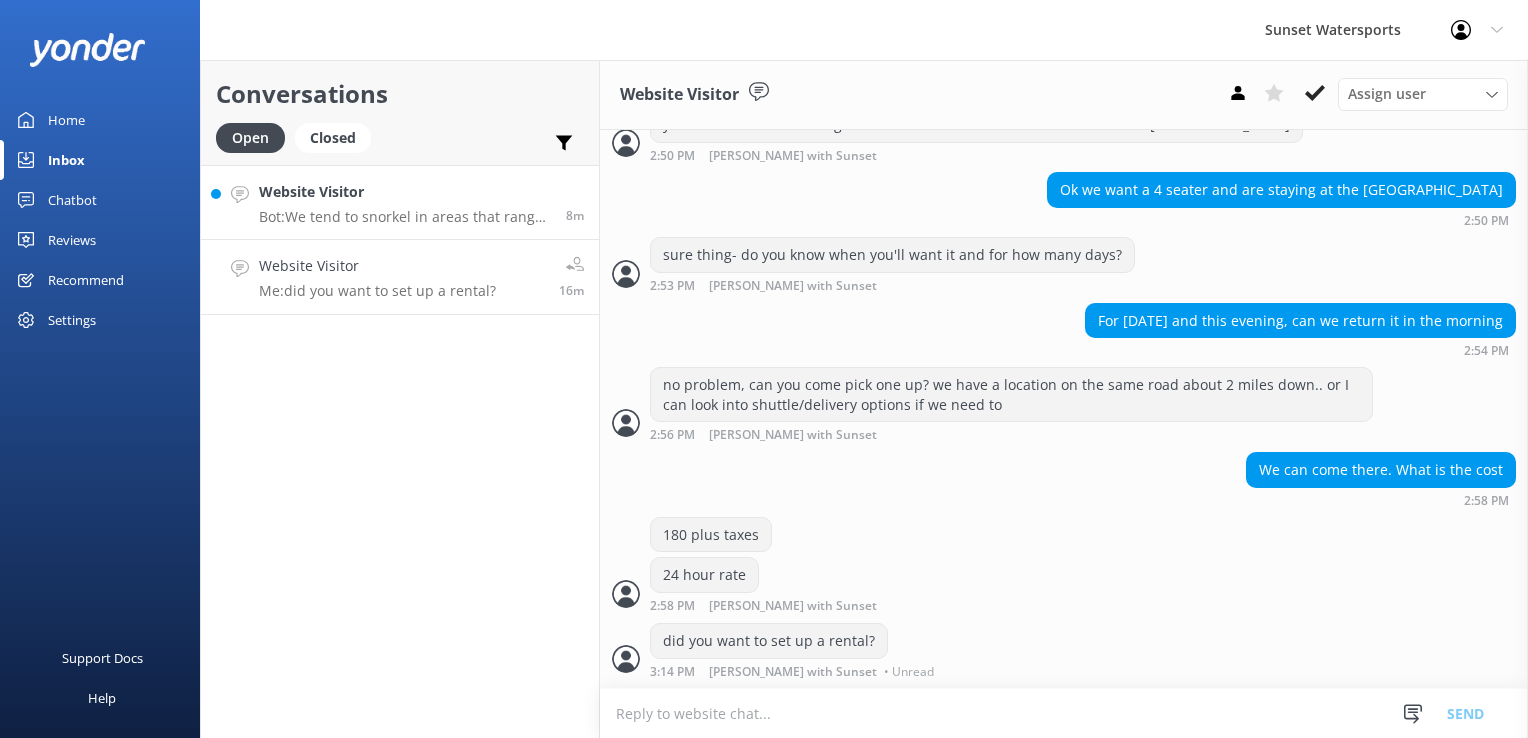 click on "Bot:  We tend to snorkel in areas that range in depth from 4-6 feet to up to 10 feet depending on where you swim." at bounding box center [405, 217] 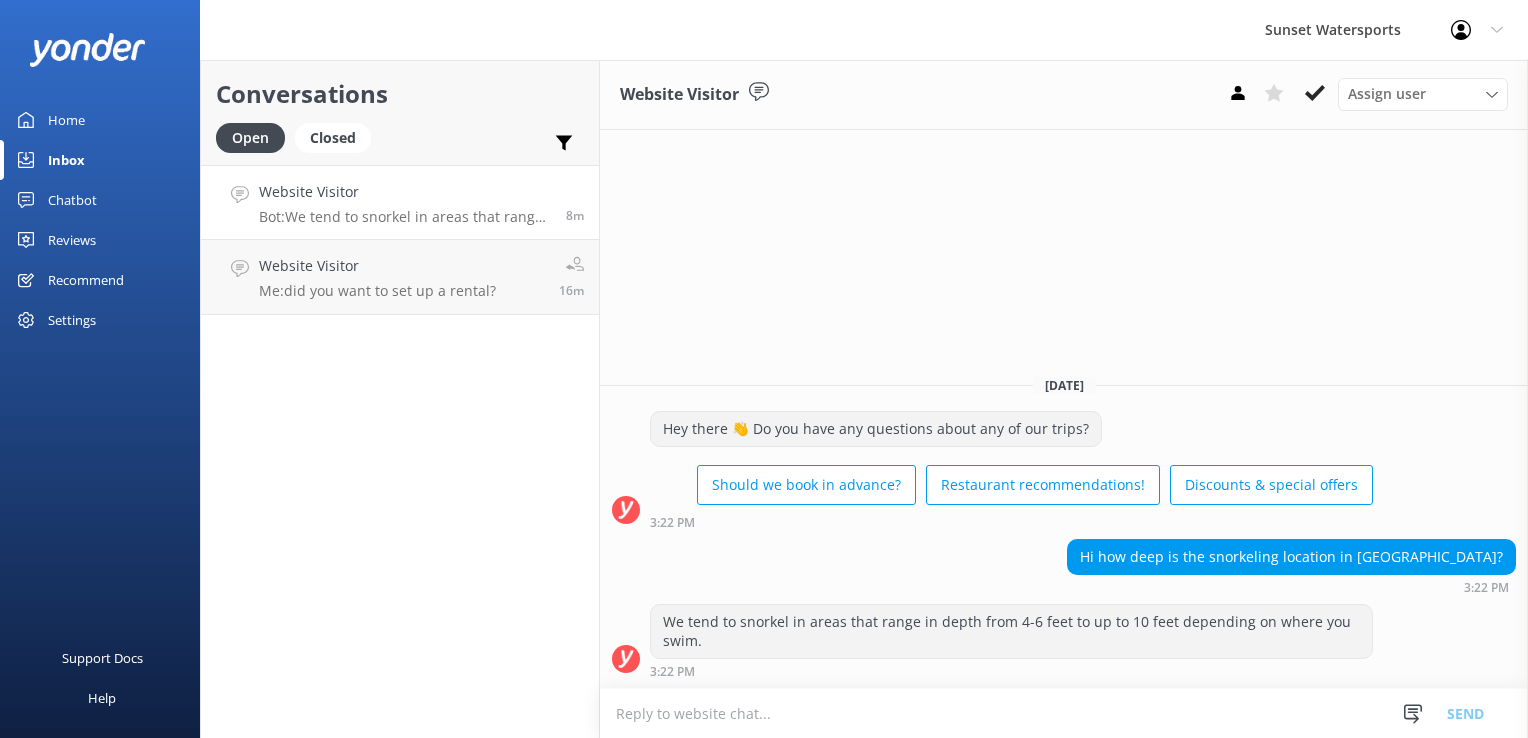 click at bounding box center (1064, 713) 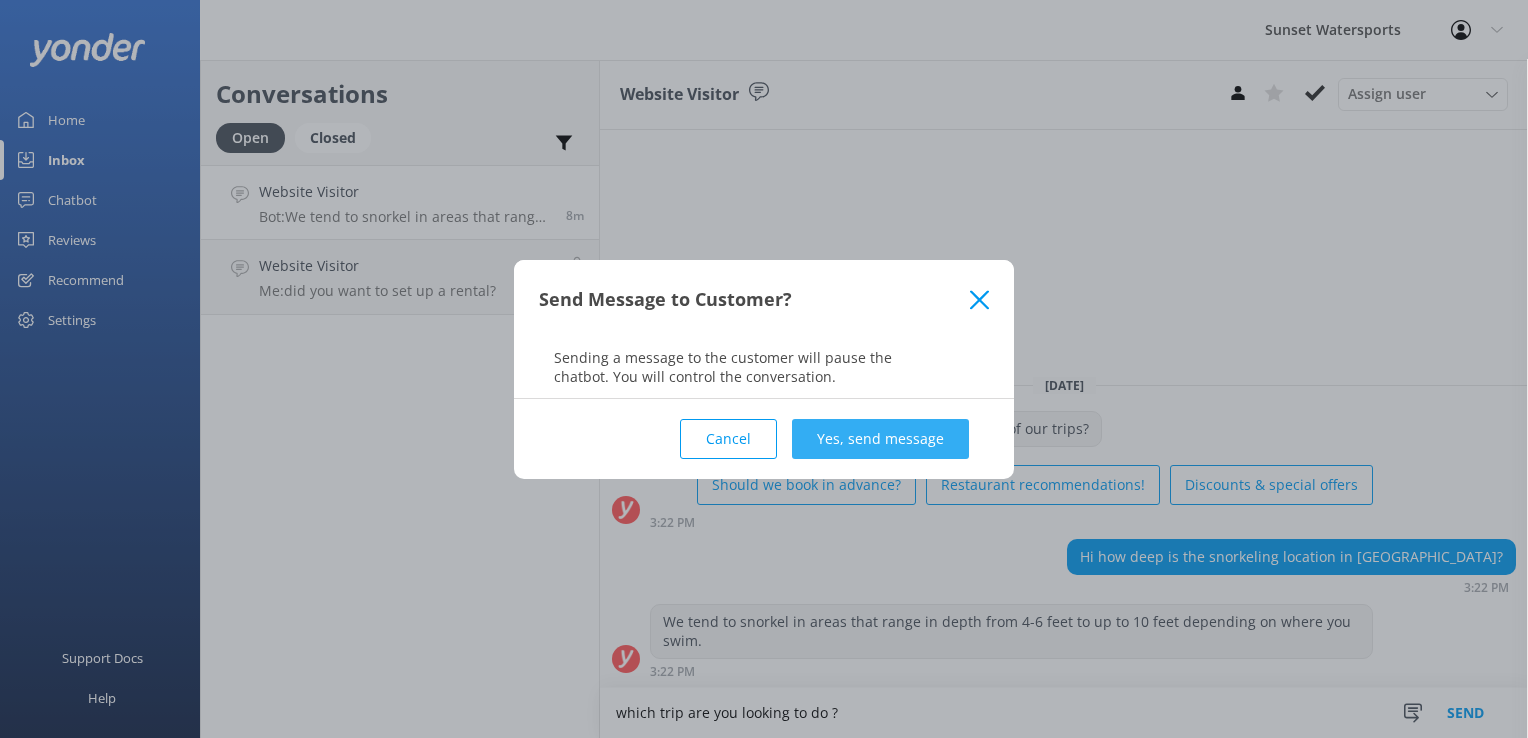 type on "which trip are you looking to do ?" 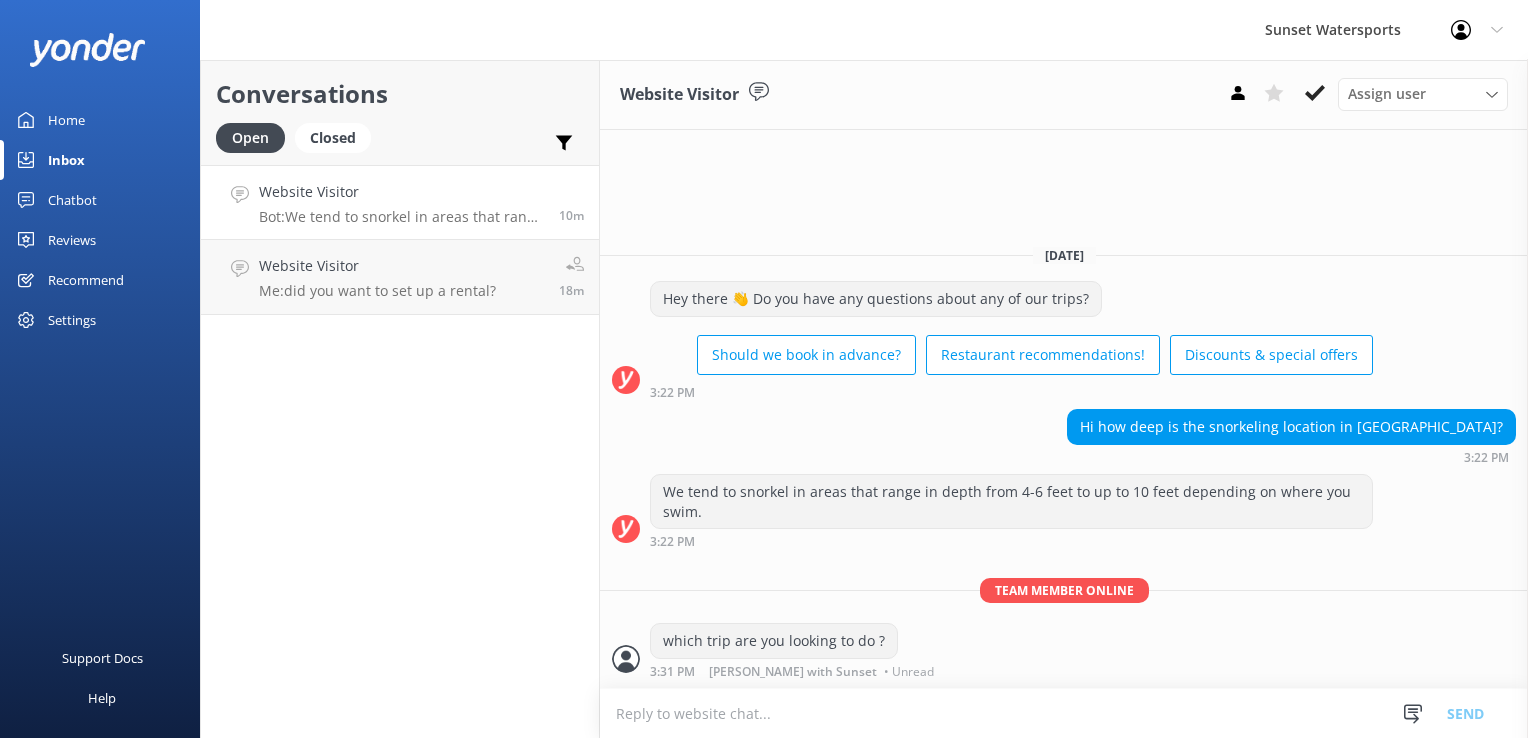 click at bounding box center [1064, 713] 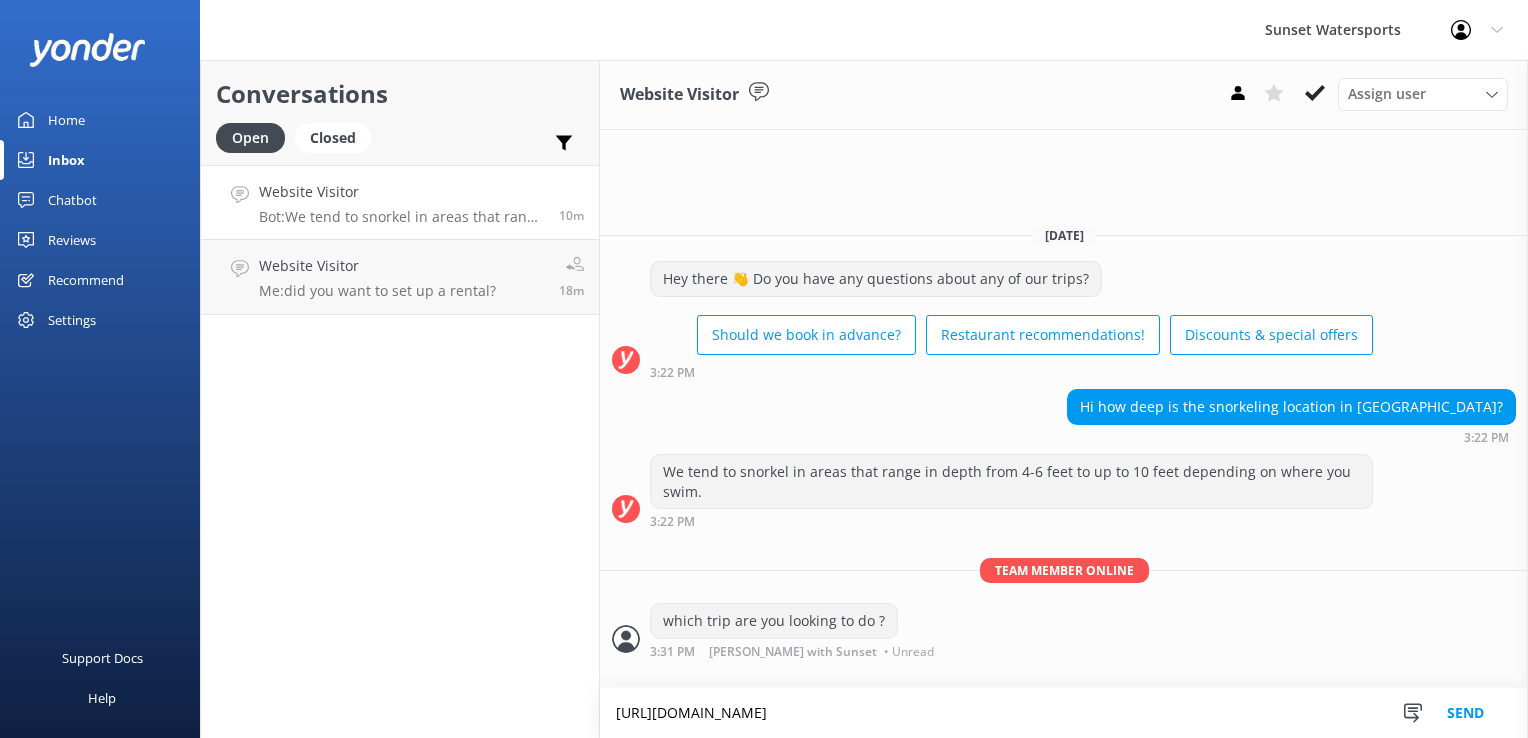type on "https://fareharbor.com/embeds/book/sunsetwatersportskeywest/items/?flow=634283&asn=davideckertsunsetwatersports&schedule=5548&full-items=yes&ref=QR" 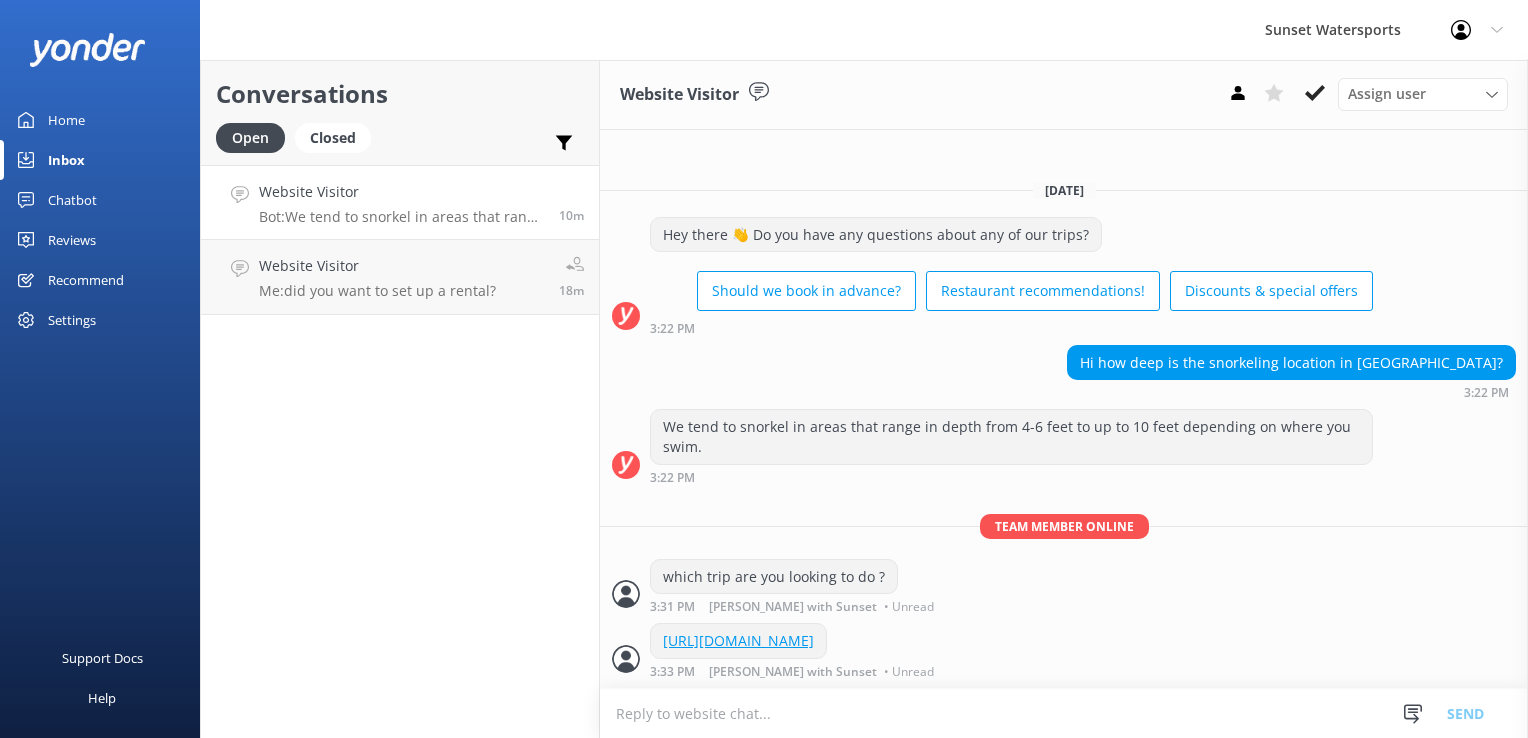 click at bounding box center [1064, 713] 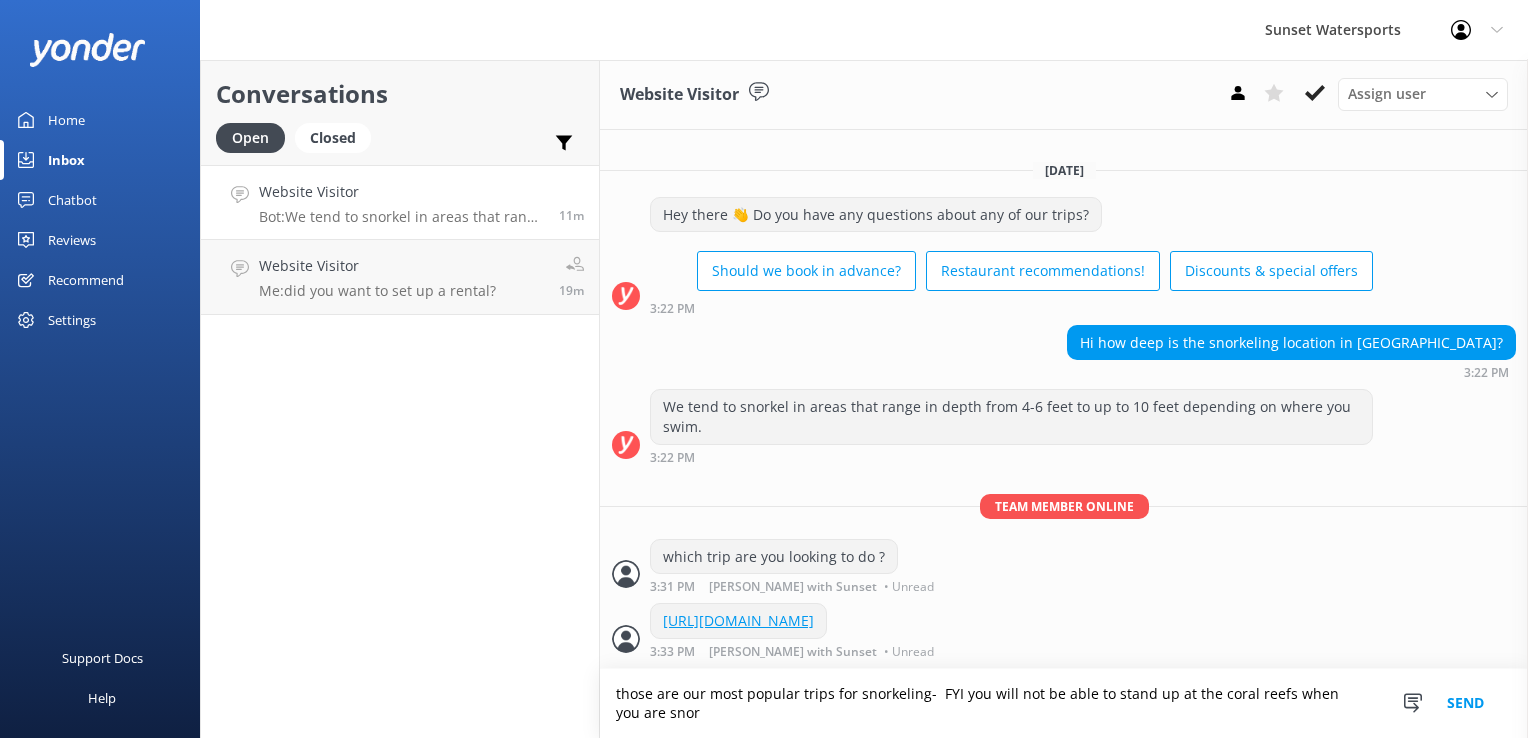 scroll, scrollTop: 2, scrollLeft: 0, axis: vertical 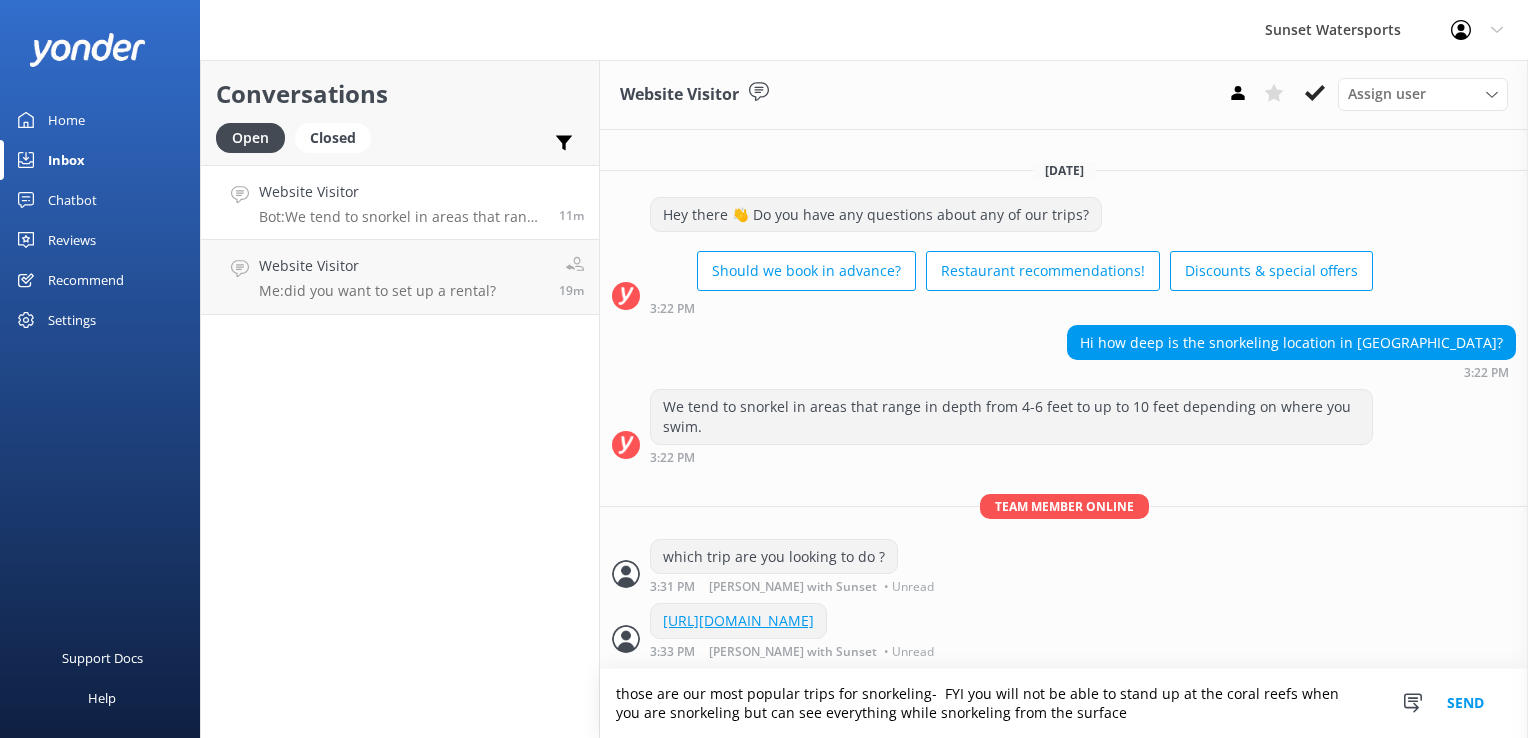 type on "those are our most popular trips for snorkeling-  FYI you will not be able to stand up at the coral reefs when you are snorkeling but can see everything while snorkeling from the surface" 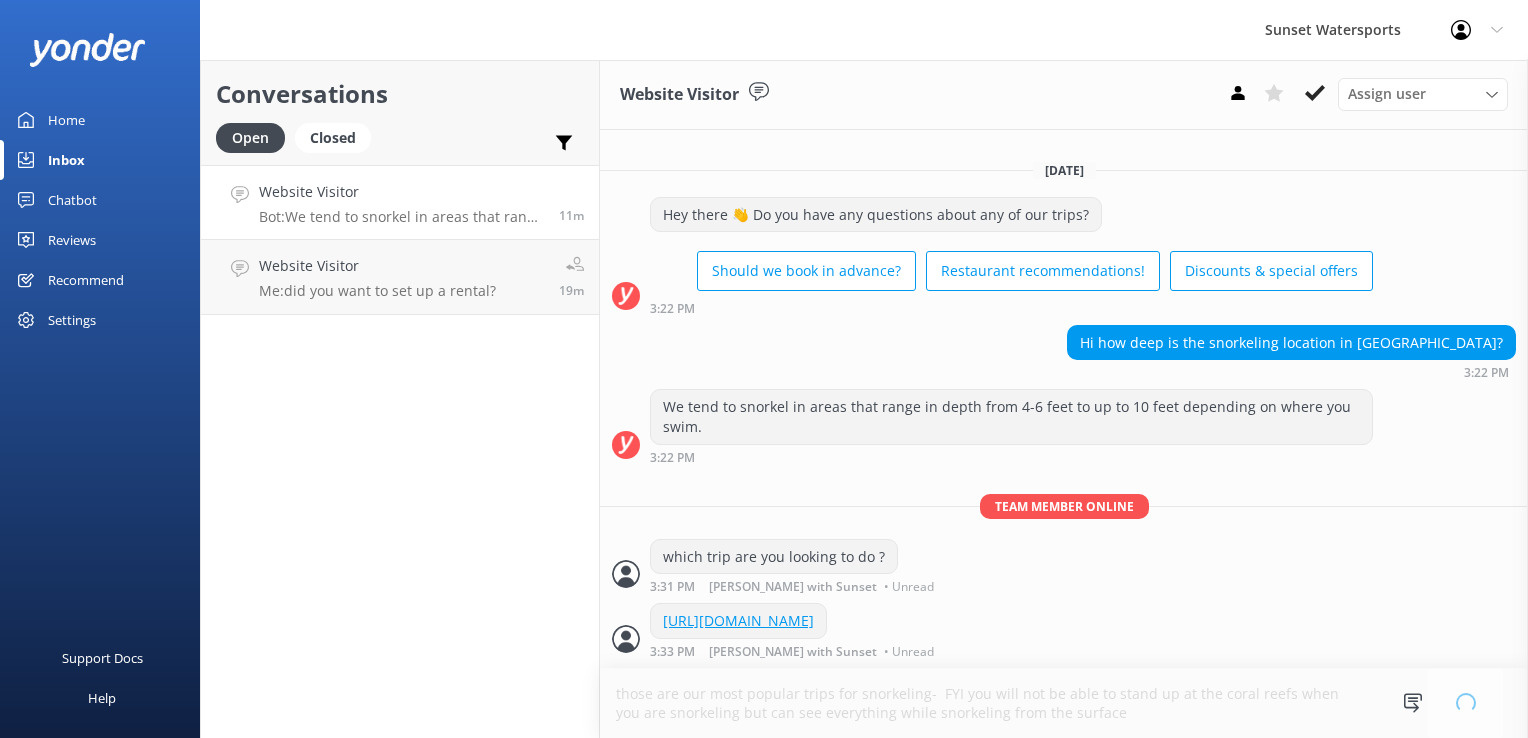 type 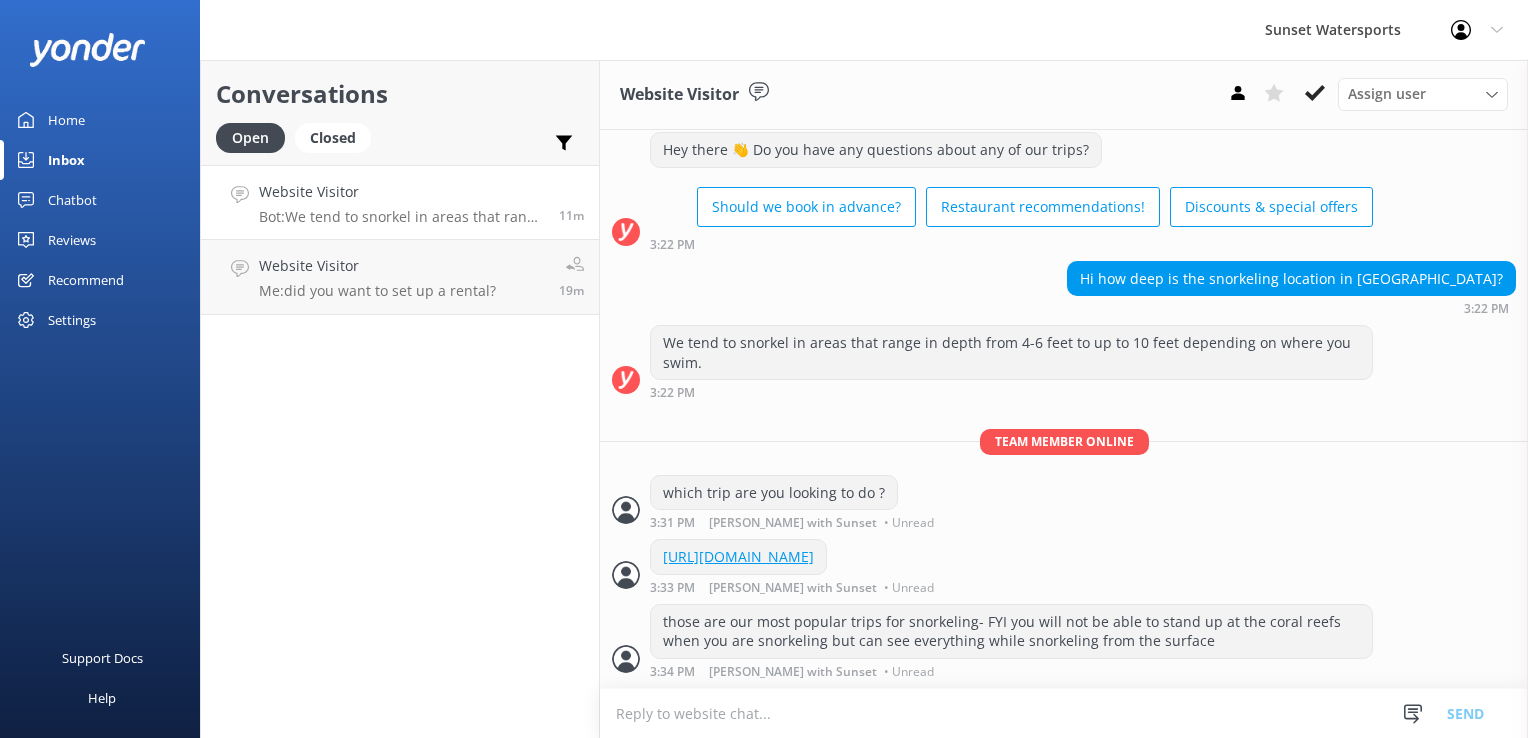 scroll, scrollTop: 66, scrollLeft: 0, axis: vertical 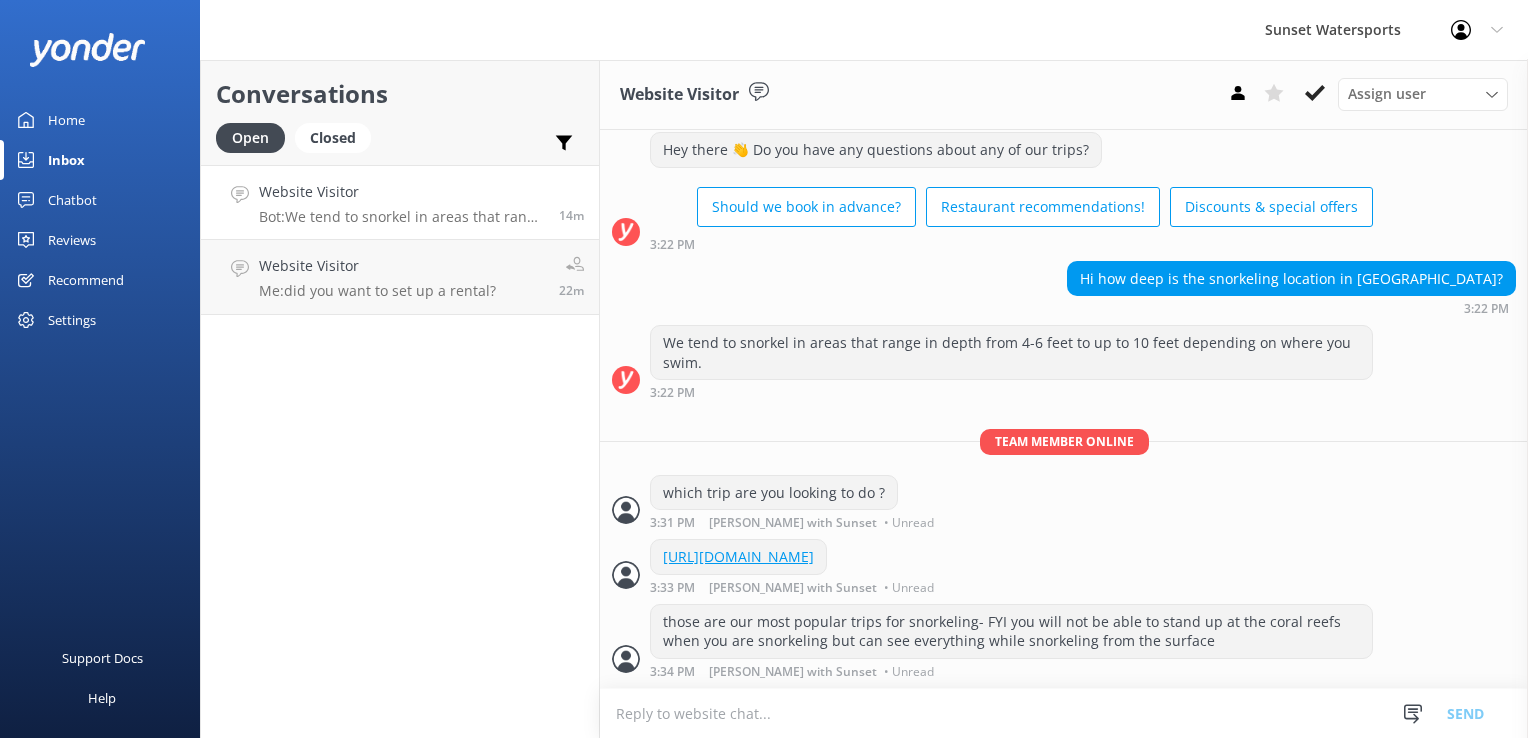 click on "Conversations Open Closed Important Assigned to me Unassigned Website Visitor Bot:  We tend to snorkel in areas that range in depth from 4-6 feet to up to 10 feet depending on where you swim. 14m Website Visitor Me:  did you want to set up a rental? 22m" at bounding box center [400, 399] 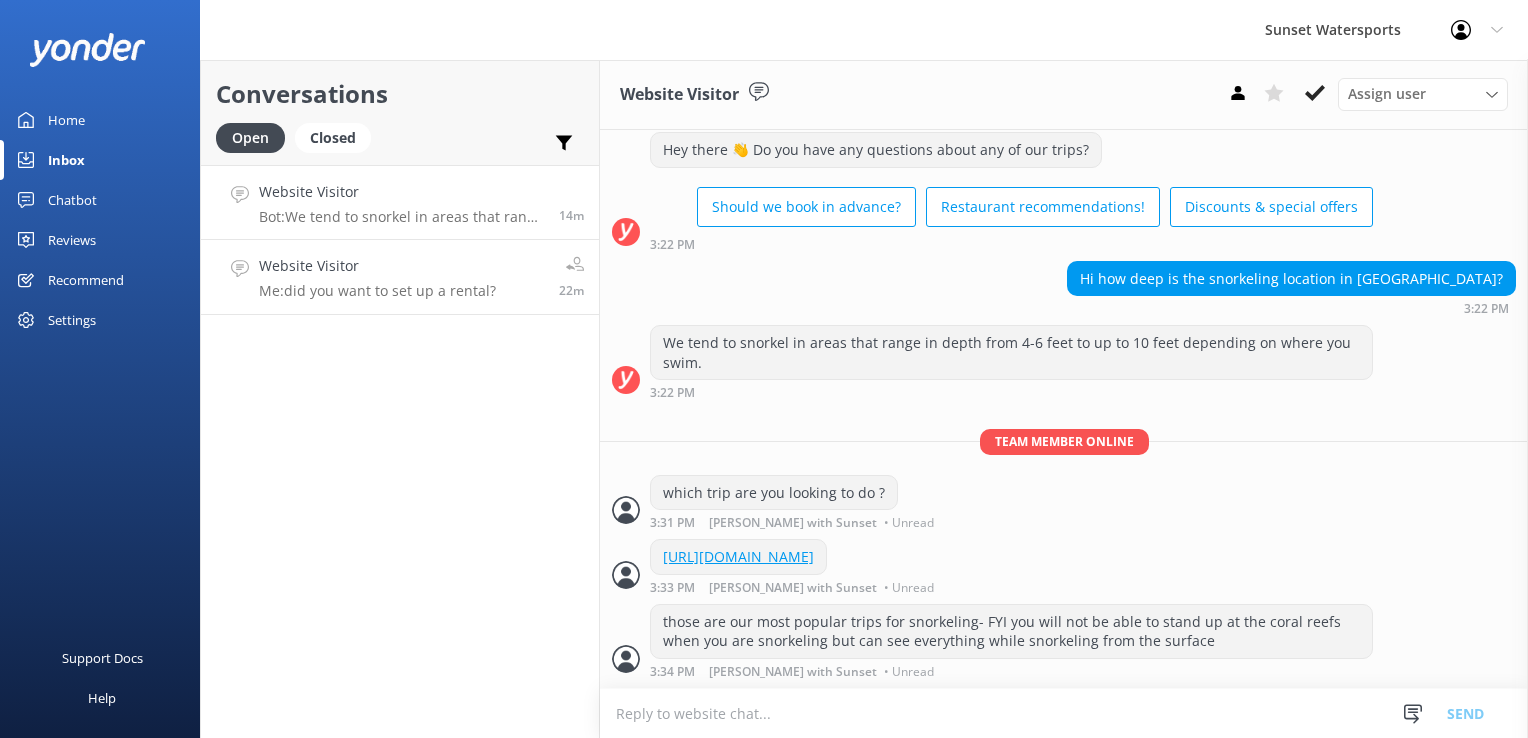 click on "Website Visitor Me:  did you want to set up a rental? 22m" at bounding box center [400, 277] 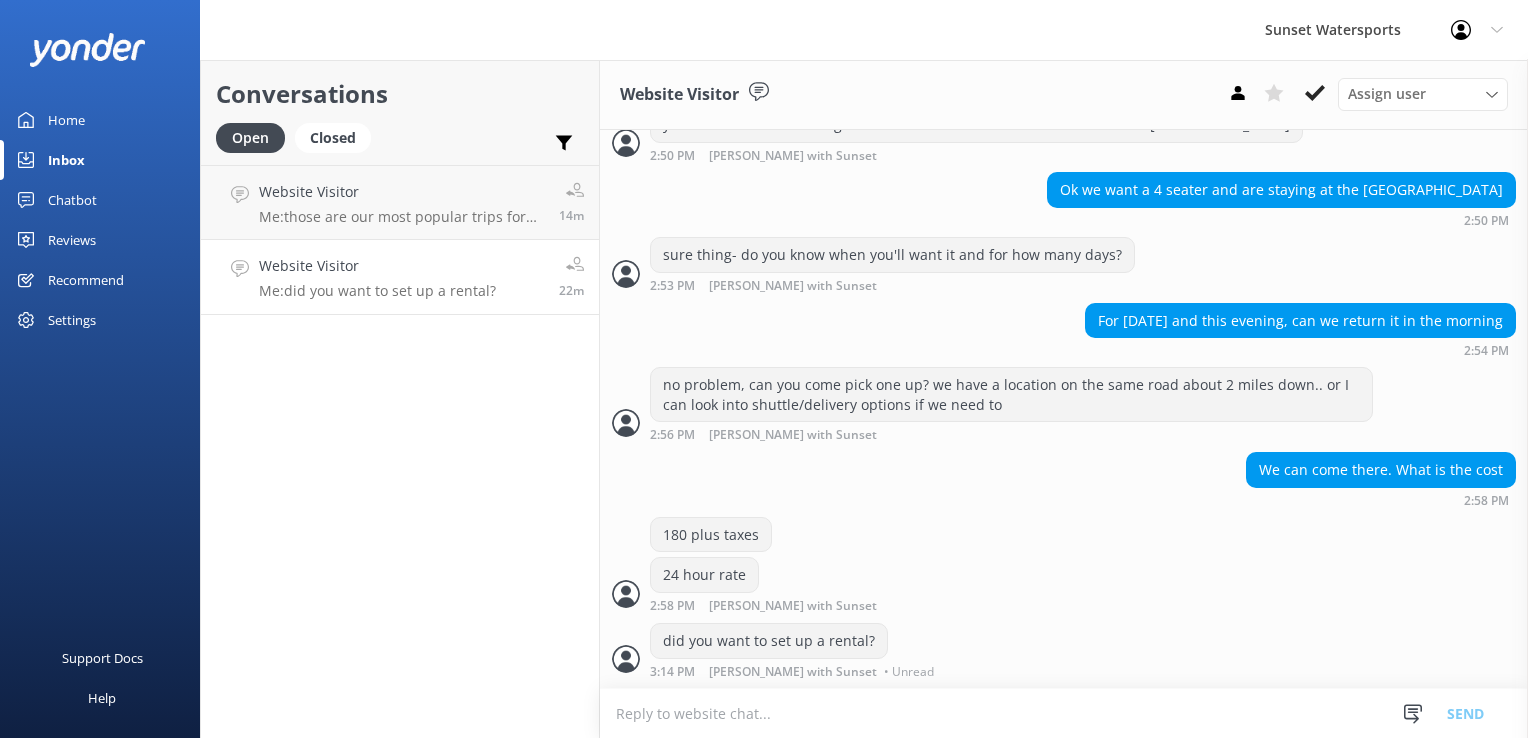 scroll, scrollTop: 684, scrollLeft: 0, axis: vertical 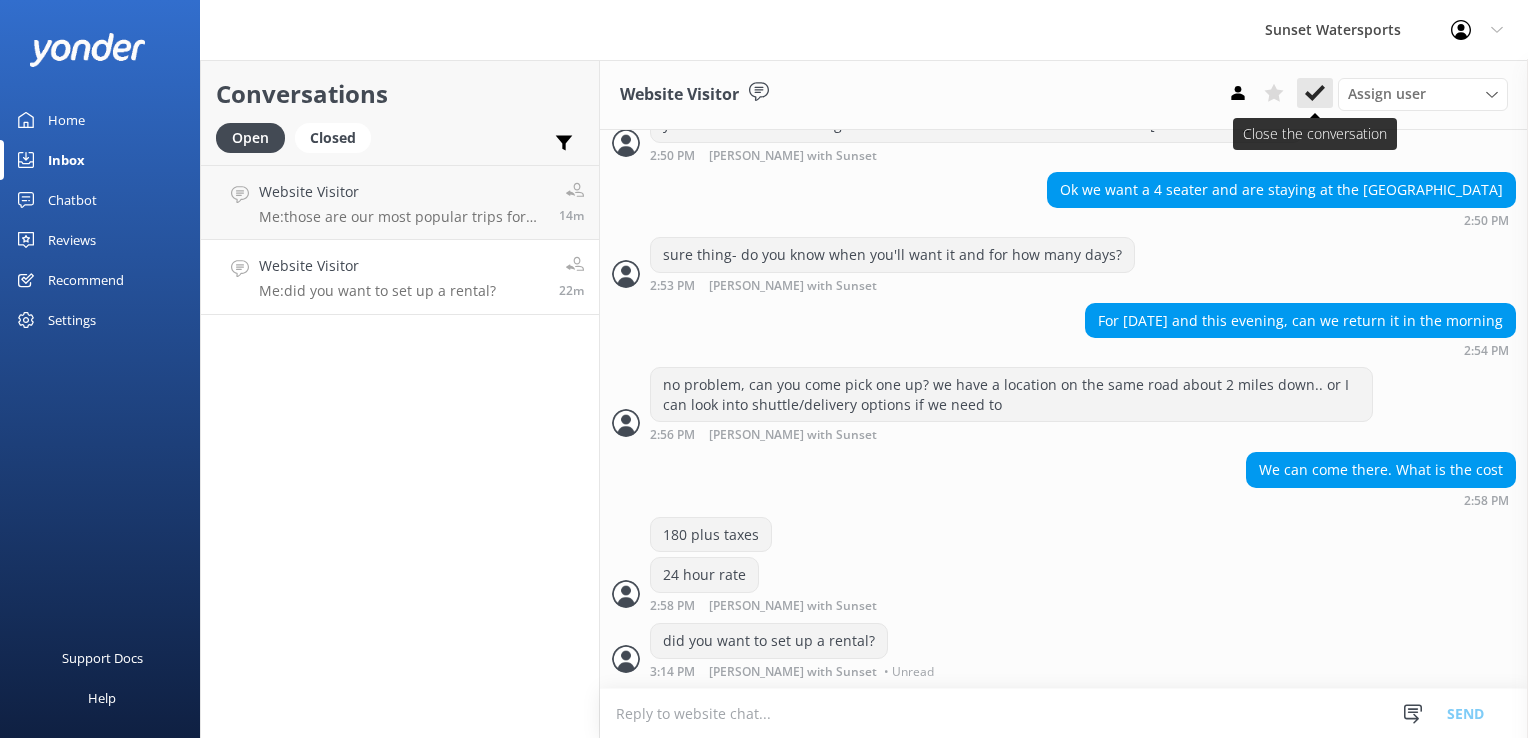 click at bounding box center (1315, 93) 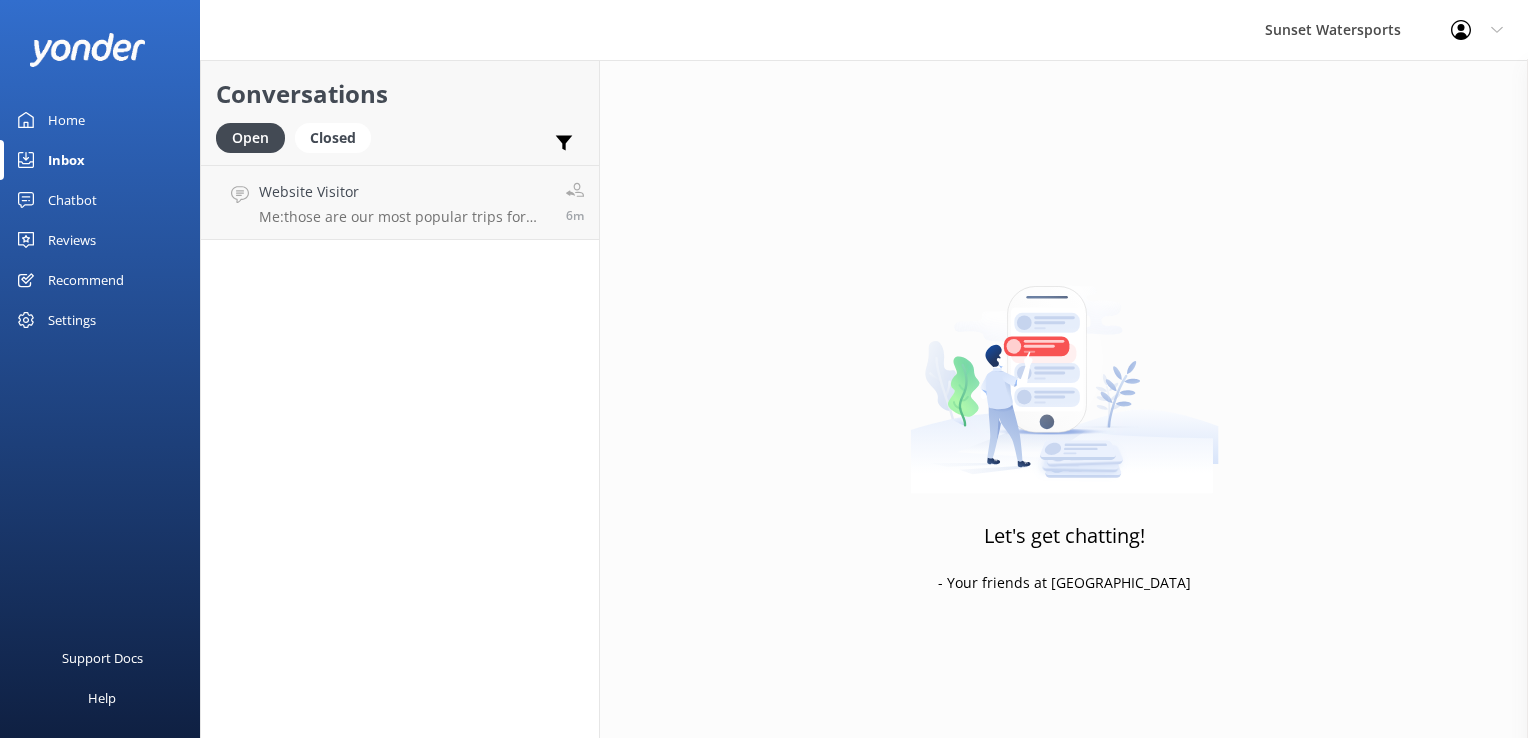 click on "Conversations Open Closed Important Assigned to me Unassigned Website Visitor Me:  those are our most popular trips for snorkeling-  FYI you will not be able to stand up at the coral reefs when you are snorkeling but can see everything while snorkeling from the surface 6m" at bounding box center (400, 399) 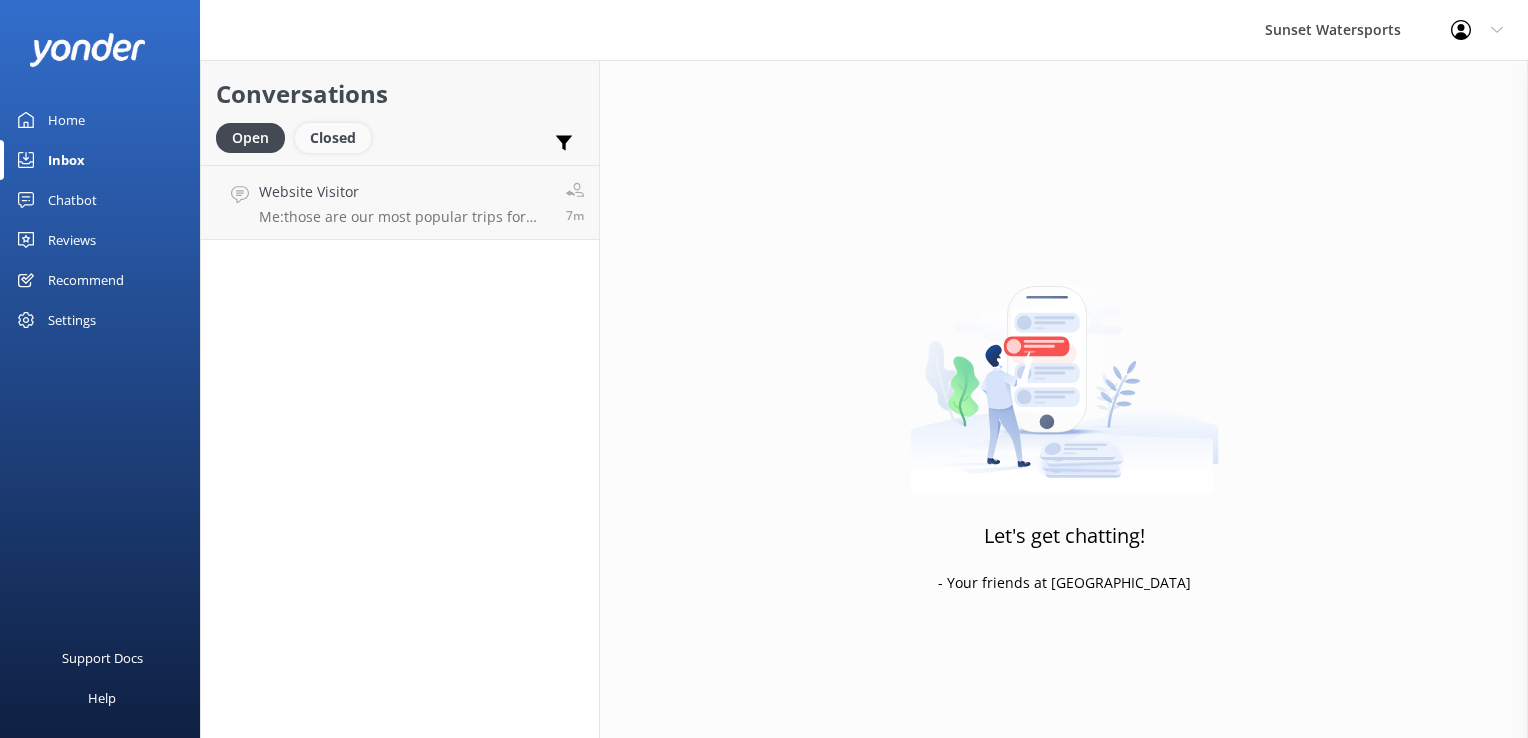 click on "Closed" at bounding box center [333, 138] 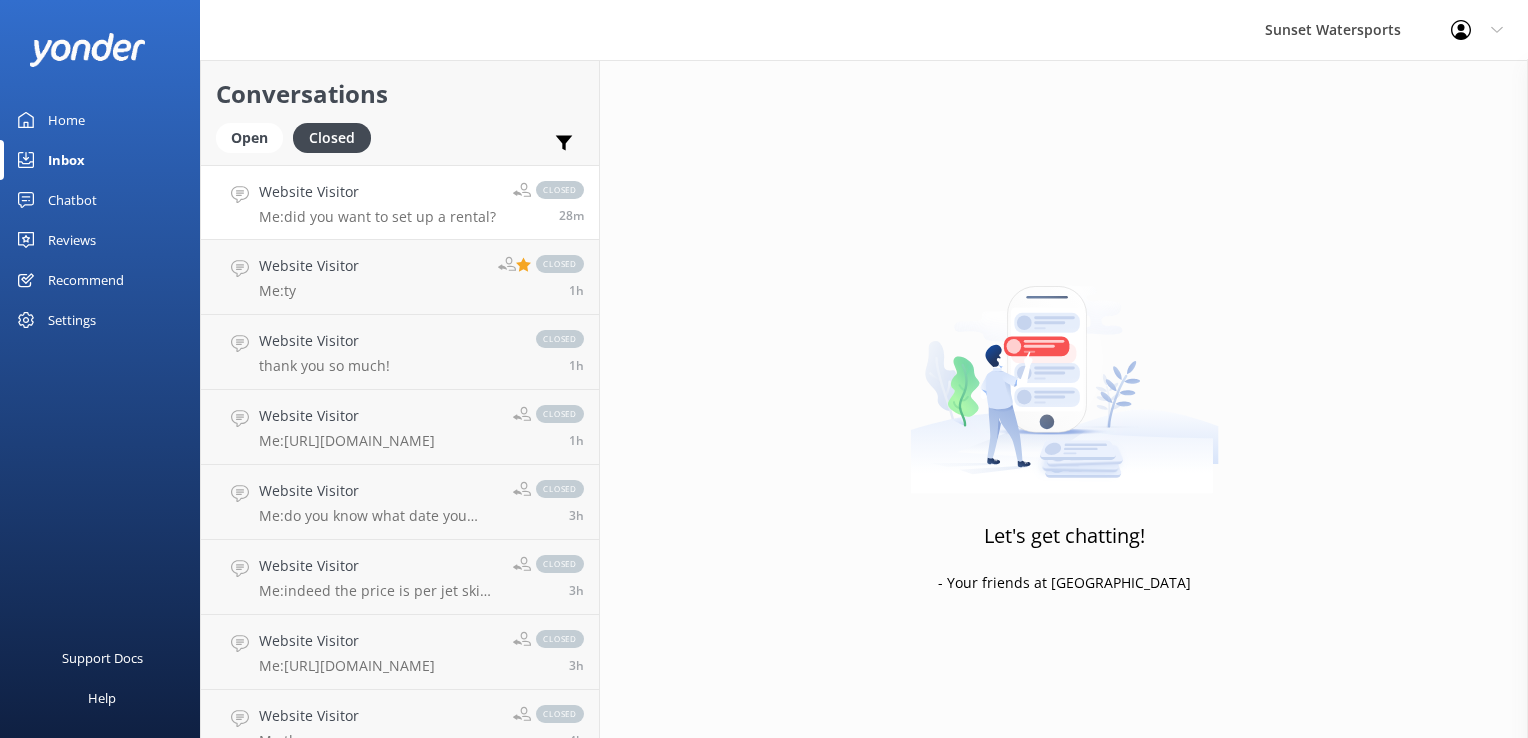 click on "Website Visitor" at bounding box center (377, 192) 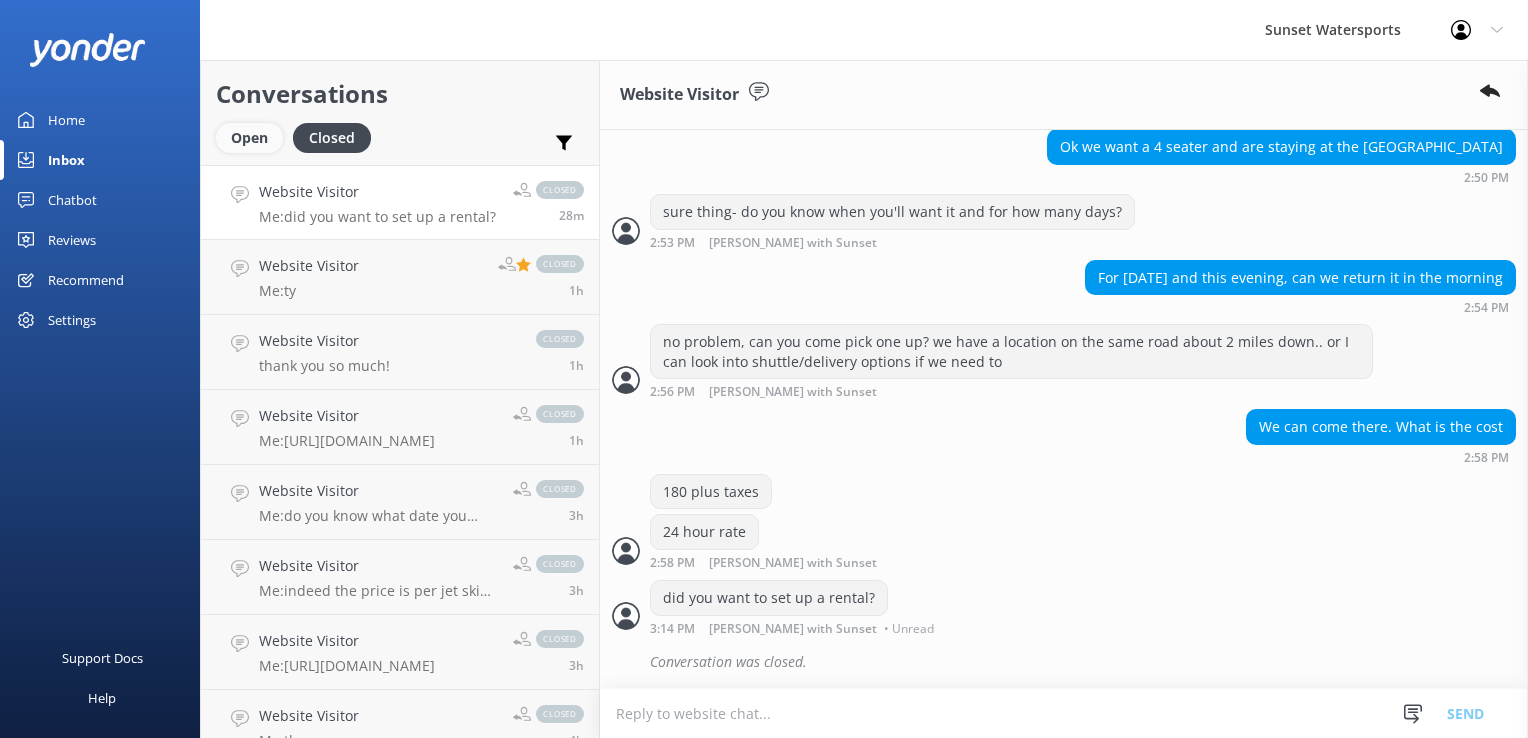 scroll, scrollTop: 727, scrollLeft: 0, axis: vertical 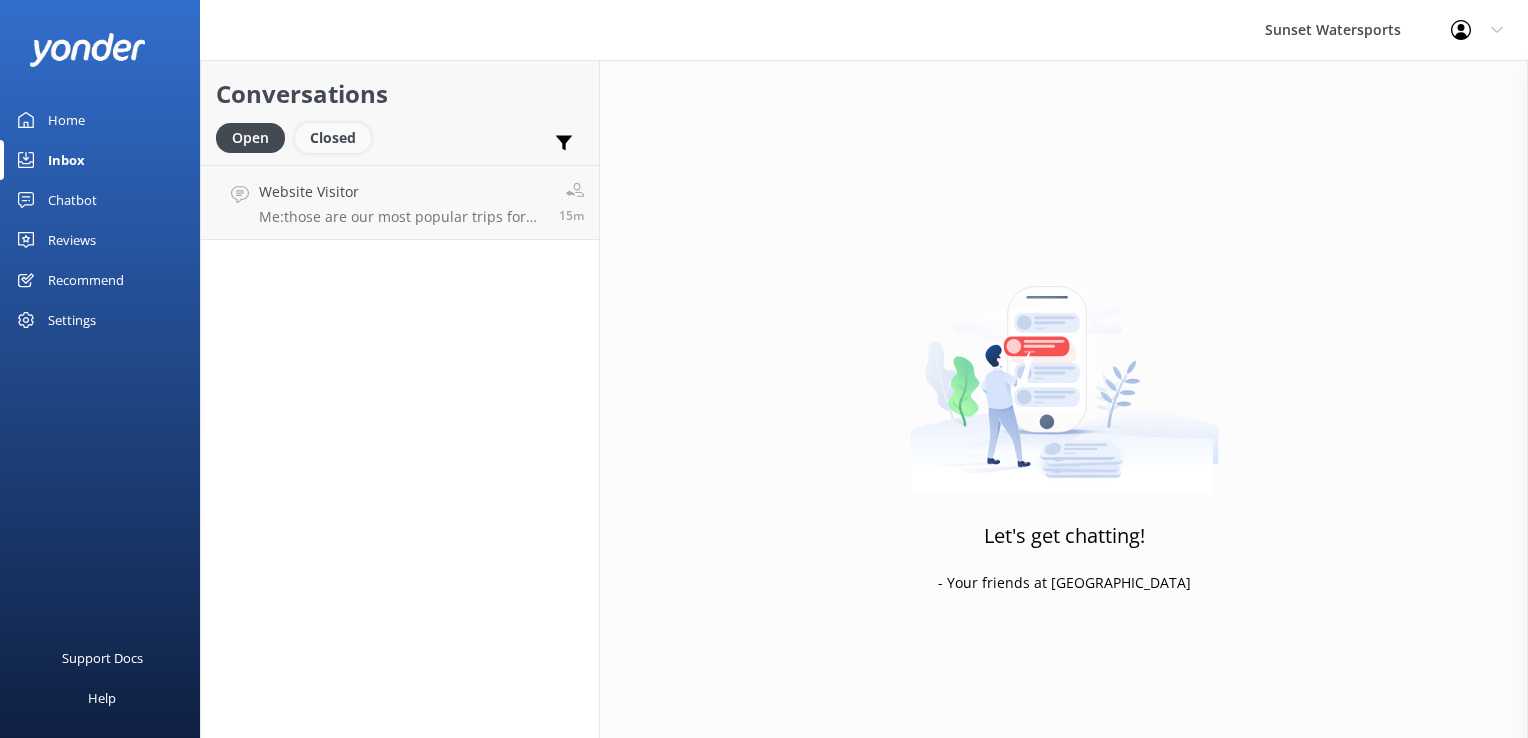 click on "Closed" at bounding box center [333, 138] 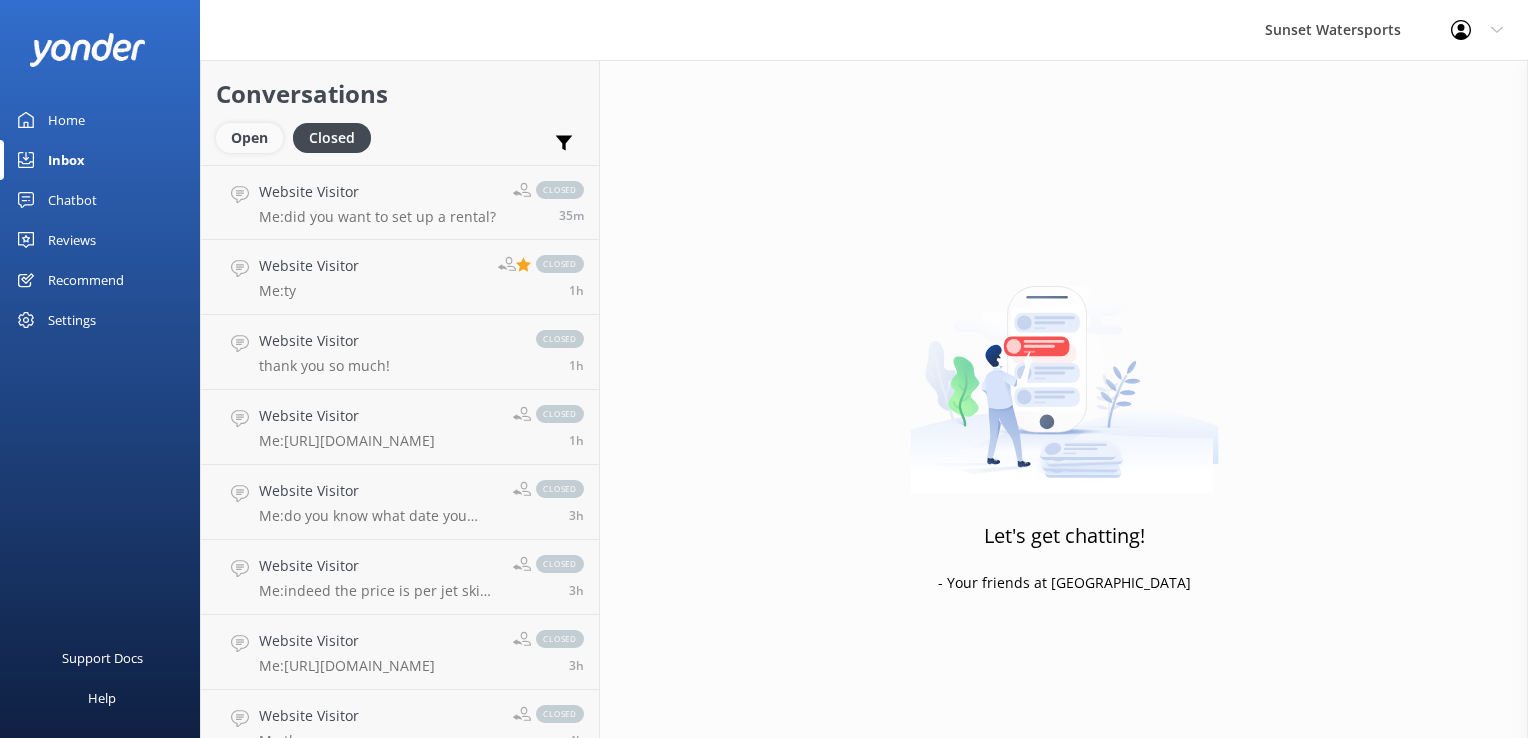click on "Open" at bounding box center [249, 138] 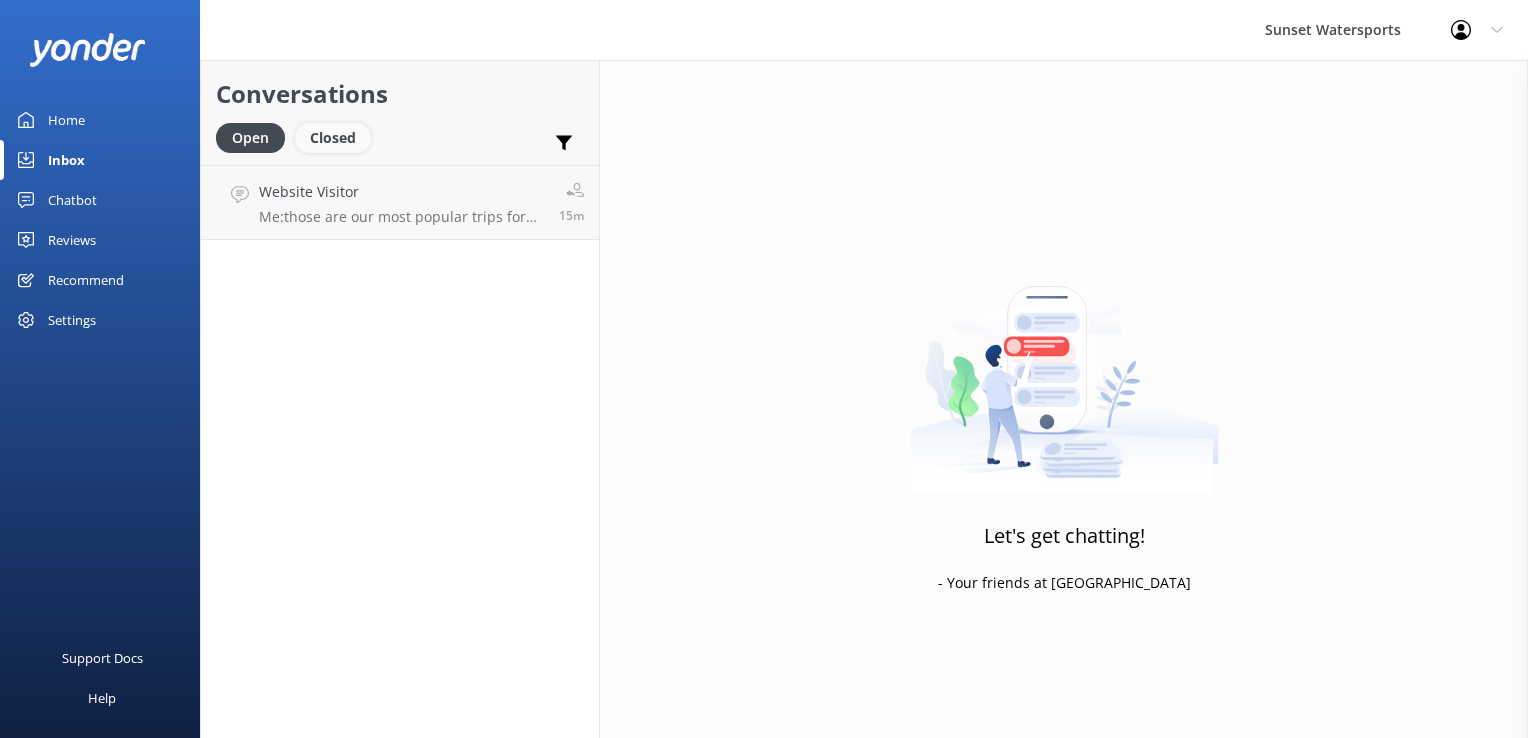 click on "Closed" at bounding box center [333, 138] 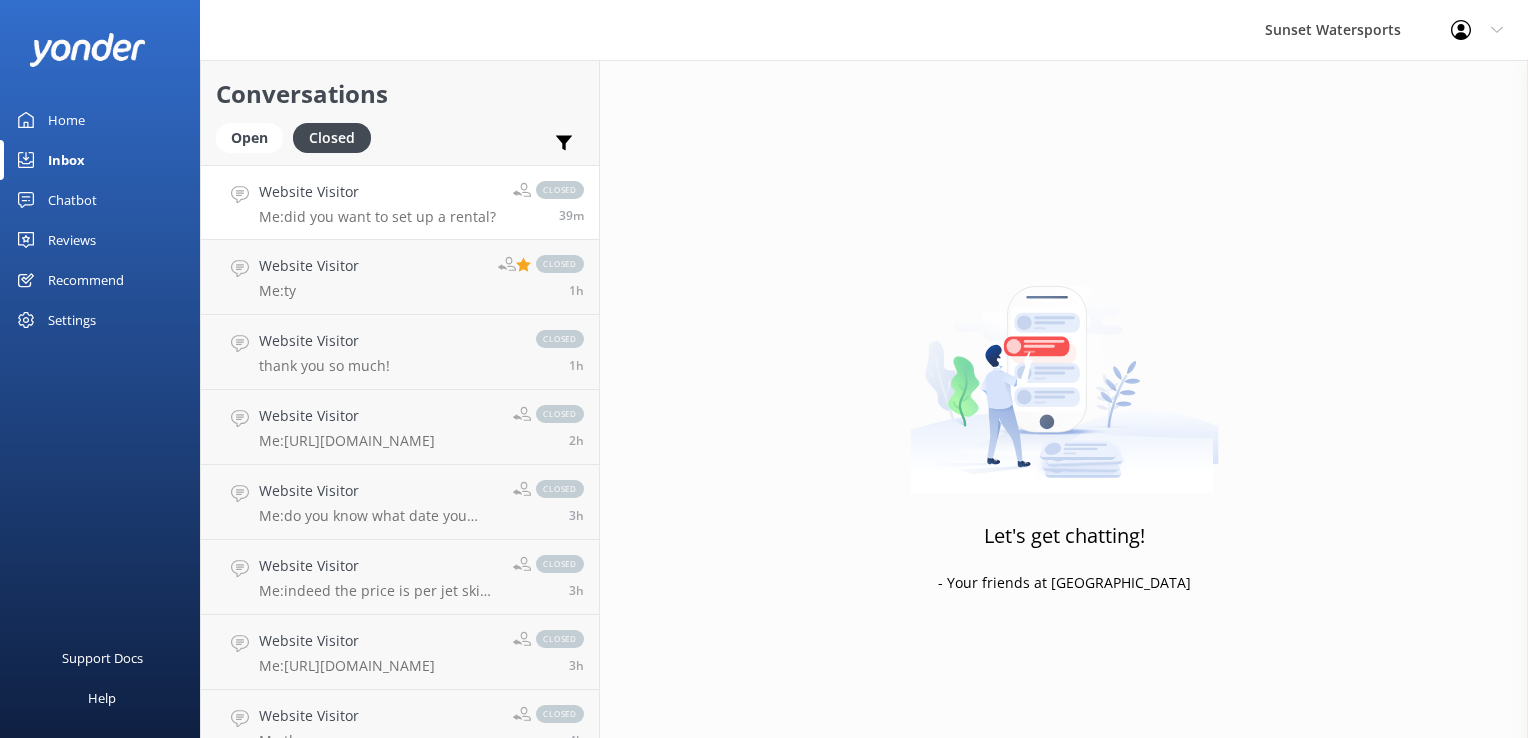 click on "Me:  did you want to set up a rental?" at bounding box center [377, 217] 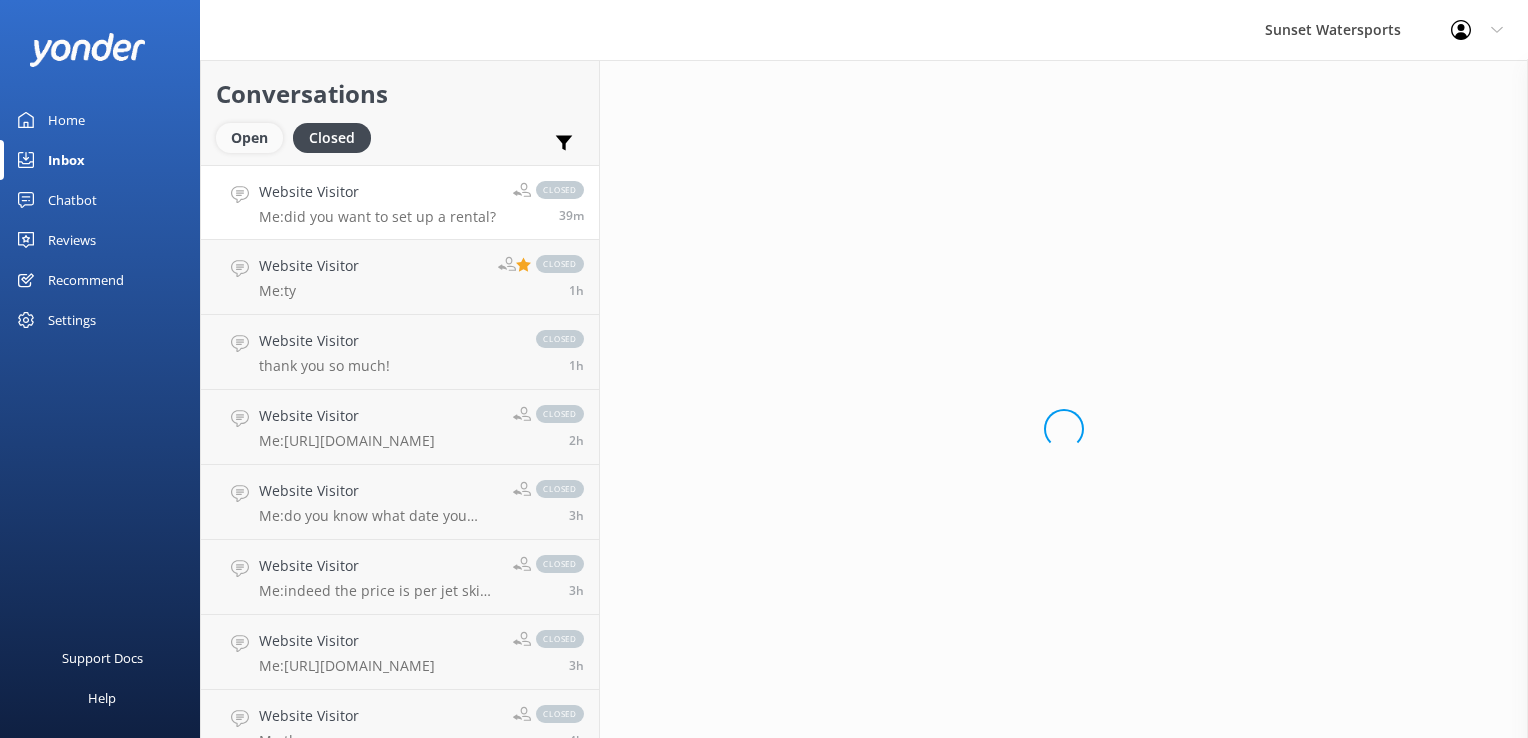 click on "Open" at bounding box center [249, 138] 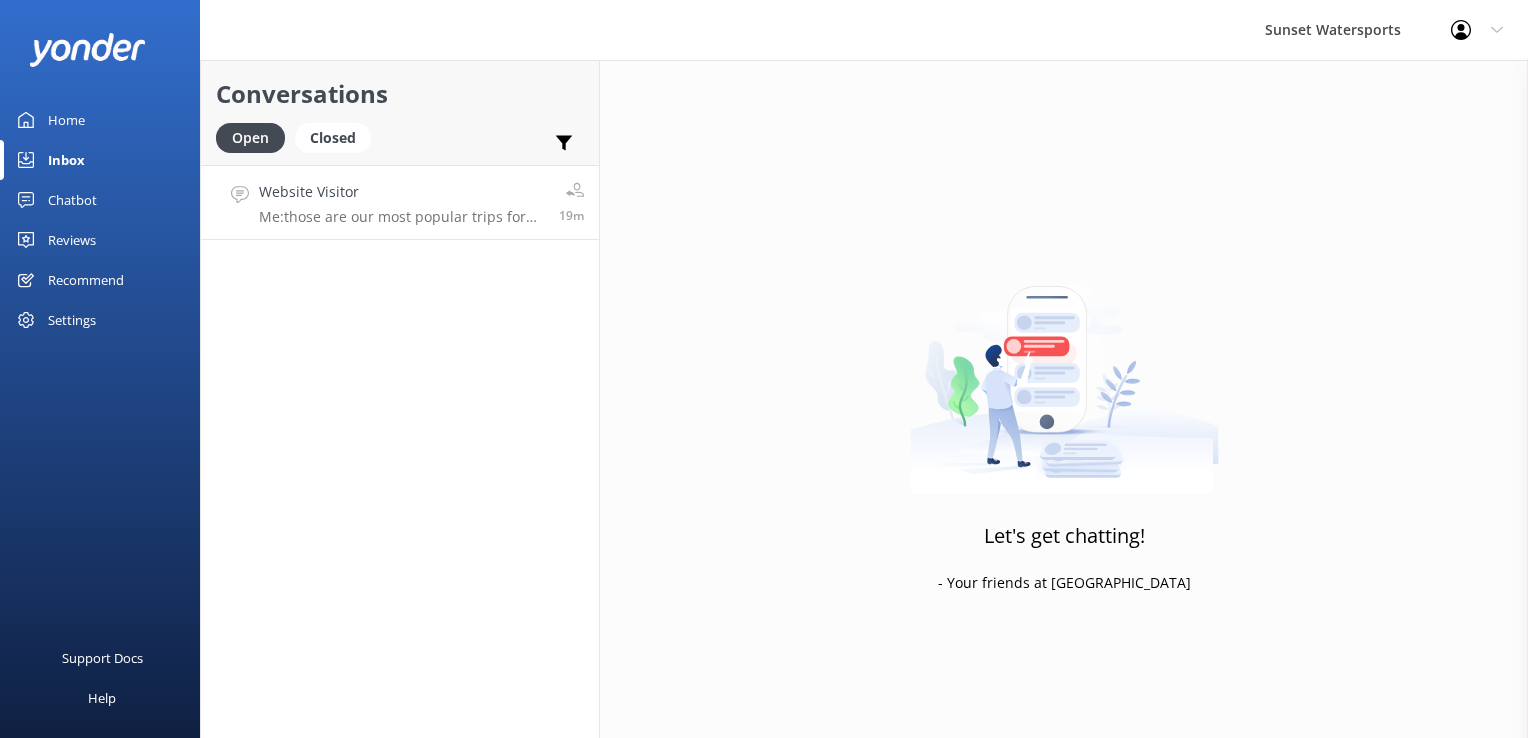 click on "Me:  those are our most popular trips for snorkeling-  FYI you will not be able to stand up at the coral reefs when you are snorkeling but can see everything while snorkeling from the surface" at bounding box center (401, 217) 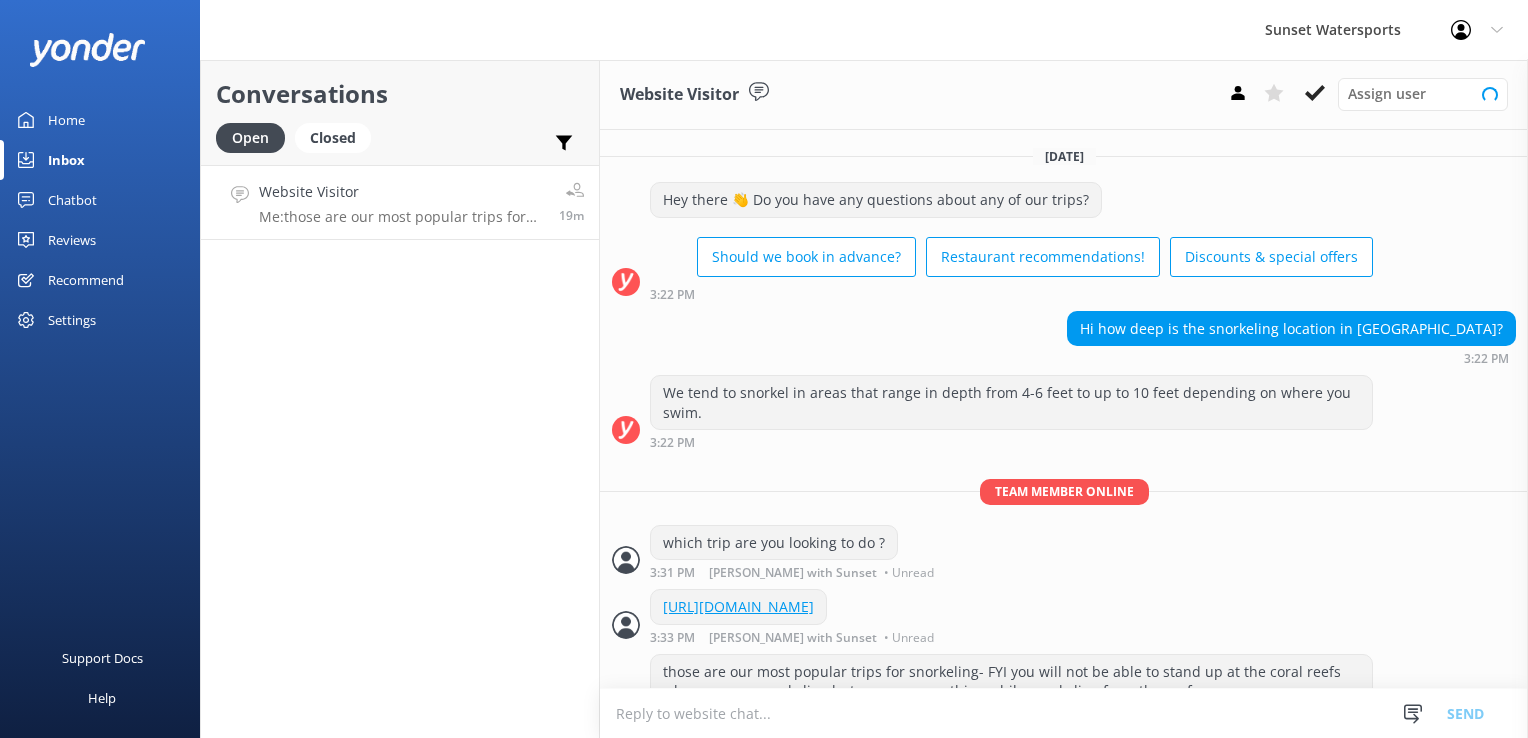 scroll, scrollTop: 66, scrollLeft: 0, axis: vertical 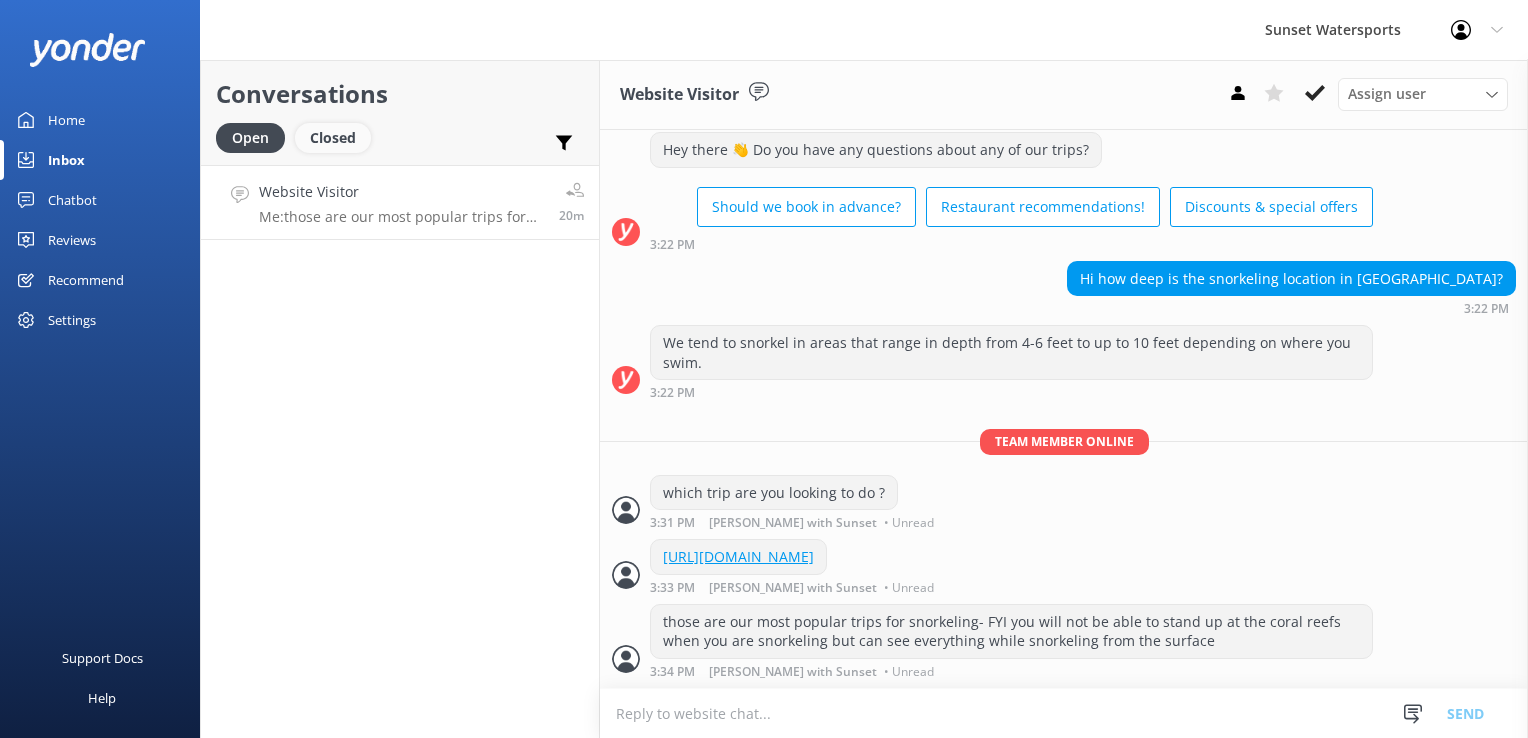 click on "Closed" at bounding box center [333, 138] 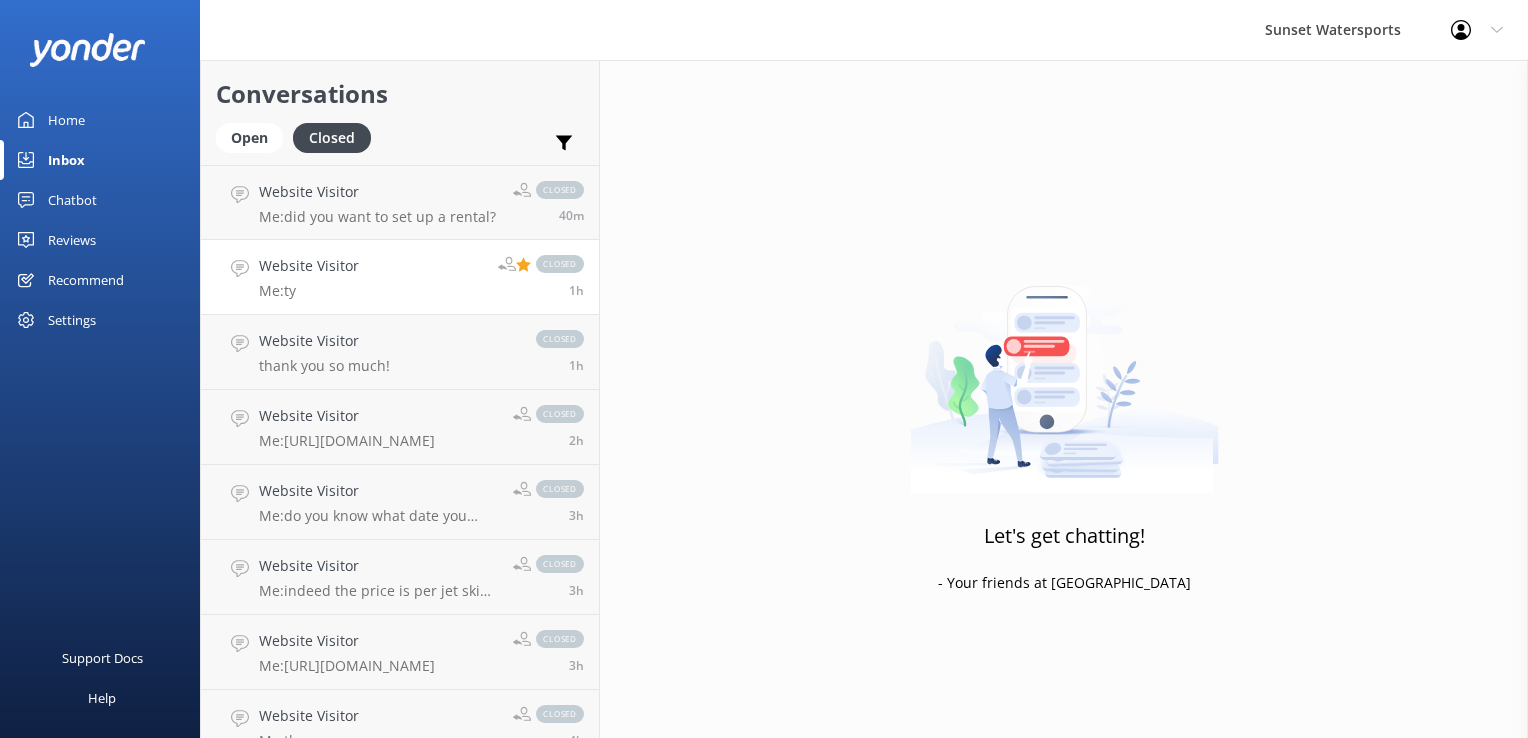 click on "Me:  ty" at bounding box center [309, 291] 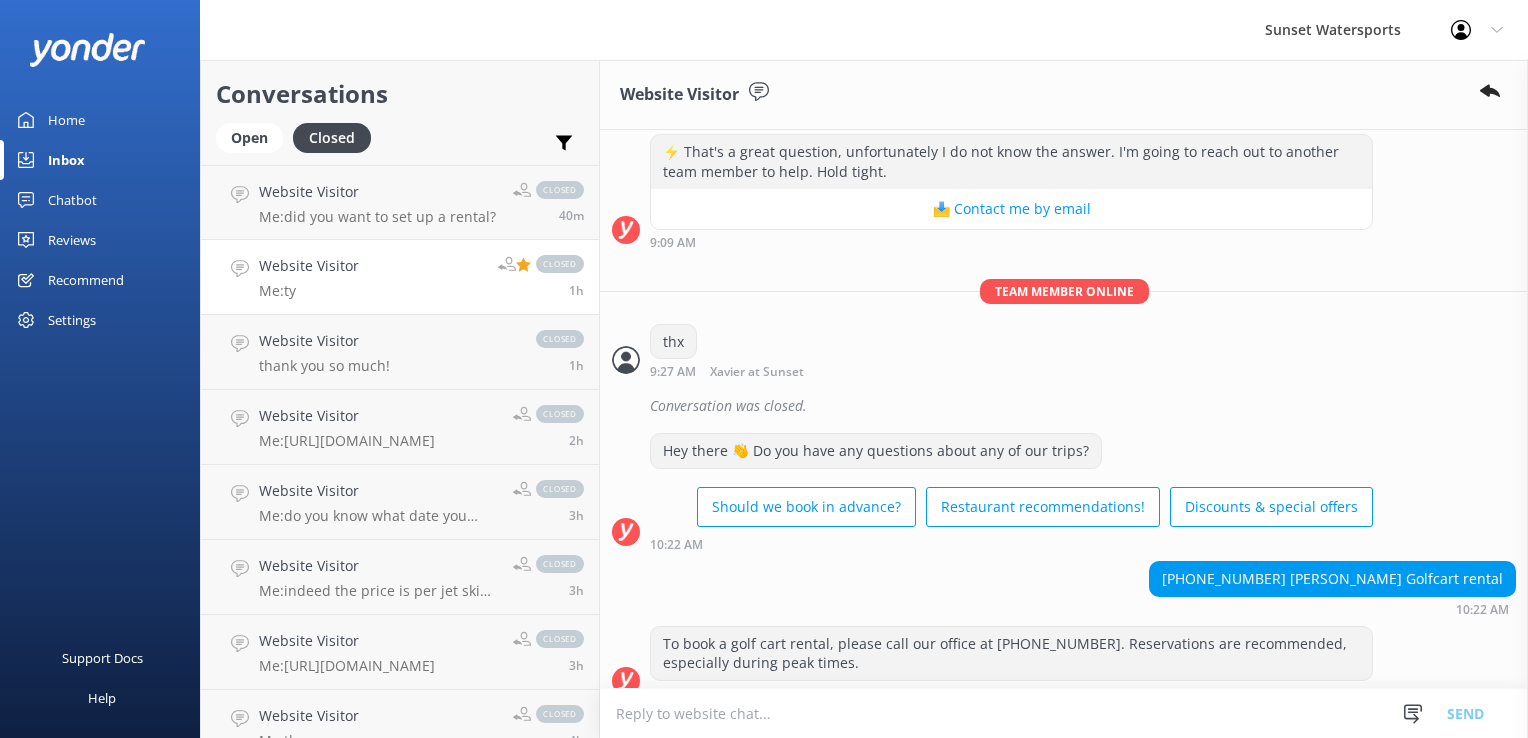 scroll, scrollTop: 7016, scrollLeft: 0, axis: vertical 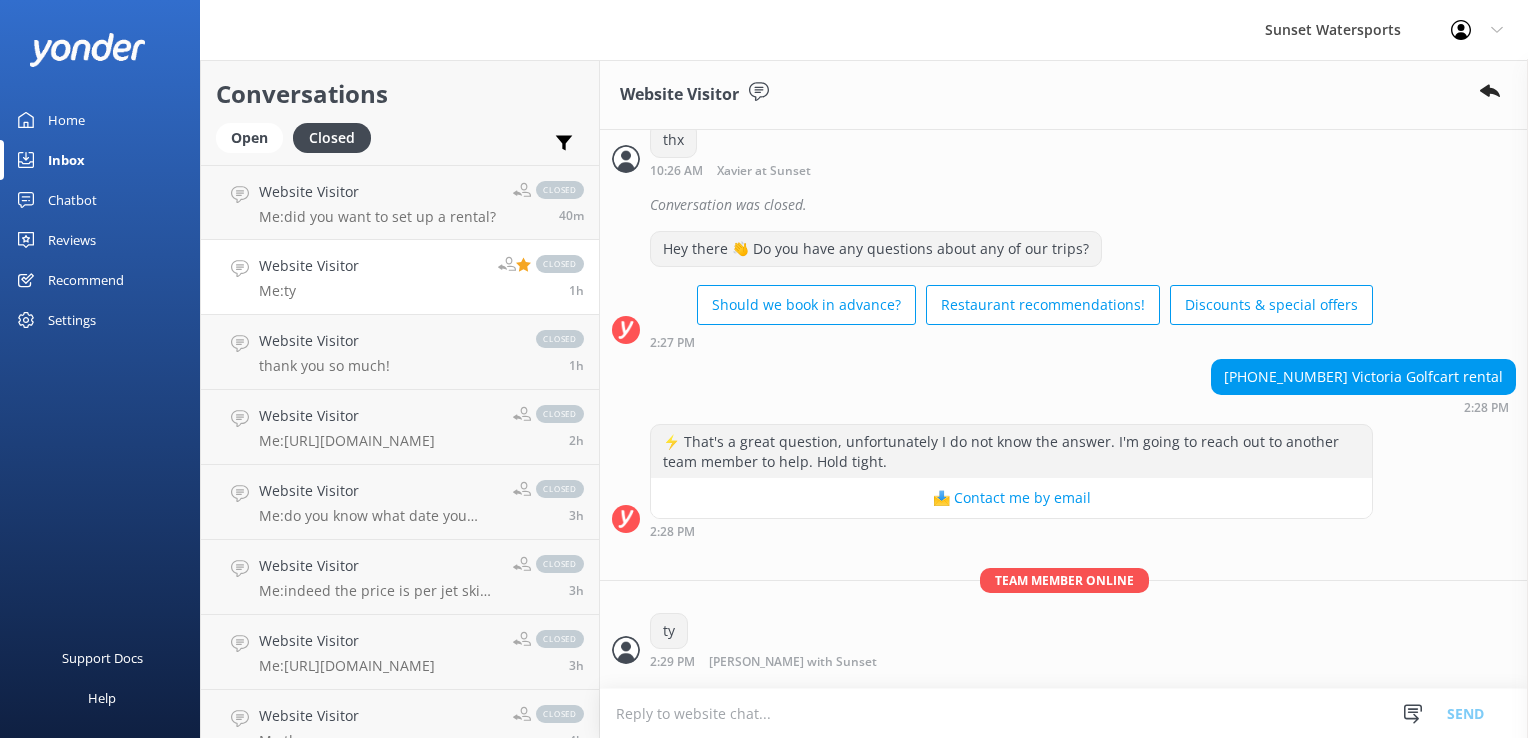 click on "Website Visitor Me:  ty closed 1h" at bounding box center (400, 277) 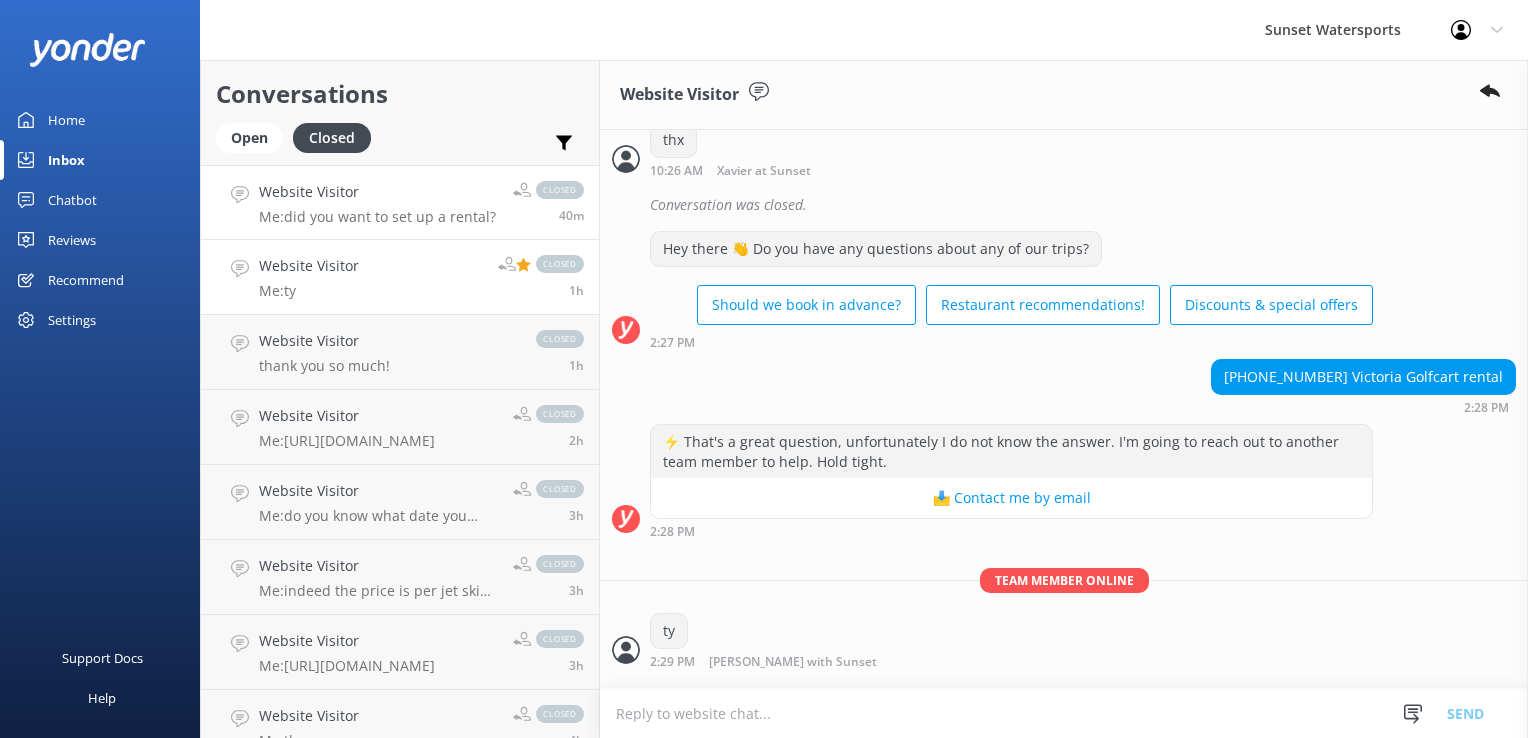 click on "Website Visitor" at bounding box center [377, 192] 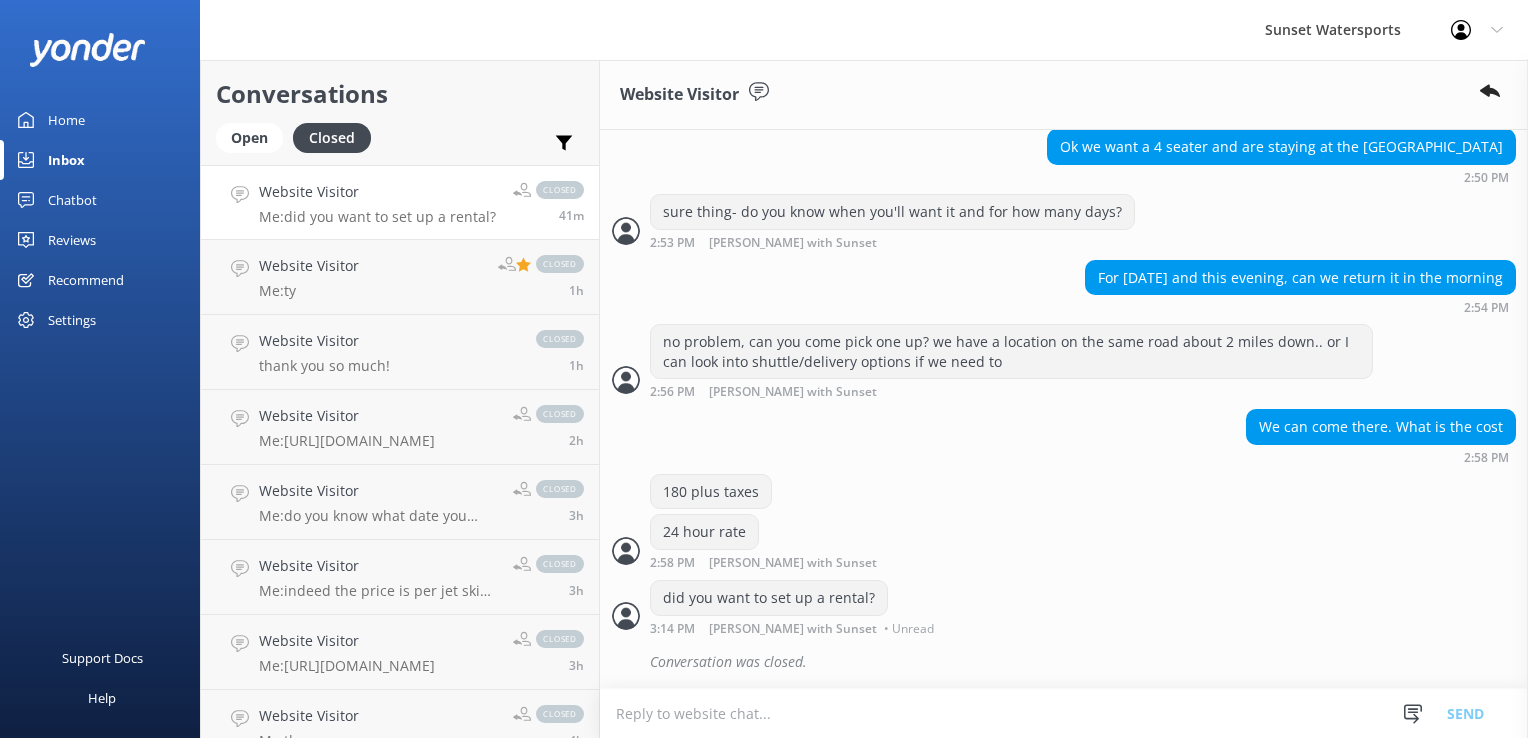 click on "Conversations Open Closed Important Assigned to me Unassigned" at bounding box center (400, 112) 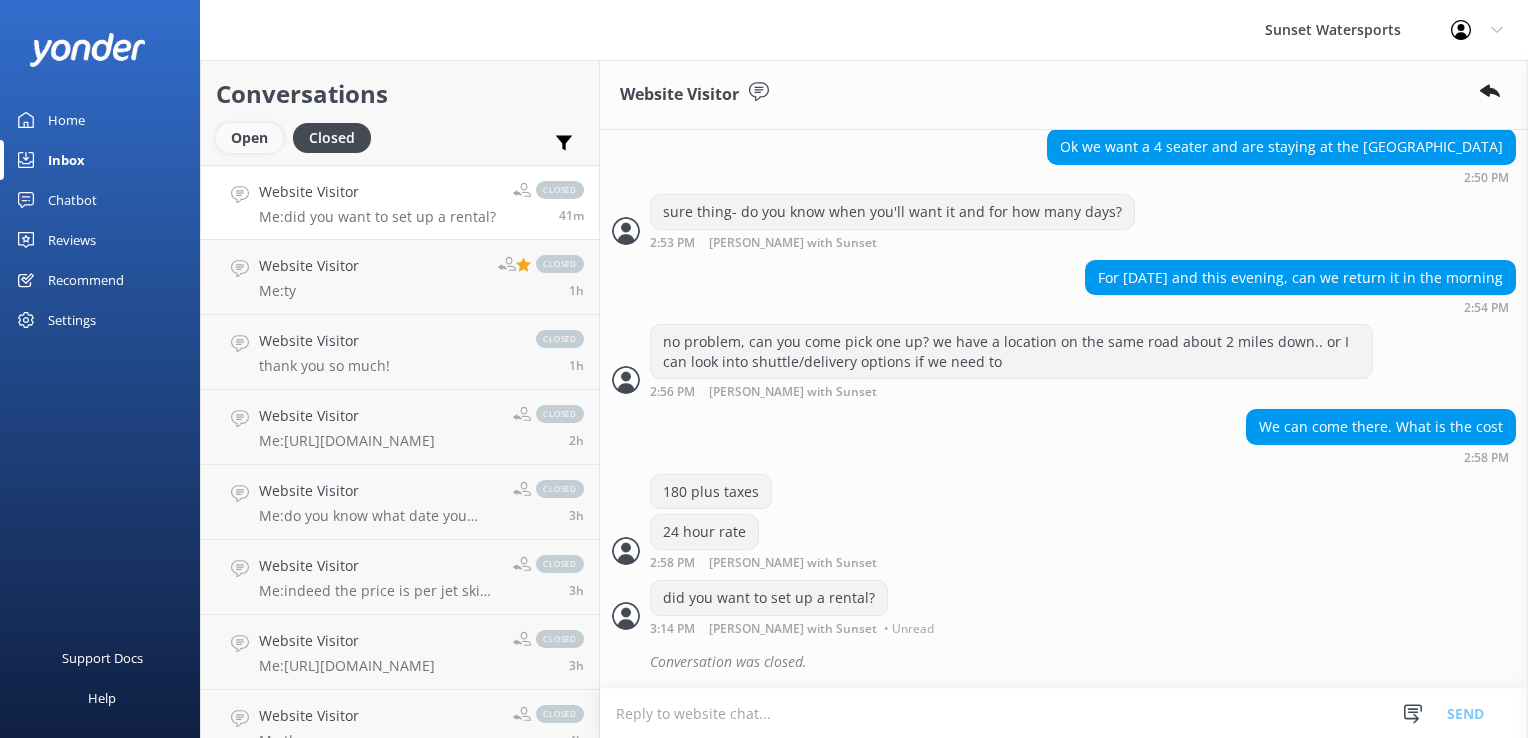 click on "Open" at bounding box center [249, 138] 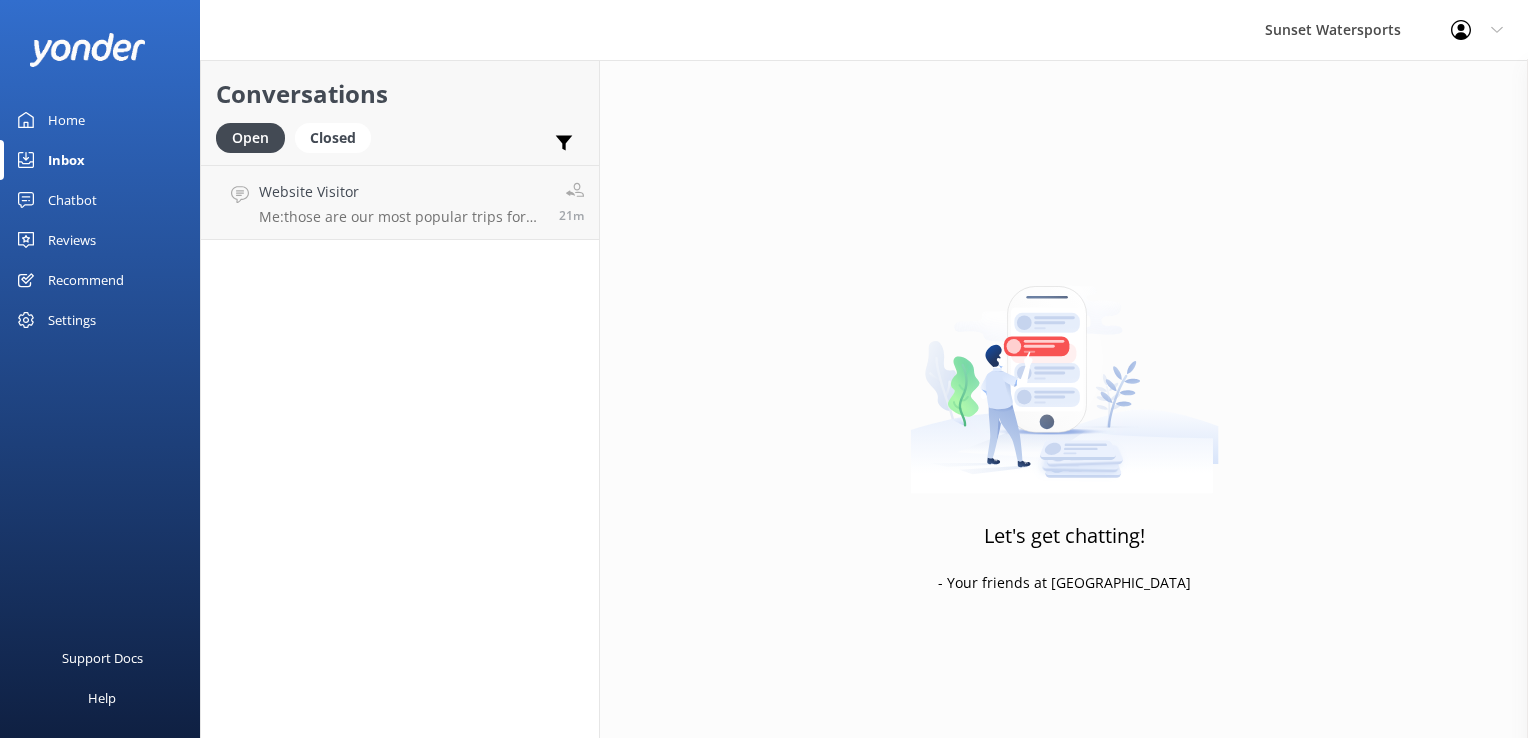 click on "Support Docs Help" at bounding box center (100, 553) 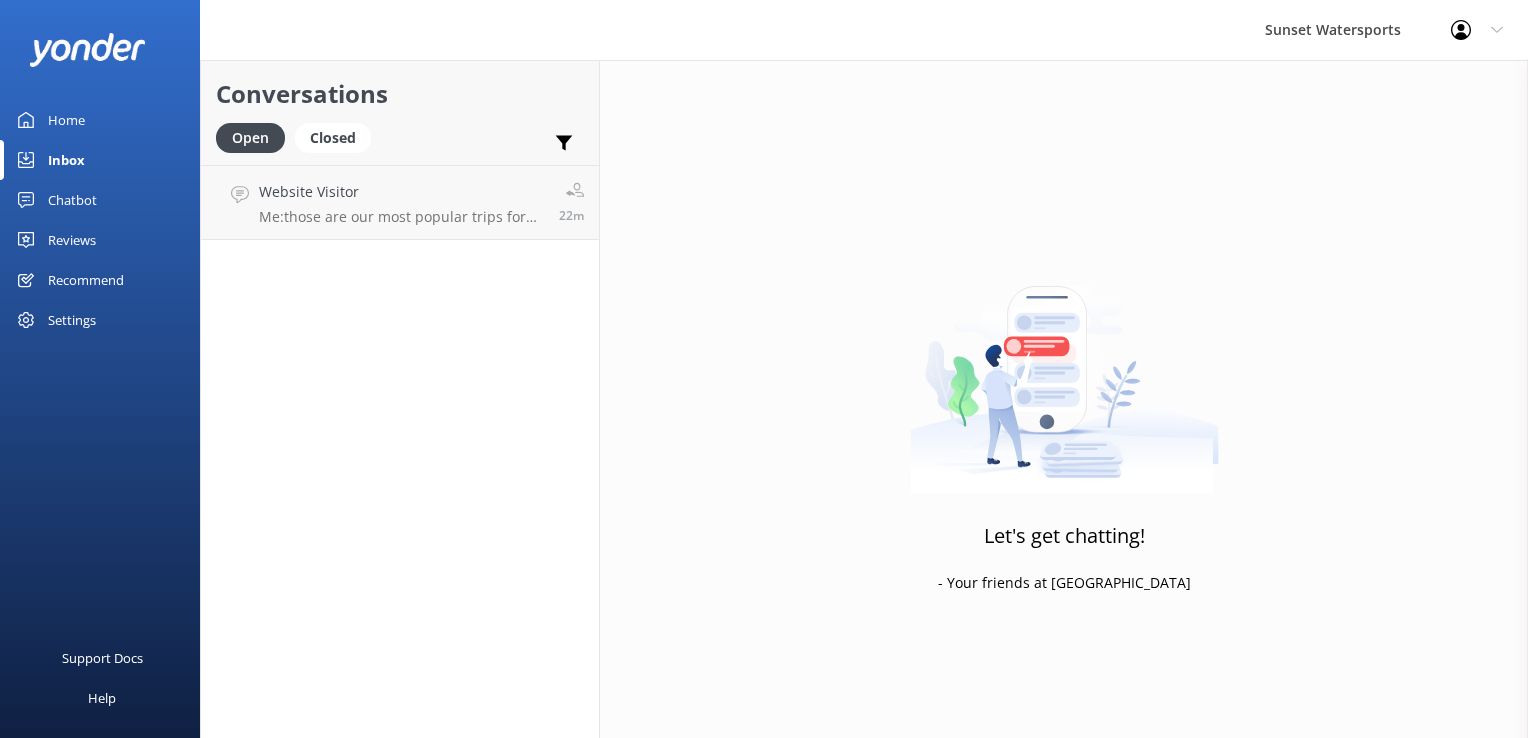 click on "Conversations Open Closed Important Assigned to me Unassigned Website Visitor Me:  those are our most popular trips for snorkeling-  FYI you will not be able to stand up at the coral reefs when you are snorkeling but can see everything while snorkeling from the surface 22m" at bounding box center (400, 399) 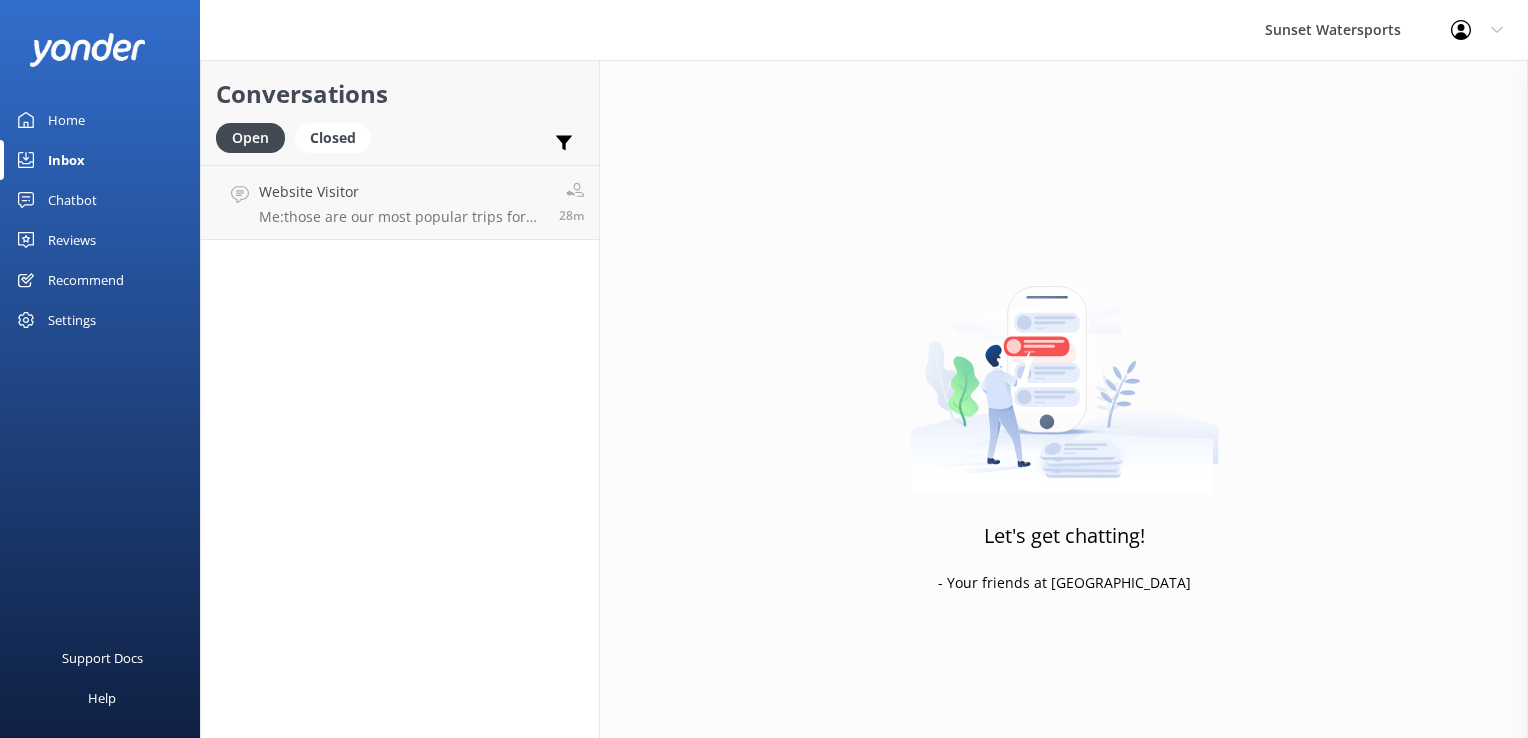 click on "Open Closed" at bounding box center [298, 147] 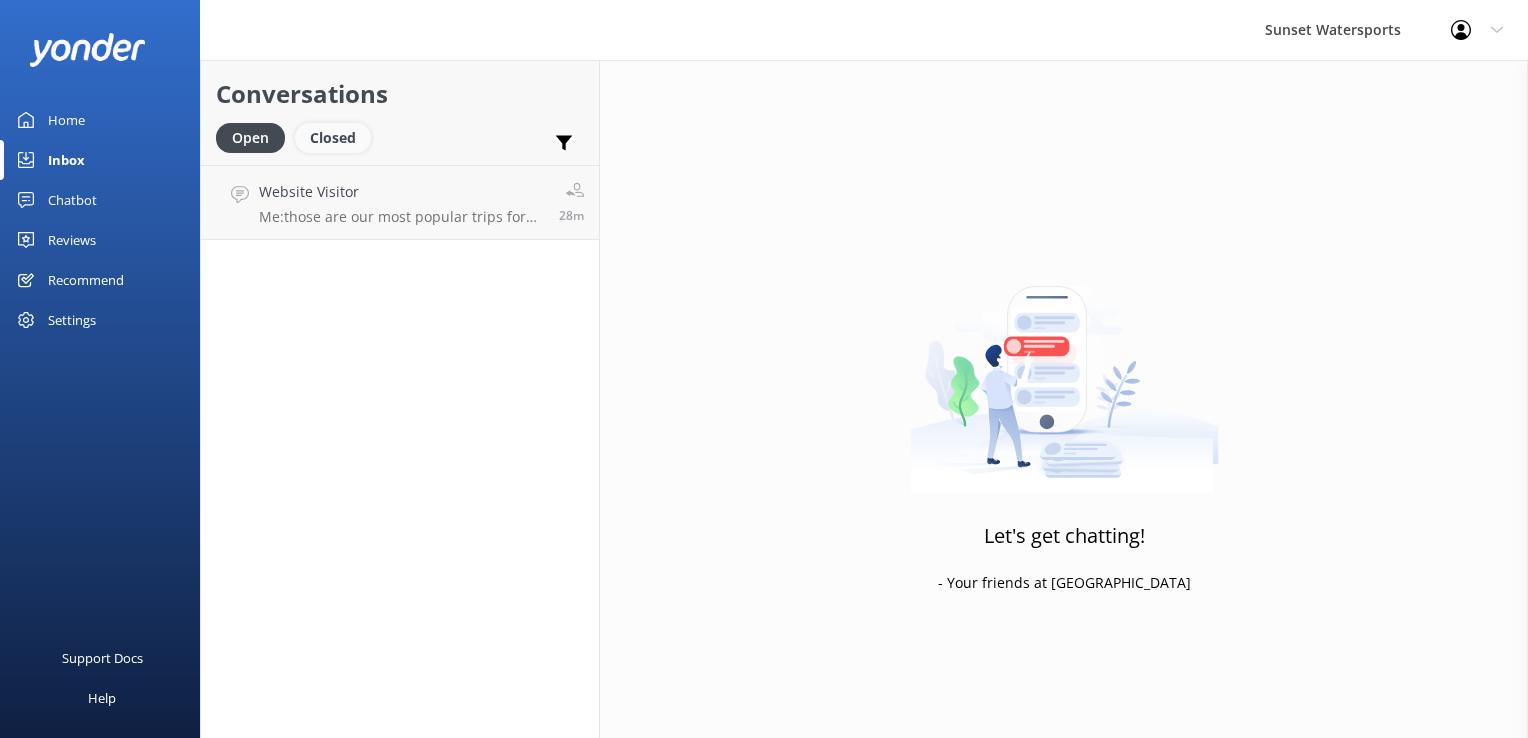 click on "Closed" at bounding box center (333, 138) 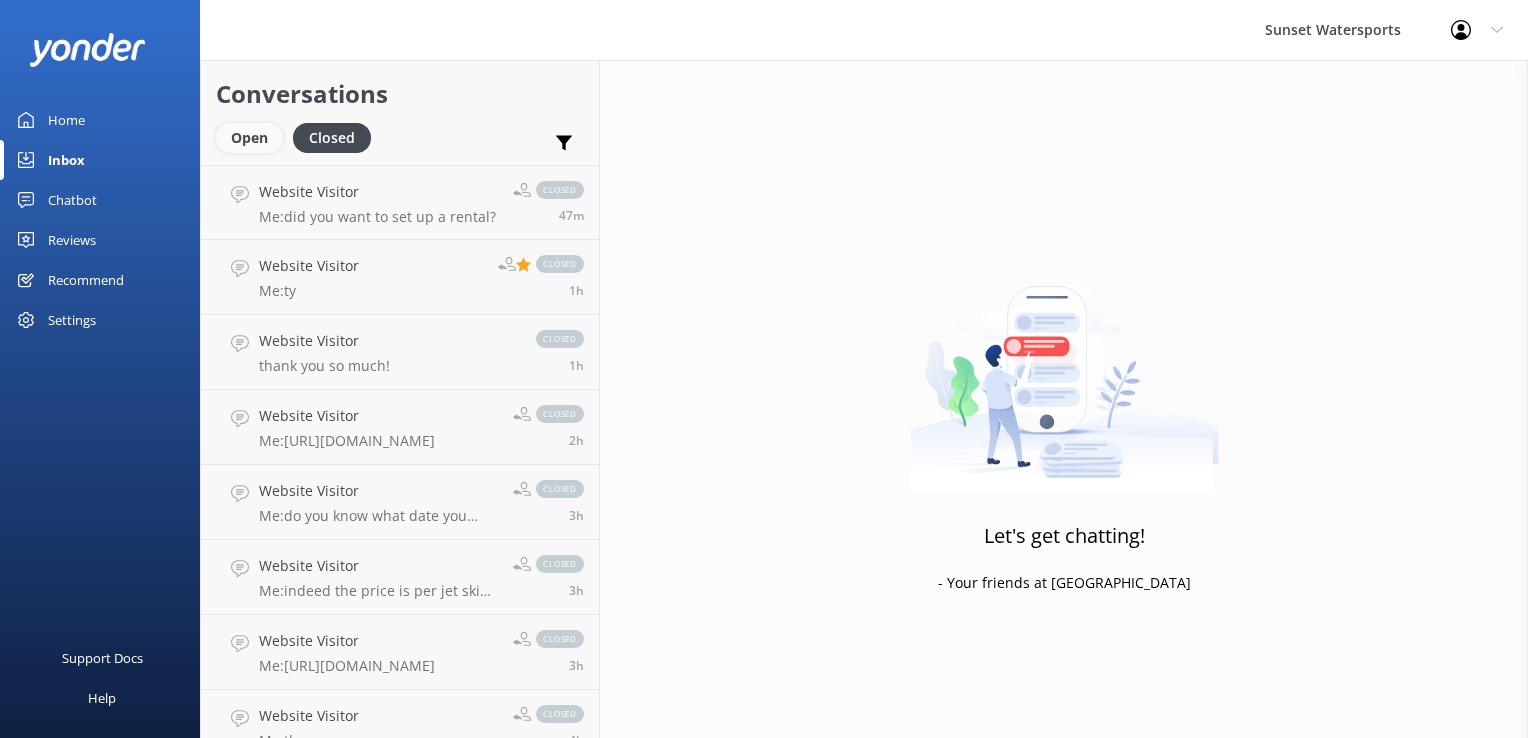 click on "Open" at bounding box center [249, 138] 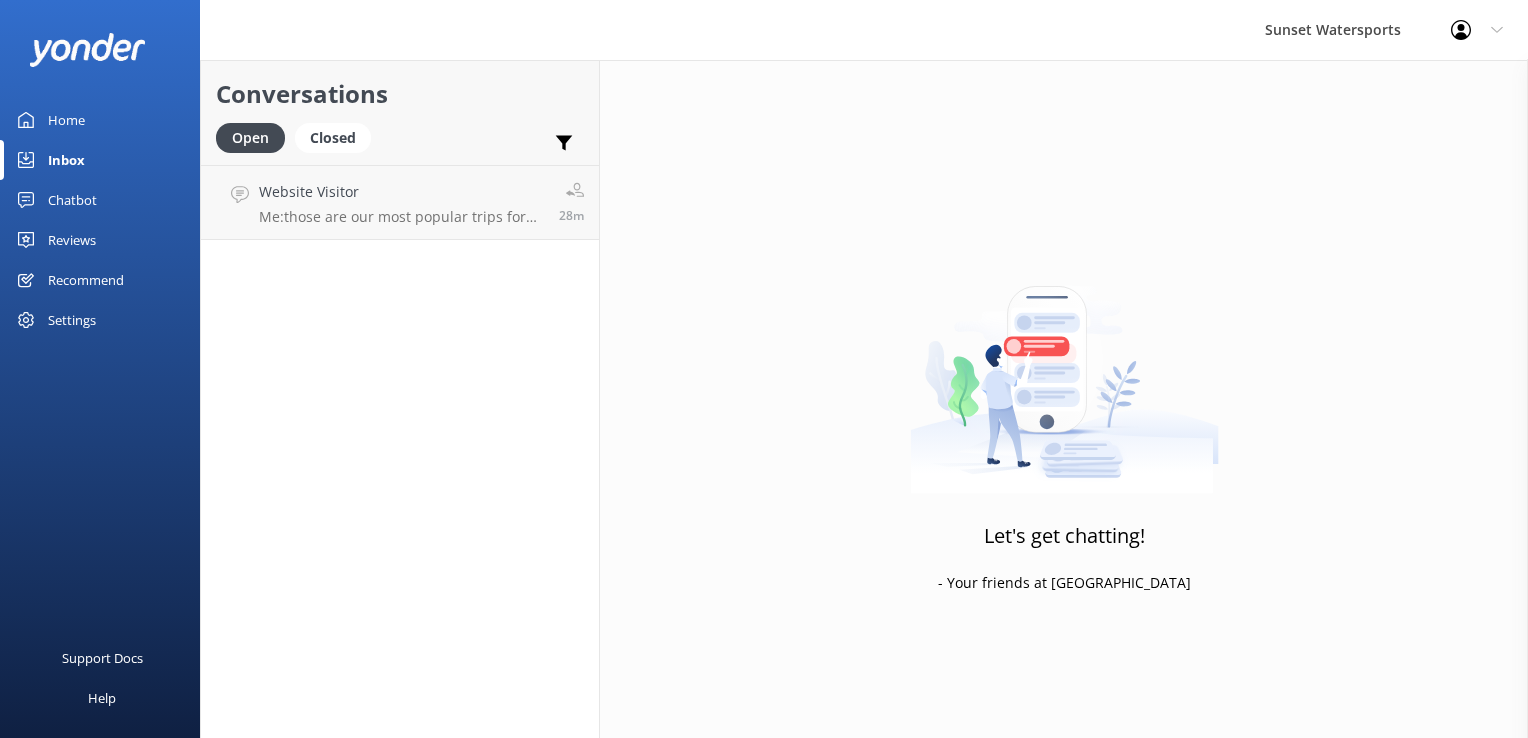 click on "Conversations Open Closed Important Assigned to me Unassigned Website Visitor Me:  those are our most popular trips for snorkeling-  FYI you will not be able to stand up at the coral reefs when you are snorkeling but can see everything while snorkeling from the surface 28m" at bounding box center [400, 399] 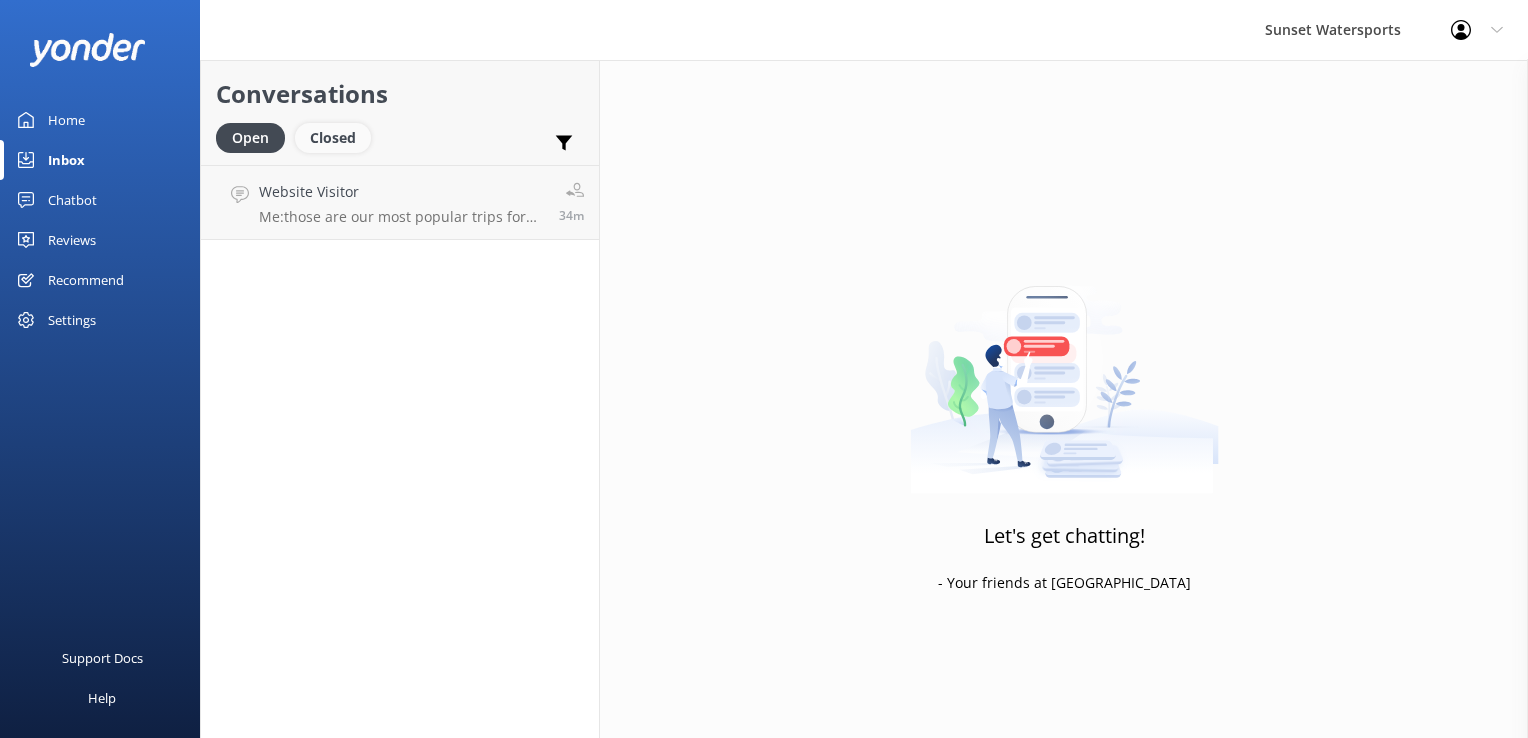 click on "Closed" at bounding box center [333, 138] 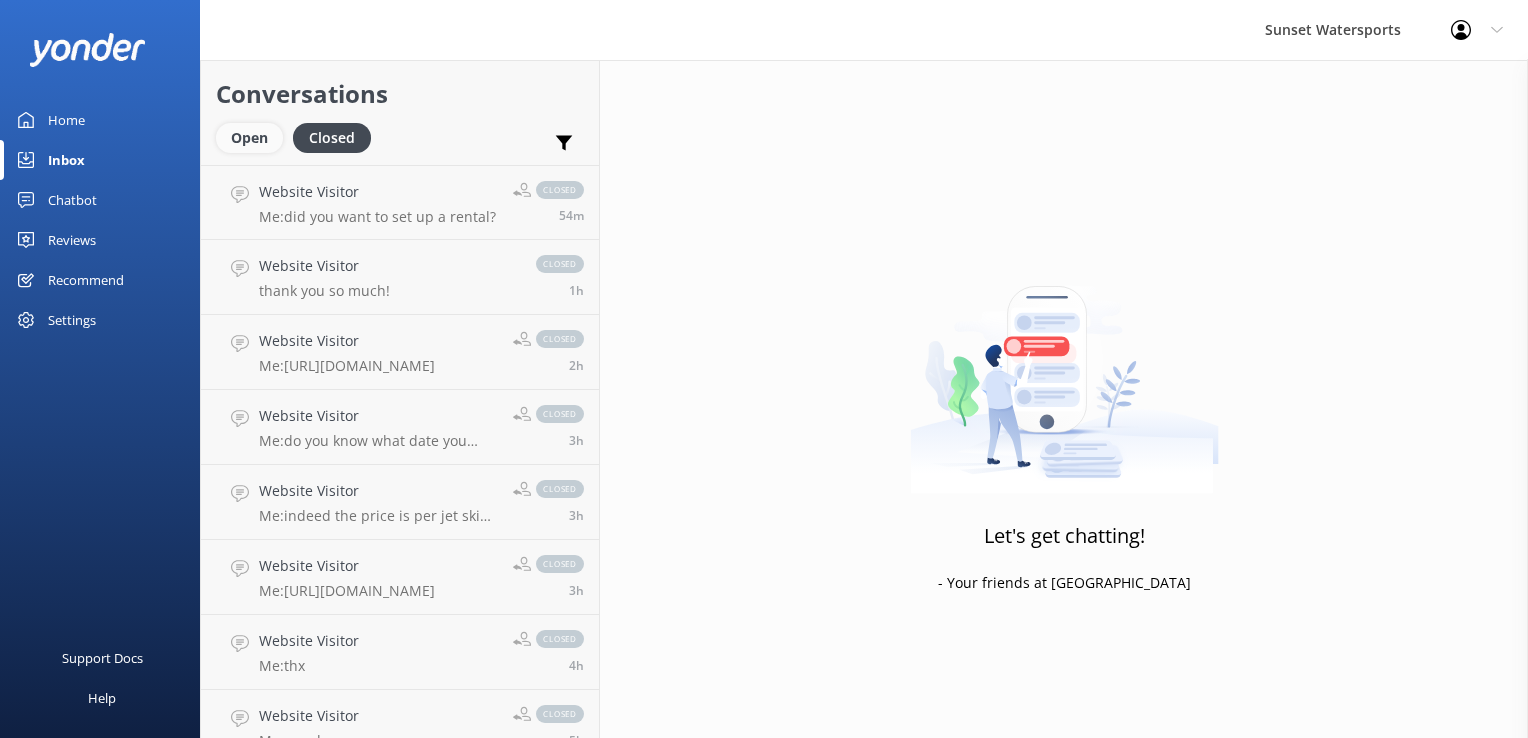 click on "Open" at bounding box center (249, 138) 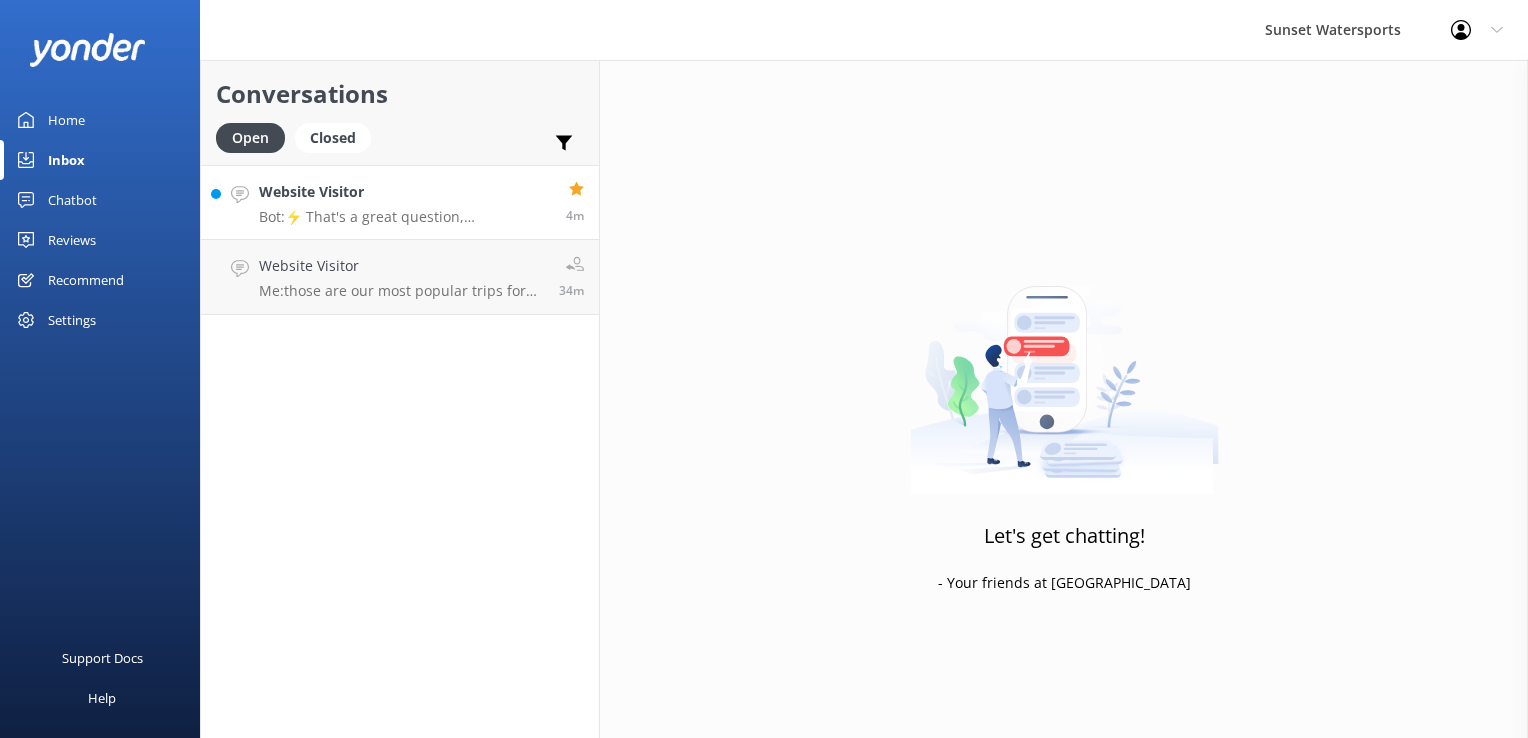 click on "Bot:  ⚡ That's a great question, unfortunately I do not know the answer. I'm going to reach out to another team member to help. Hold tight." at bounding box center [405, 217] 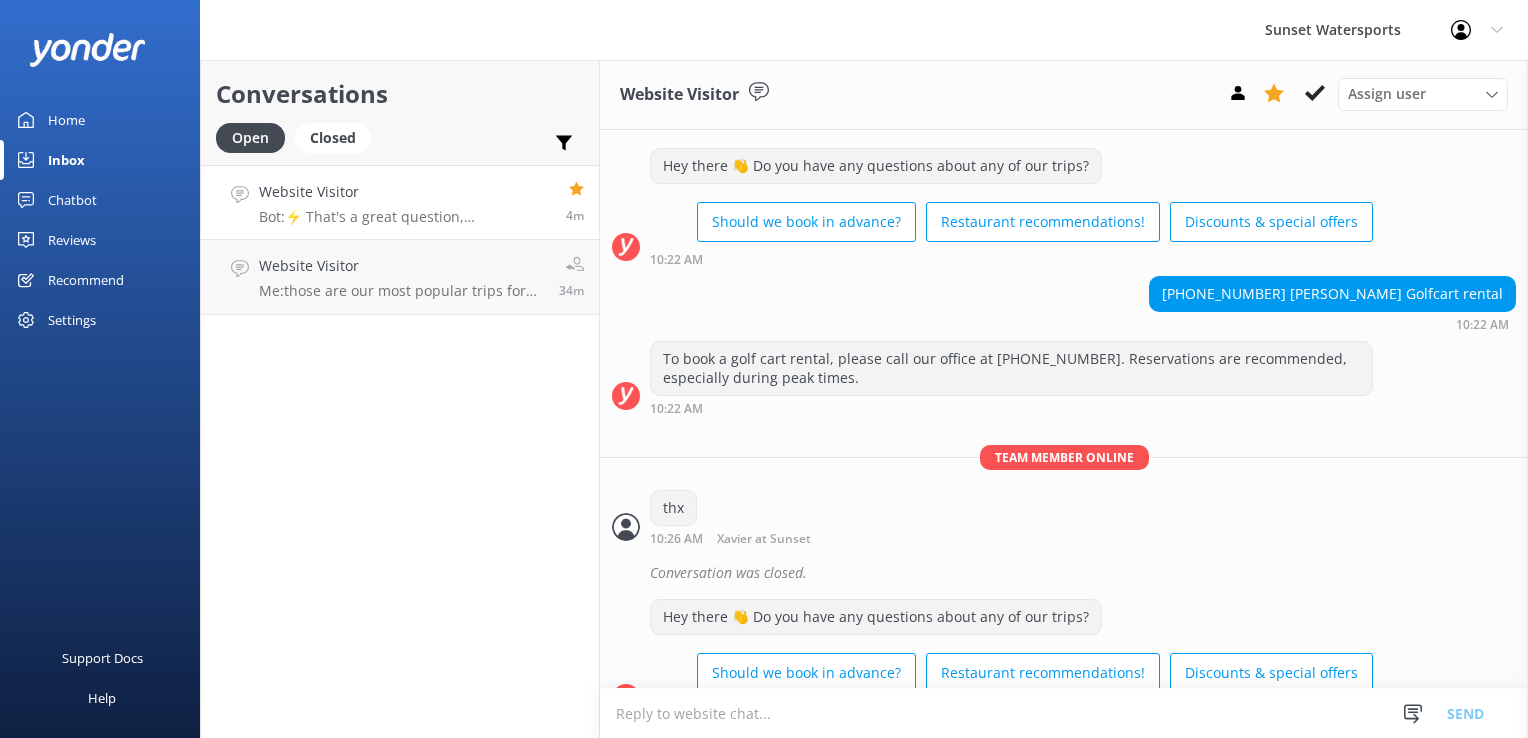 scroll, scrollTop: 7332, scrollLeft: 0, axis: vertical 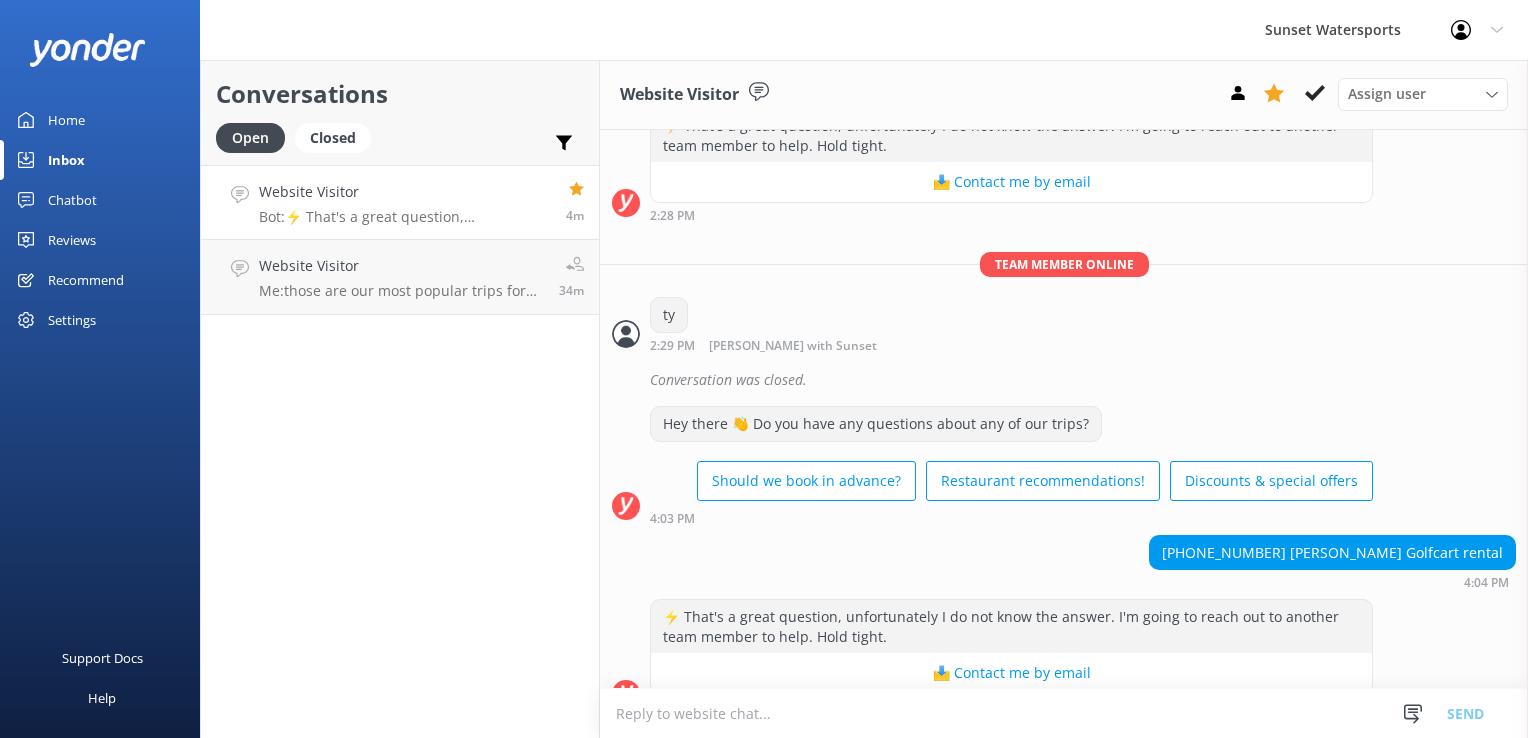 click at bounding box center [1064, 713] 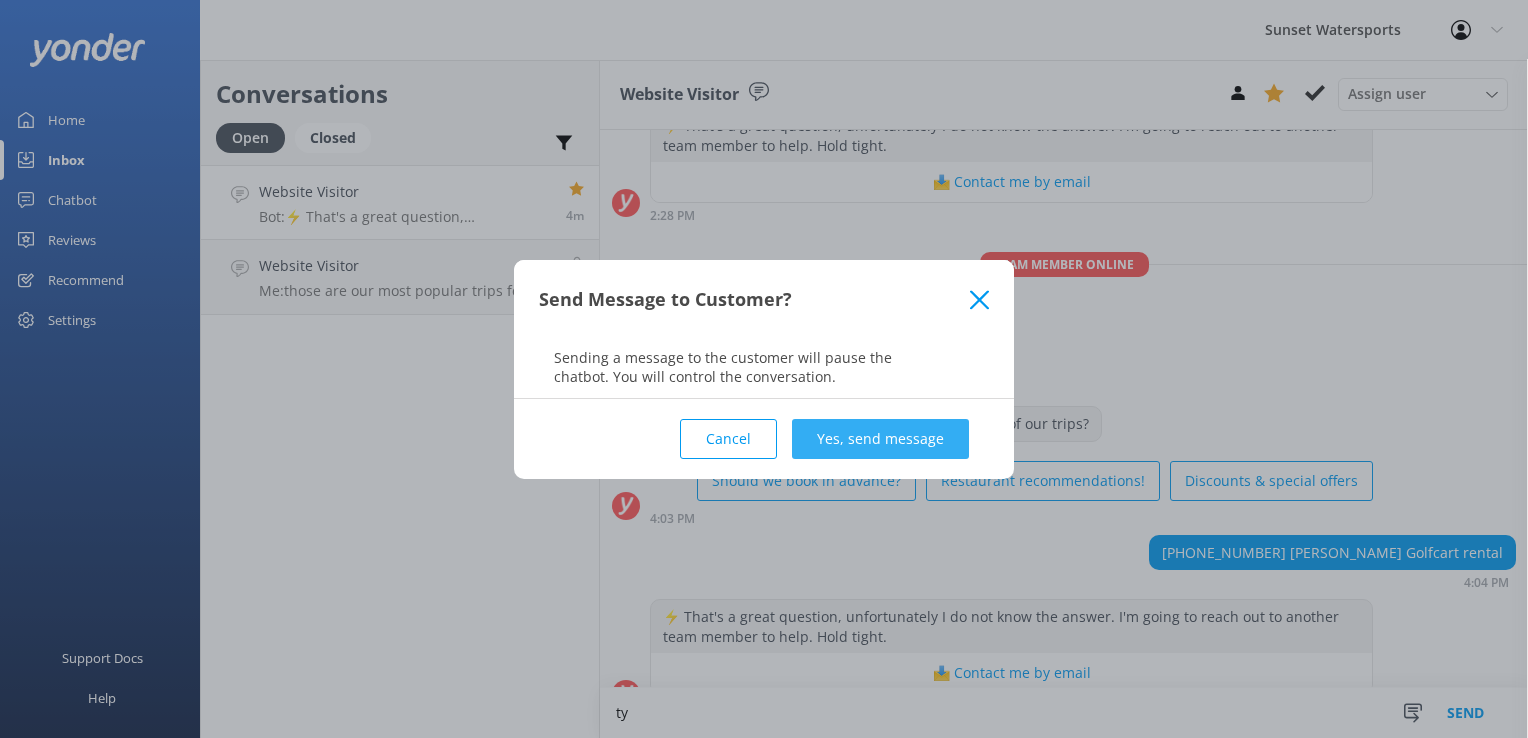 type on "ty" 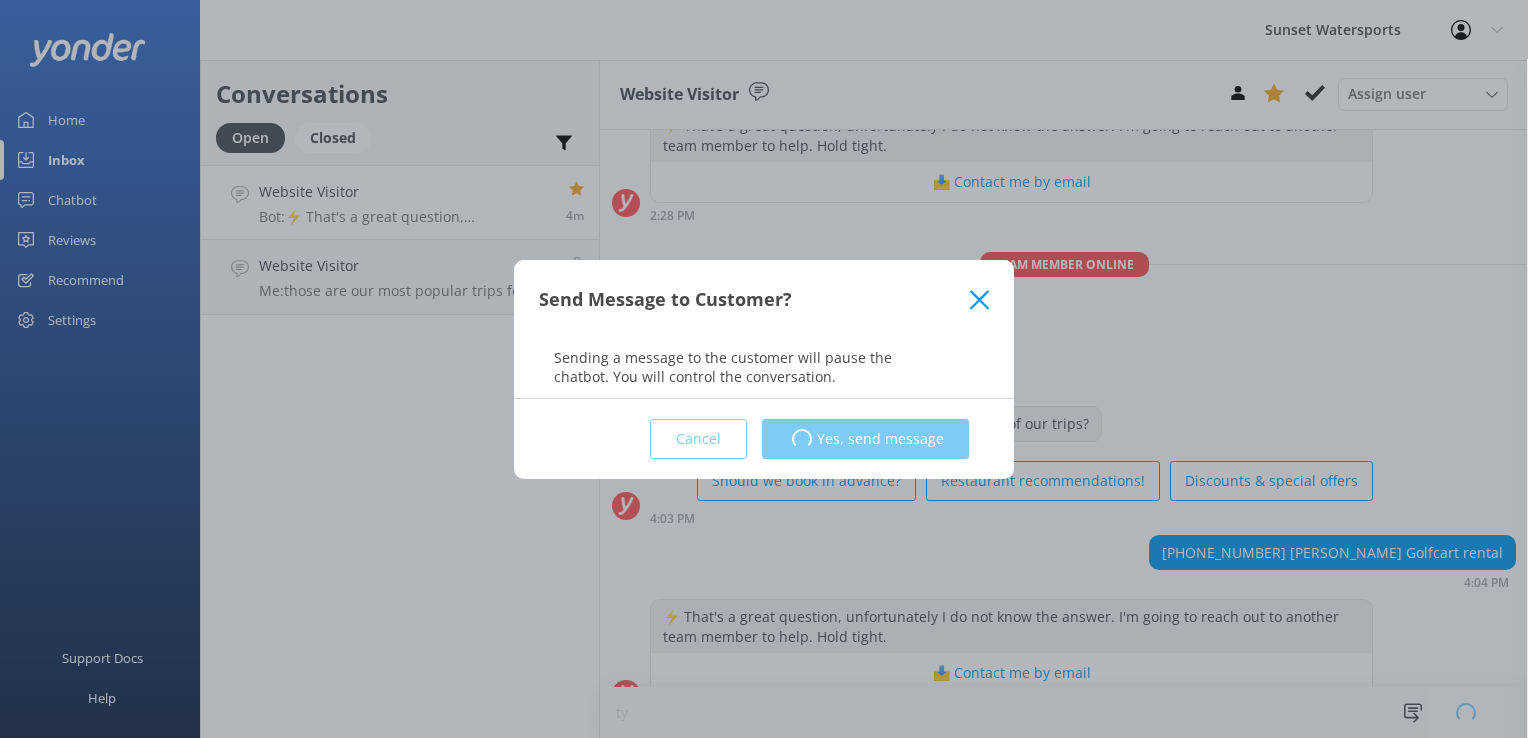 type 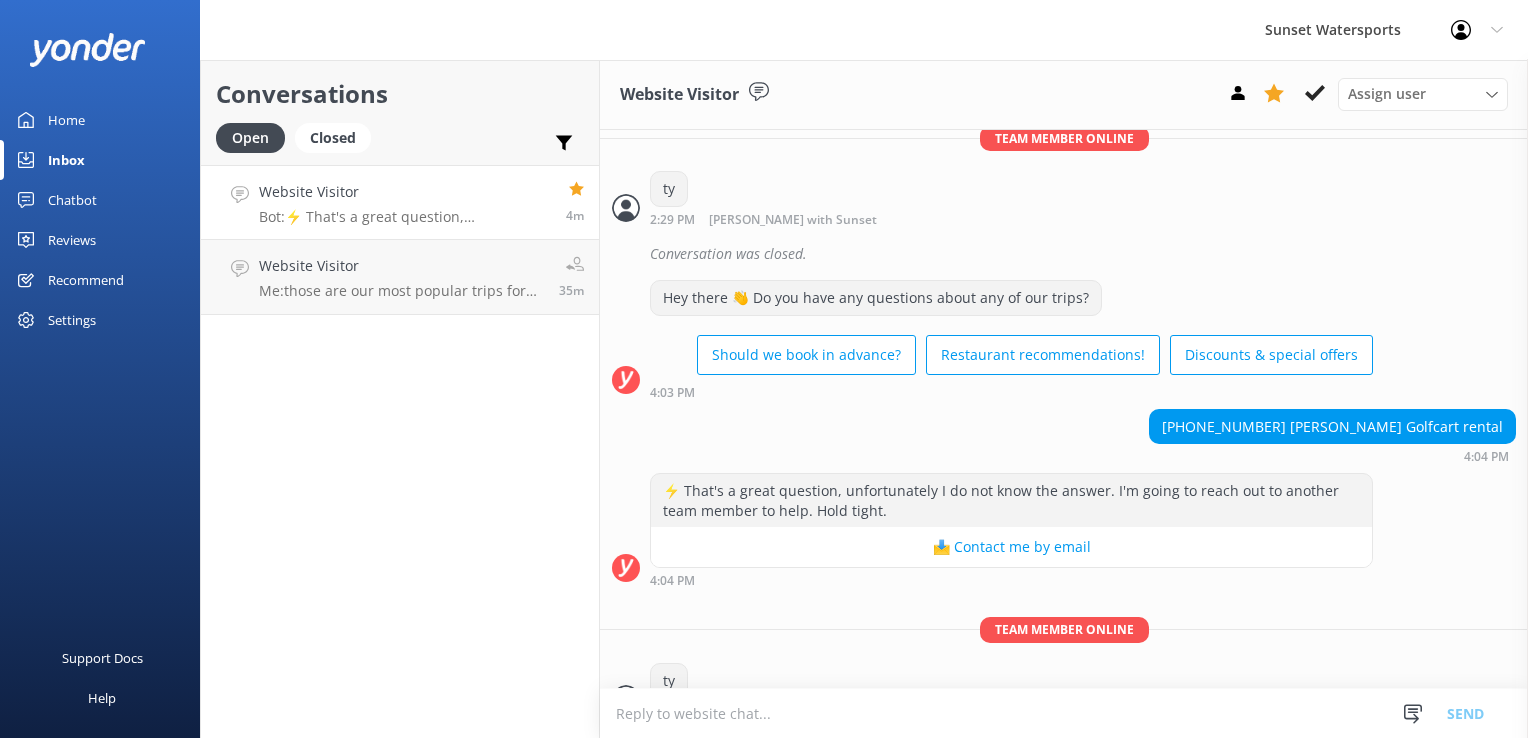 scroll, scrollTop: 7462, scrollLeft: 0, axis: vertical 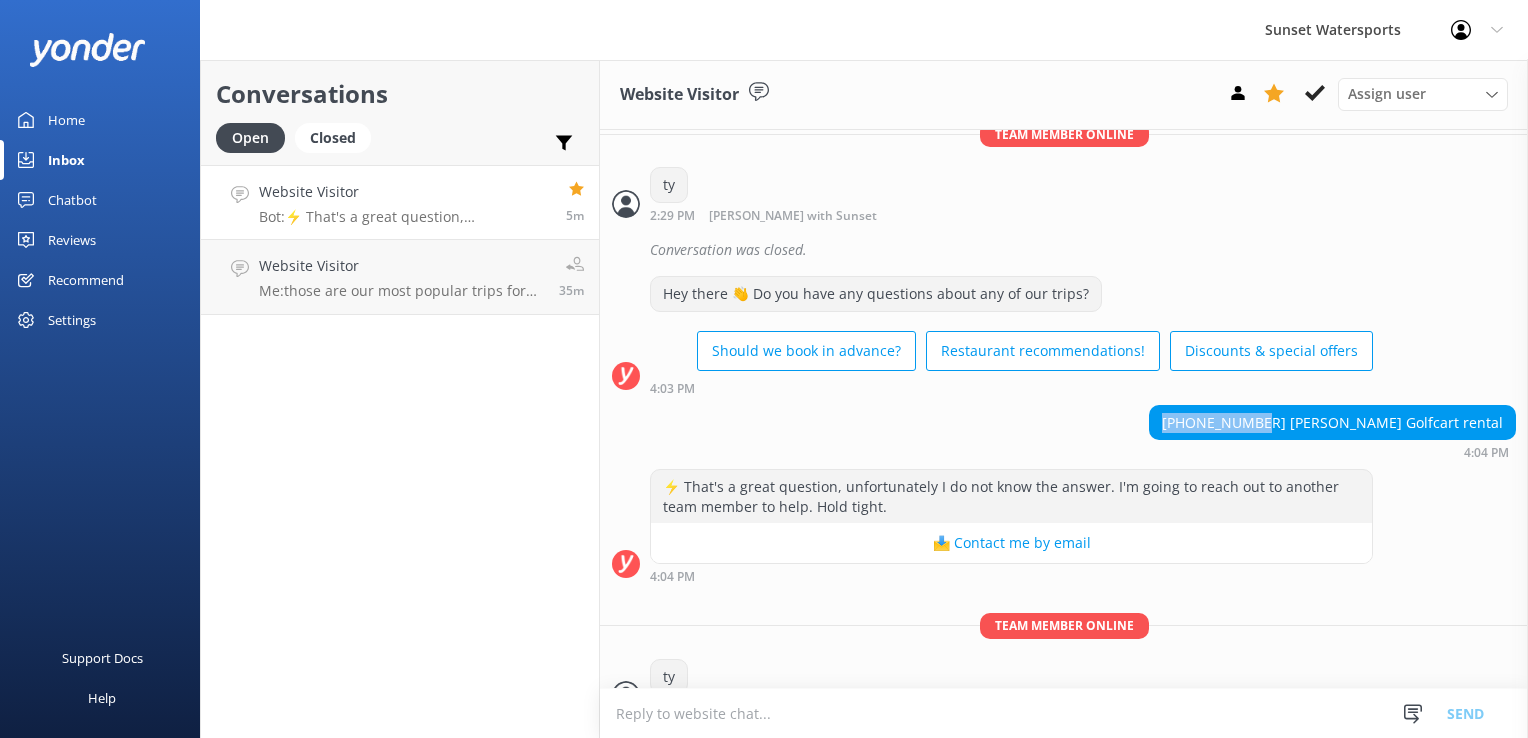 drag, startPoint x: 1323, startPoint y: 391, endPoint x: 1217, endPoint y: 384, distance: 106.23088 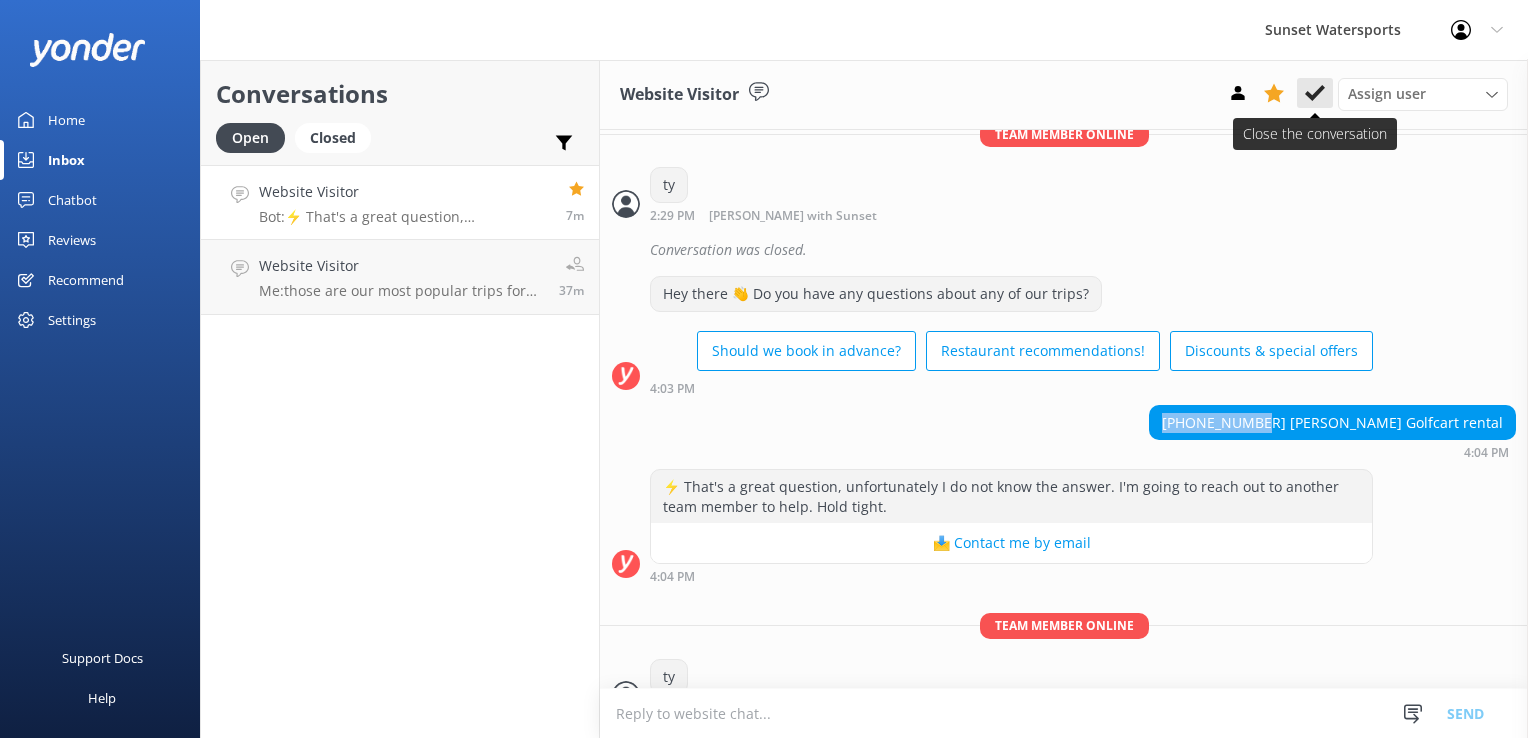 click 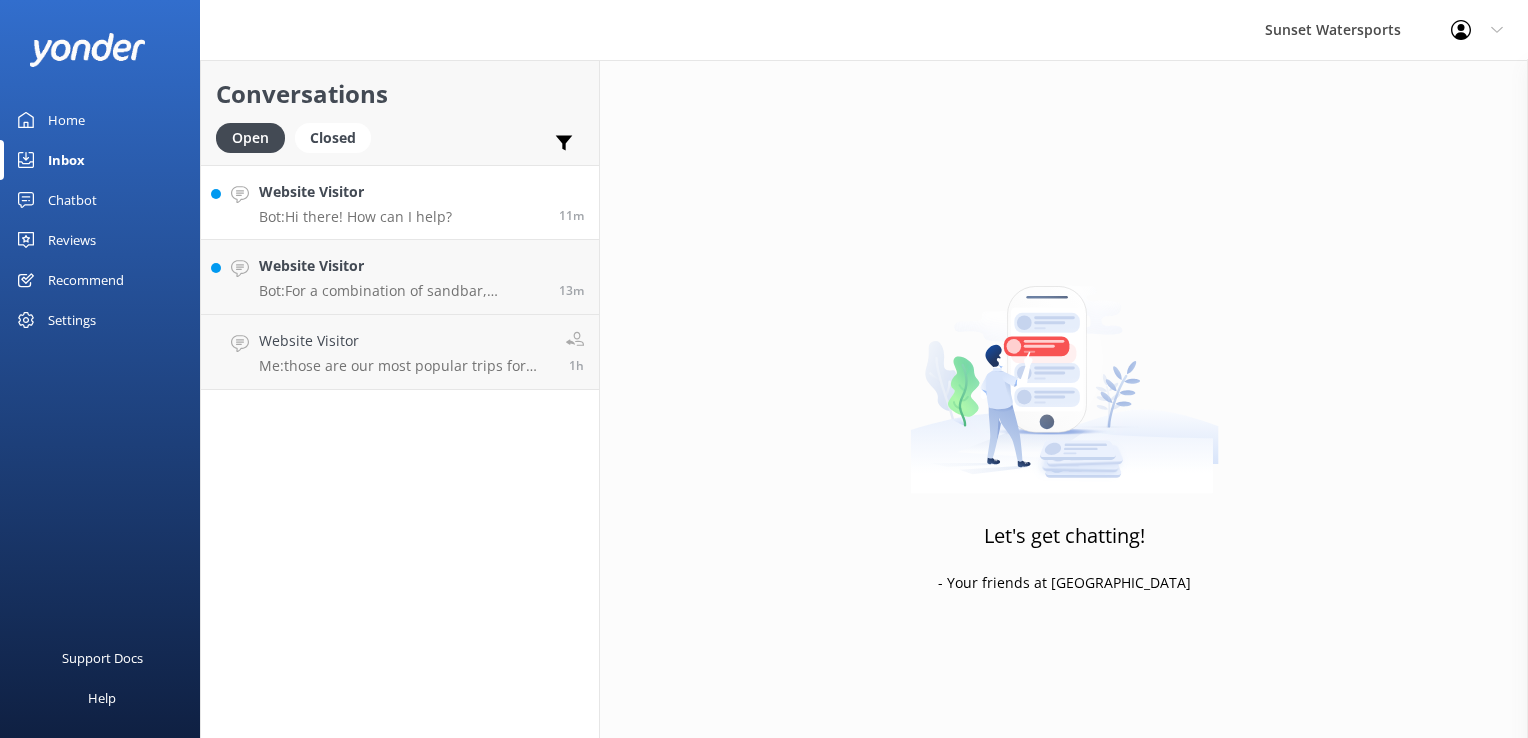 click on "Website Visitor Bot:  Hi there! How can I help? 11m" at bounding box center [400, 202] 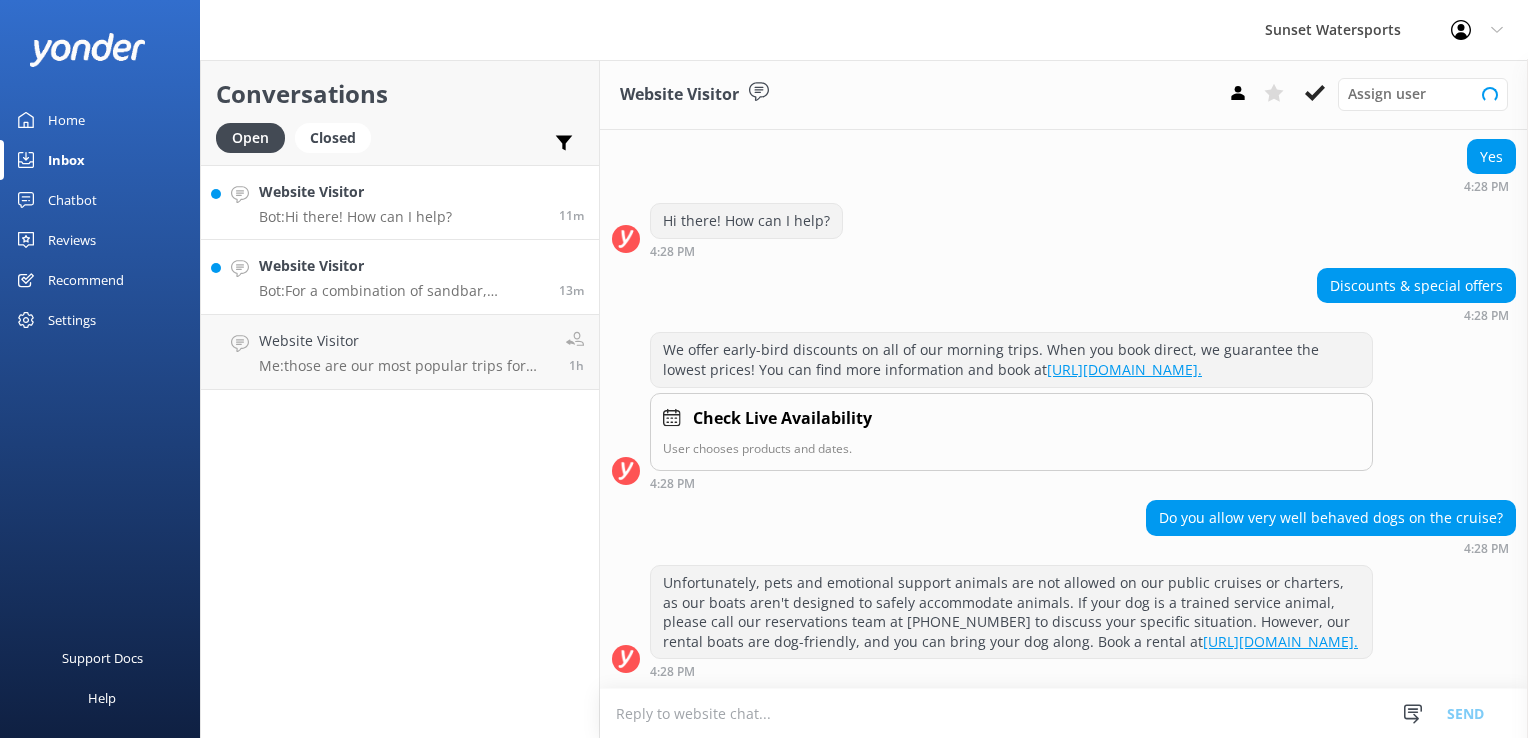scroll, scrollTop: 207, scrollLeft: 0, axis: vertical 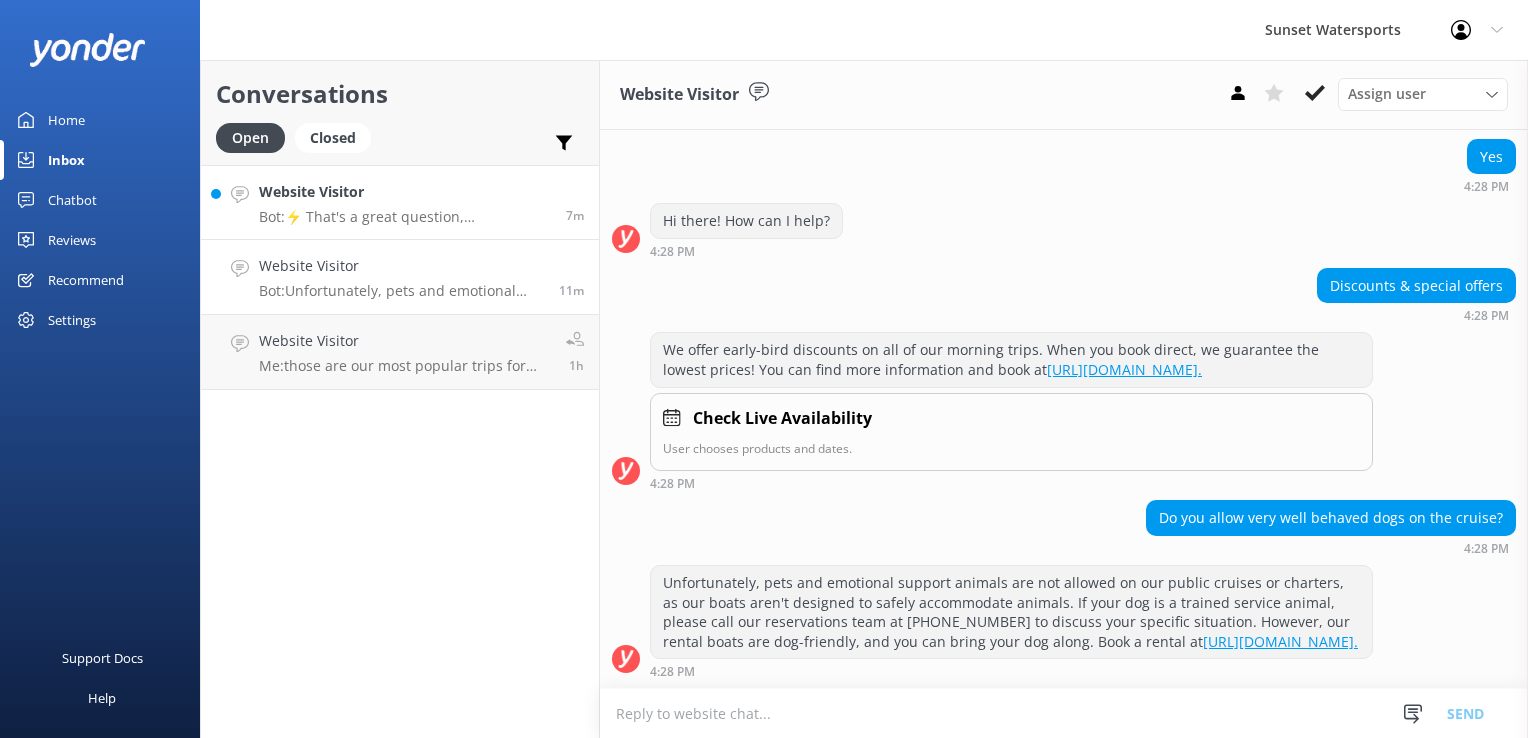 click on "Website Visitor" at bounding box center [405, 192] 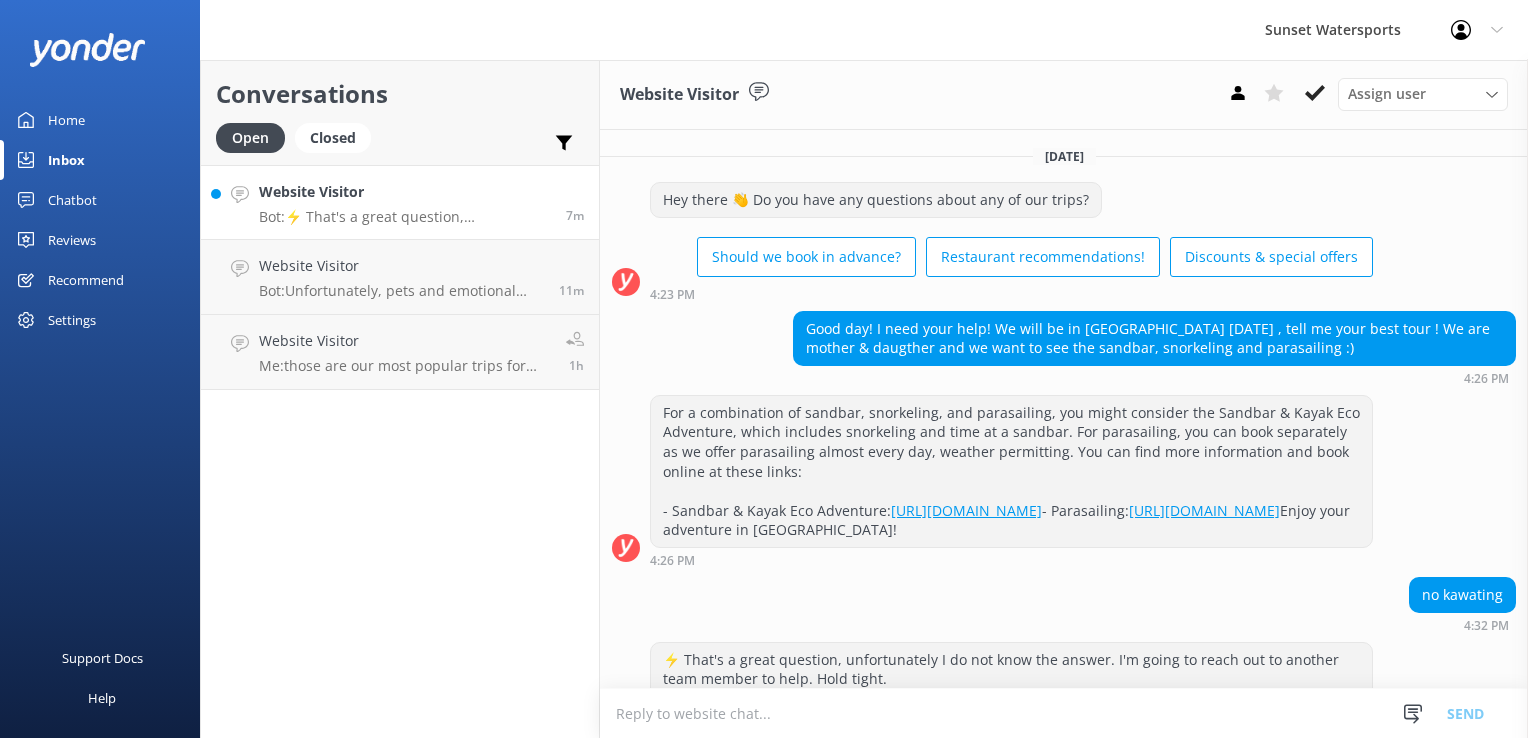 scroll, scrollTop: 172, scrollLeft: 0, axis: vertical 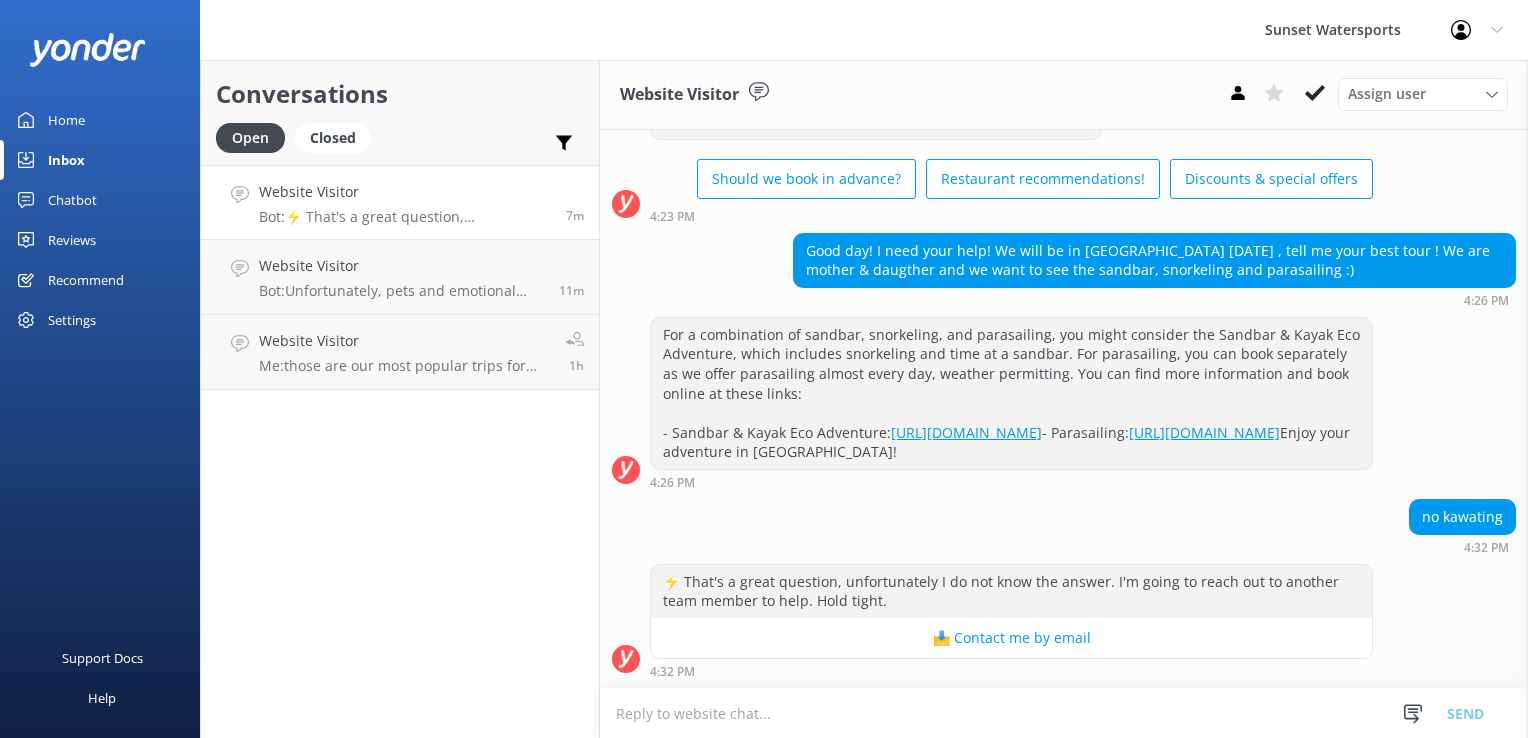 click at bounding box center [1064, 713] 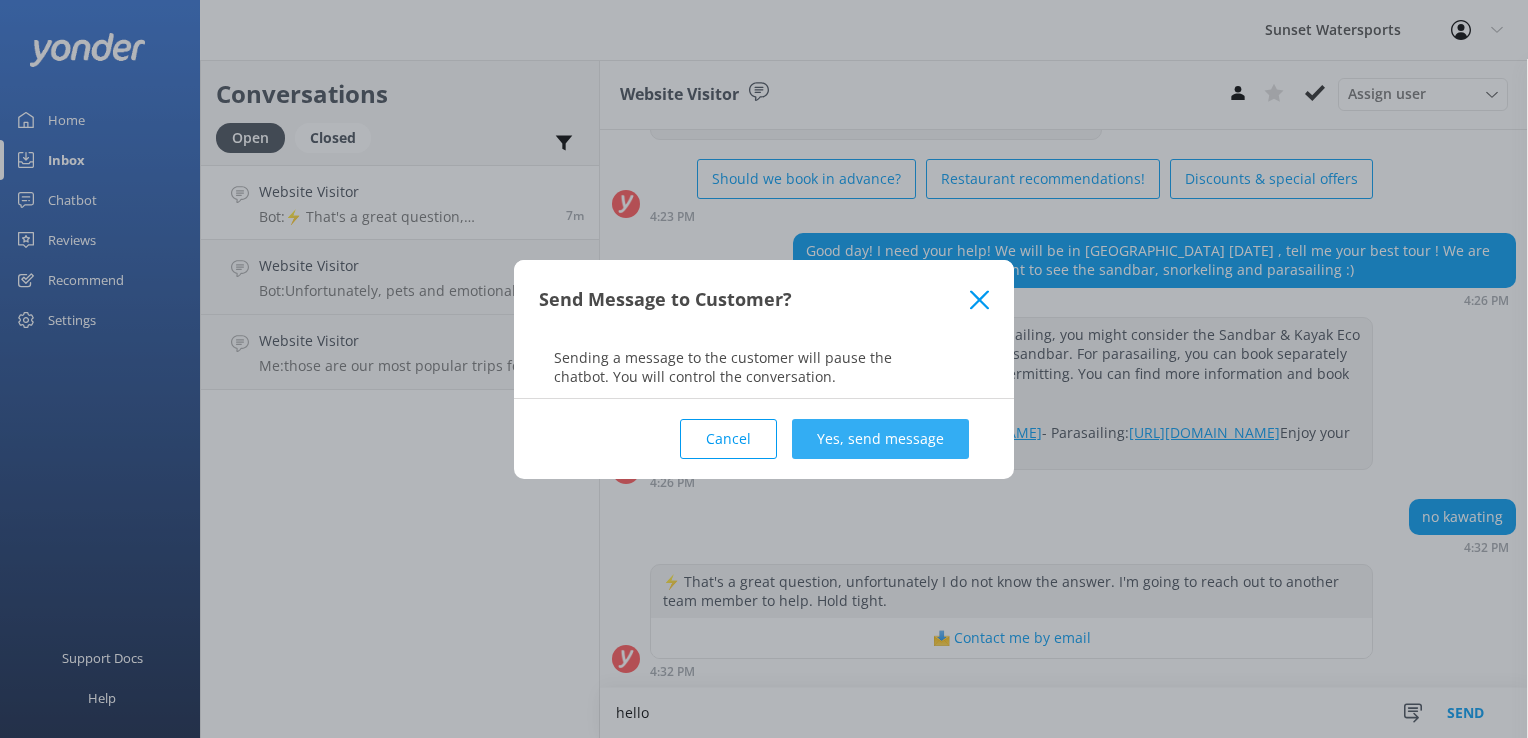 type on "hello" 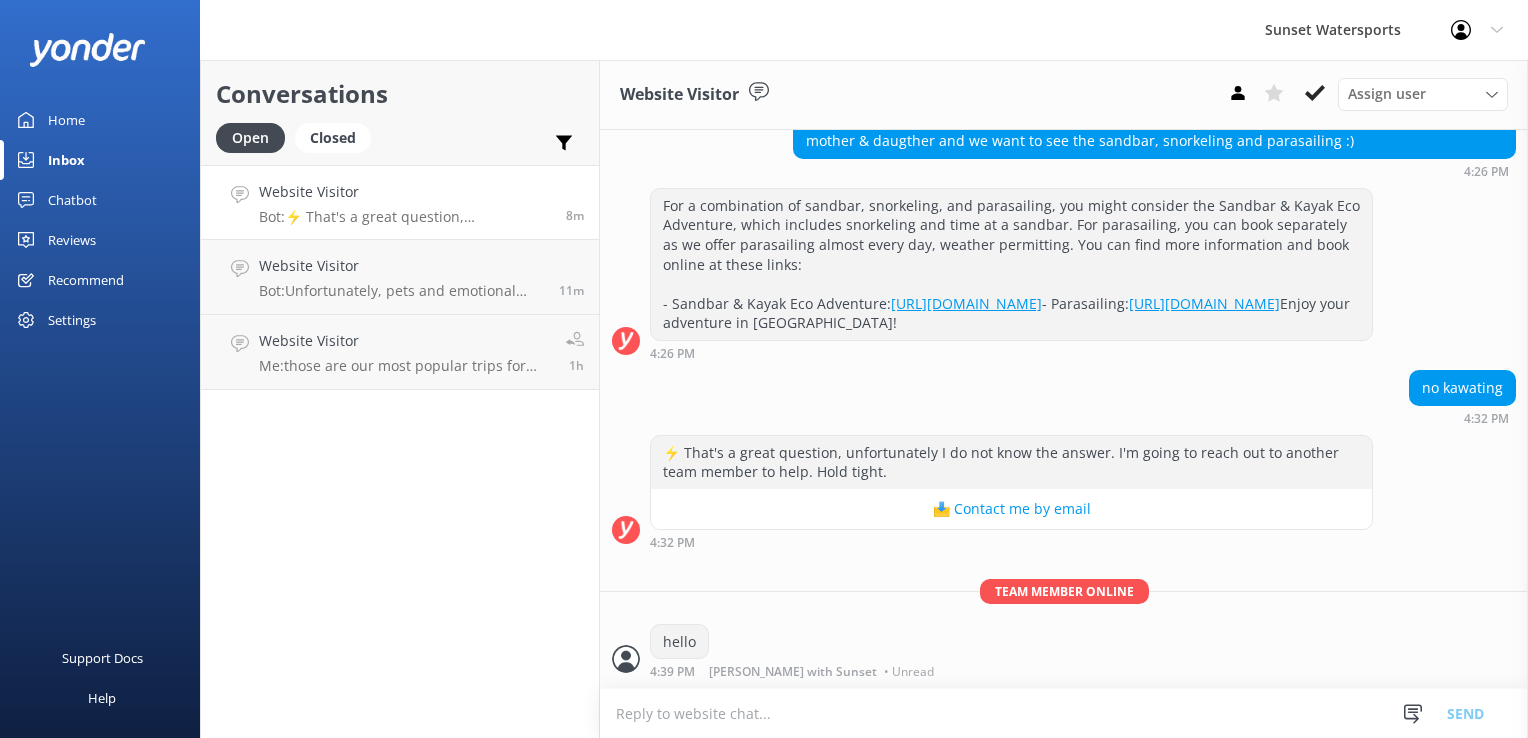 scroll, scrollTop: 302, scrollLeft: 0, axis: vertical 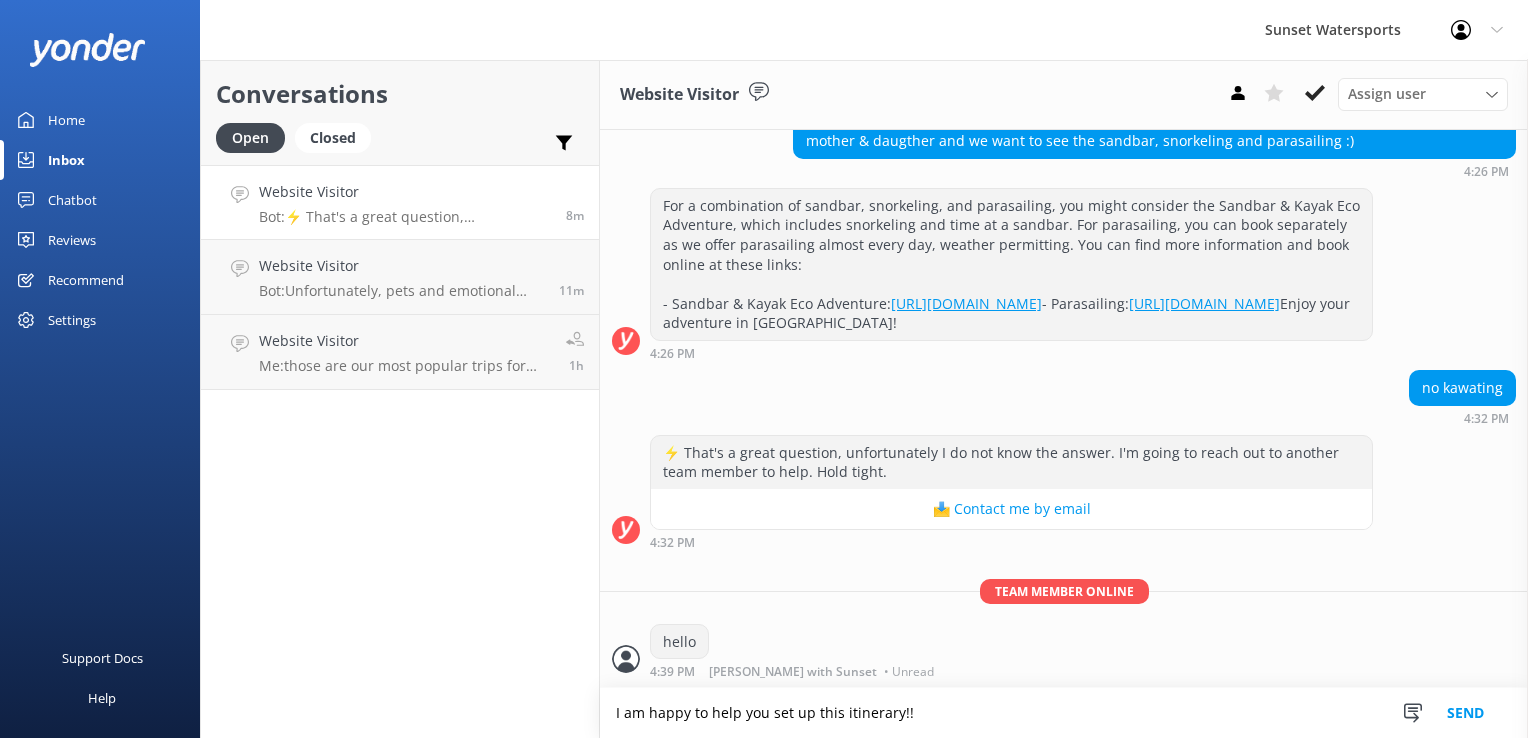 type on "I am happy to help you set up this itinerary!!" 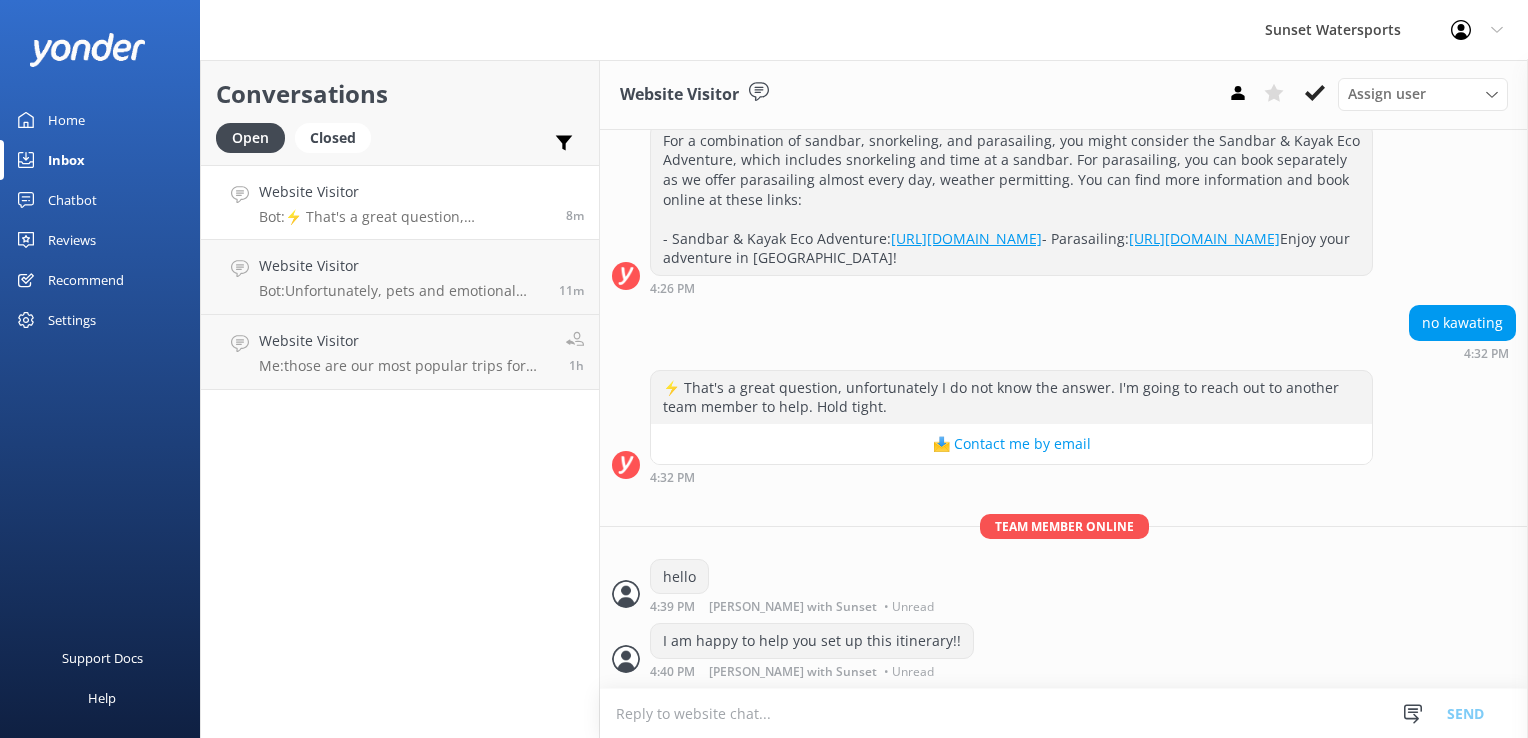 scroll, scrollTop: 366, scrollLeft: 0, axis: vertical 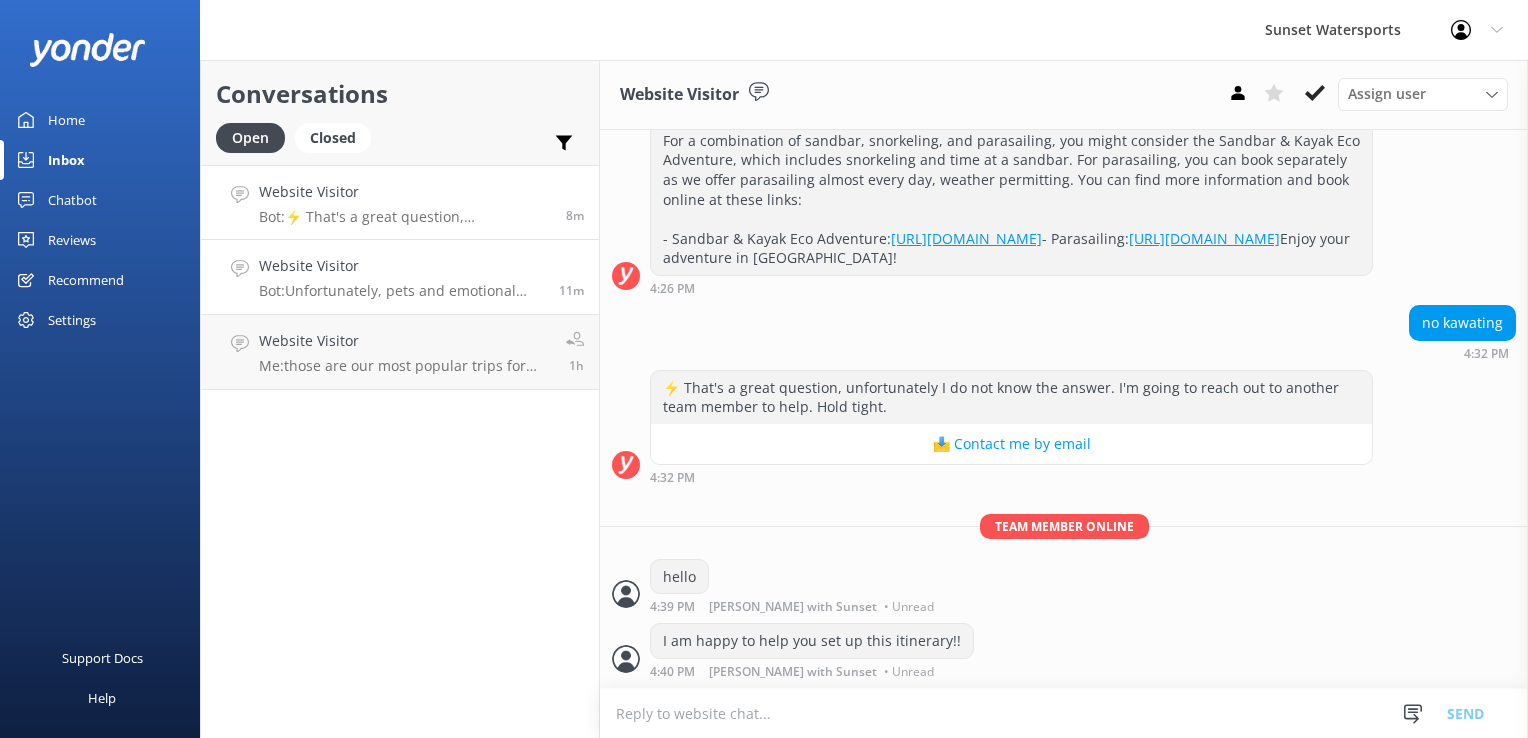 click on "Website Visitor" at bounding box center (401, 266) 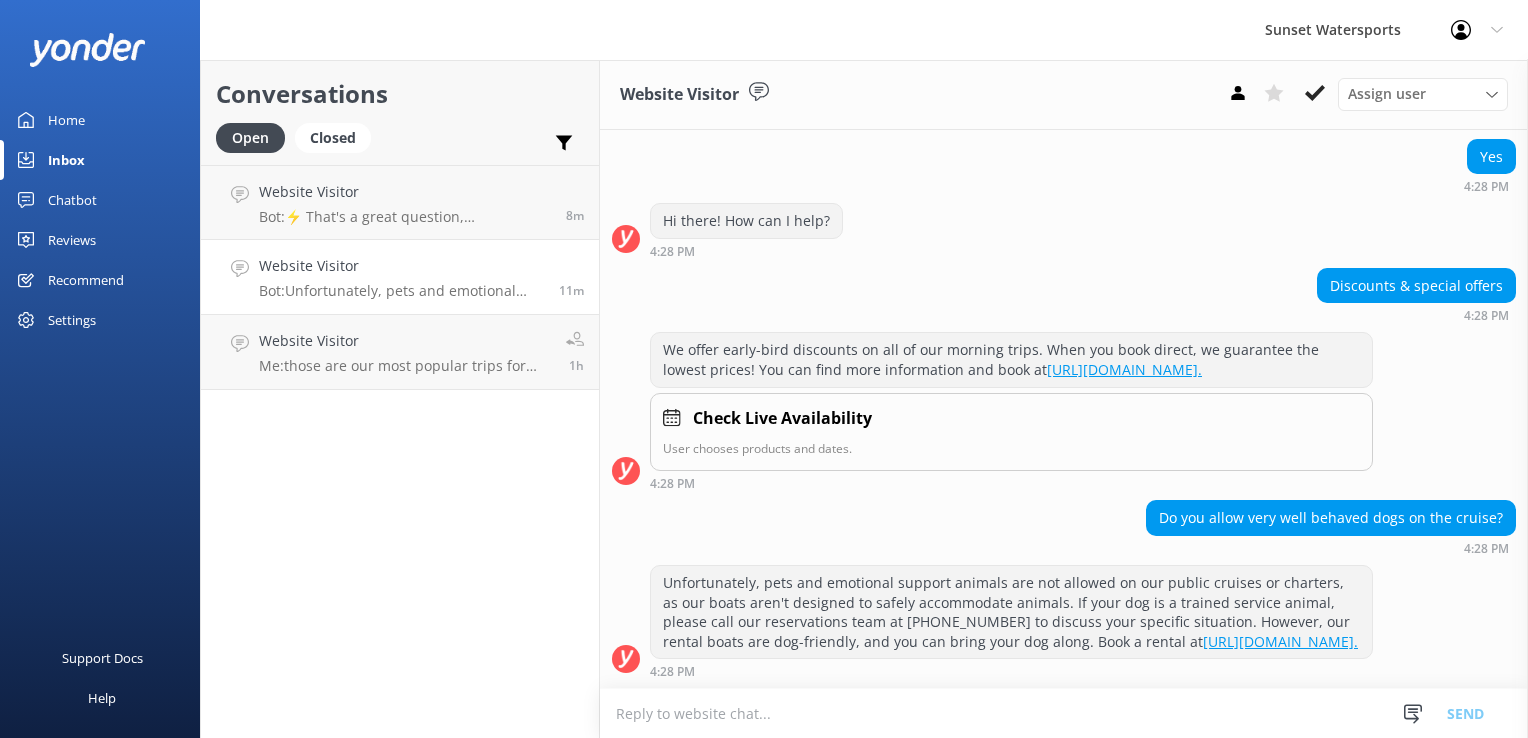 scroll, scrollTop: 208, scrollLeft: 0, axis: vertical 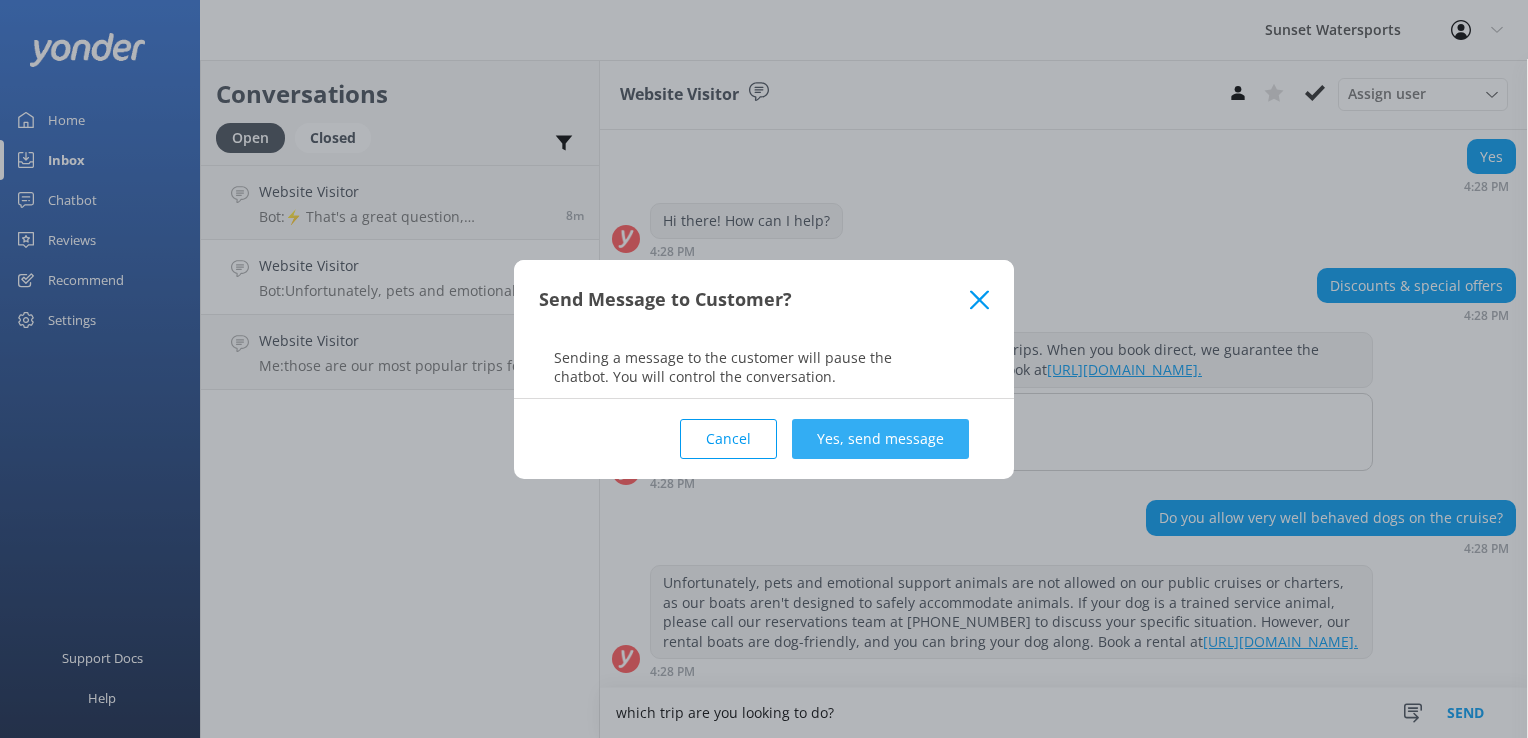 type on "which trip are you looking to do?" 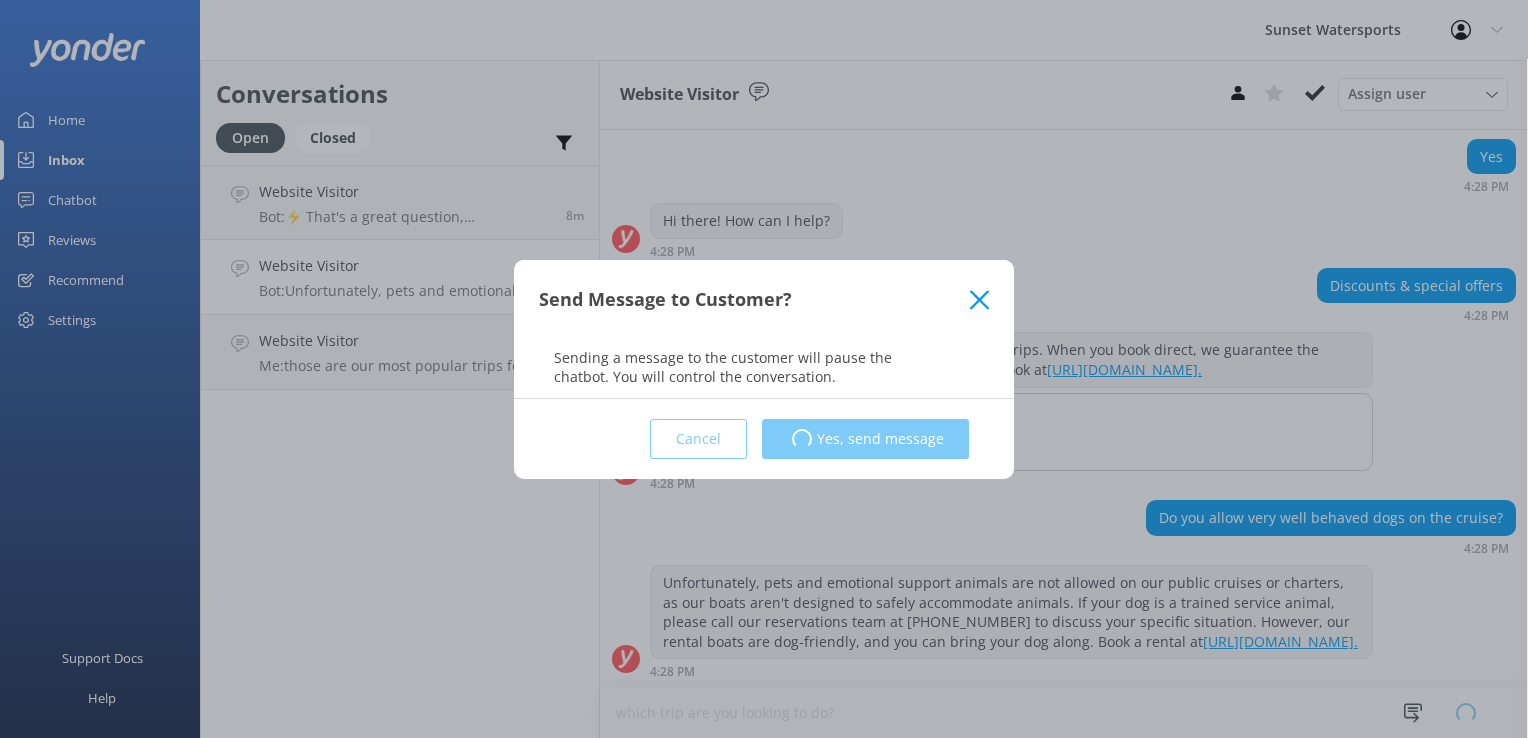 type 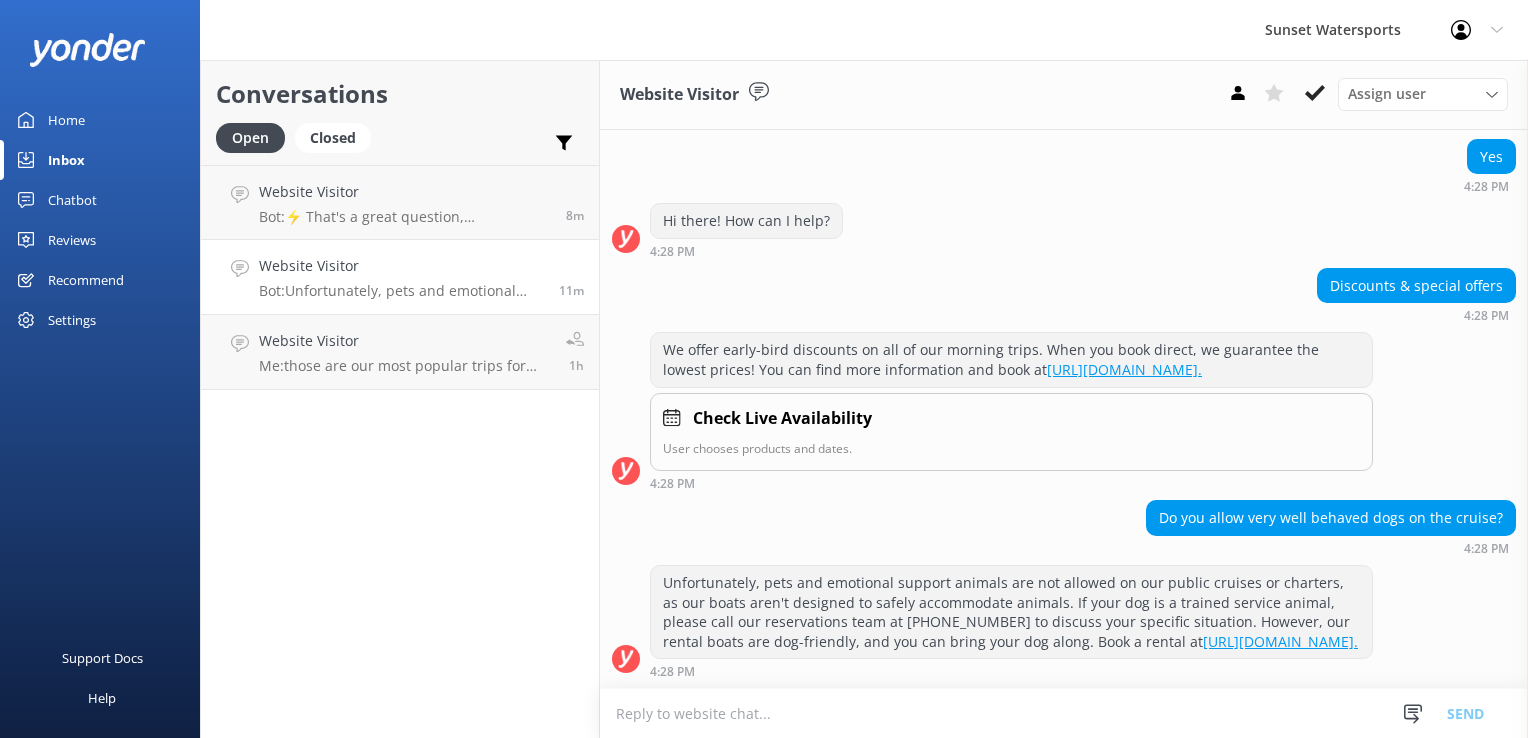scroll, scrollTop: 336, scrollLeft: 0, axis: vertical 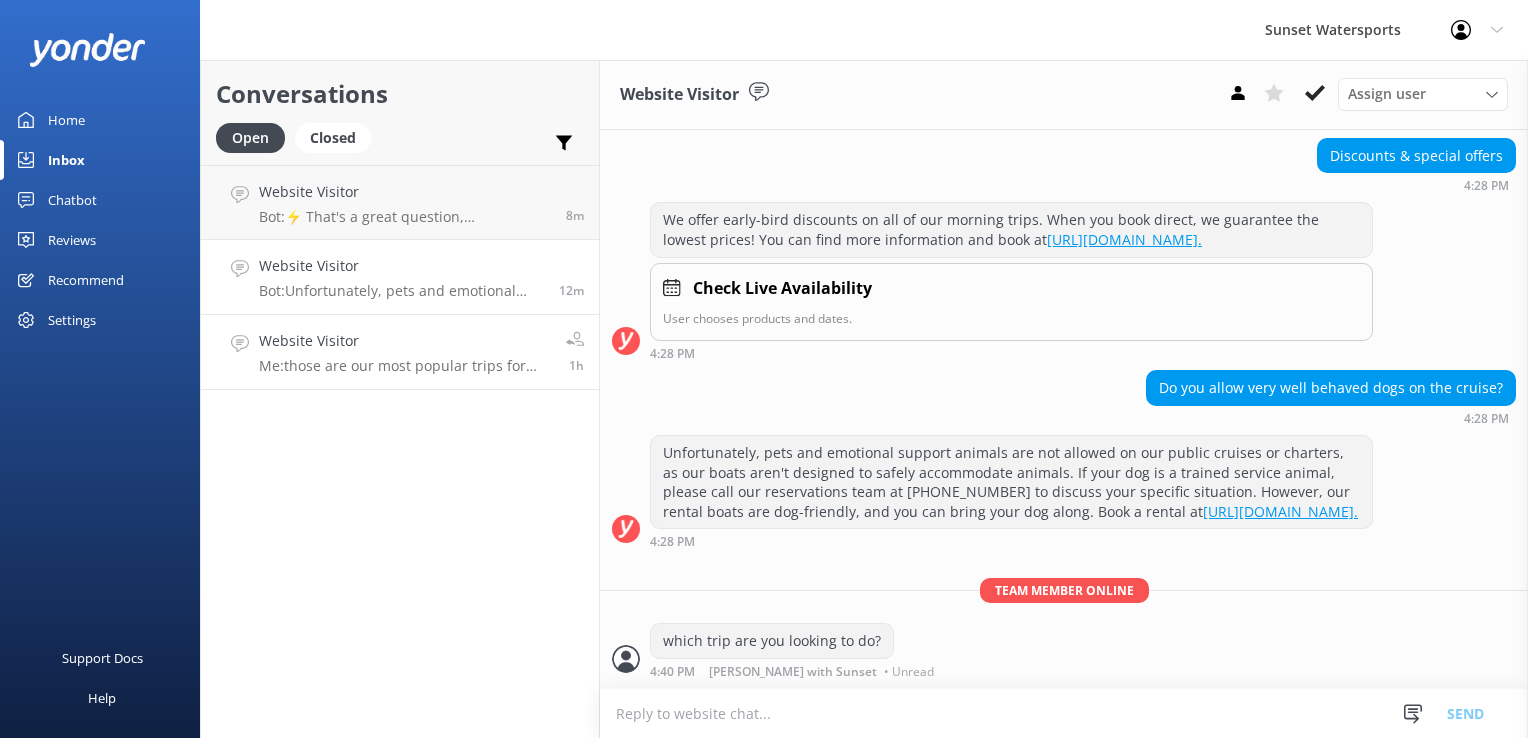 click on "Website Visitor Me:  those are our most popular trips for snorkeling-  FYI you will not be able to stand up at the coral reefs when you are snorkeling but can see everything while snorkeling from the surface 1h" at bounding box center (400, 352) 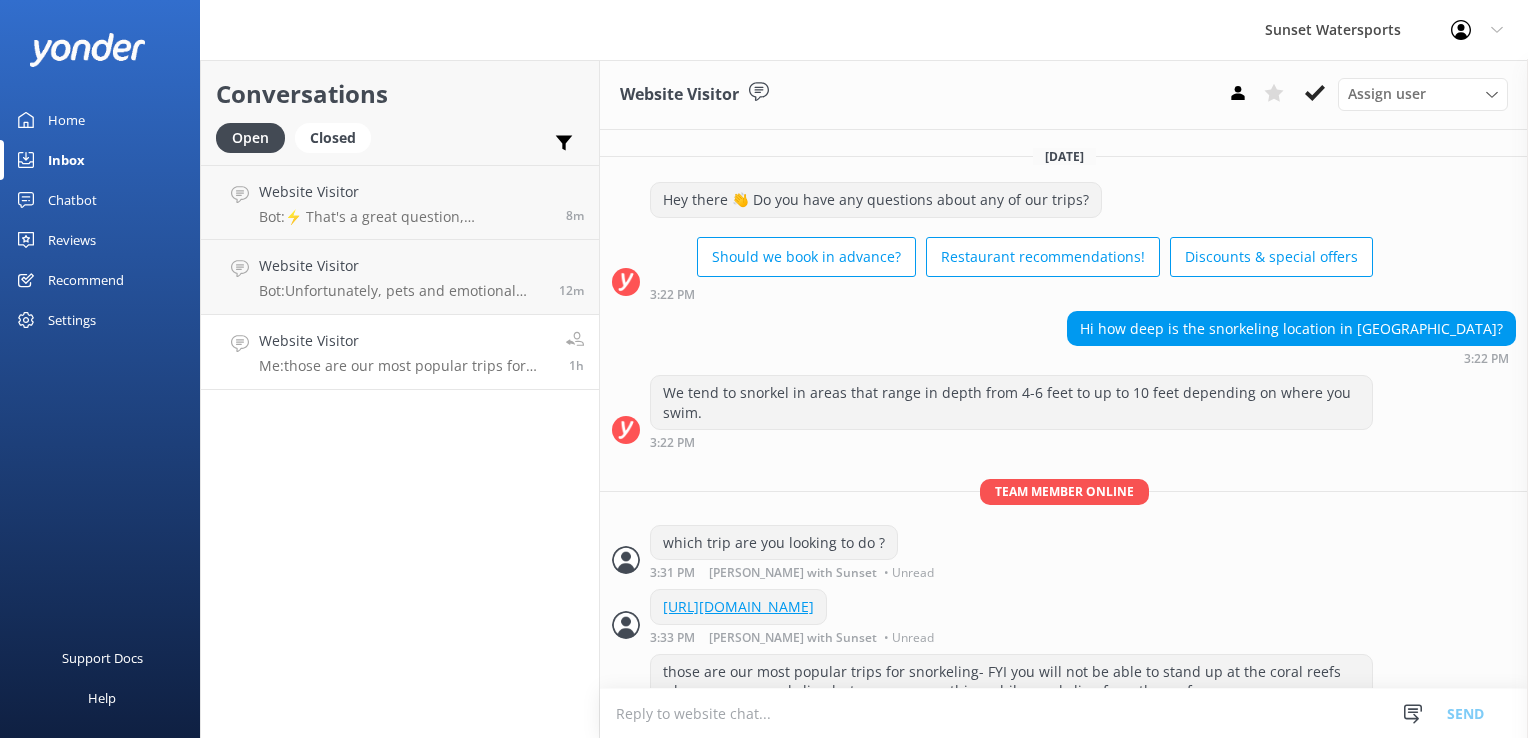scroll, scrollTop: 66, scrollLeft: 0, axis: vertical 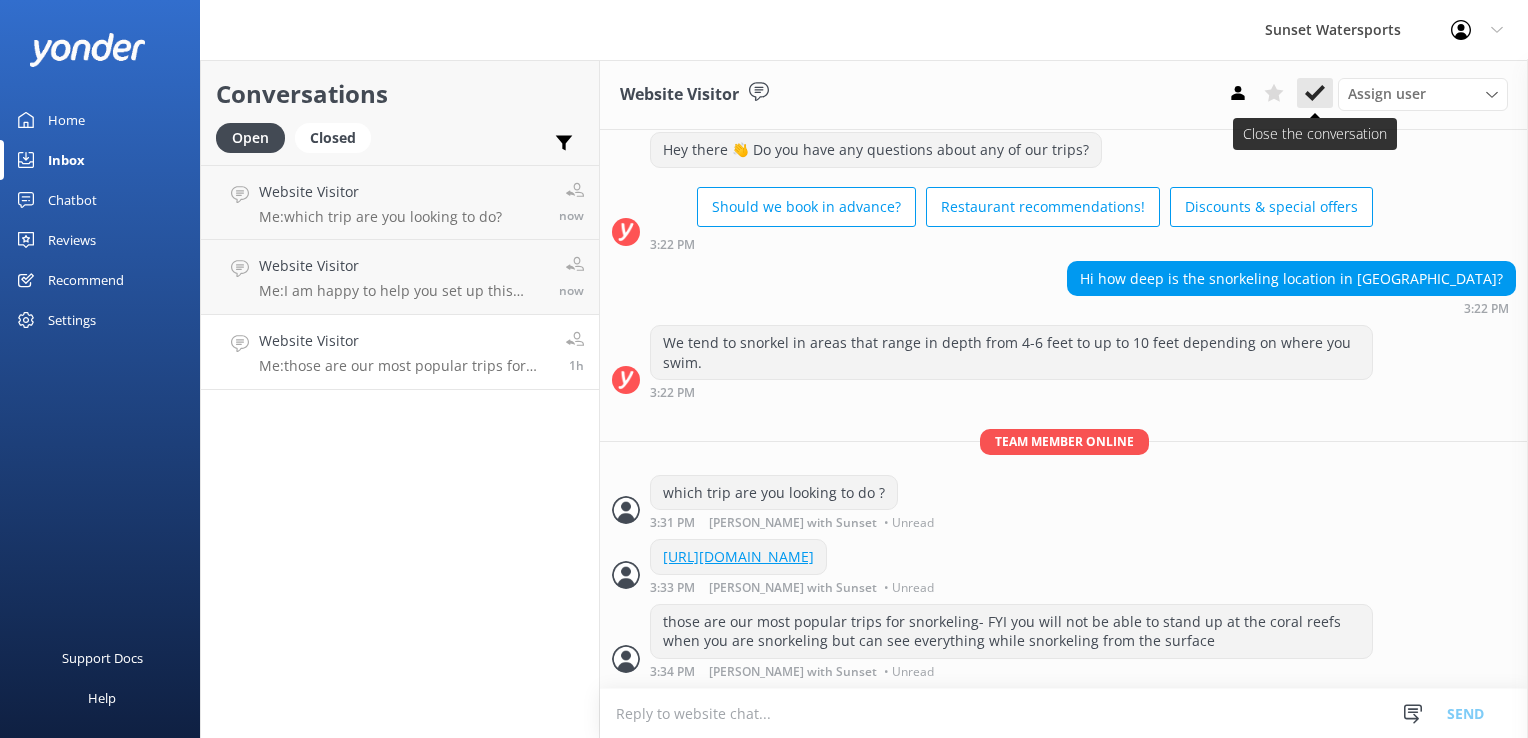 click at bounding box center (1315, 93) 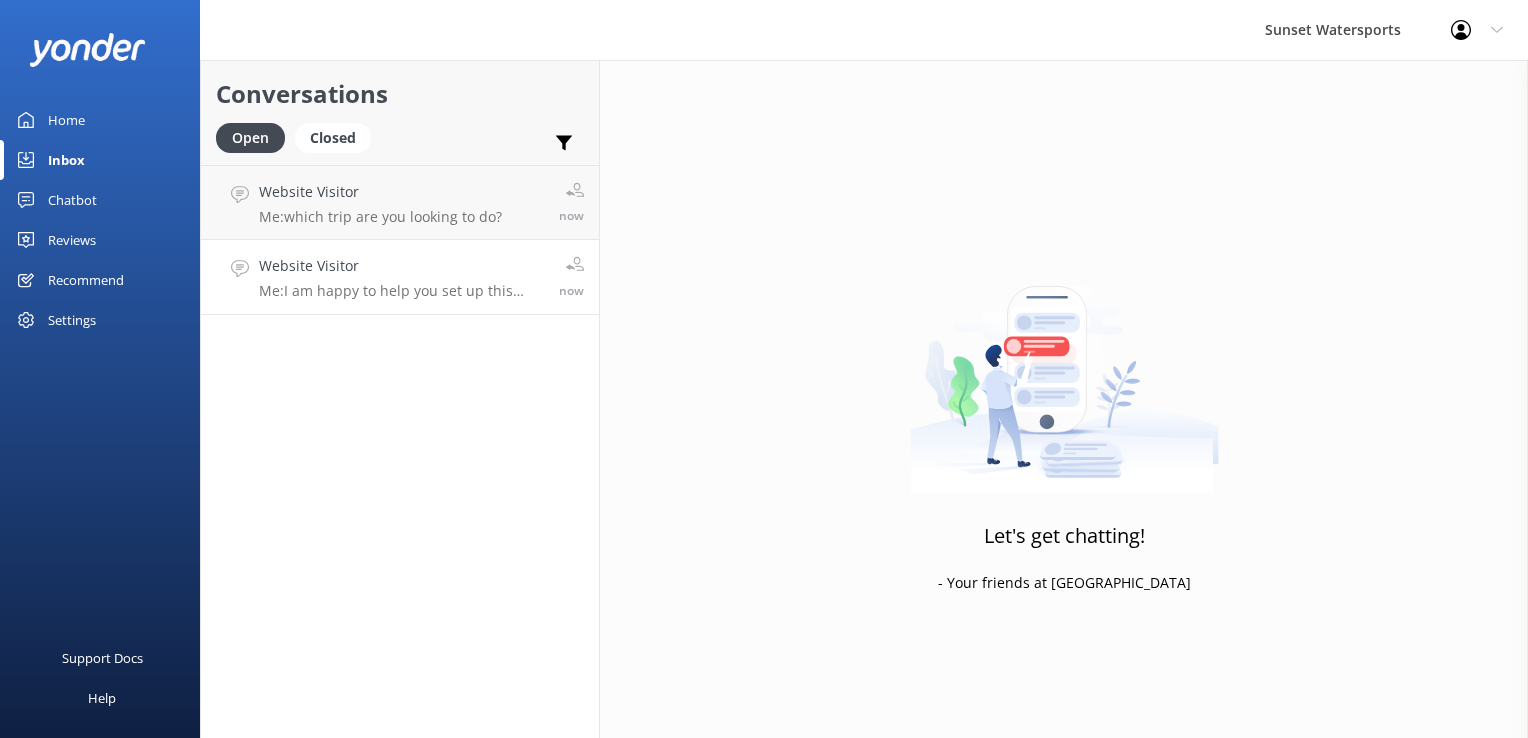 click on "Website Visitor Me:  I am happy to help you set up this itinerary!! now" at bounding box center (400, 277) 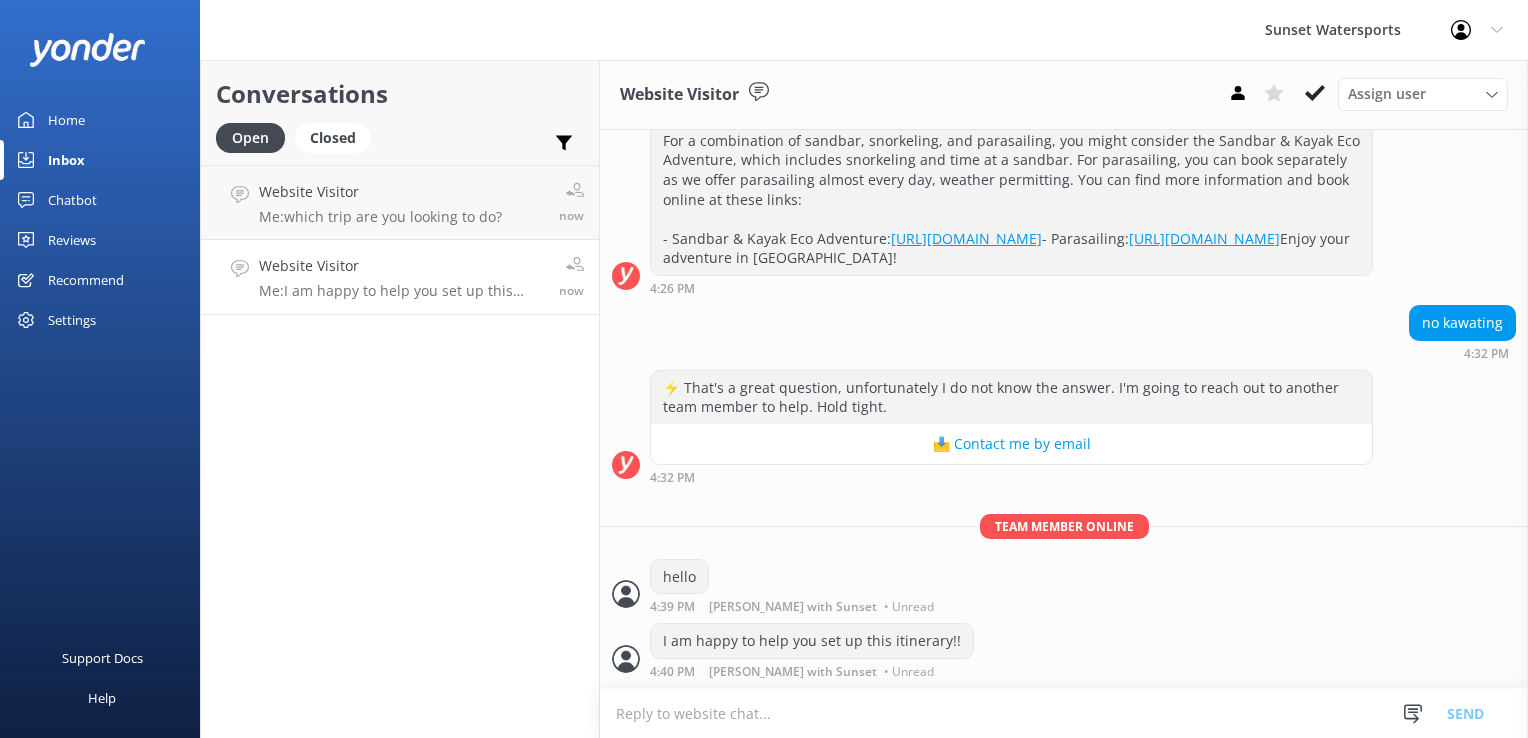 scroll, scrollTop: 366, scrollLeft: 0, axis: vertical 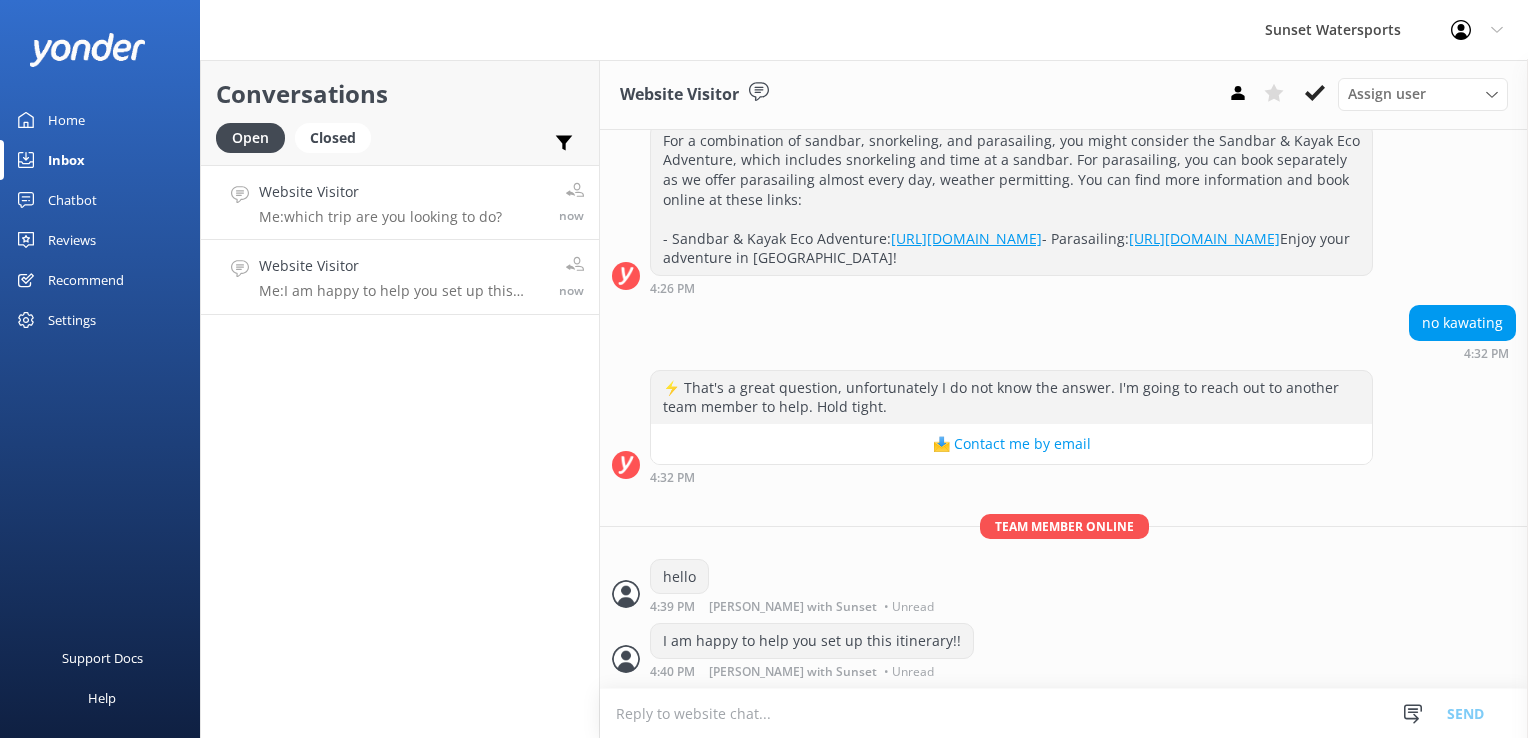 click on "Website Visitor Me:  which trip are you looking to do? now" at bounding box center (400, 202) 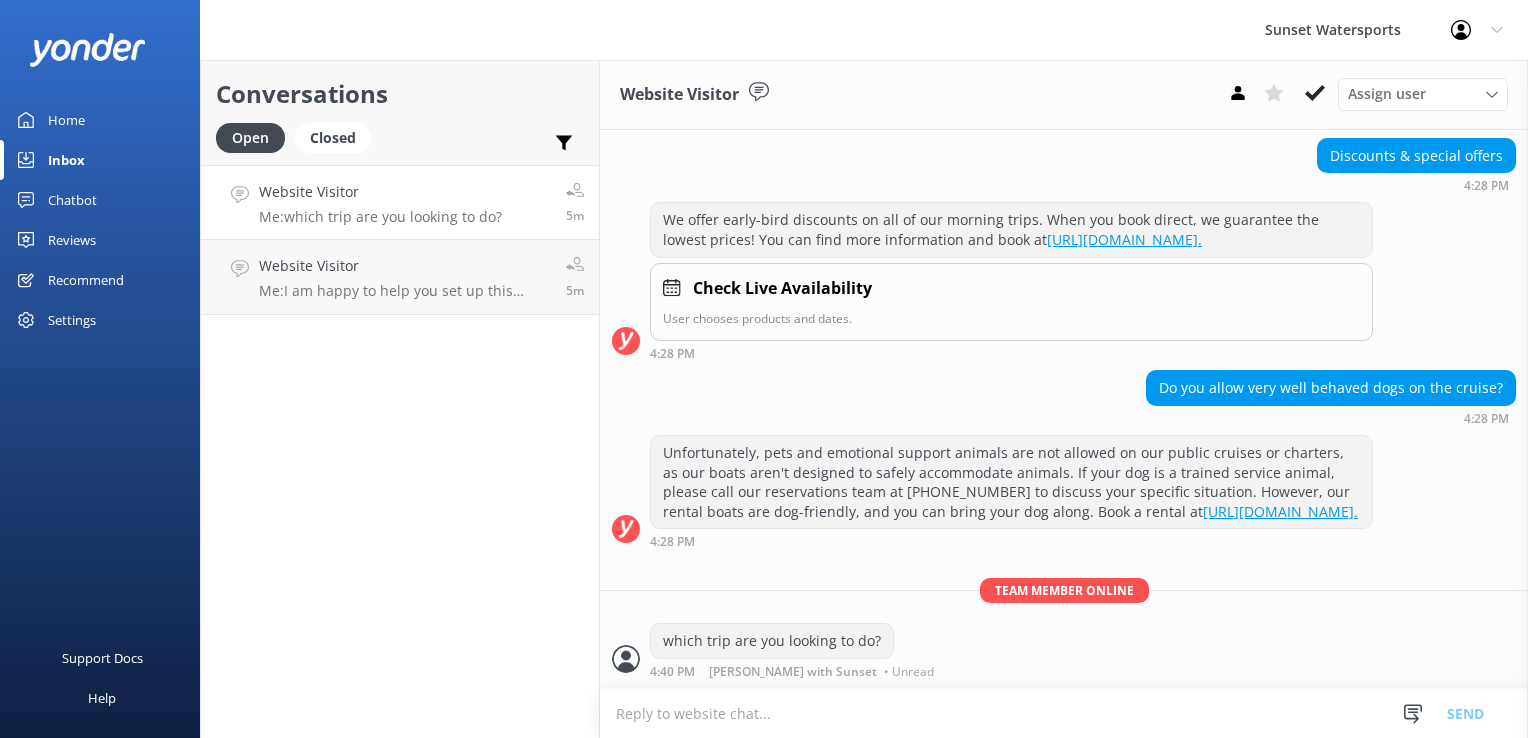 click on "Website Visitor Me:  which trip are you looking to do? 5m" at bounding box center [400, 202] 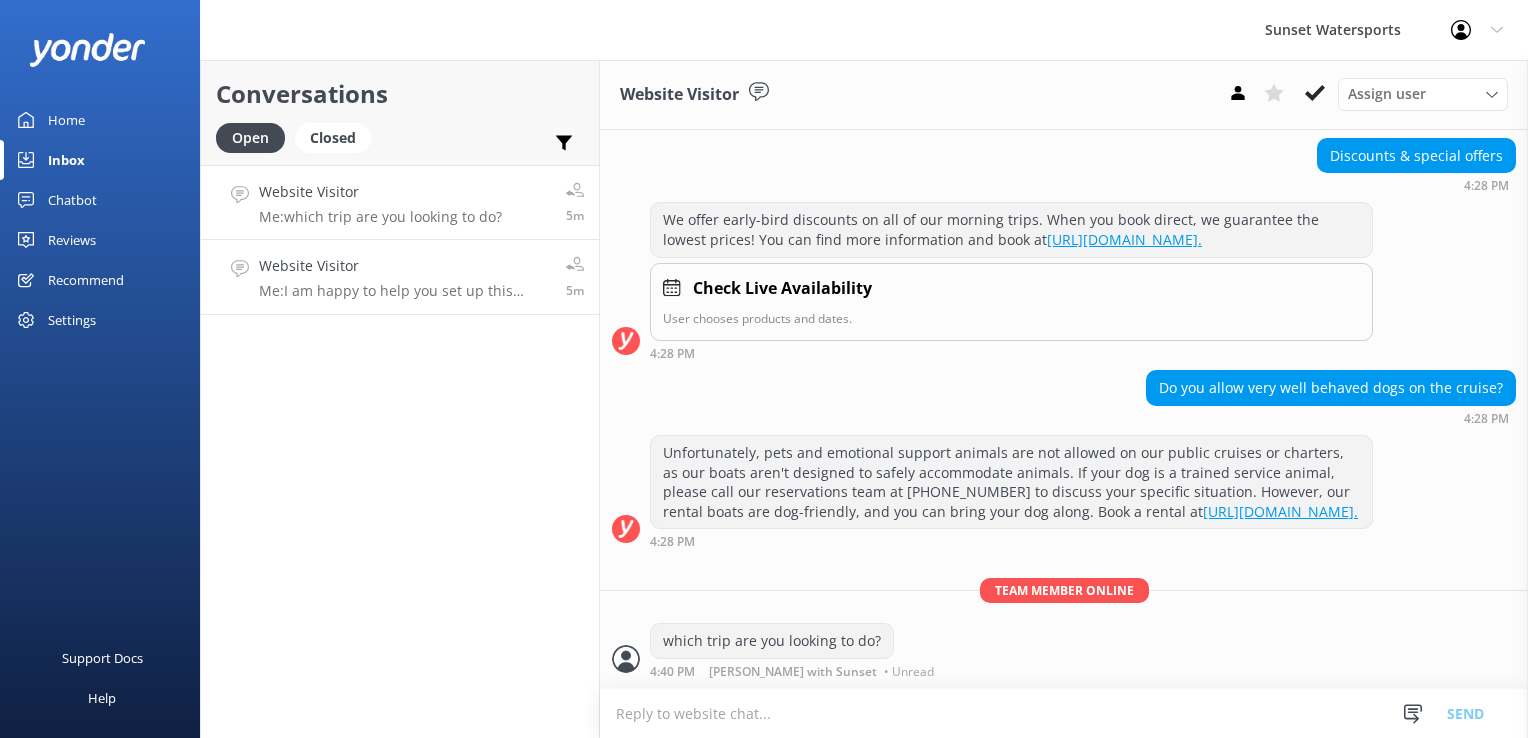 click on "Website Visitor" at bounding box center [405, 266] 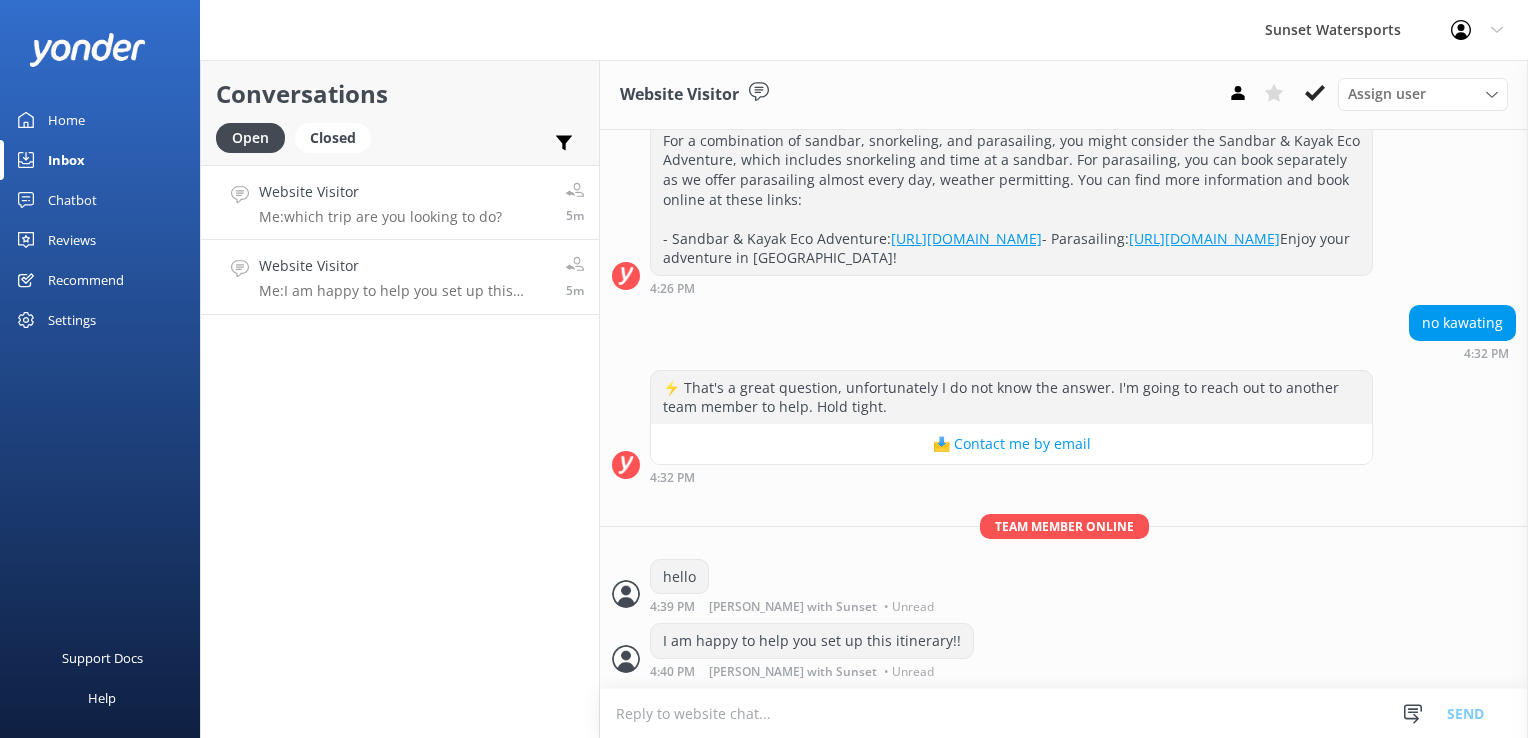 scroll, scrollTop: 366, scrollLeft: 0, axis: vertical 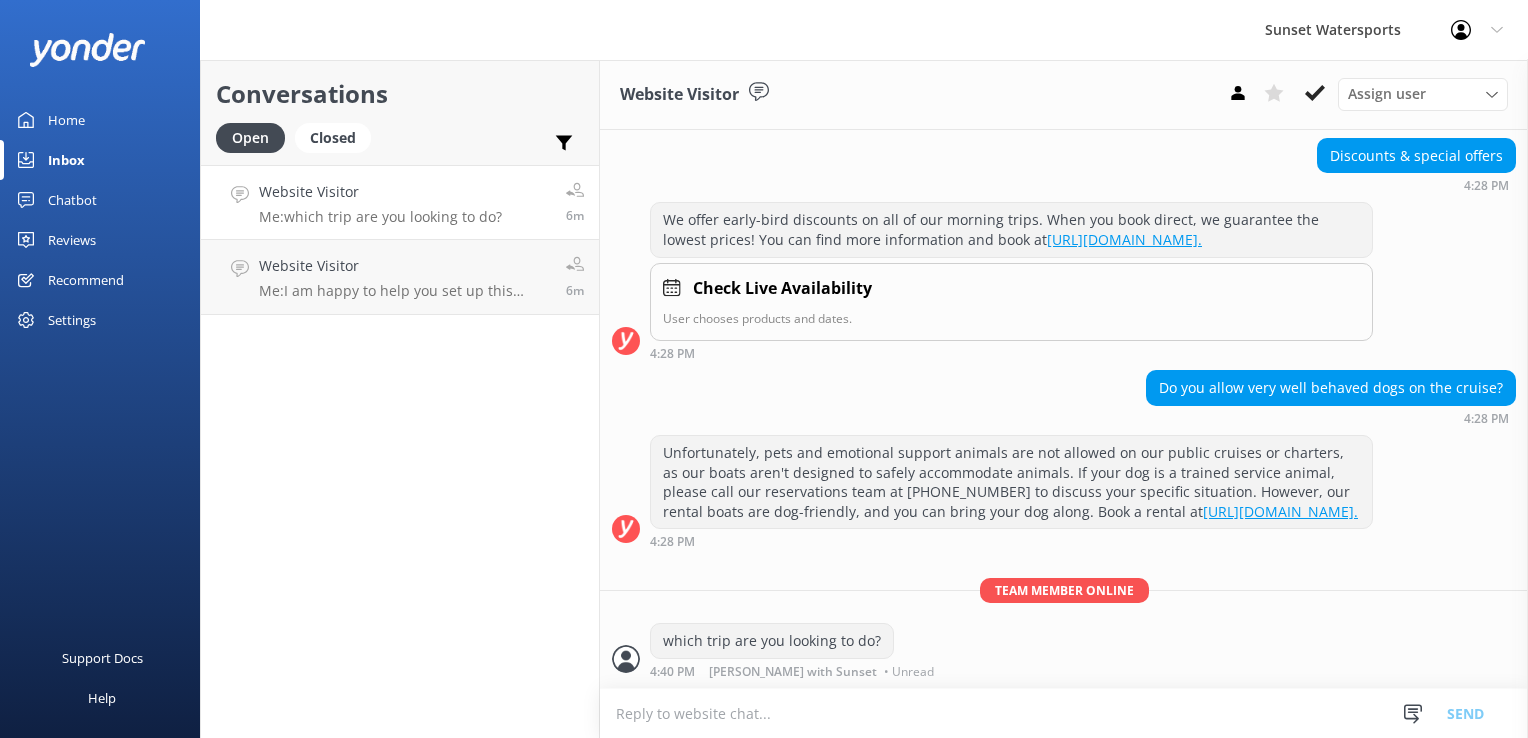 click on "Me:  which trip are you looking to do?" at bounding box center (380, 217) 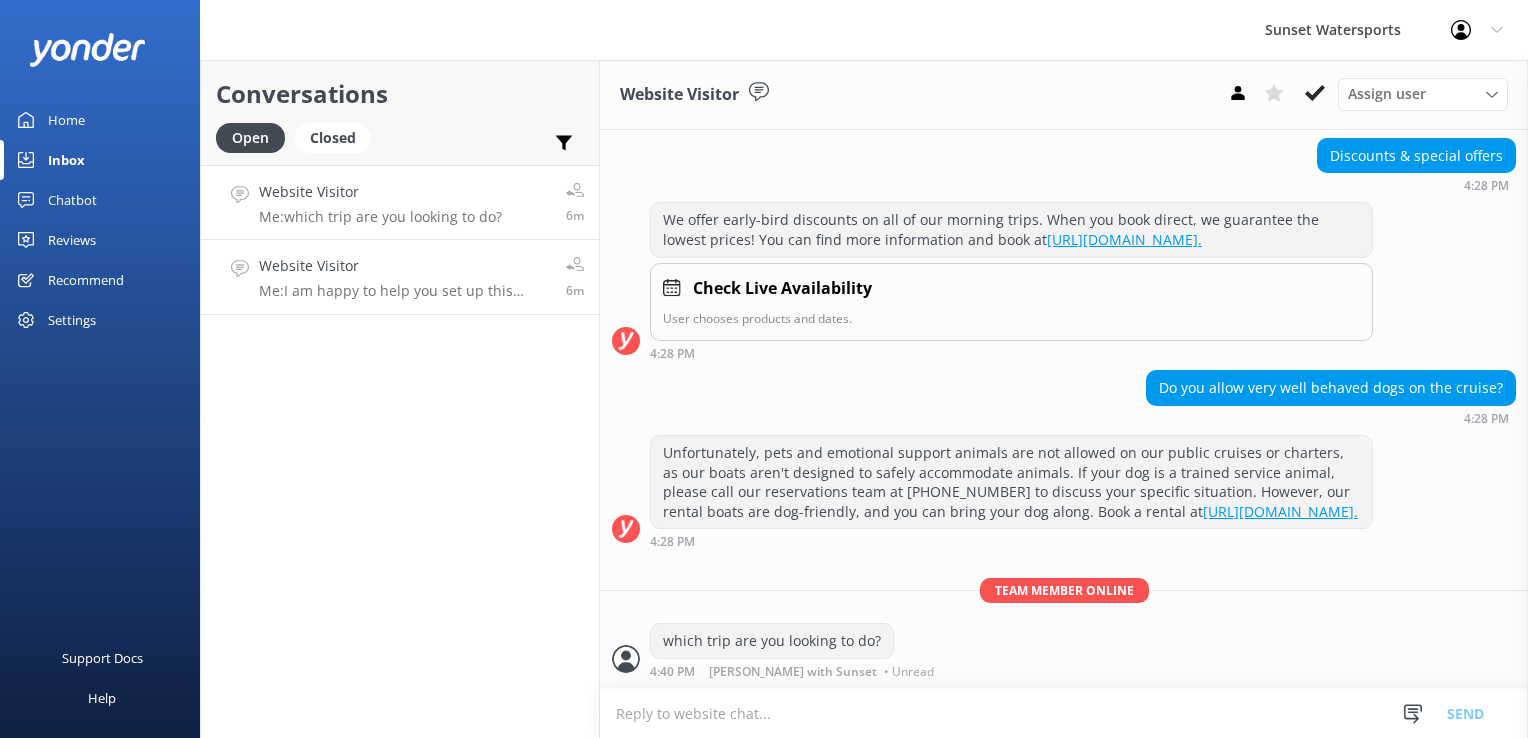 click on "Website Visitor" at bounding box center [405, 266] 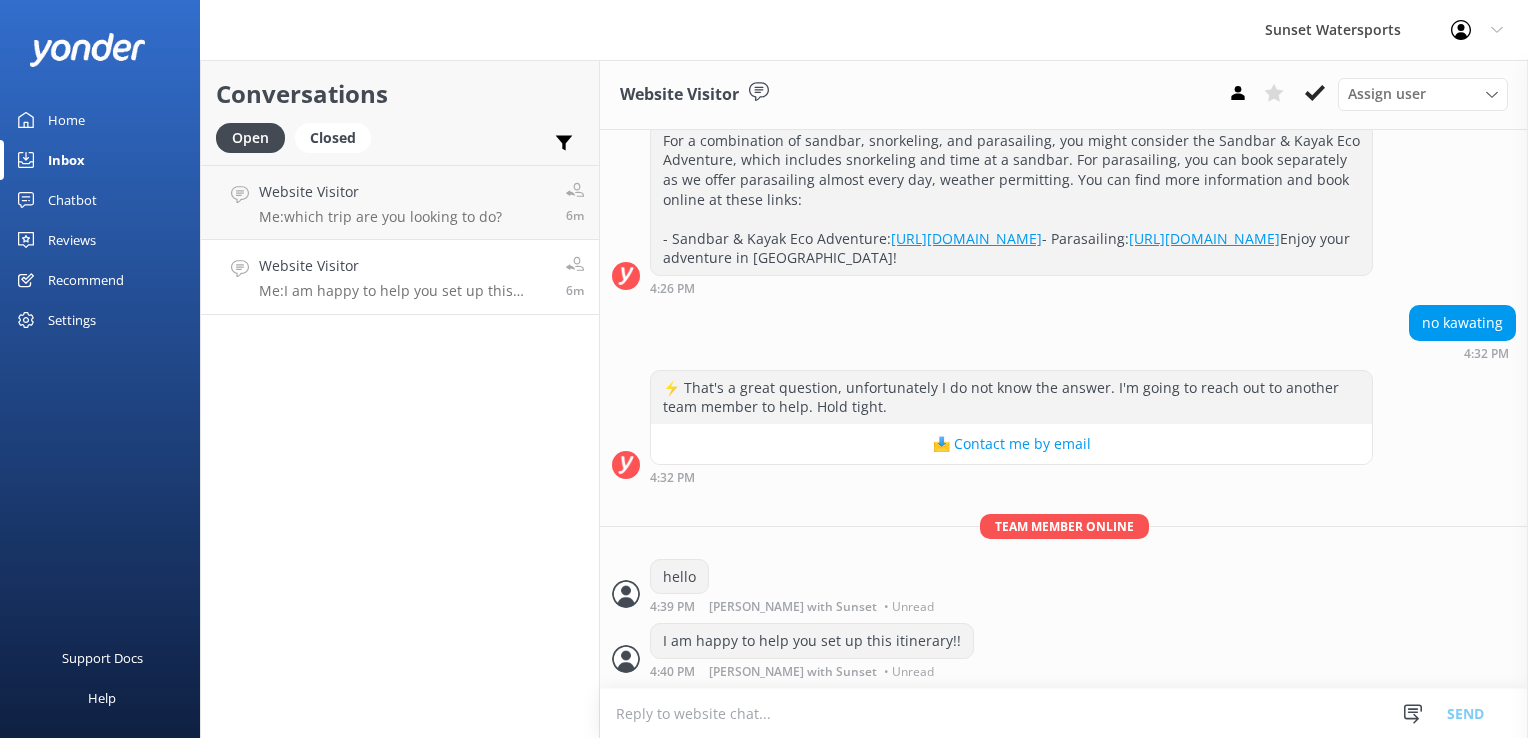 scroll, scrollTop: 366, scrollLeft: 0, axis: vertical 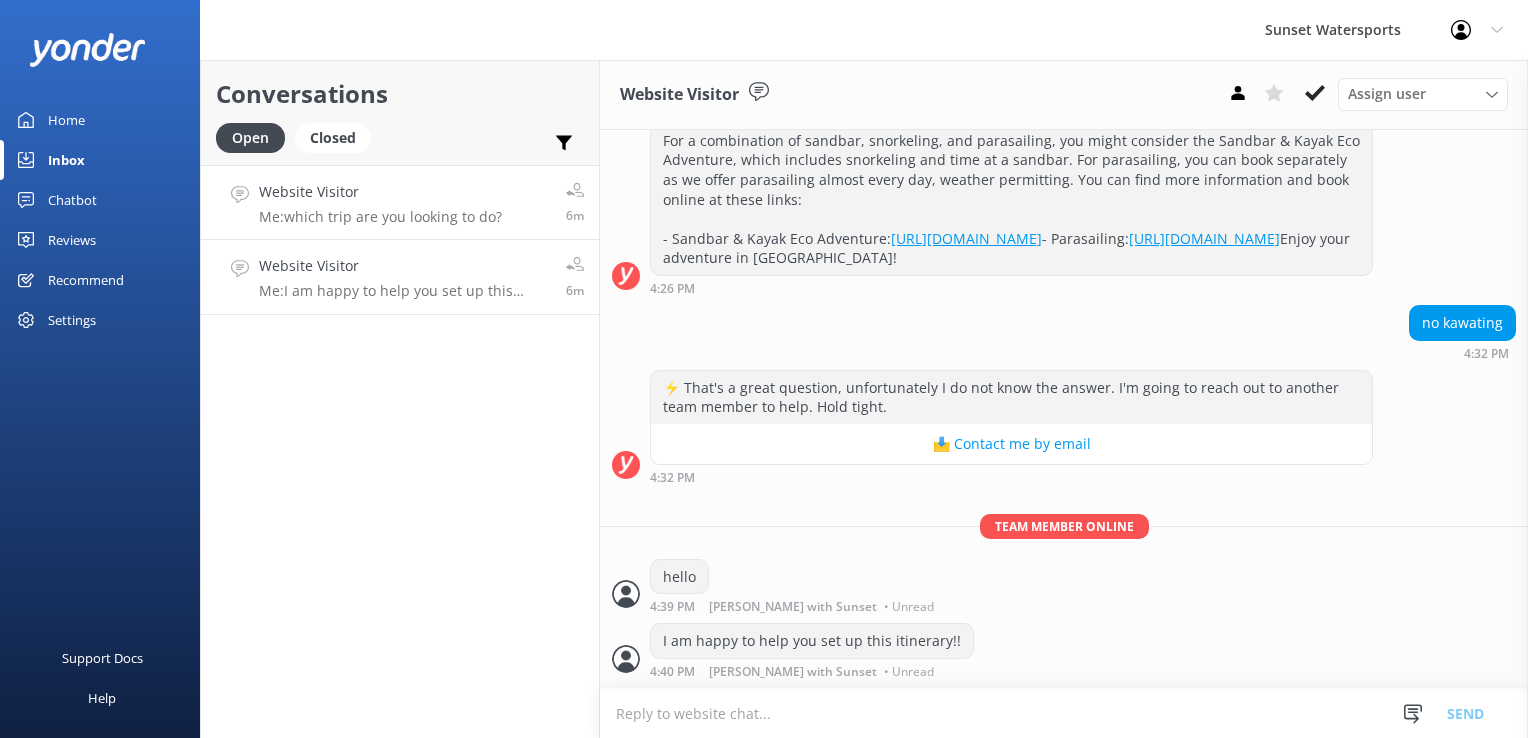 click on "Me:  which trip are you looking to do?" at bounding box center [380, 217] 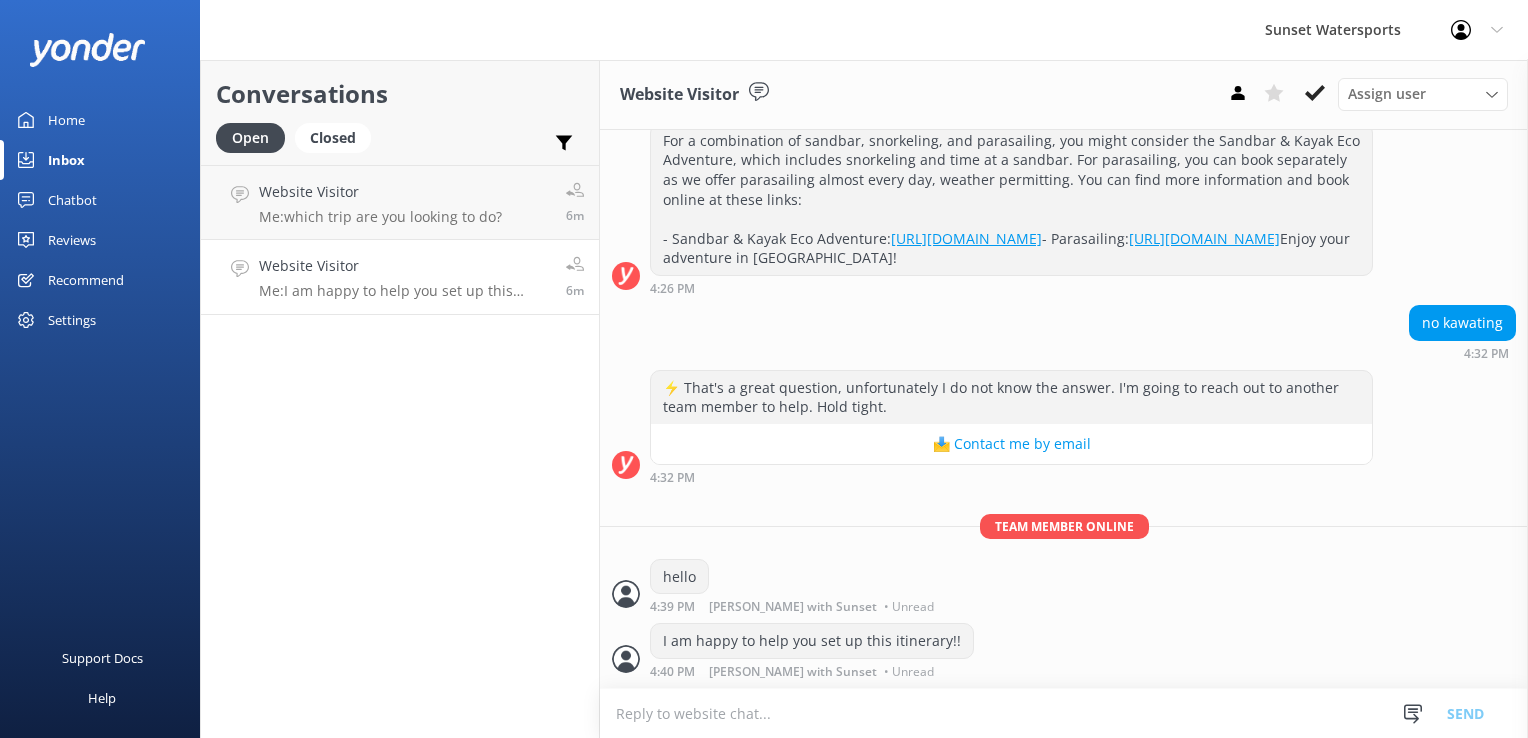 scroll, scrollTop: 336, scrollLeft: 0, axis: vertical 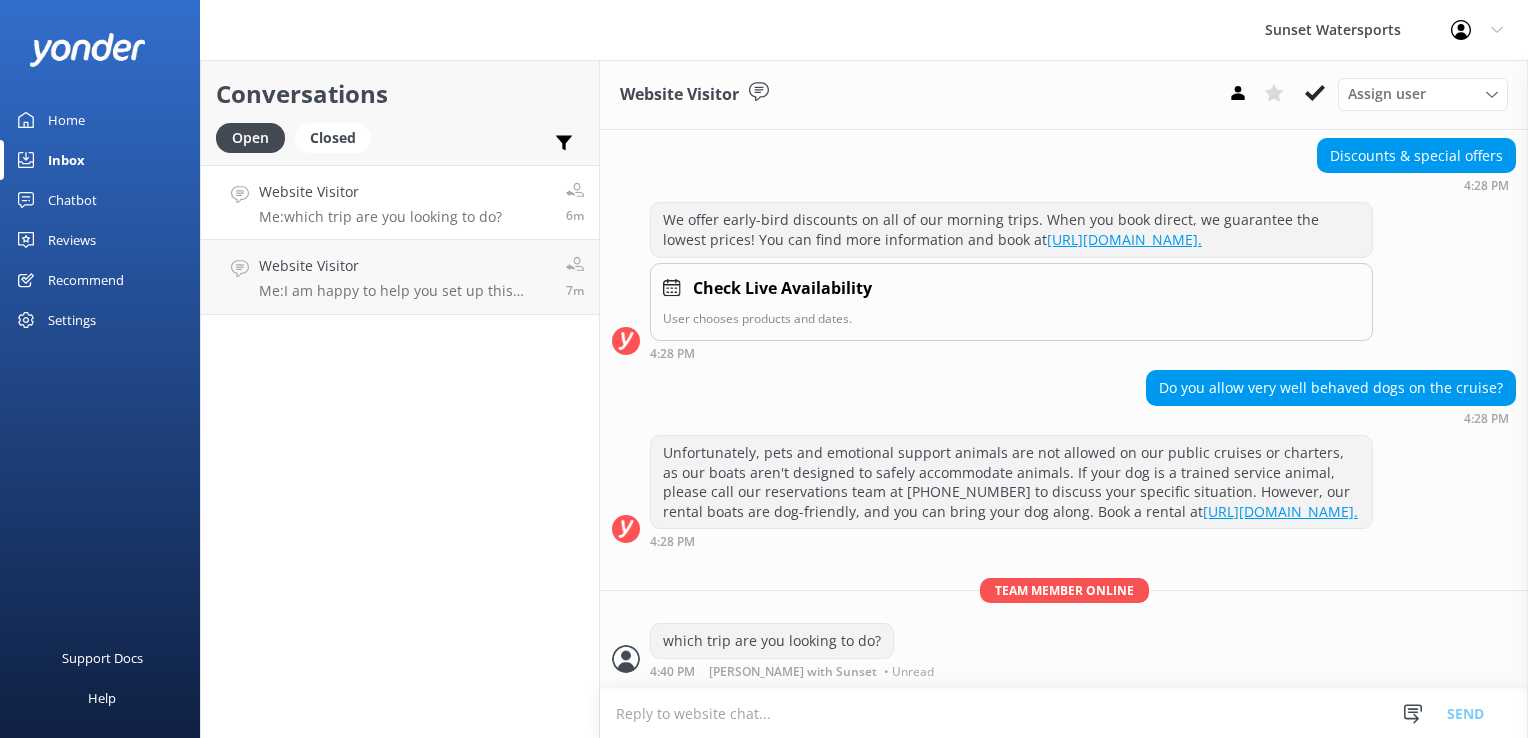 click on "Conversations Open Closed Important Assigned to me Unassigned Website Visitor Me:  which trip are you looking to do? 6m Website Visitor Me:  I am happy to help you set up this itinerary!! 7m" at bounding box center (400, 399) 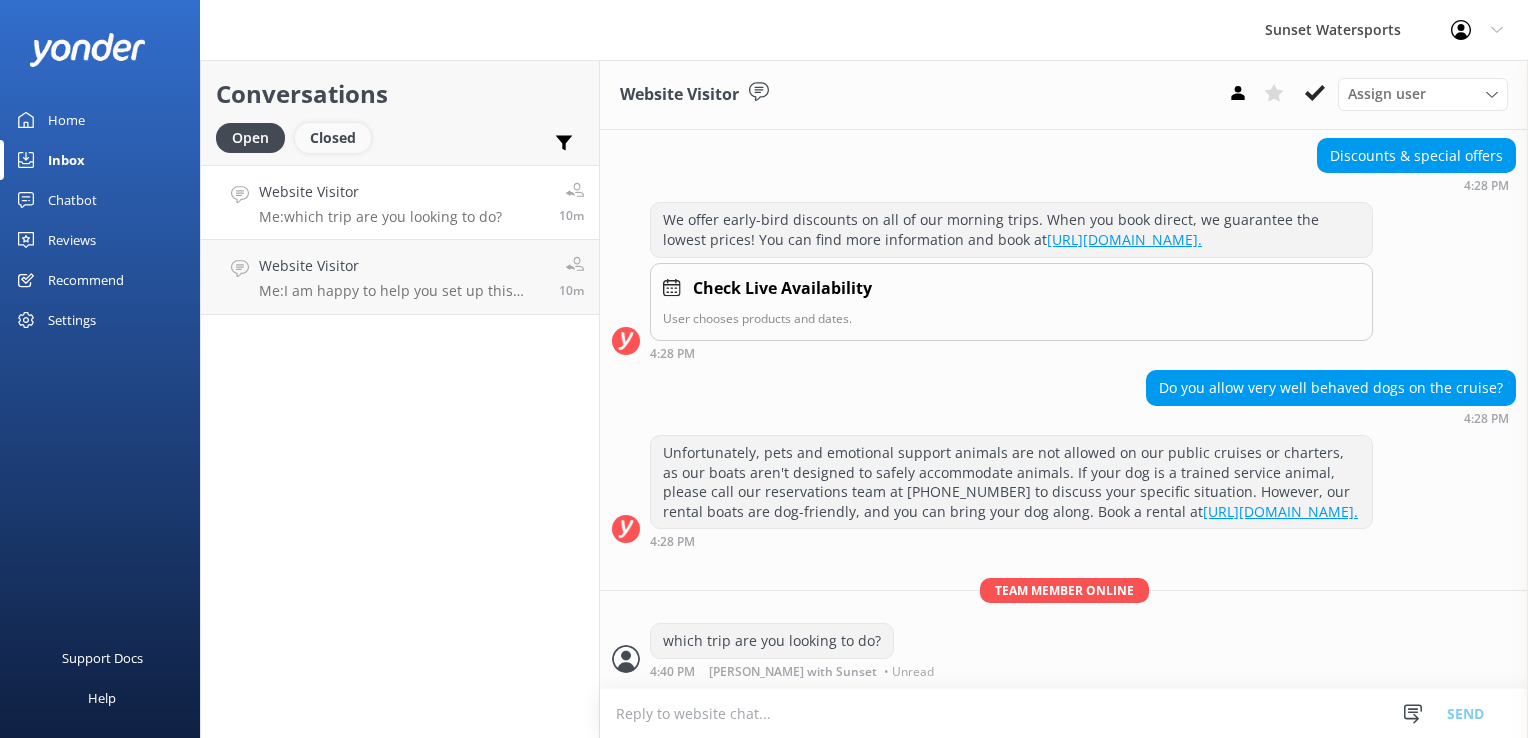 click on "Closed" at bounding box center [333, 138] 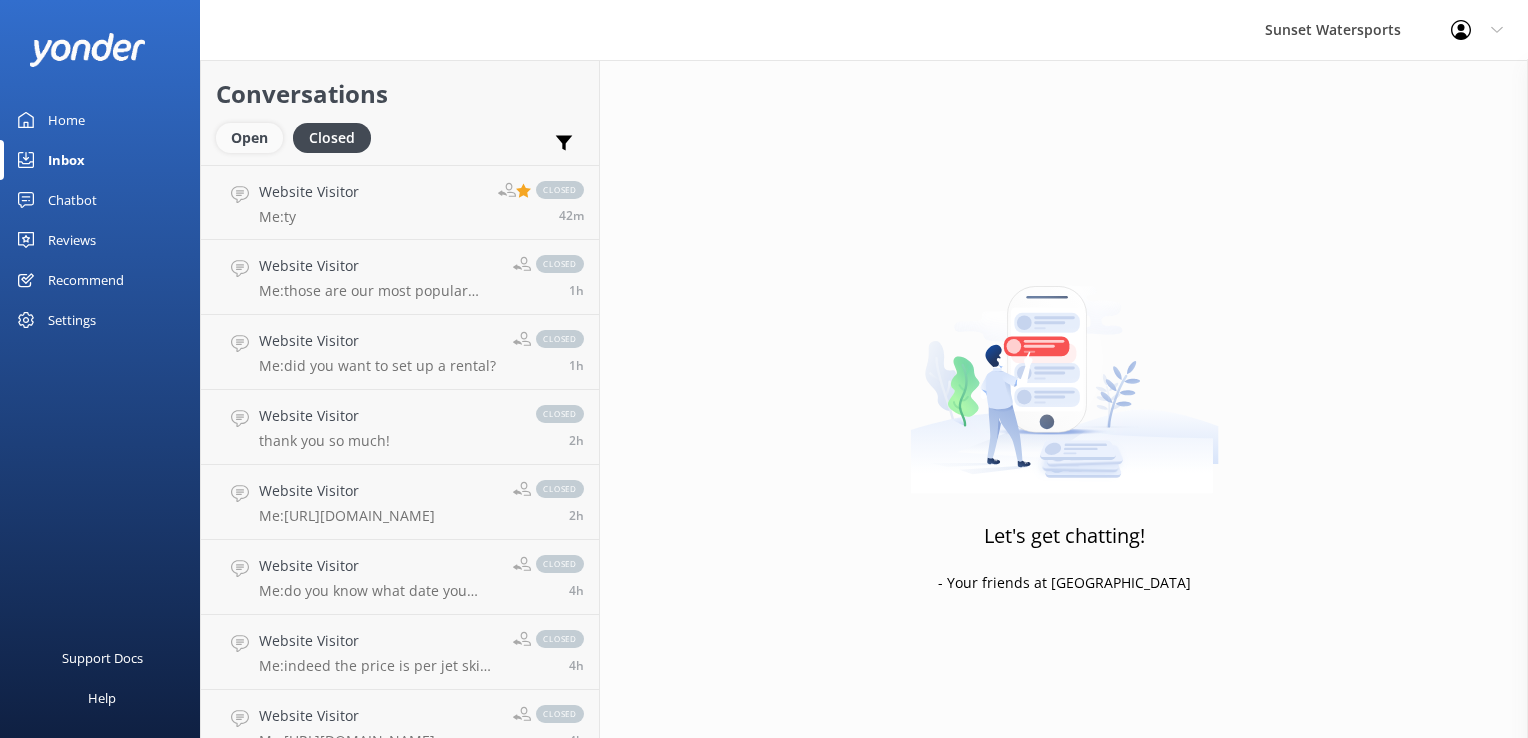 click on "Open" at bounding box center [249, 138] 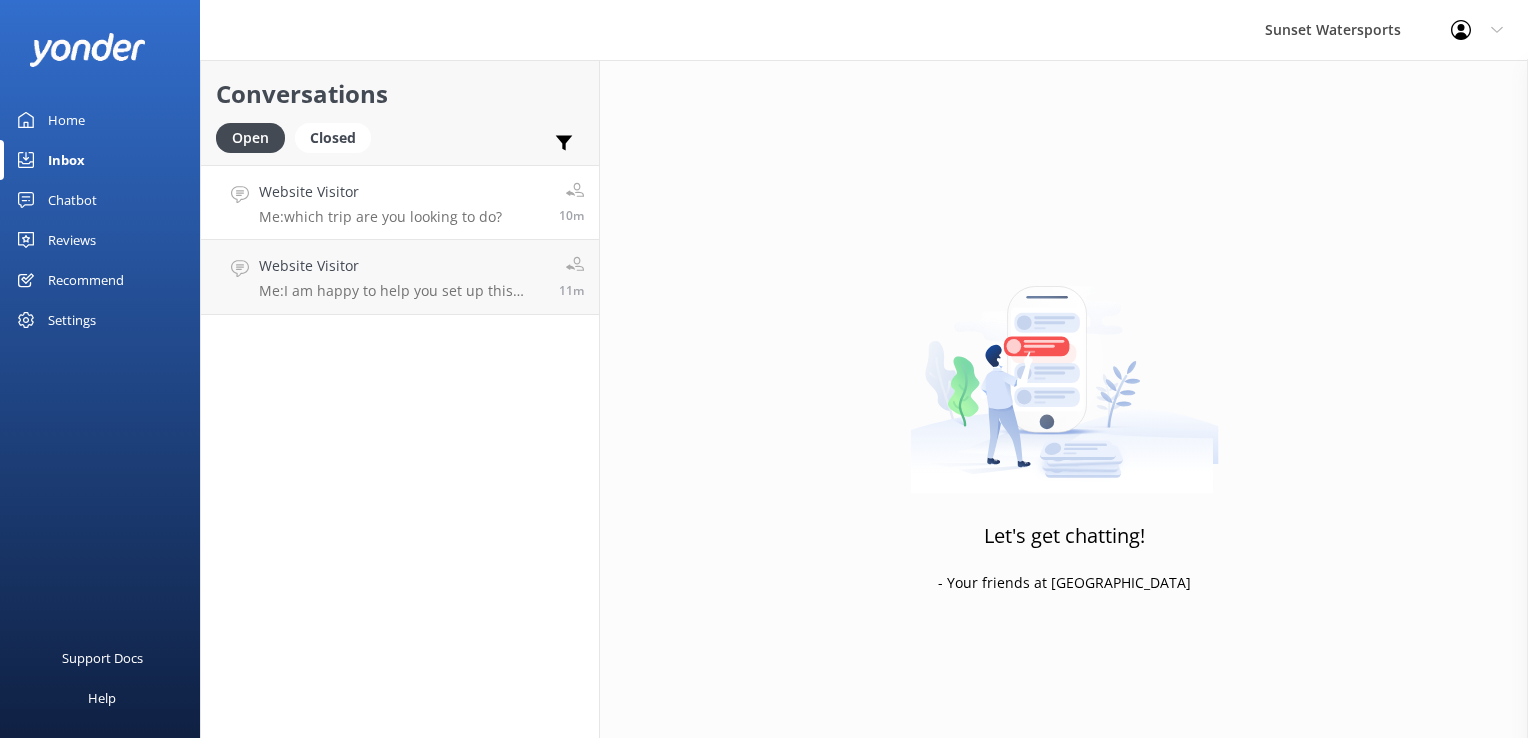 click on "Website Visitor Me:  which trip are you looking to do? 10m" at bounding box center [400, 202] 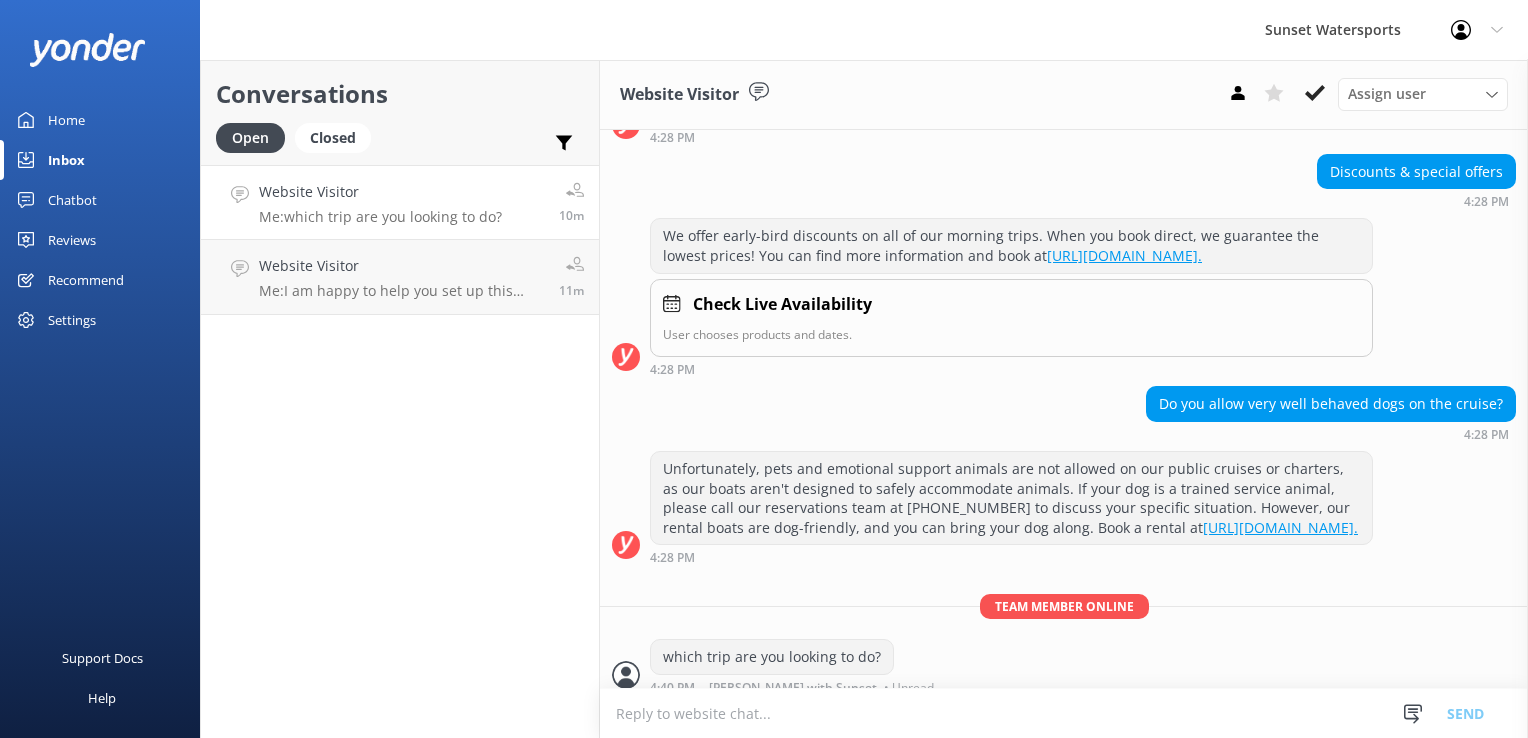 scroll, scrollTop: 336, scrollLeft: 0, axis: vertical 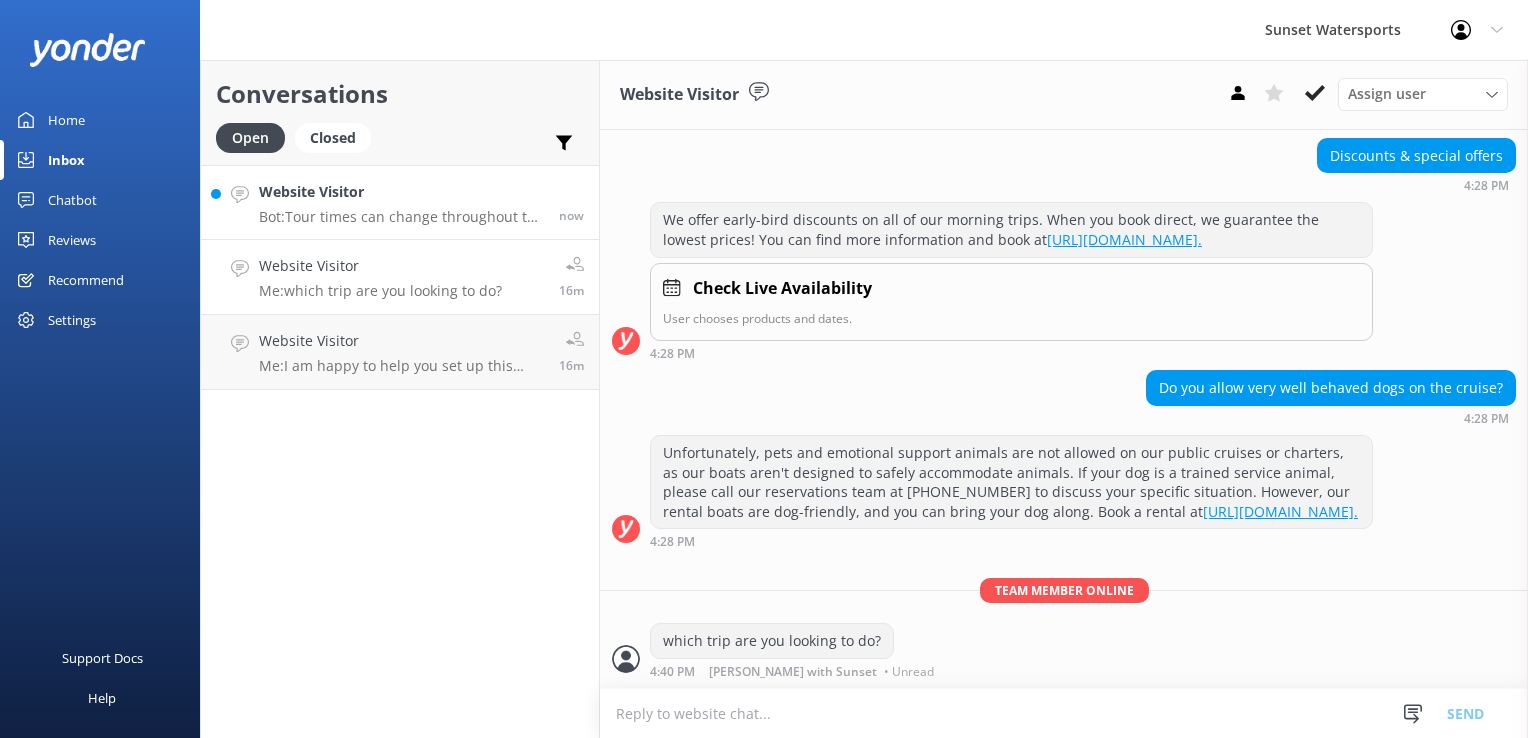 click on "Website Visitor" at bounding box center (401, 192) 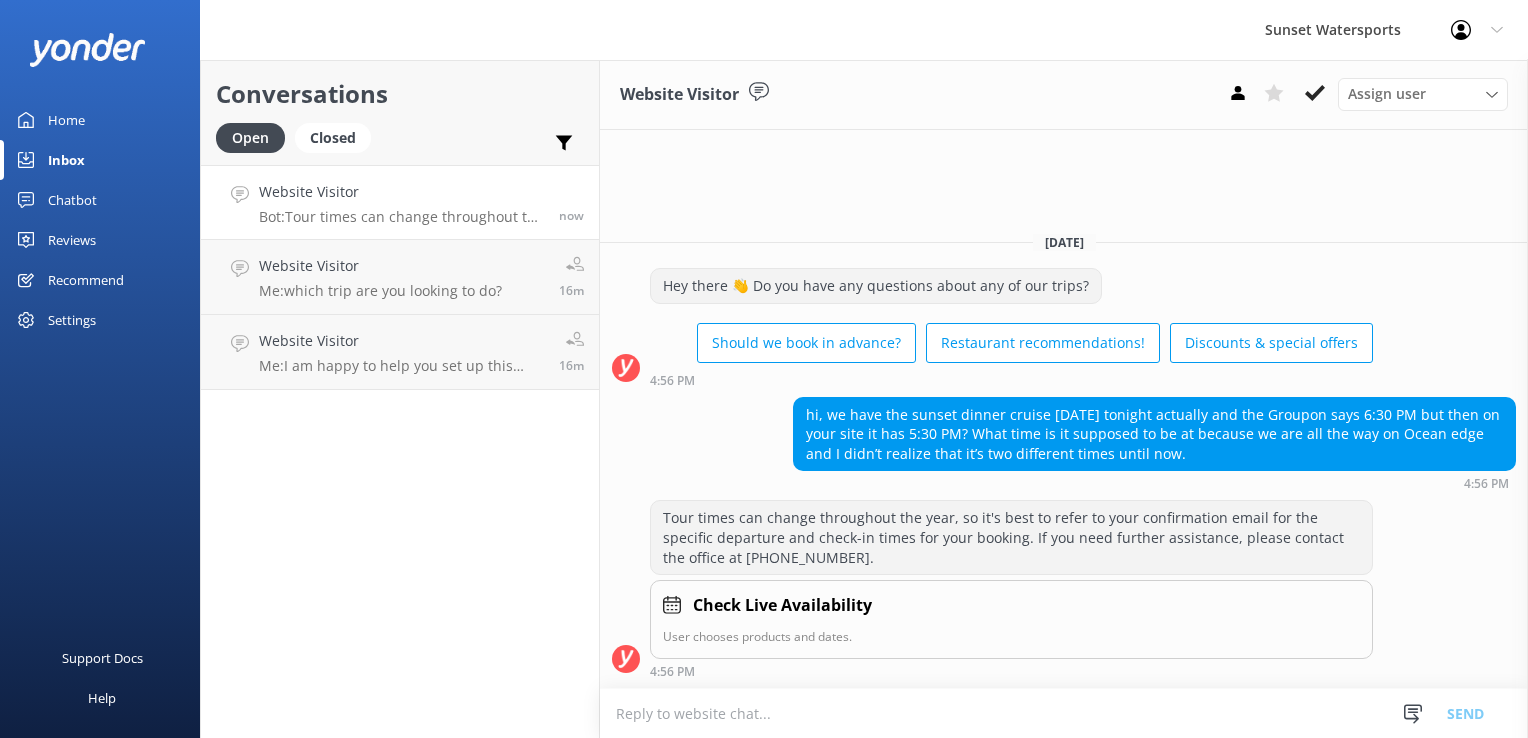 click at bounding box center (1064, 713) 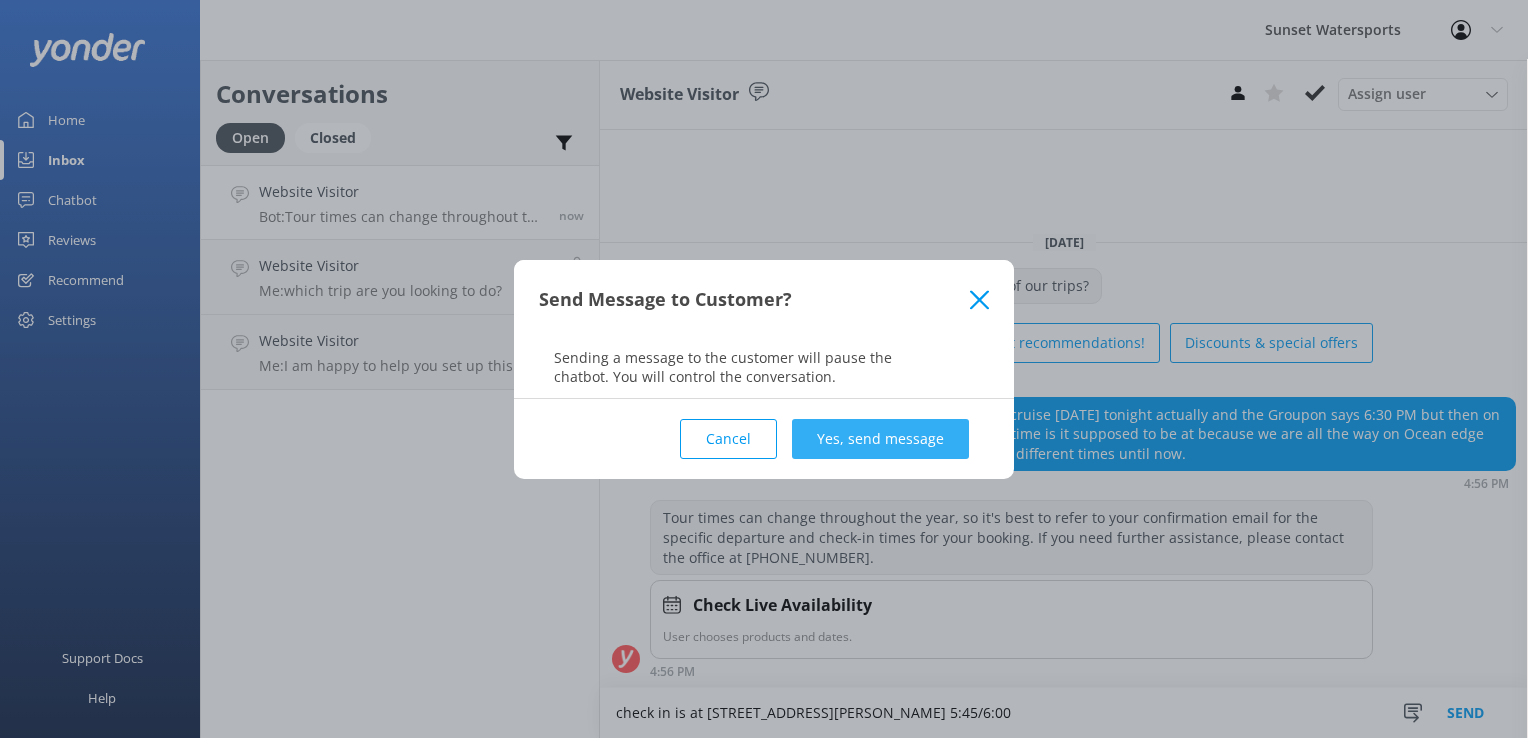 type on "check in is at 201 William St 5:45/6:00" 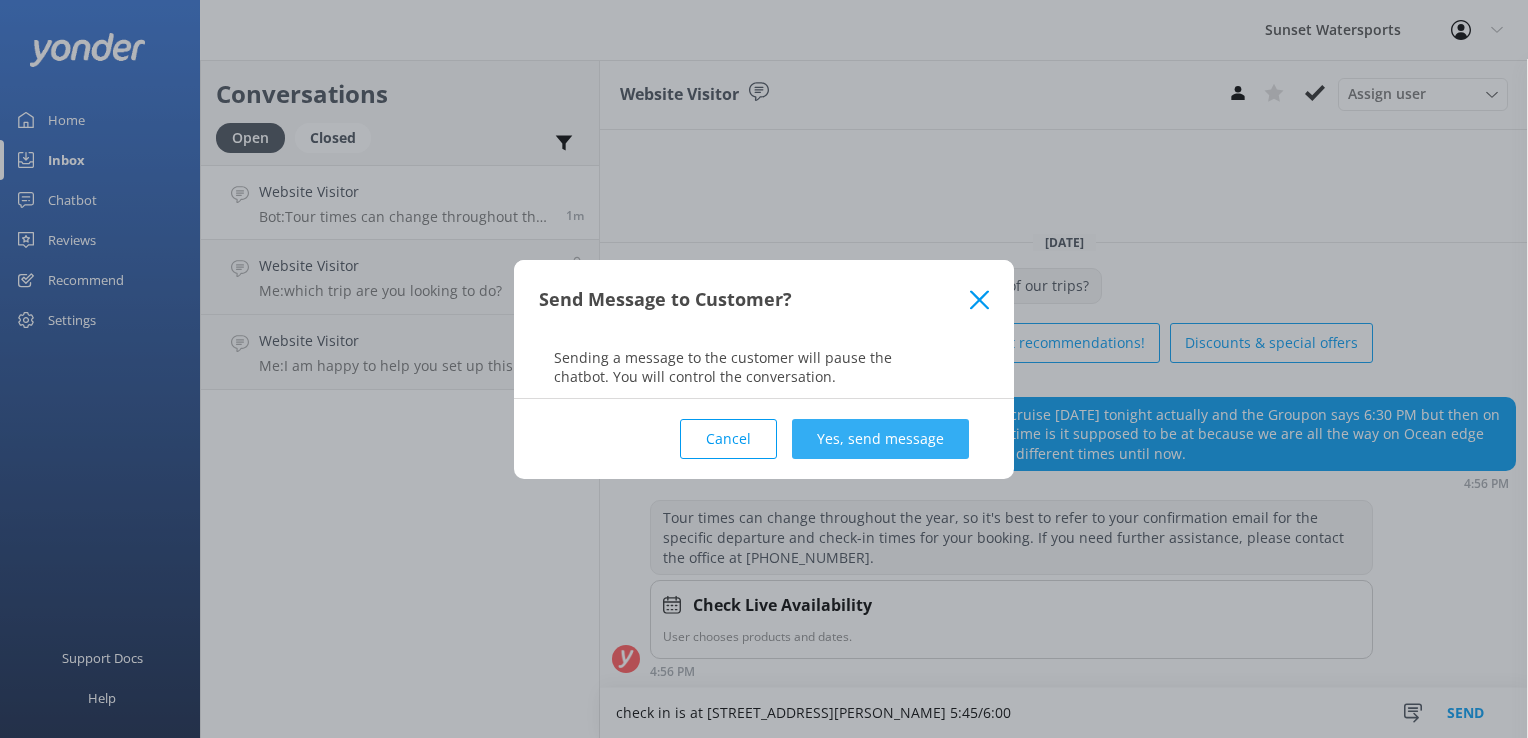 click on "Yes, send message" at bounding box center (880, 439) 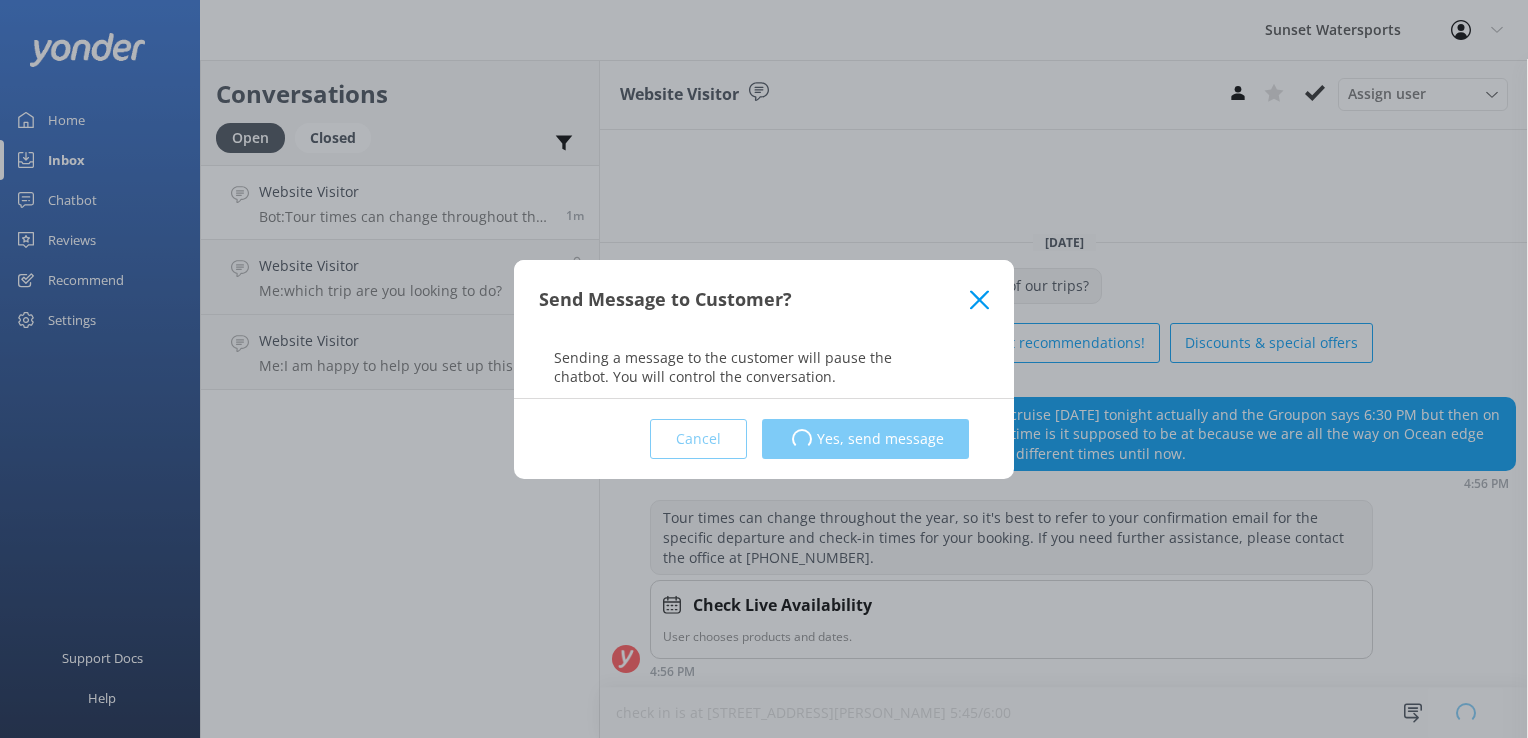 type 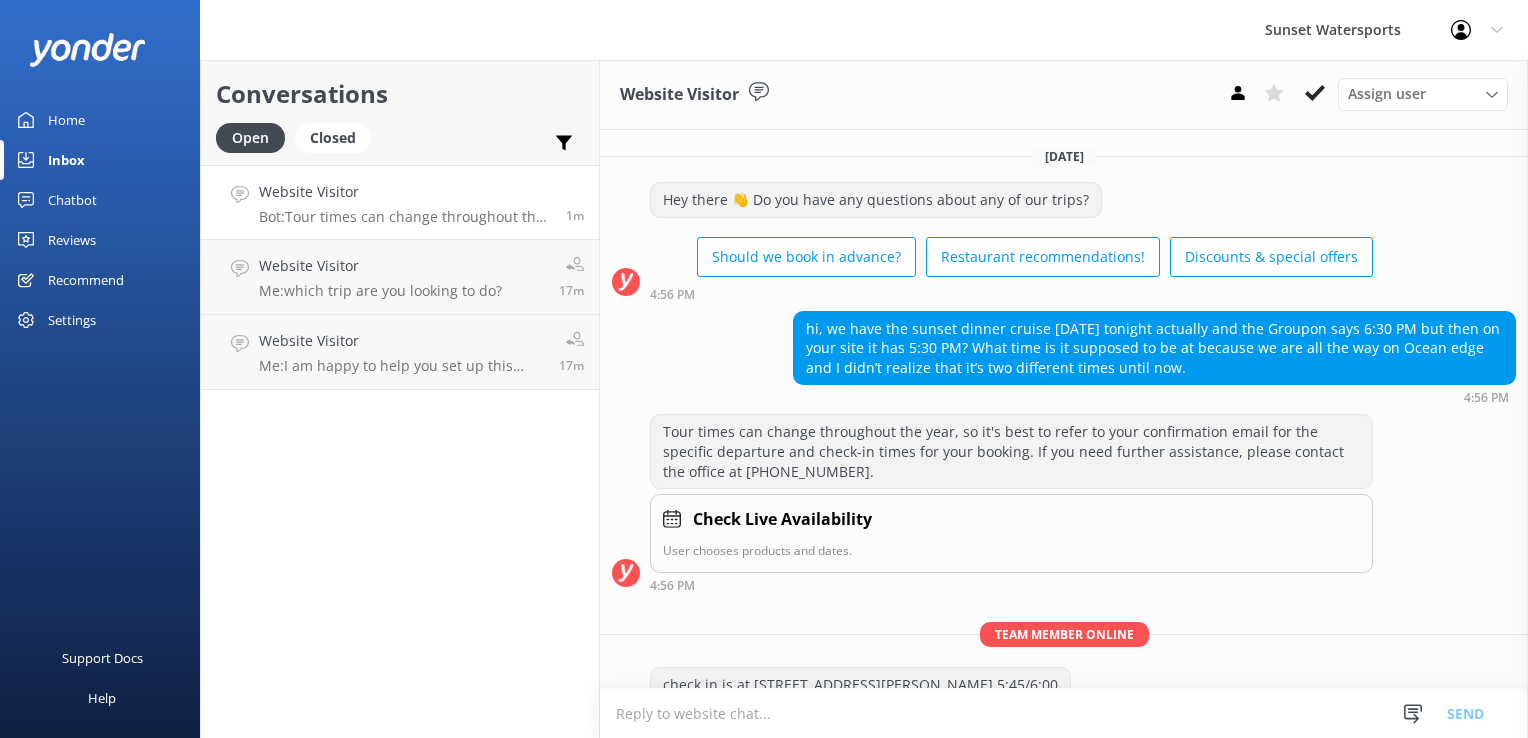 scroll, scrollTop: 40, scrollLeft: 0, axis: vertical 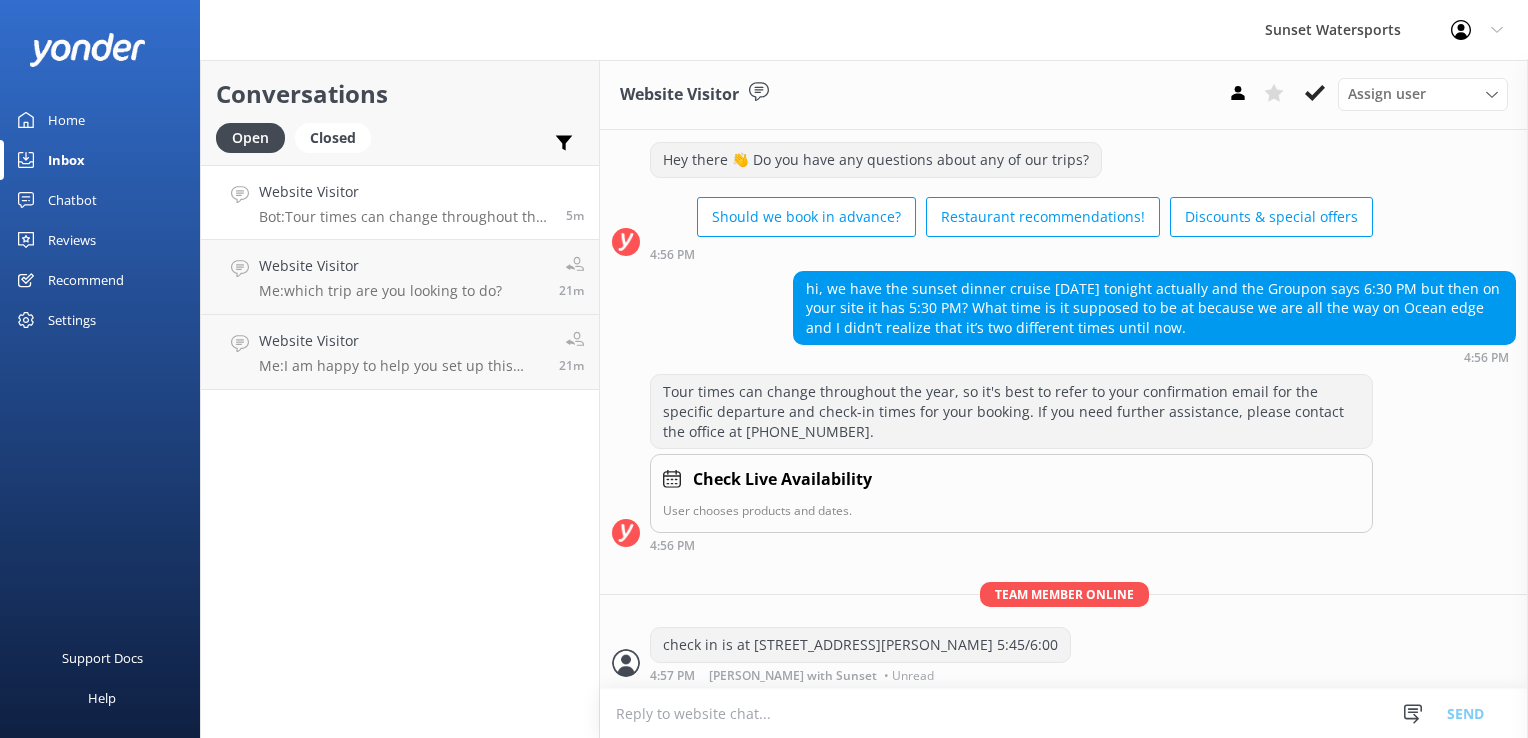 click on "Conversations Open Closed Important Assigned to me Unassigned Website Visitor Bot:  Tour times can change throughout the year, so it's best to refer to your confirmation email for the specific departure and check-in times for your booking. If you need further assistance, please contact the office at 305-296-2554. 5m Website Visitor Me:  which trip are you looking to do? 21m Website Visitor Me:  I am happy to help you set up this itinerary!! 21m" at bounding box center [400, 399] 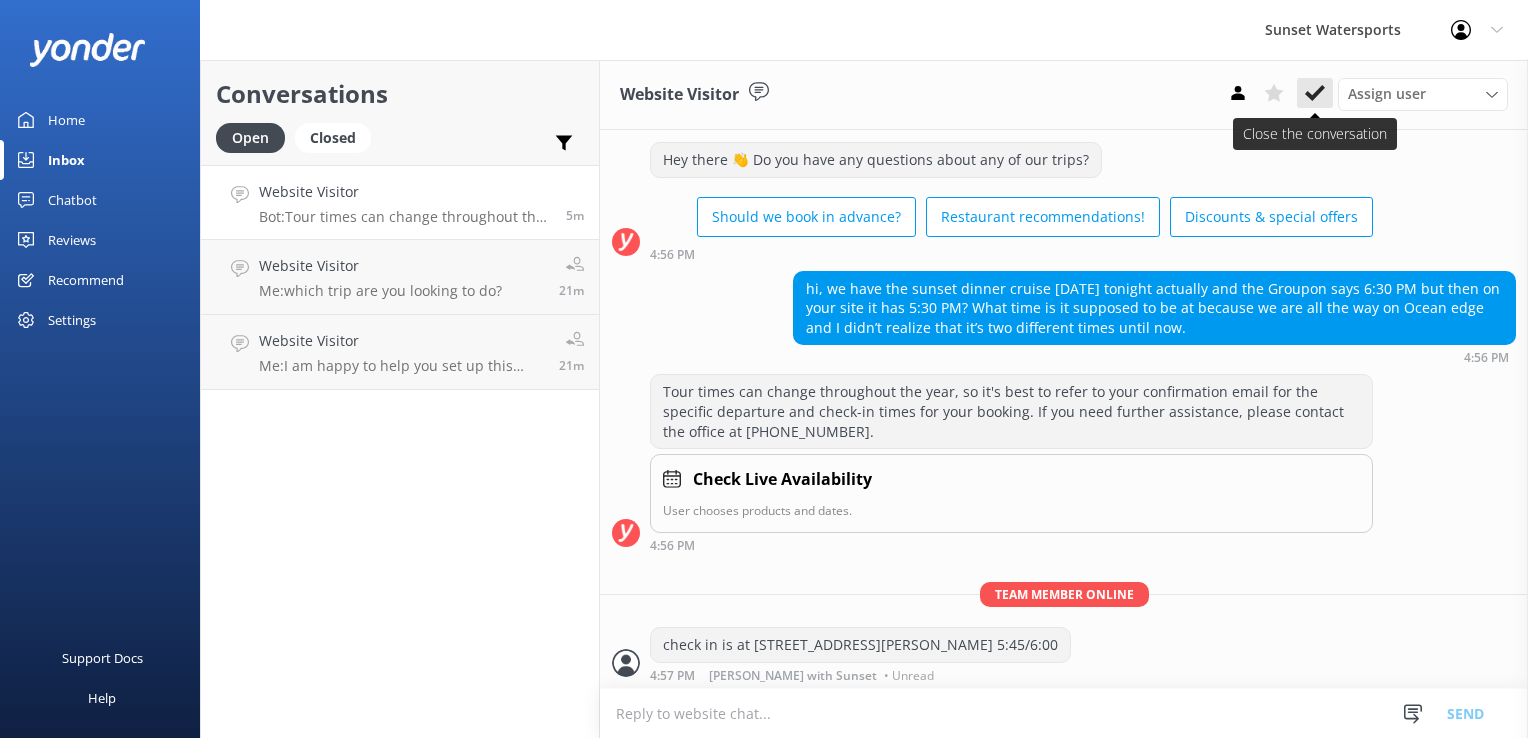click 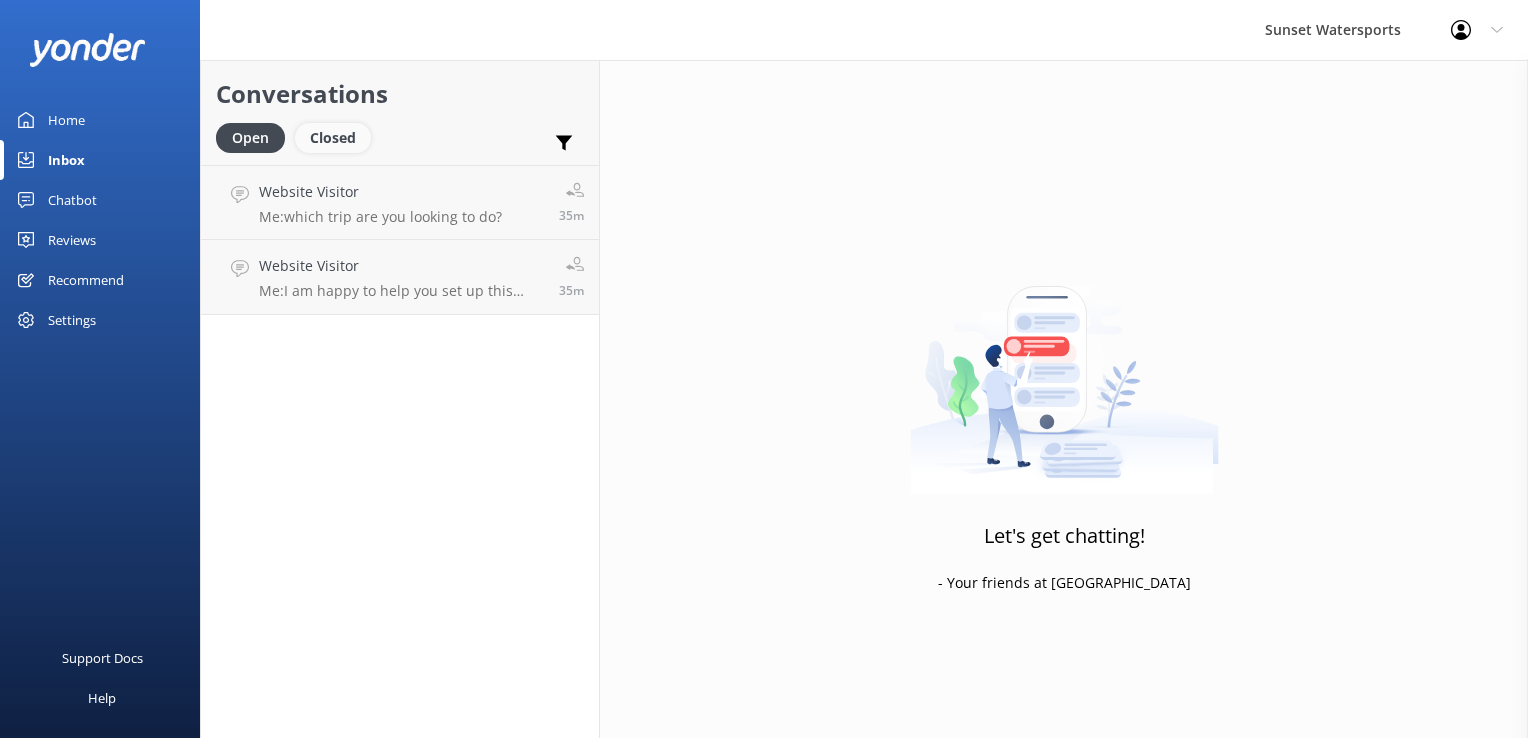 click on "Closed" at bounding box center [333, 138] 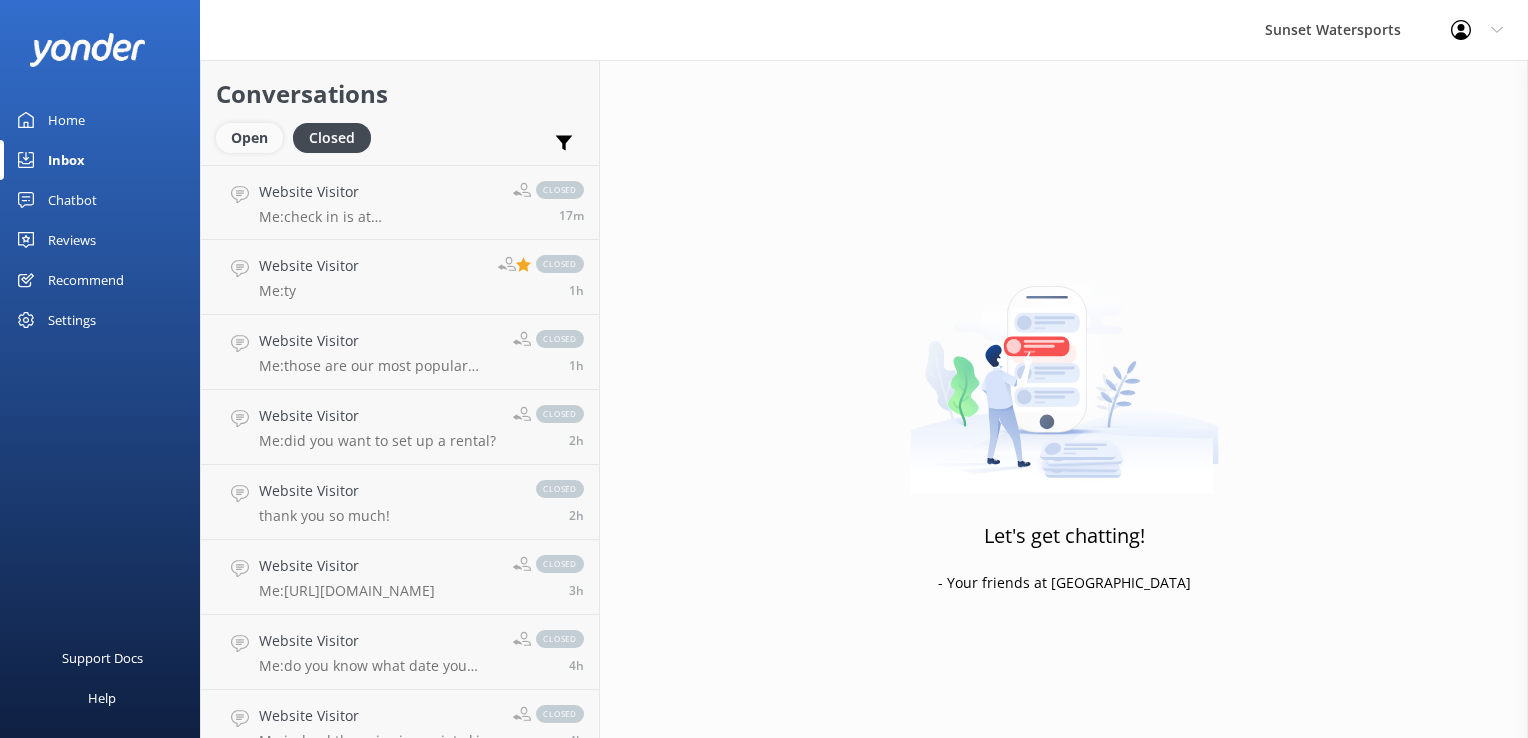 click on "Open" at bounding box center [249, 138] 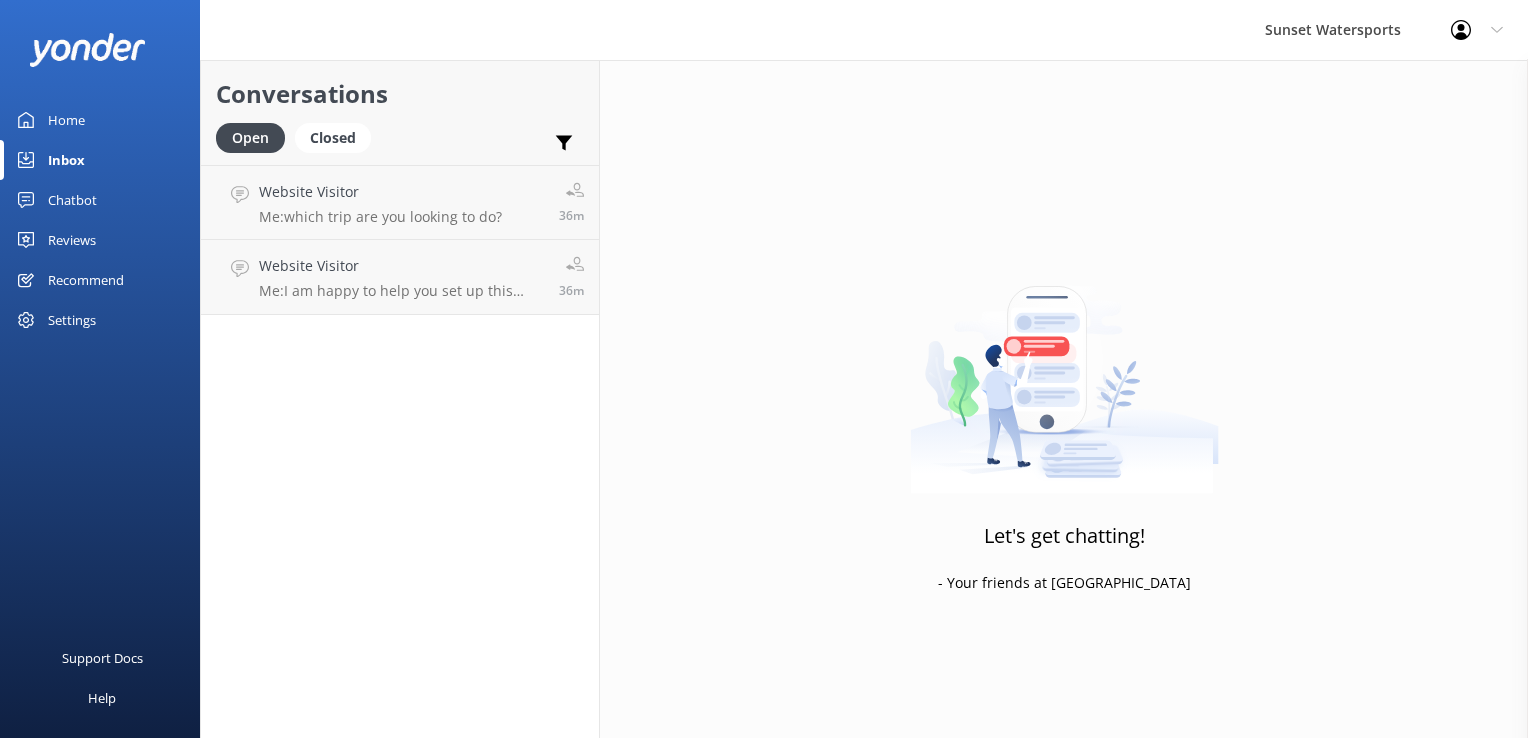 click on "Conversations Open Closed Important Assigned to me Unassigned" at bounding box center (400, 112) 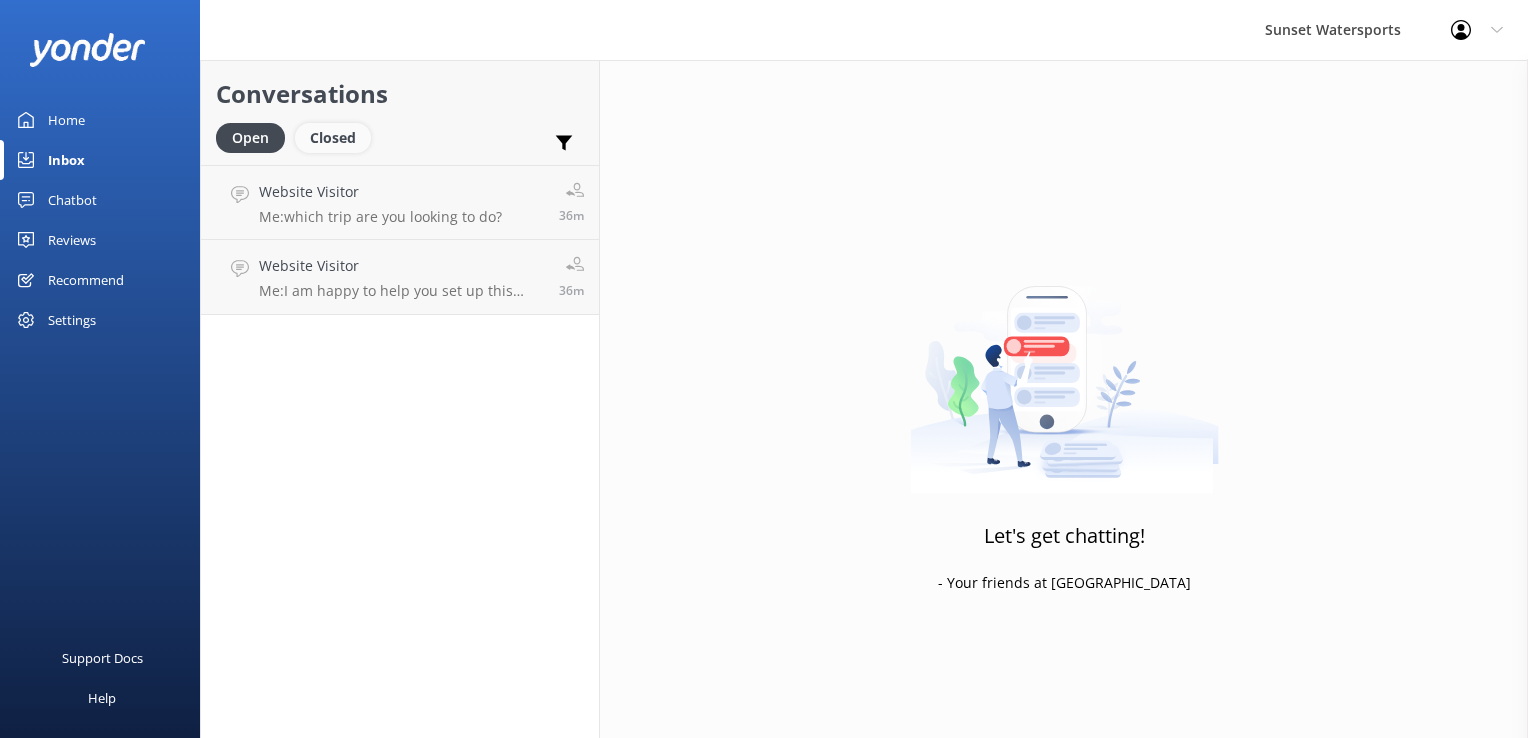 click on "Closed" at bounding box center (333, 138) 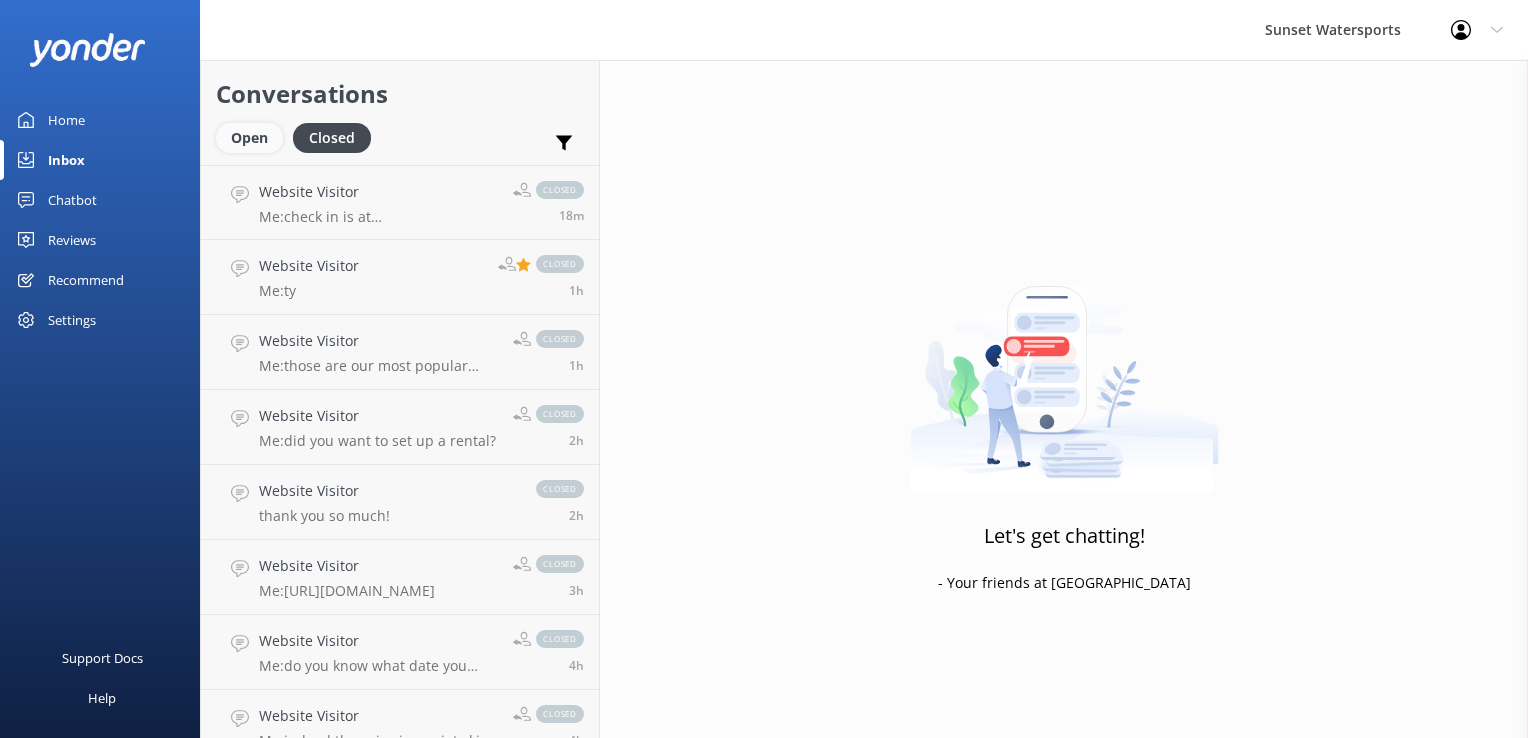 click on "Open" at bounding box center [249, 138] 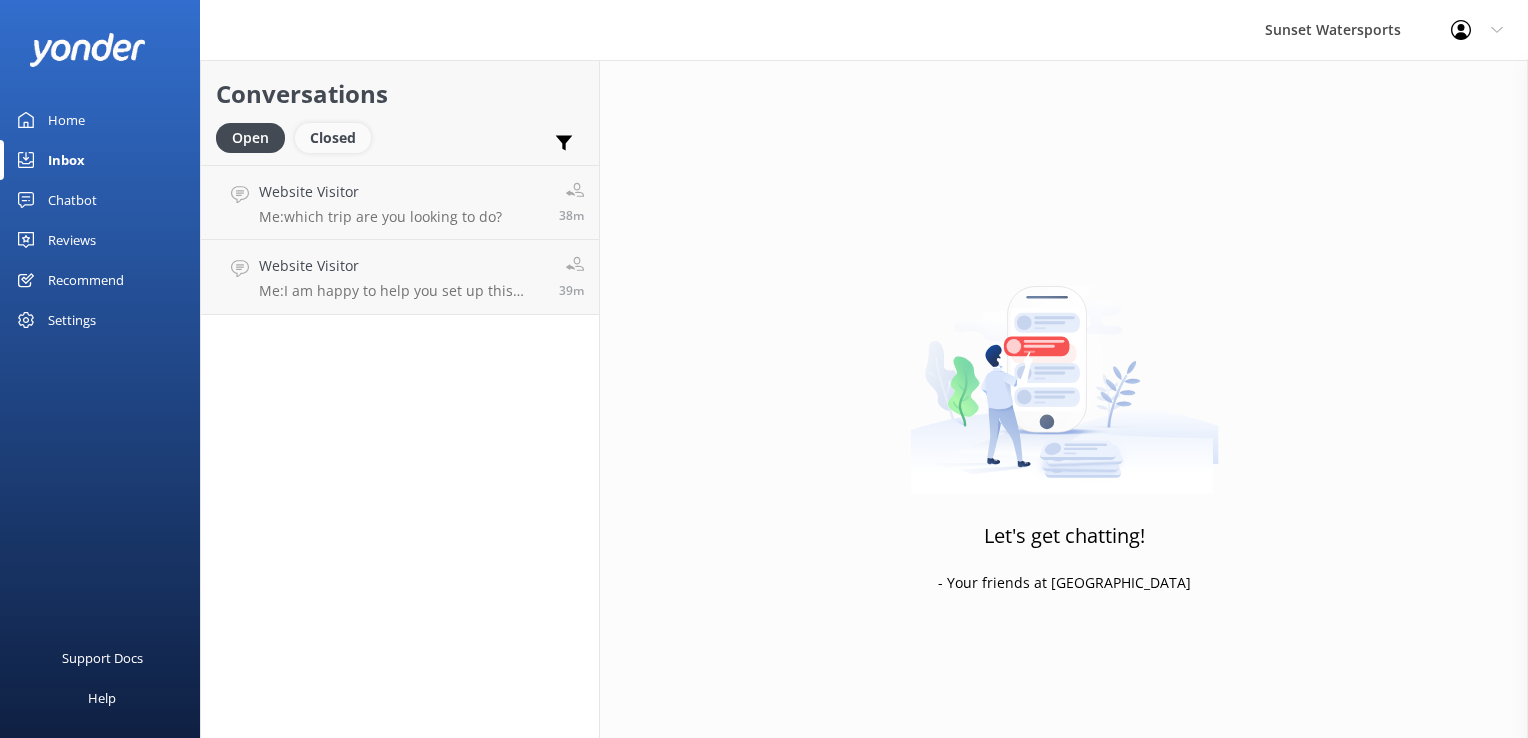 click on "Closed" at bounding box center [333, 138] 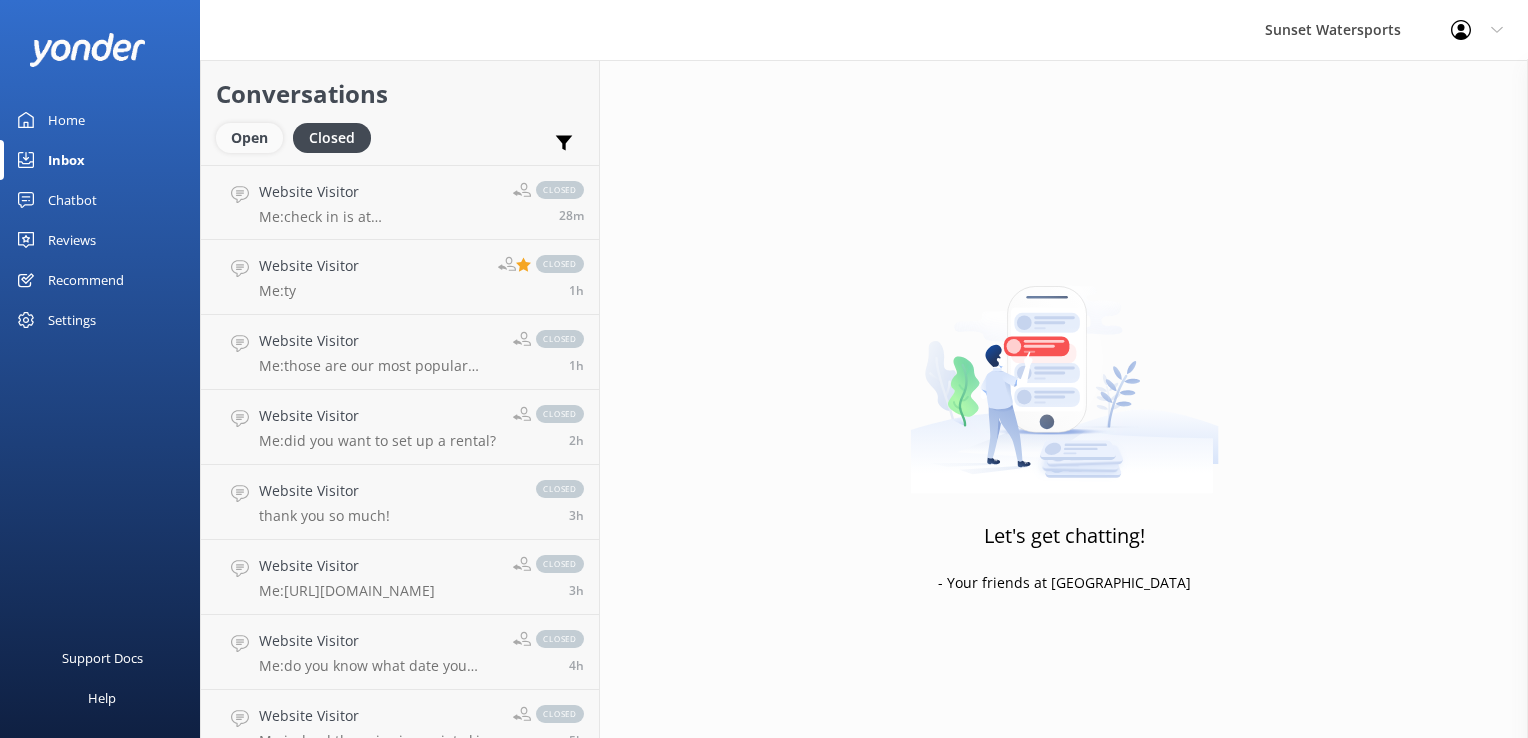 click on "Open" at bounding box center [249, 138] 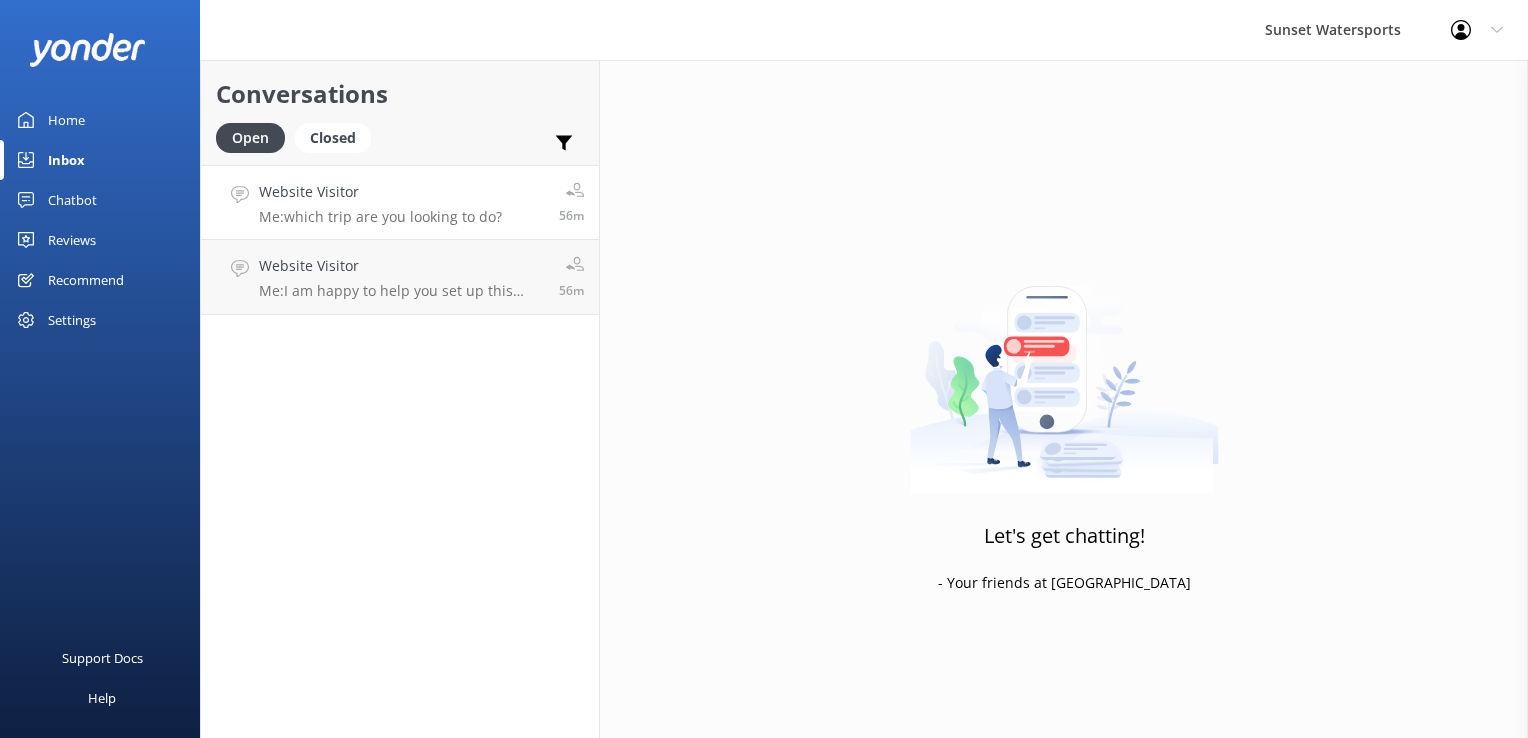 click on "Website Visitor" at bounding box center (380, 192) 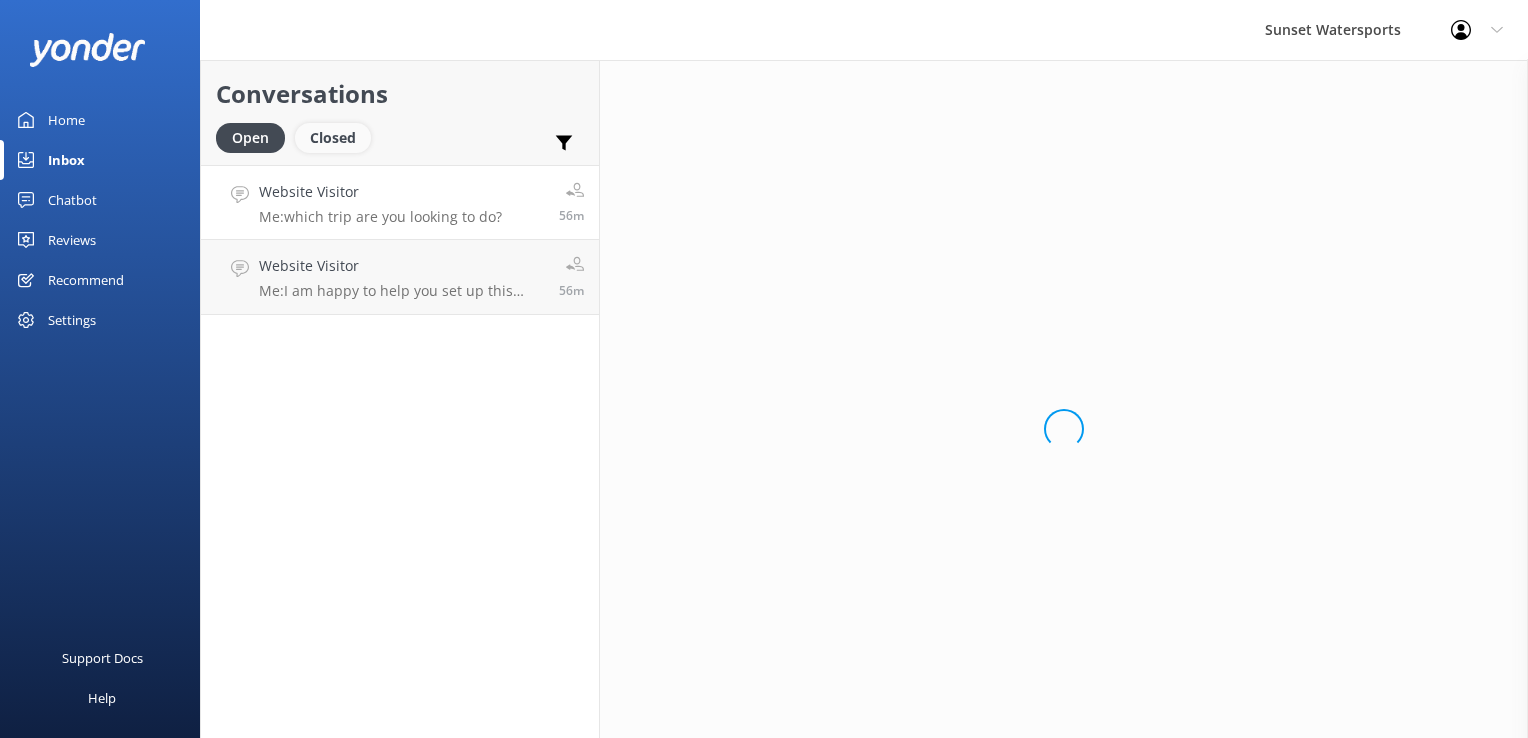 click on "Closed" at bounding box center (333, 138) 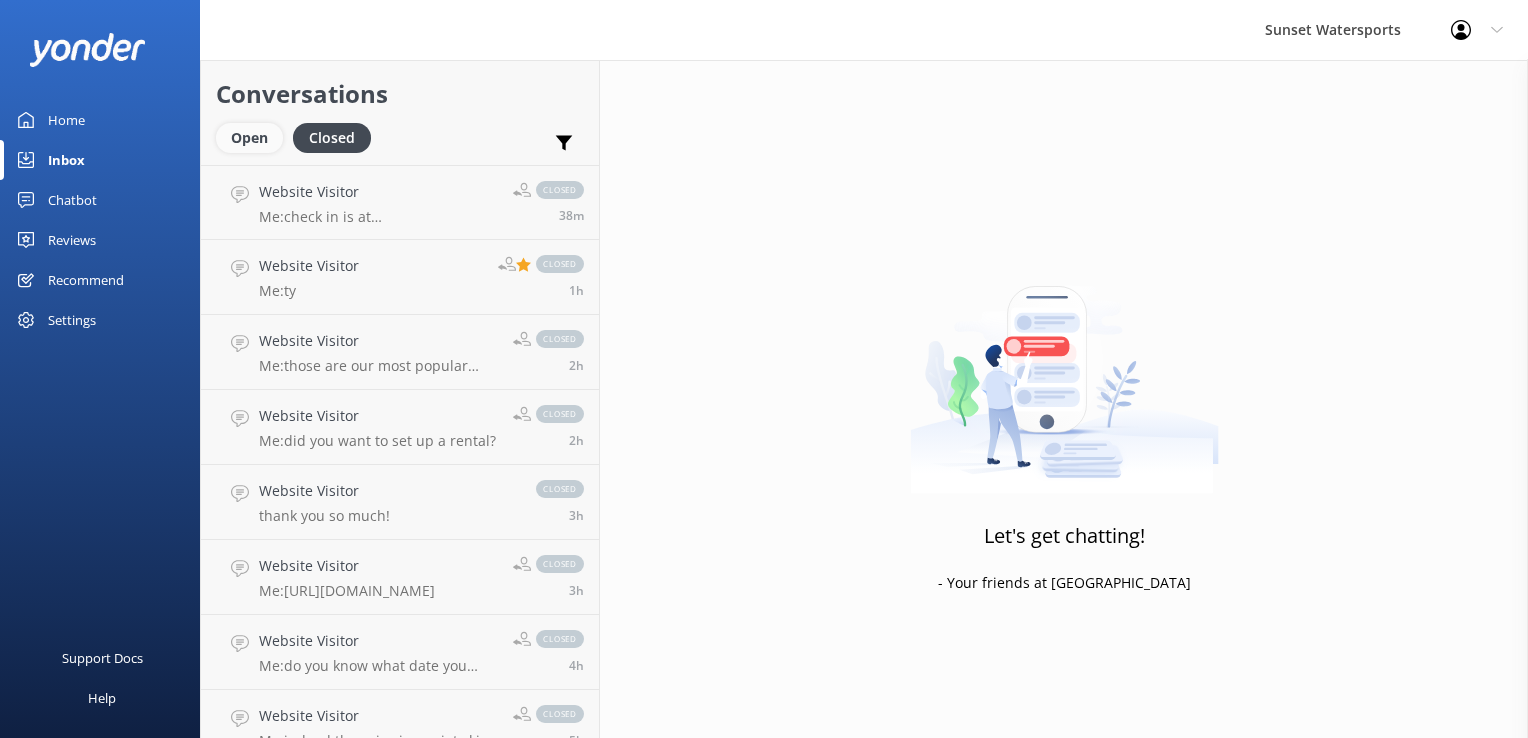 click on "Open" at bounding box center [249, 138] 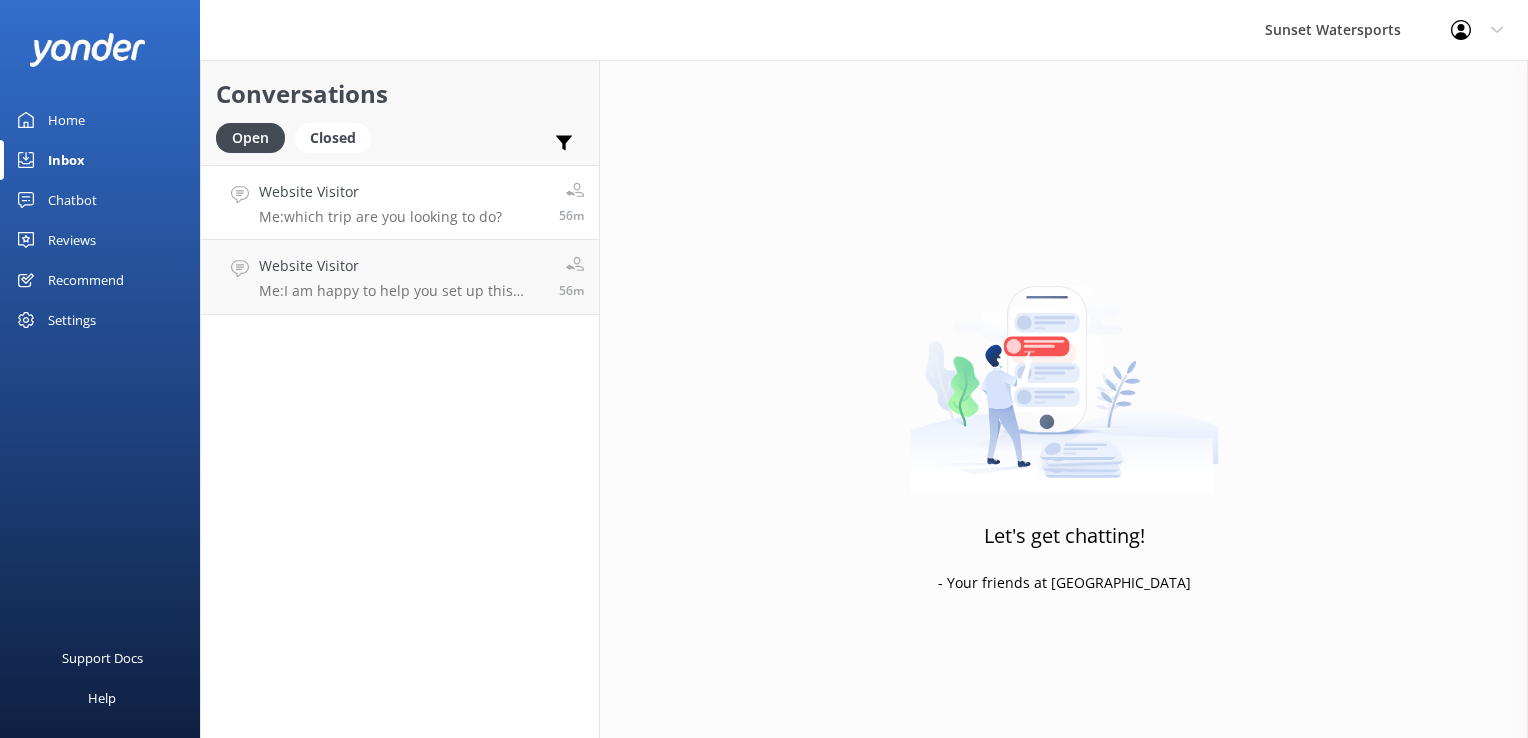 click on "Website Visitor" at bounding box center [380, 192] 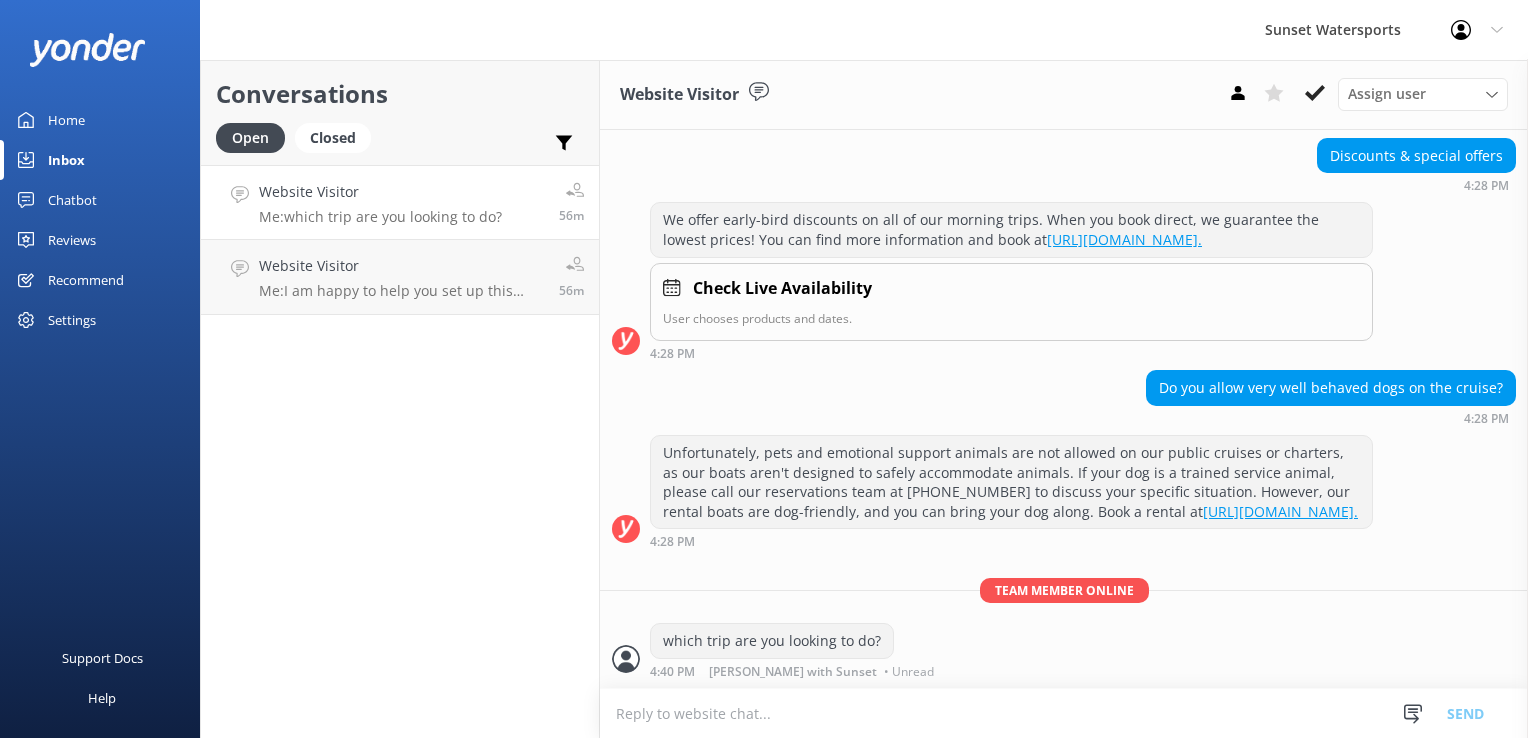 scroll, scrollTop: 336, scrollLeft: 0, axis: vertical 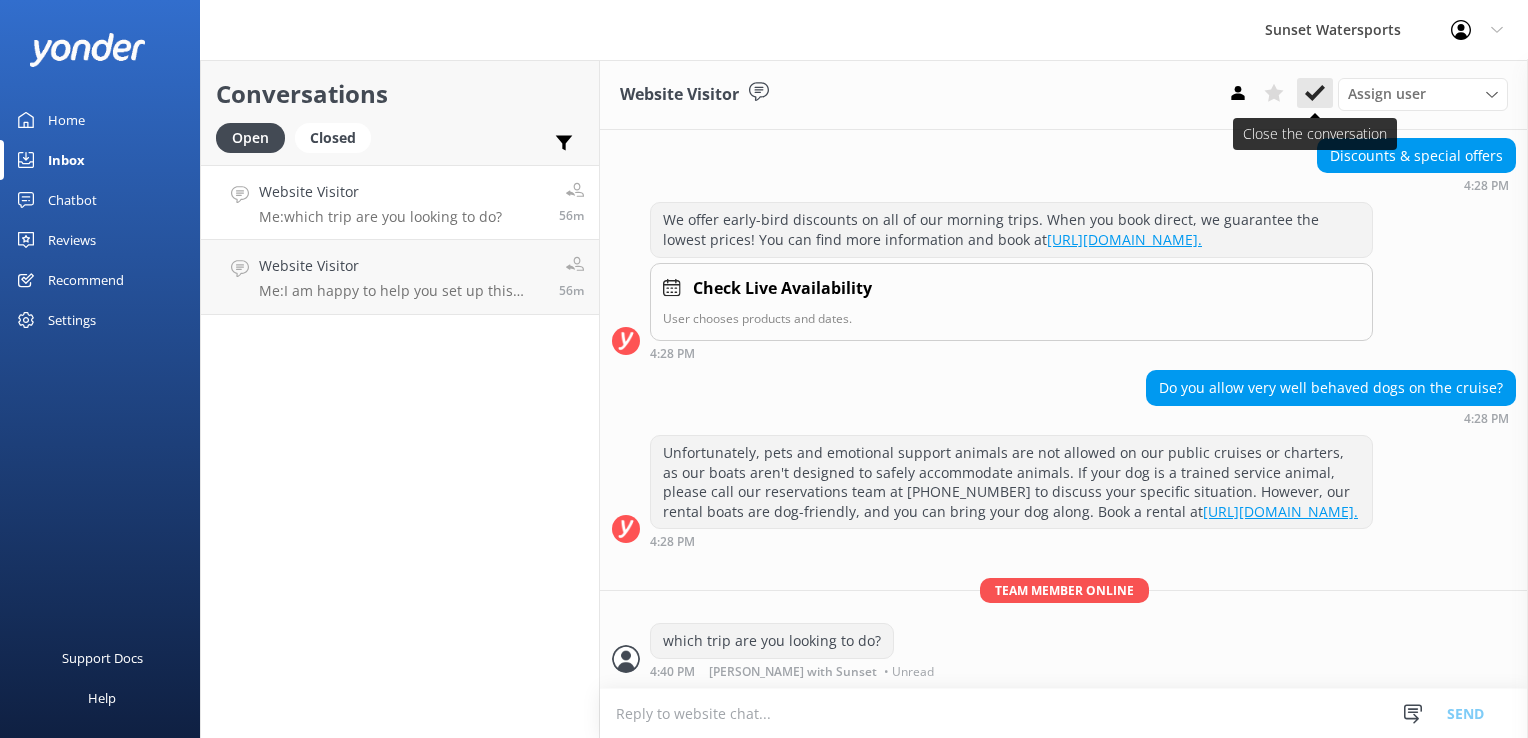 click 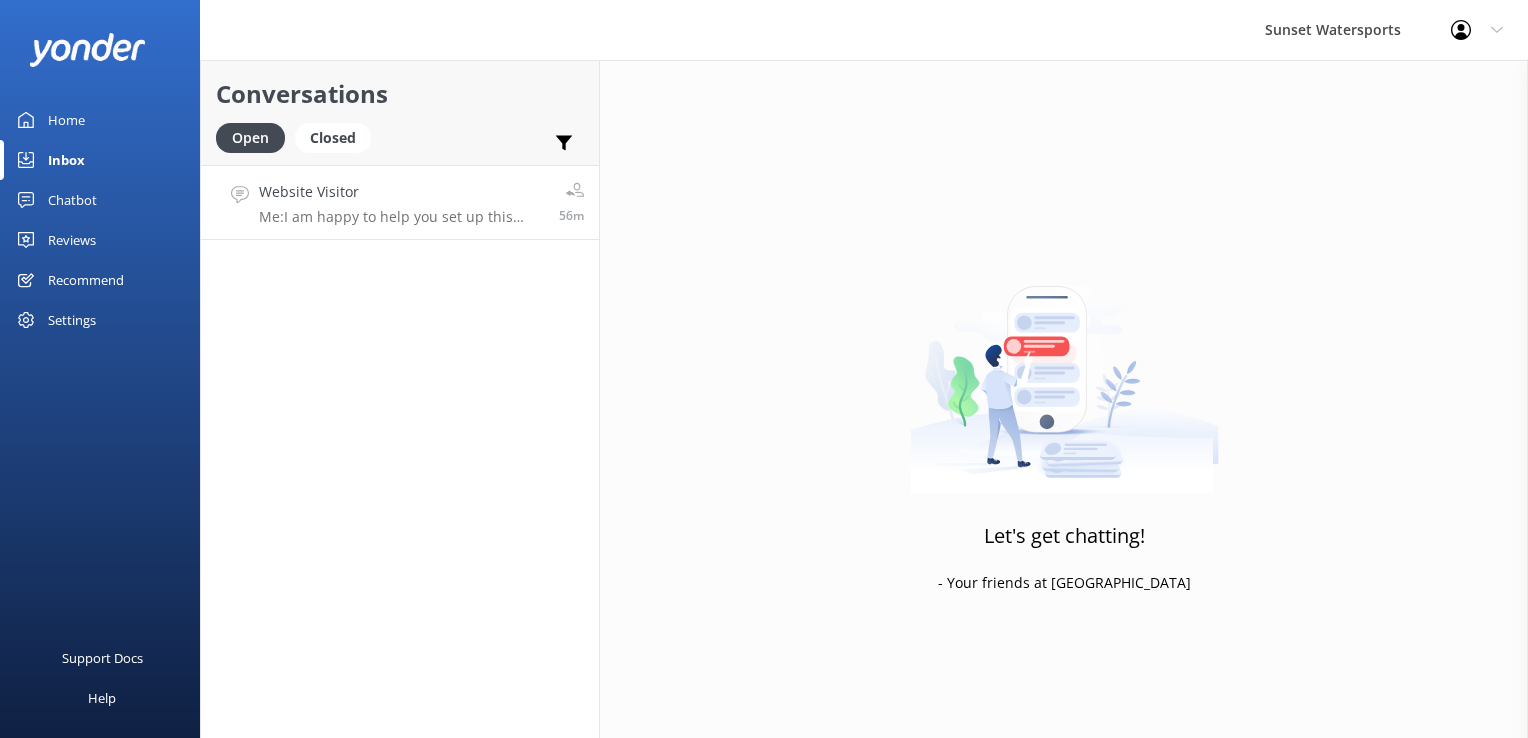 click on "Website Visitor Me:  I am happy to help you set up this itinerary!!" at bounding box center (401, 202) 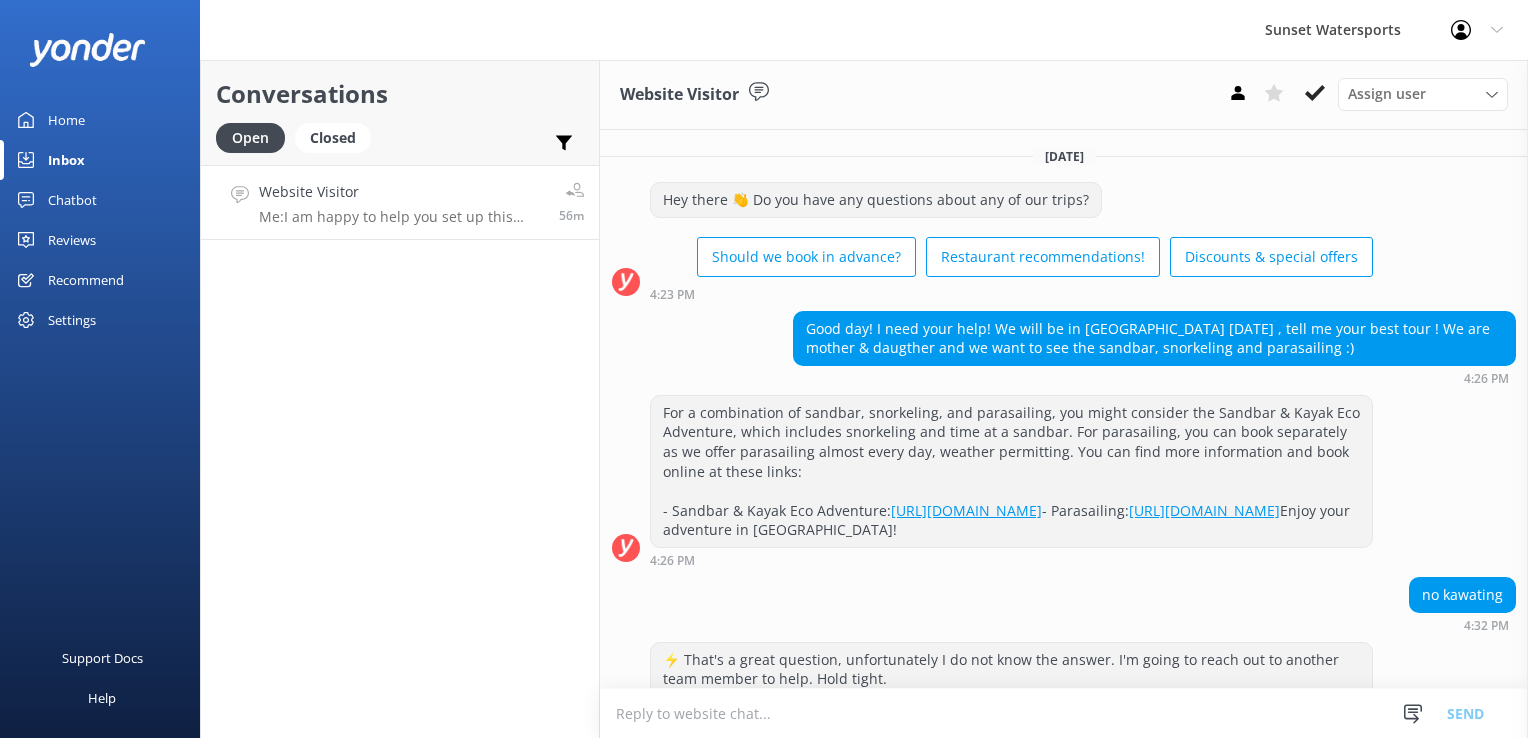 scroll, scrollTop: 366, scrollLeft: 0, axis: vertical 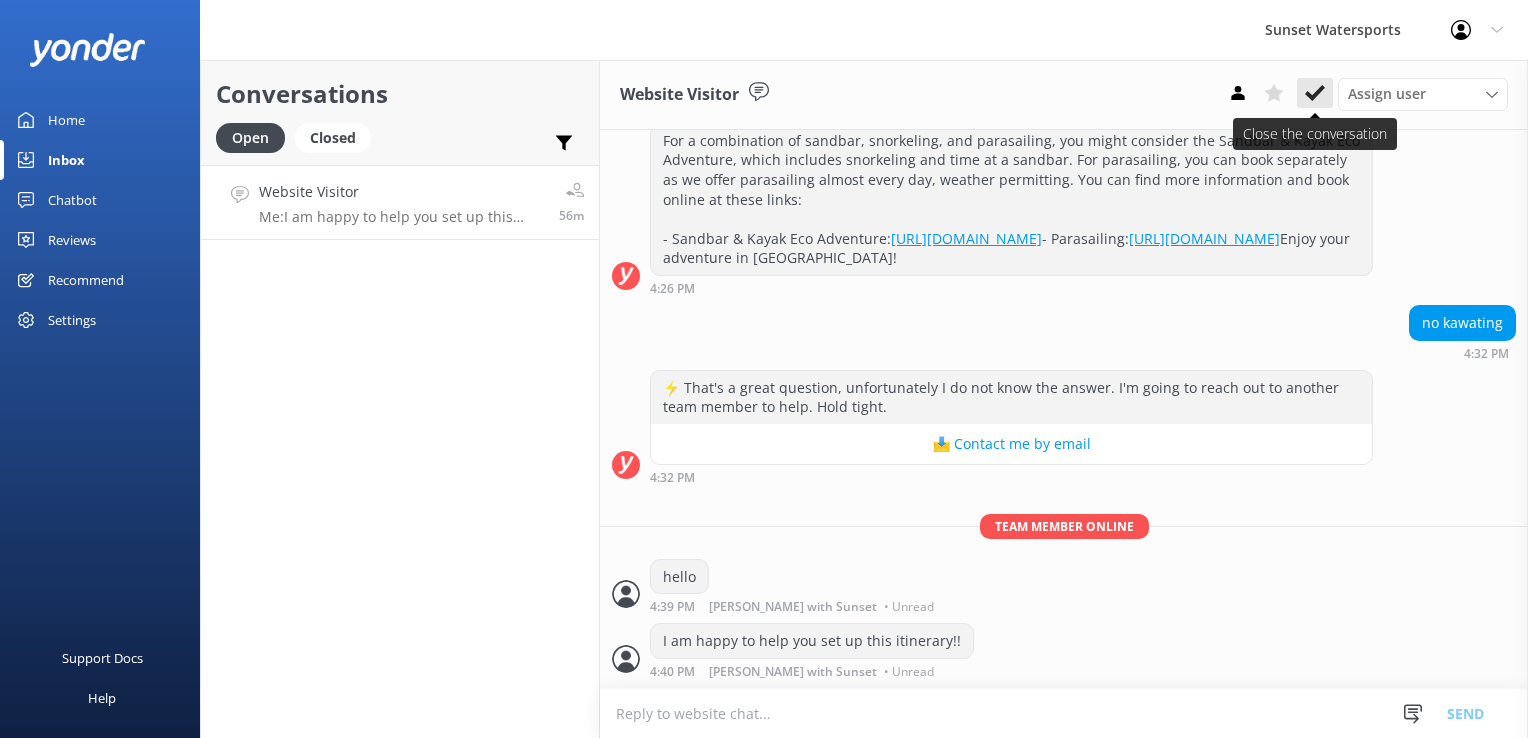 click 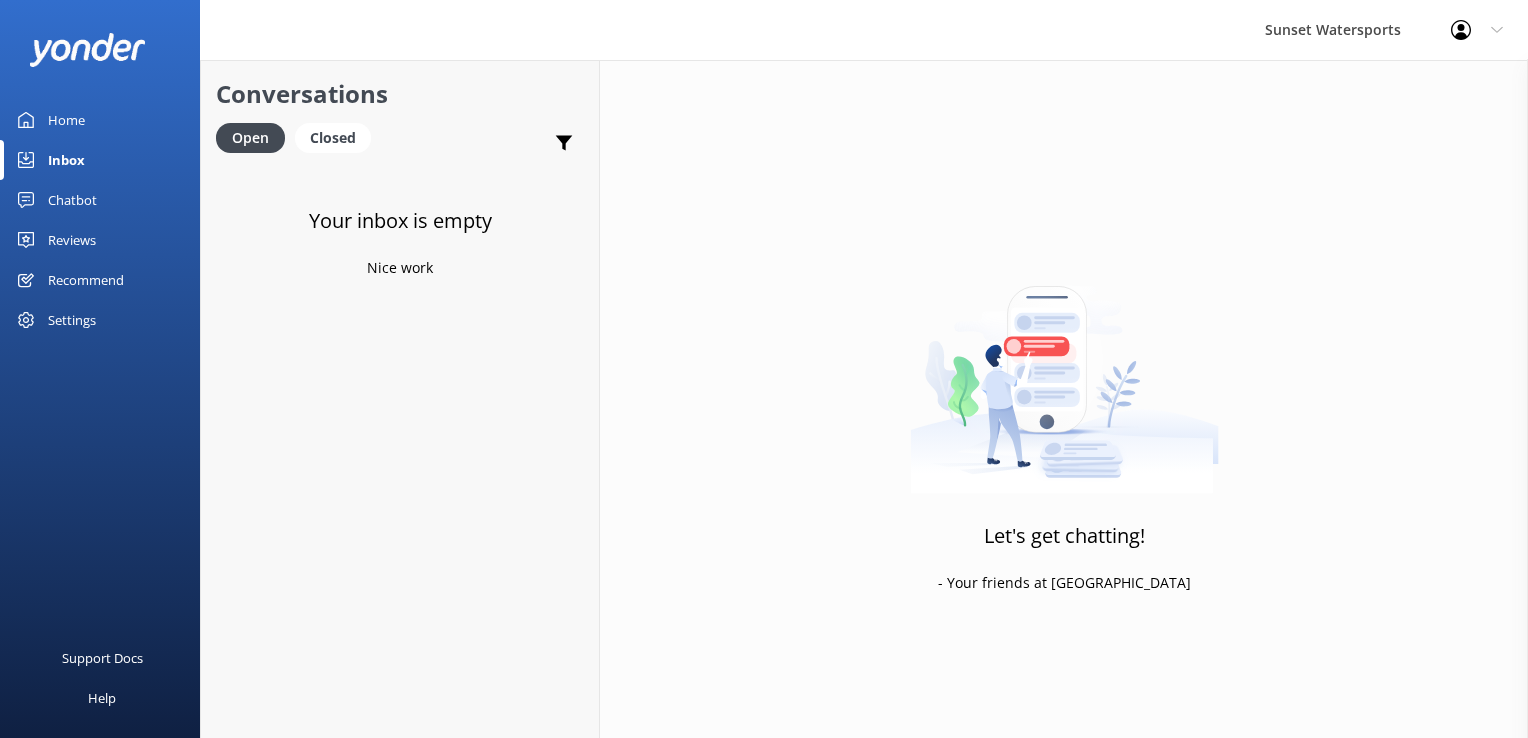 click on "Conversations Open Closed Important Assigned to me Unassigned" at bounding box center [400, 112] 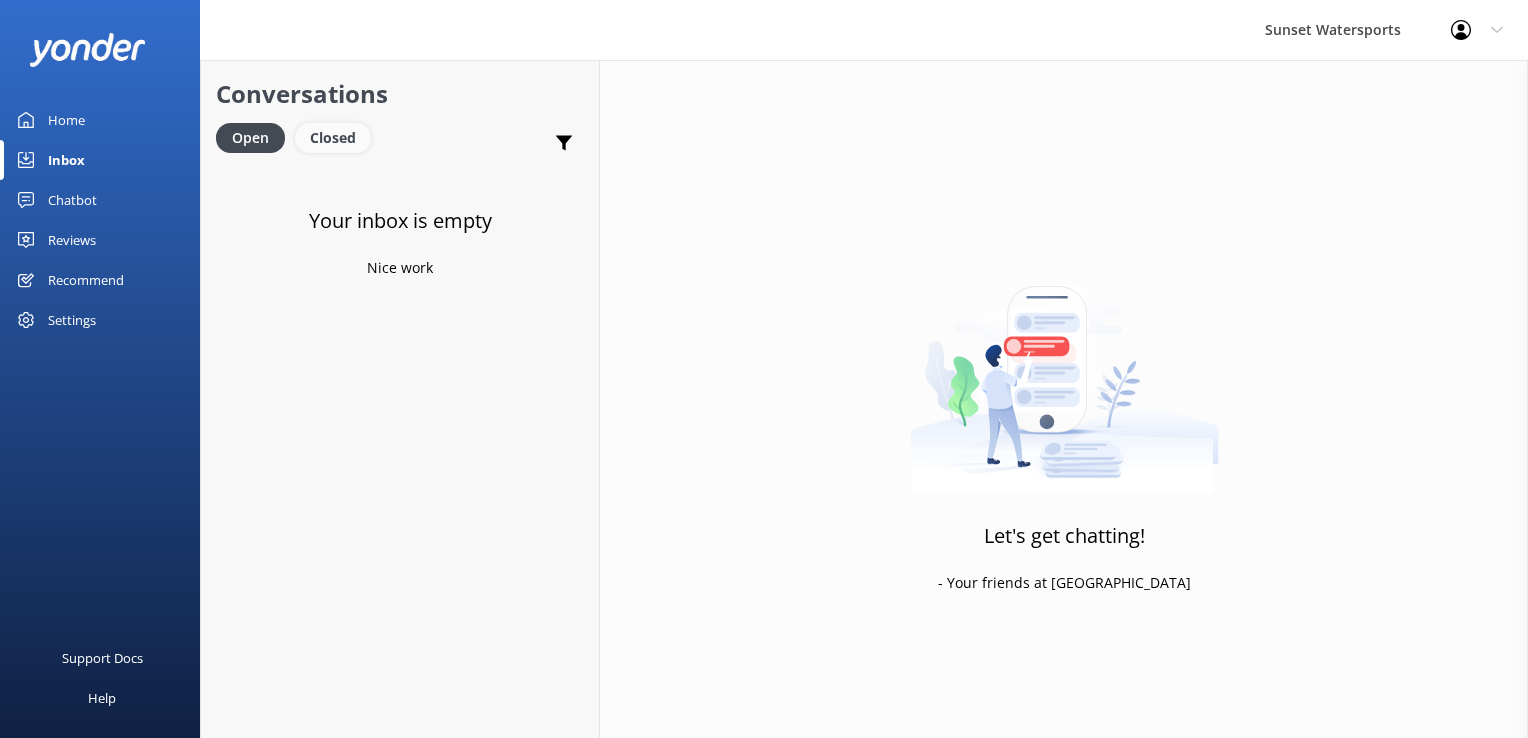 click on "Closed" at bounding box center [333, 138] 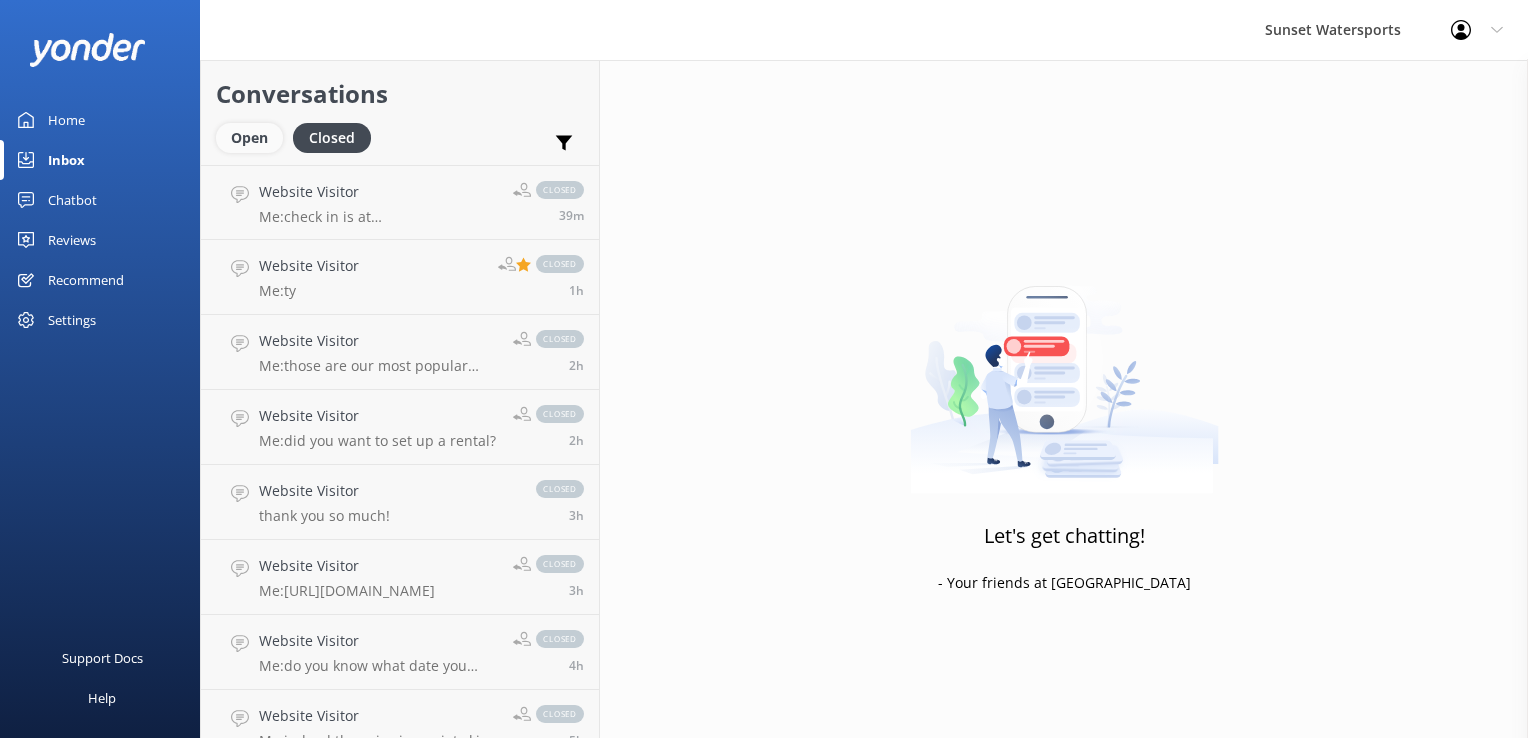 click on "Open" at bounding box center (249, 138) 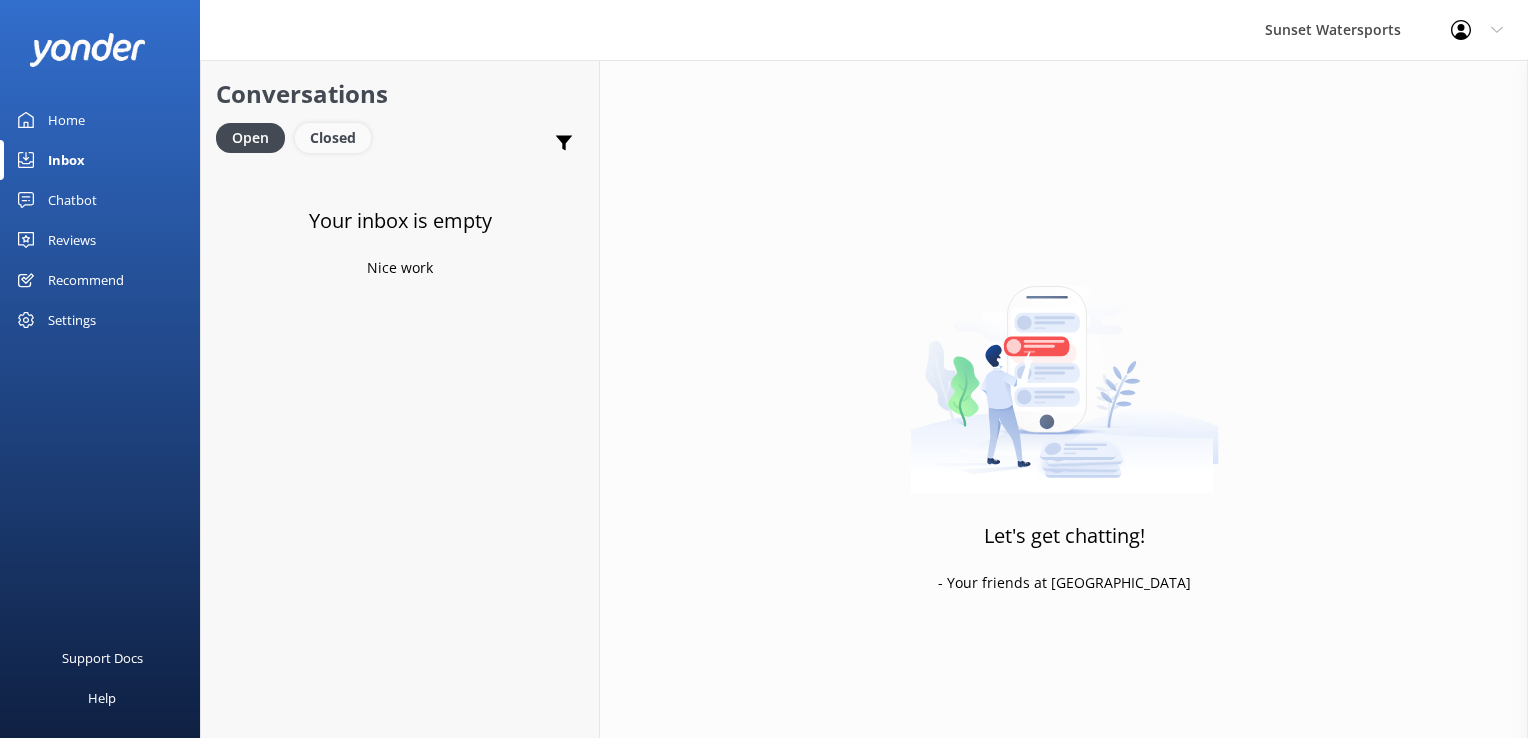 click on "Closed" at bounding box center (333, 138) 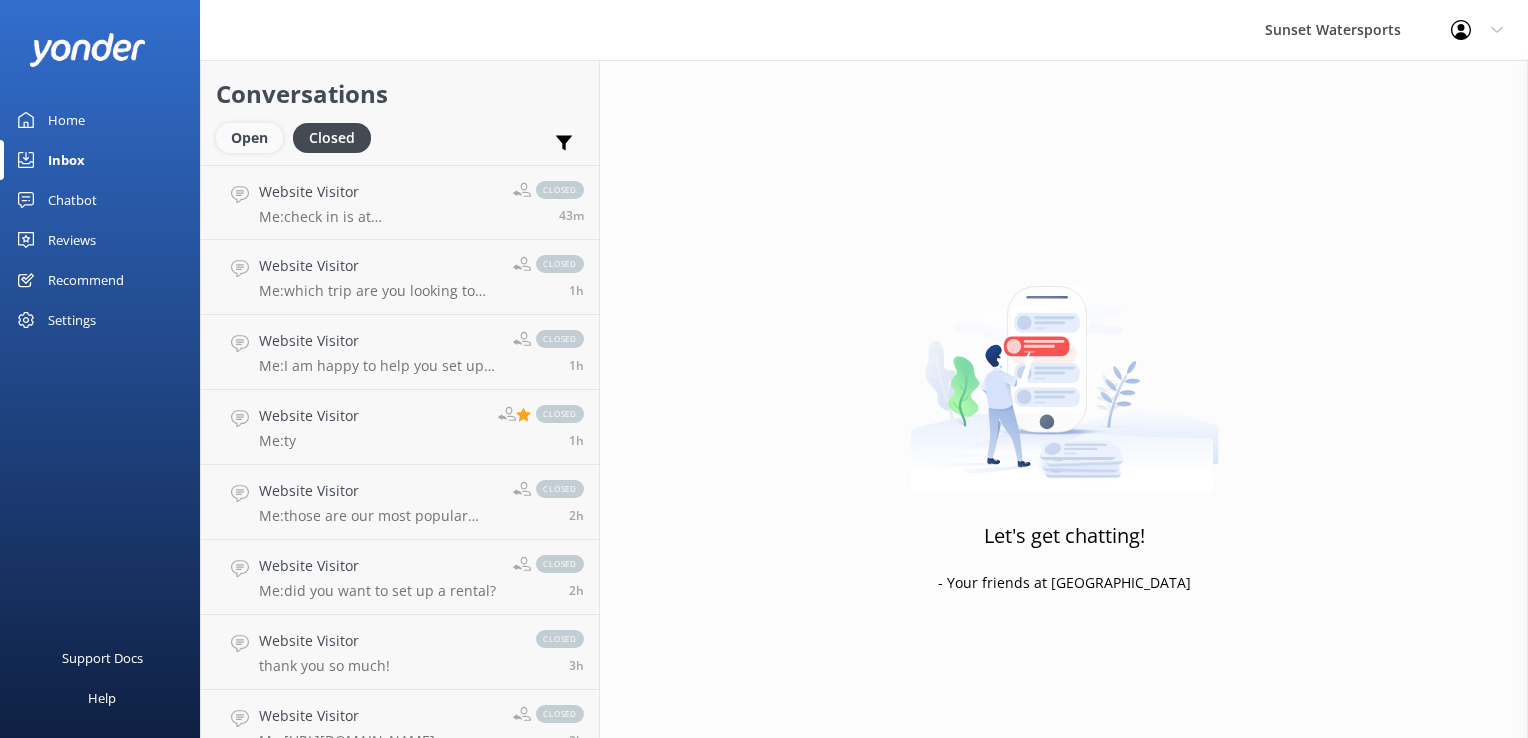 click on "Open" at bounding box center [249, 138] 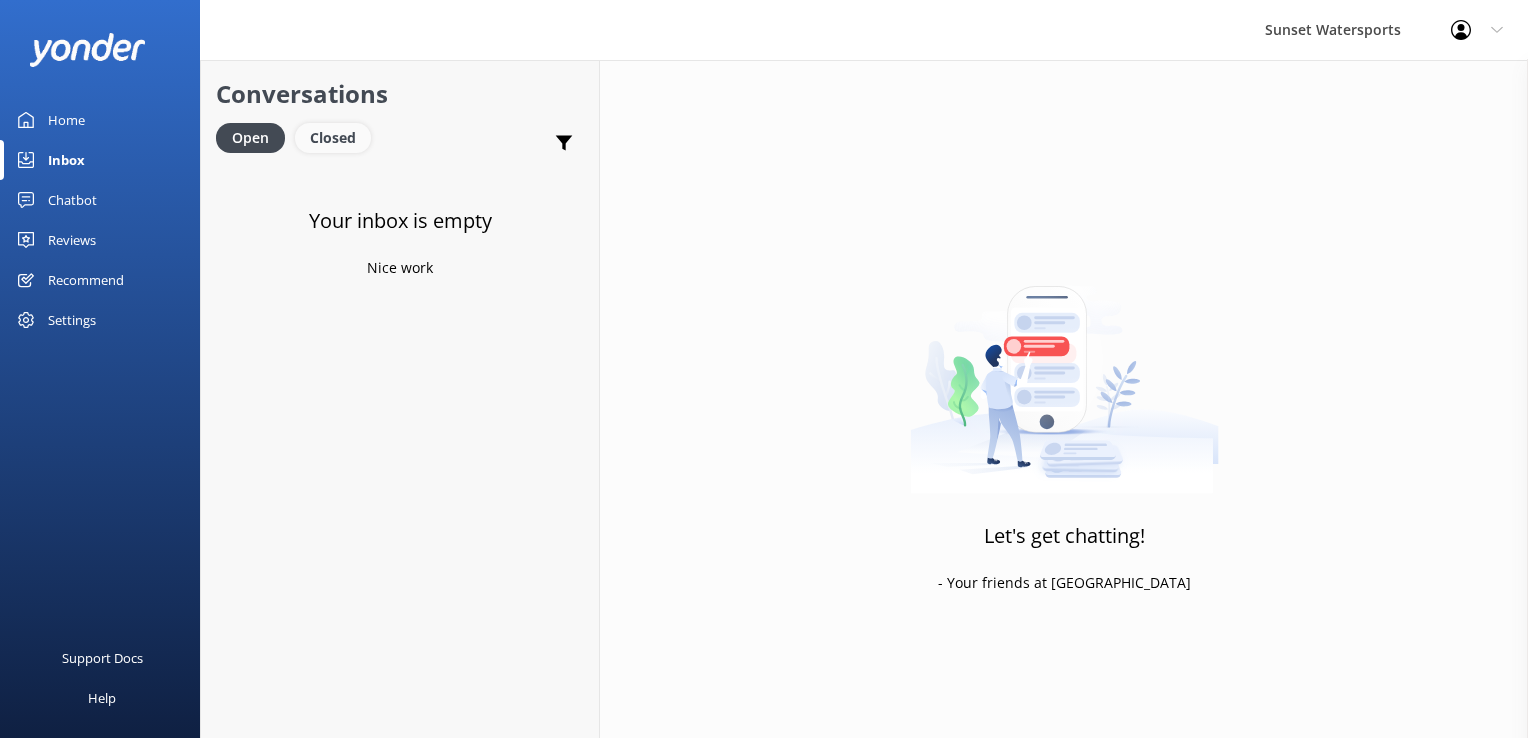 click on "Closed" at bounding box center (333, 138) 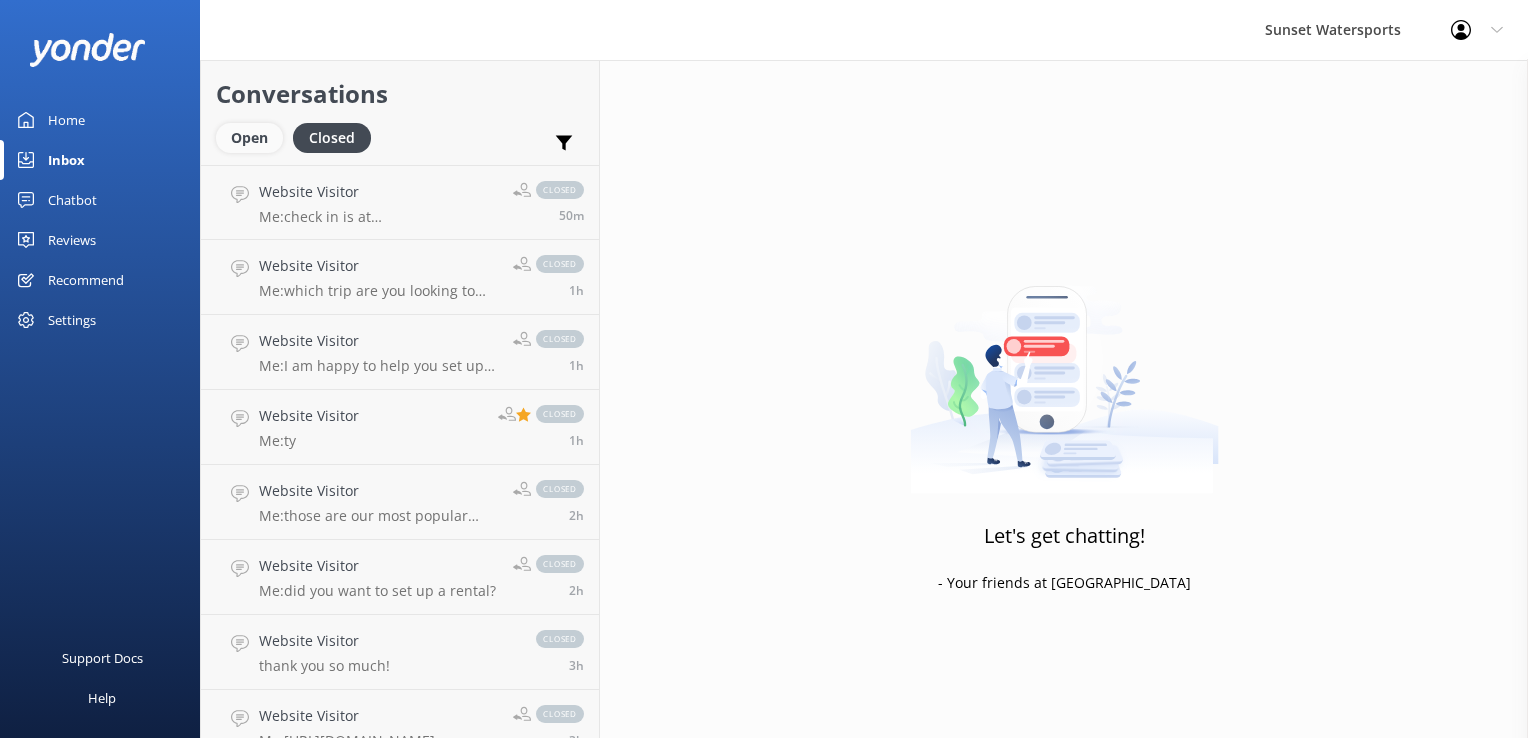 click on "Open" at bounding box center (249, 138) 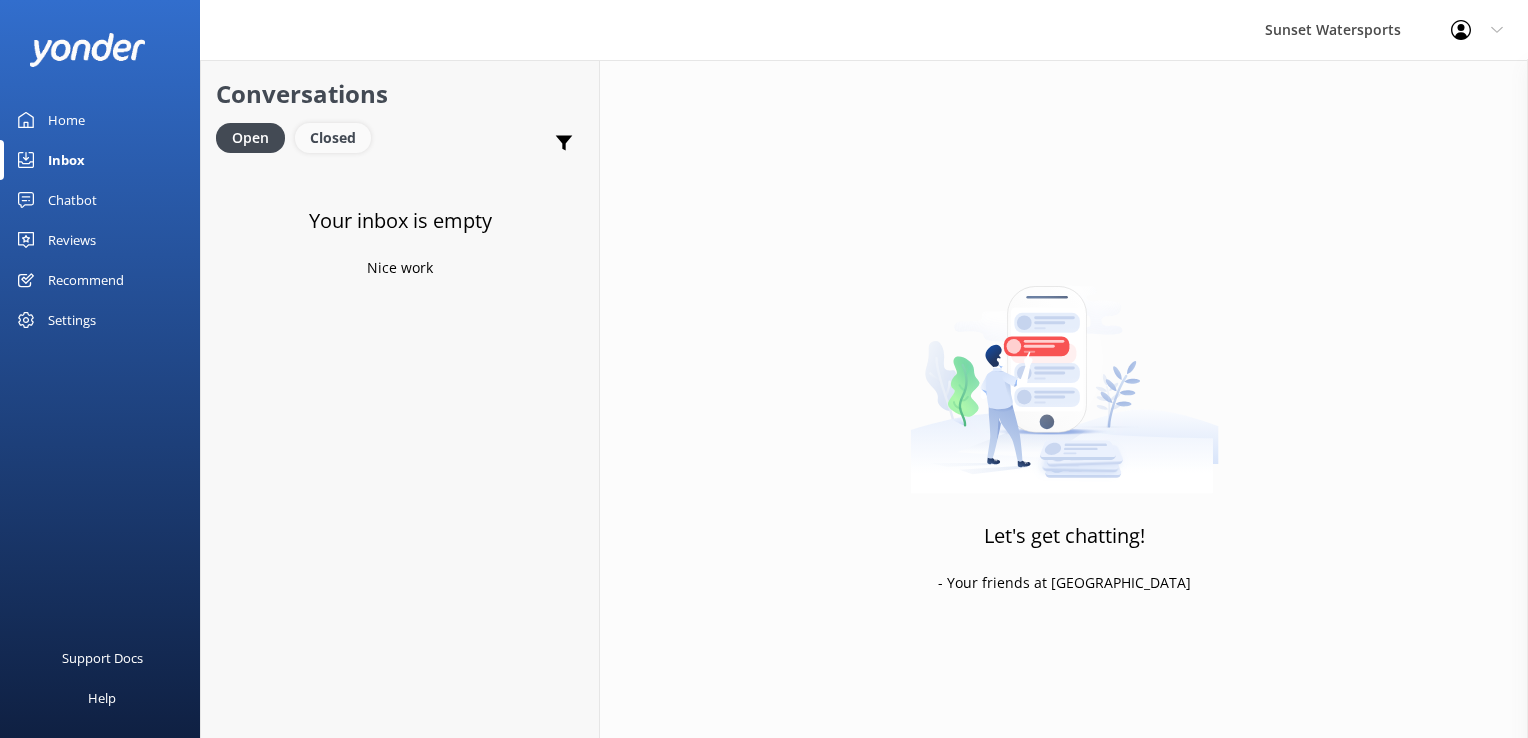 drag, startPoint x: 340, startPoint y: 134, endPoint x: 304, endPoint y: 135, distance: 36.013885 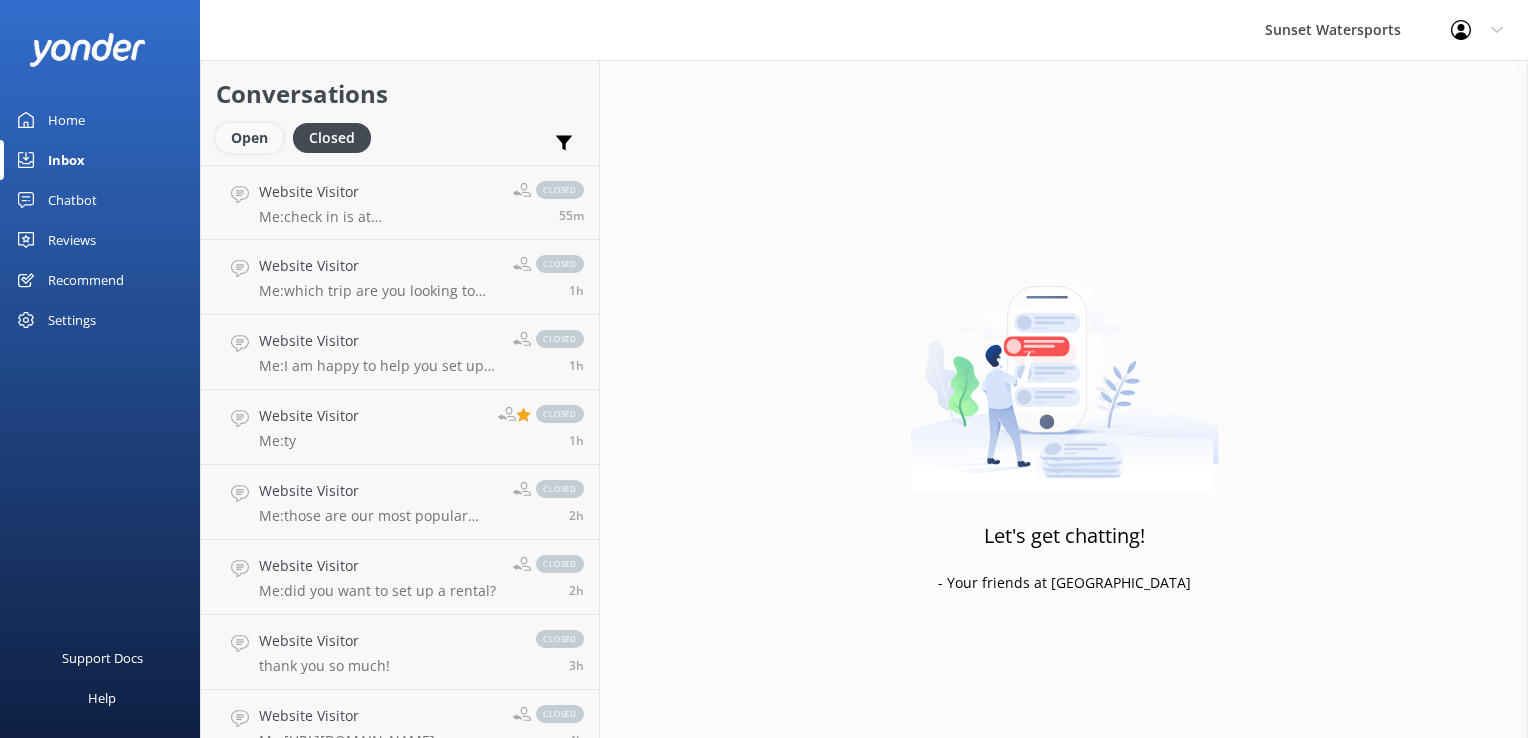 click on "Open" at bounding box center [249, 138] 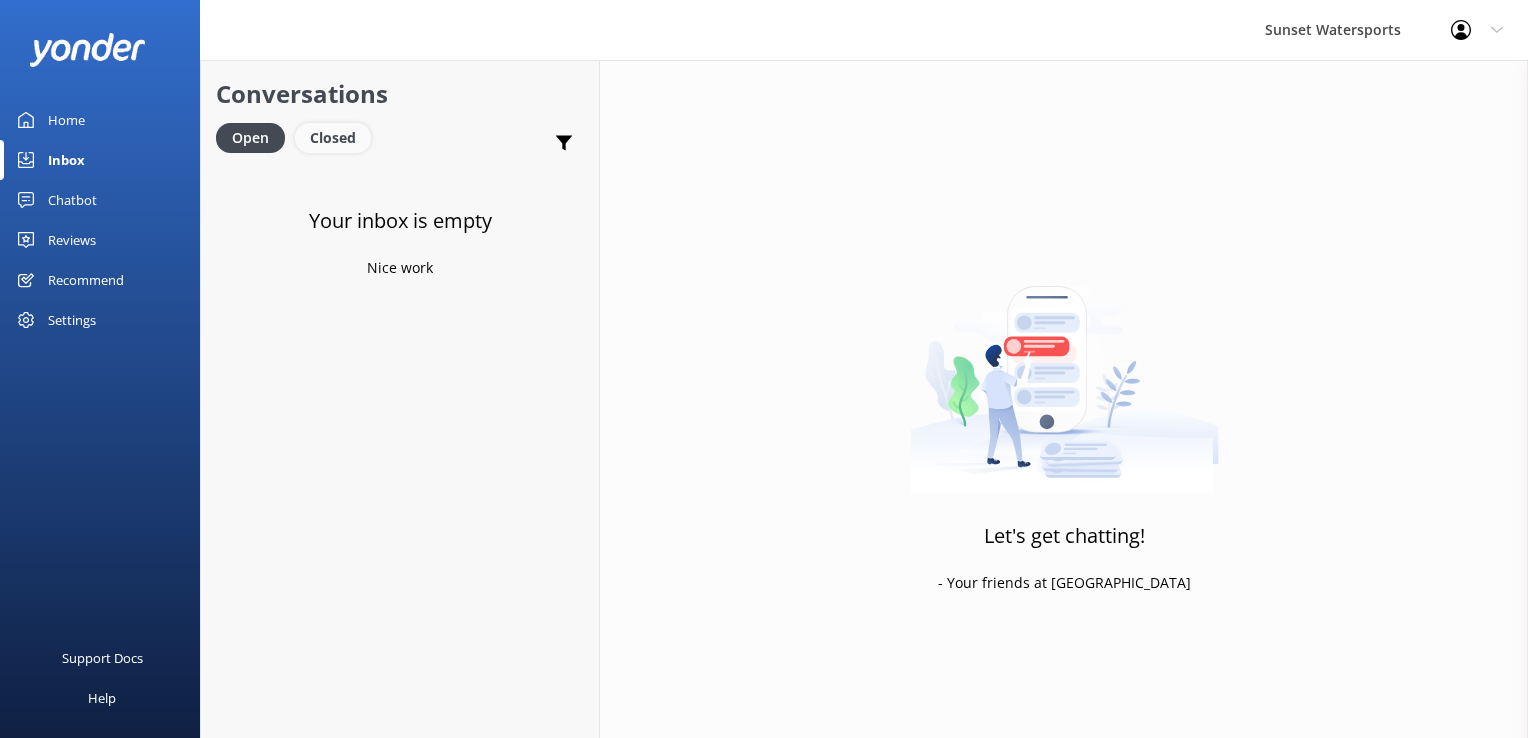 click on "Closed" at bounding box center (333, 138) 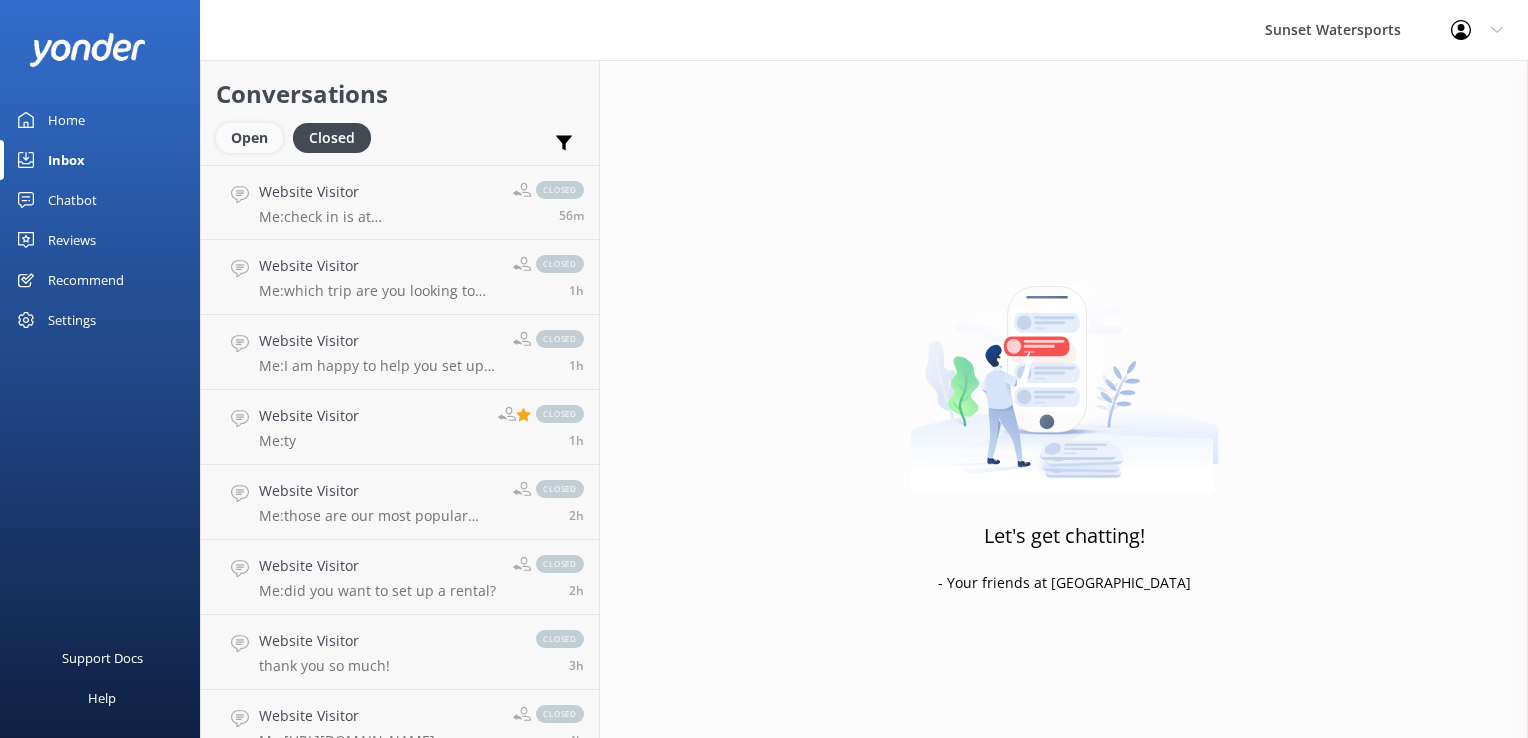 click on "Open" at bounding box center (249, 138) 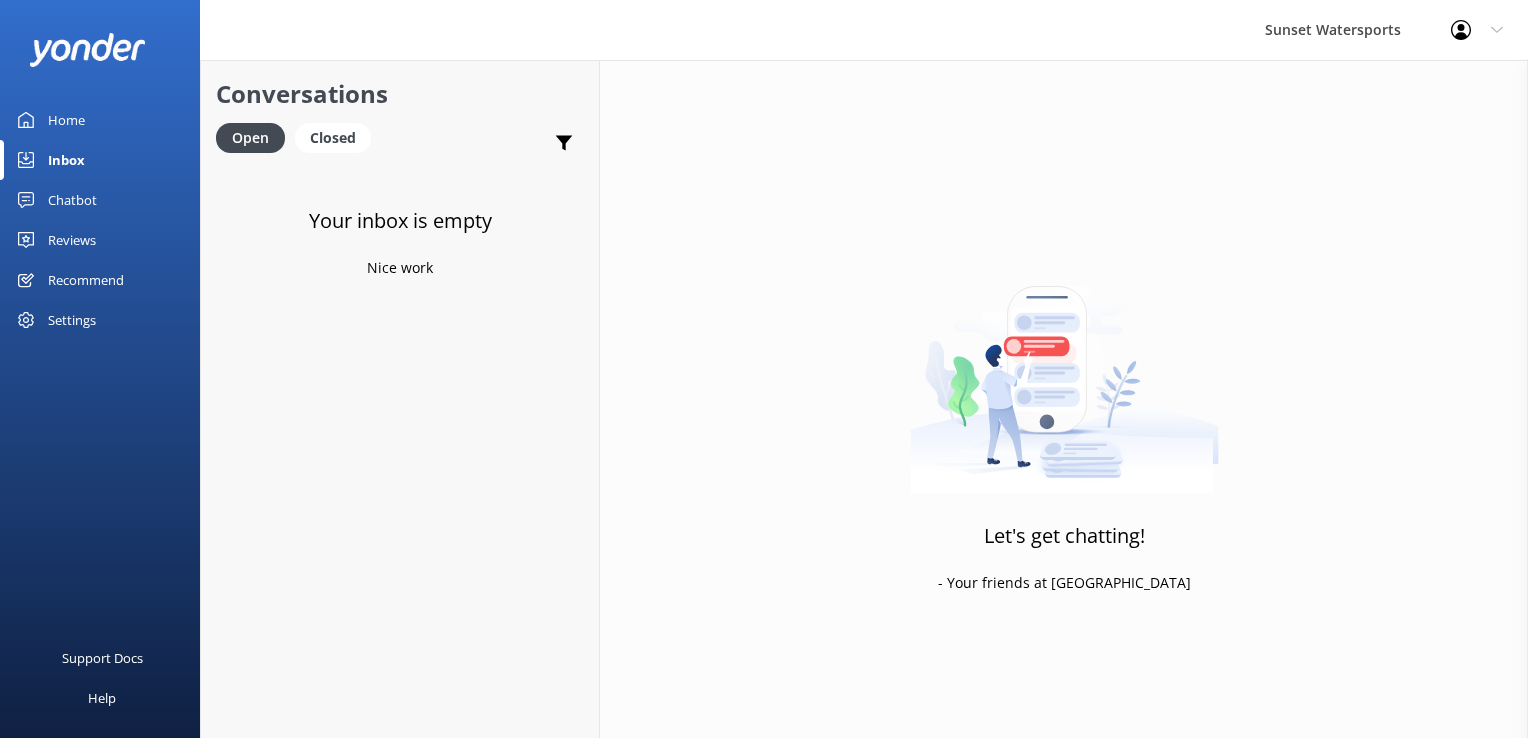 click on "Conversations Open Closed Important Assigned to me Unassigned" at bounding box center (400, 112) 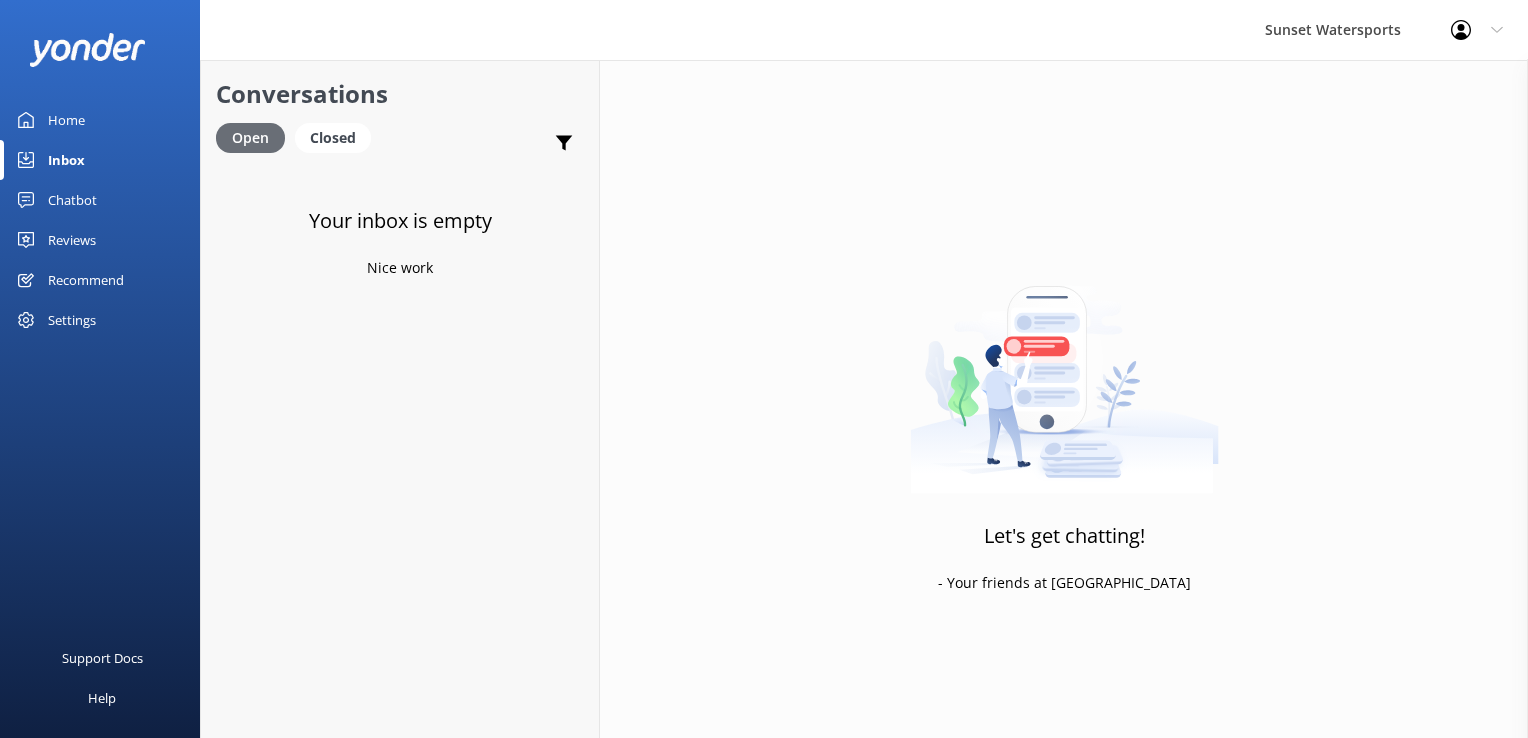 drag, startPoint x: 316, startPoint y: 141, endPoint x: 247, endPoint y: 150, distance: 69.58448 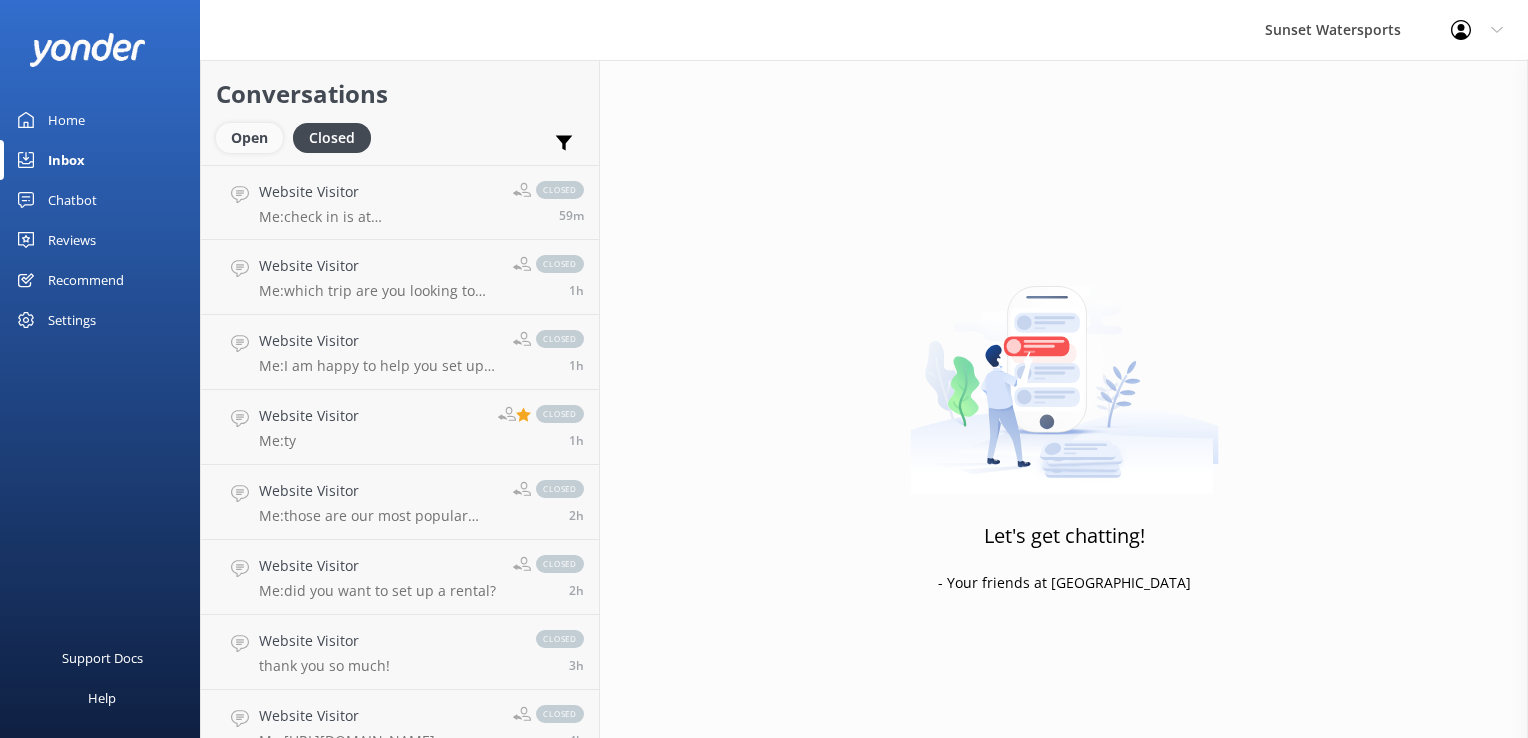 click on "Open" at bounding box center (249, 138) 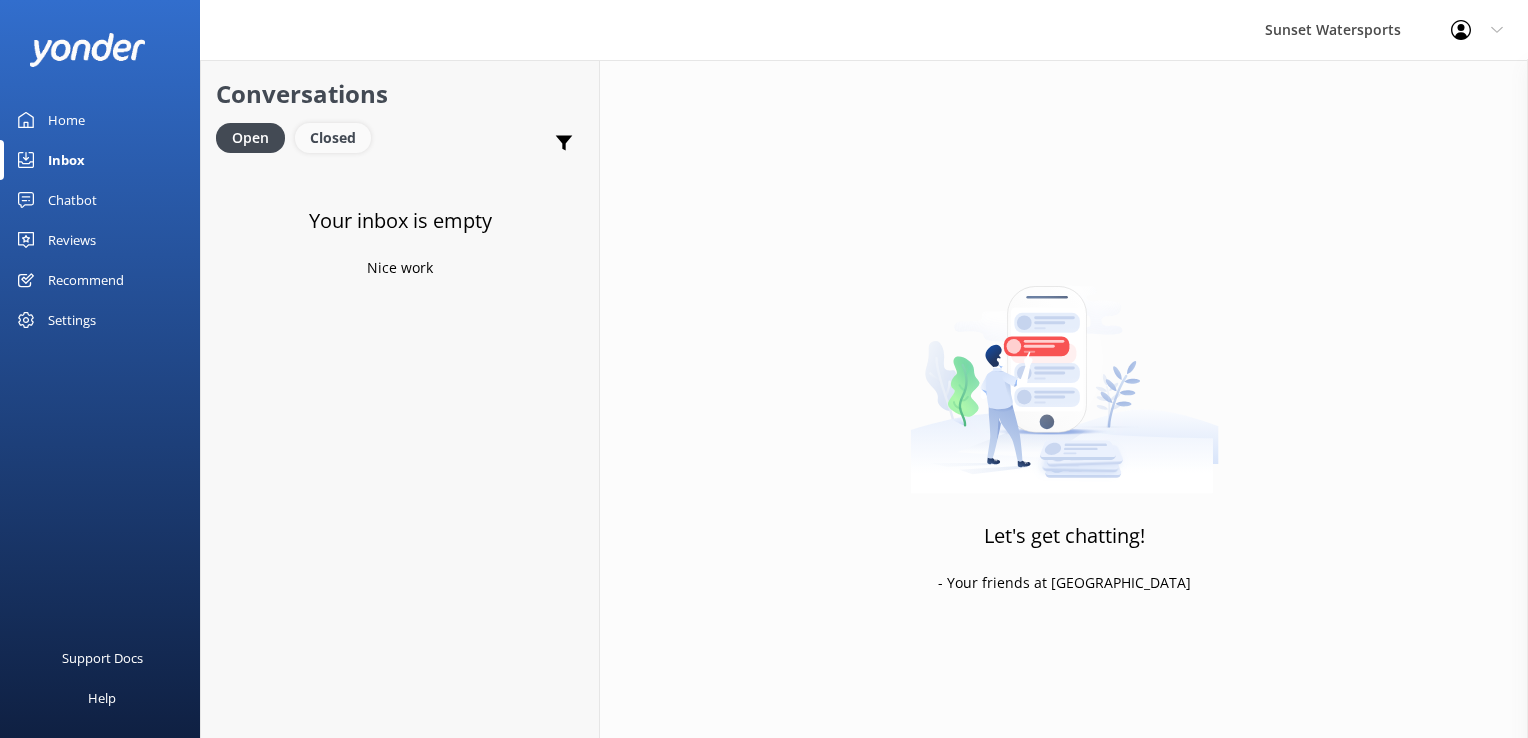 click on "Closed" at bounding box center [333, 138] 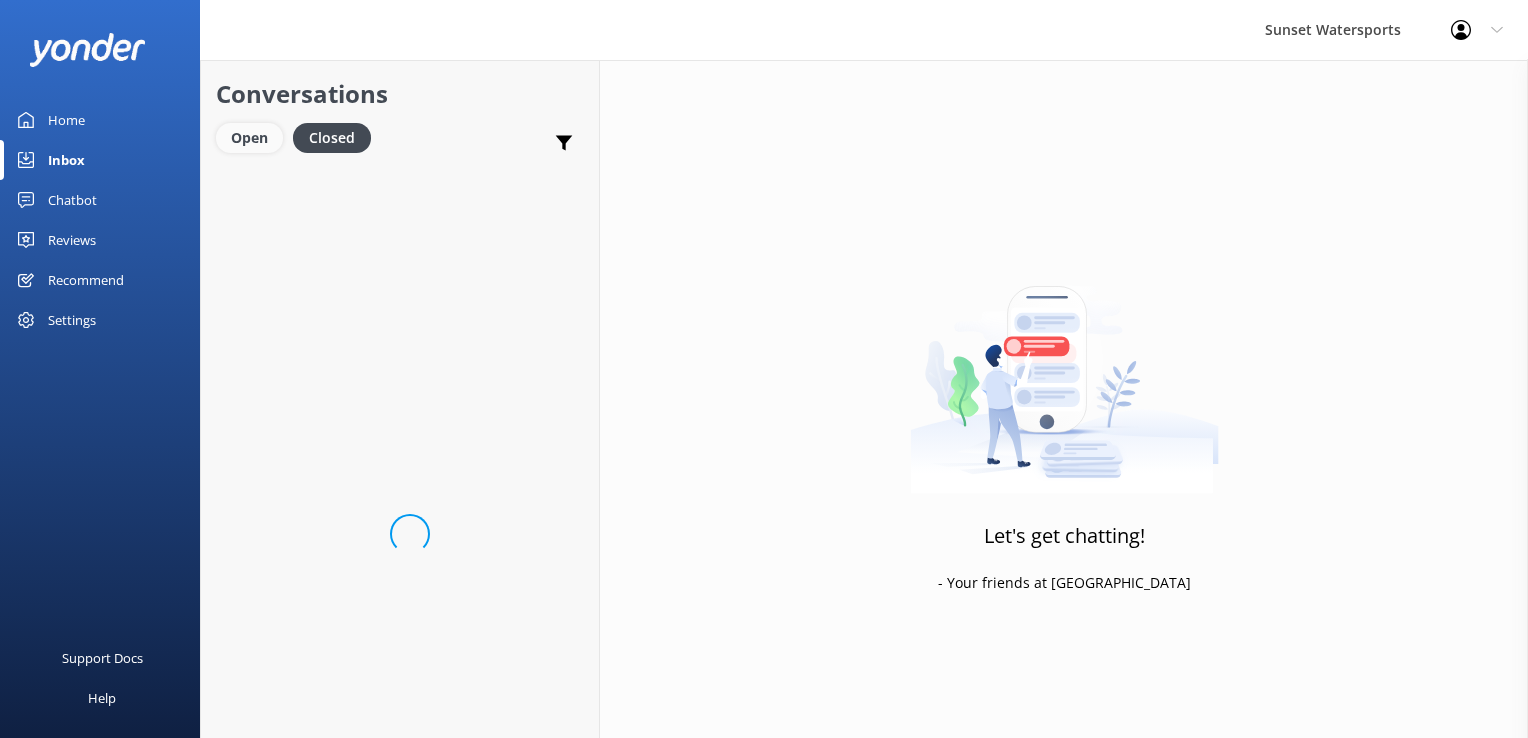 click on "Open" at bounding box center (249, 138) 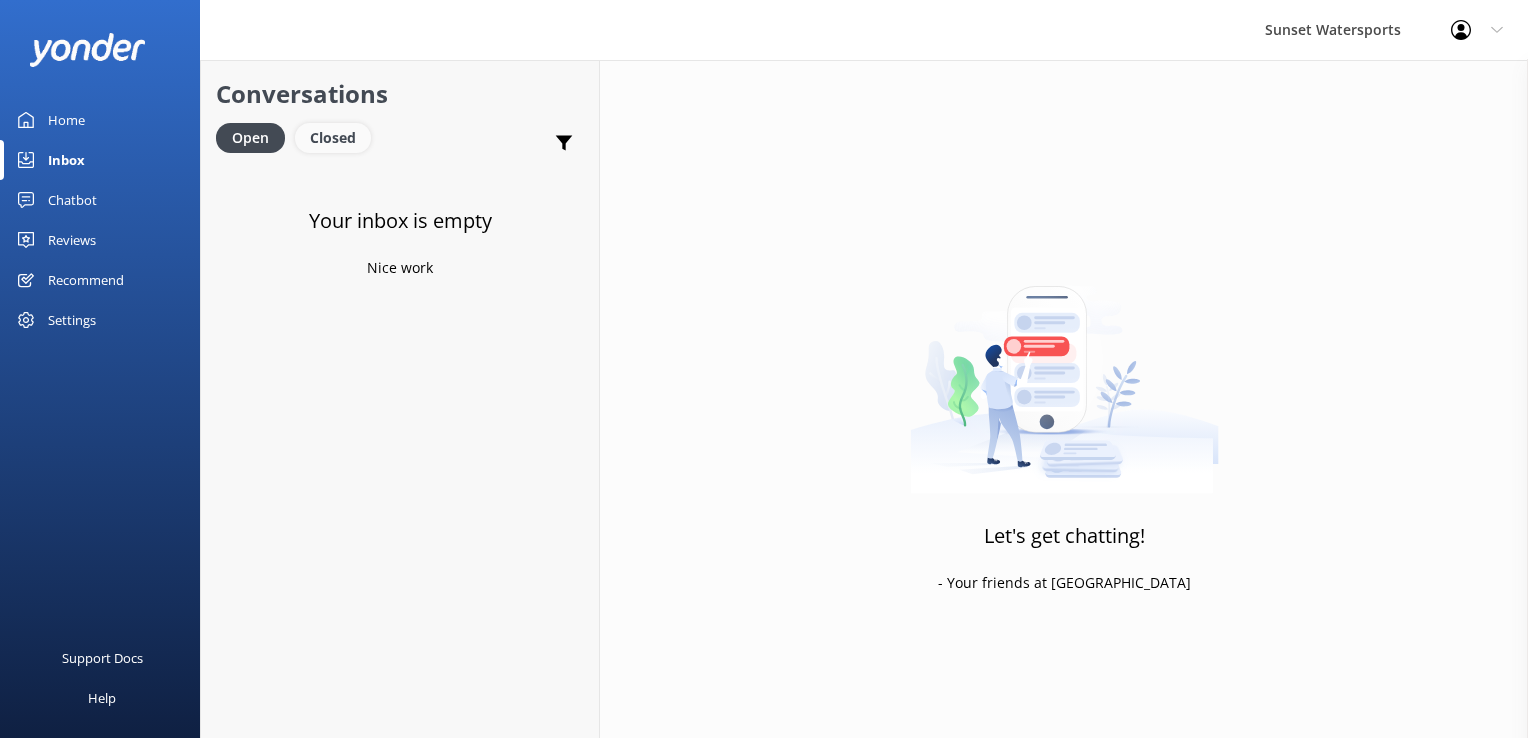 click on "Closed" at bounding box center (333, 138) 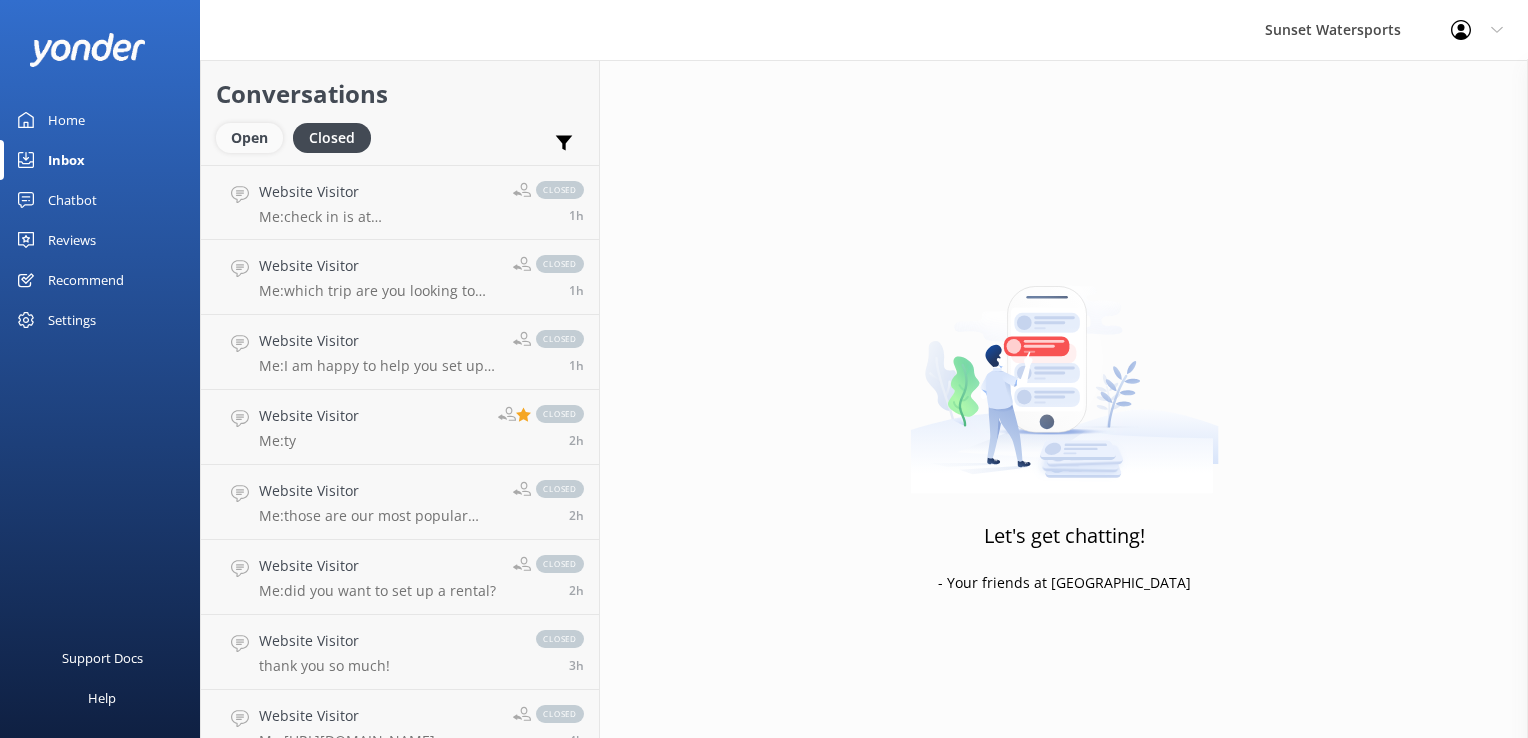 click on "Open" at bounding box center [249, 138] 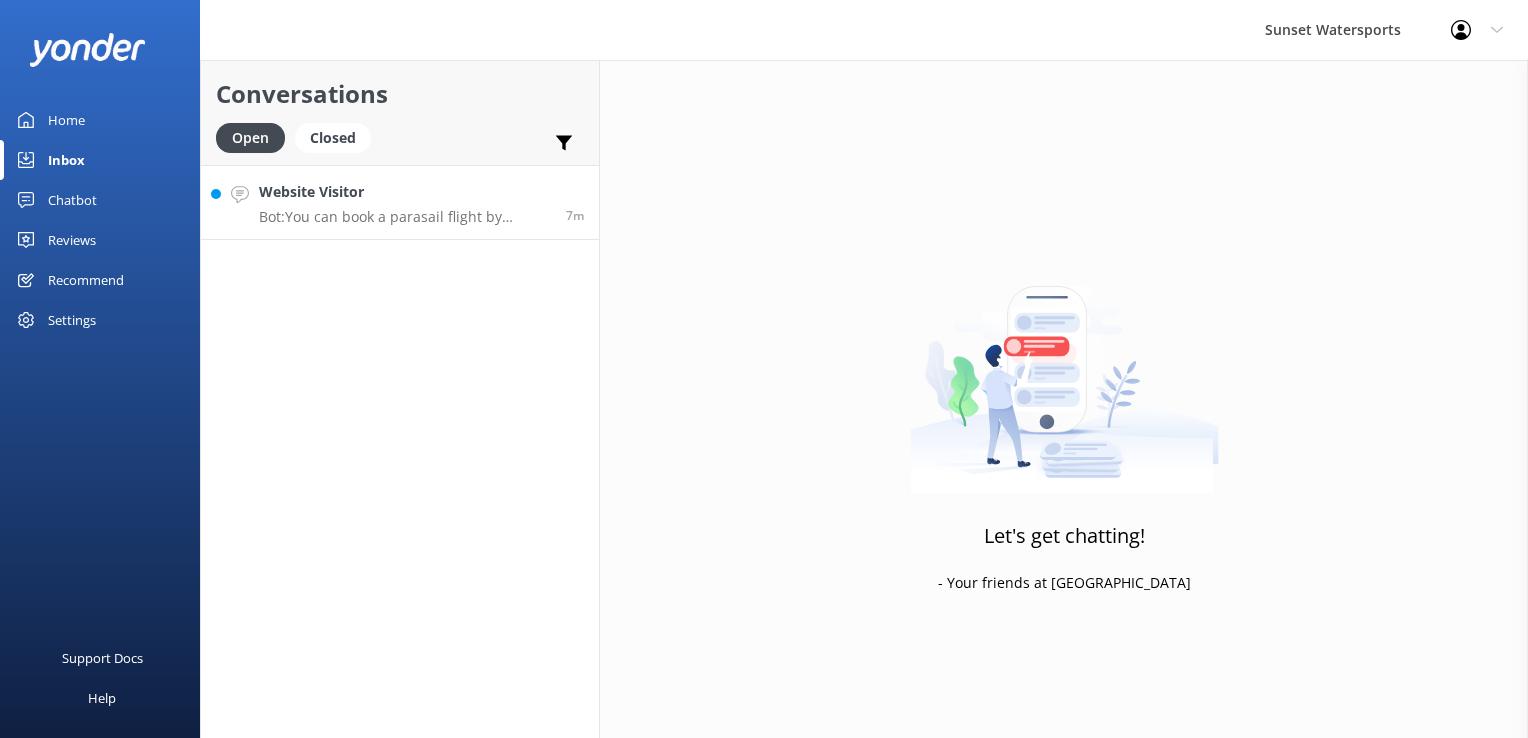 click on "Website Visitor" at bounding box center (405, 192) 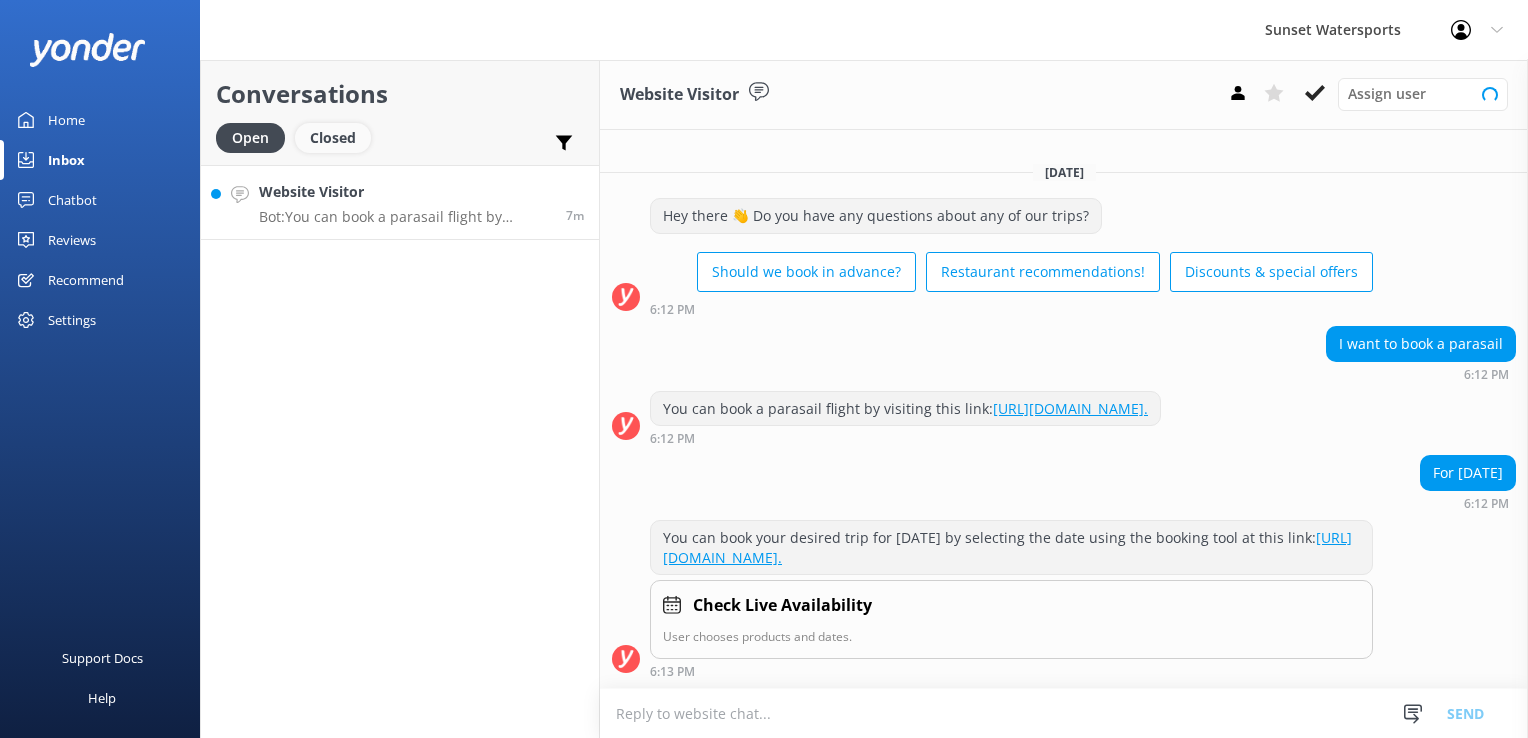 scroll, scrollTop: 0, scrollLeft: 0, axis: both 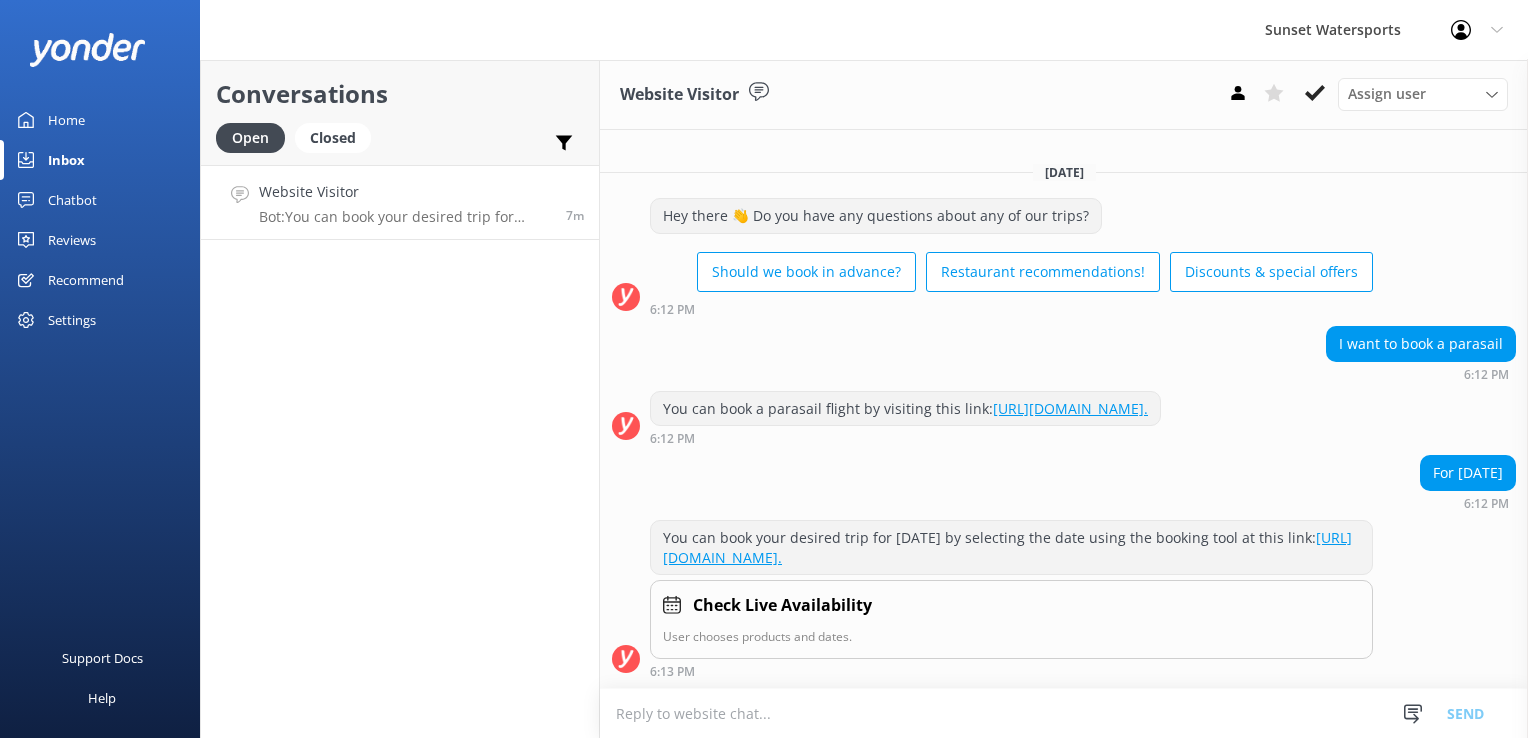 click at bounding box center [1064, 713] 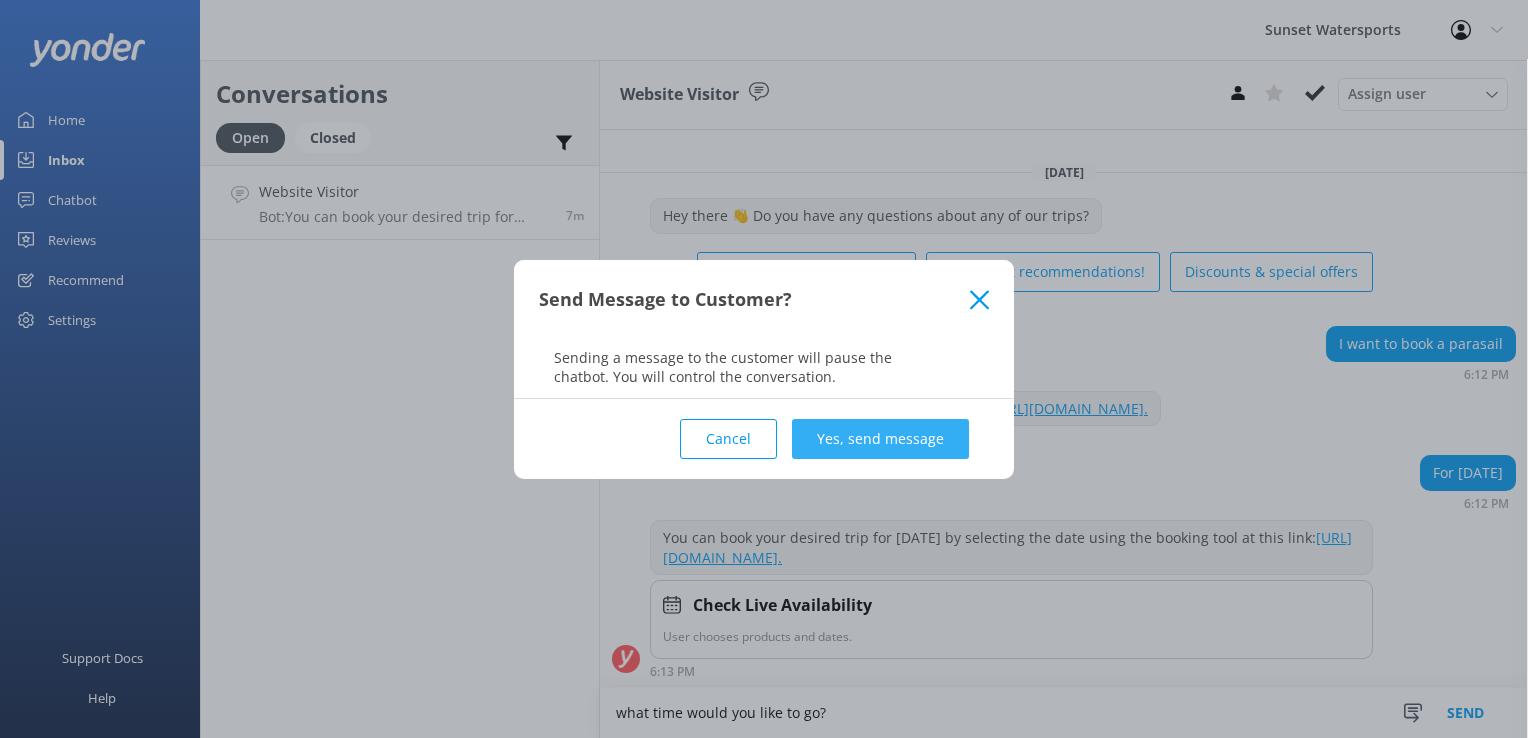 type on "what time would you like to go?" 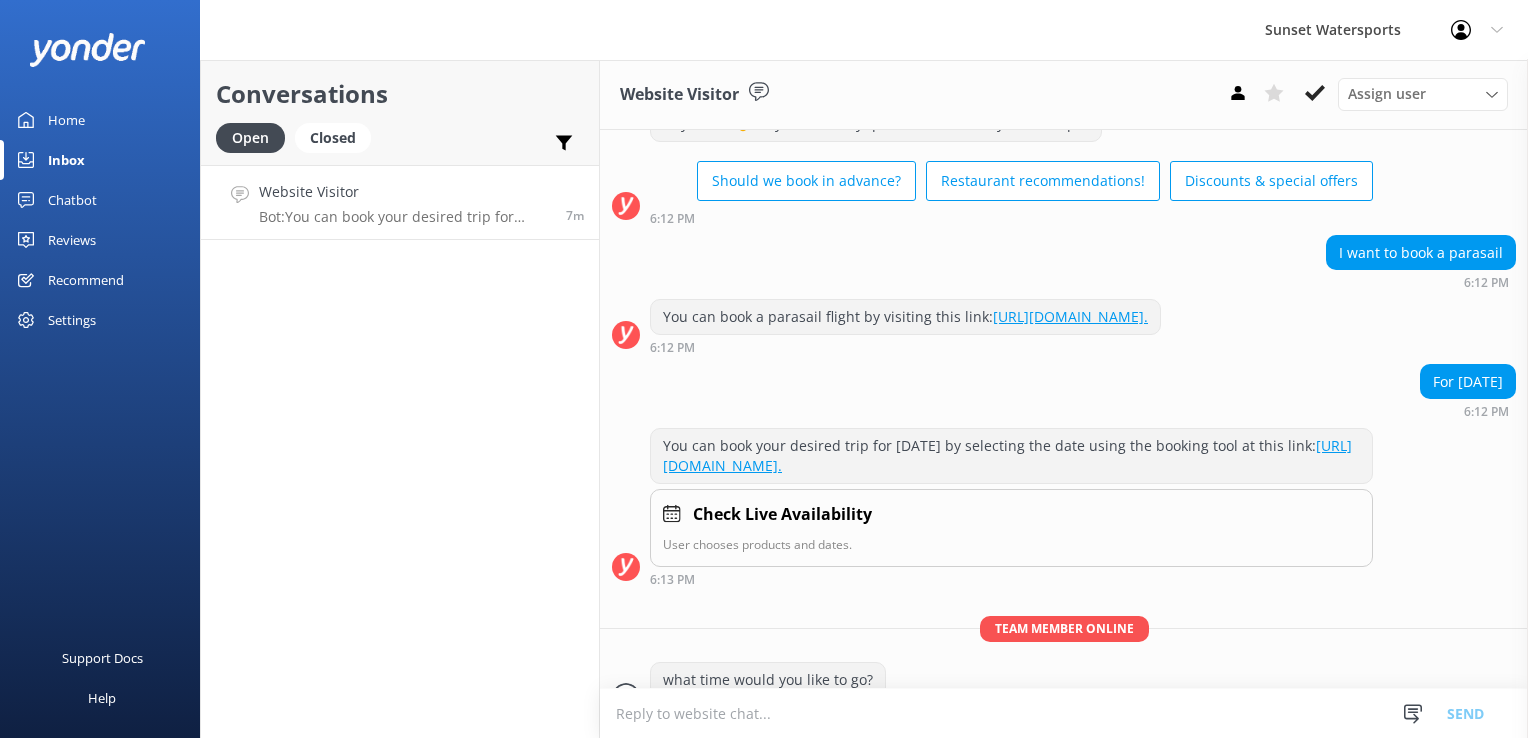 scroll, scrollTop: 129, scrollLeft: 0, axis: vertical 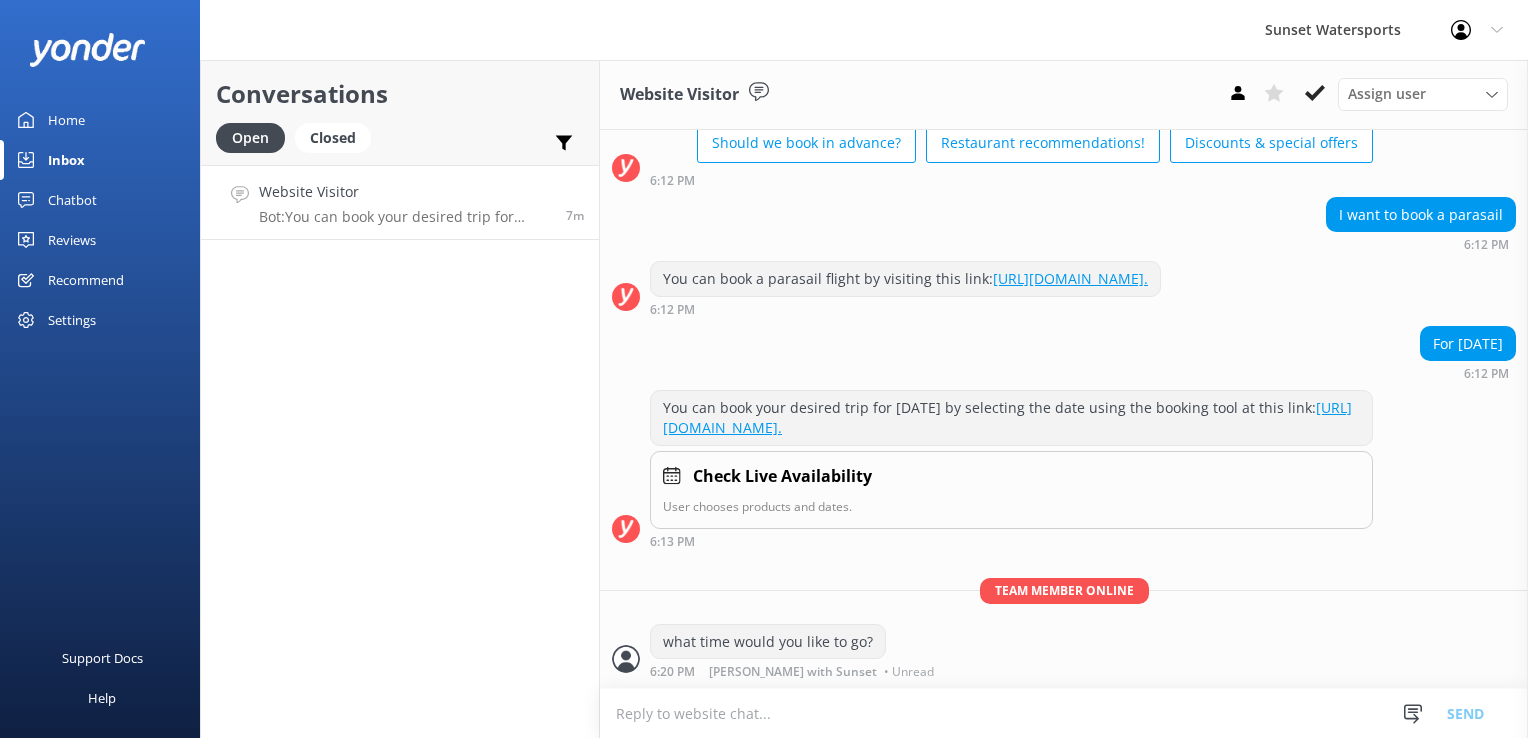 click at bounding box center (1064, 713) 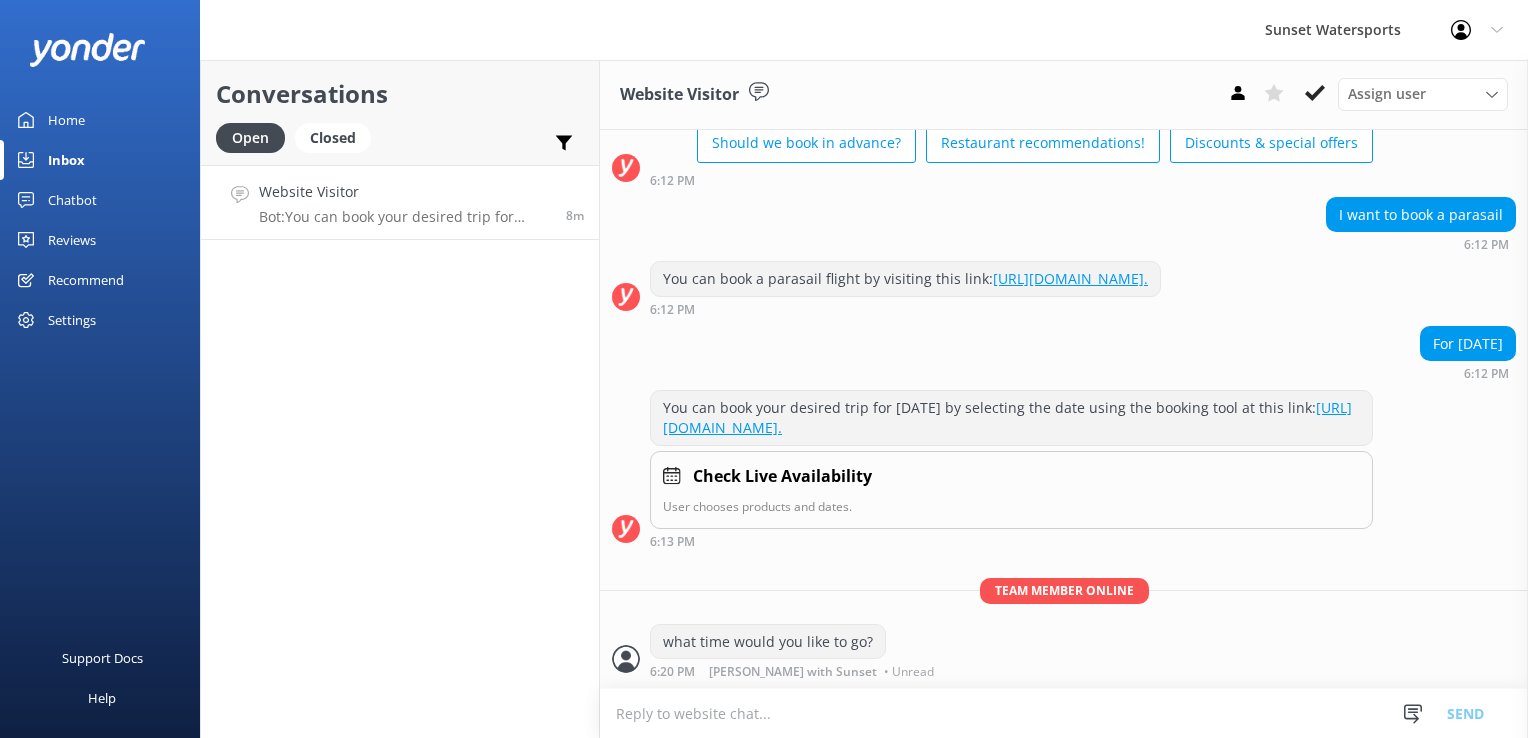 click at bounding box center [1064, 713] 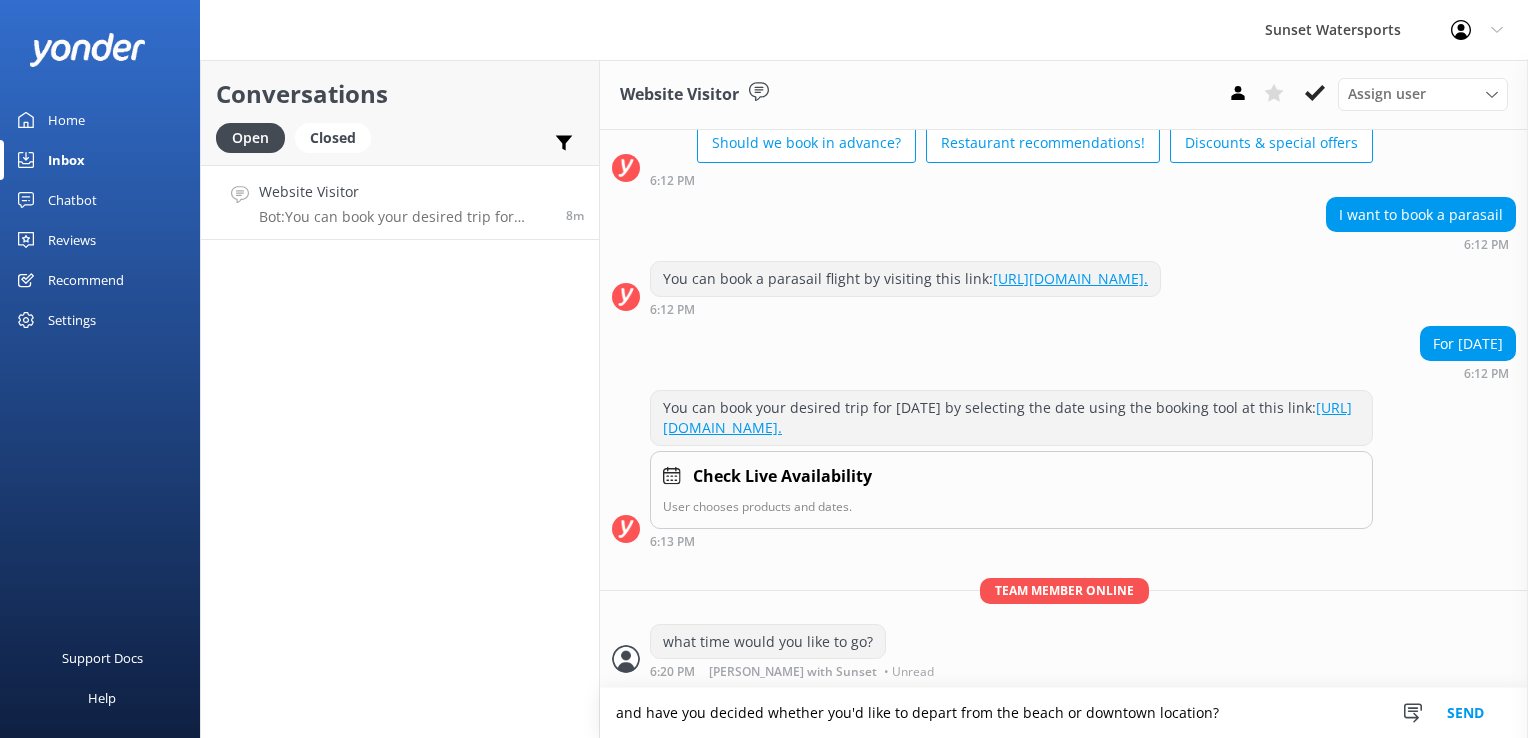 type on "and have you decided whether you'd like to depart from the beach or downtown location?" 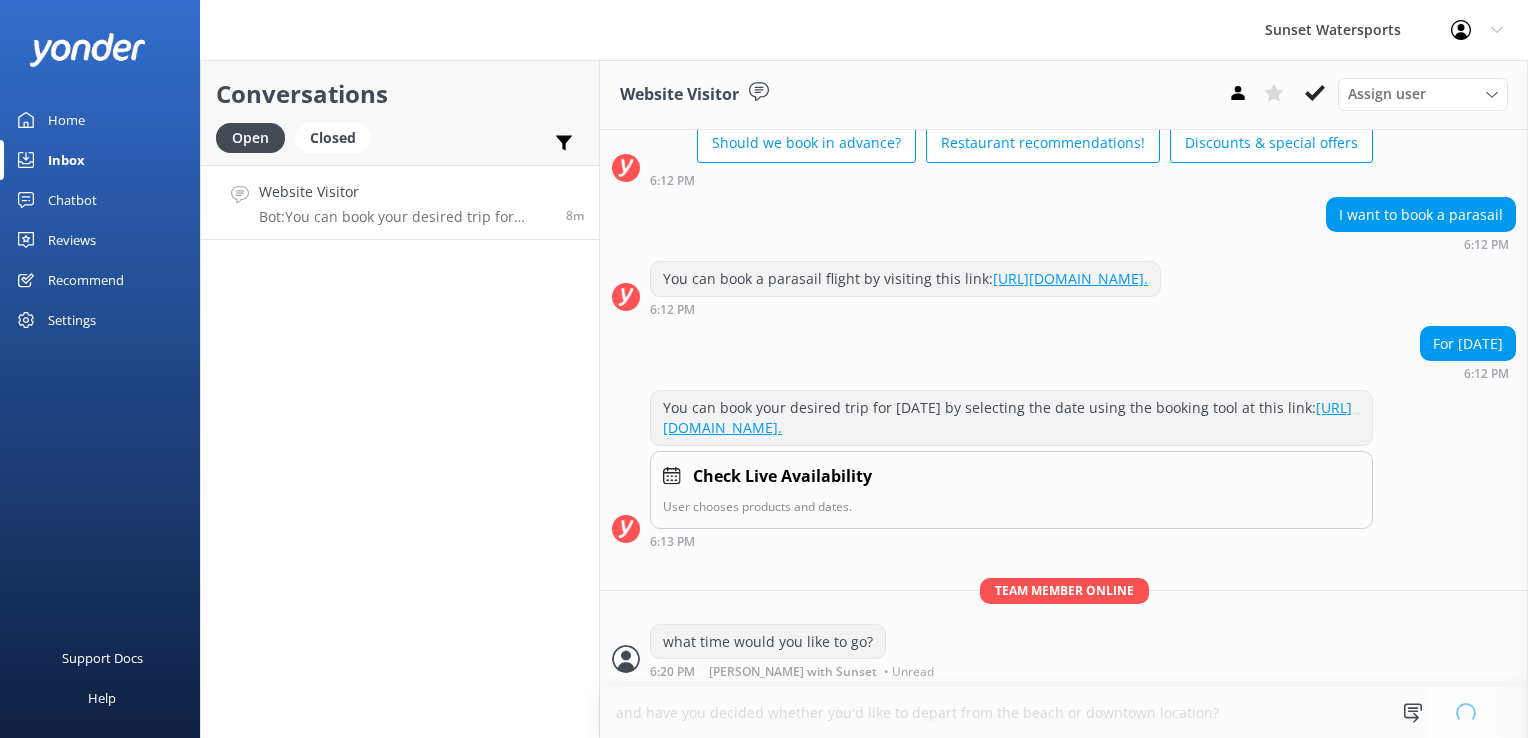 type 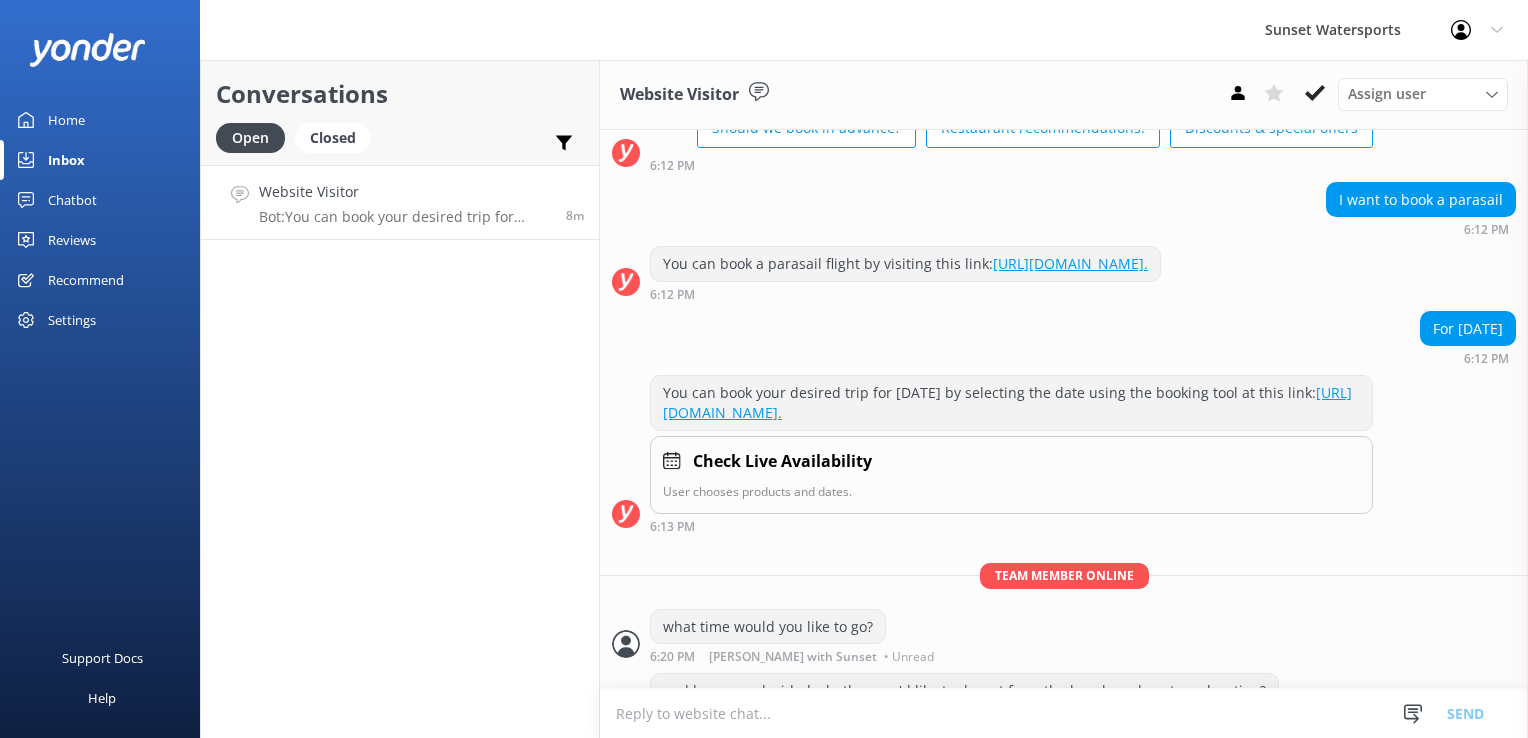 scroll, scrollTop: 194, scrollLeft: 0, axis: vertical 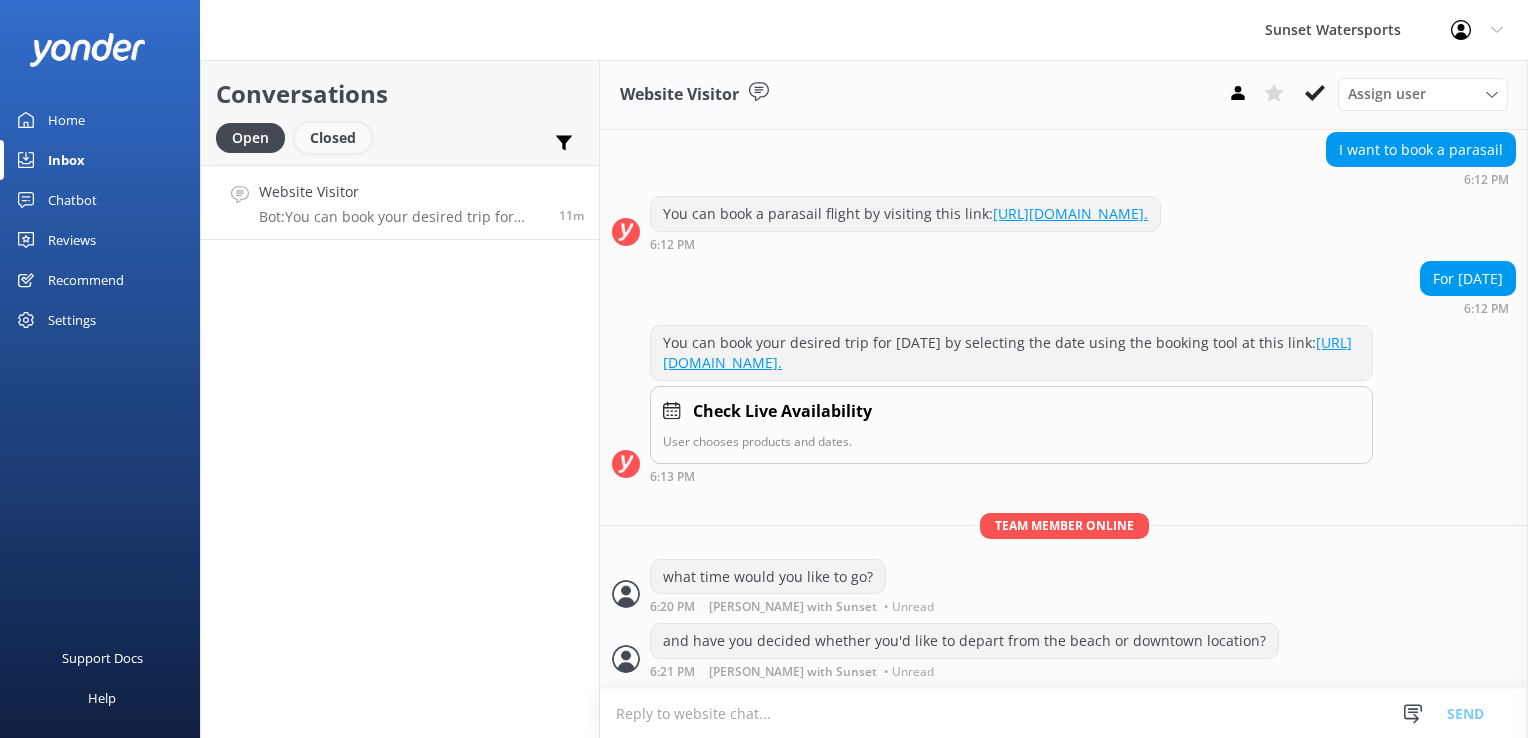 click on "Closed" at bounding box center [333, 138] 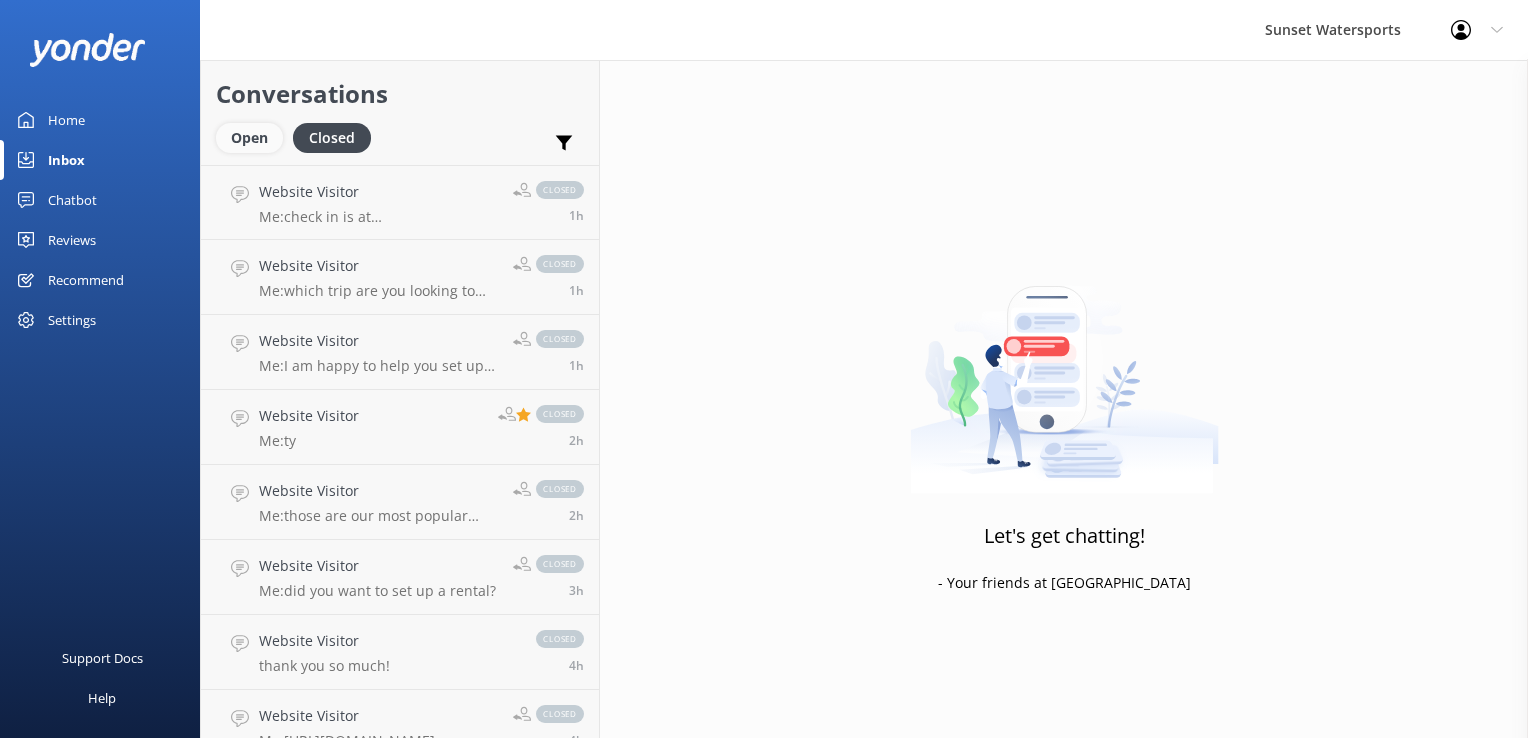 click on "Open" at bounding box center (249, 138) 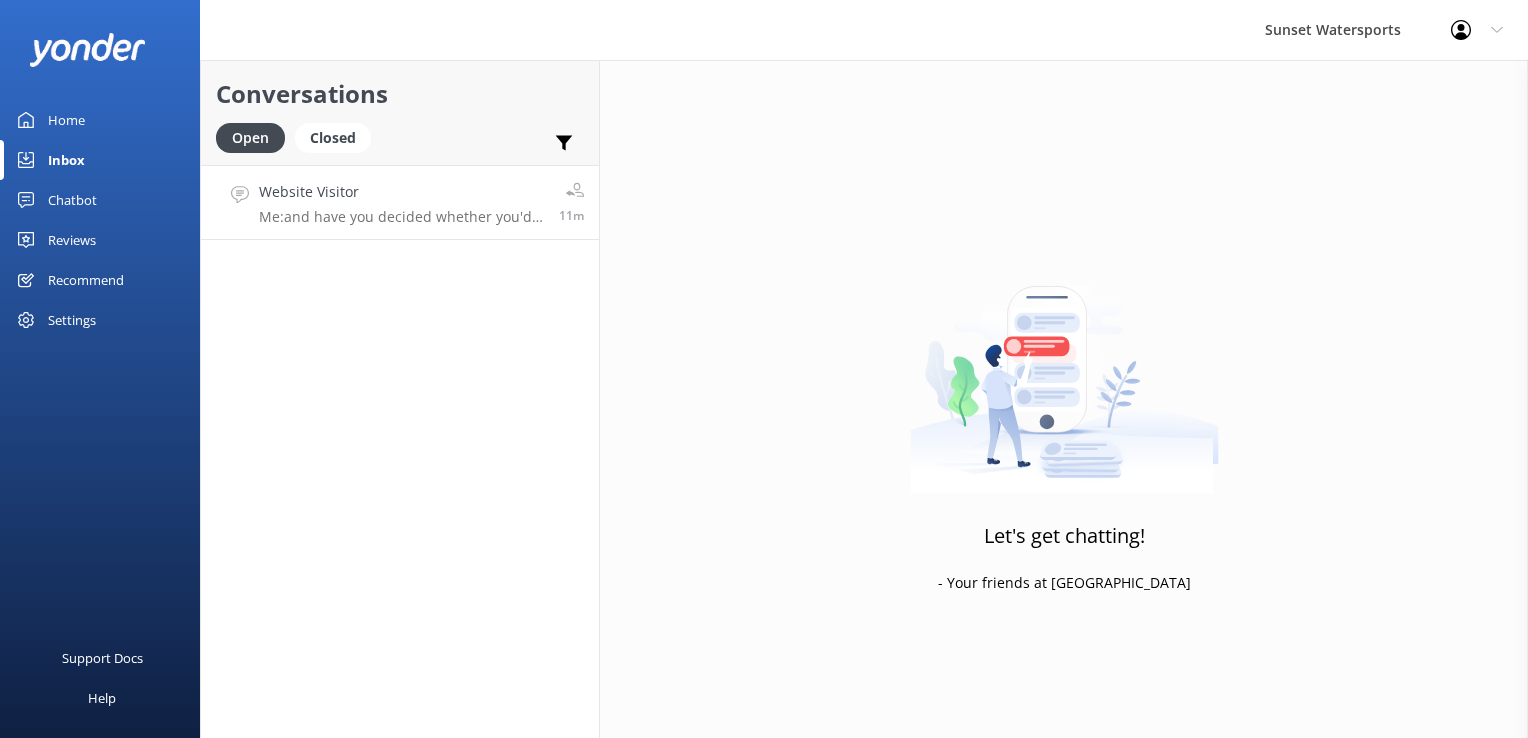 click on "Me:  and have you decided whether you'd like to depart from the beach or downtown location?" at bounding box center (401, 217) 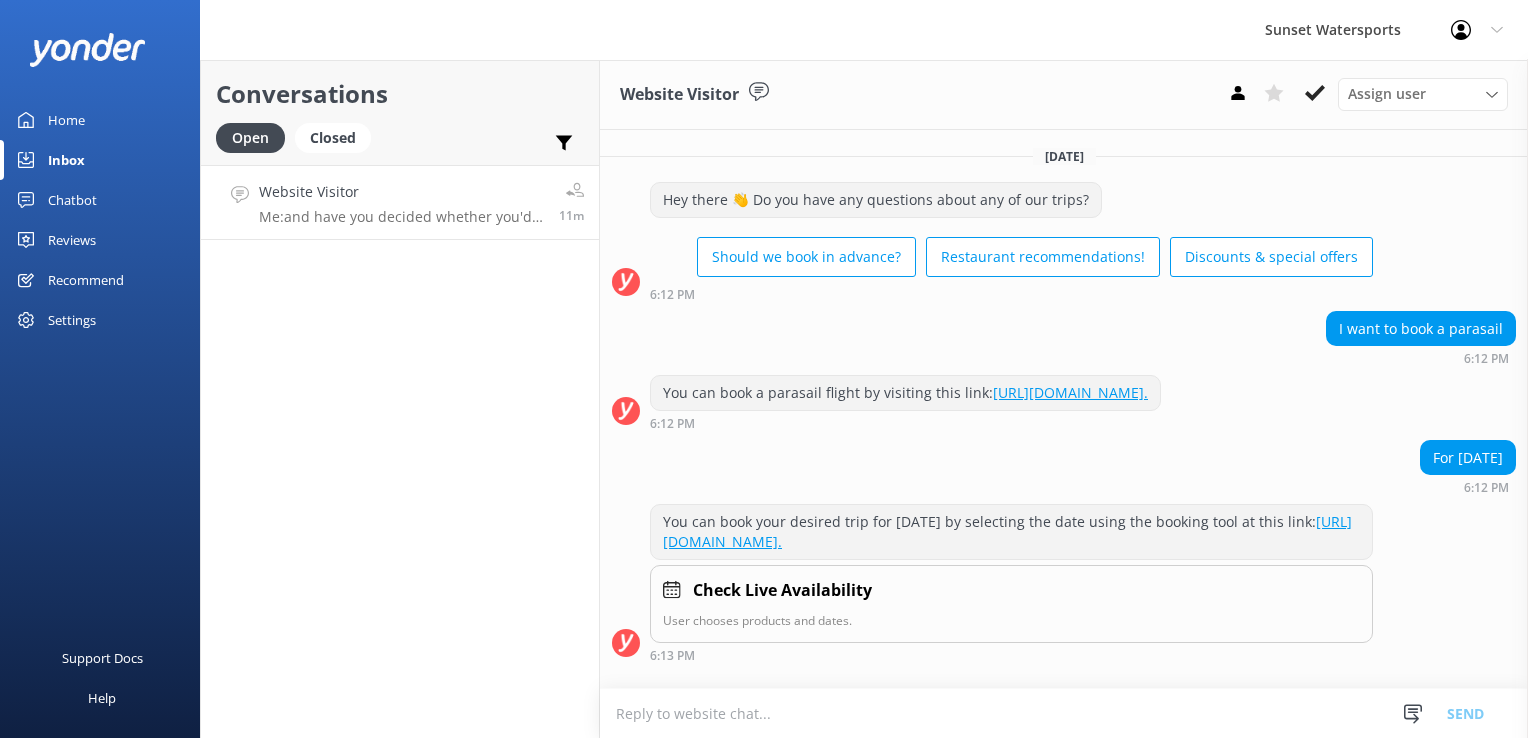scroll, scrollTop: 194, scrollLeft: 0, axis: vertical 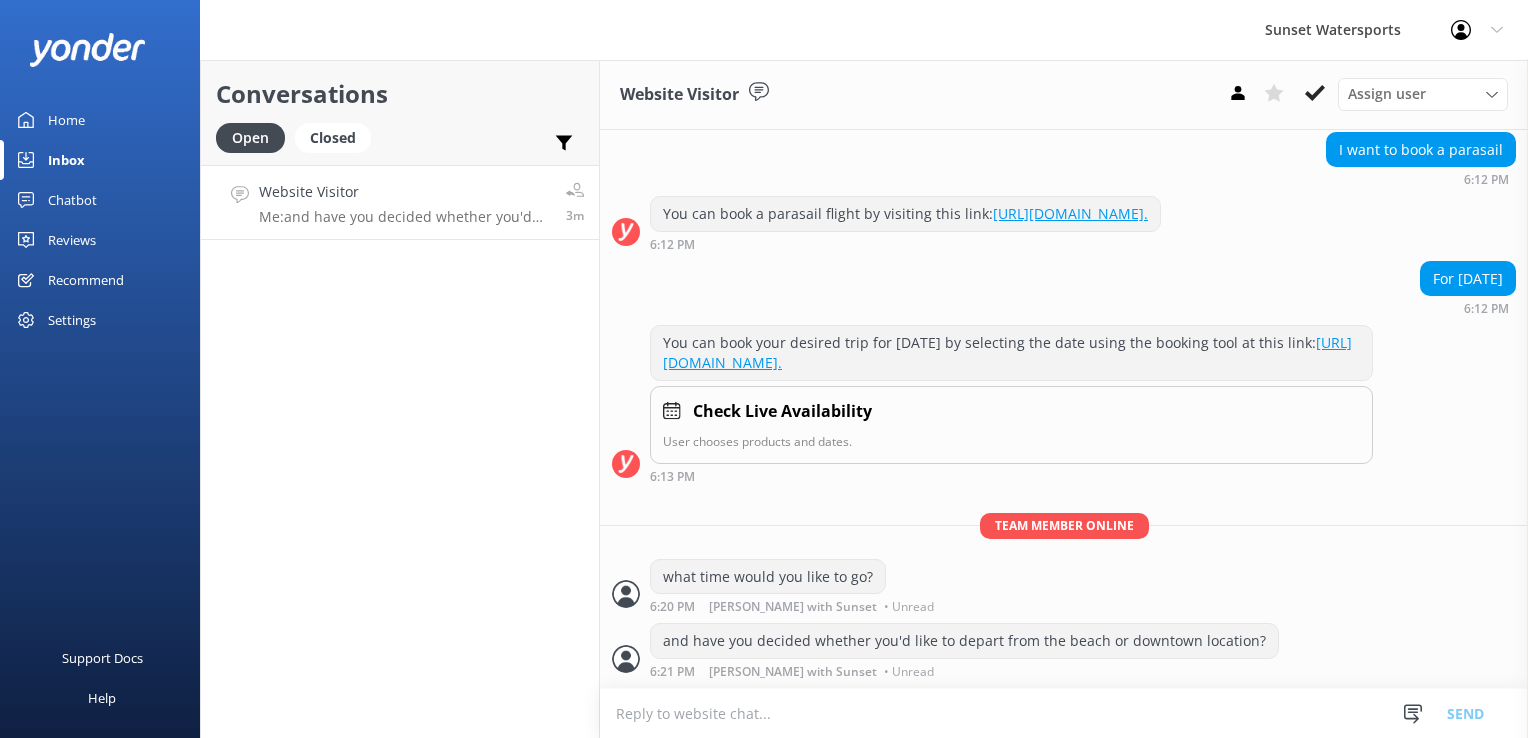 click on "Support Docs Help" at bounding box center [100, 553] 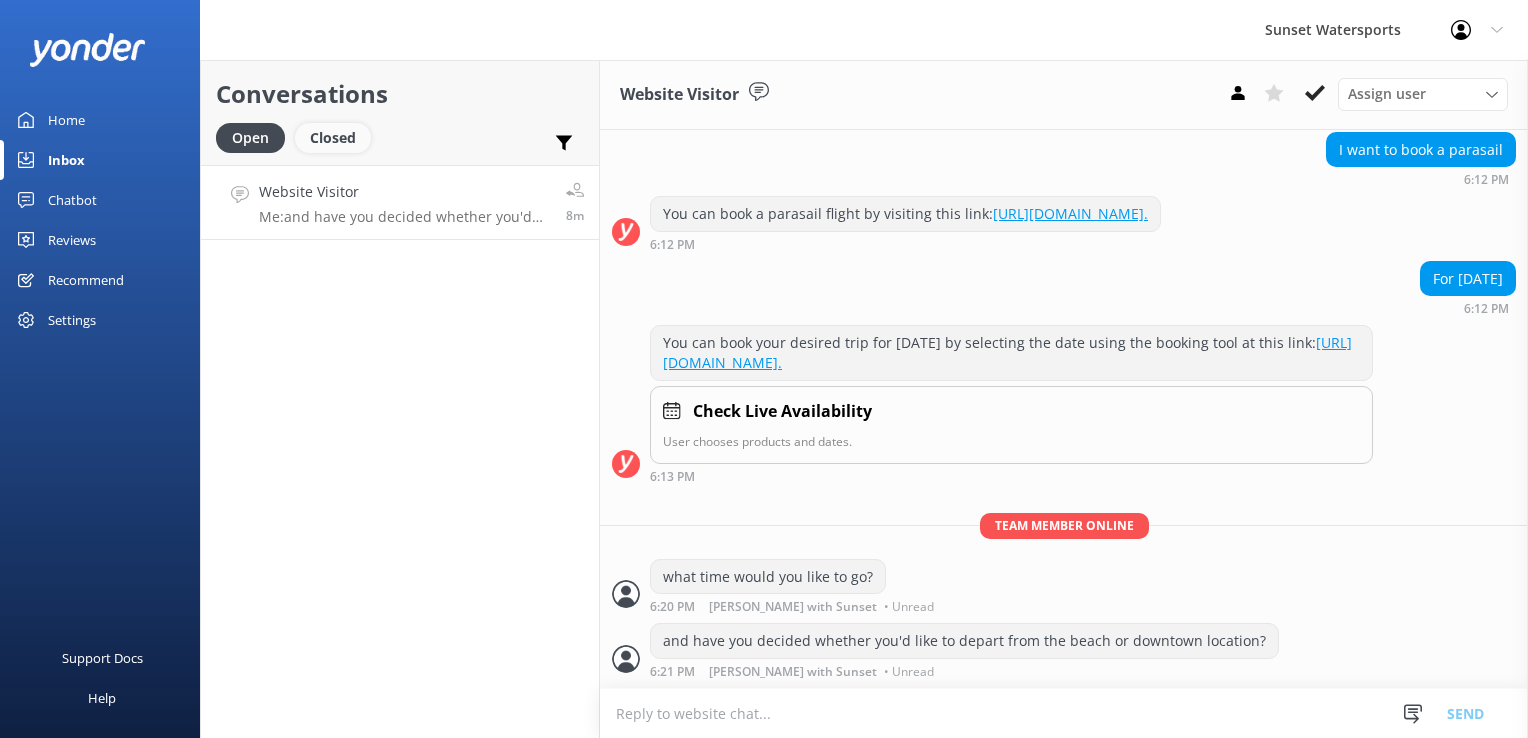 click on "Closed" at bounding box center [333, 138] 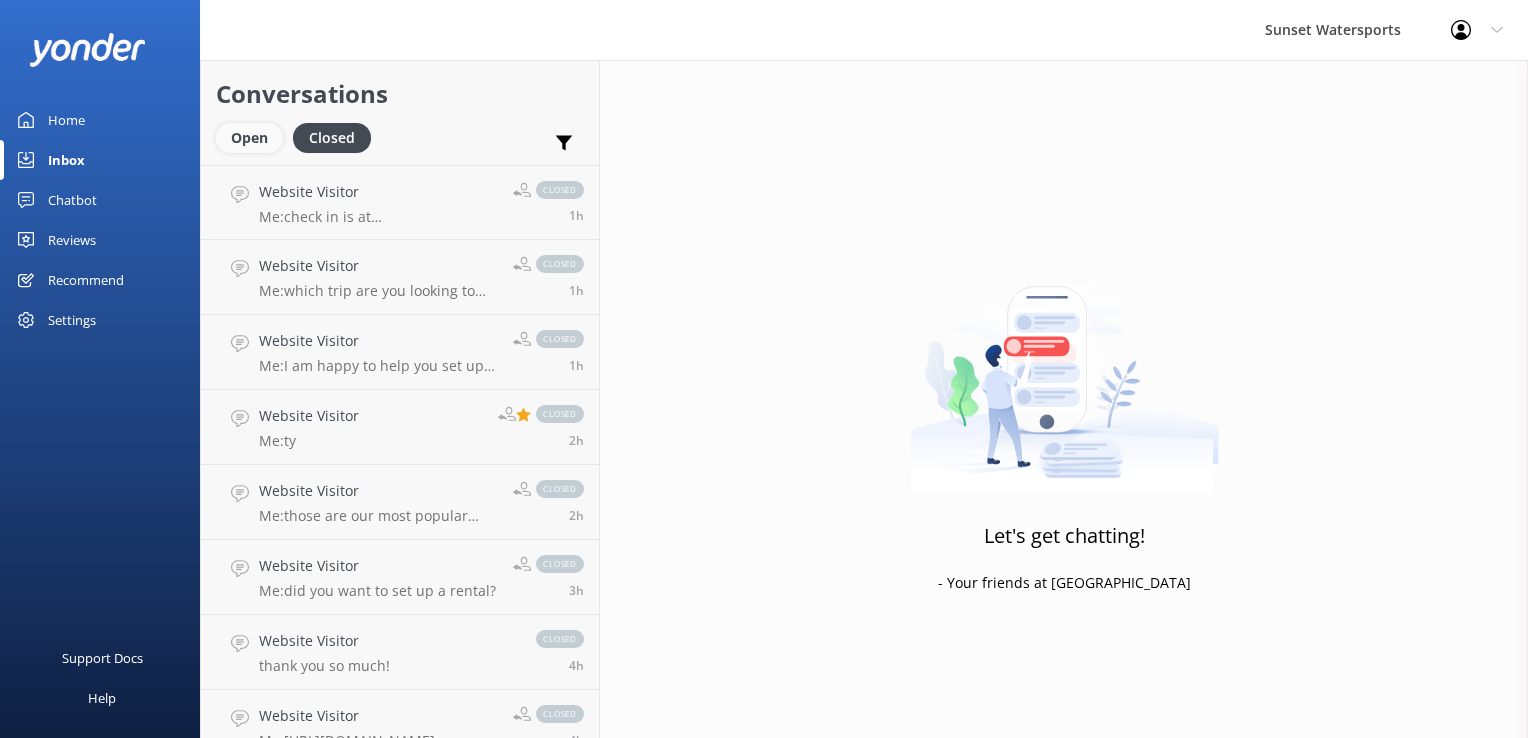click on "Open" at bounding box center (249, 138) 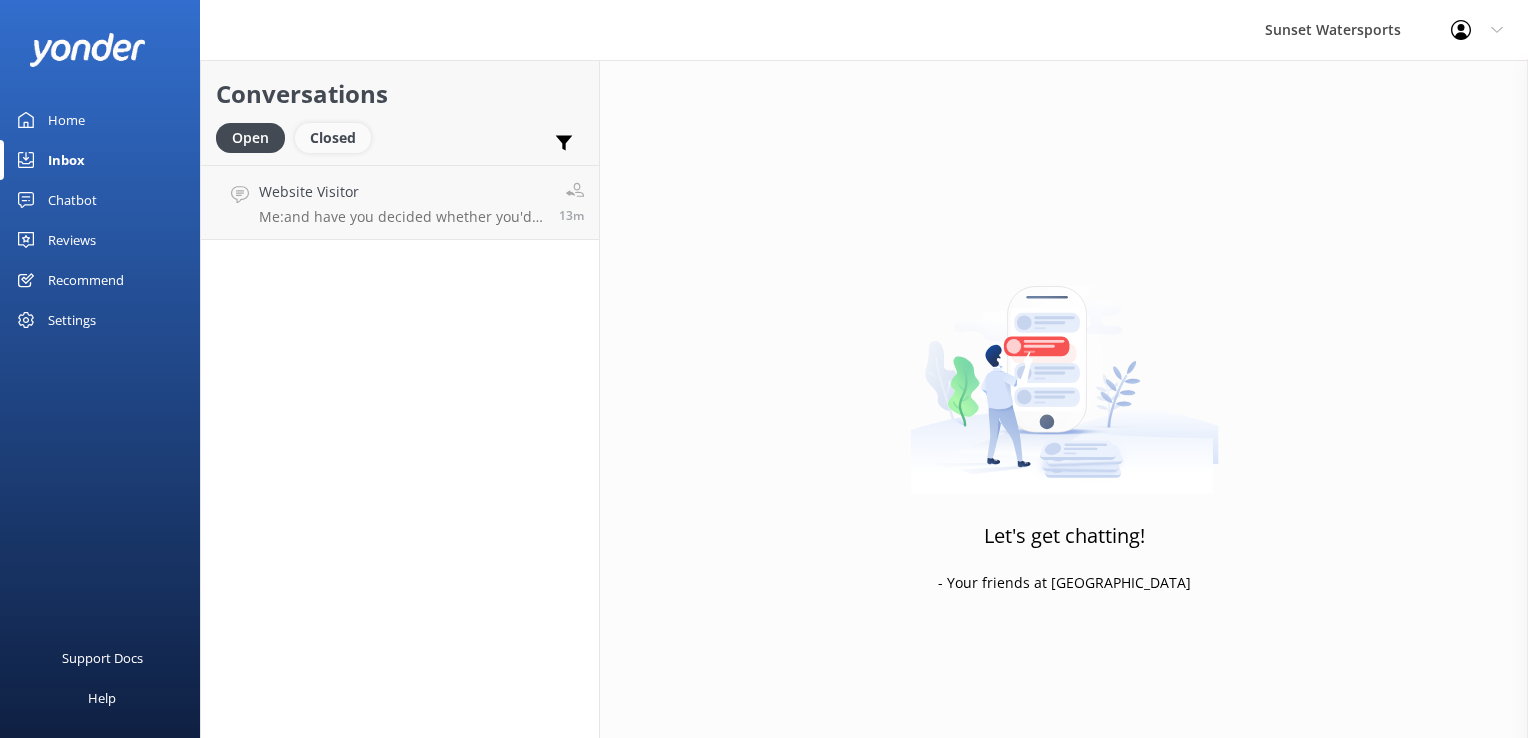click on "Closed" at bounding box center (333, 138) 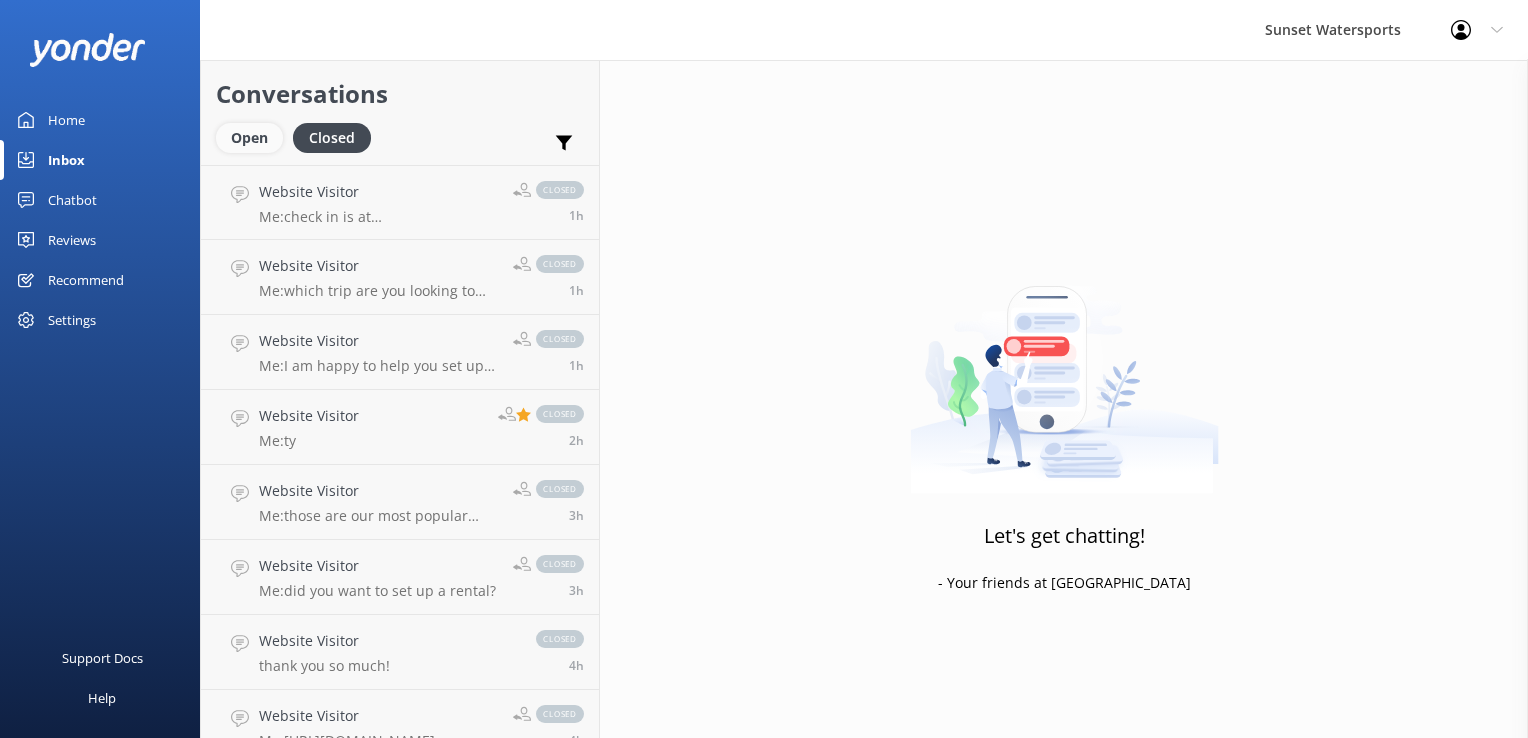 click on "Open" at bounding box center [249, 138] 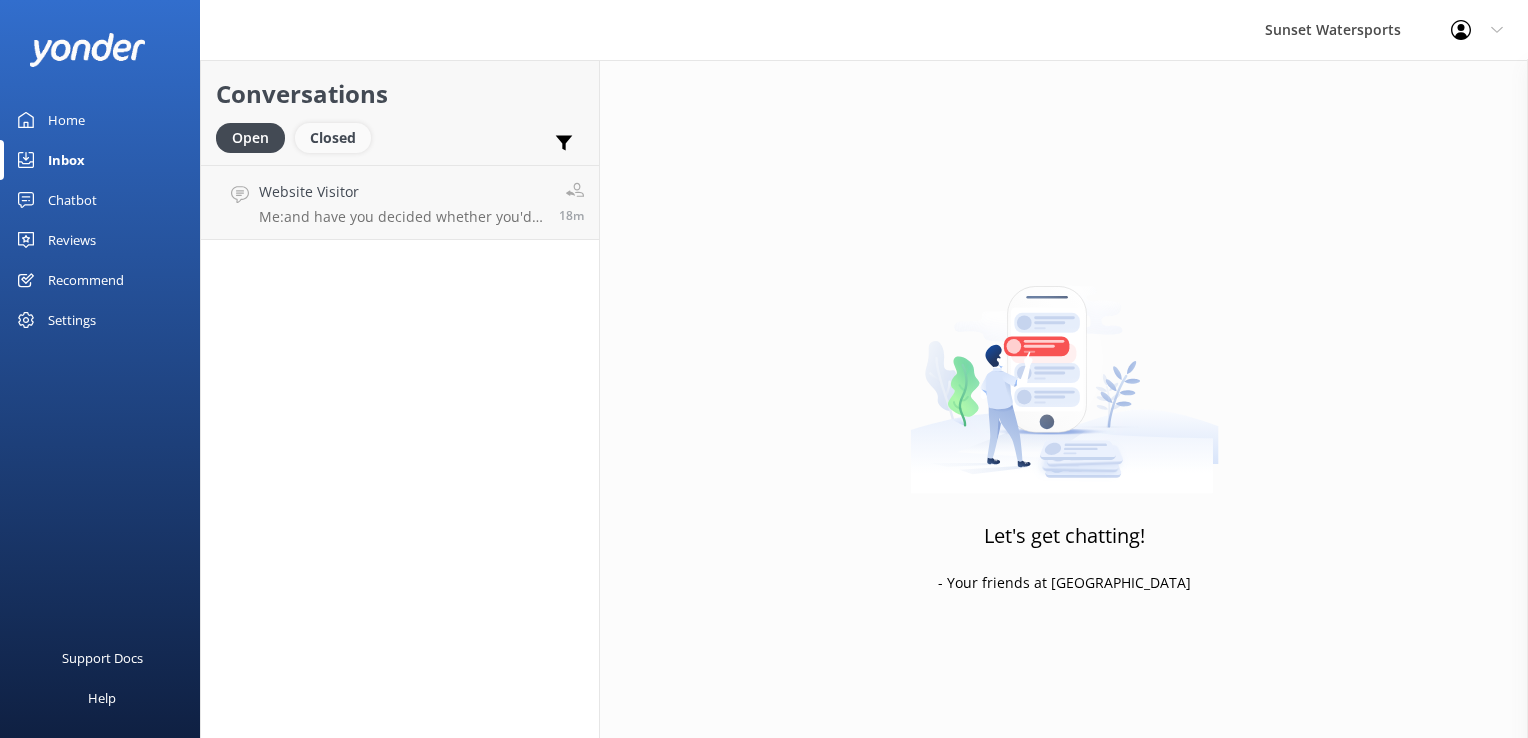click on "Closed" at bounding box center [333, 138] 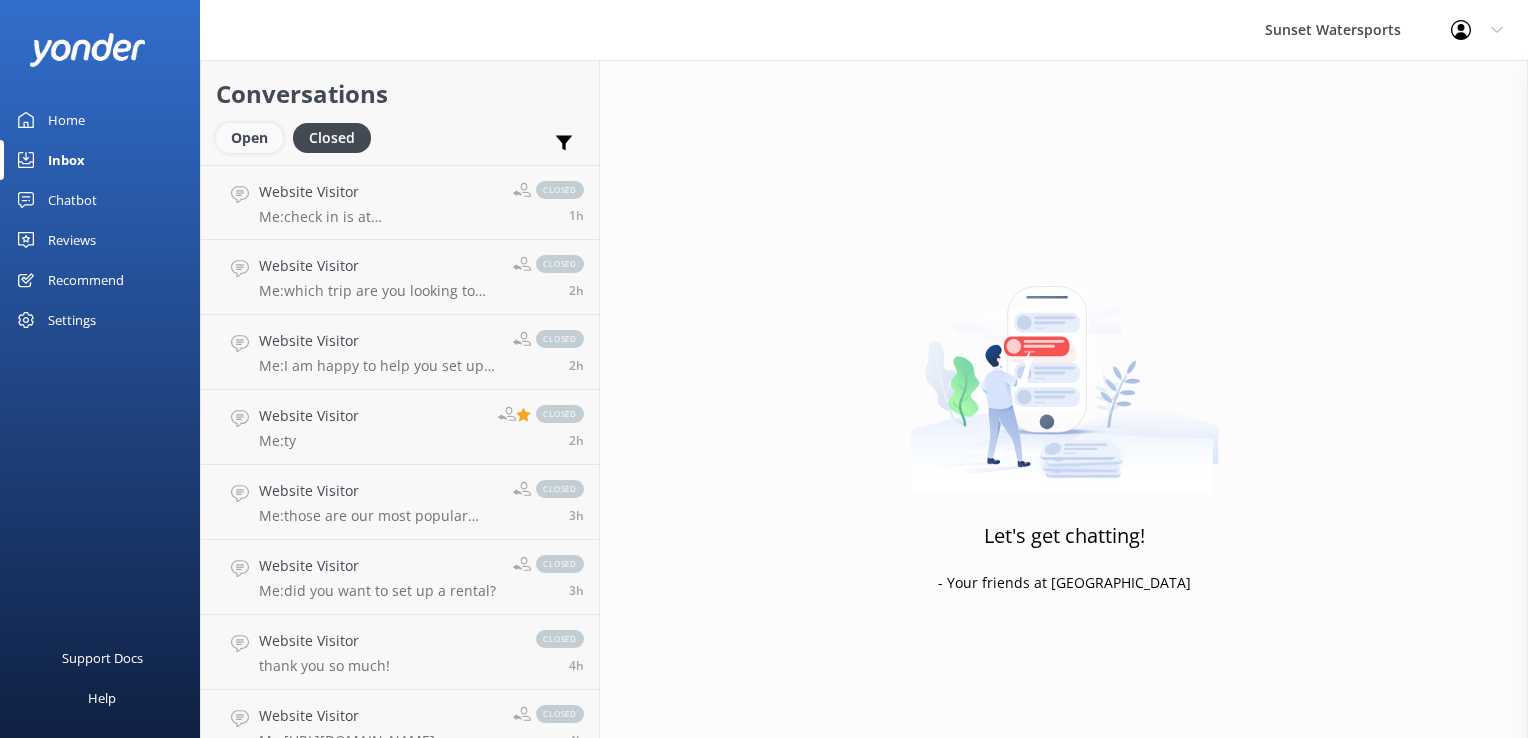 click on "Open" at bounding box center [249, 138] 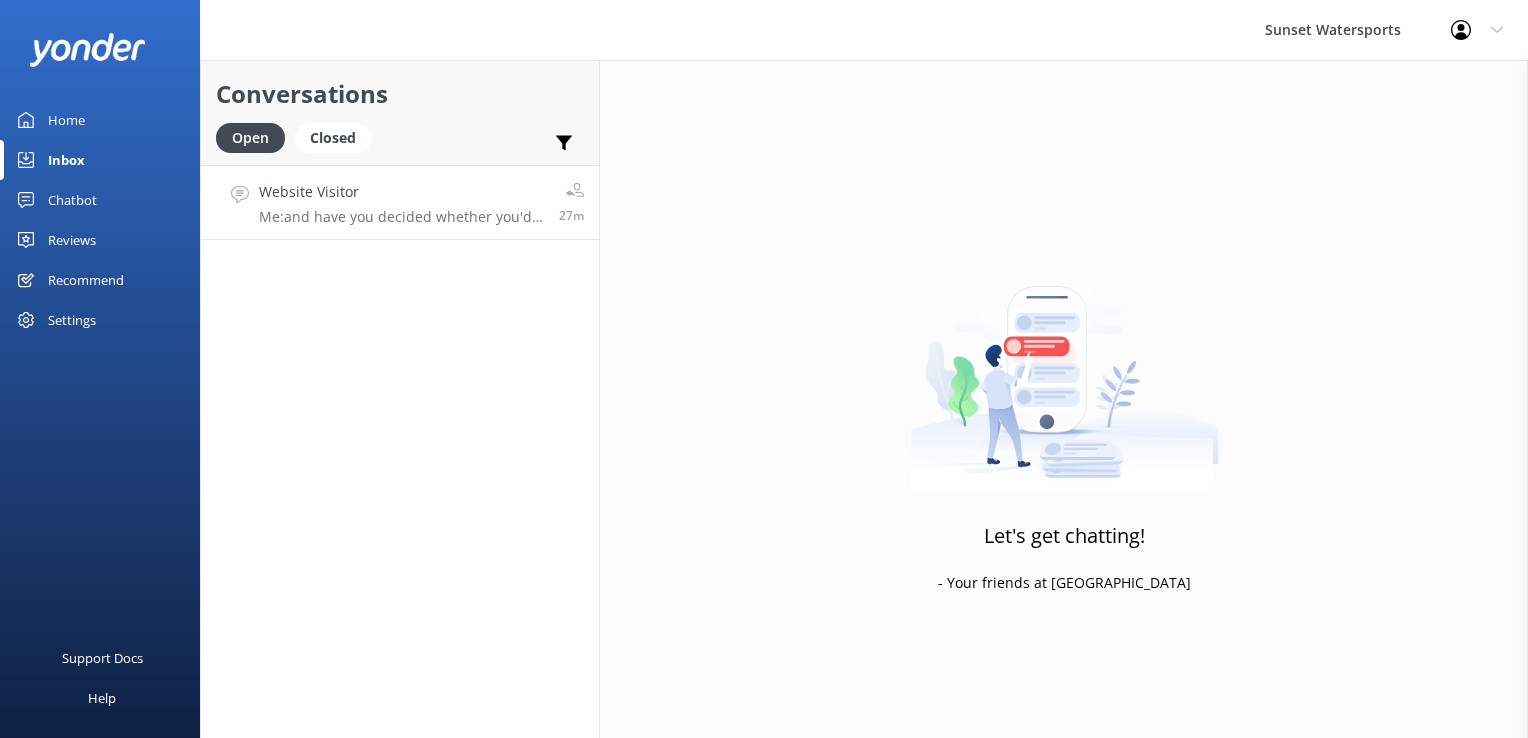 click on "Me:  and have you decided whether you'd like to depart from the beach or downtown location?" at bounding box center [401, 217] 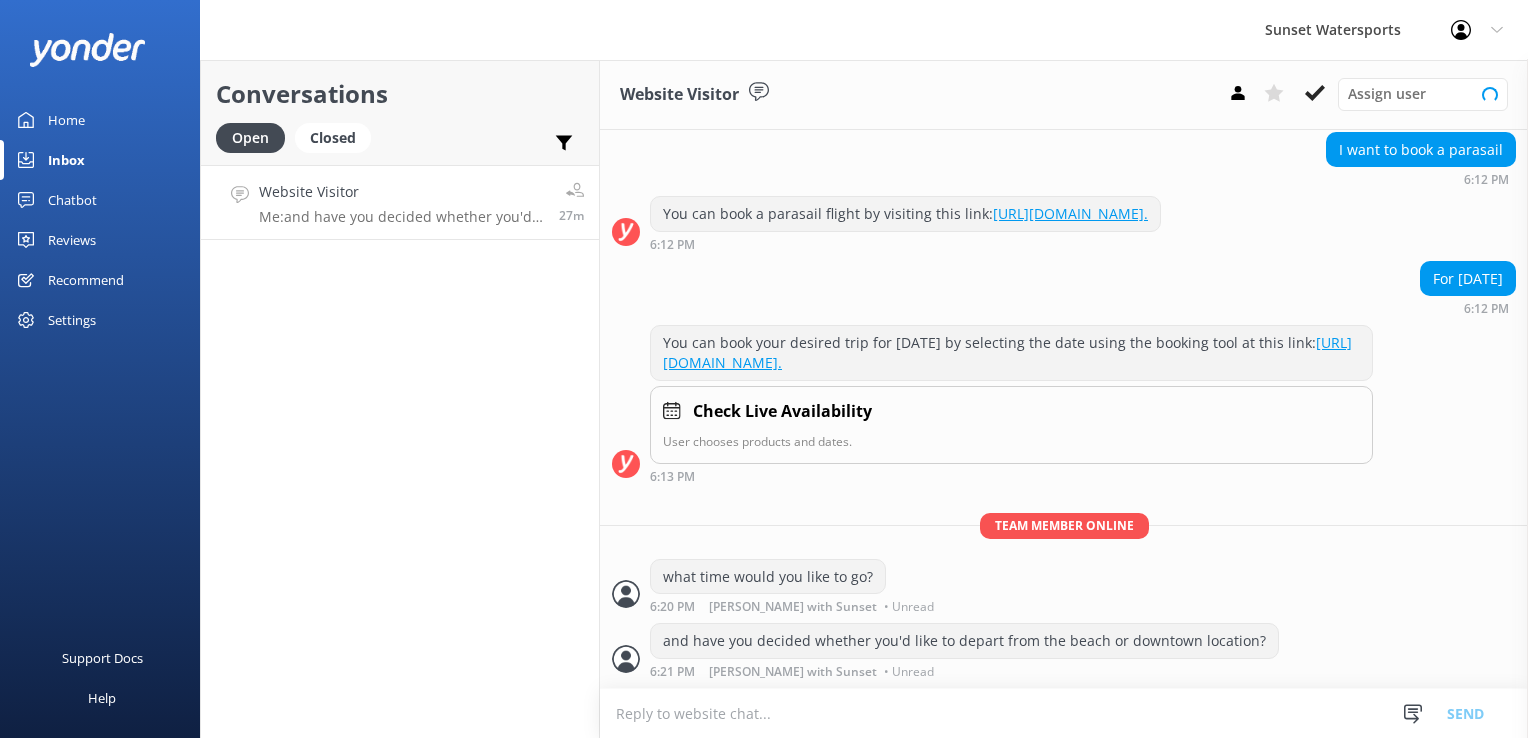 scroll, scrollTop: 194, scrollLeft: 0, axis: vertical 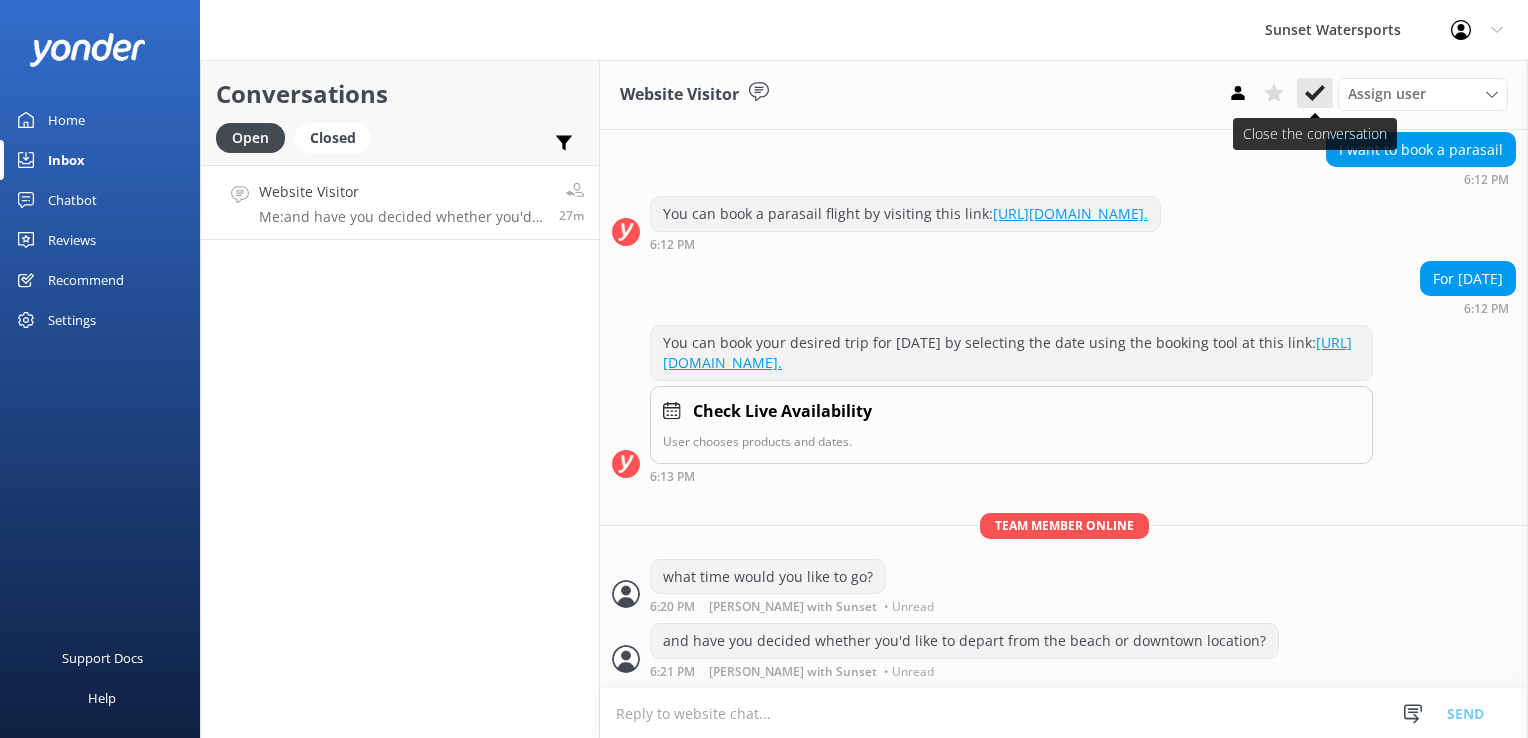 click at bounding box center [1315, 93] 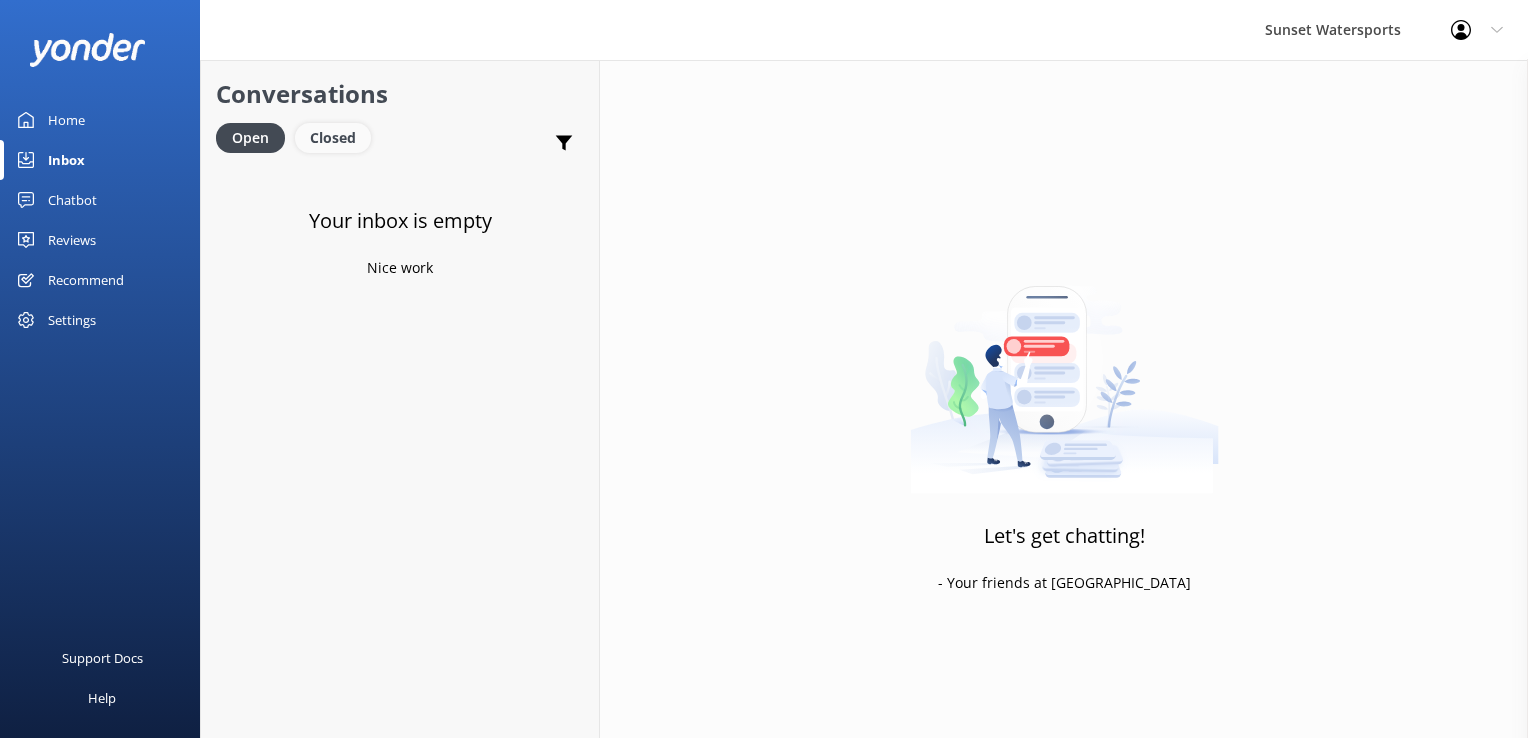 click on "Closed" at bounding box center (333, 138) 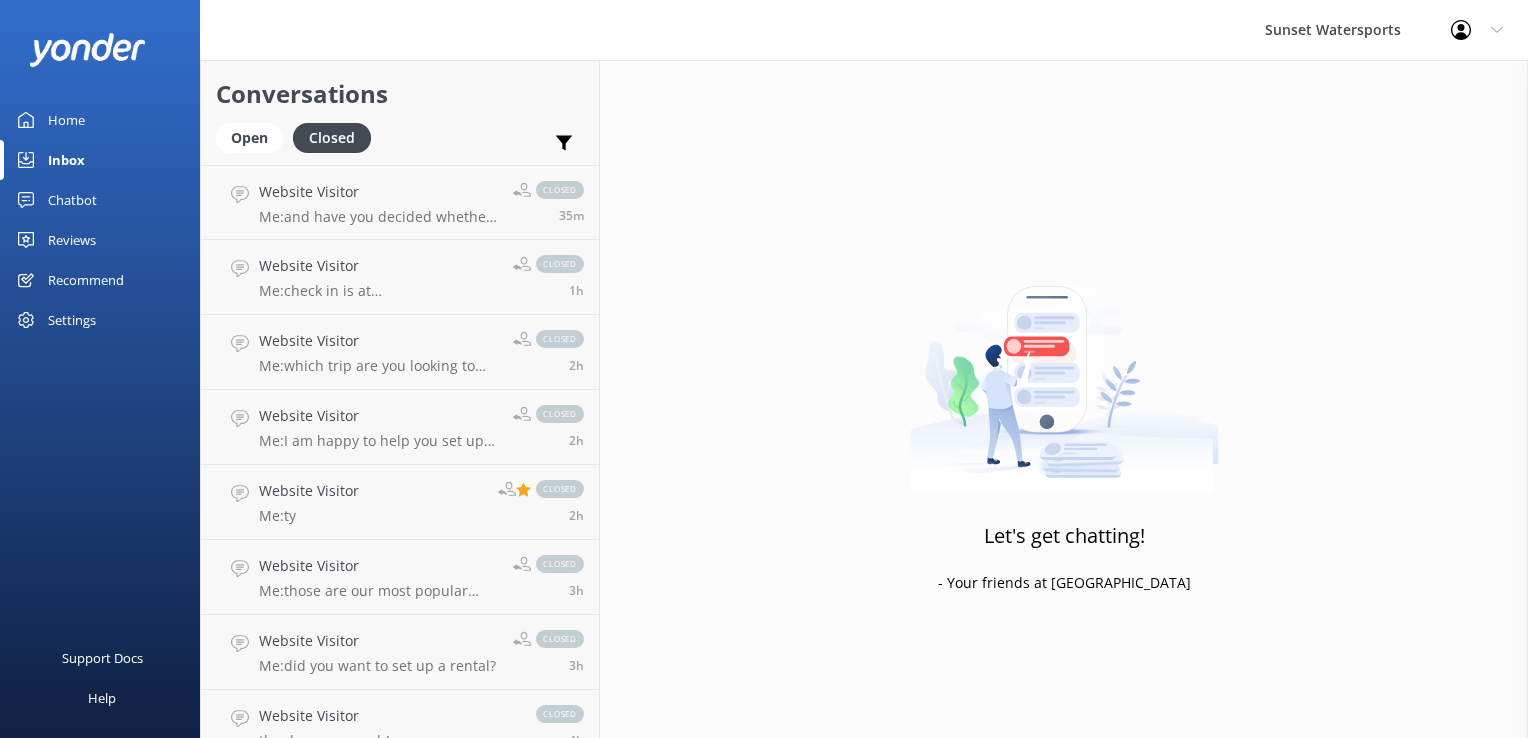 click on "Open Closed" at bounding box center (298, 147) 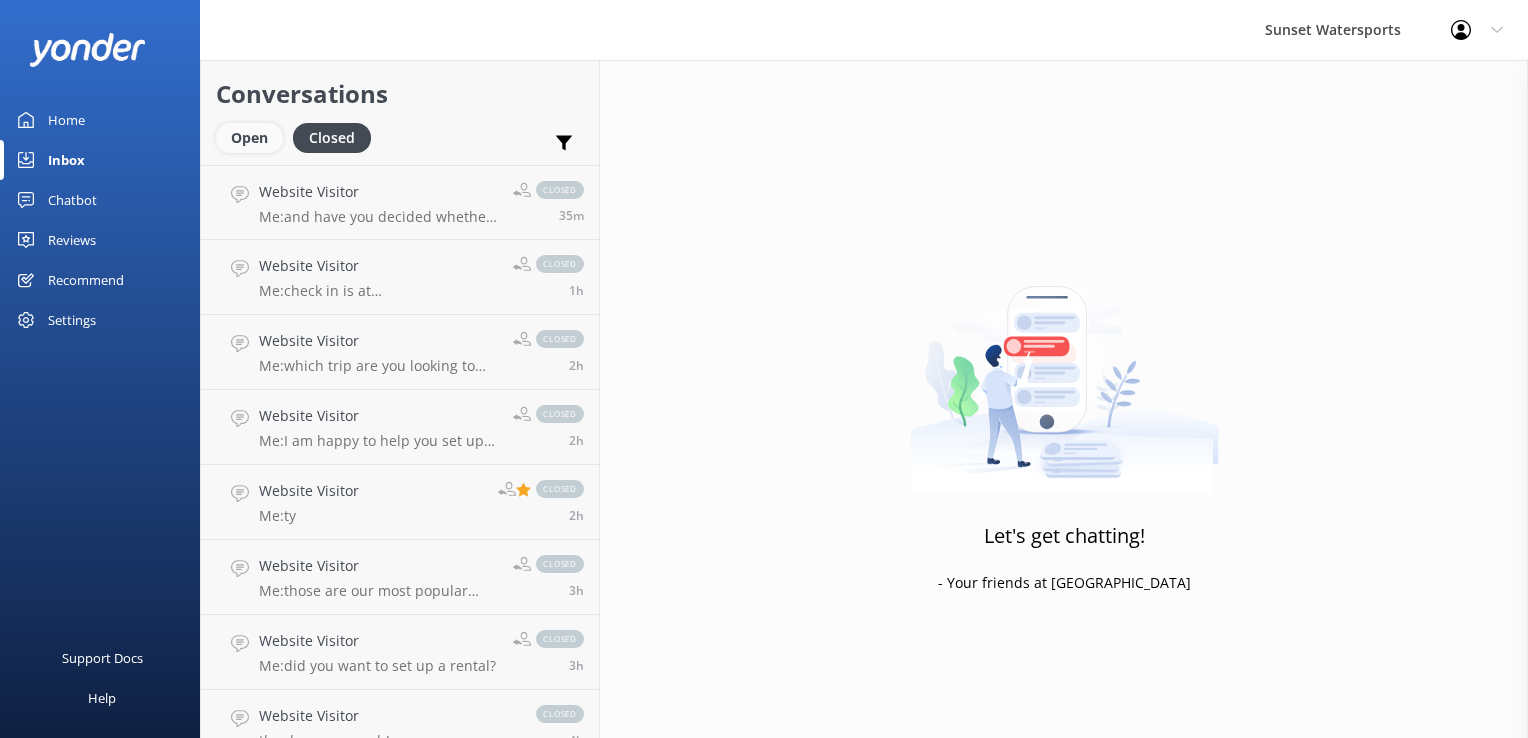 click on "Open" at bounding box center (249, 138) 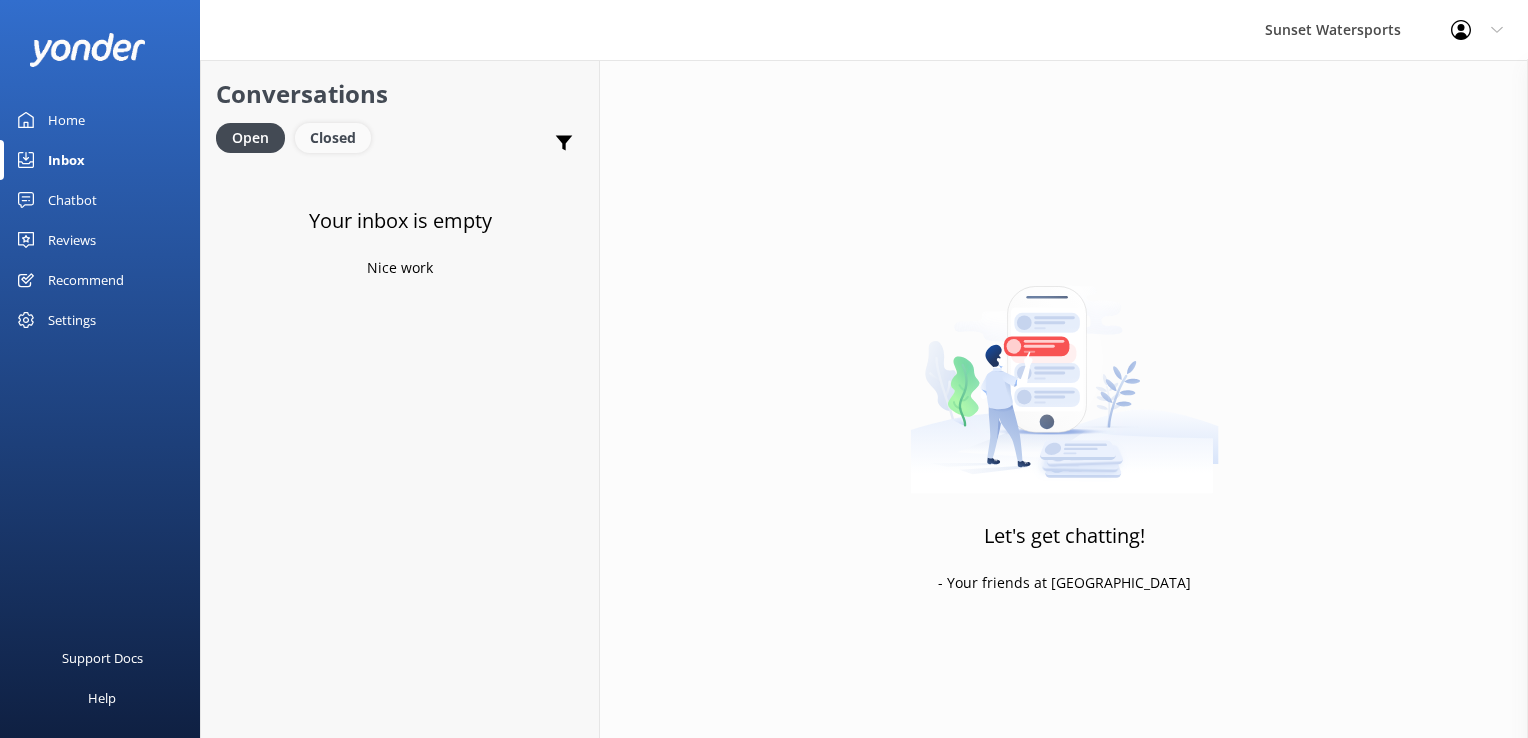 click on "Closed" at bounding box center (333, 138) 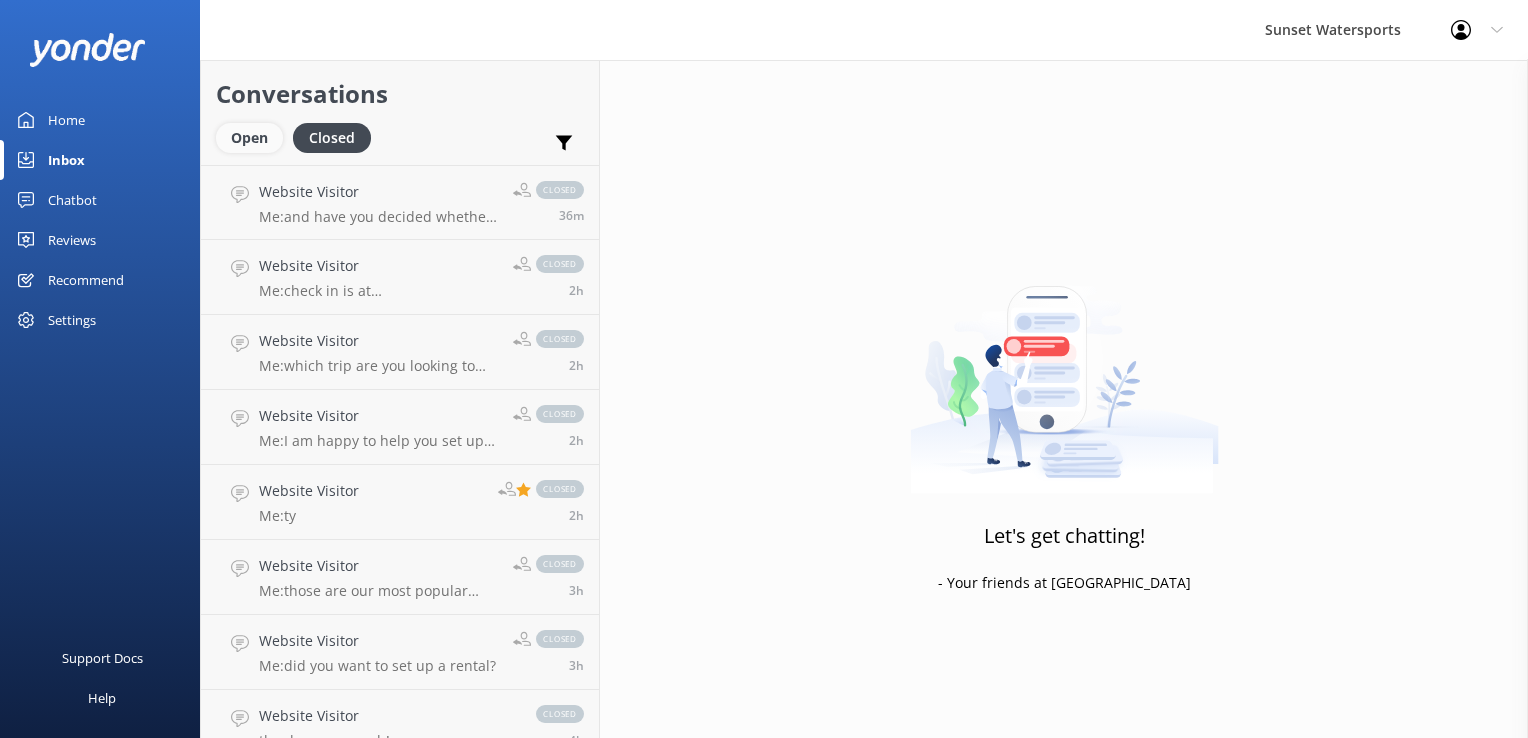 click on "Open" at bounding box center (249, 138) 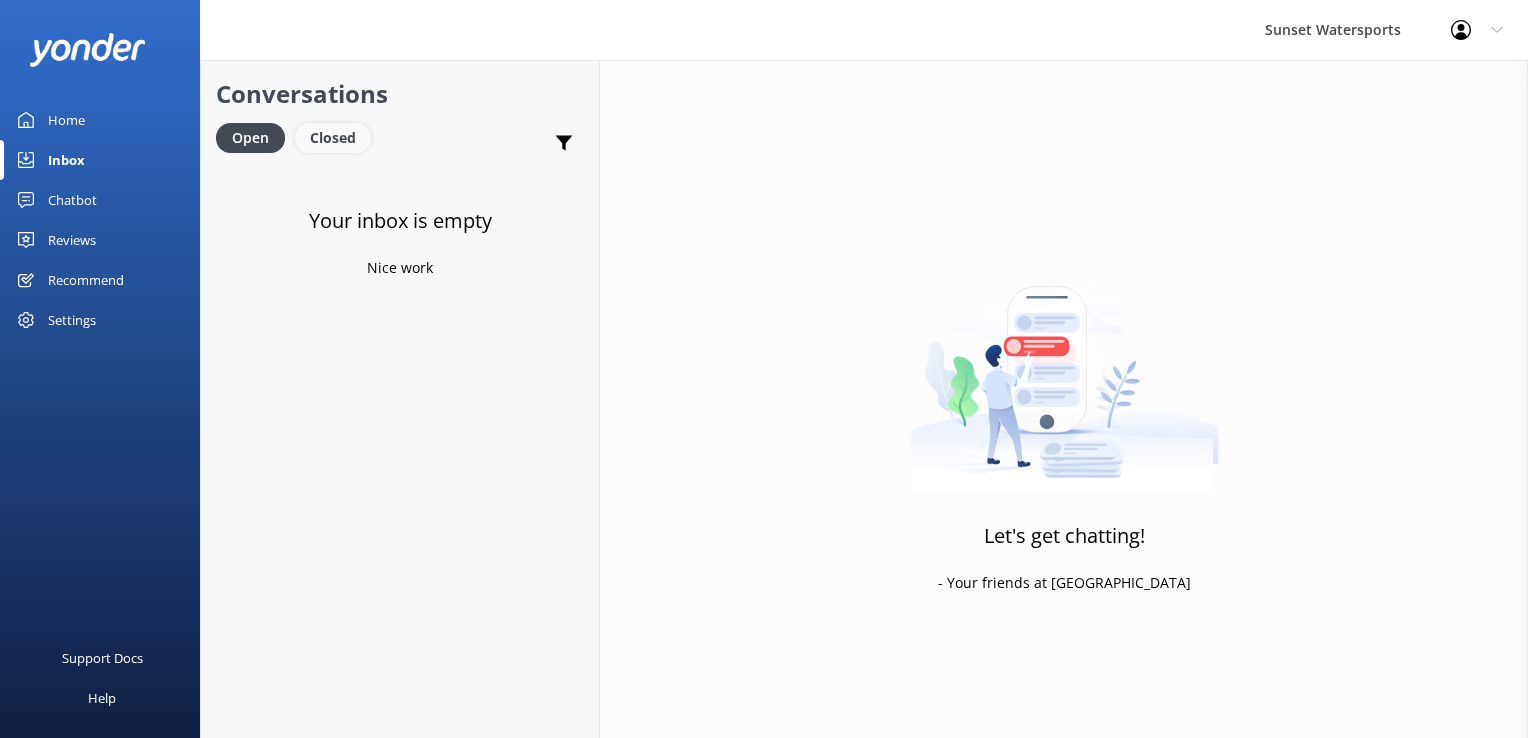drag, startPoint x: 337, startPoint y: 130, endPoint x: 321, endPoint y: 133, distance: 16.27882 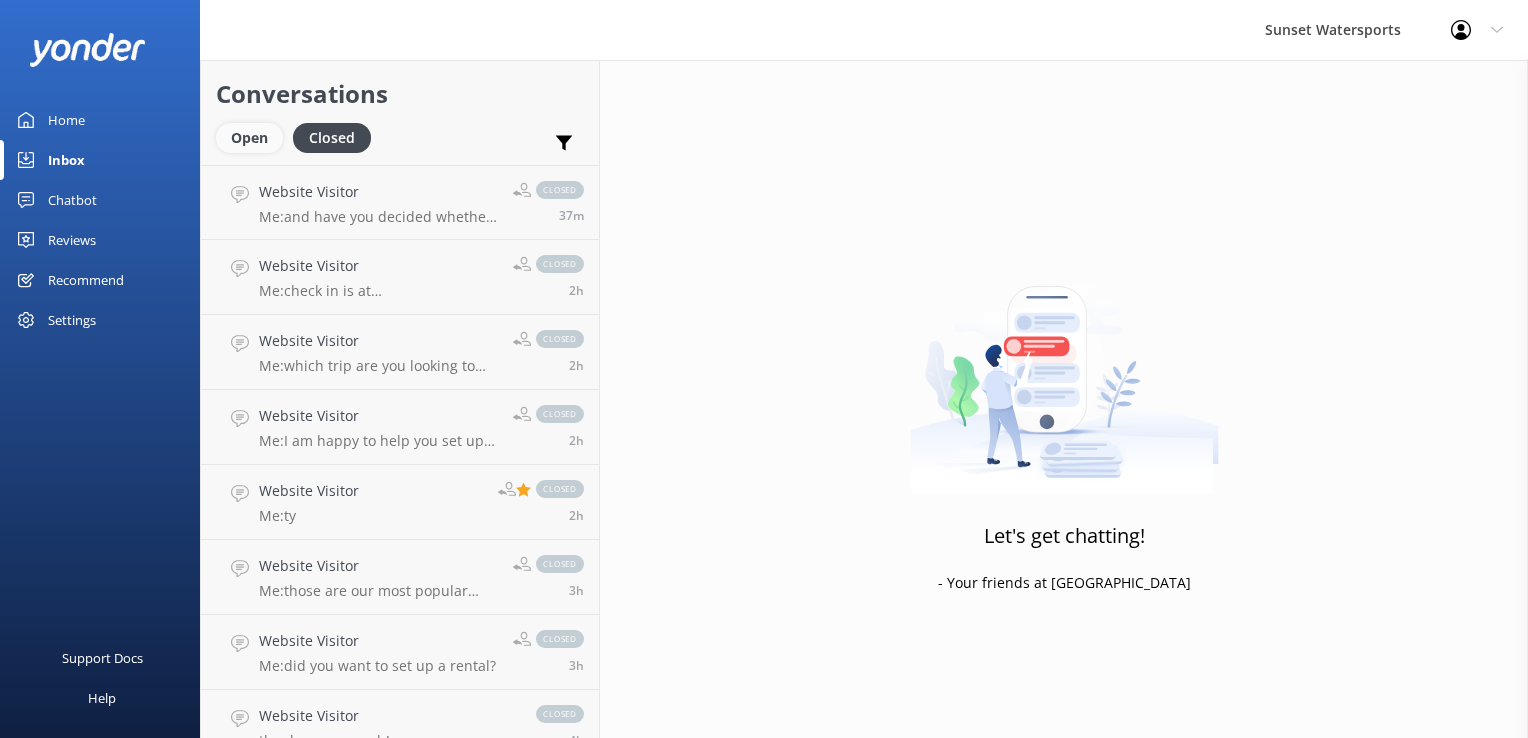 click on "Open" at bounding box center [249, 138] 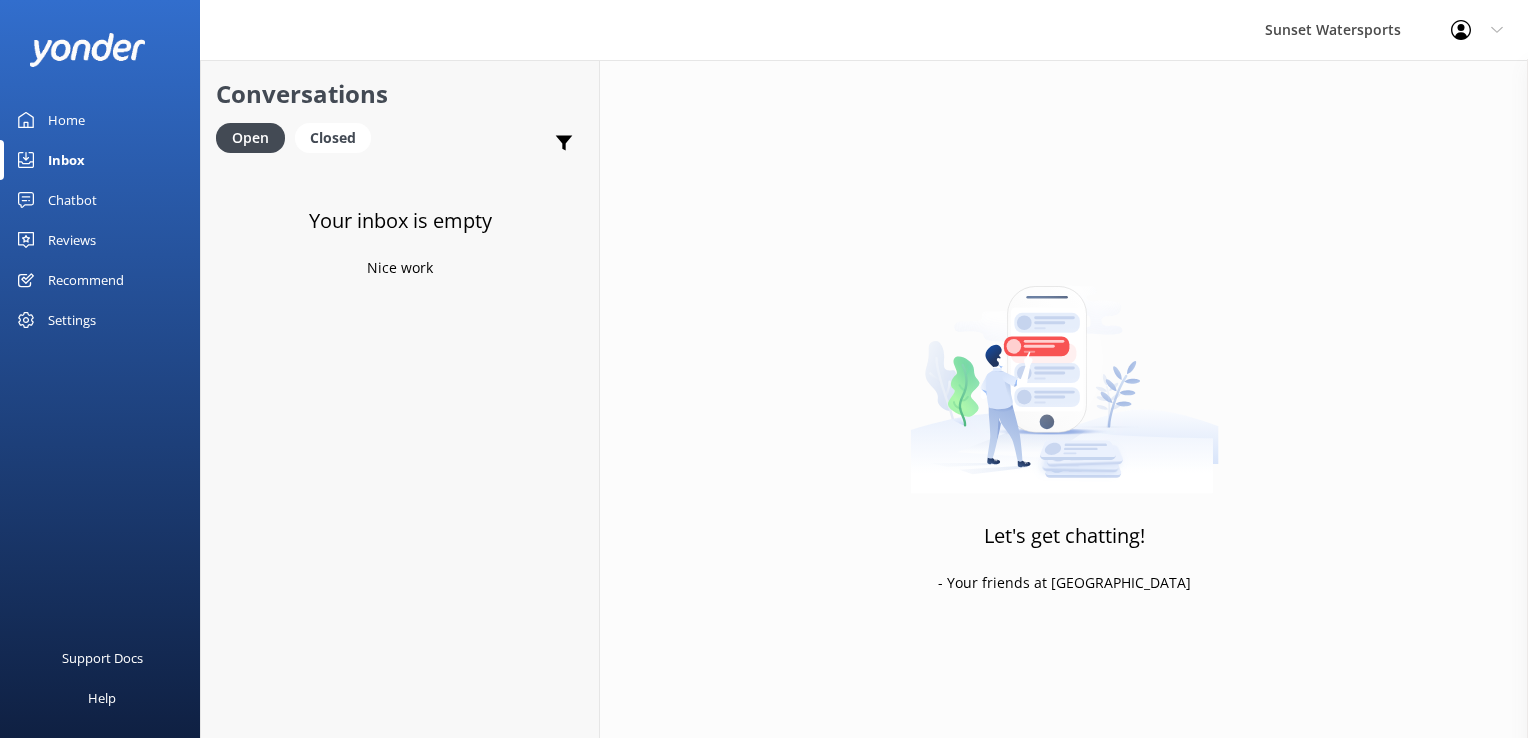 drag, startPoint x: 316, startPoint y: 138, endPoint x: 244, endPoint y: 159, distance: 75 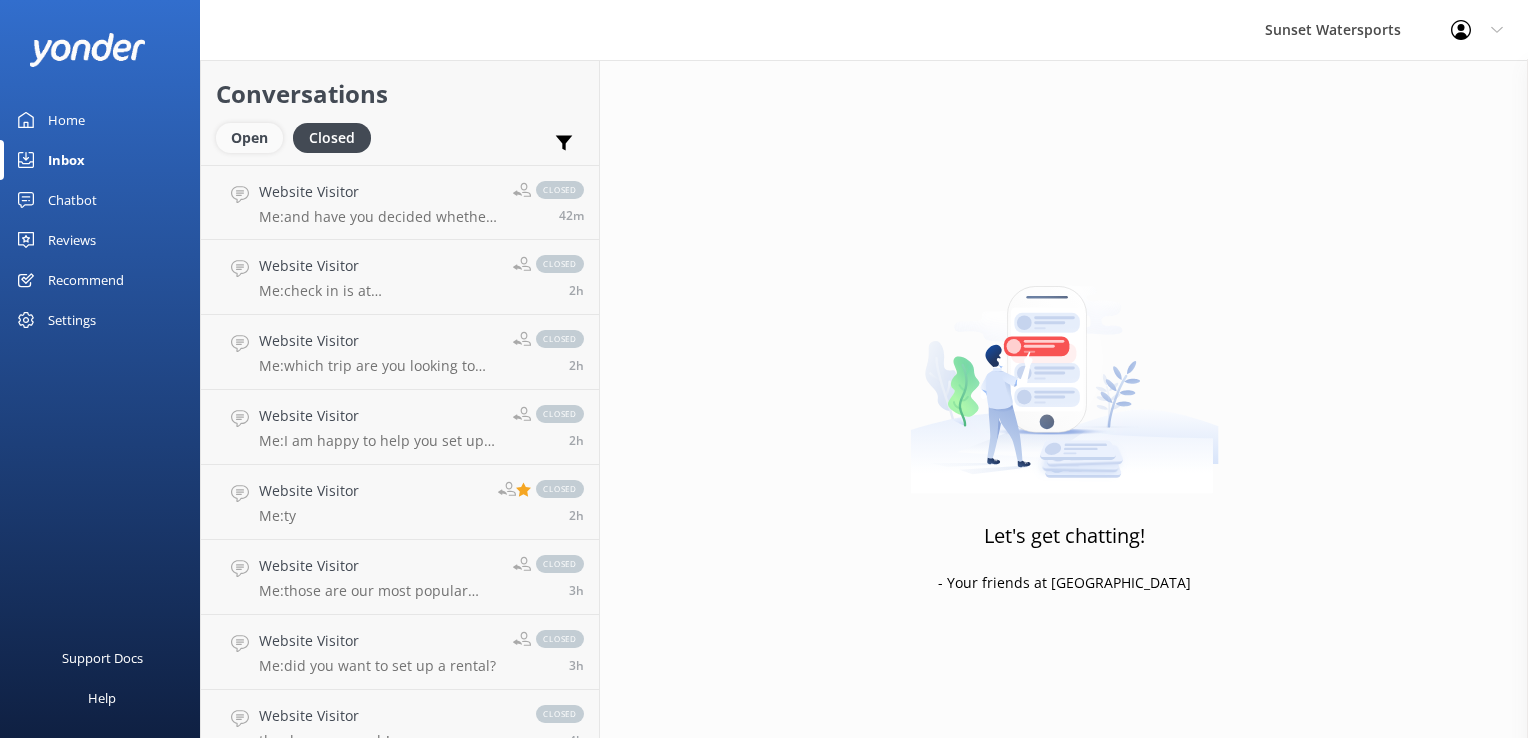 click on "Open" at bounding box center [249, 138] 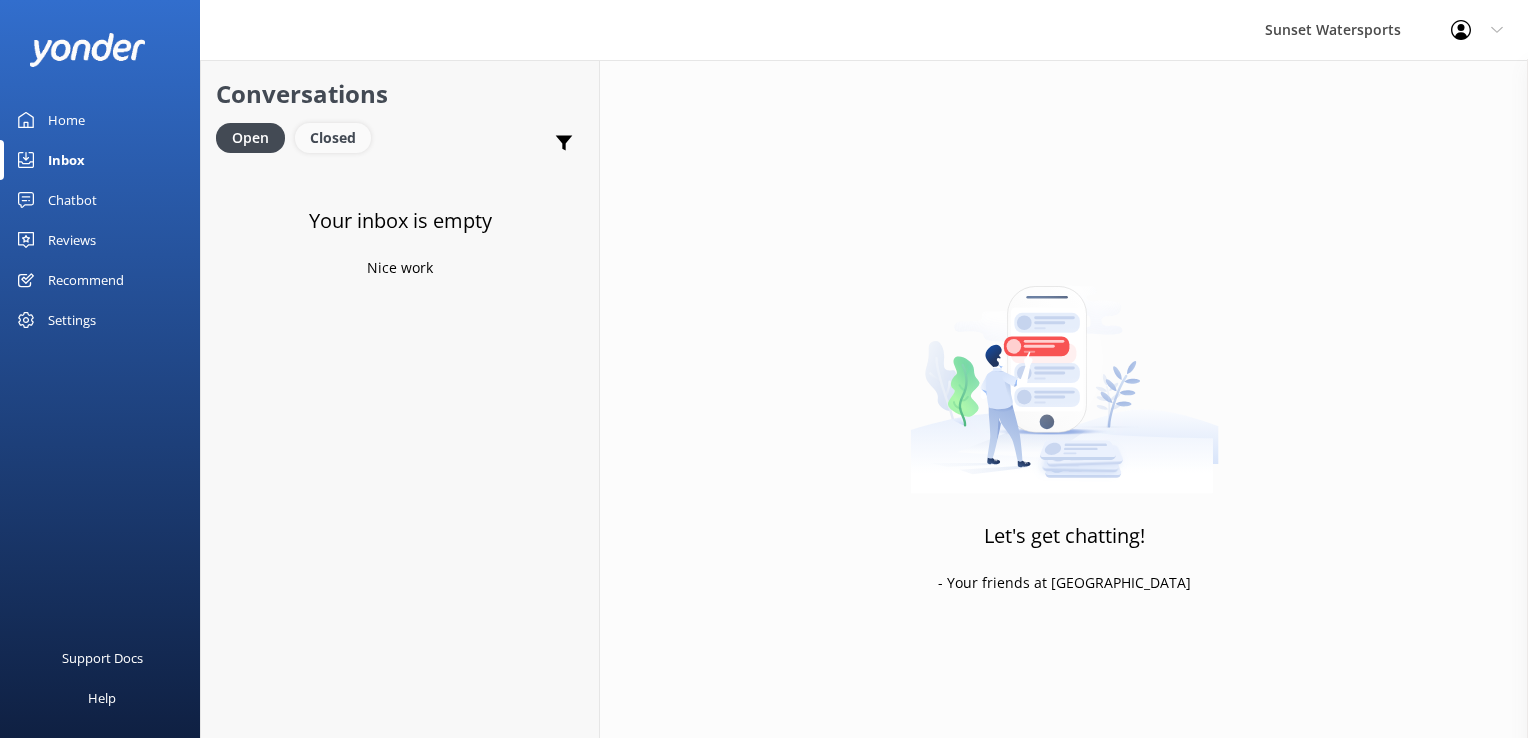 click on "Closed" at bounding box center [333, 138] 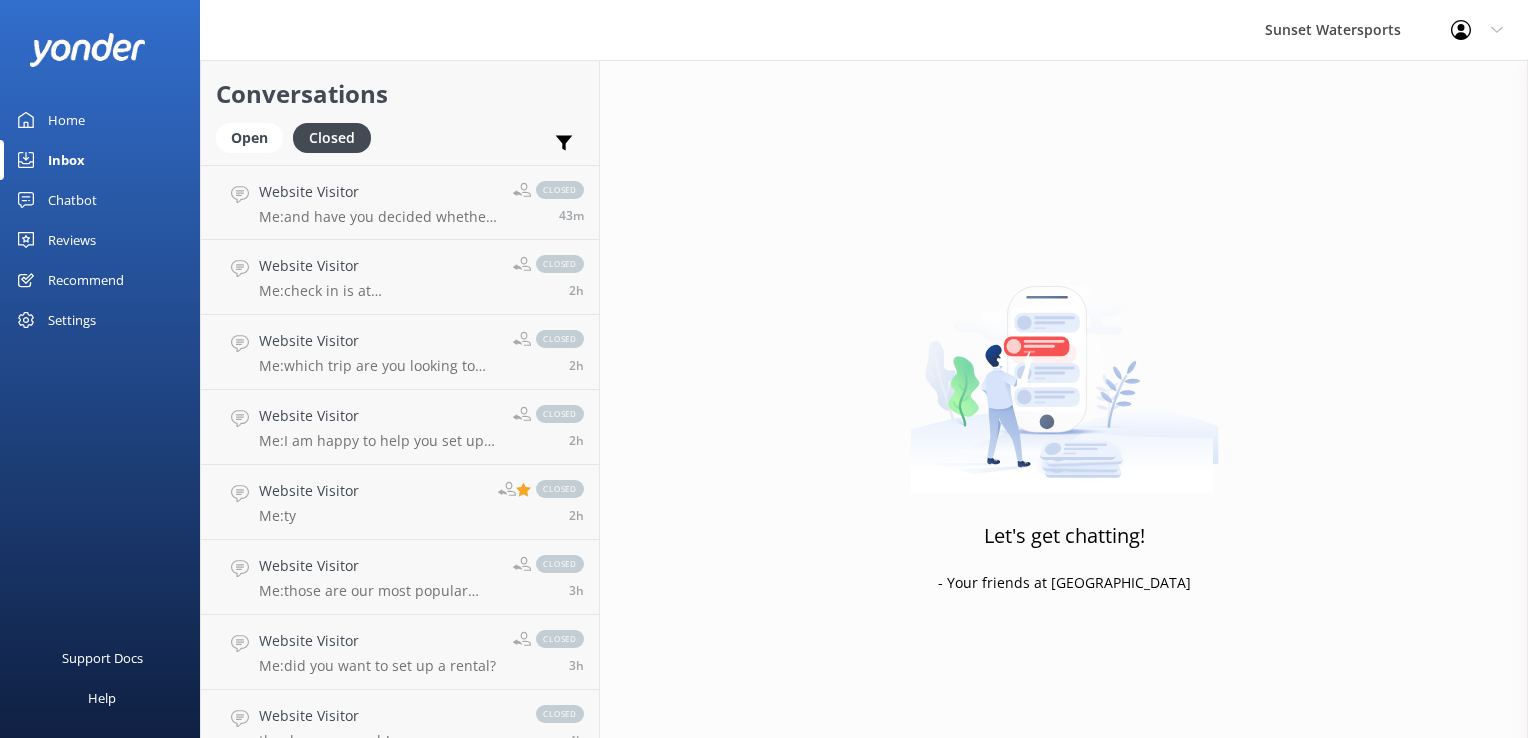 click on "Inbox" at bounding box center [100, 160] 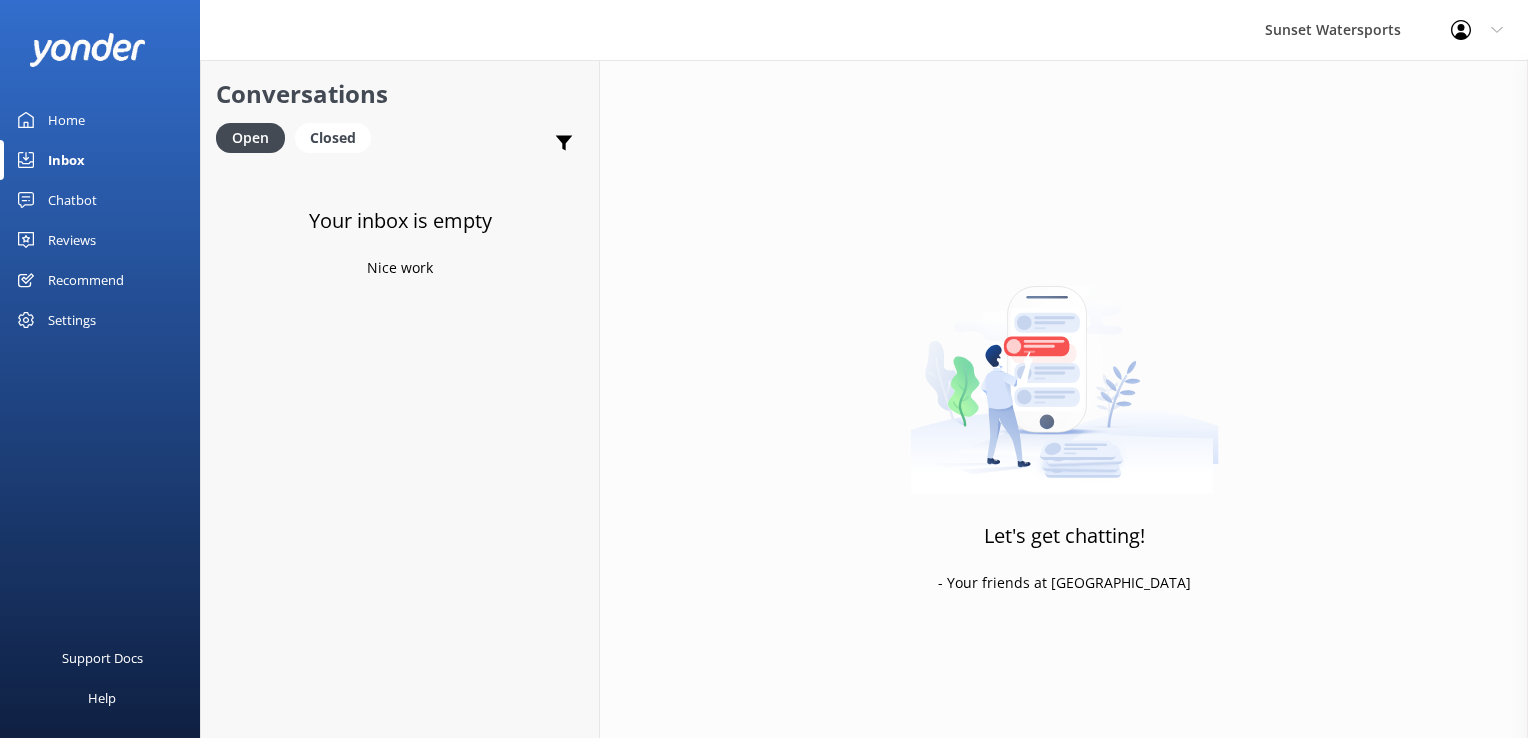 click 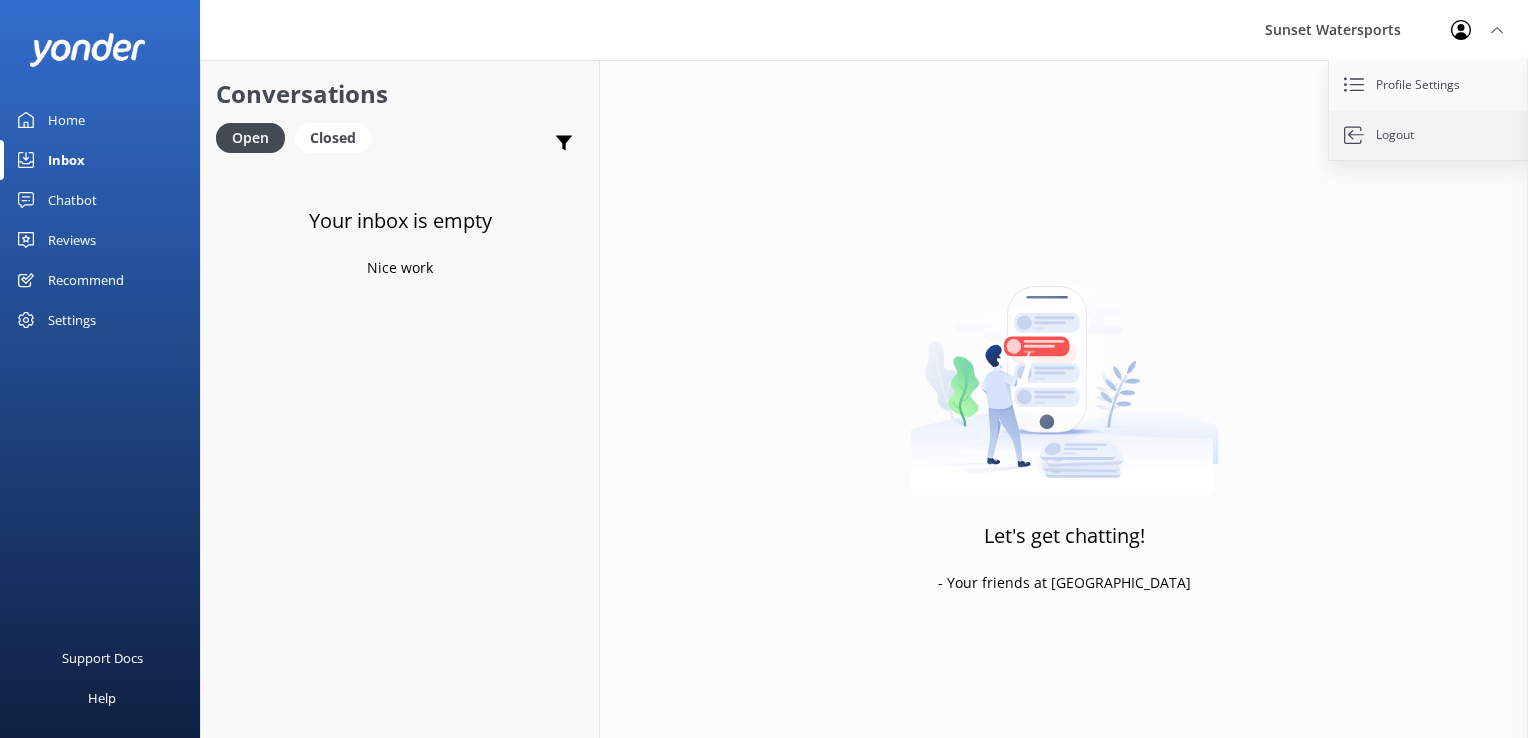 click on "Logout" at bounding box center (1429, 135) 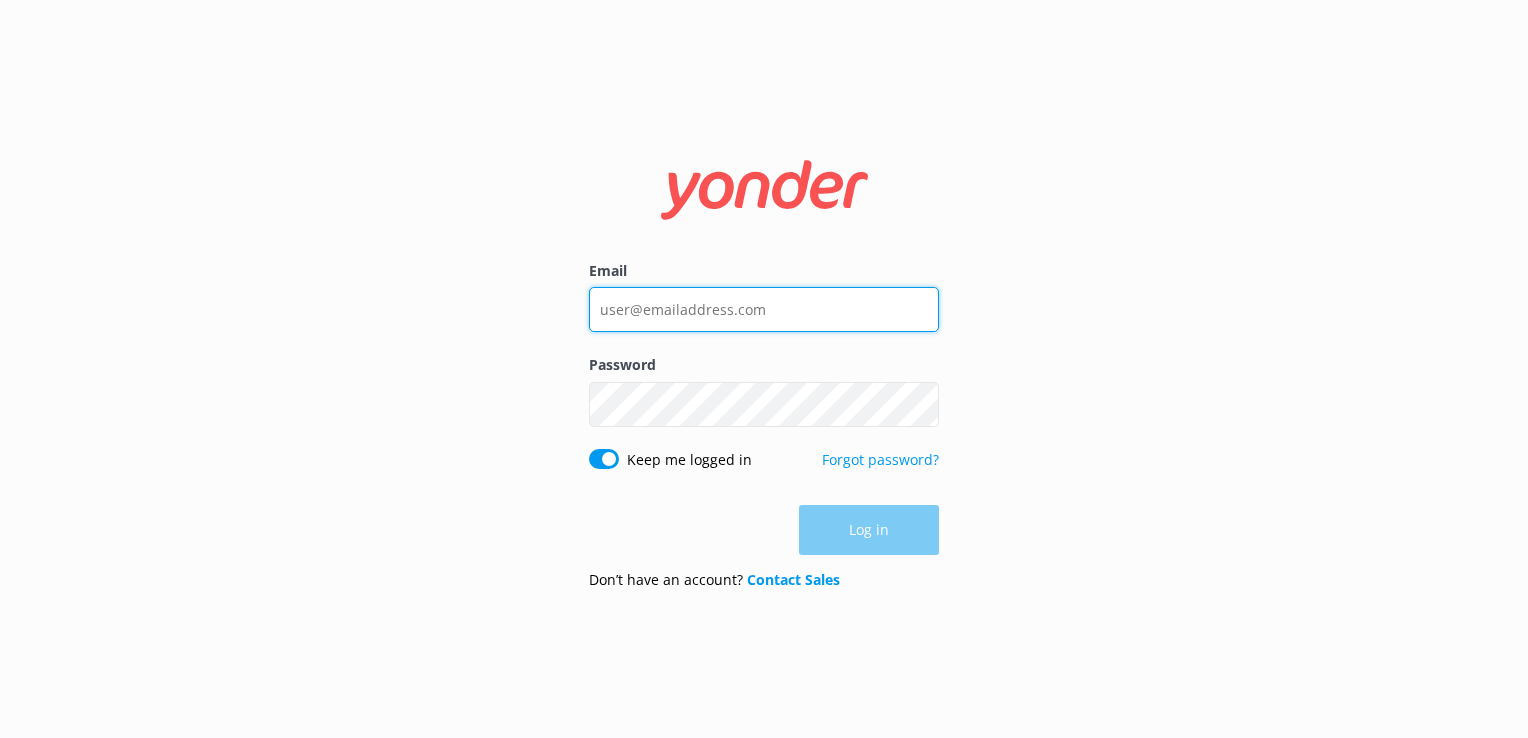 type on "lucas@funtimekeywest.com" 